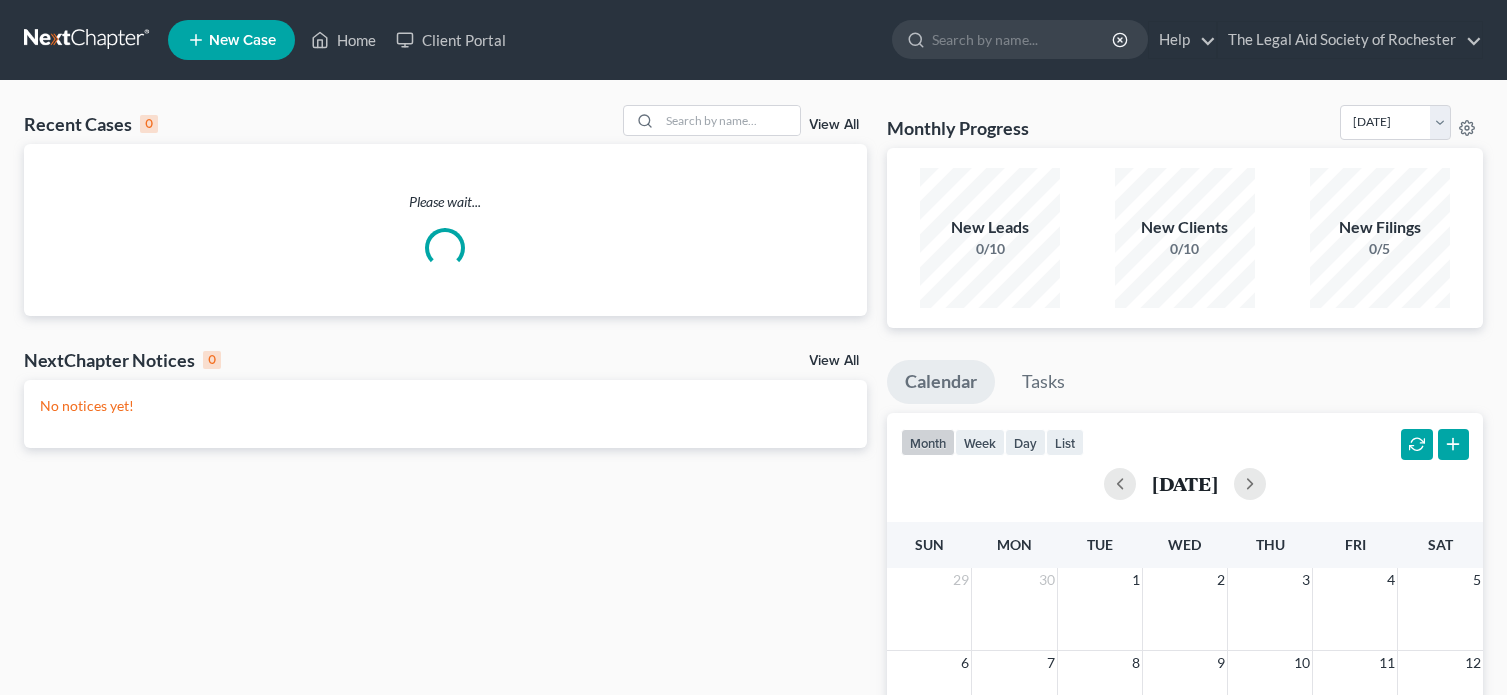 scroll, scrollTop: 0, scrollLeft: 0, axis: both 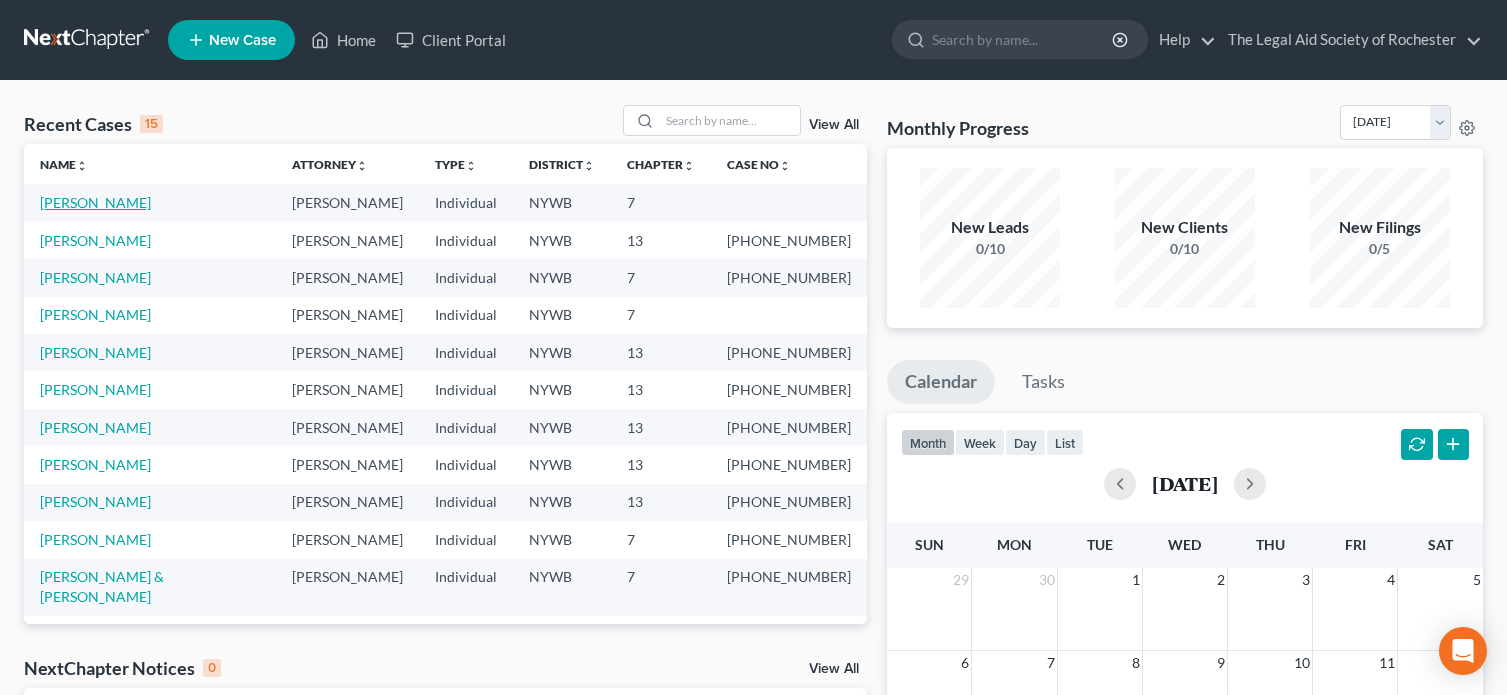 click on "[PERSON_NAME]" at bounding box center [95, 202] 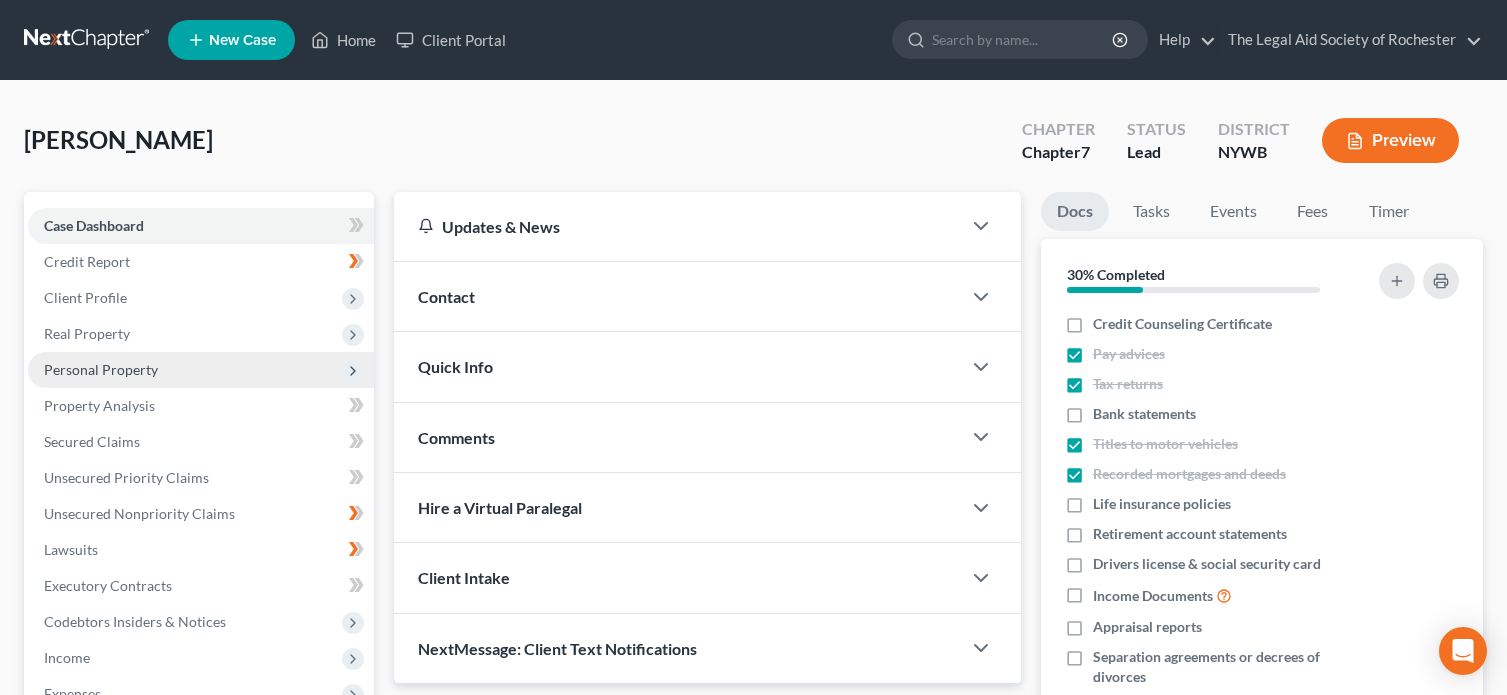 click on "Personal Property" at bounding box center (101, 369) 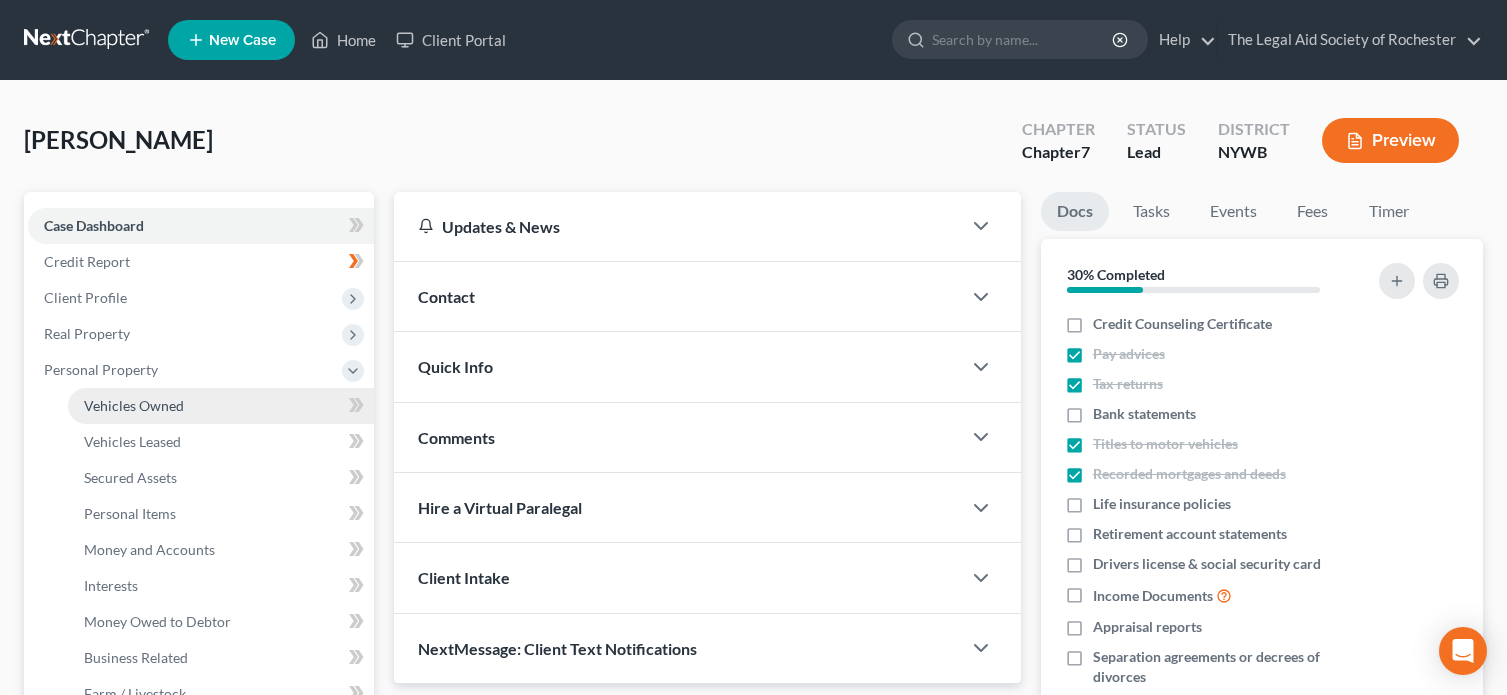 click on "Vehicles Owned" at bounding box center (134, 405) 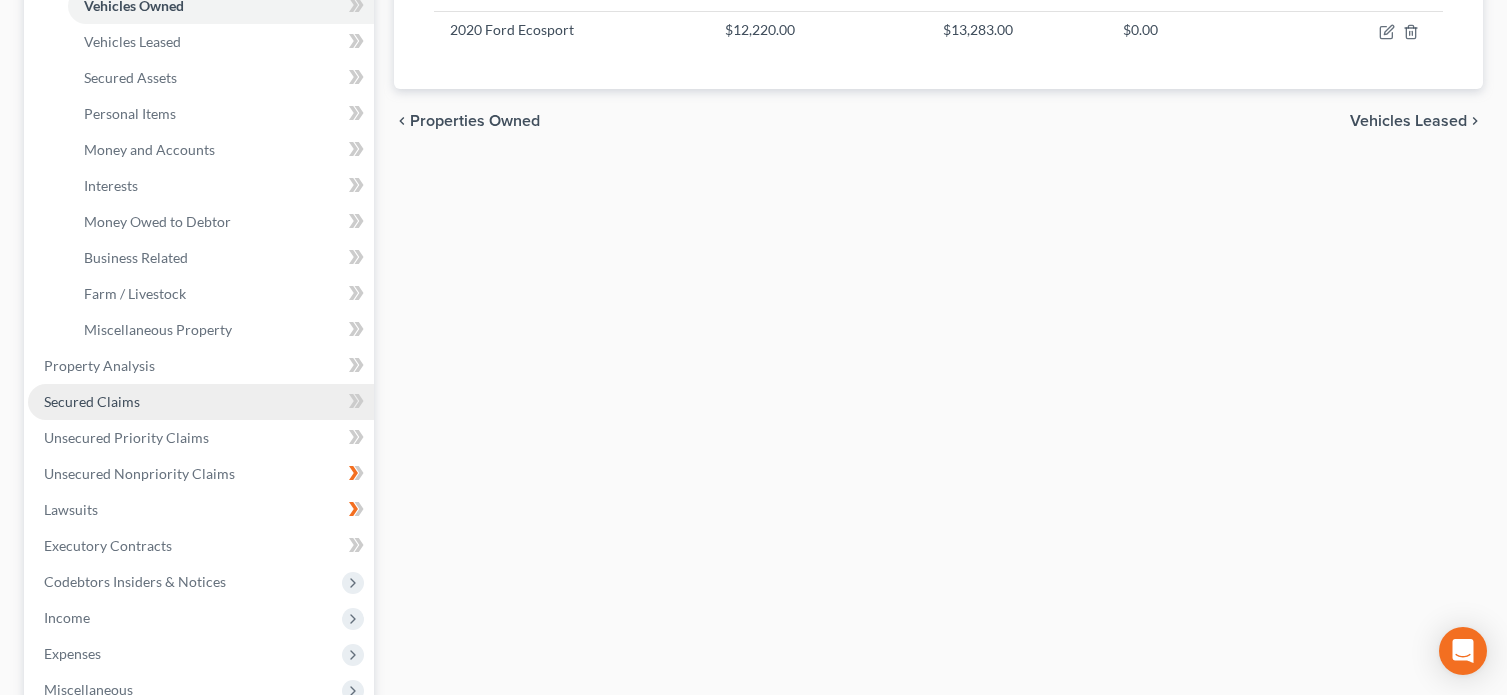 click on "Secured Claims" at bounding box center [201, 402] 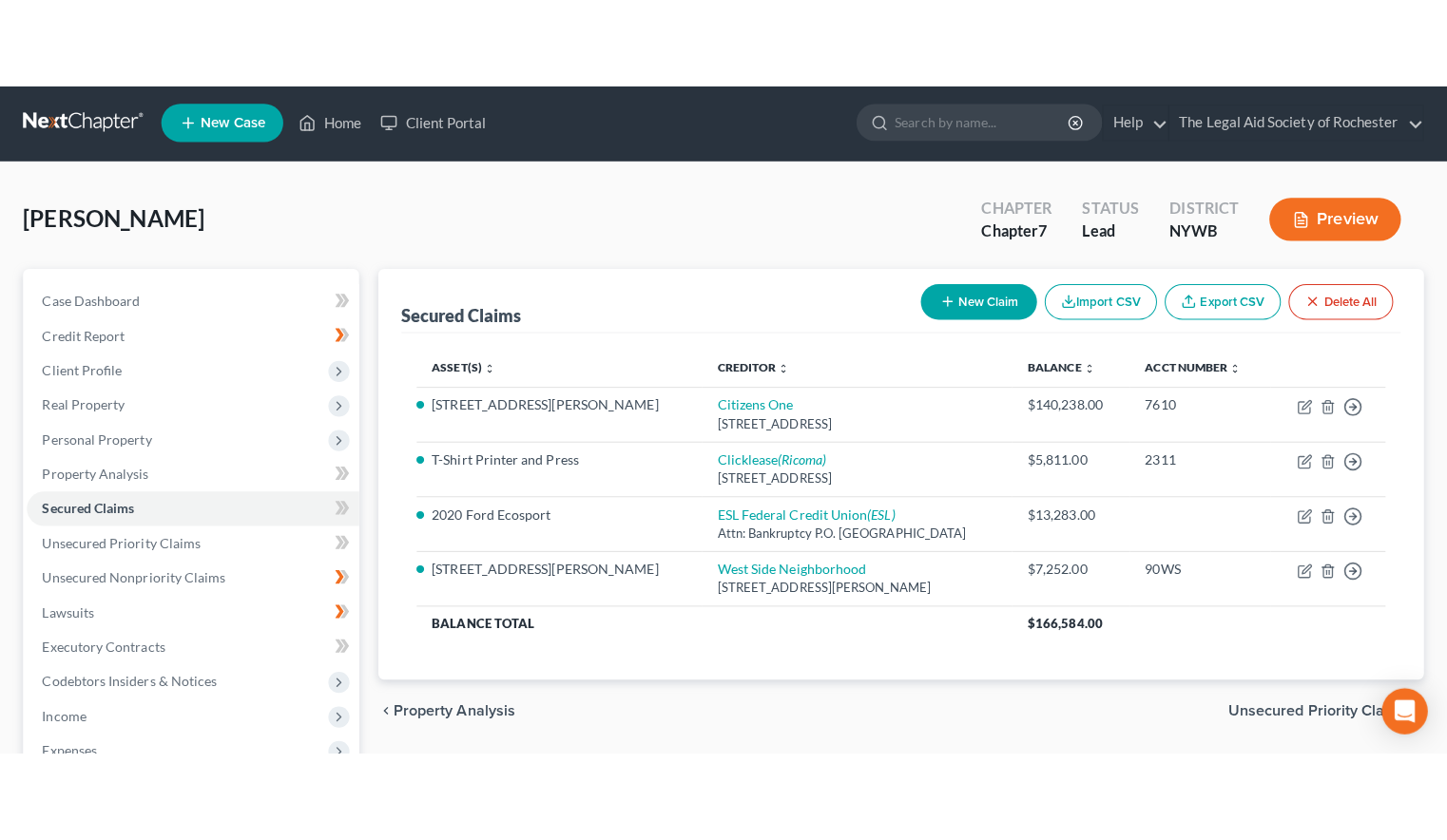 scroll, scrollTop: 0, scrollLeft: 0, axis: both 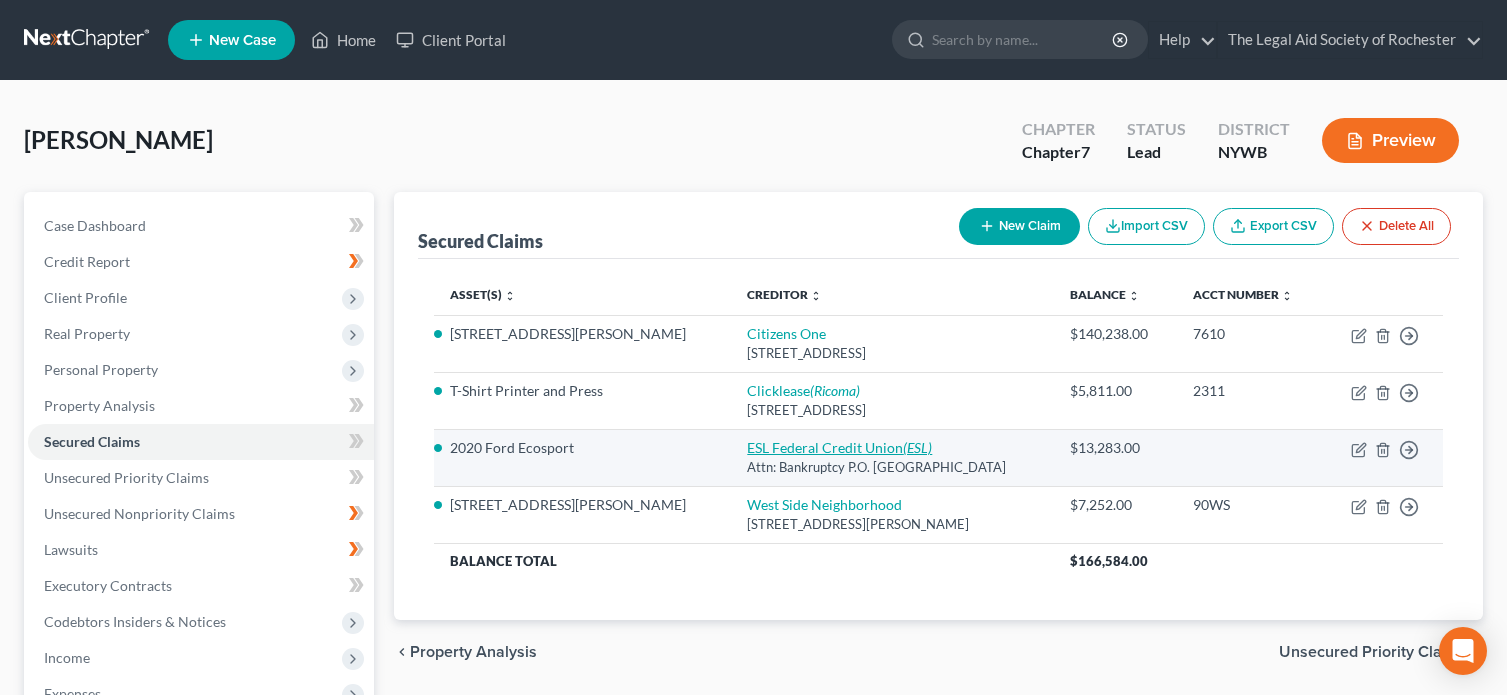 click on "ESL Federal Credit Union  (ESL)" at bounding box center (839, 447) 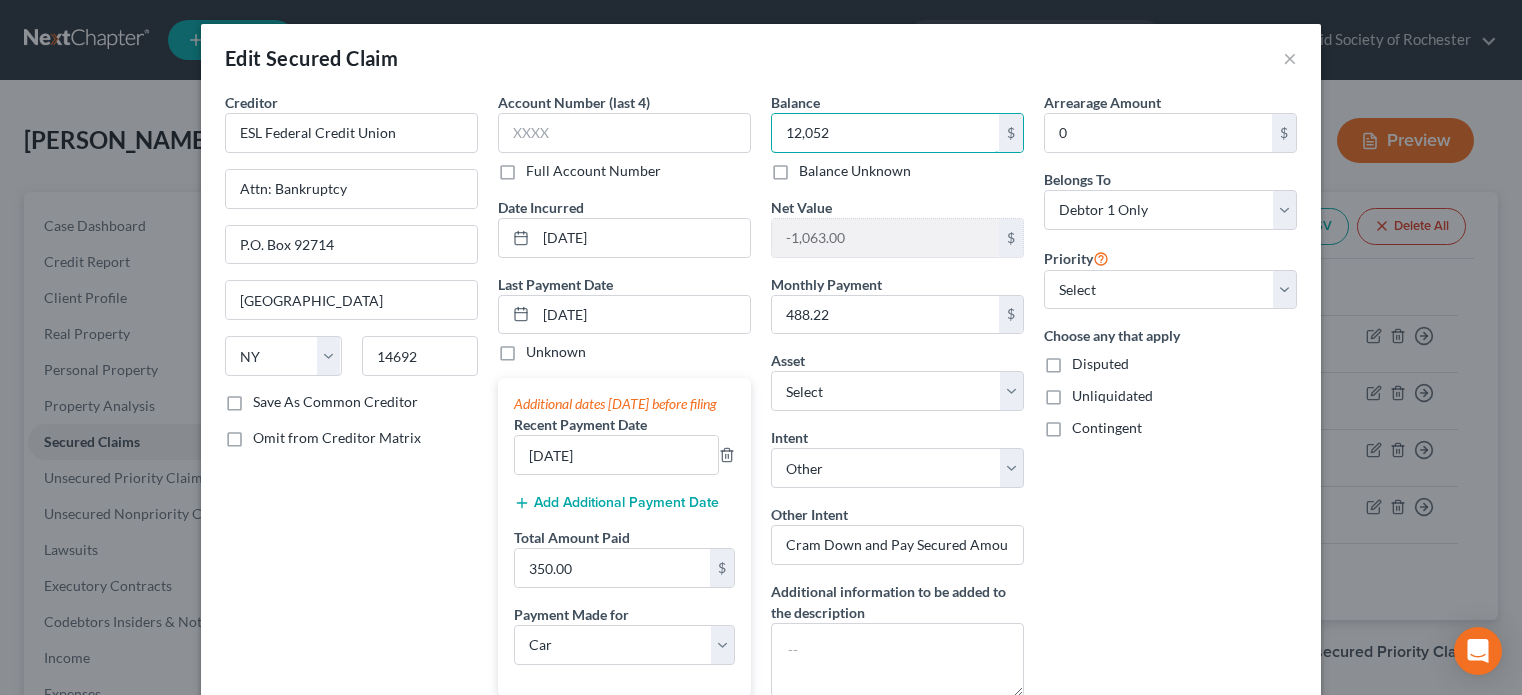 type on "12,052" 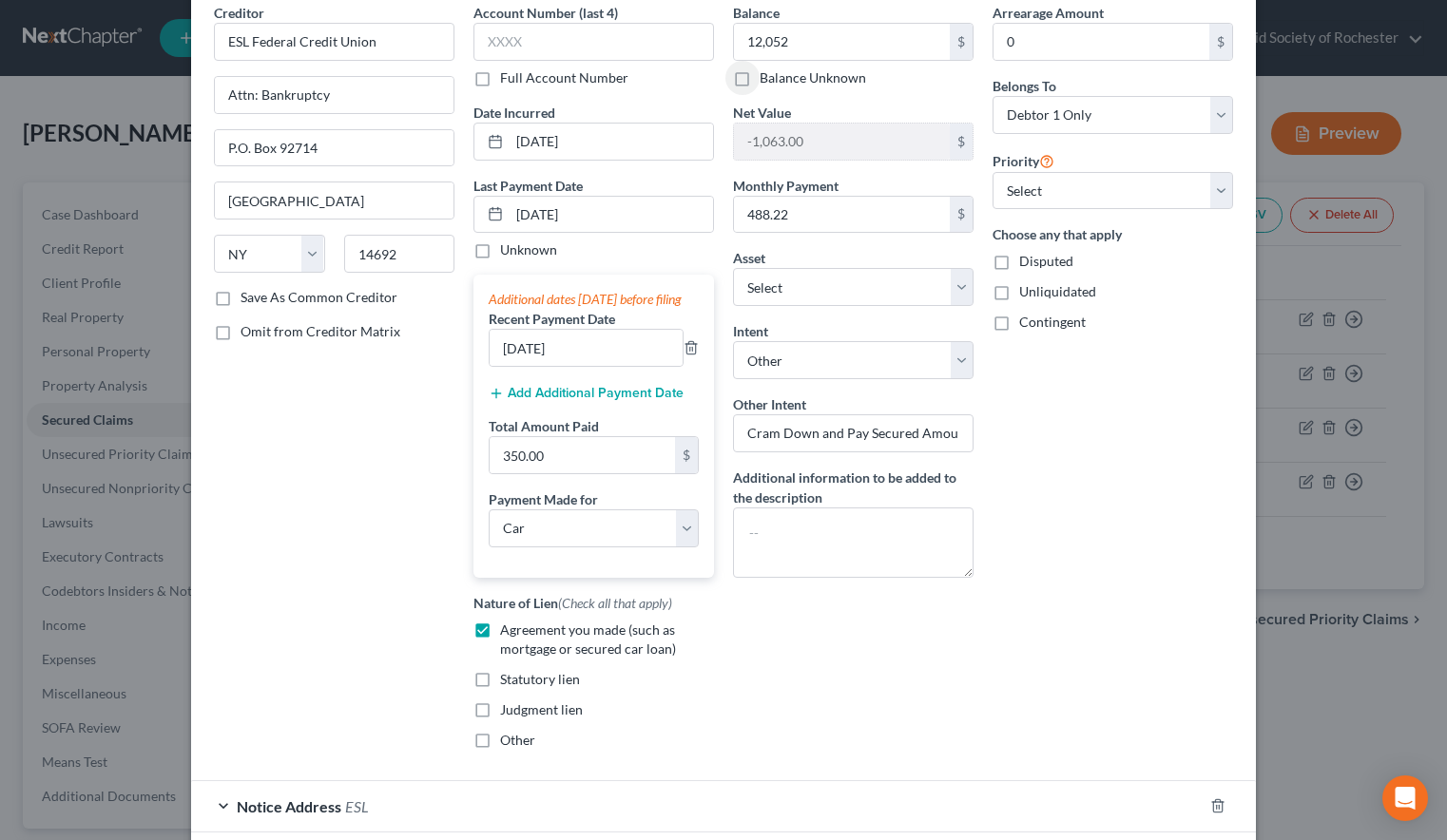 scroll, scrollTop: 255, scrollLeft: 0, axis: vertical 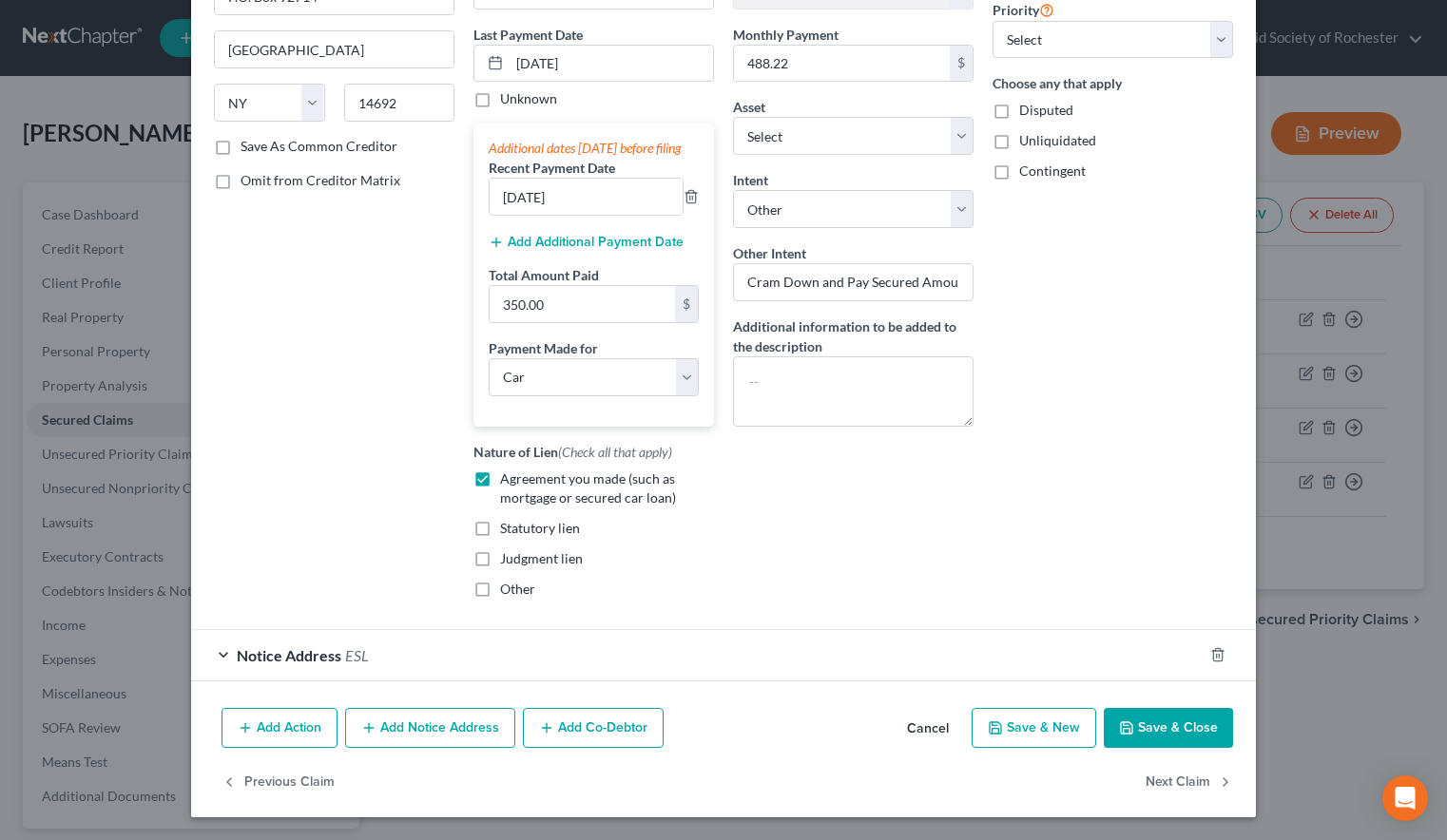 click on "Save & Close" at bounding box center (1168, 728) 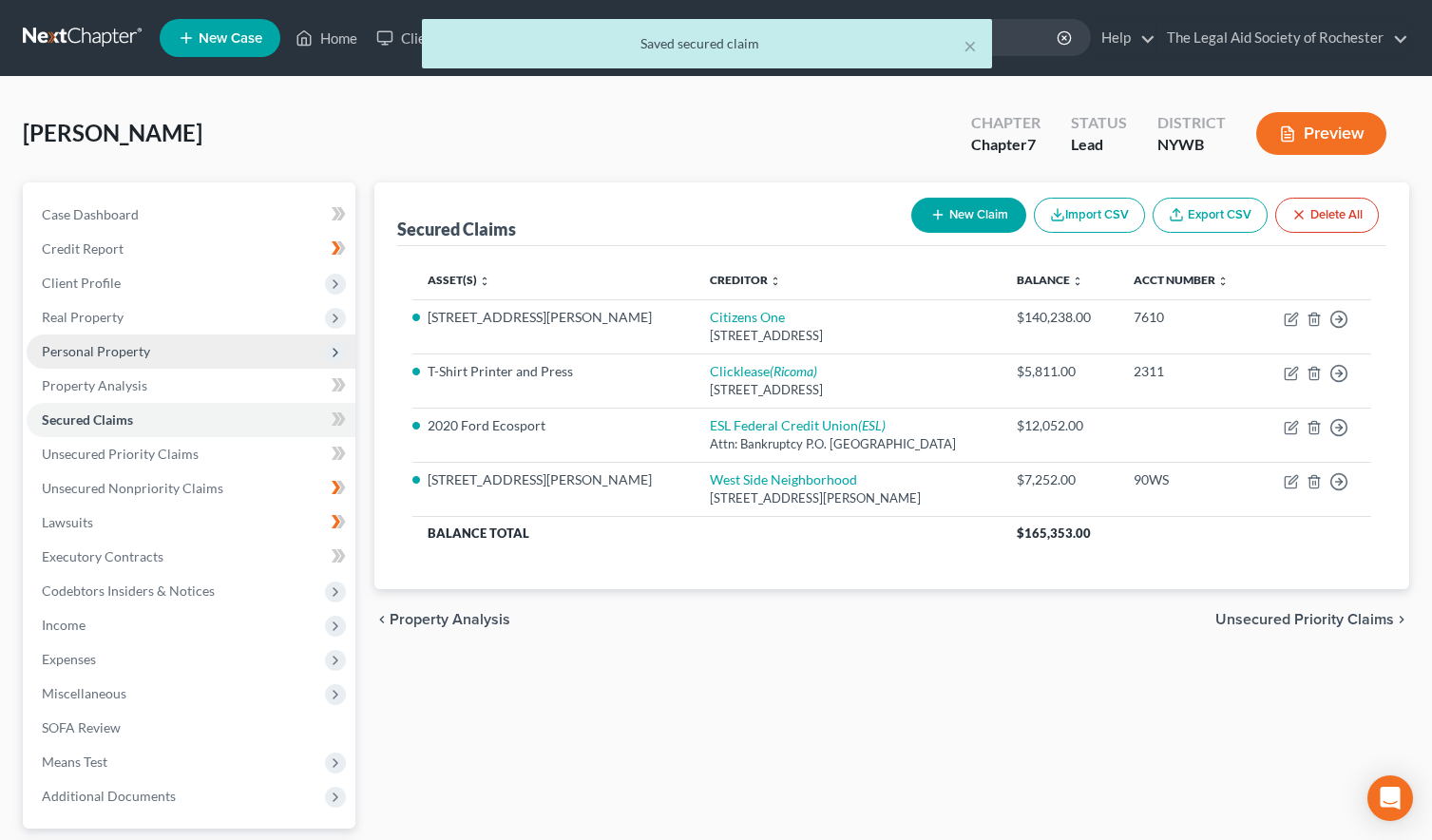 click on "Personal Property" at bounding box center (191, 352) 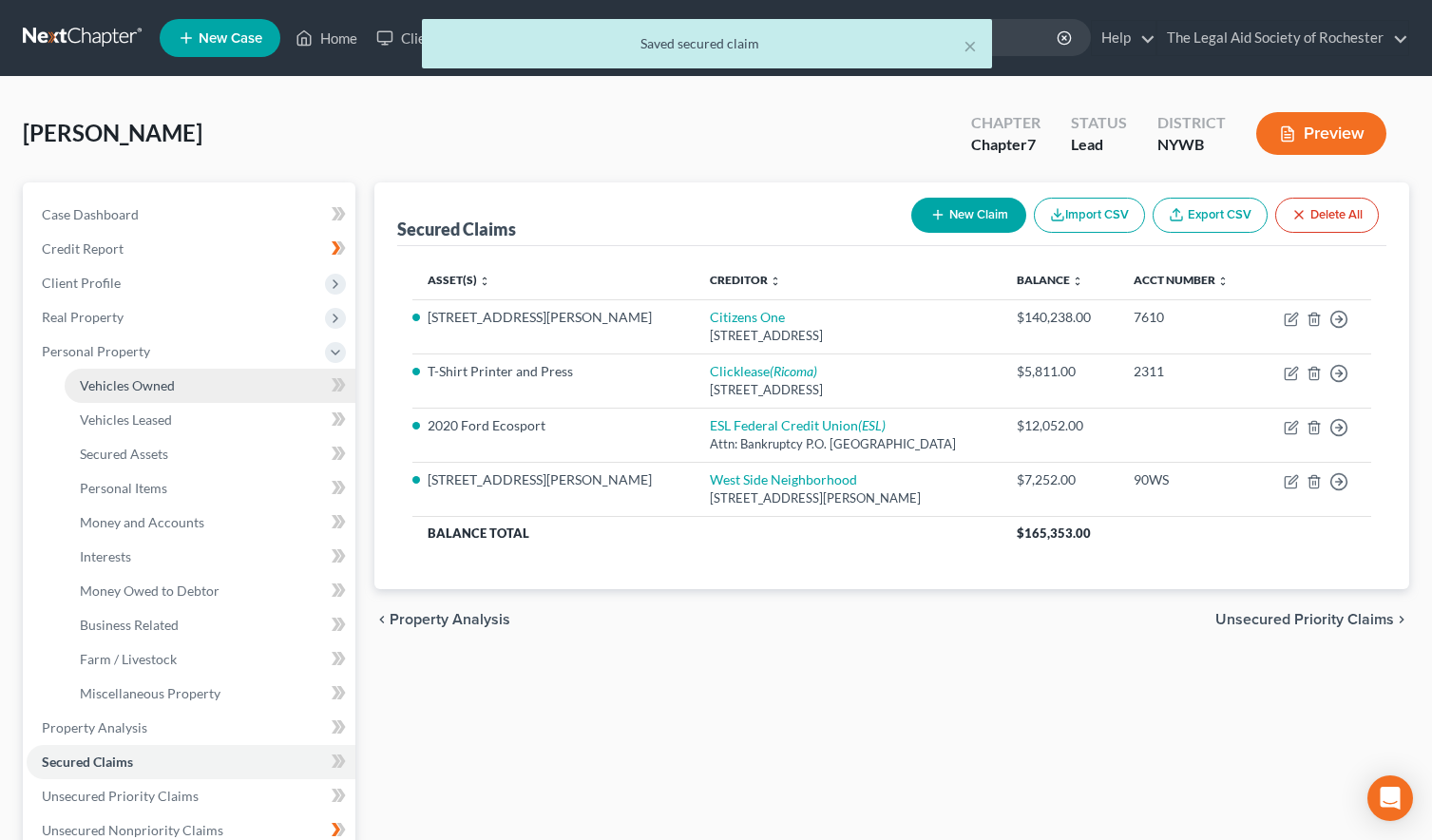 click on "Vehicles Owned" at bounding box center [127, 385] 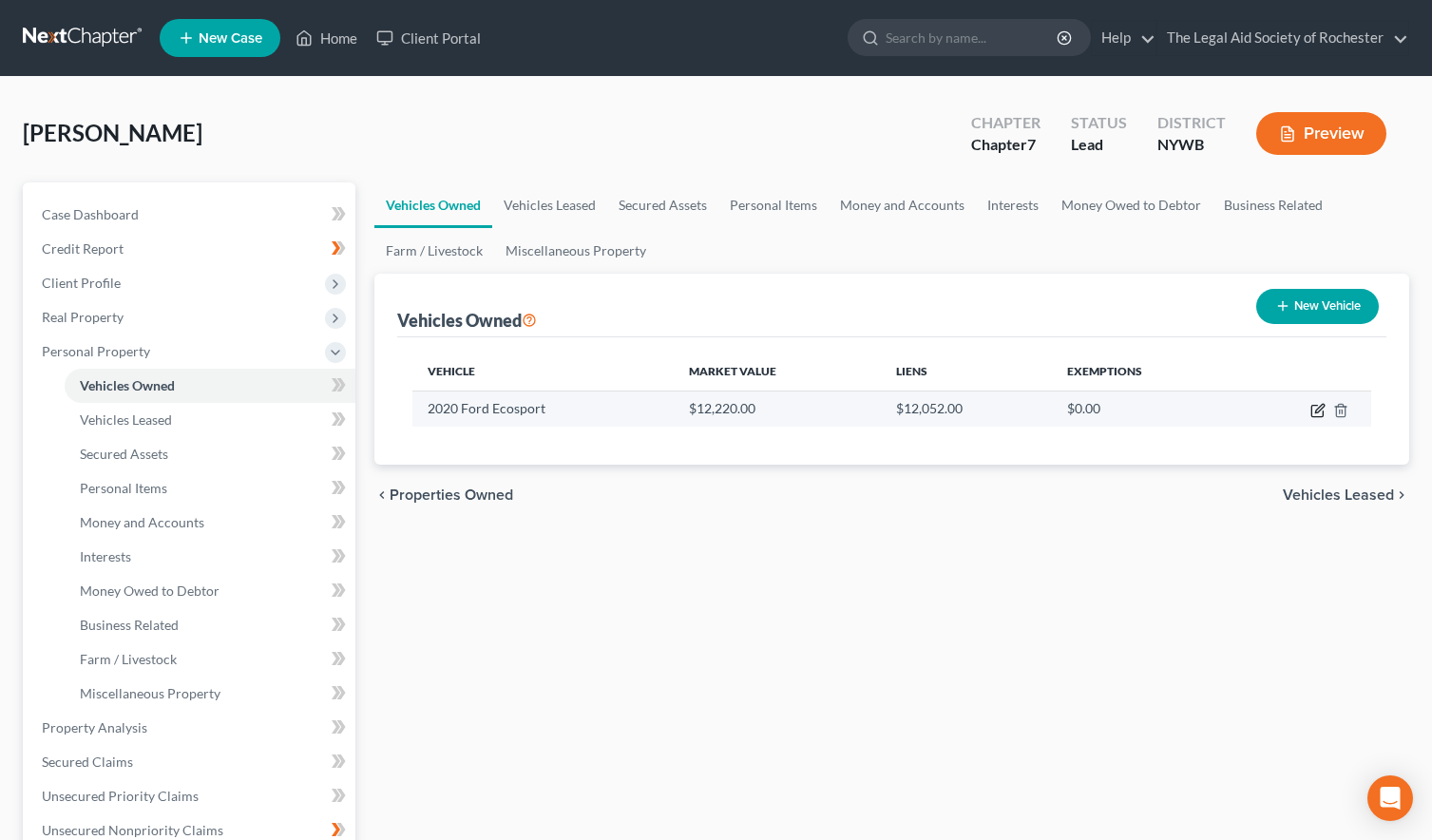 click 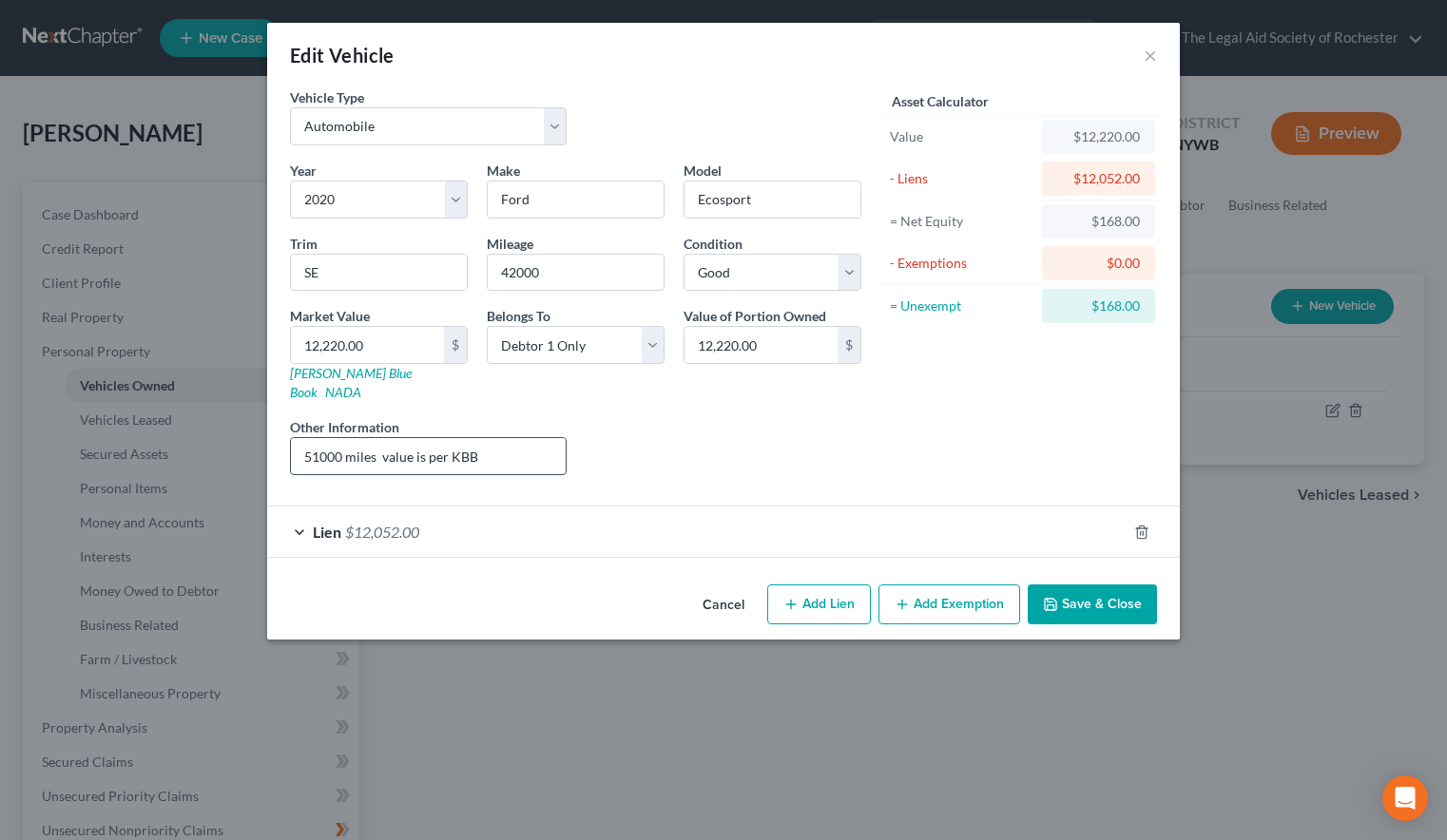 click on "51000 miles  value is per KBB" at bounding box center [428, 456] 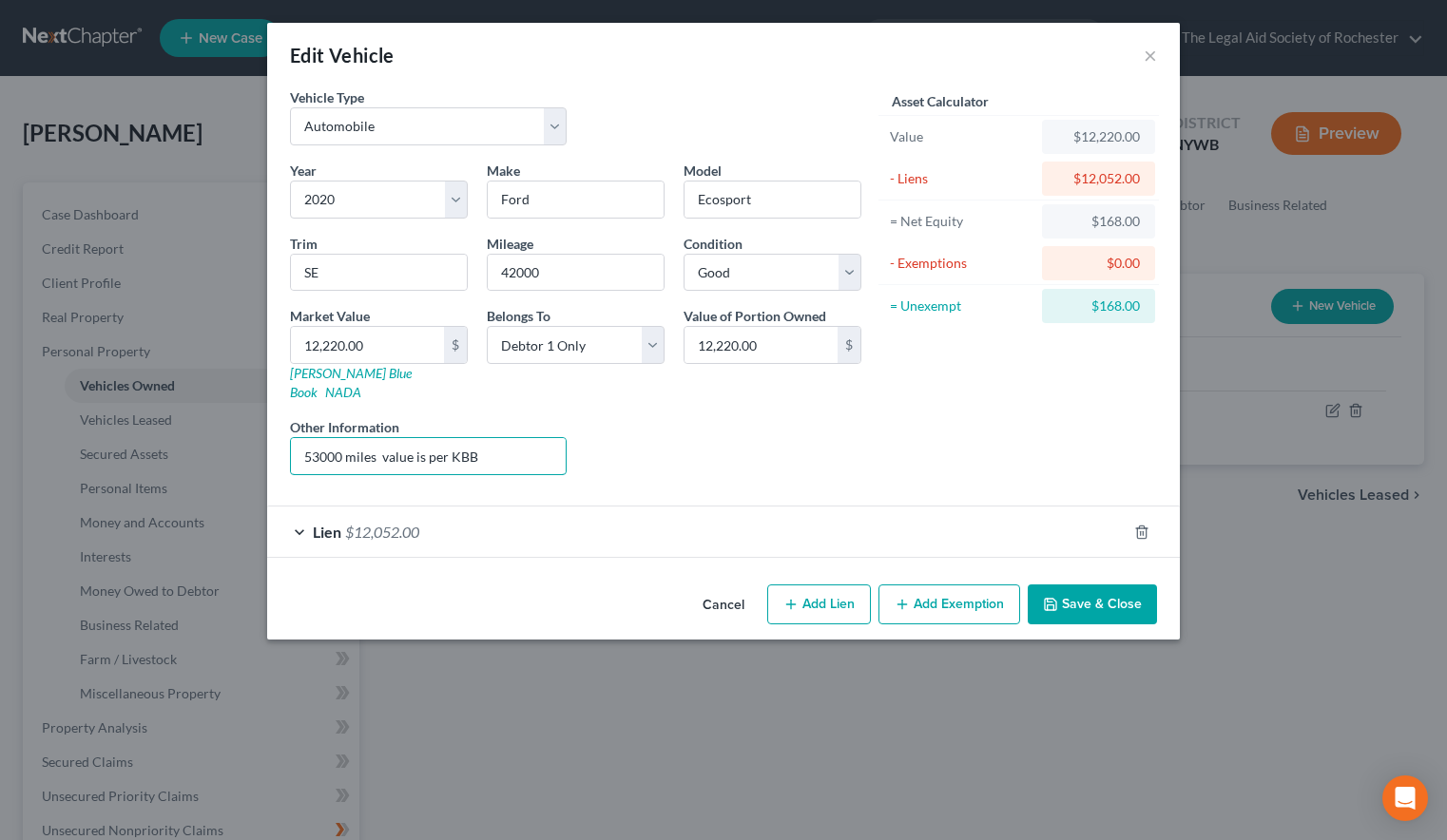 type on "53000 miles  value is per KBB" 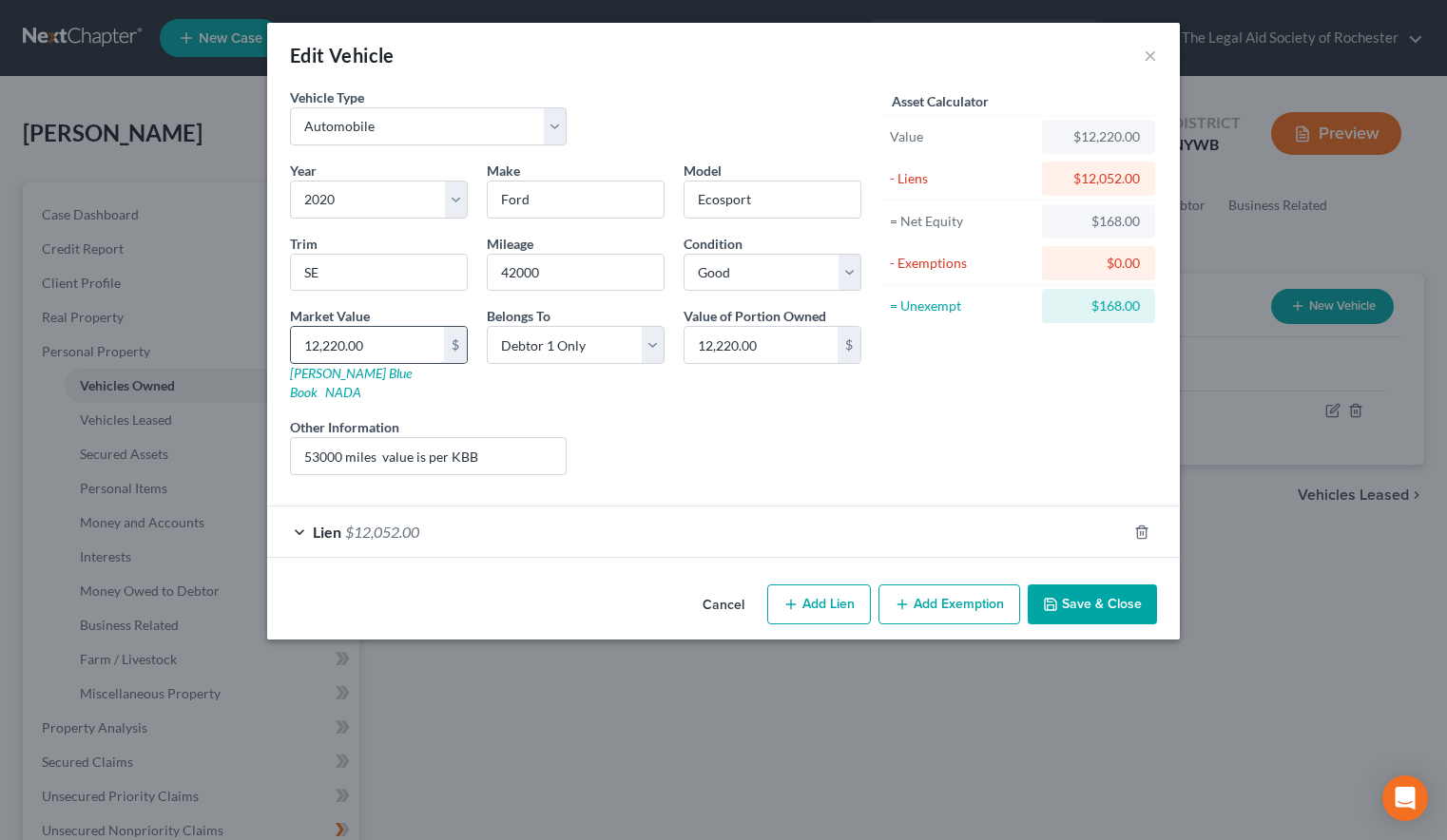 type on "1" 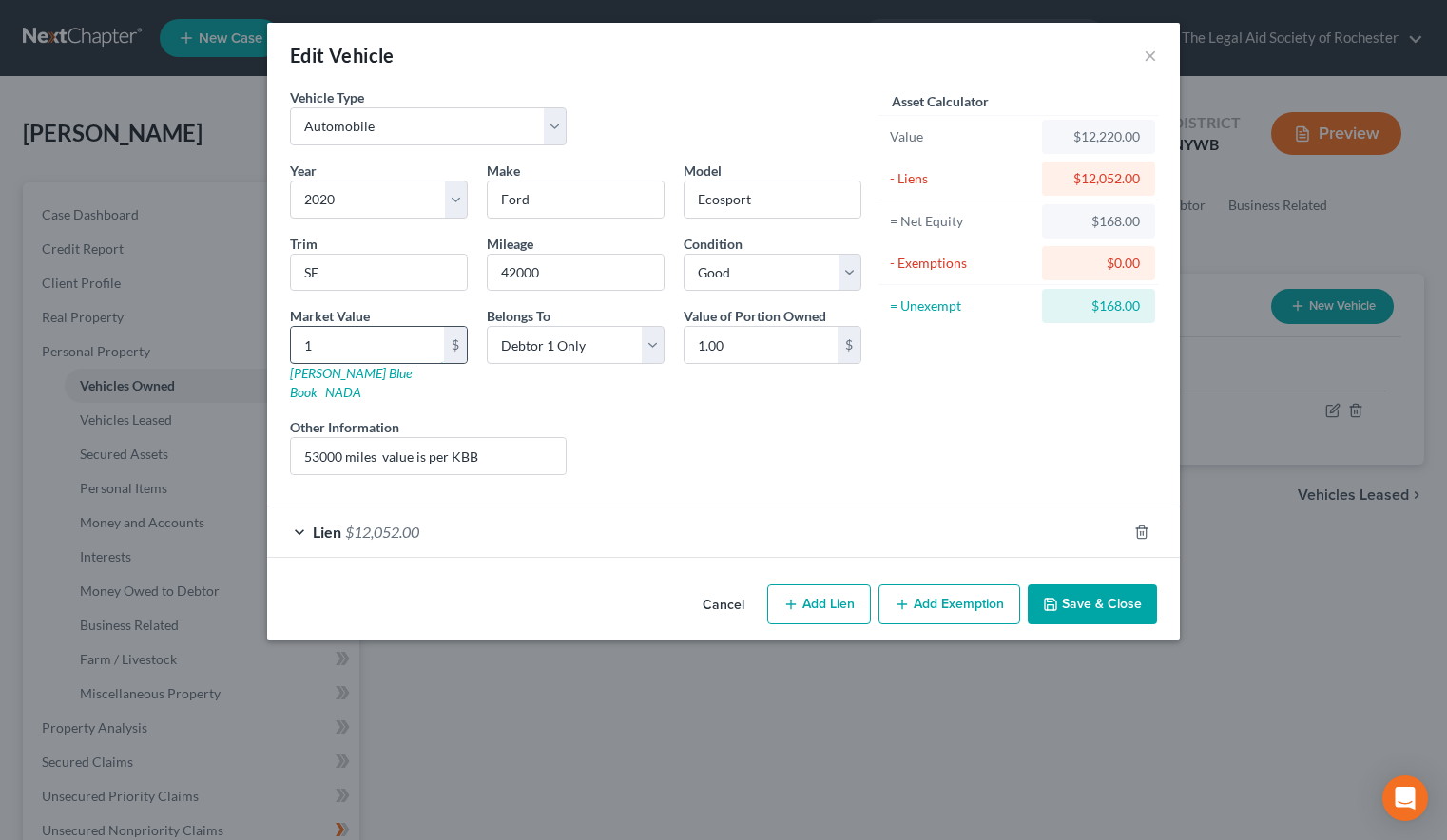 type on "10" 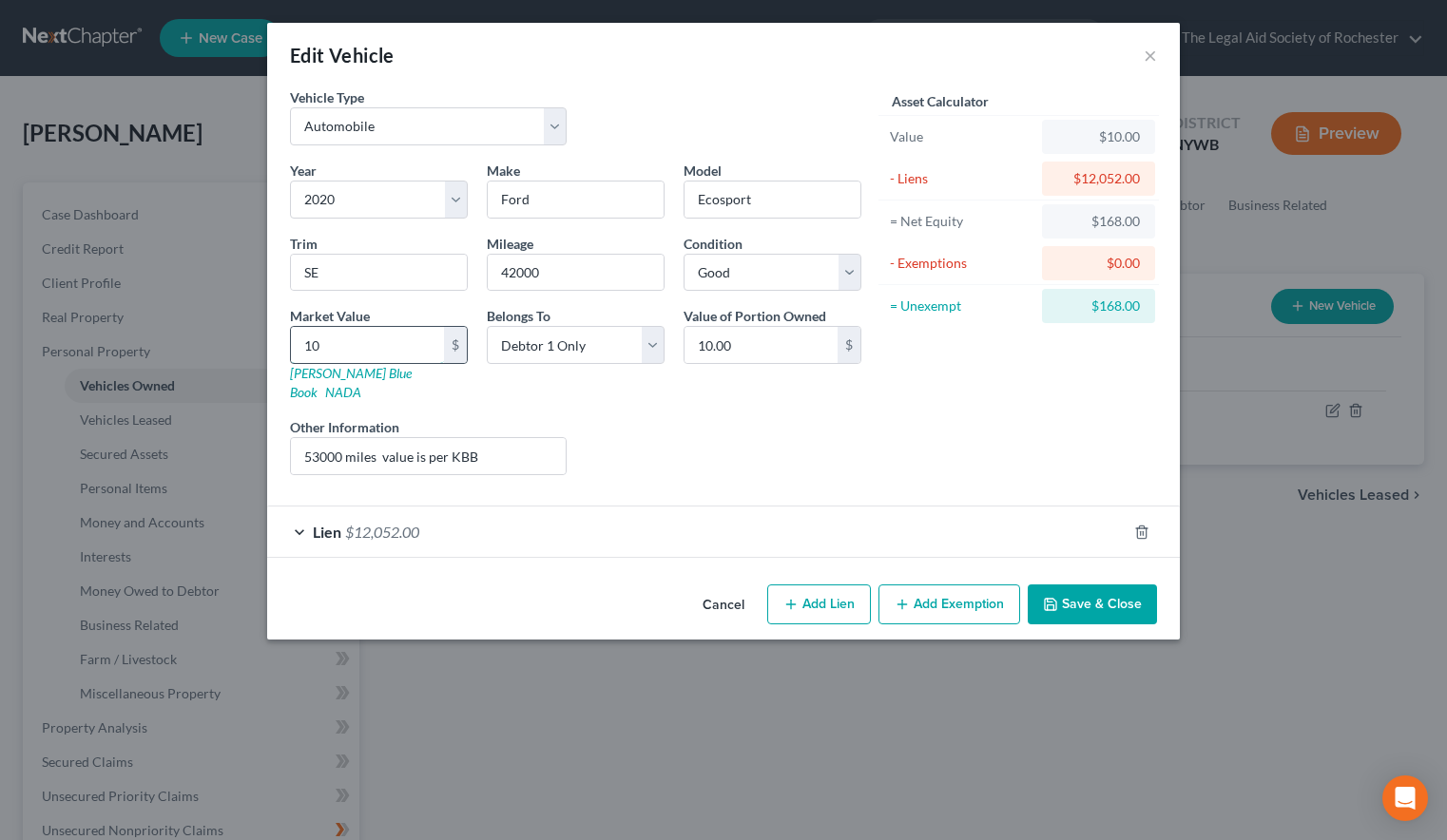 type on "108" 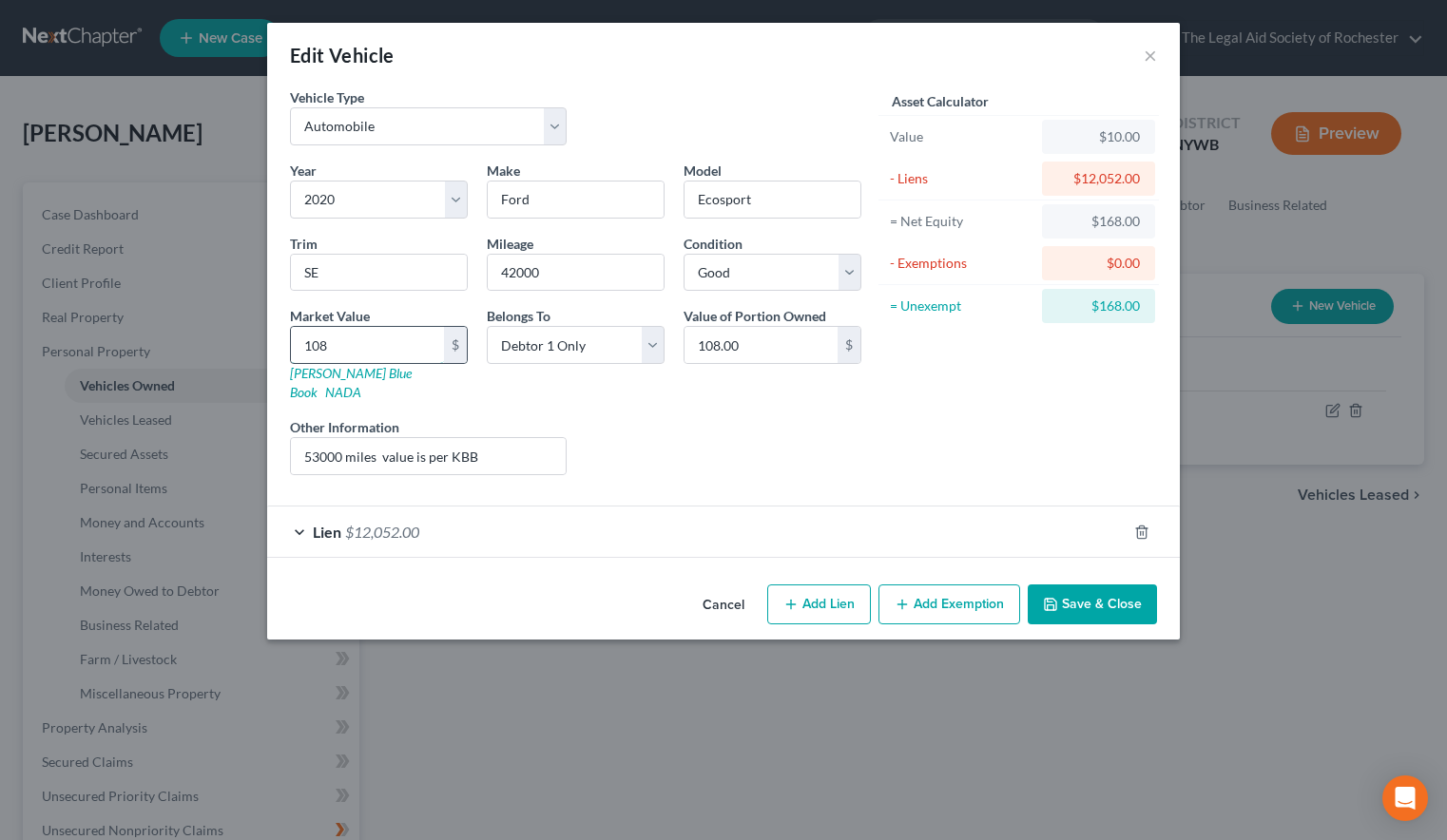 type on "1087" 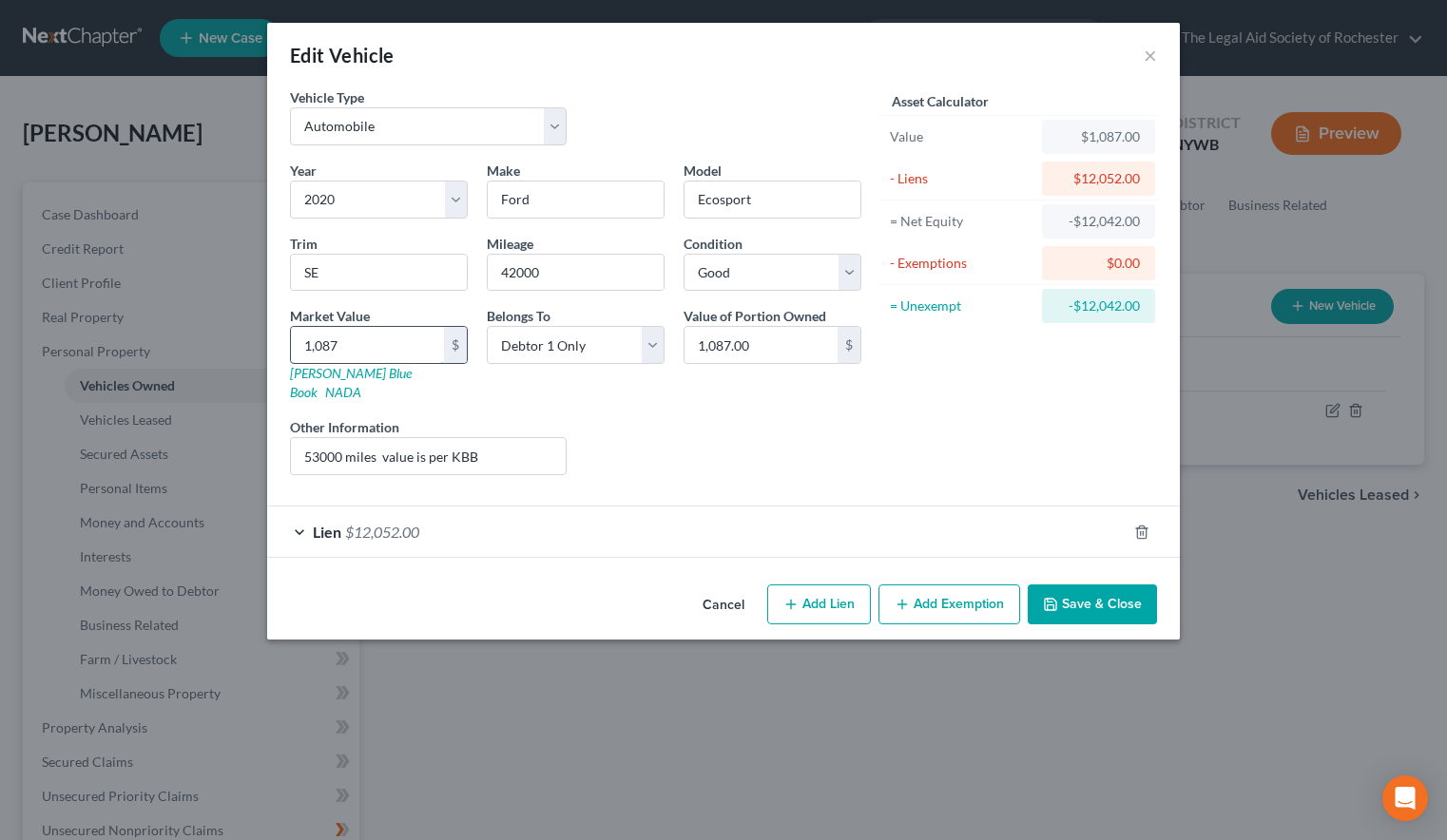 type on "1,0872" 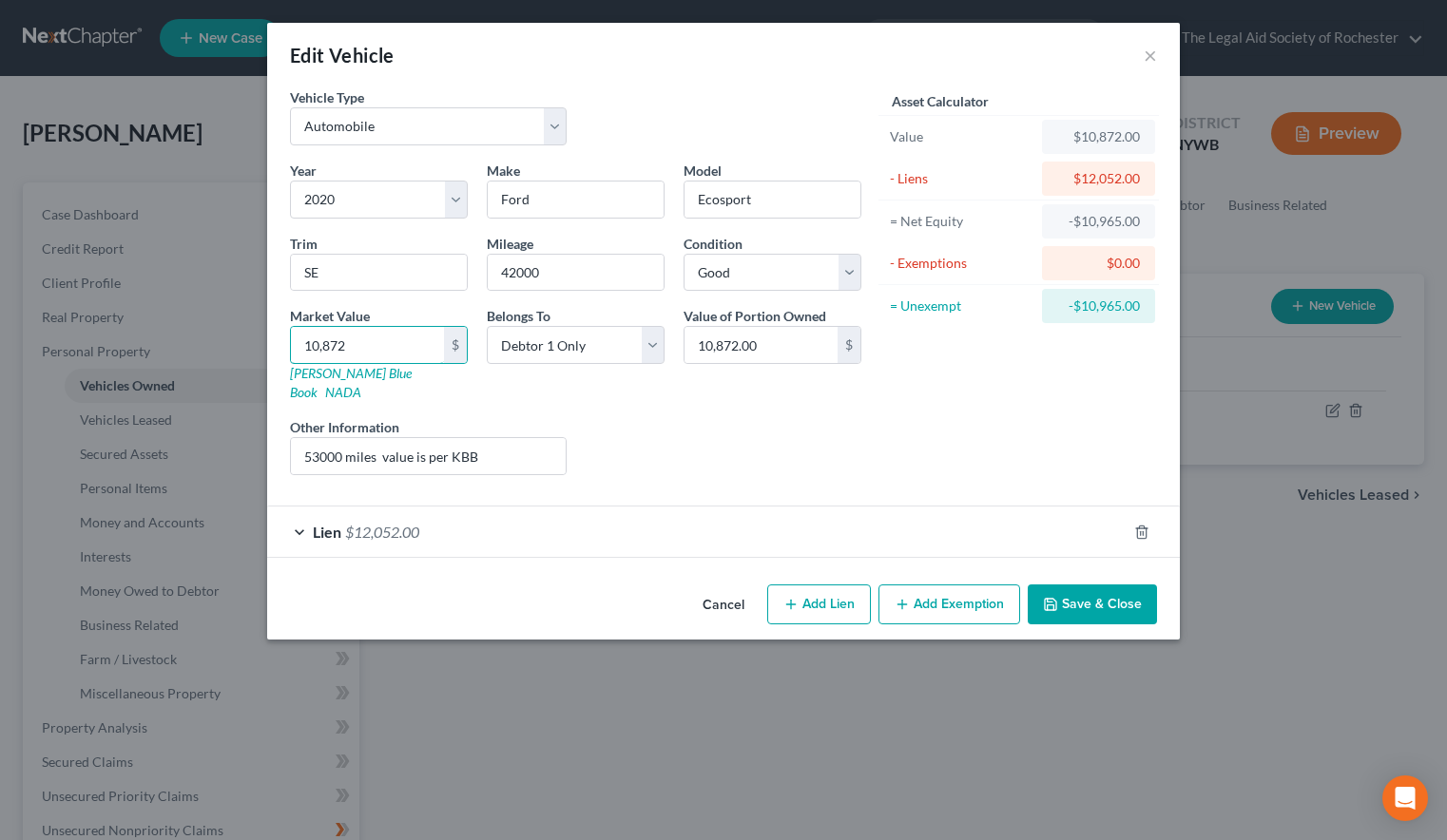 type on "10,872" 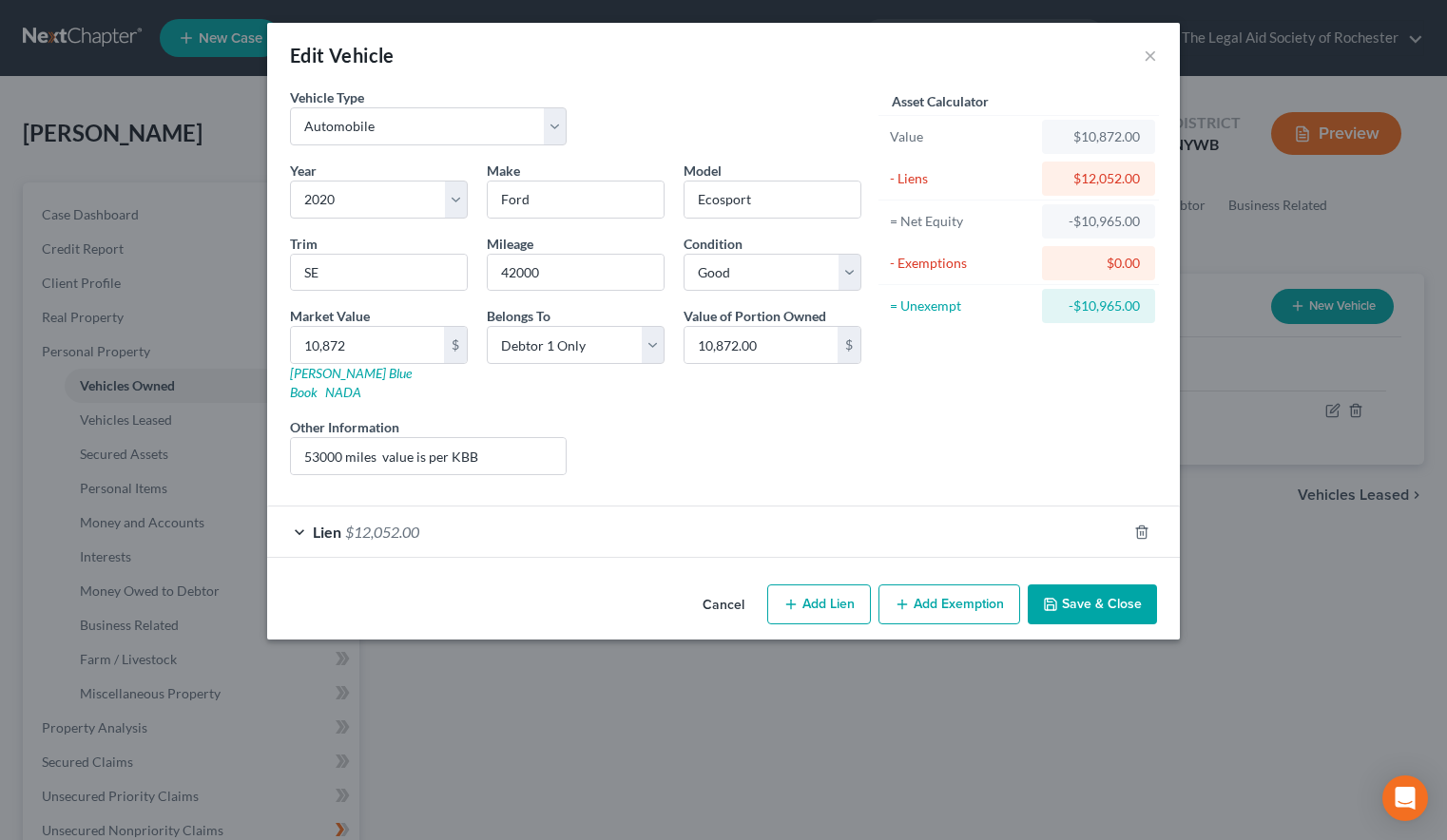 click on "Add Exemption" at bounding box center (949, 604) 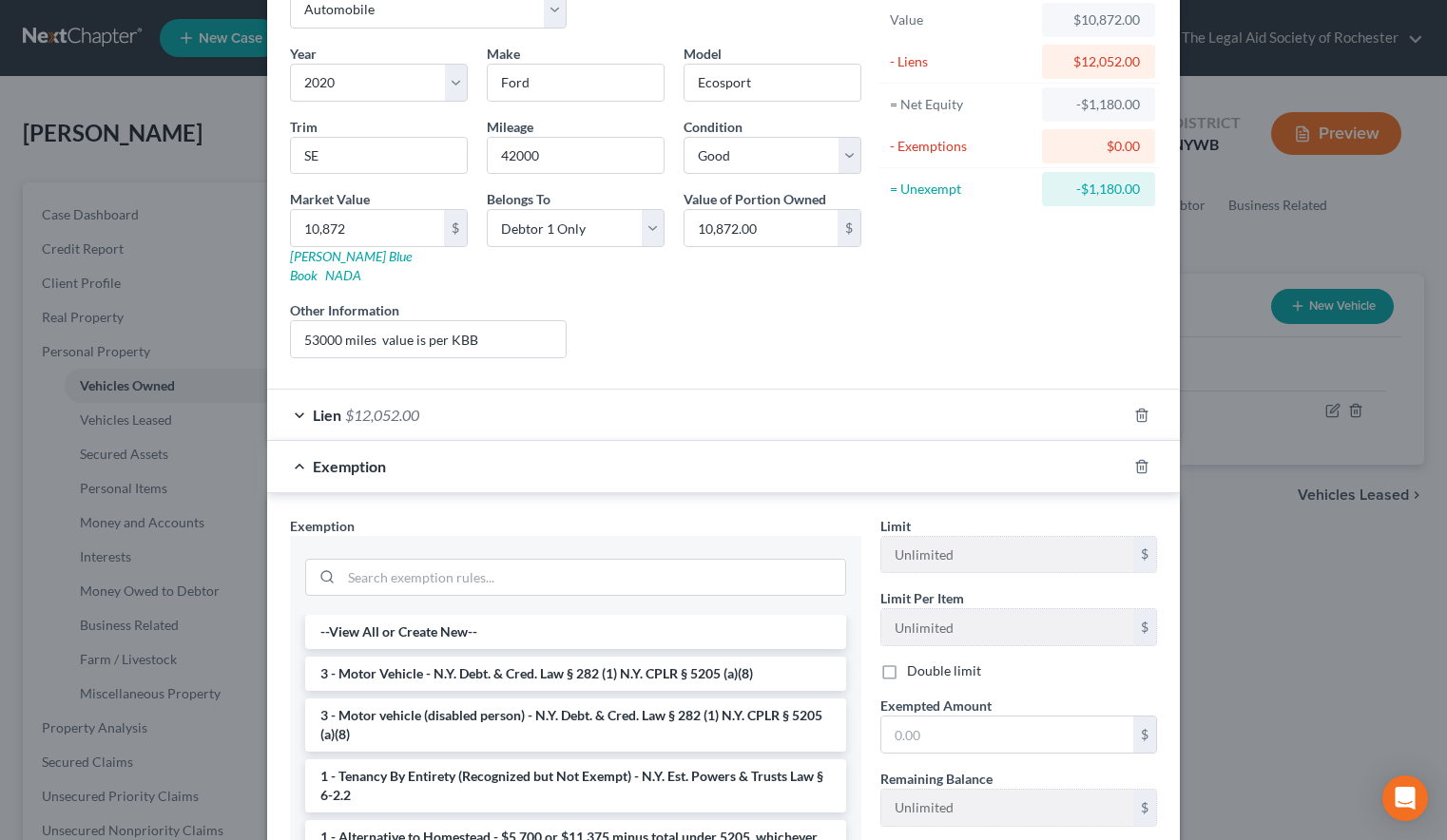 scroll, scrollTop: 285, scrollLeft: 0, axis: vertical 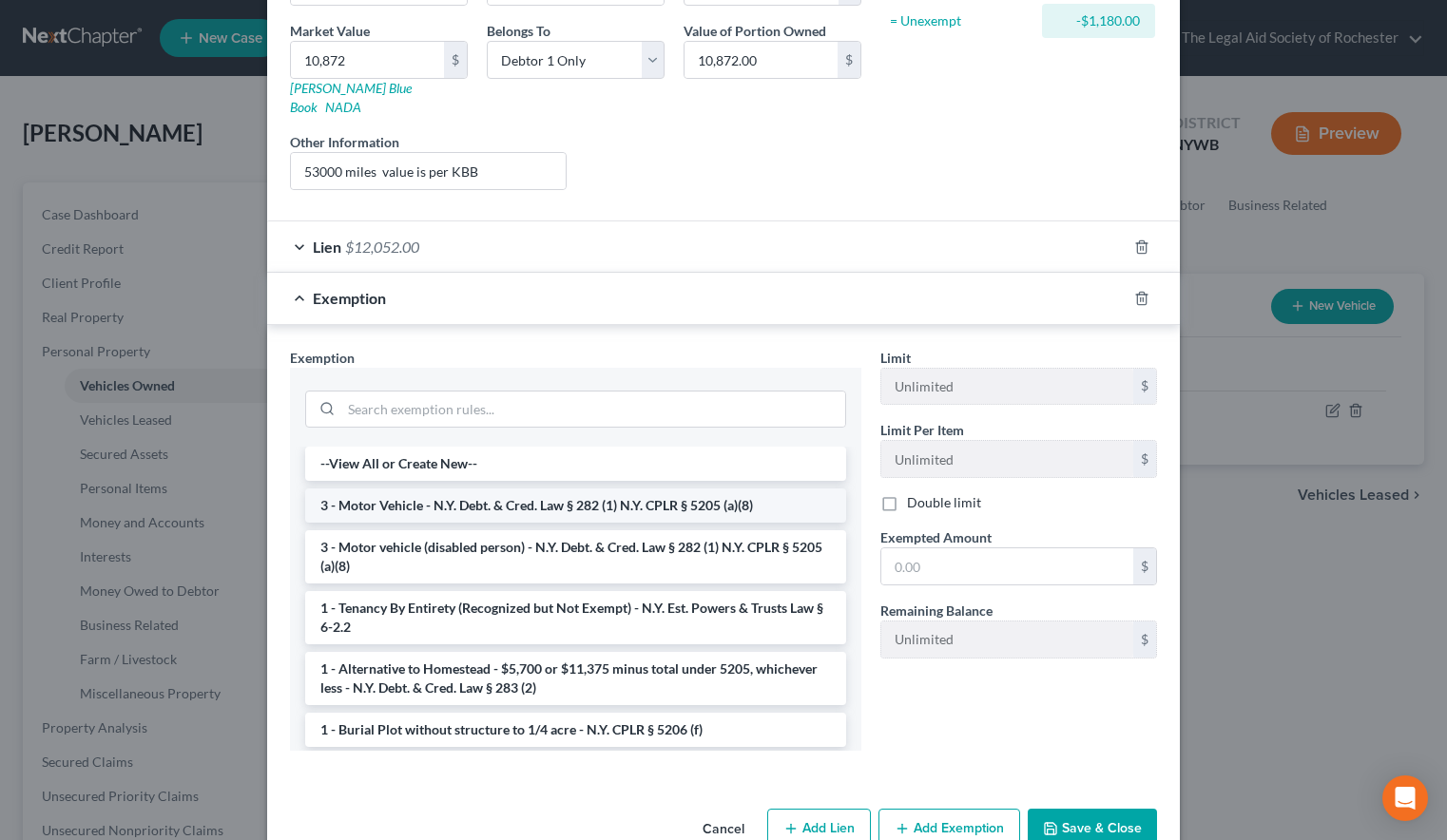 click on "3 - Motor Vehicle - N.Y. Debt. & Cred. Law § 282 (1) N.Y. CPLR § 5205 (a)(8)" at bounding box center (575, 506) 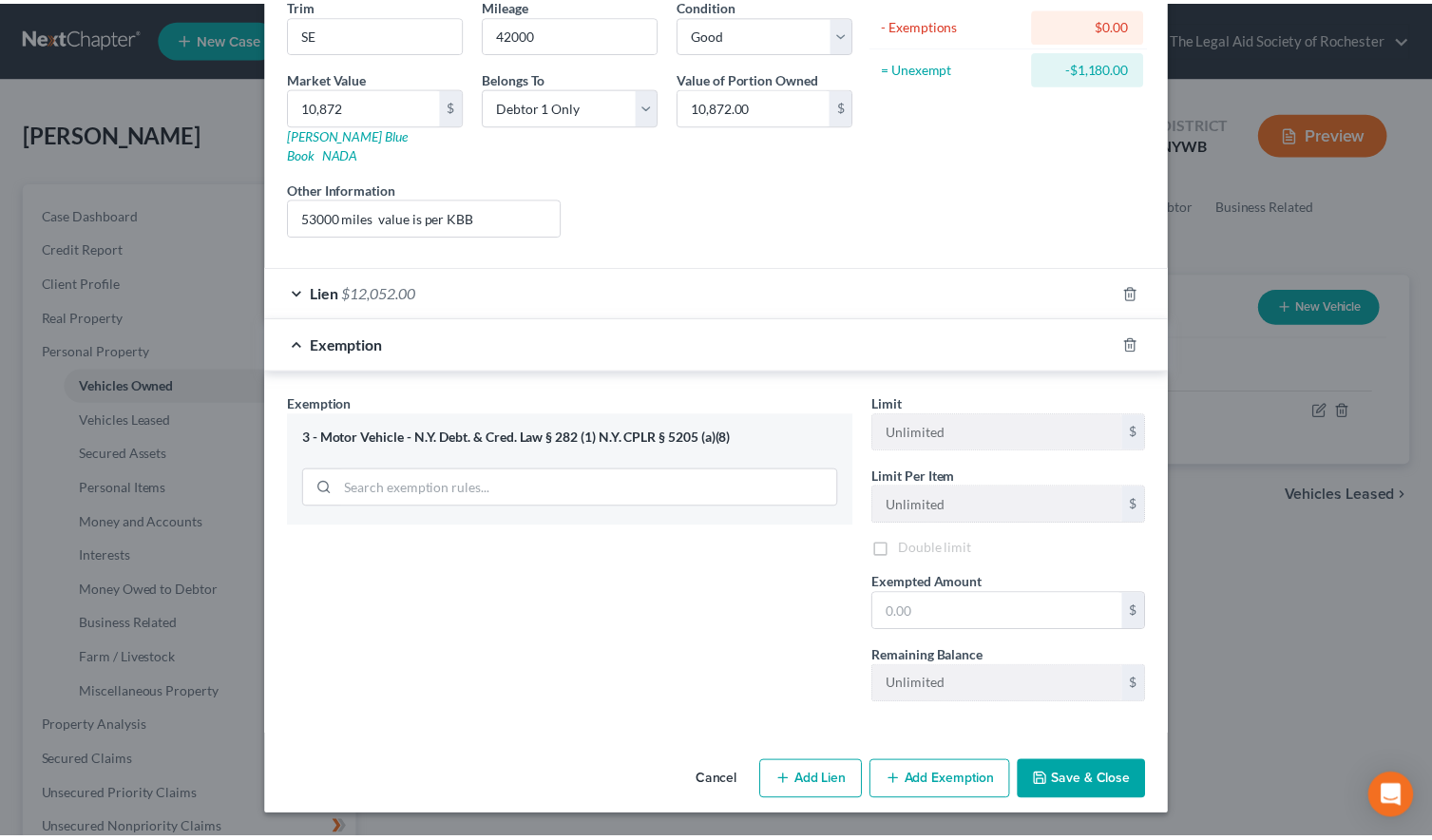 scroll, scrollTop: 222, scrollLeft: 0, axis: vertical 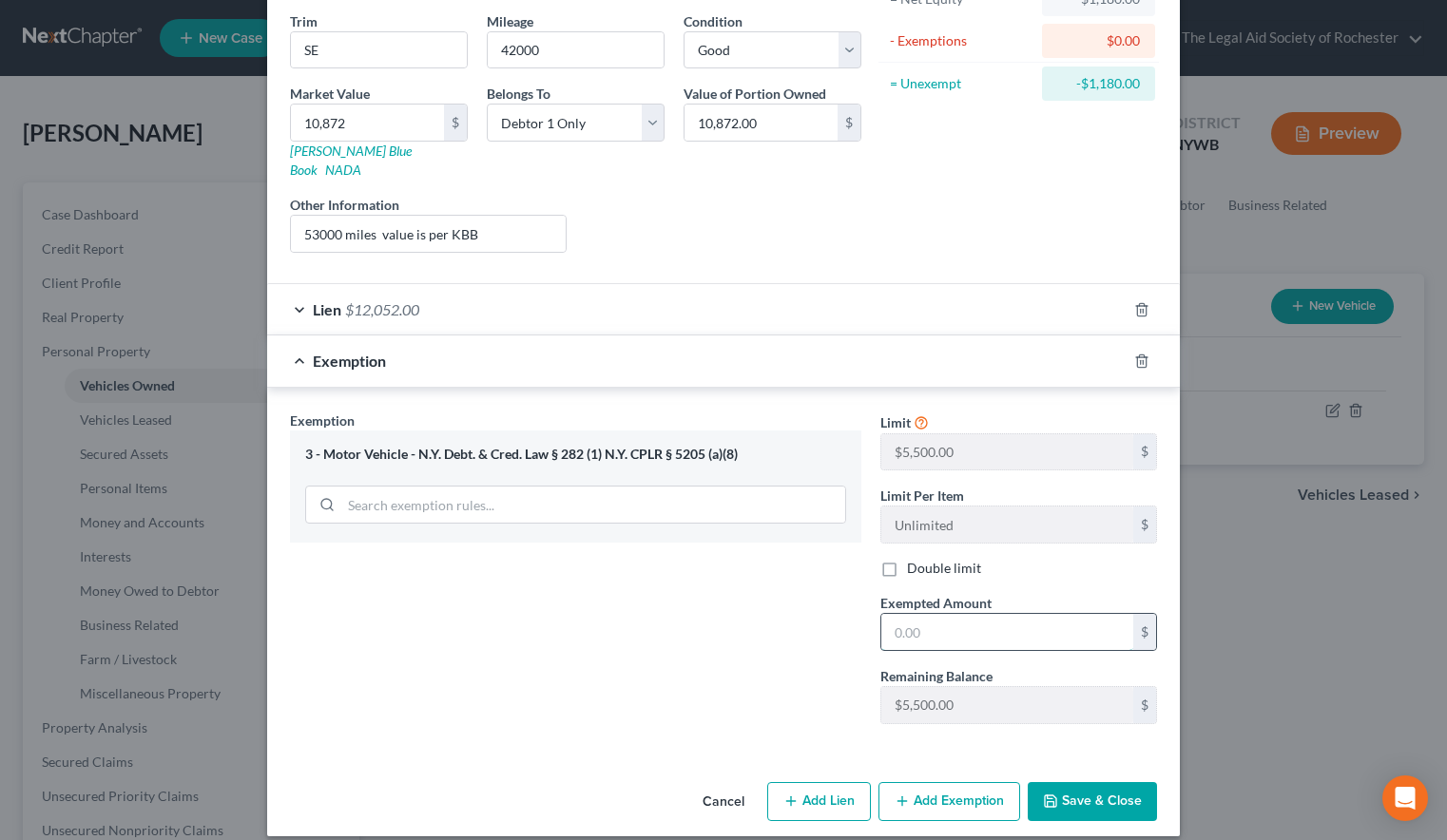 click at bounding box center [1007, 632] 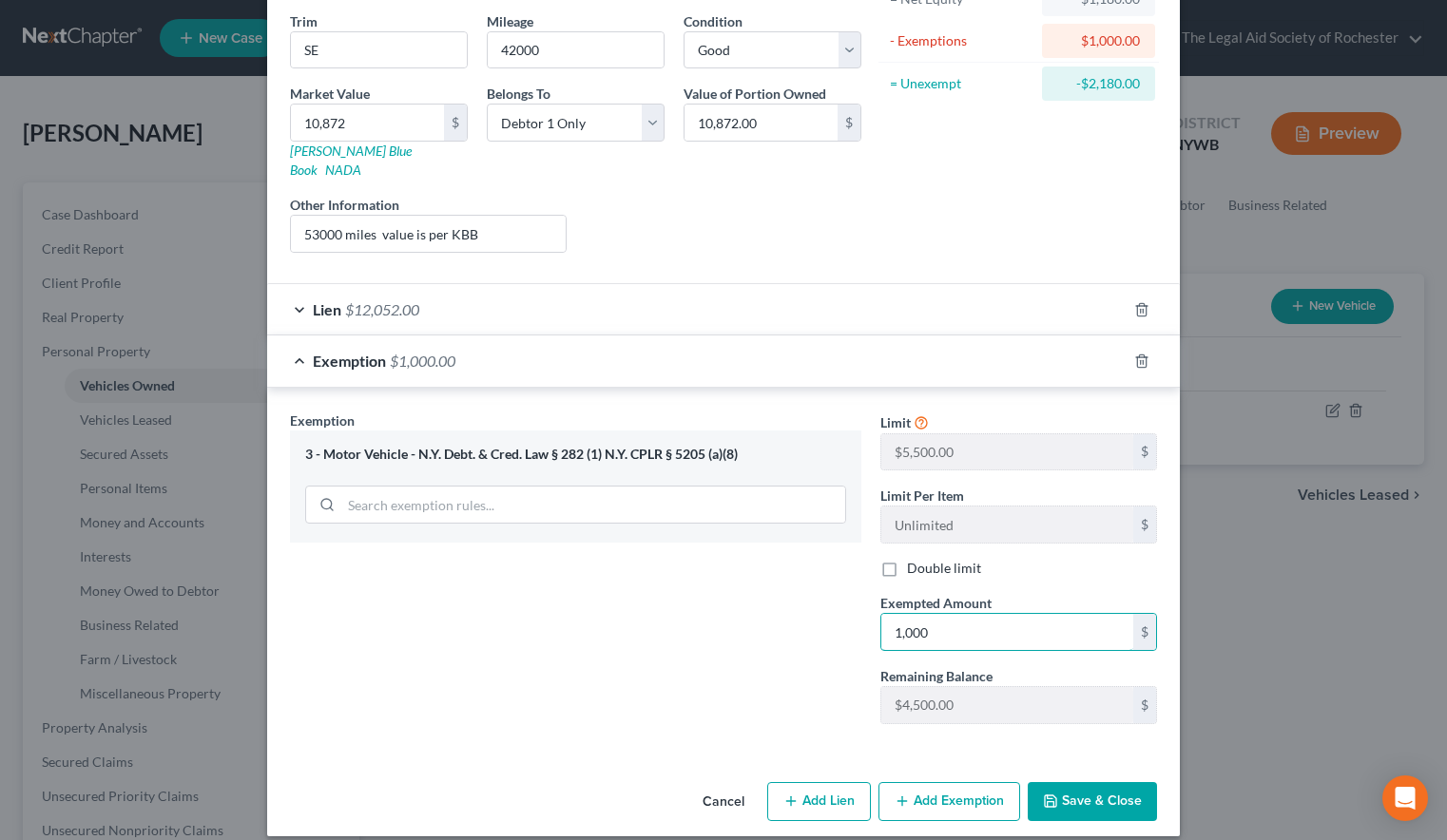 type on "1,000" 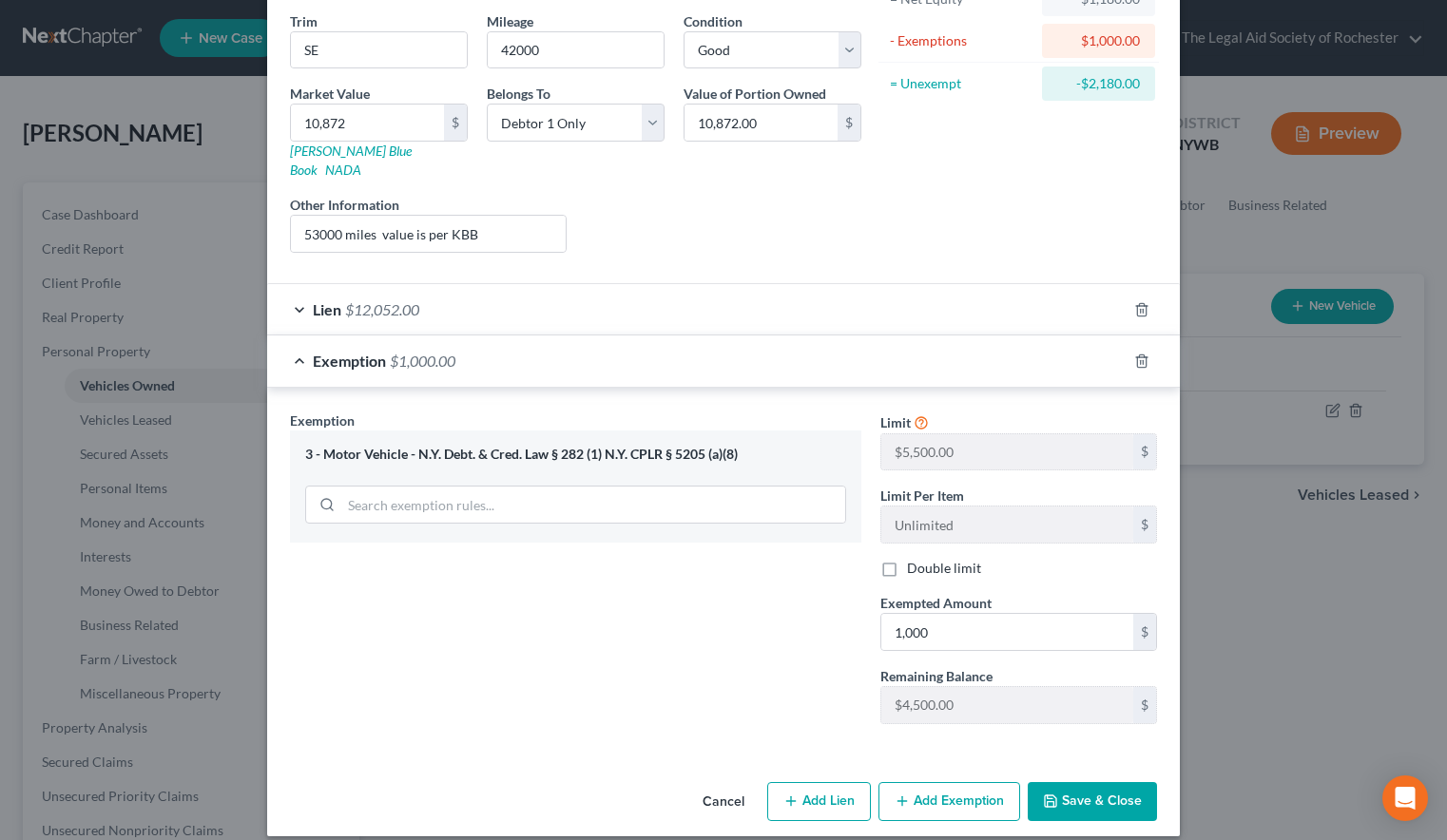 click on "Save & Close" at bounding box center (1092, 802) 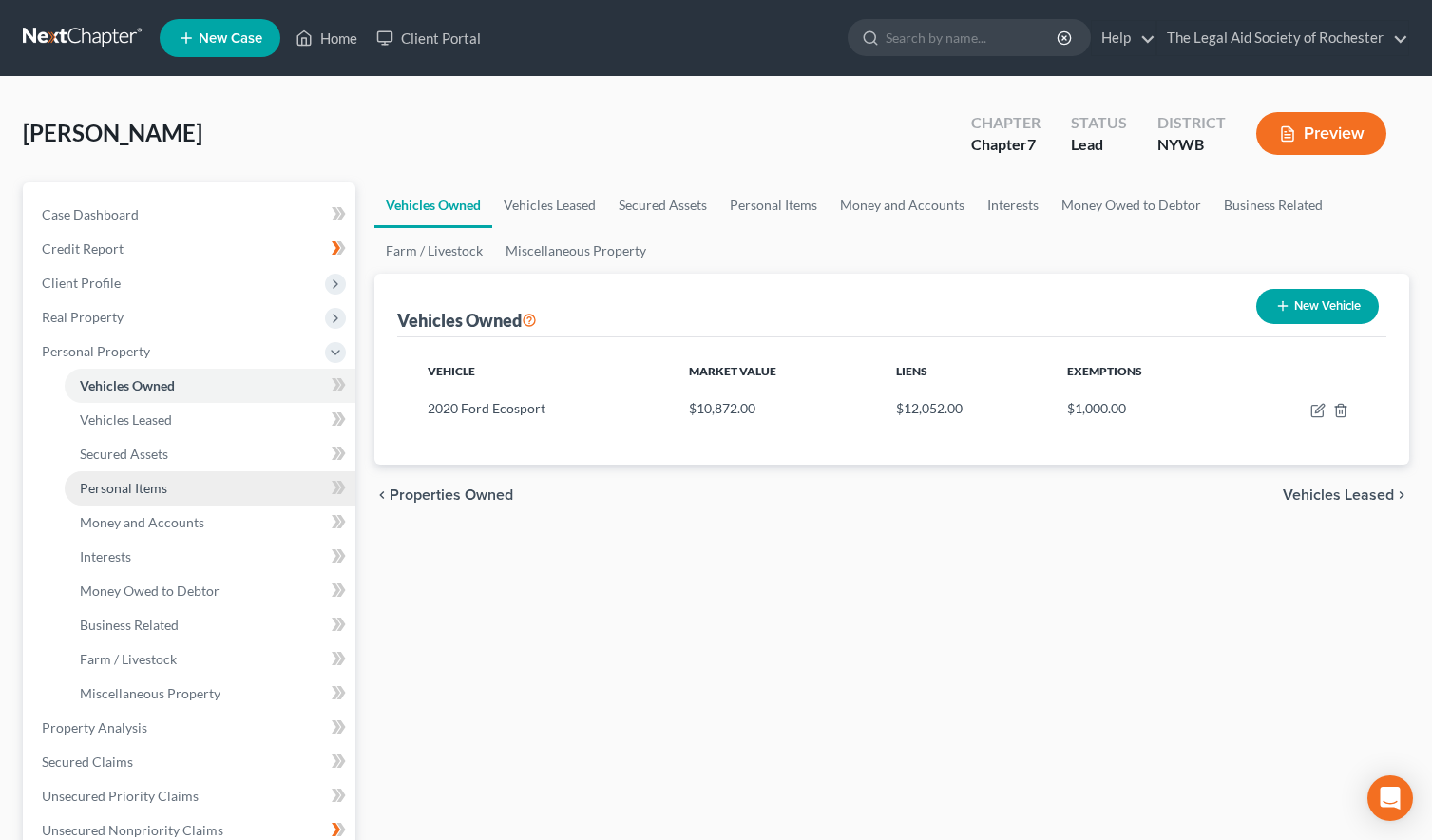 click on "Personal Items" at bounding box center [124, 487] 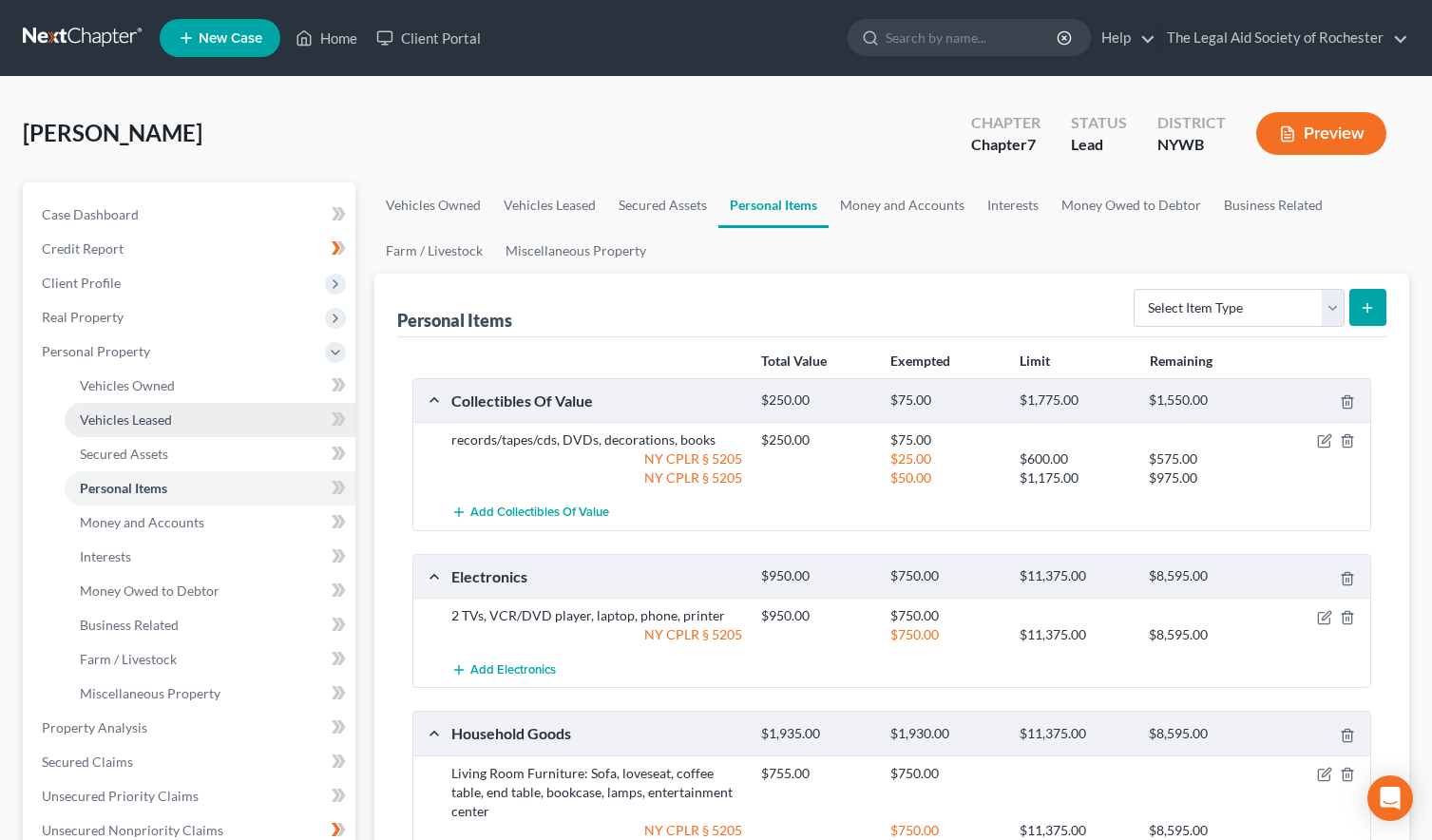click on "Vehicles Leased" at bounding box center (125, 419) 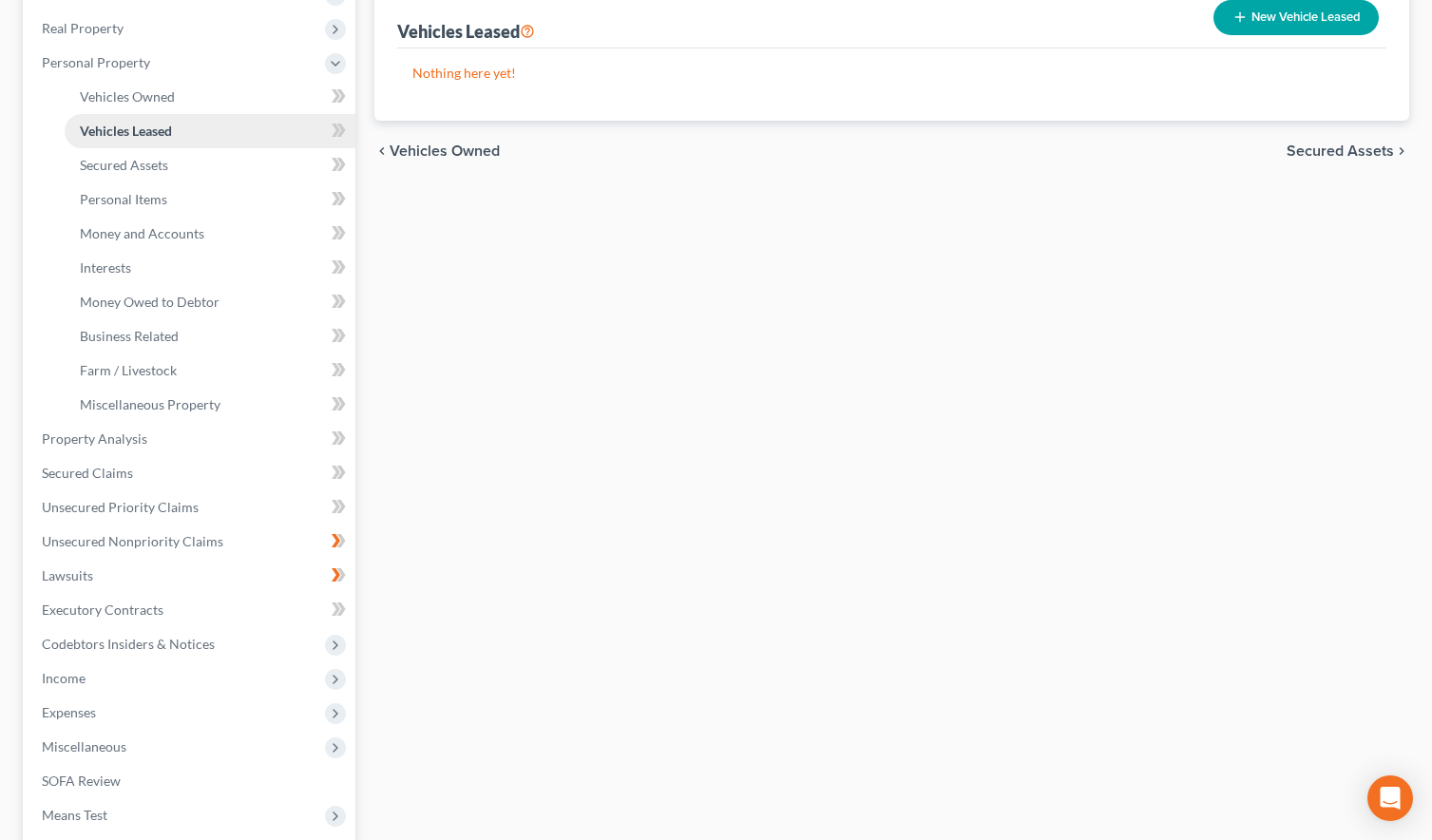 scroll, scrollTop: 0, scrollLeft: 0, axis: both 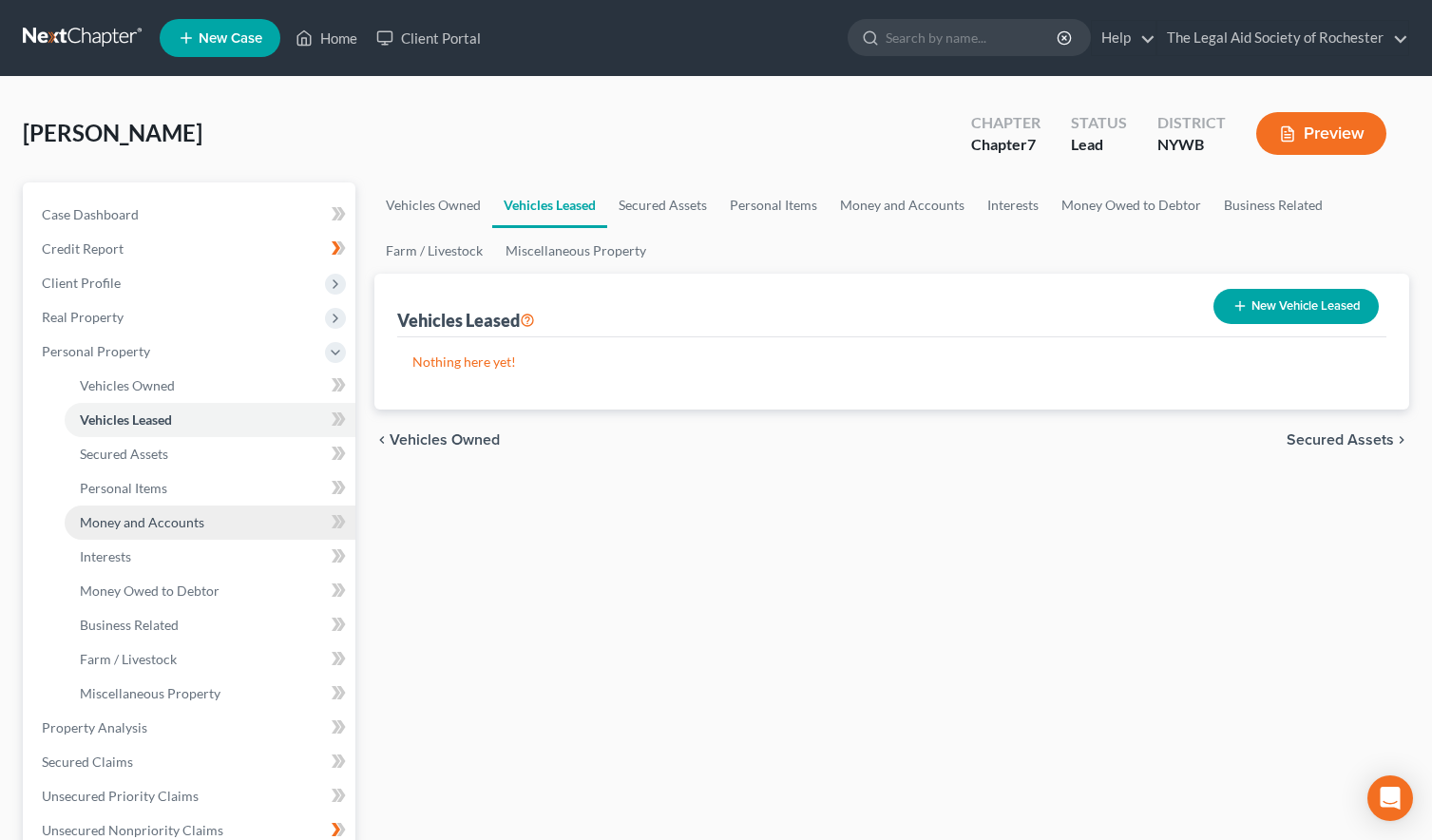 click on "Money and Accounts" at bounding box center [142, 522] 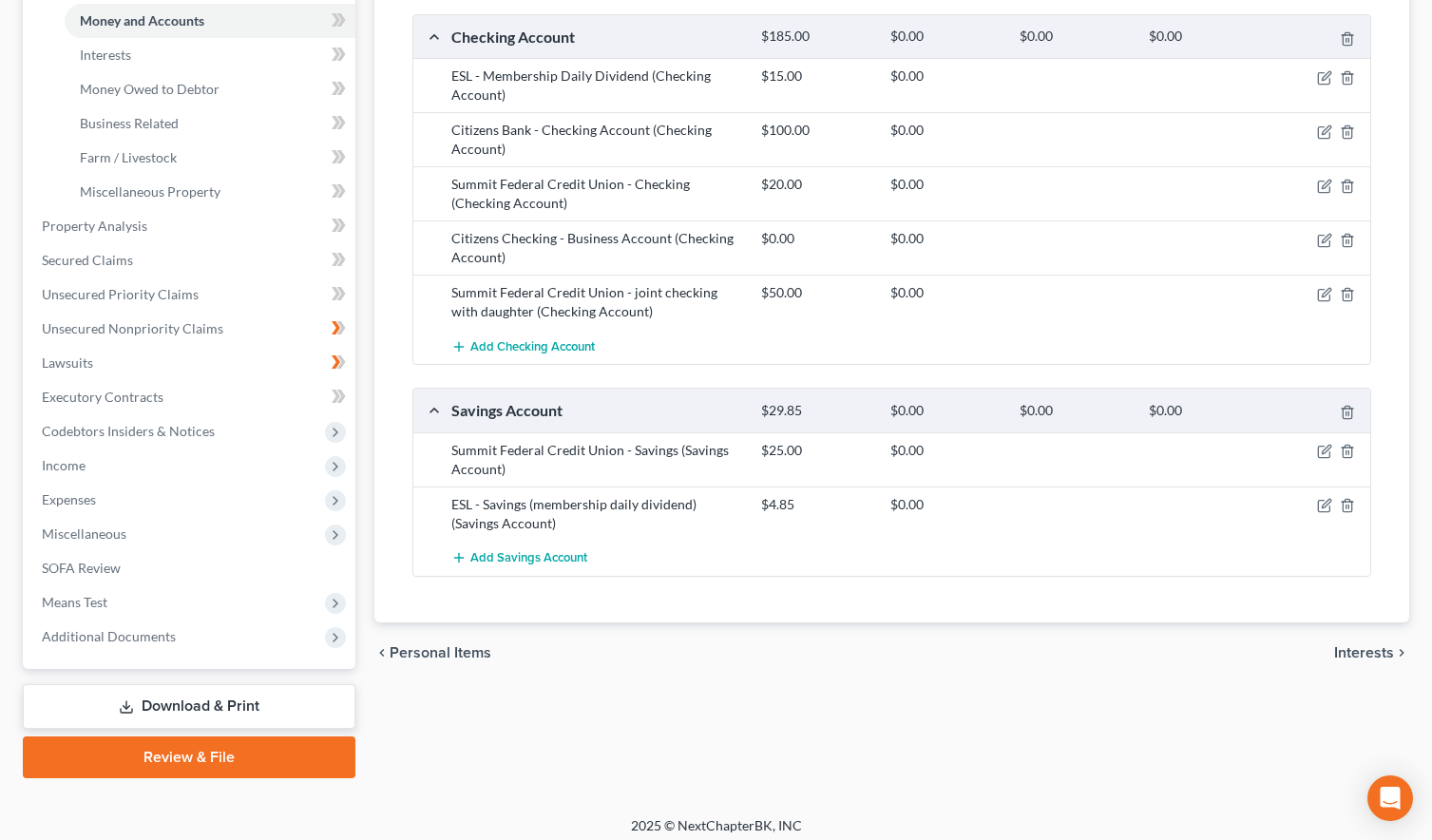scroll, scrollTop: 512, scrollLeft: 0, axis: vertical 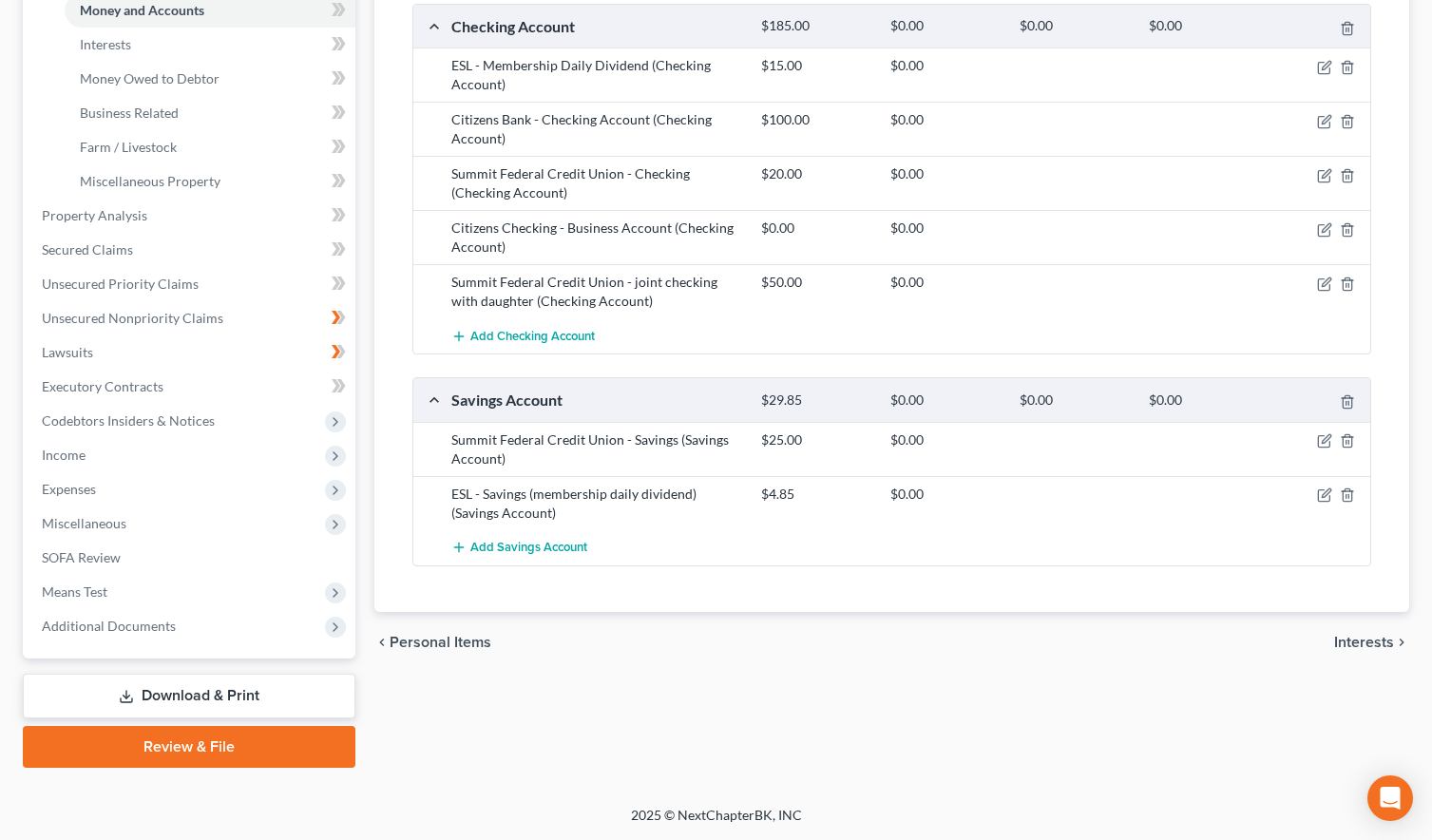 click on "Download & Print" at bounding box center [189, 696] 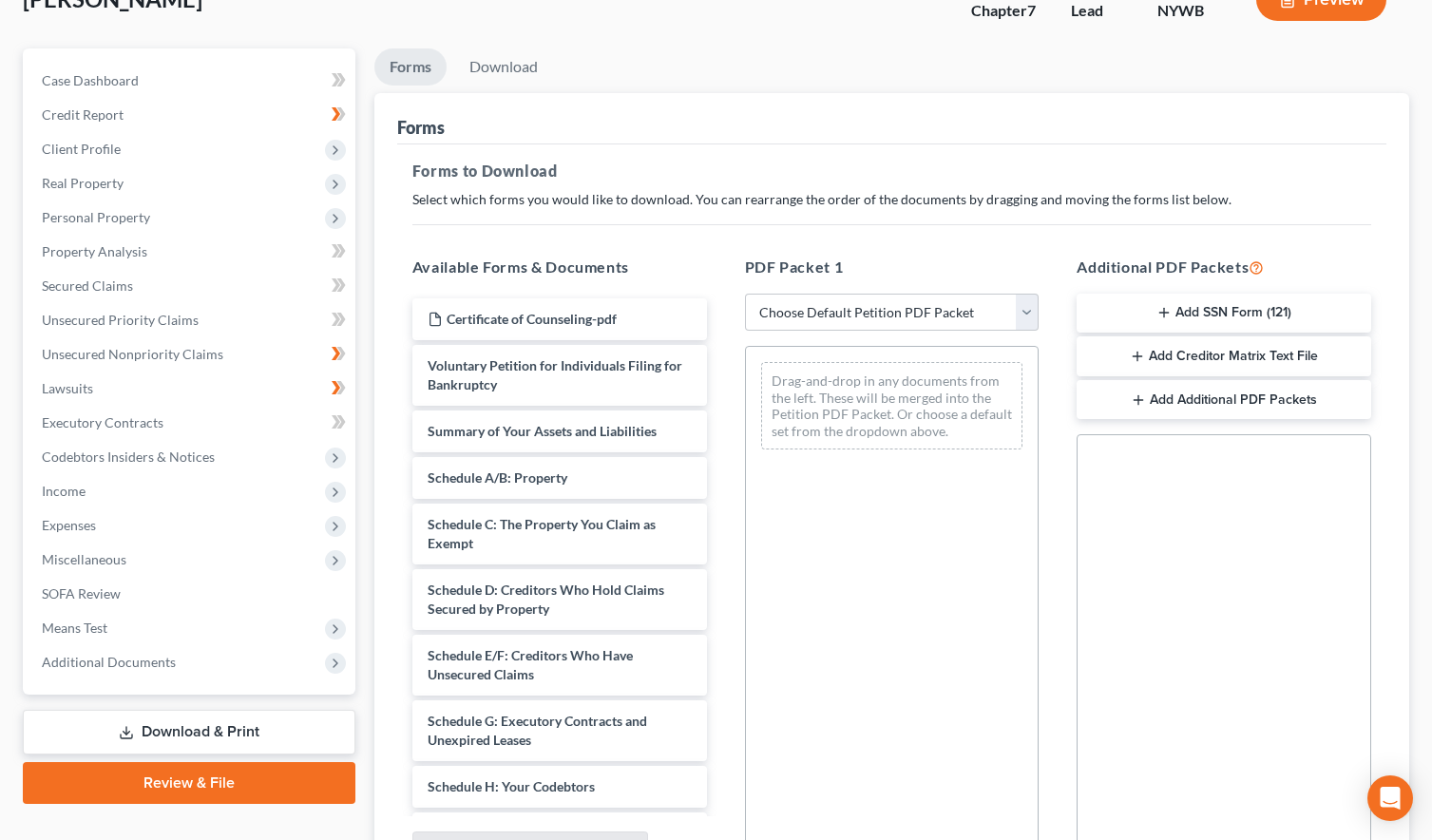 scroll, scrollTop: 0, scrollLeft: 0, axis: both 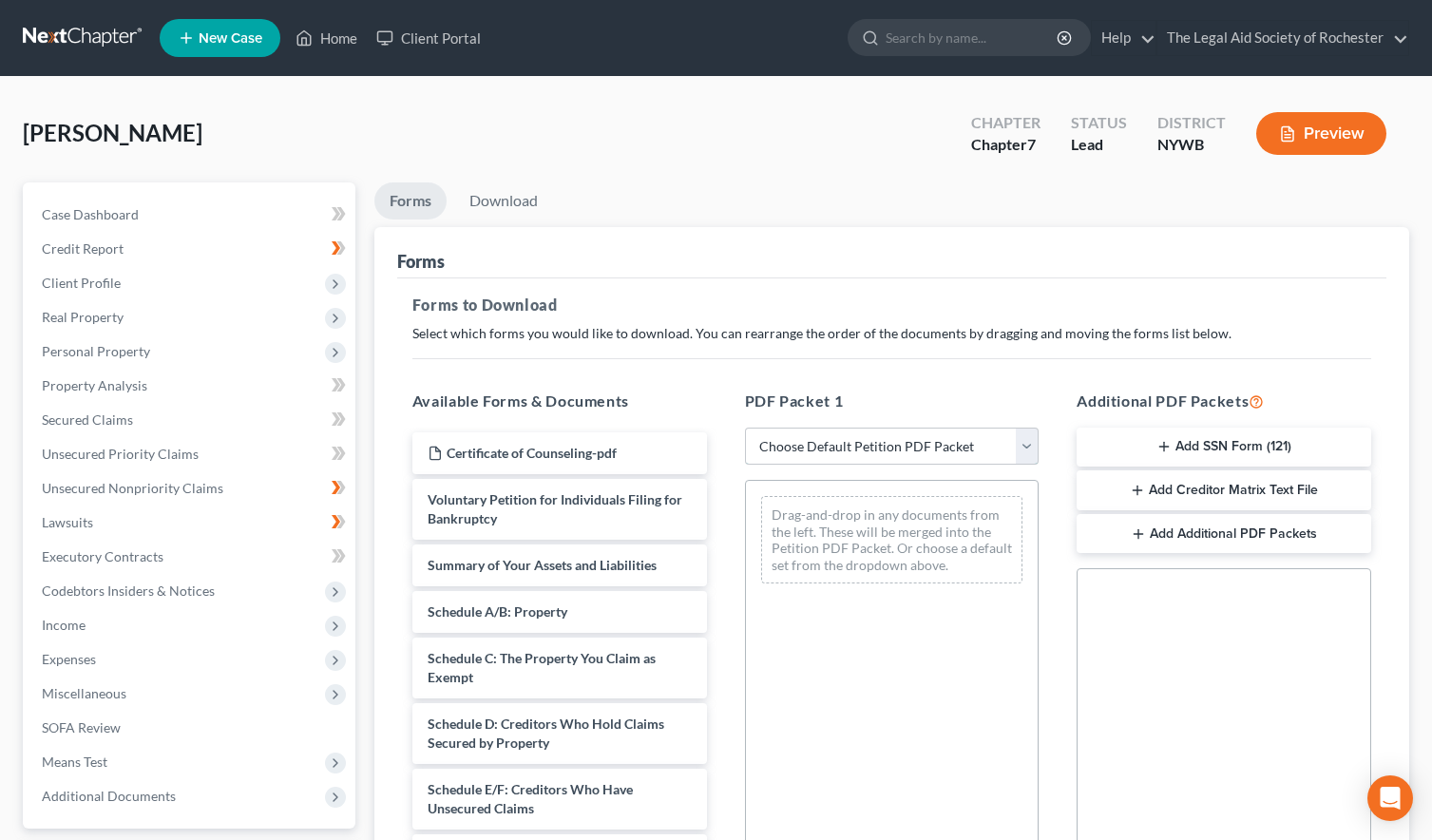 click on "Choose Default Petition PDF Packet Complete Bankruptcy Petition (all forms and schedules) Emergency Filing Forms (Petition and Creditor List Only) Amended Forms Signature Pages Only" at bounding box center (892, 447) 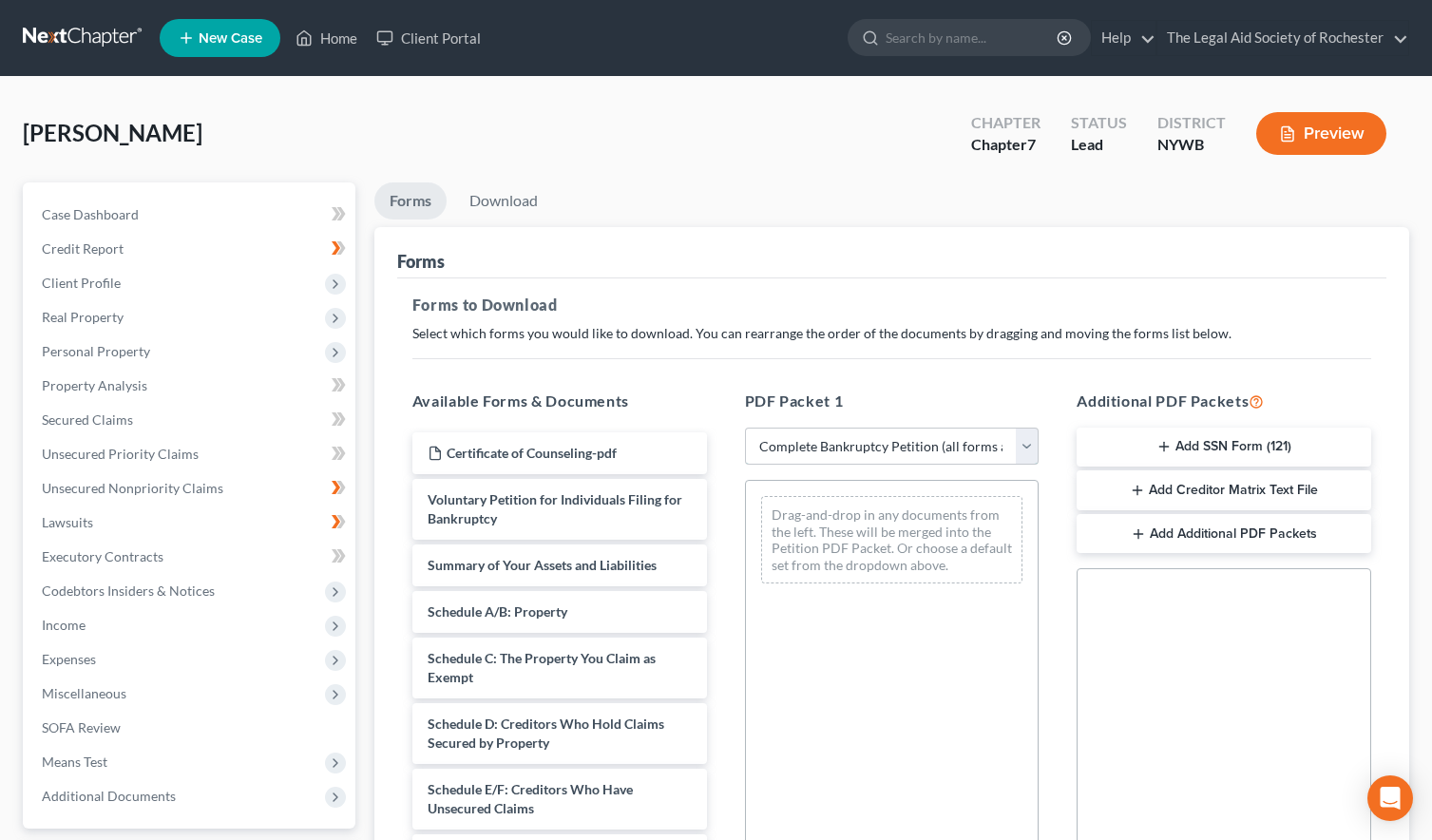 click on "Choose Default Petition PDF Packet Complete Bankruptcy Petition (all forms and schedules) Emergency Filing Forms (Petition and Creditor List Only) Amended Forms Signature Pages Only" at bounding box center [892, 447] 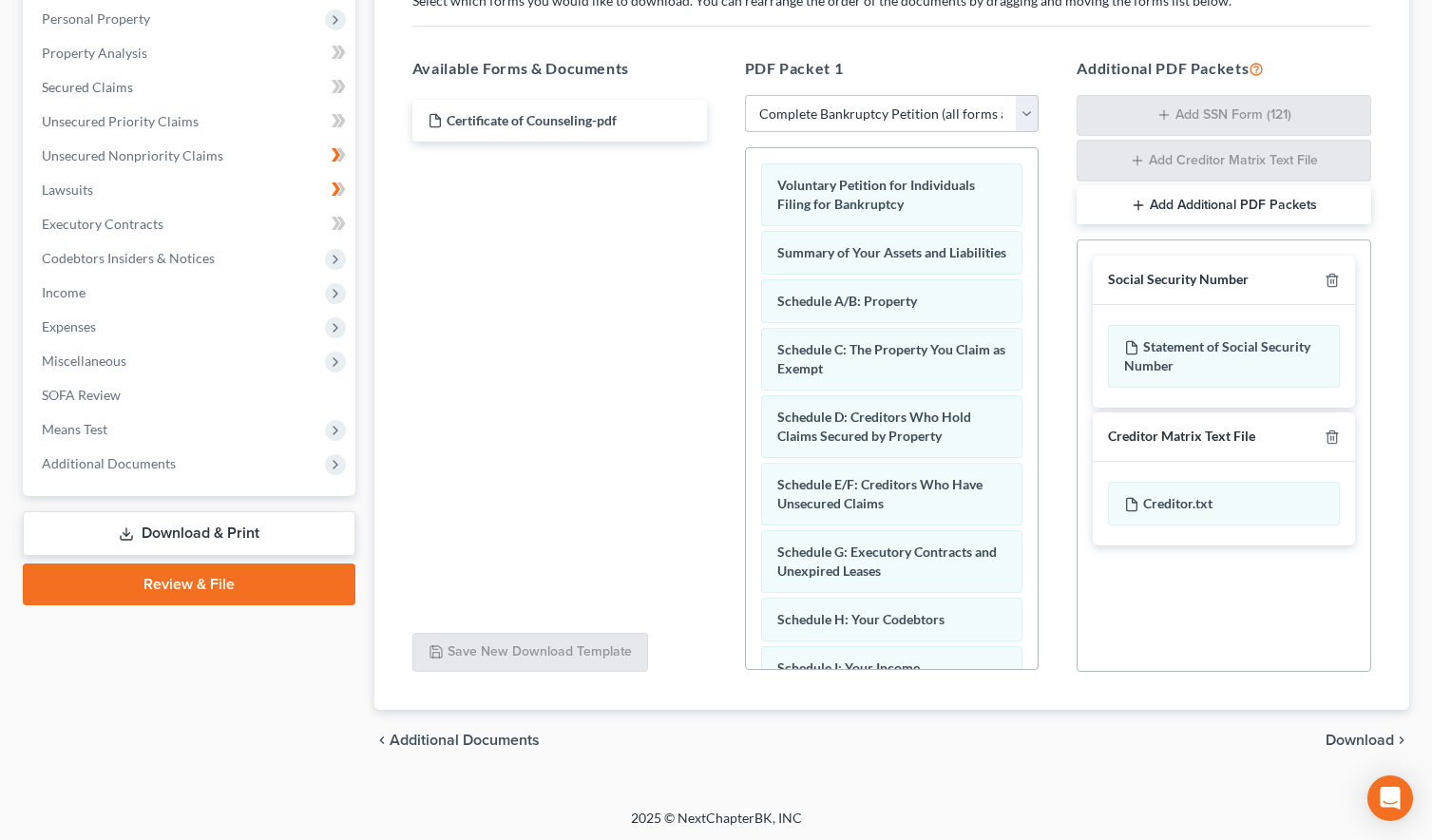 scroll, scrollTop: 335, scrollLeft: 0, axis: vertical 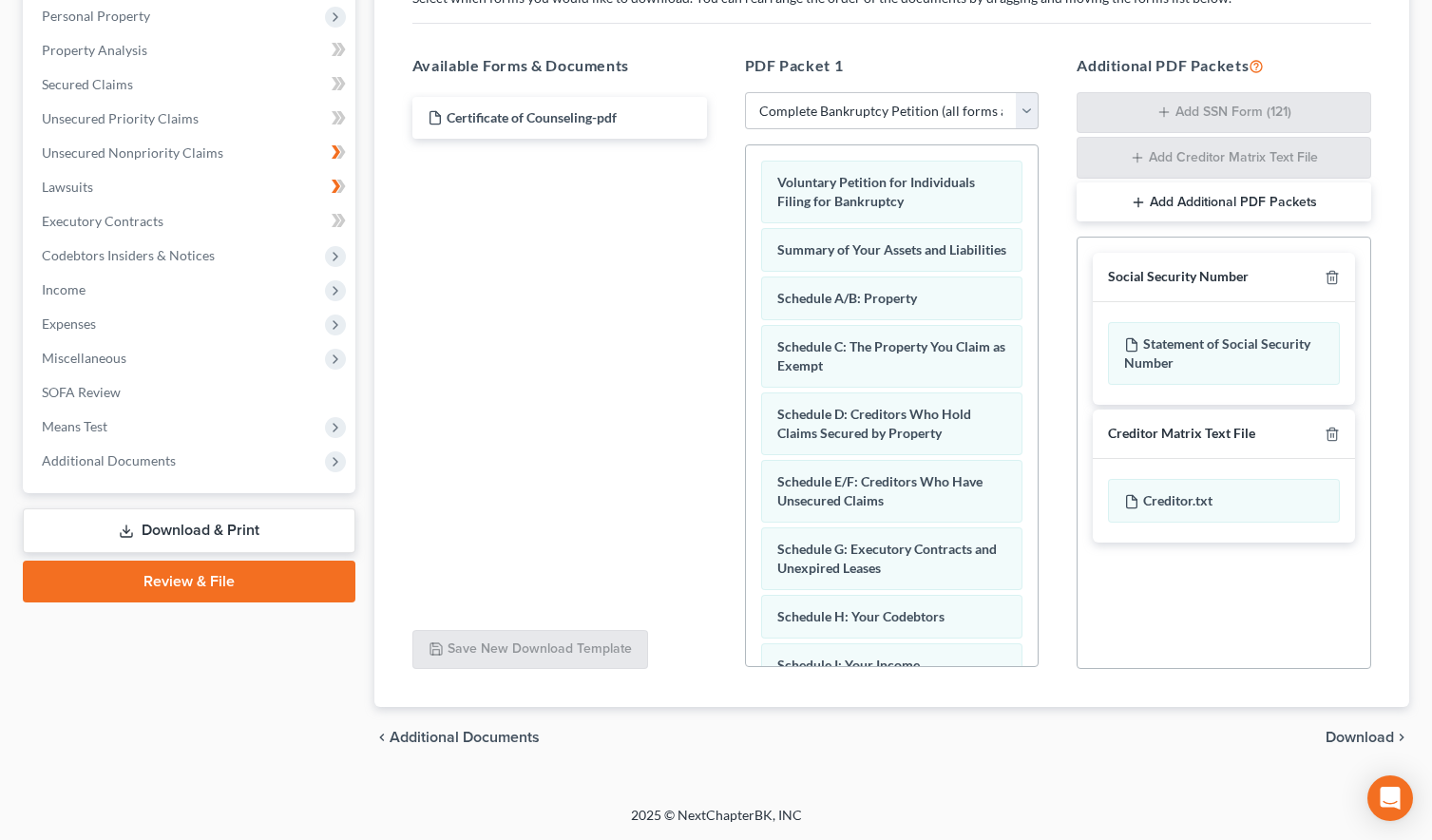 click on "Download" at bounding box center (1360, 737) 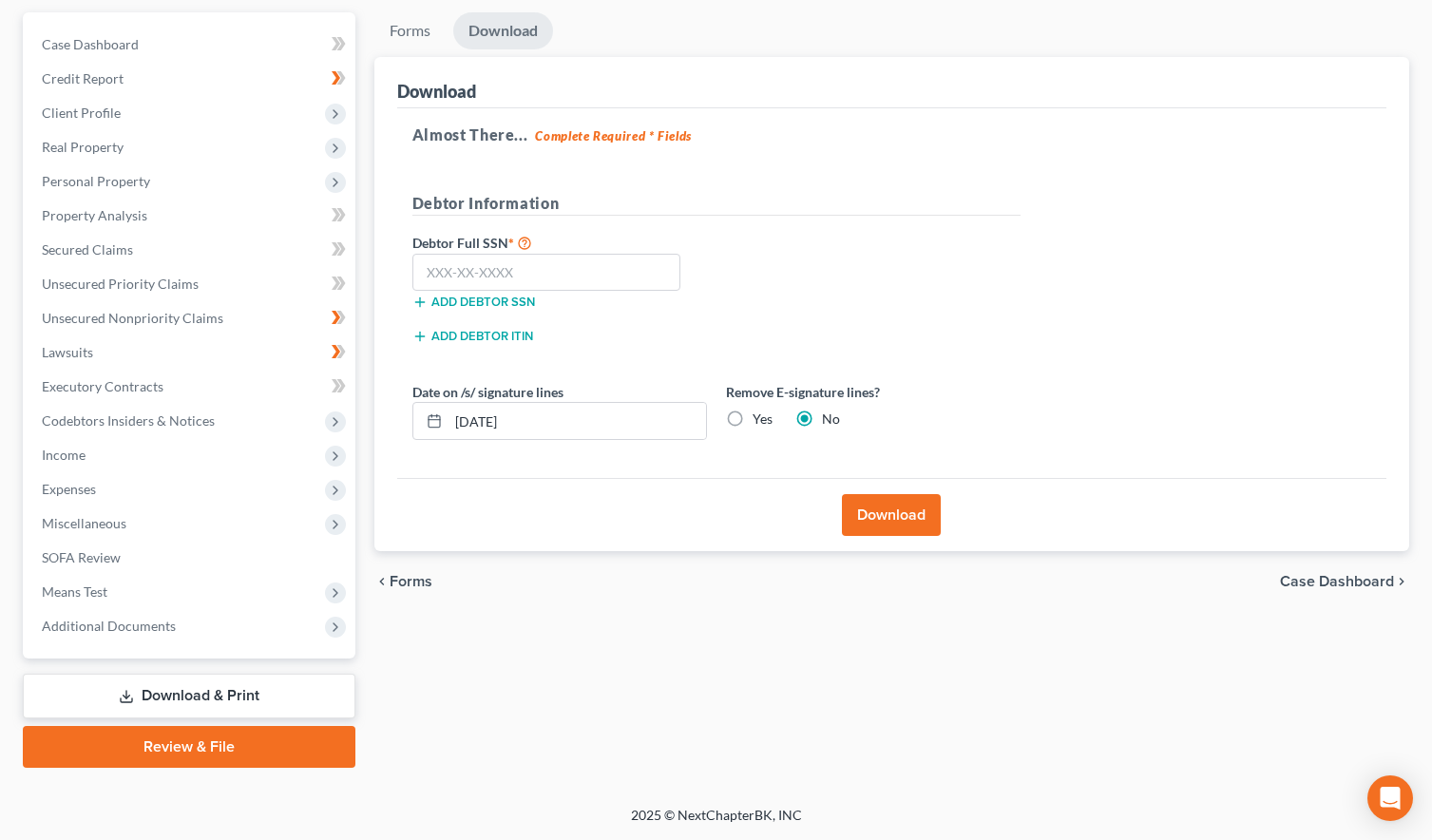 scroll, scrollTop: 170, scrollLeft: 0, axis: vertical 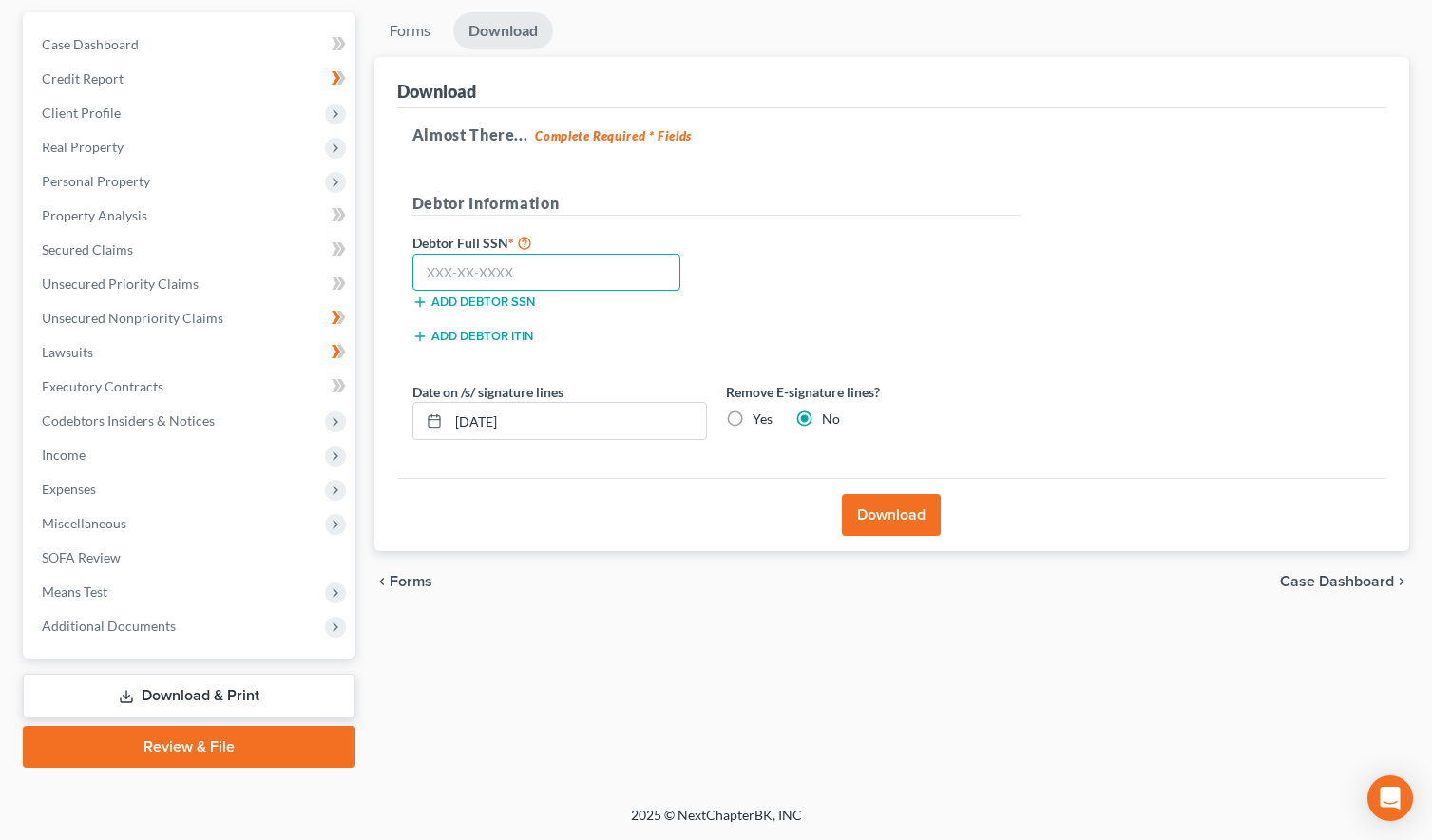 click at bounding box center [546, 273] 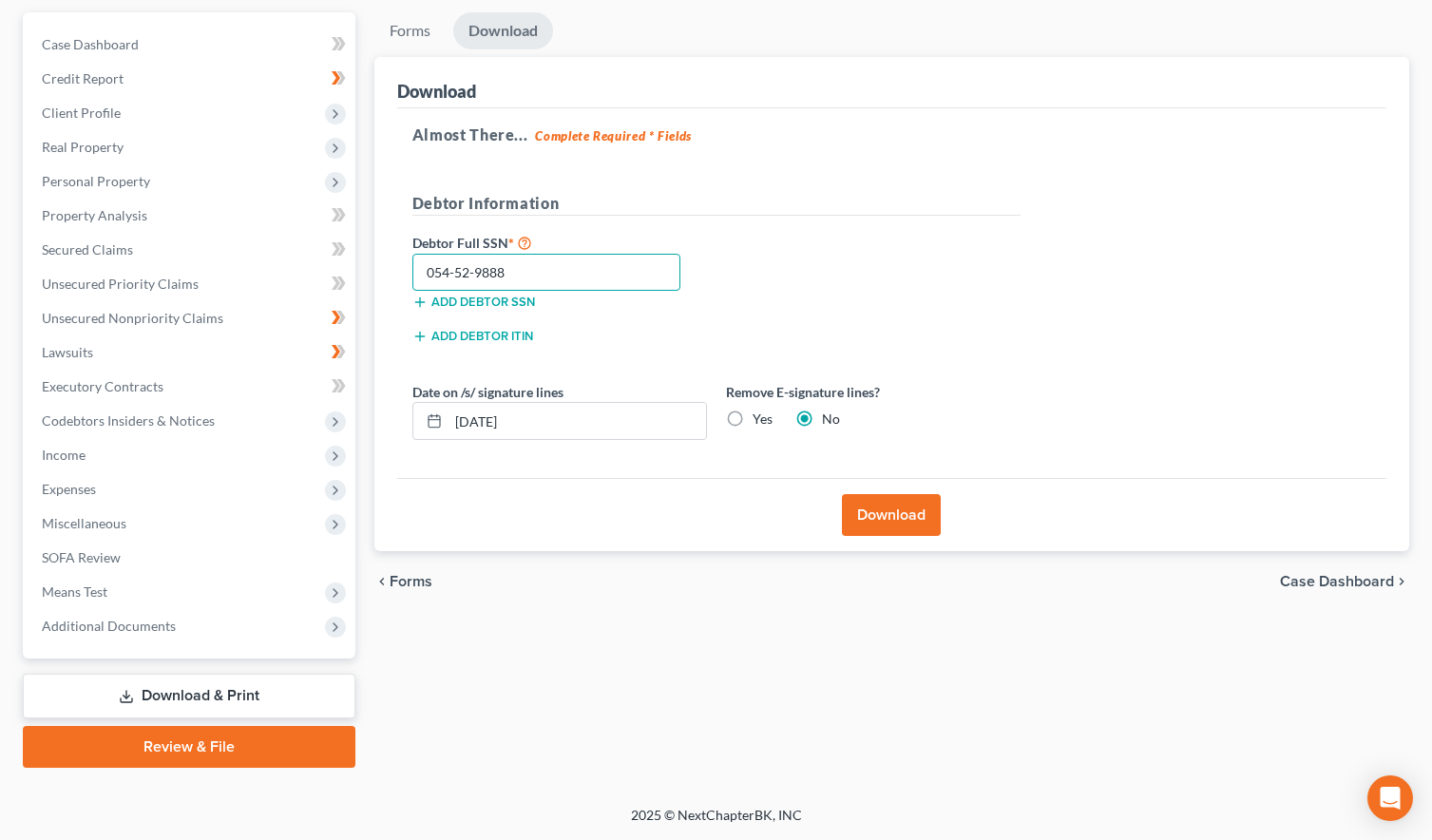 type on "054-52-9888" 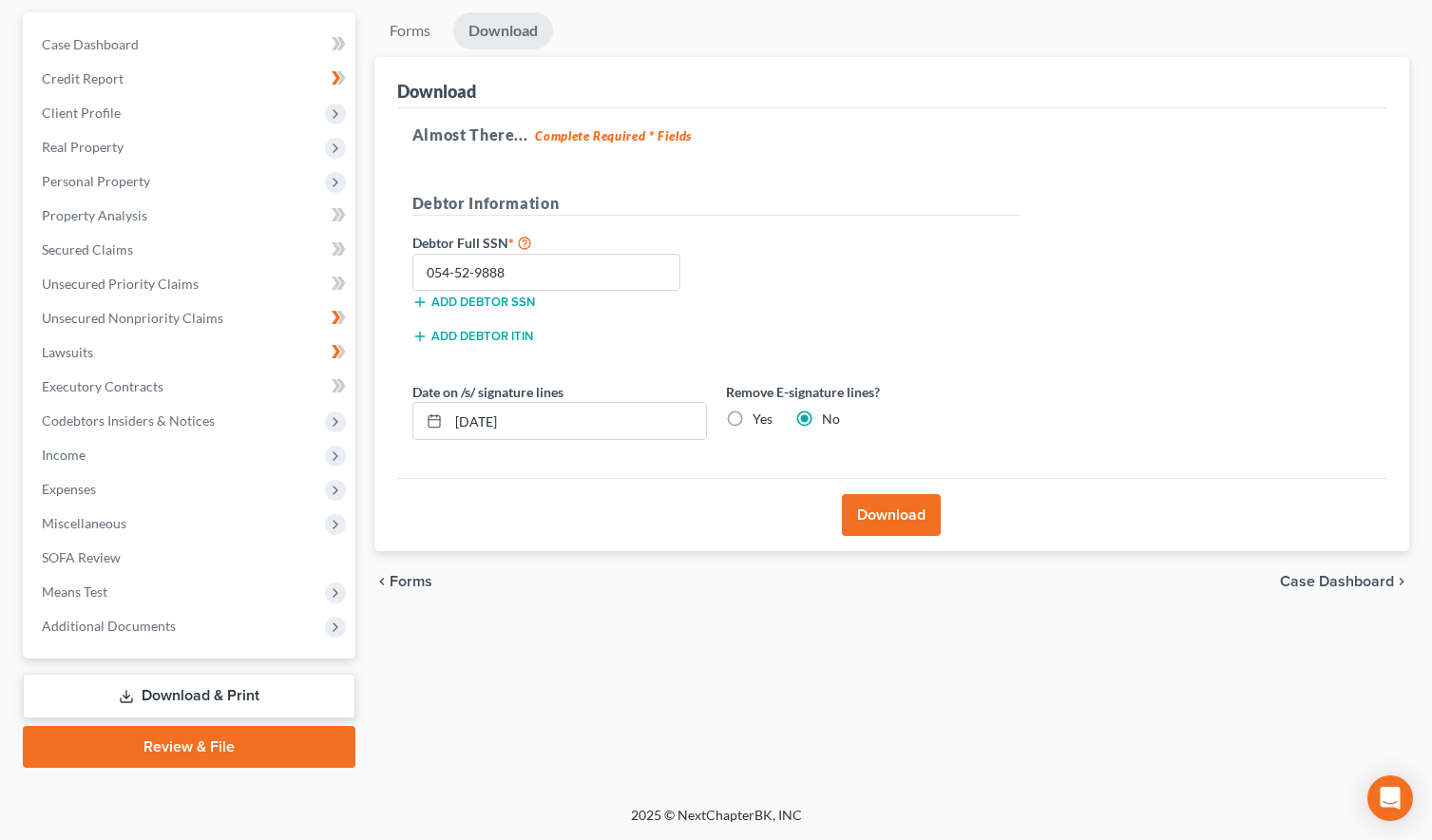 click on "Yes" at bounding box center [762, 419] 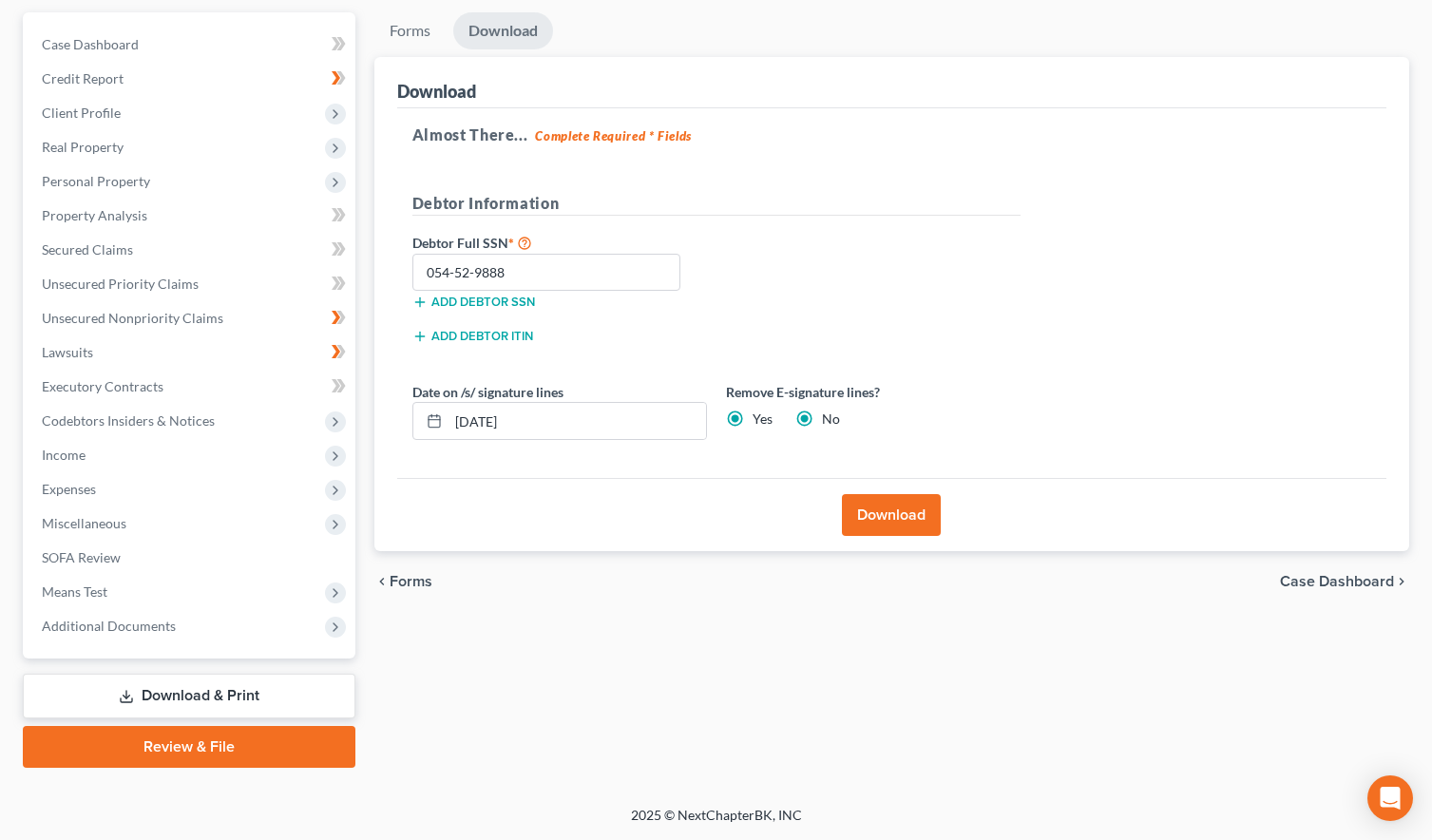 radio on "false" 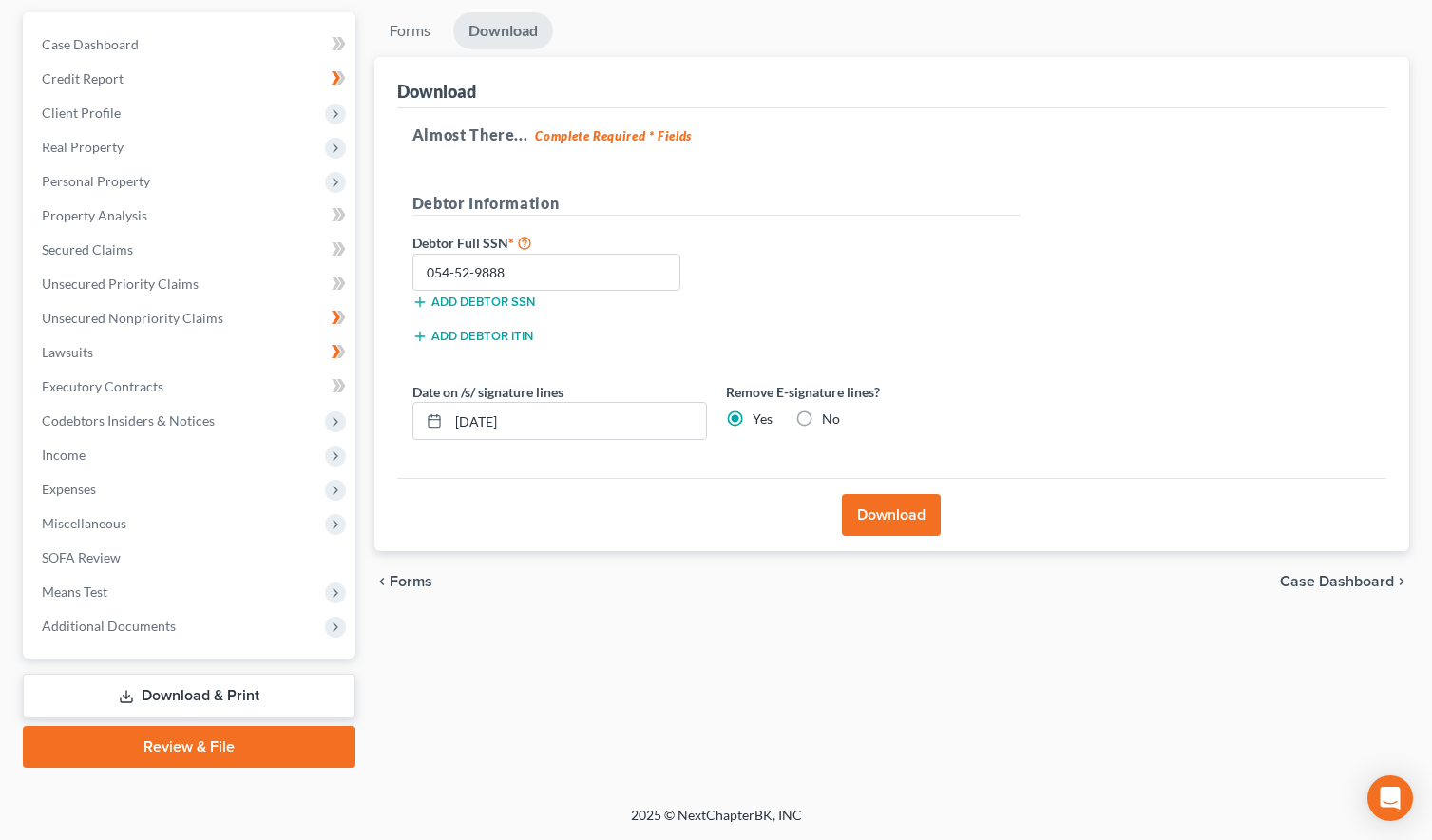 click on "Download" at bounding box center (891, 515) 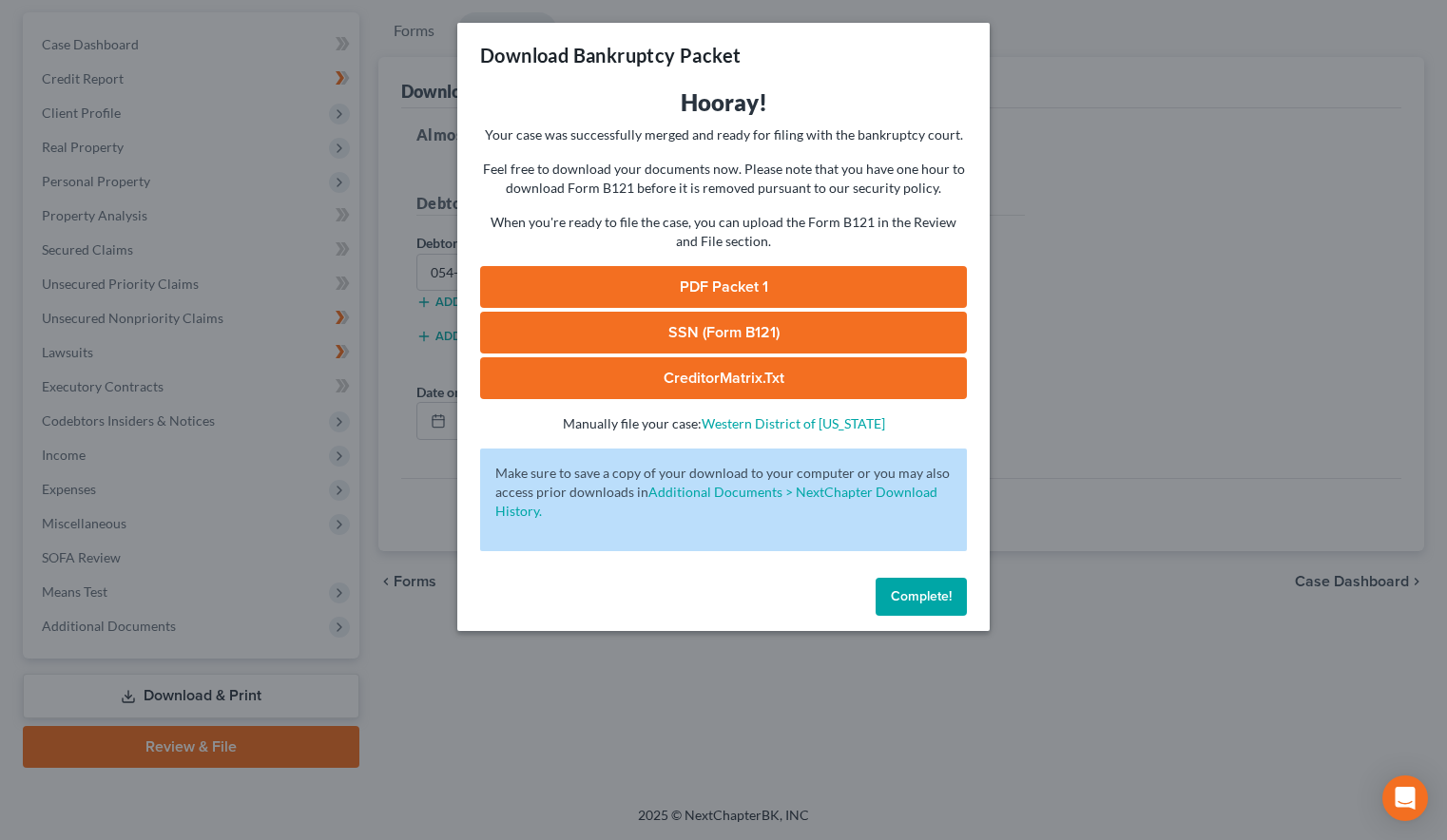 click on "SSN (Form B121)" at bounding box center [724, 333] 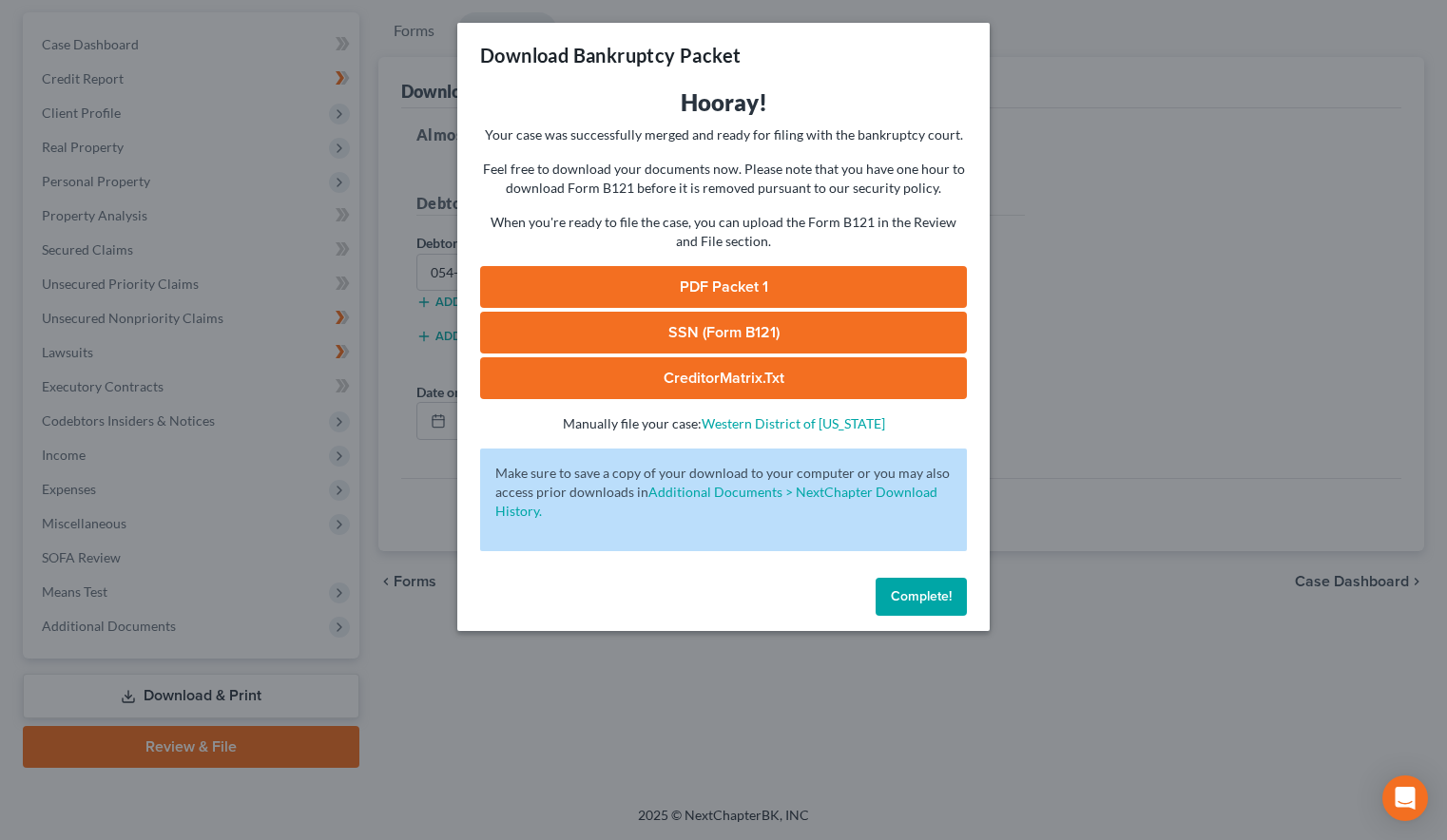 click on "PDF Packet 1" at bounding box center (724, 287) 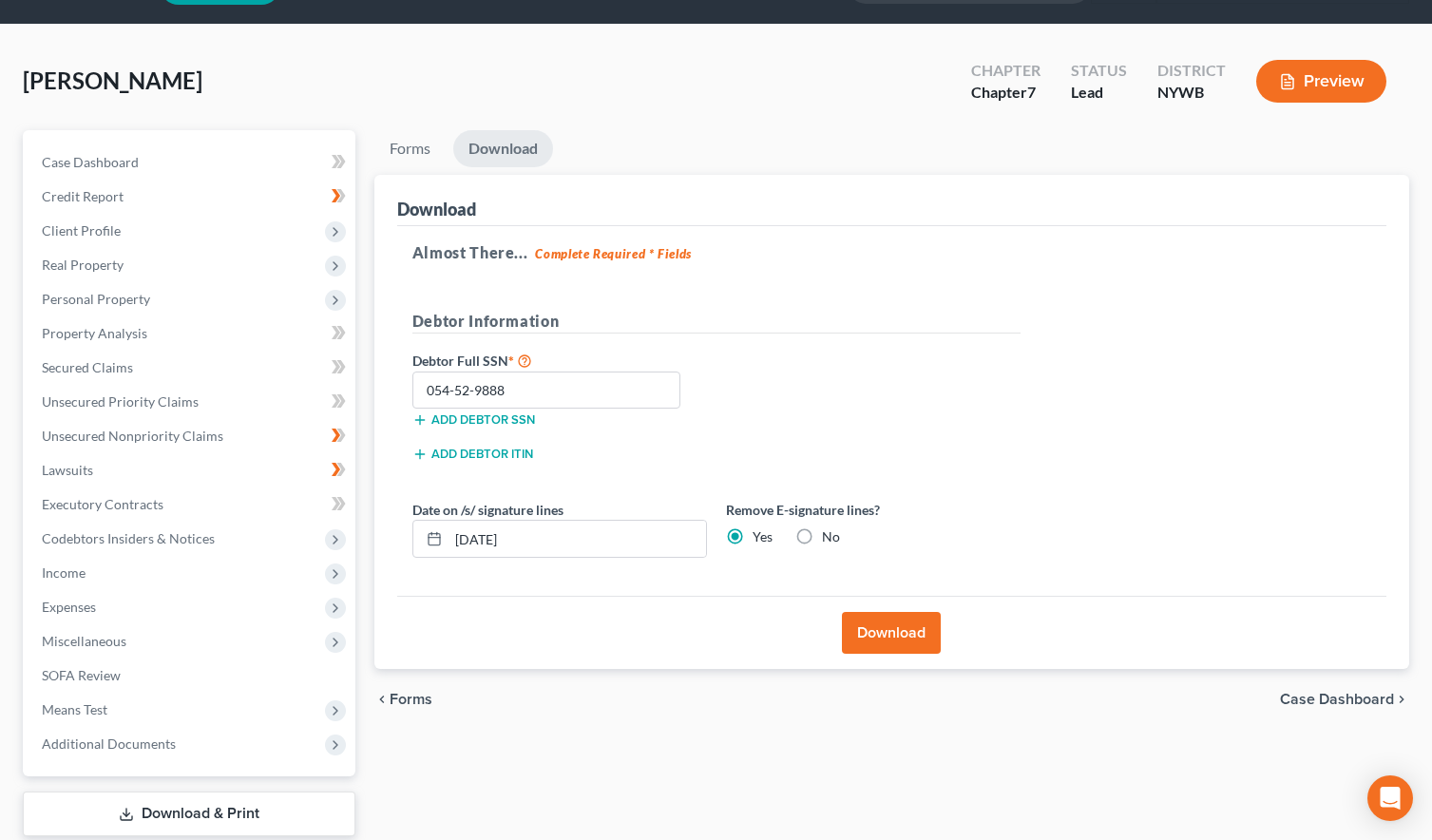 scroll, scrollTop: 95, scrollLeft: 0, axis: vertical 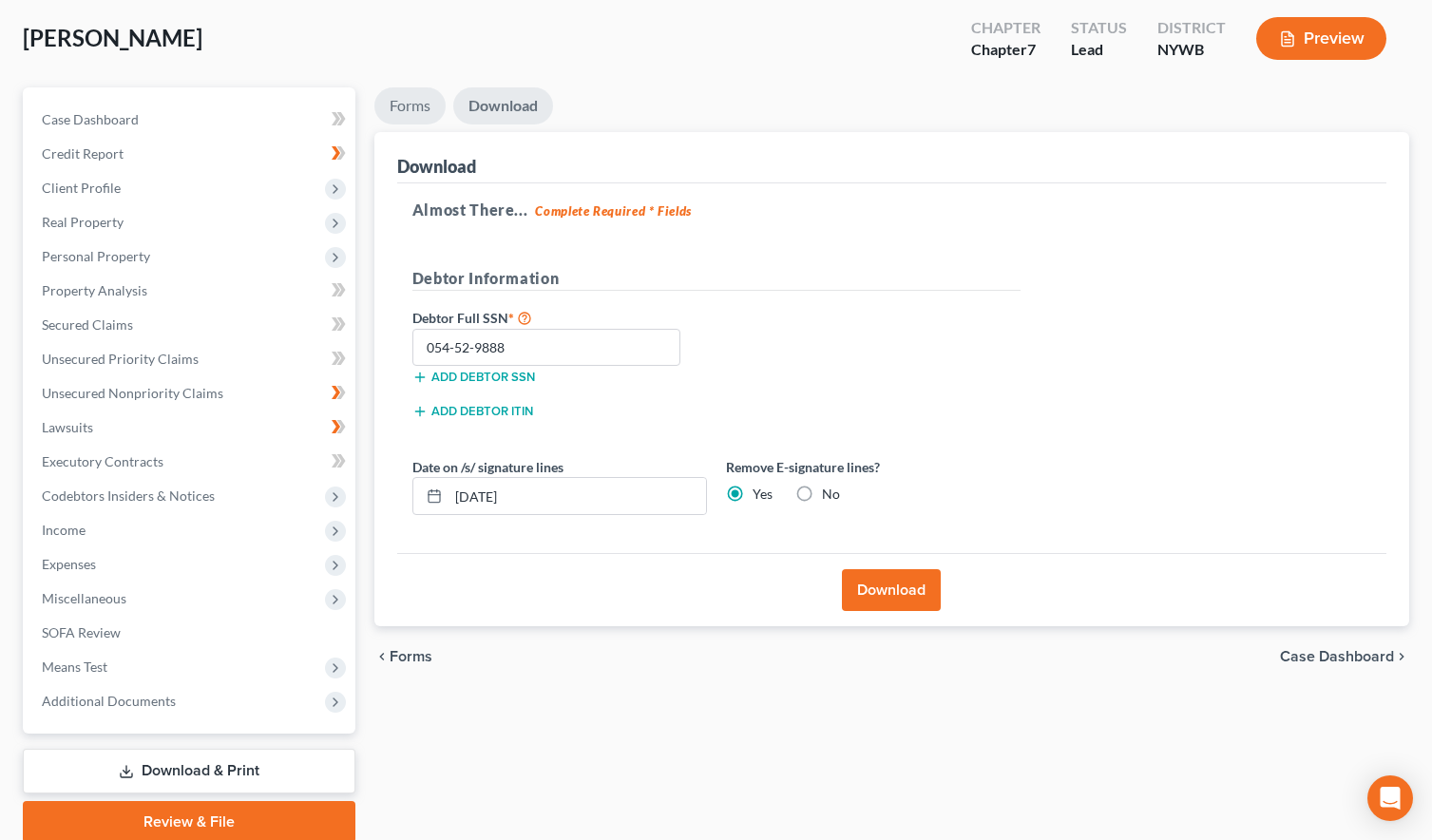 click on "Forms" at bounding box center (410, 105) 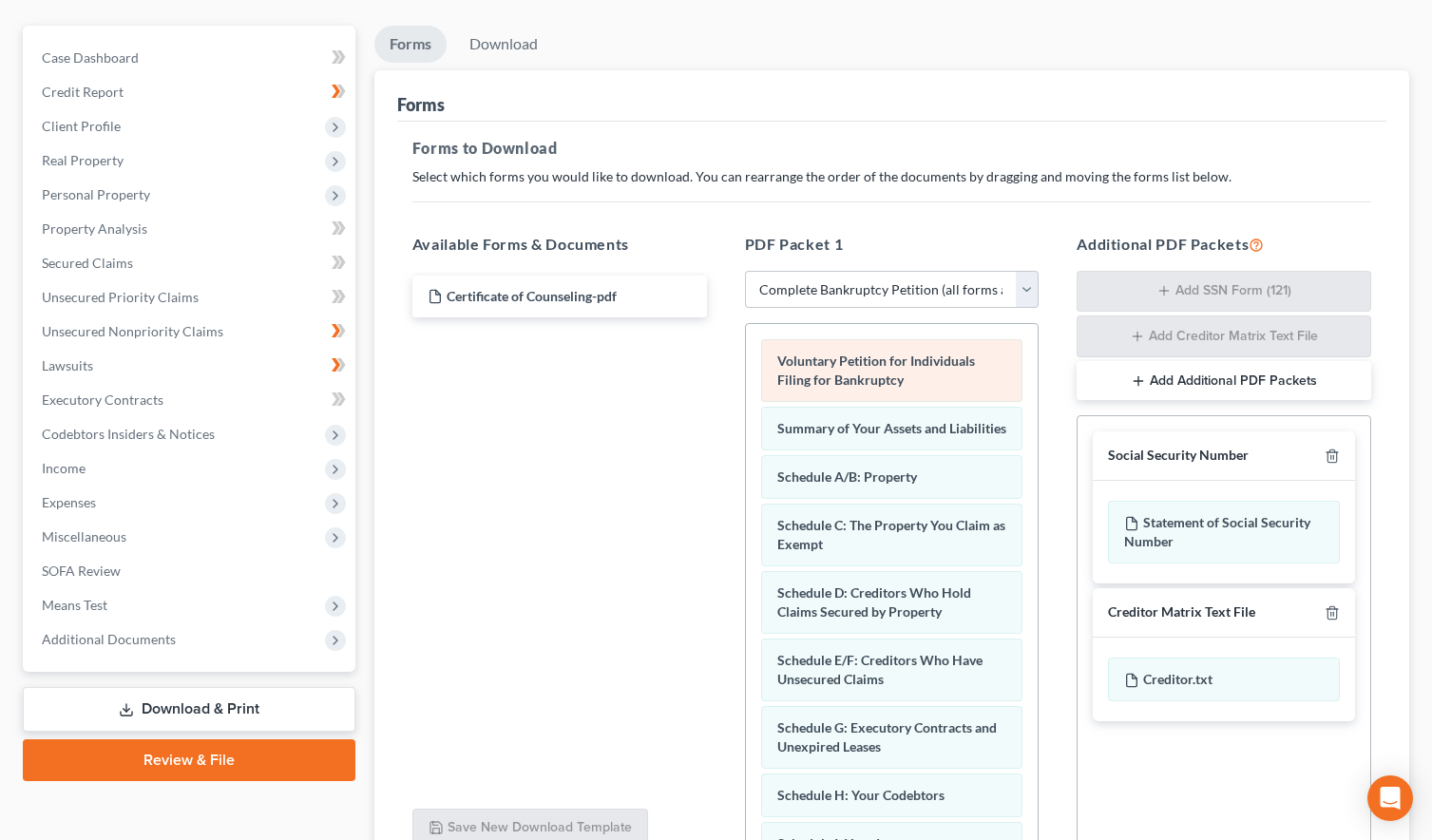 scroll, scrollTop: 190, scrollLeft: 0, axis: vertical 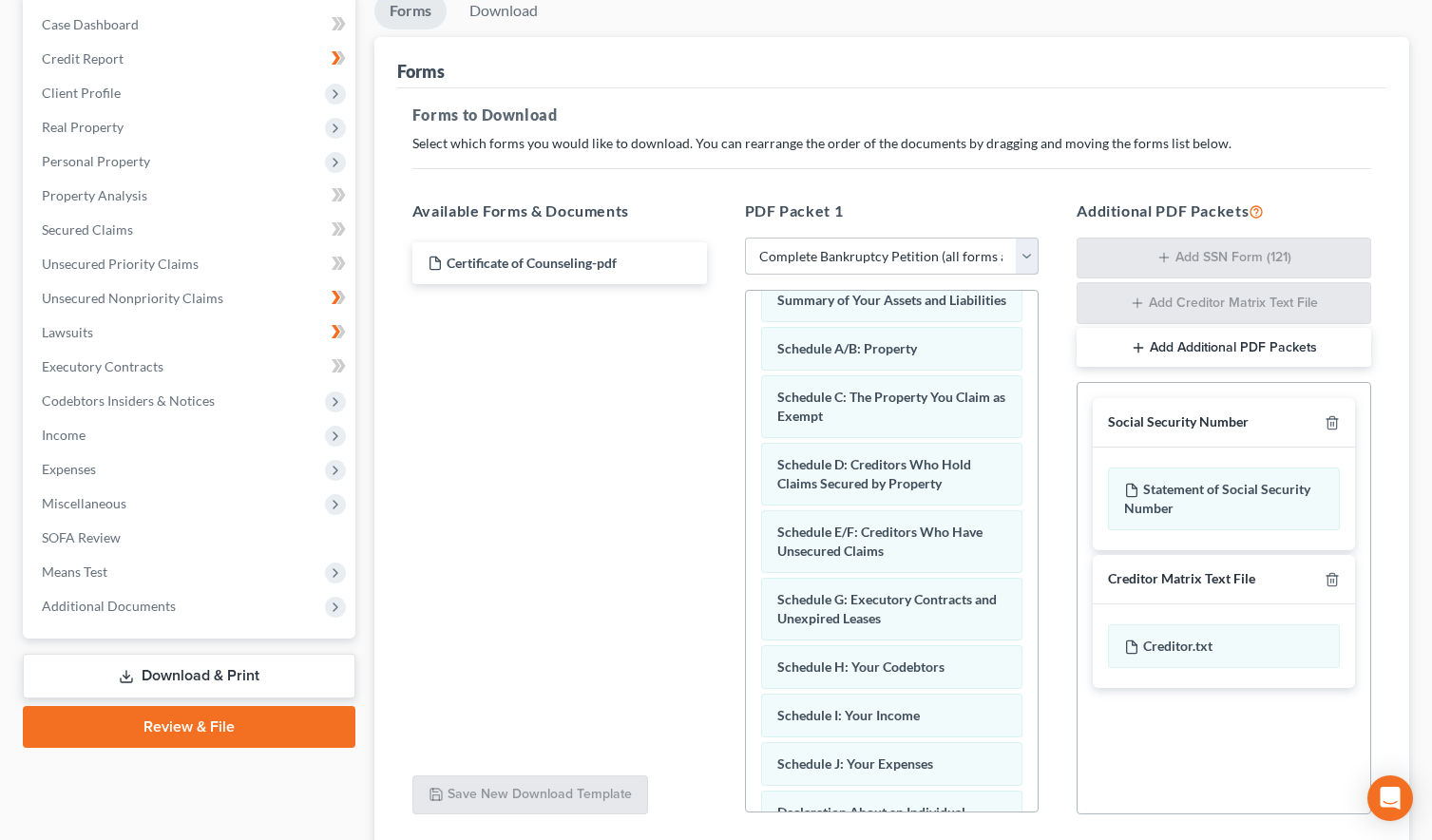 click on "Choose Default Petition PDF Packet Complete Bankruptcy Petition (all forms and schedules) Emergency Filing Forms (Petition and Creditor List Only) Amended Forms Signature Pages Only" at bounding box center (892, 257) 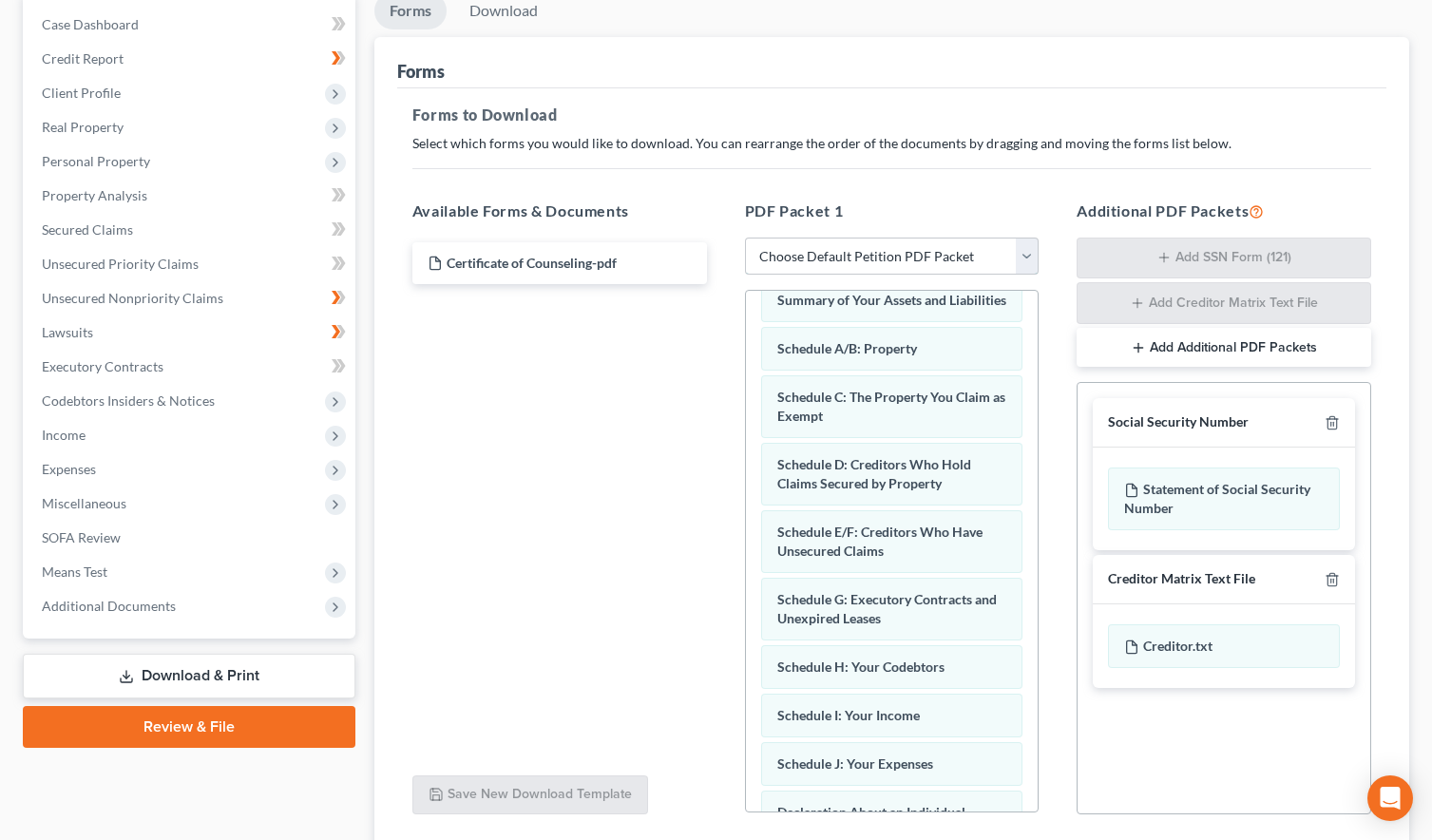 click on "Choose Default Petition PDF Packet Complete Bankruptcy Petition (all forms and schedules) Emergency Filing Forms (Petition and Creditor List Only) Amended Forms Signature Pages Only" at bounding box center [892, 257] 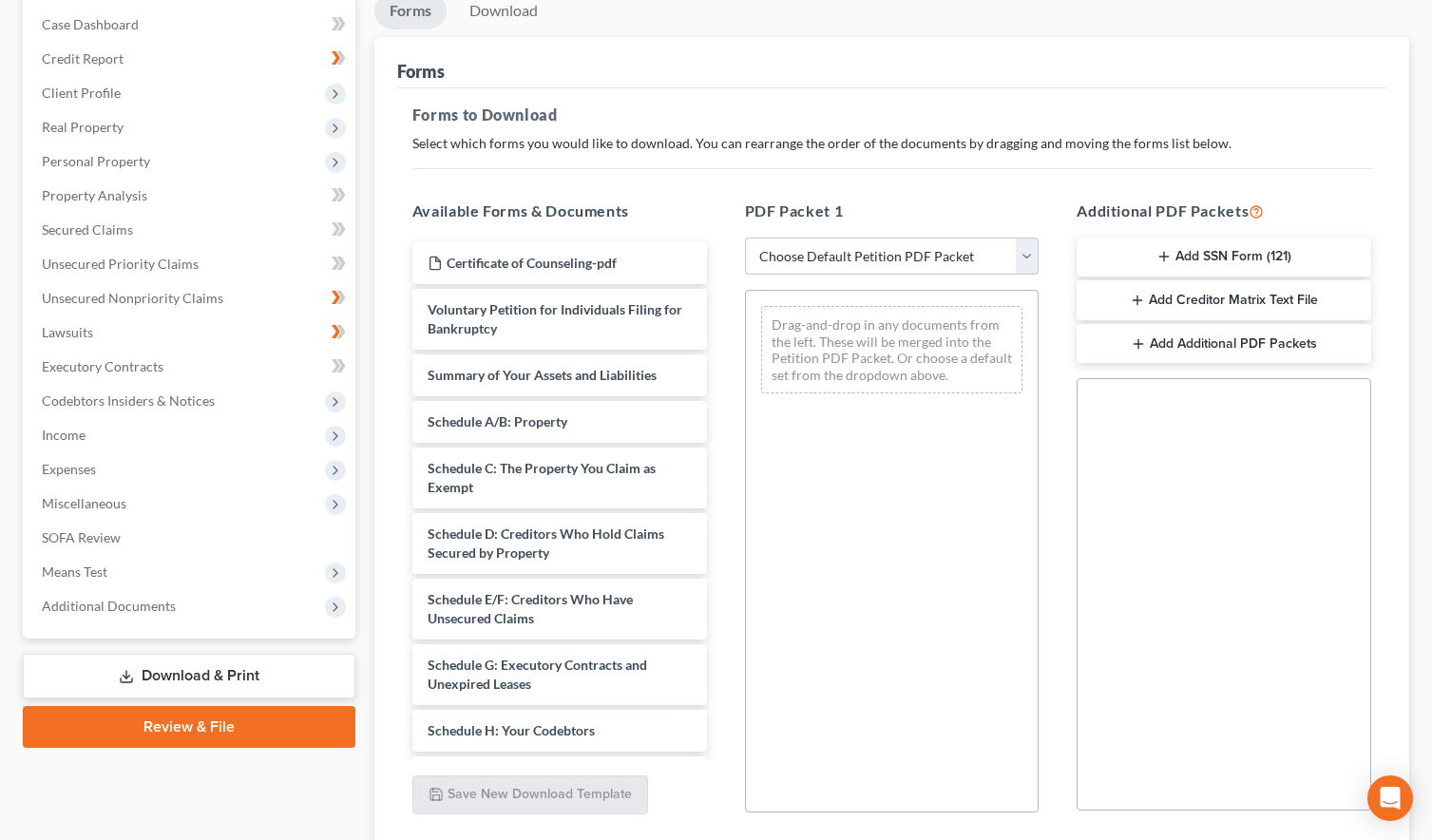 scroll, scrollTop: 0, scrollLeft: 0, axis: both 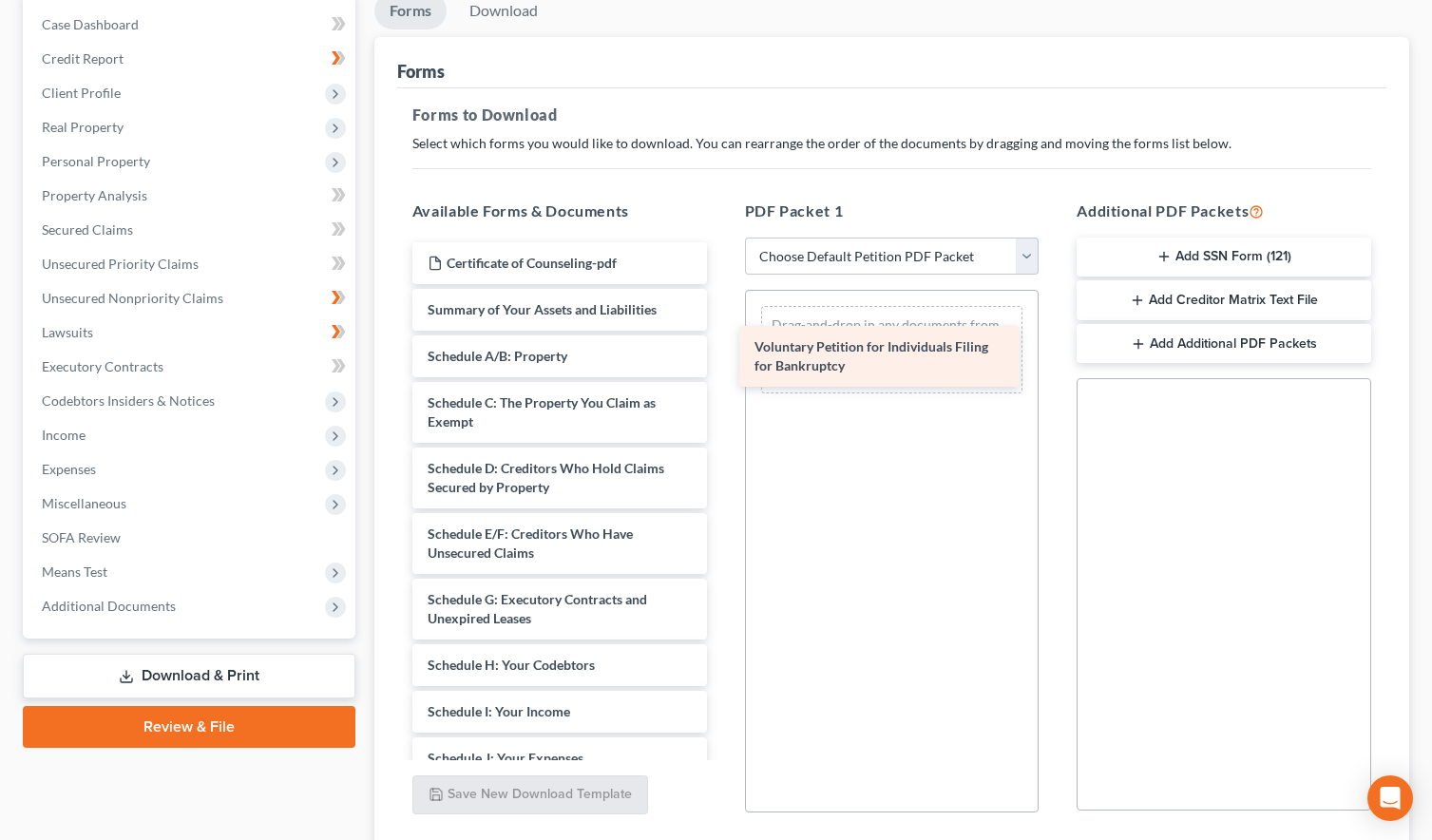 drag, startPoint x: 558, startPoint y: 315, endPoint x: 885, endPoint y: 352, distance: 329.0866 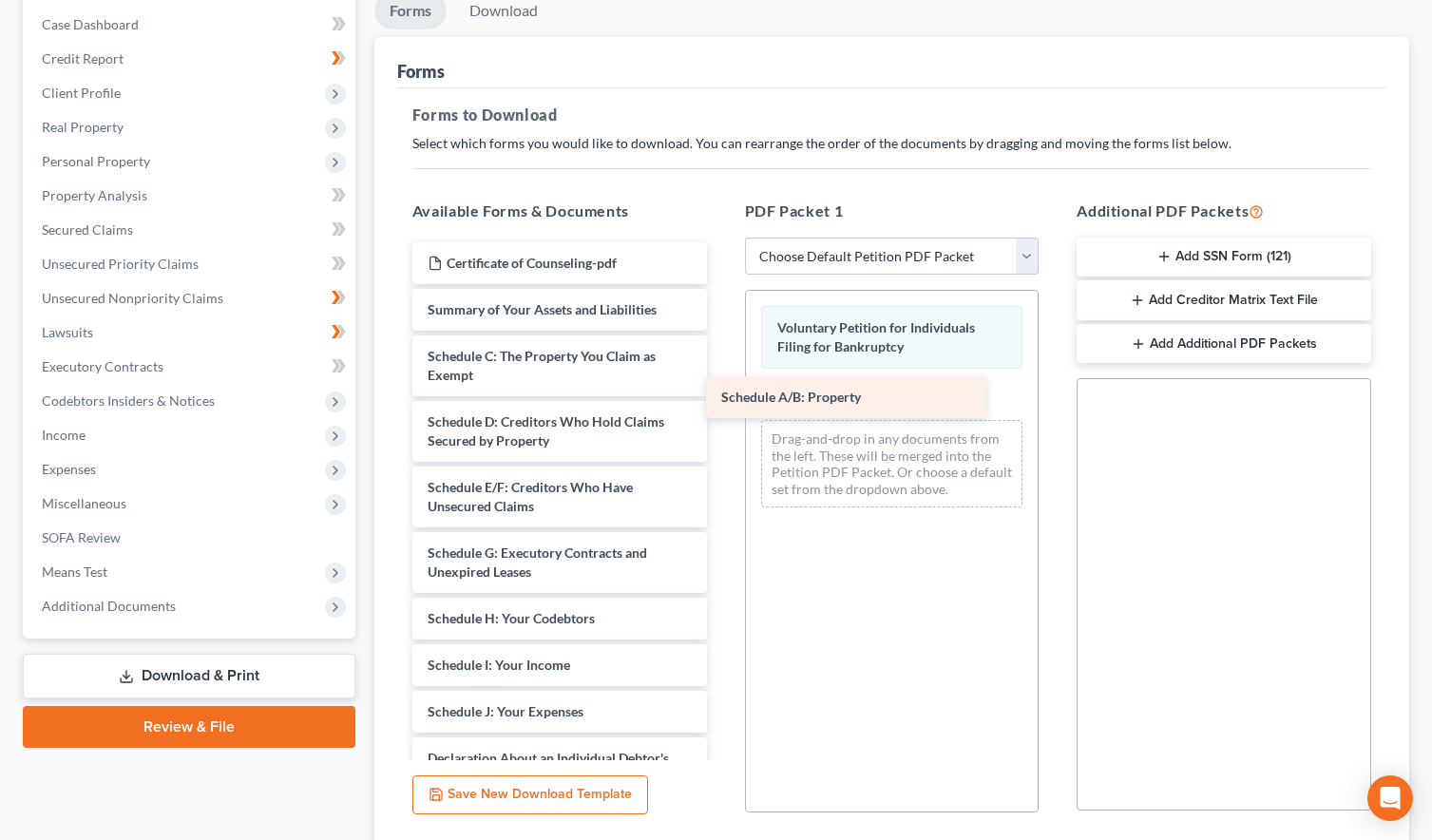 drag, startPoint x: 494, startPoint y: 364, endPoint x: 805, endPoint y: 405, distance: 313.6909 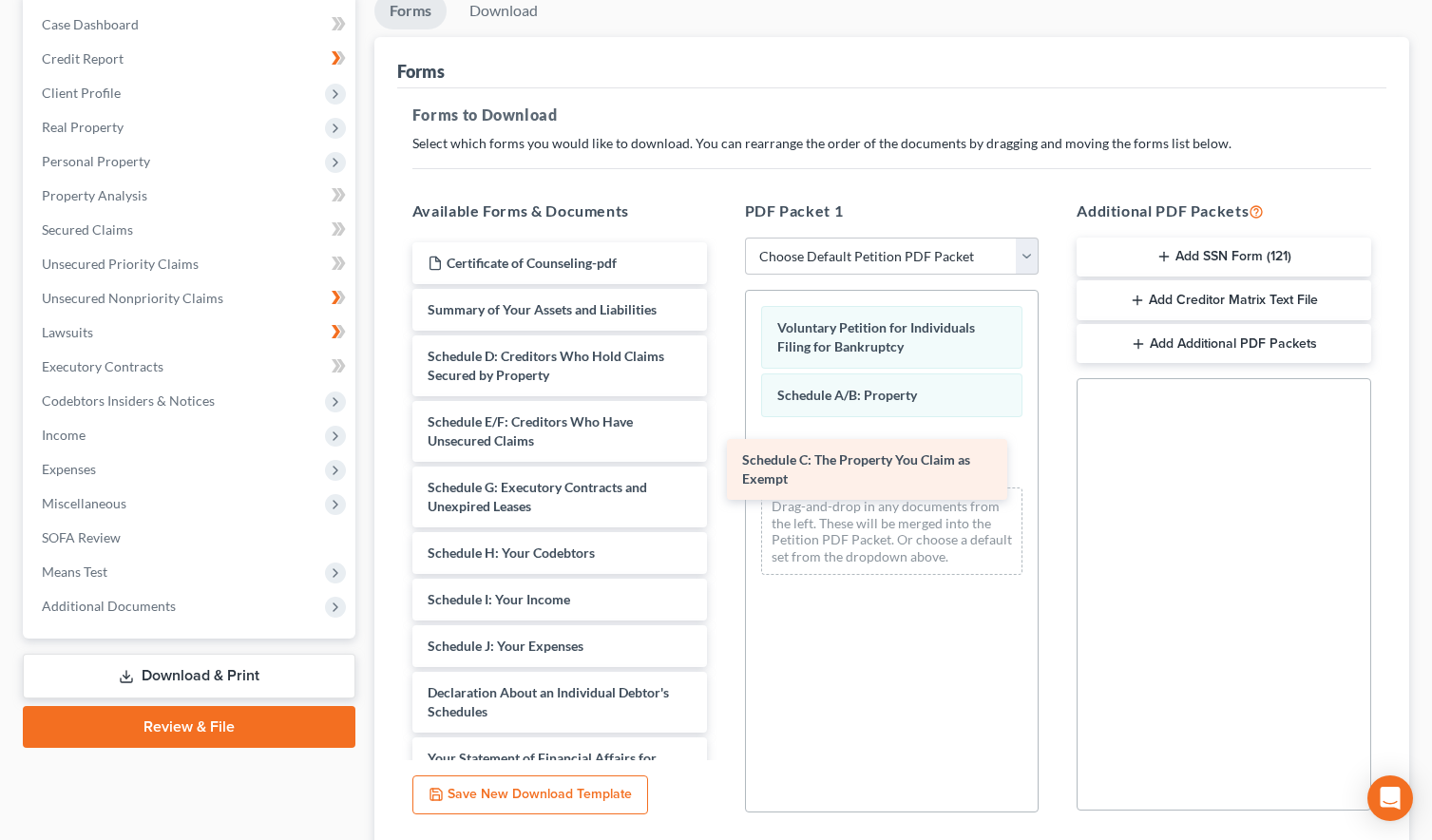 drag, startPoint x: 510, startPoint y: 364, endPoint x: 828, endPoint y: 467, distance: 334.26487 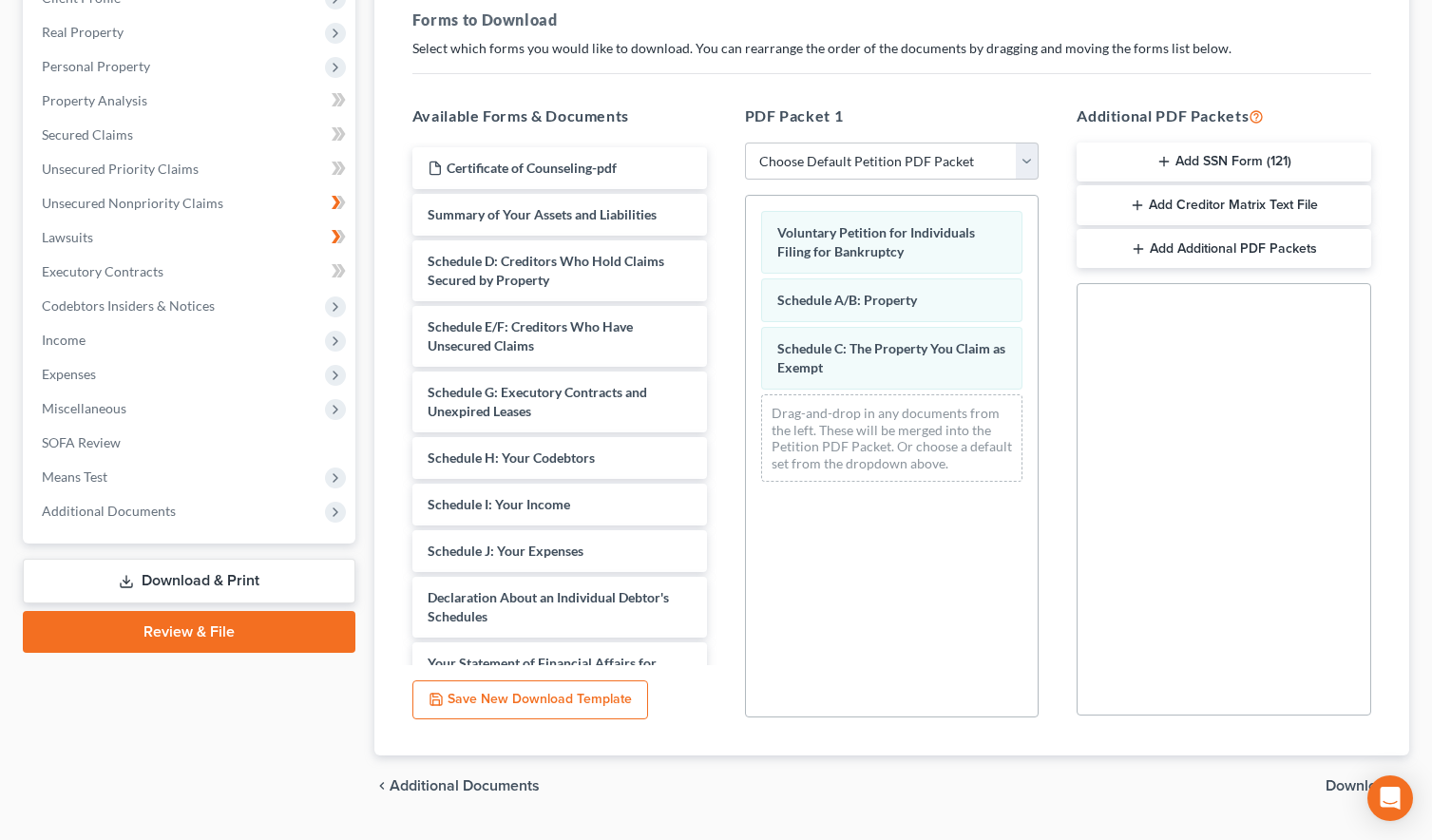 scroll, scrollTop: 334, scrollLeft: 0, axis: vertical 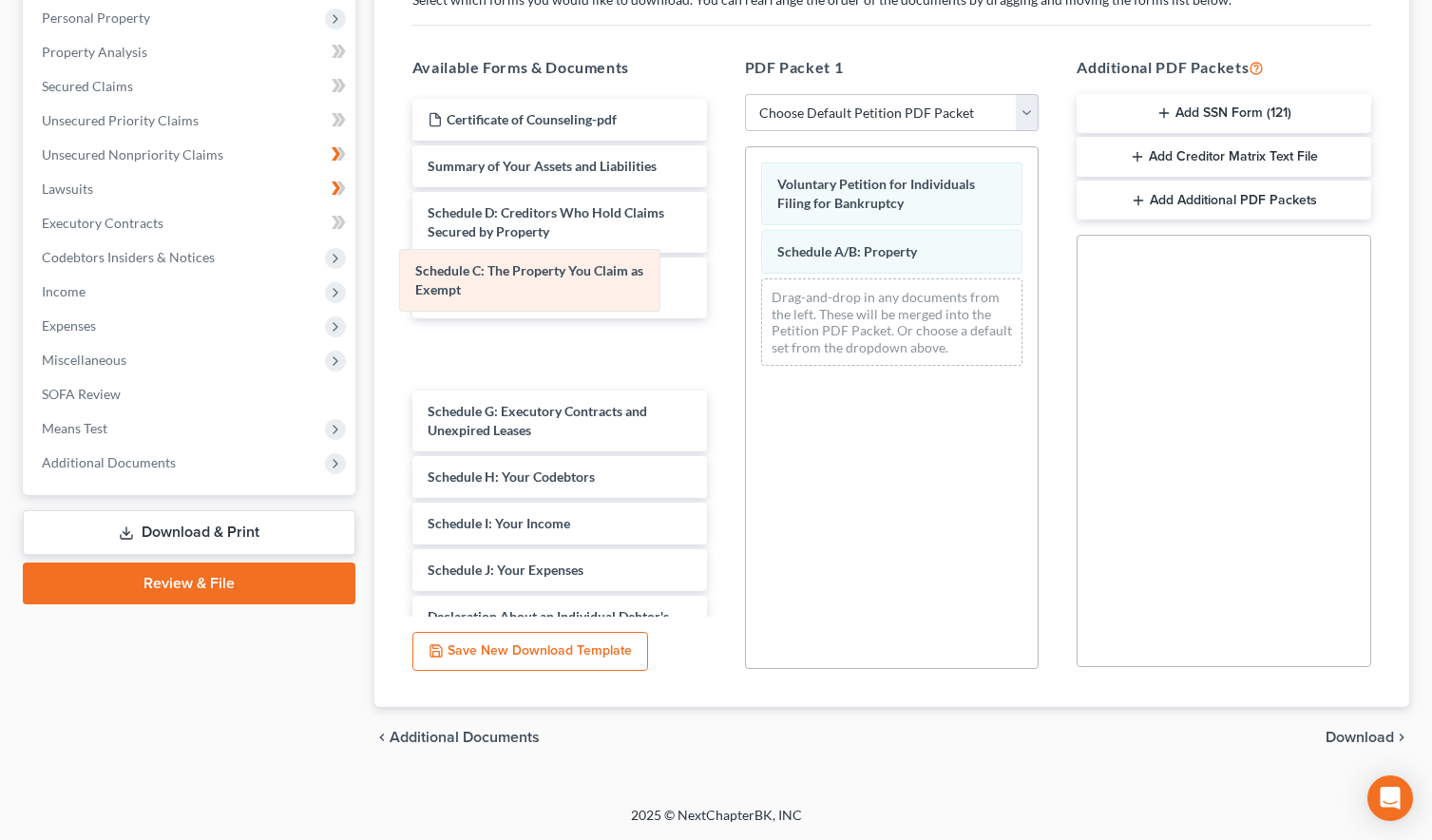 drag, startPoint x: 892, startPoint y: 318, endPoint x: 530, endPoint y: 289, distance: 363.15974 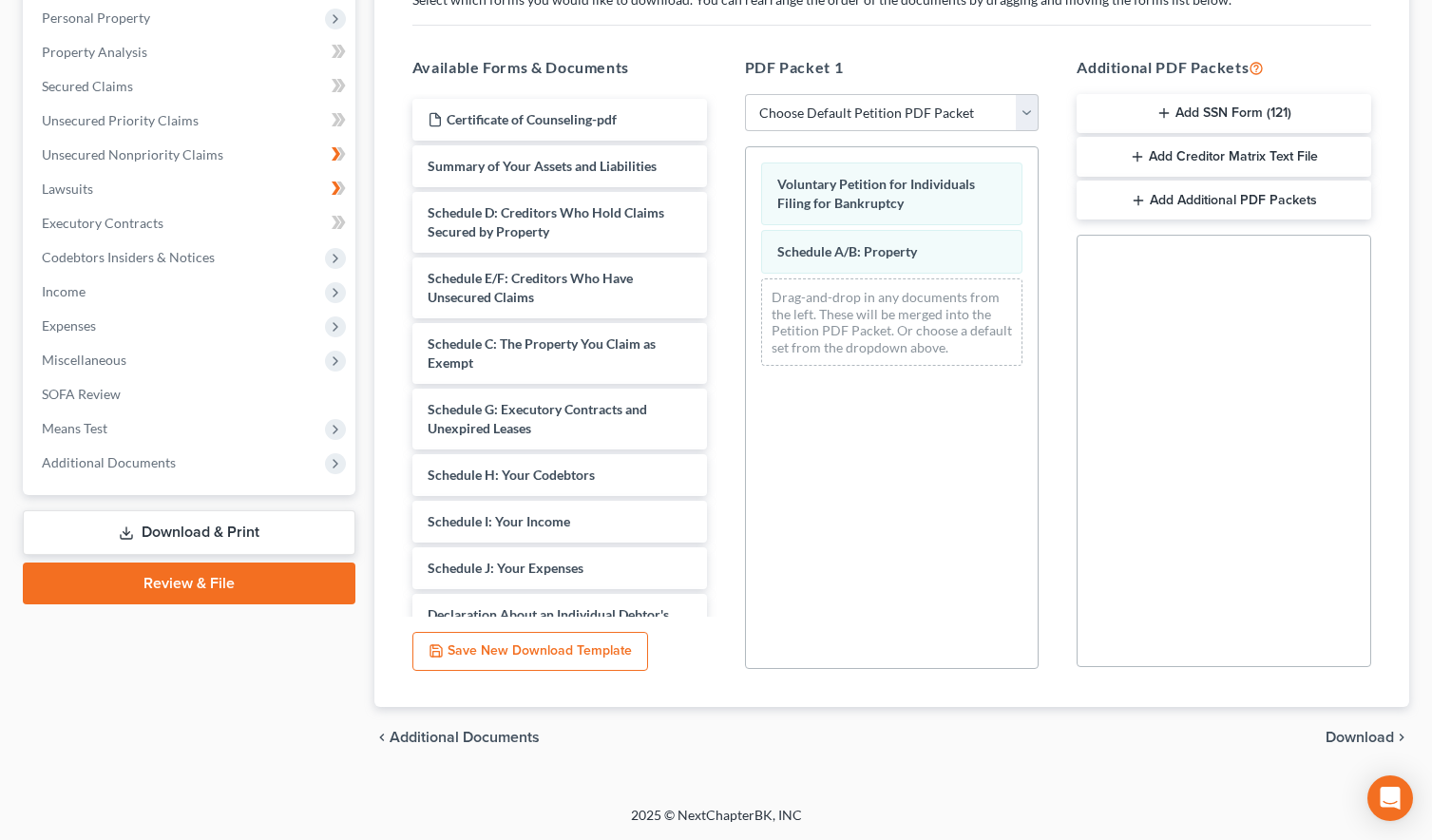 click on "Download" at bounding box center [1360, 737] 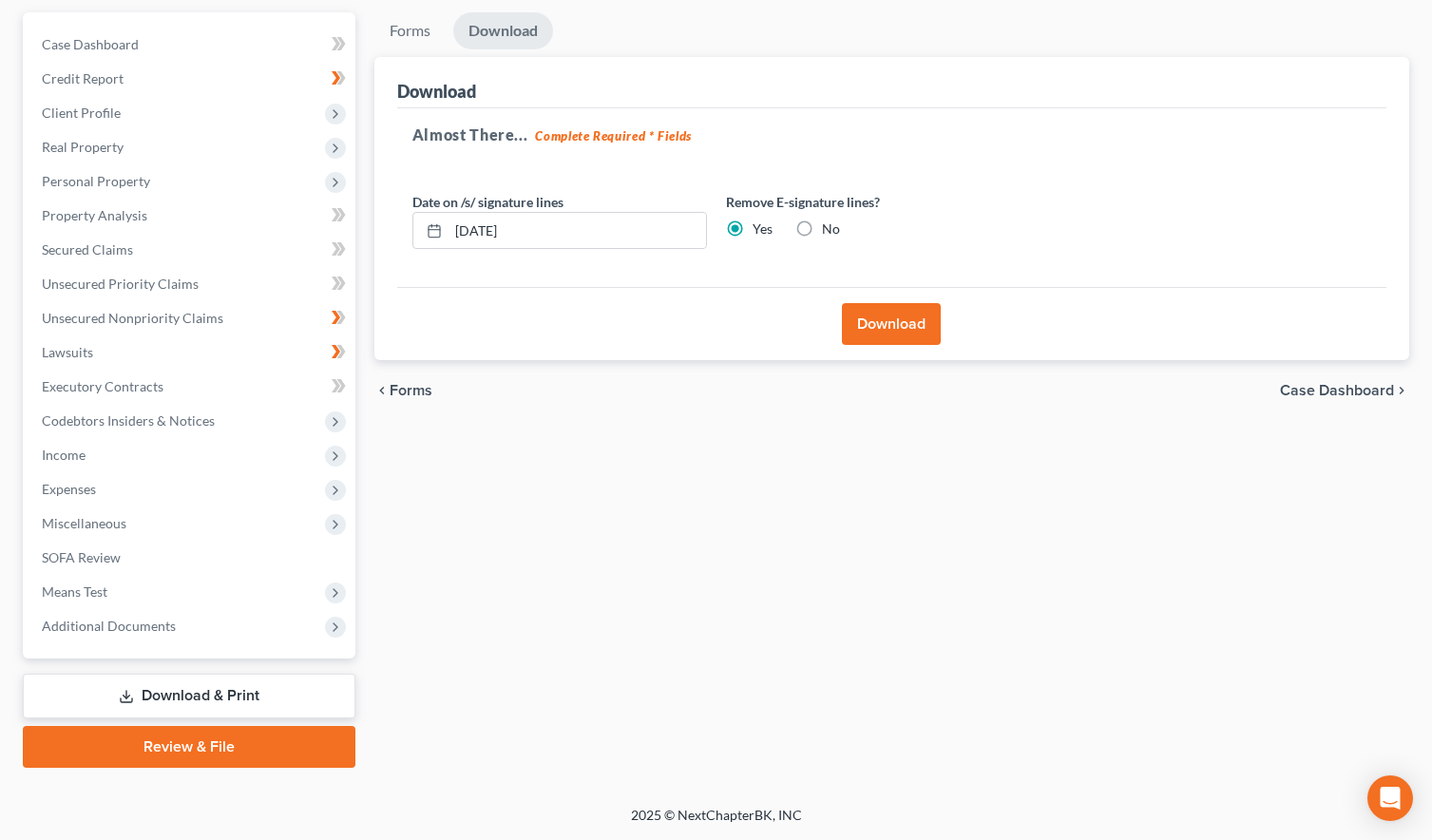click on "Download" at bounding box center [891, 324] 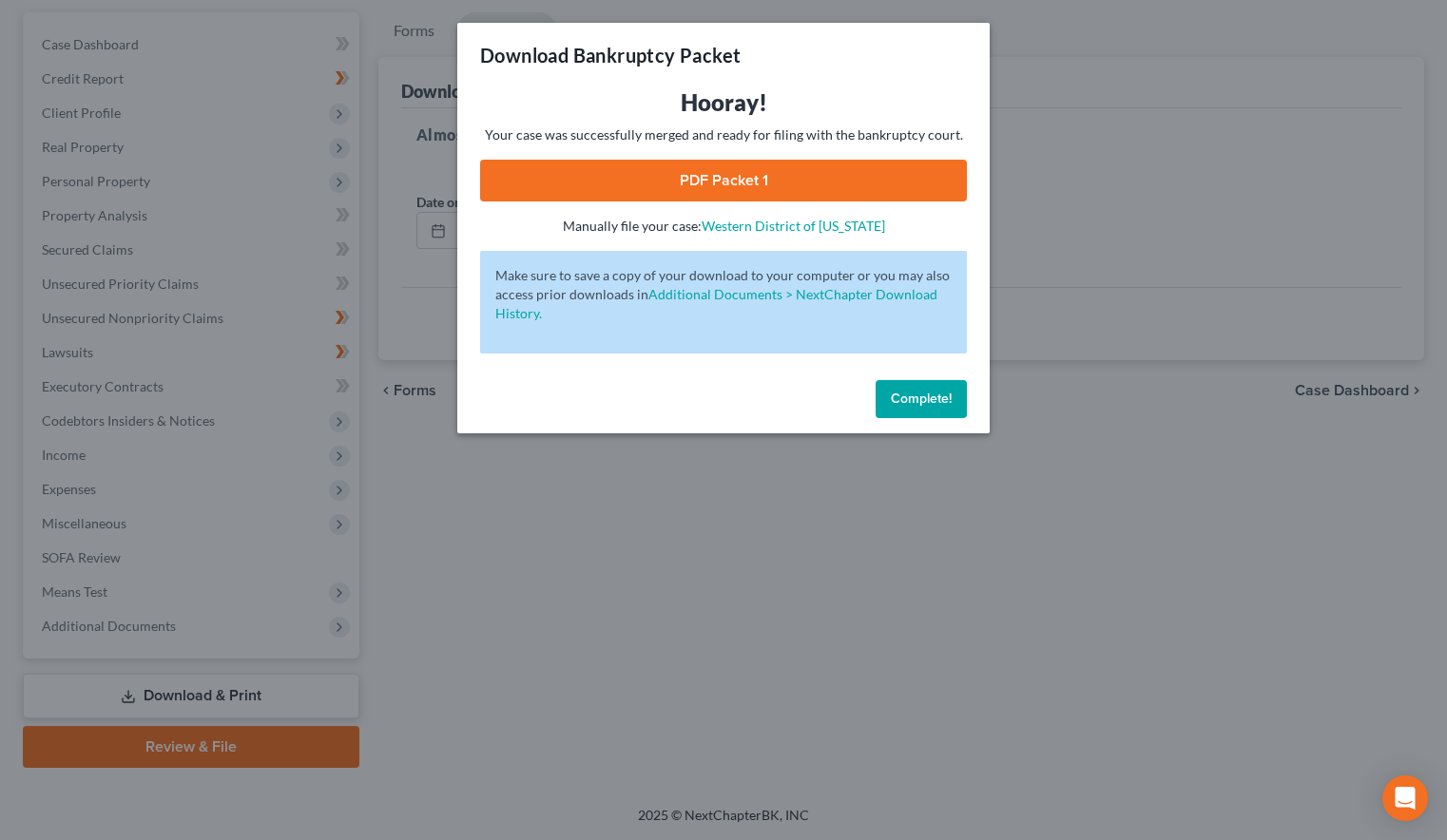 click on "PDF Packet 1" at bounding box center [724, 181] 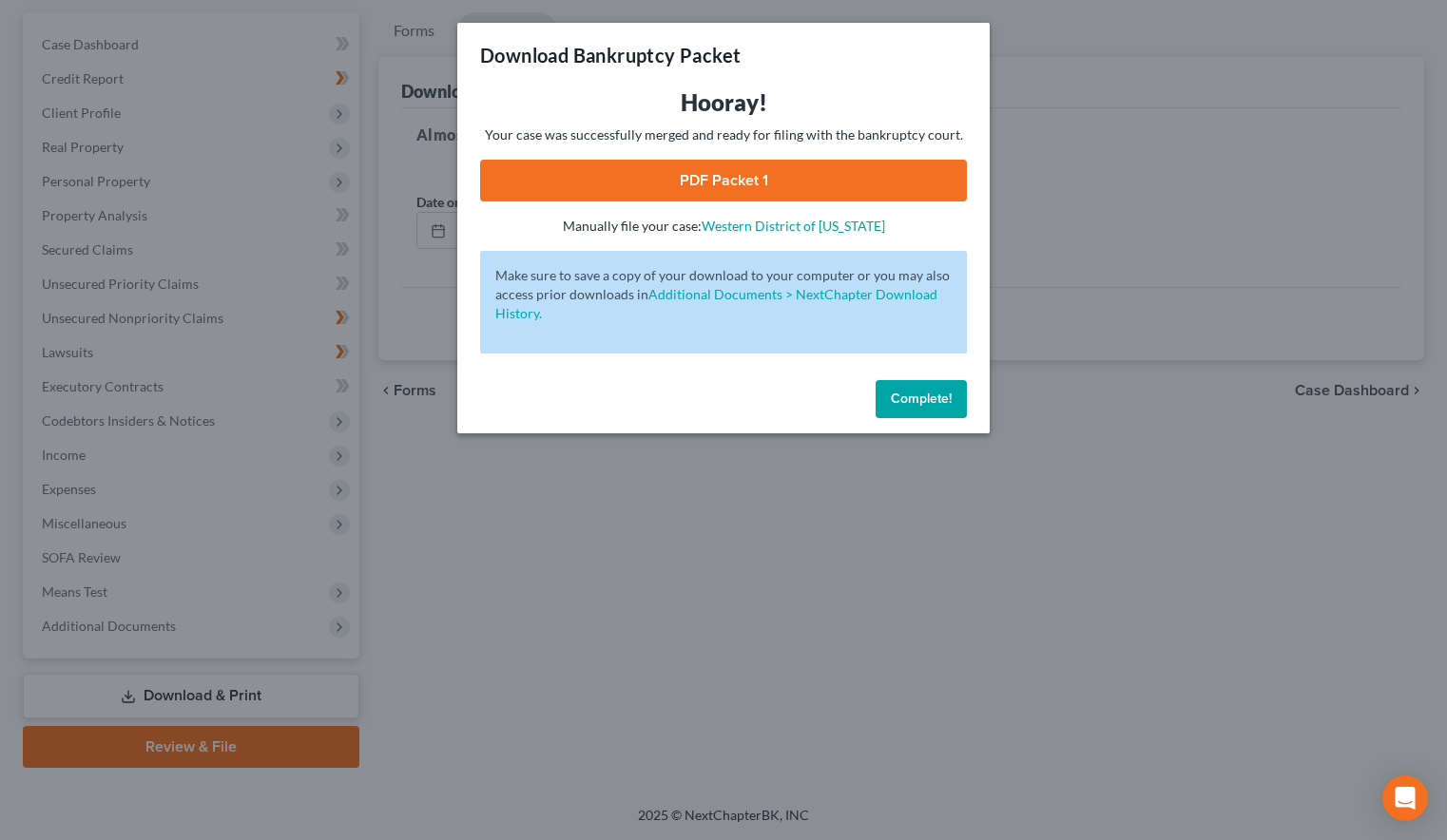 click on "Complete!" at bounding box center [921, 398] 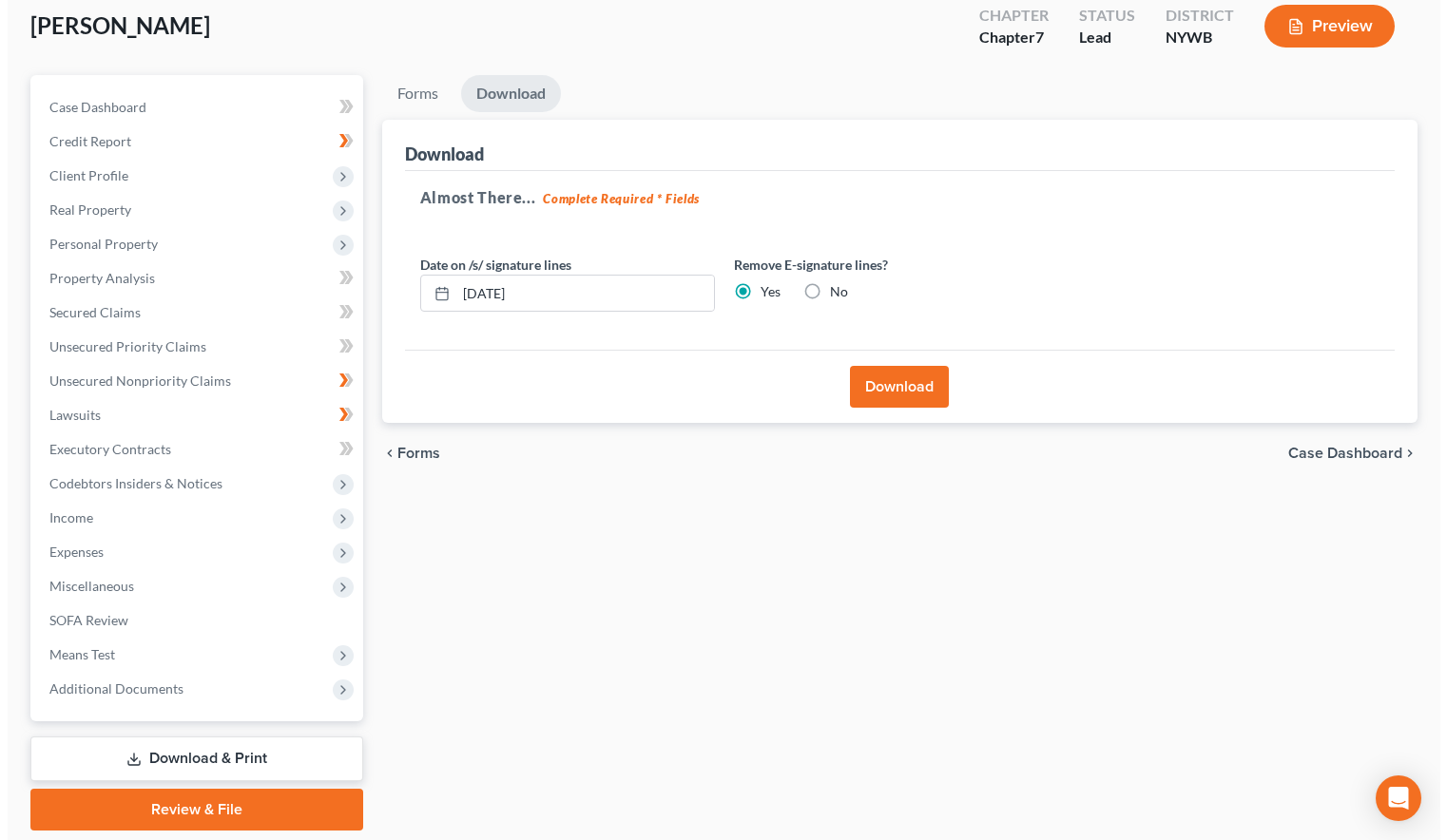 scroll, scrollTop: 0, scrollLeft: 0, axis: both 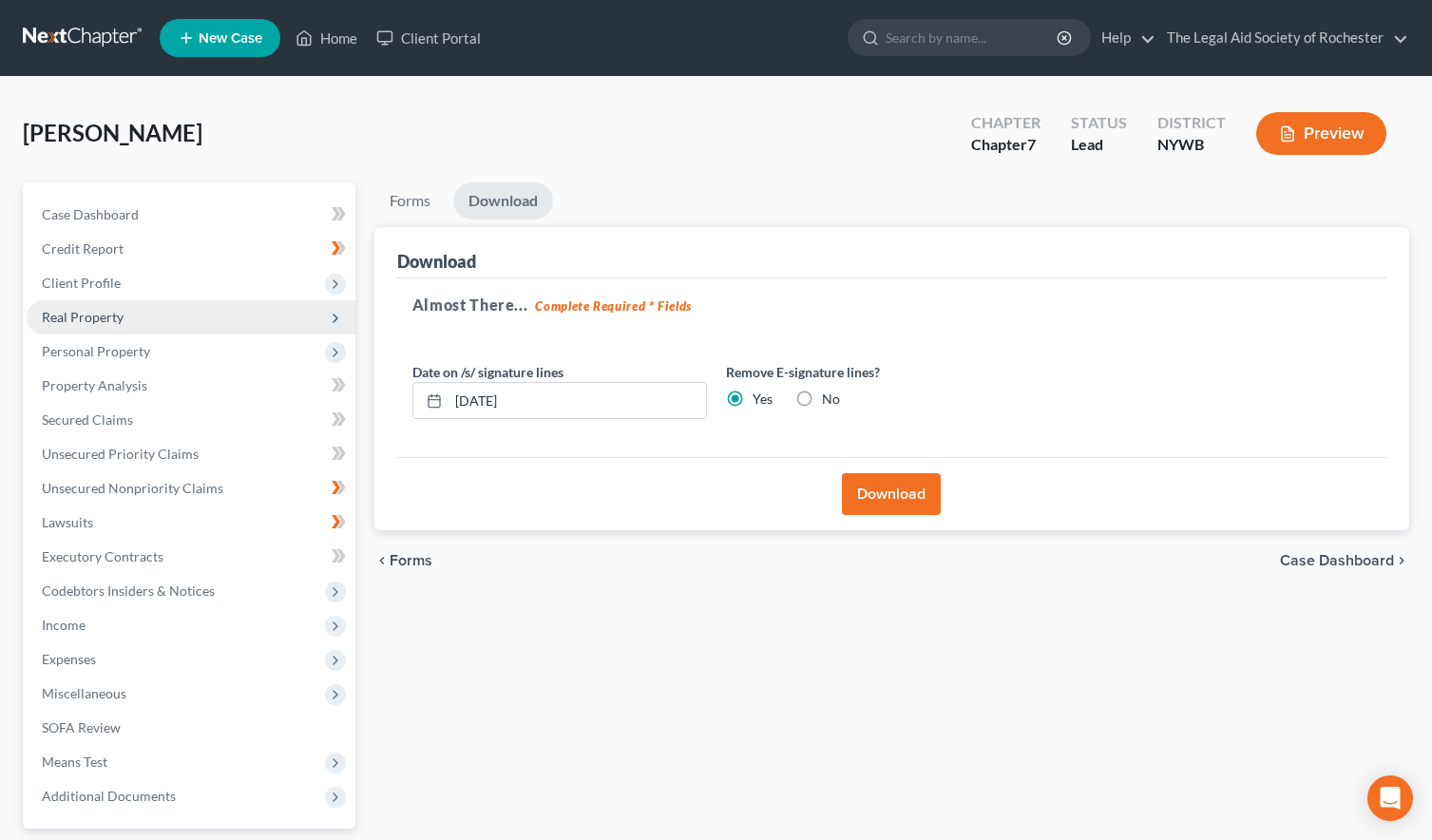 click on "Real Property" at bounding box center (191, 317) 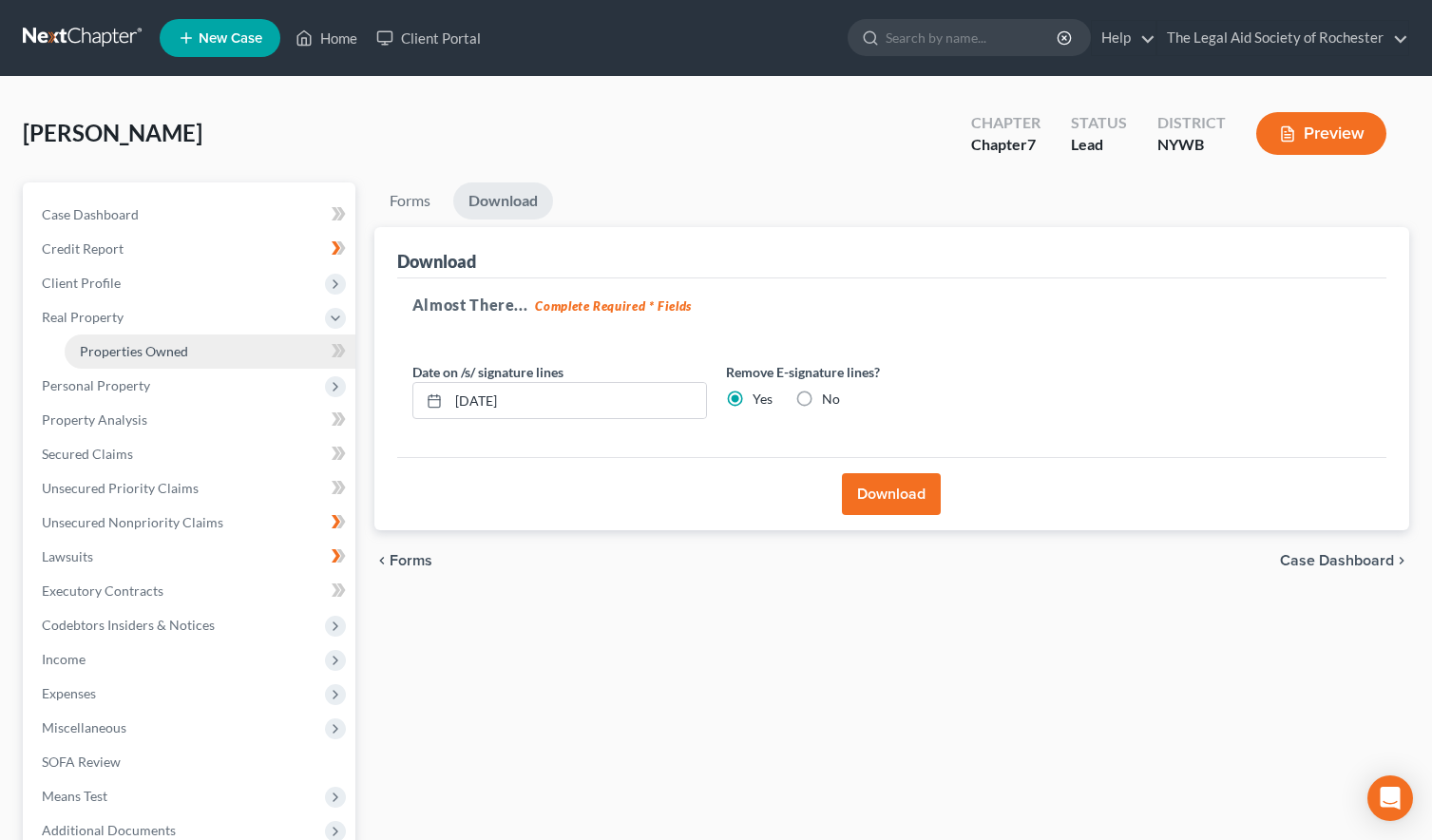 click on "Properties Owned" at bounding box center (134, 351) 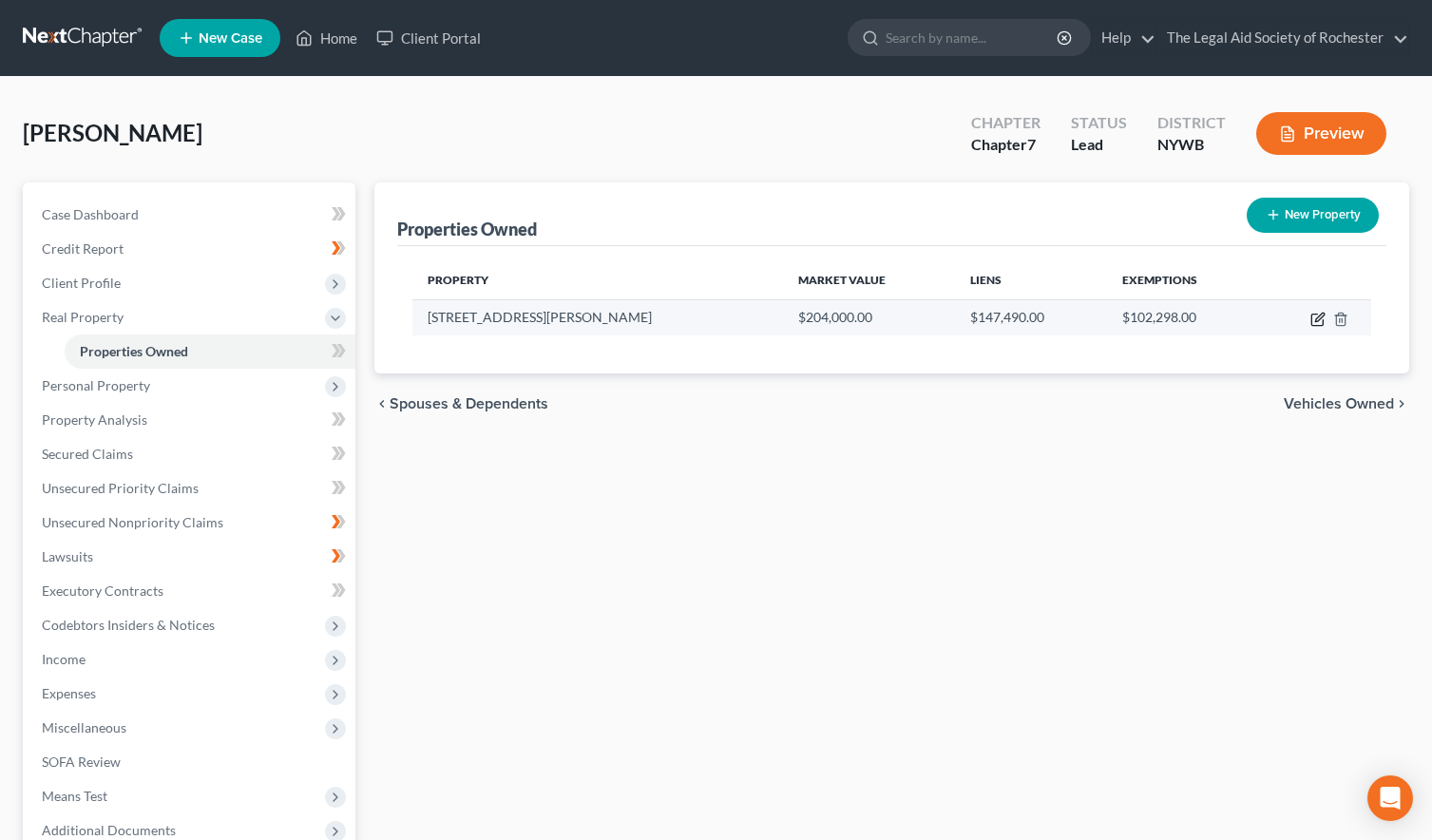 click 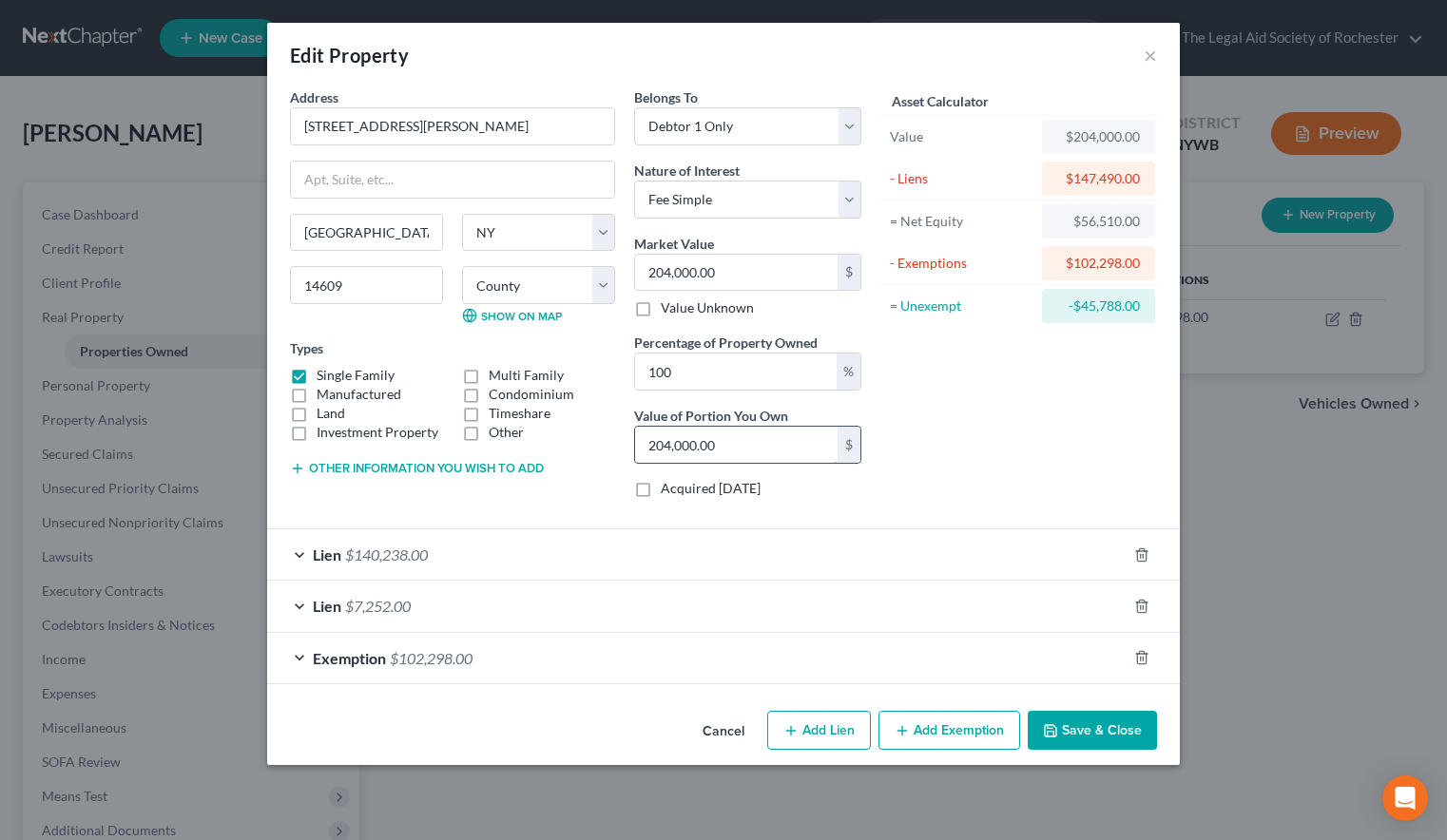 click on "204,000.00" at bounding box center (736, 445) 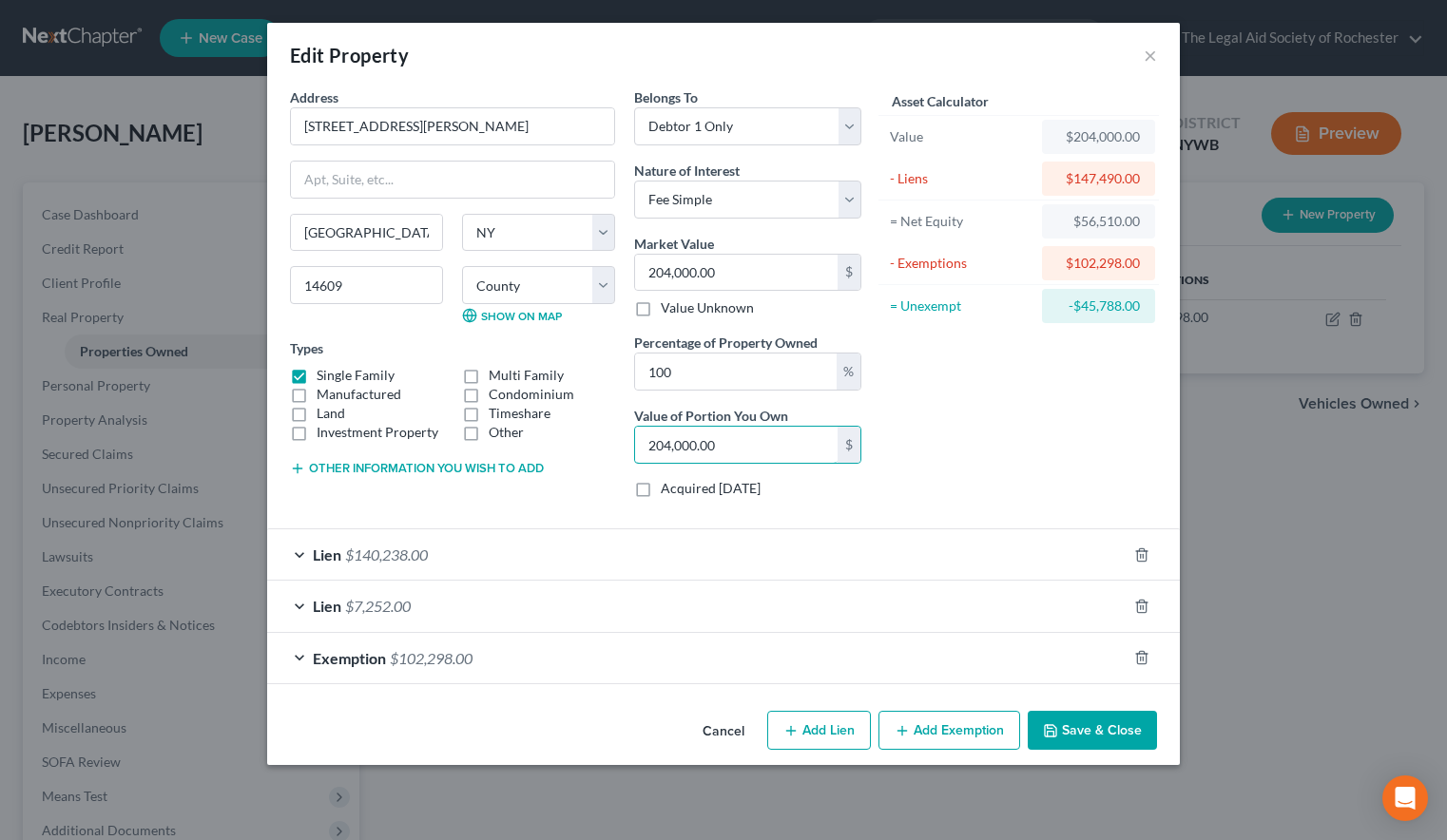 type on "0.00" 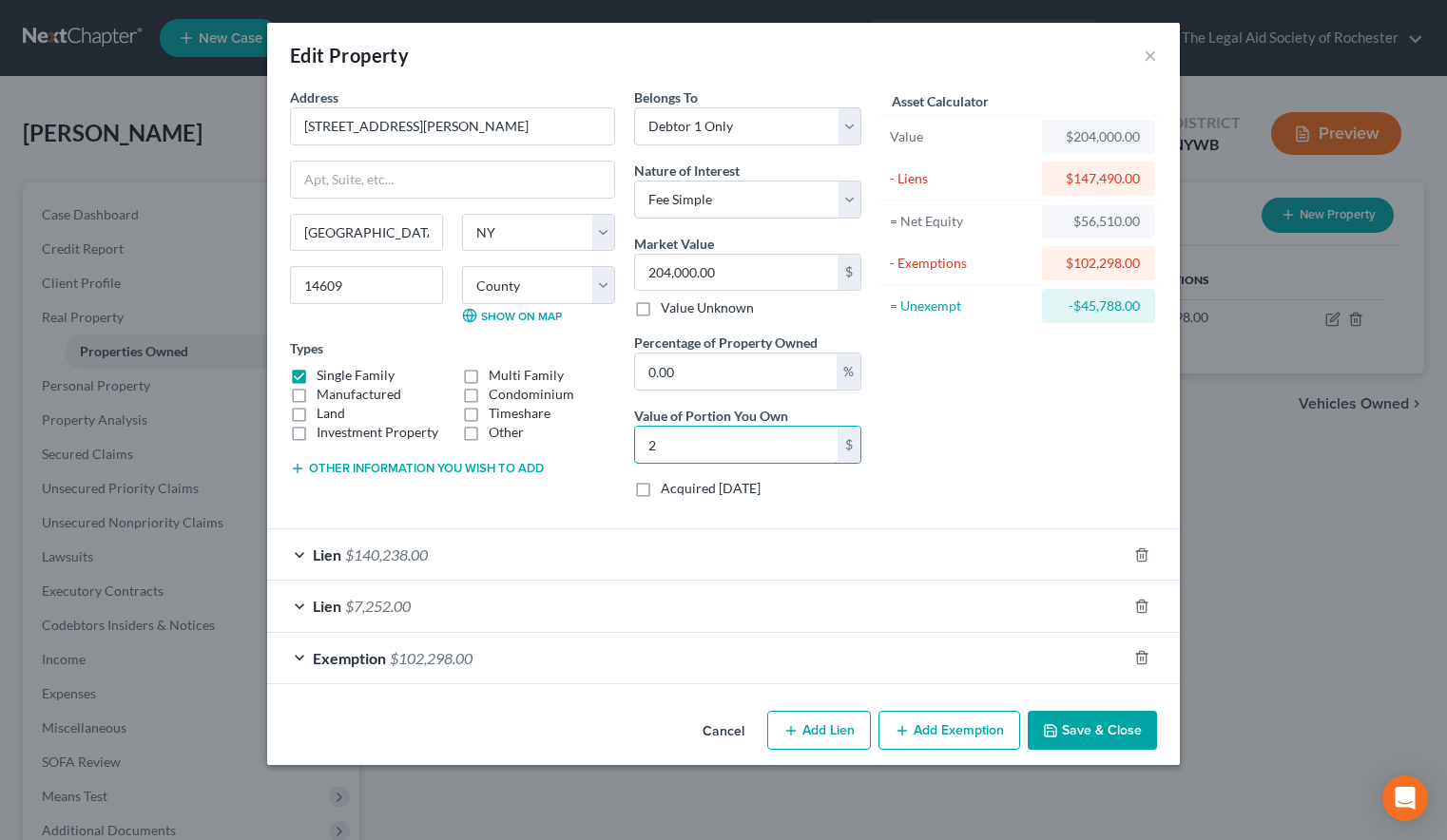type on "0.01" 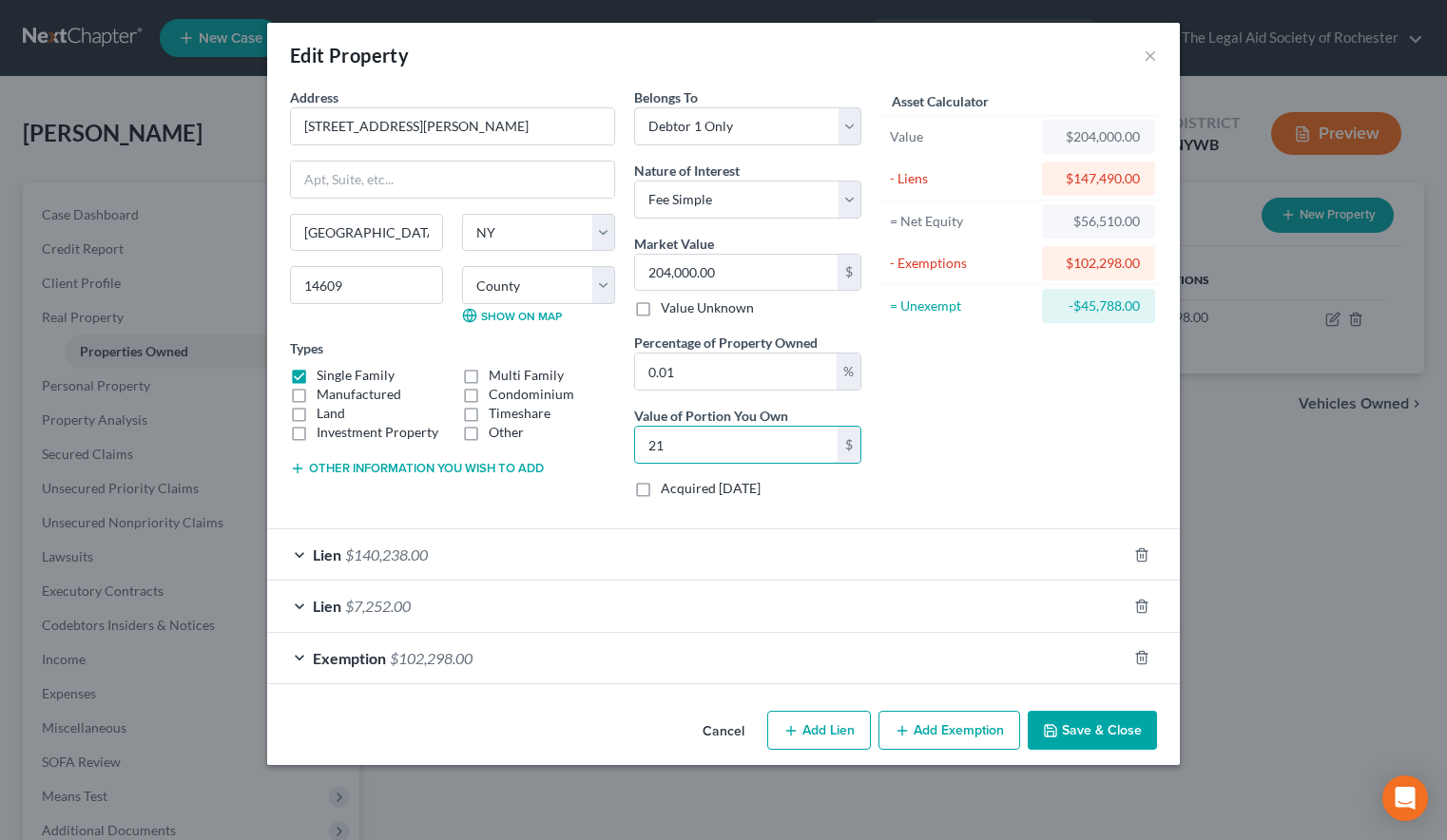 type on "0.11" 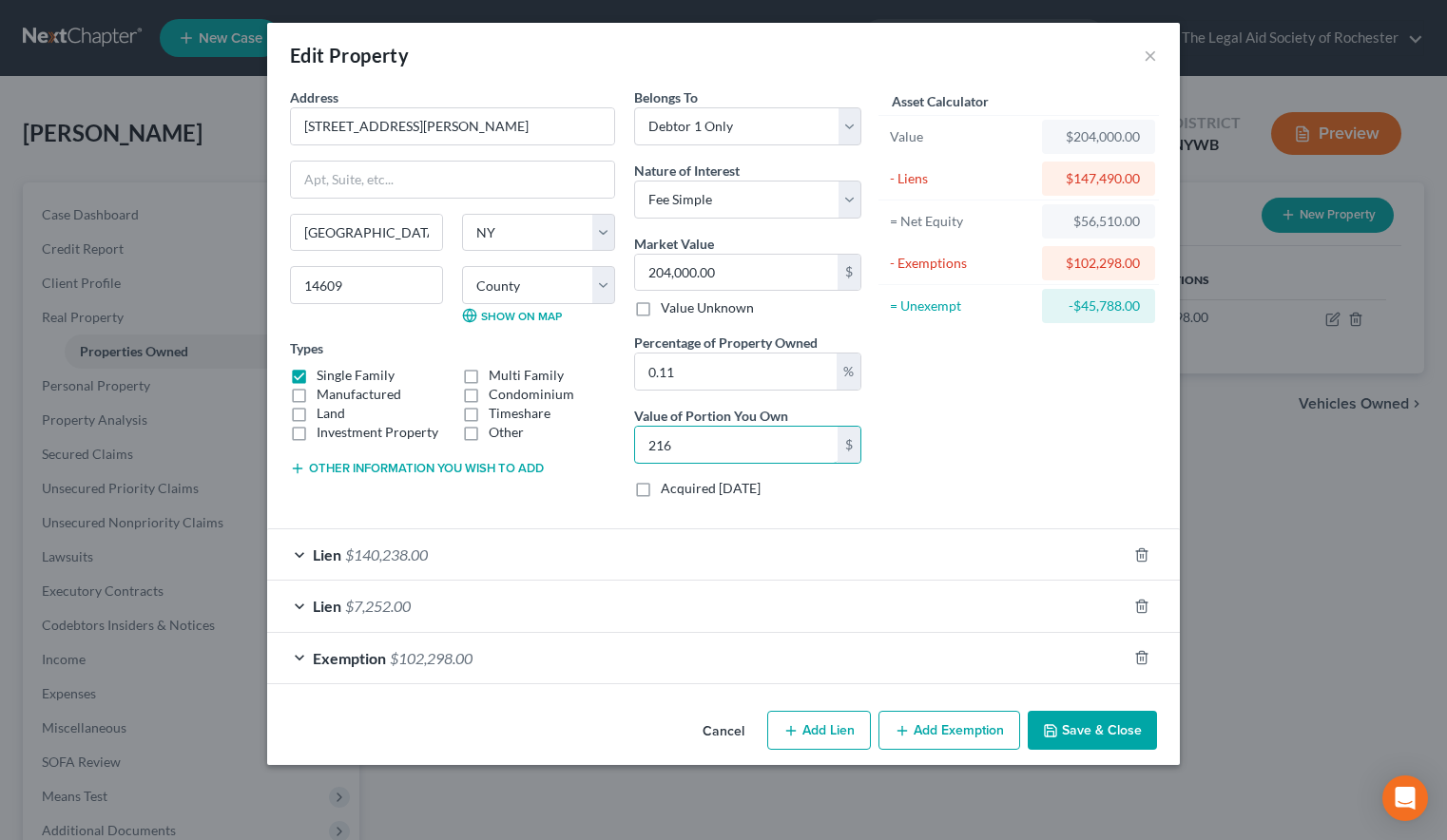 type on "1.06" 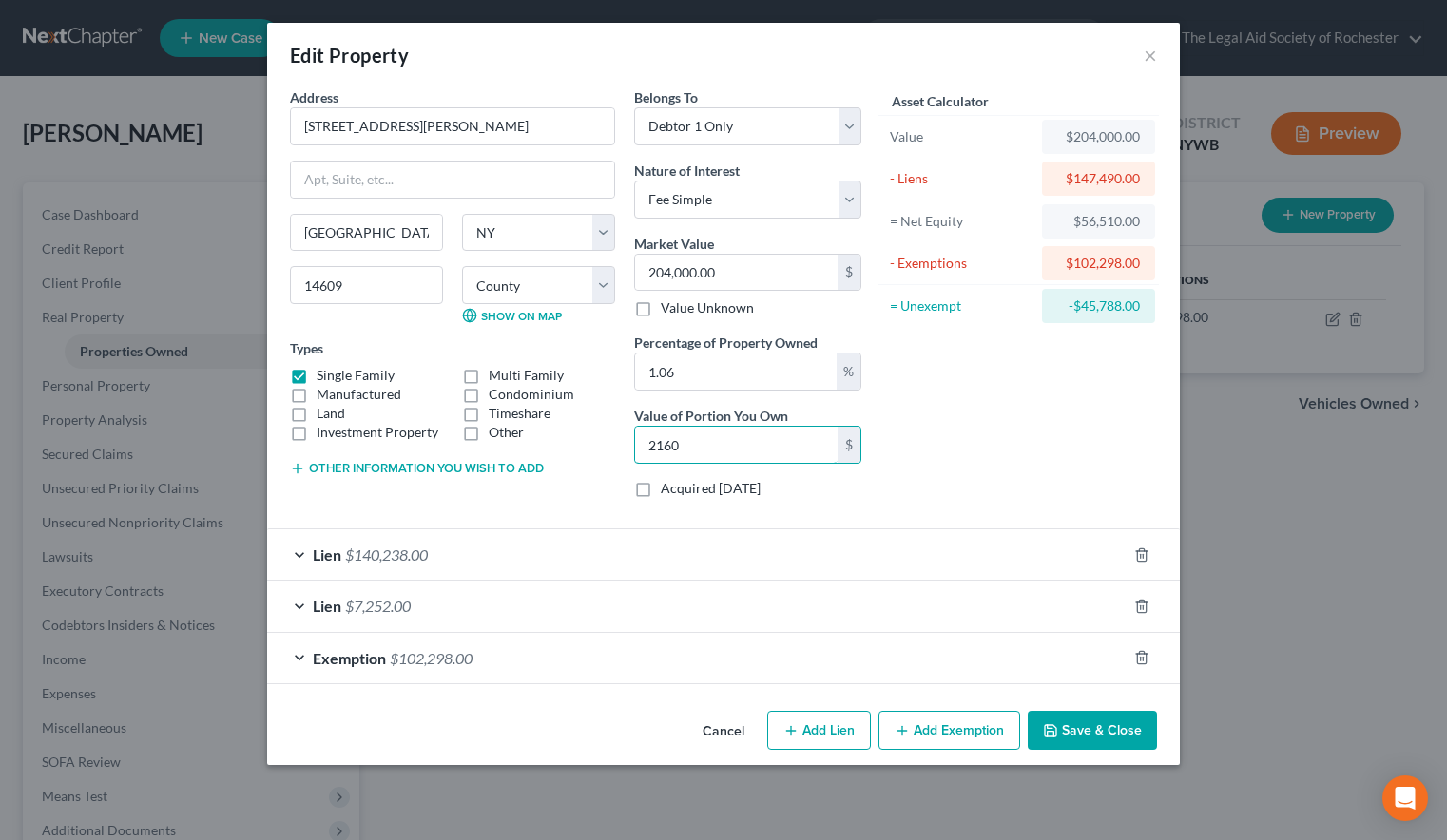 type on "2,160" 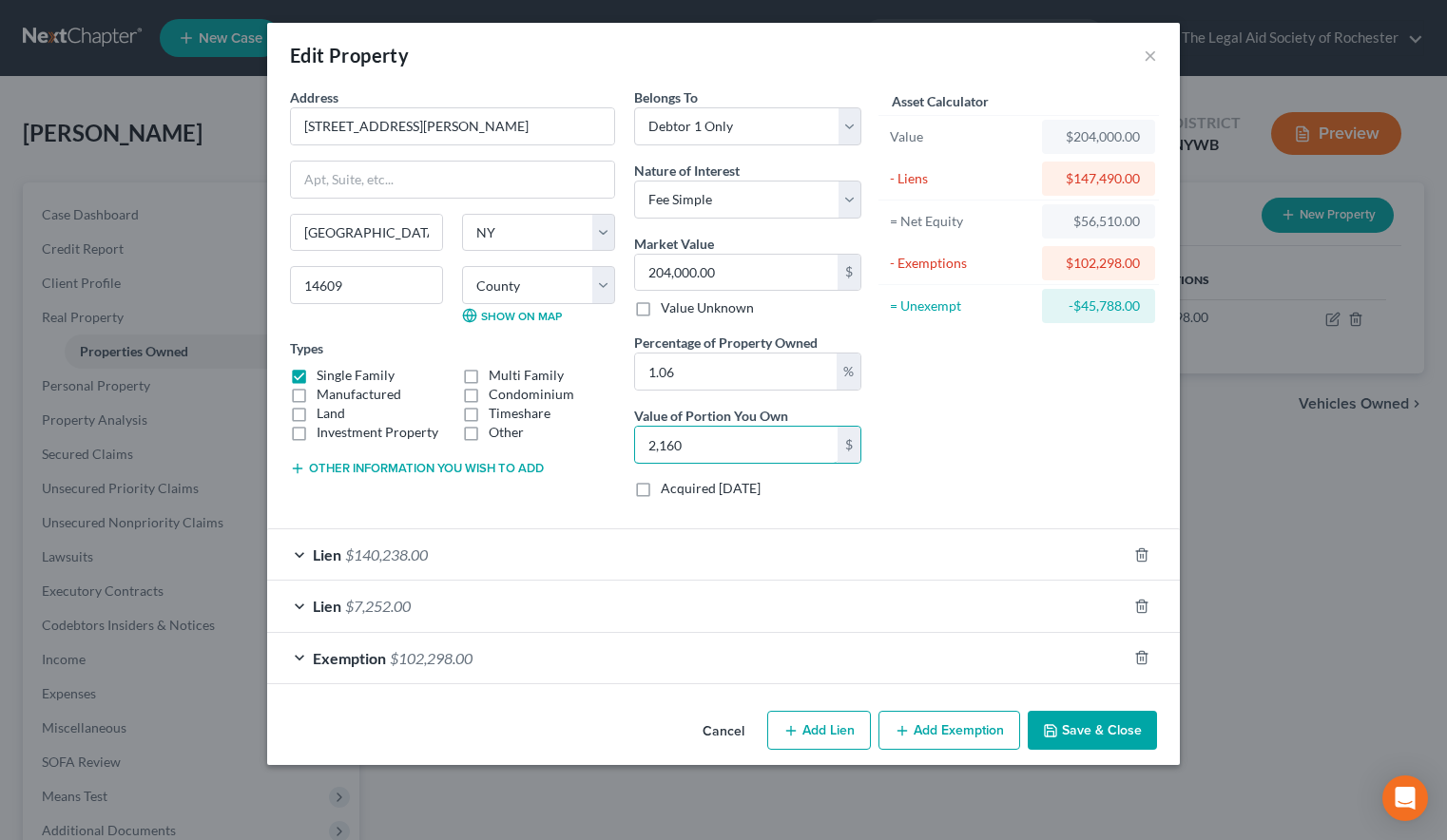 type on "10.59" 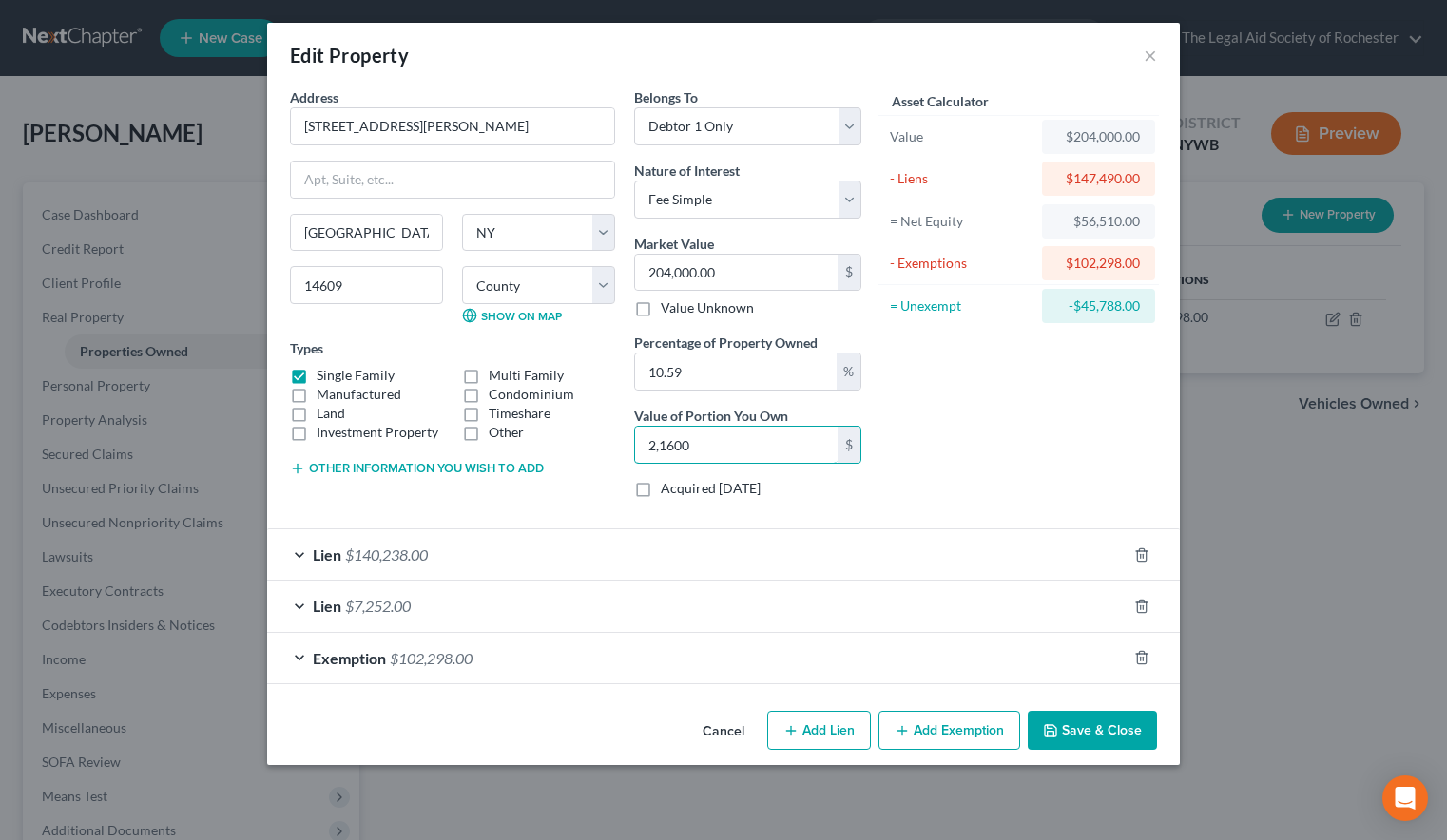 type on "21,600" 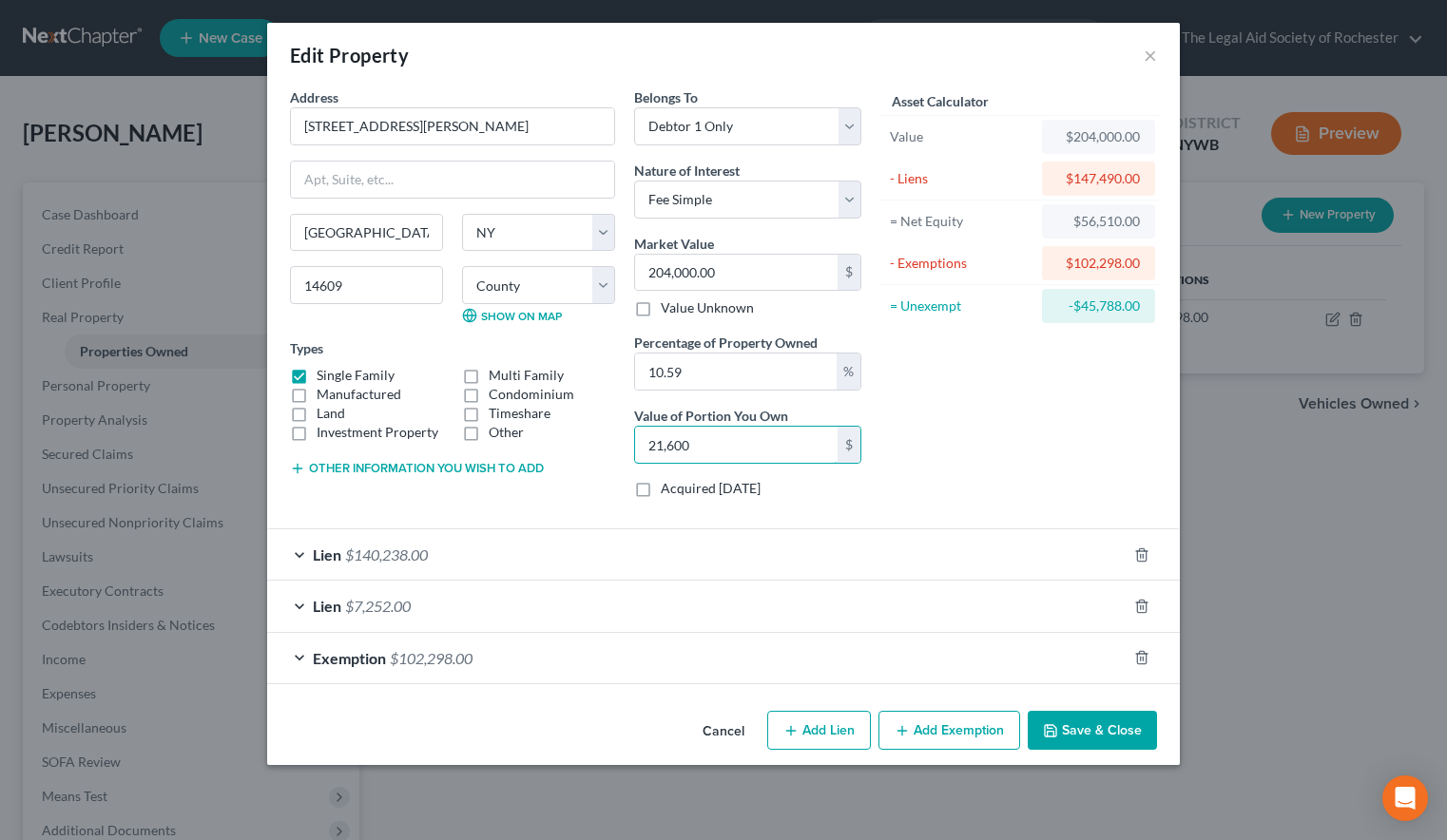 type on "105.88" 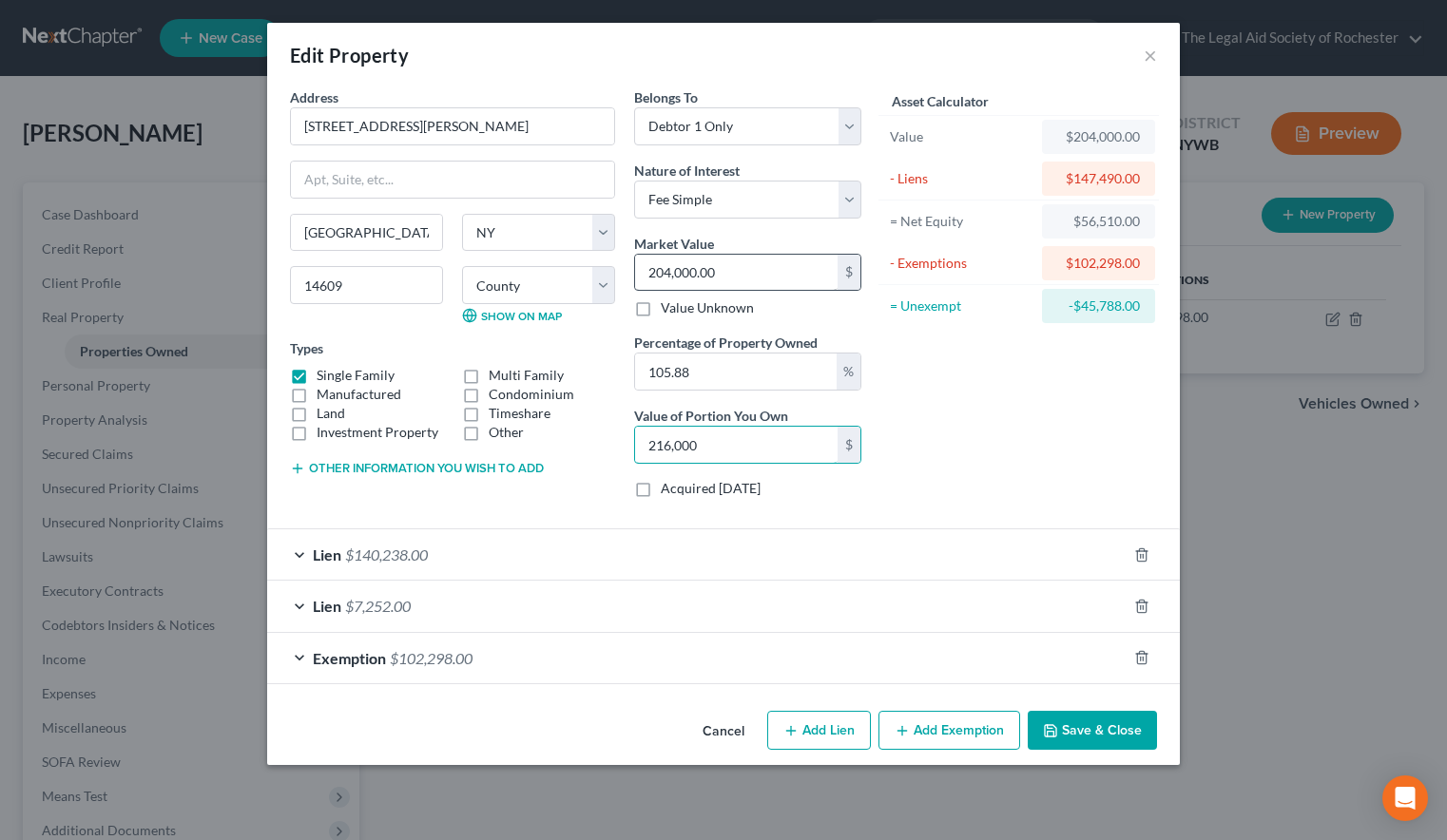 type on "216,000" 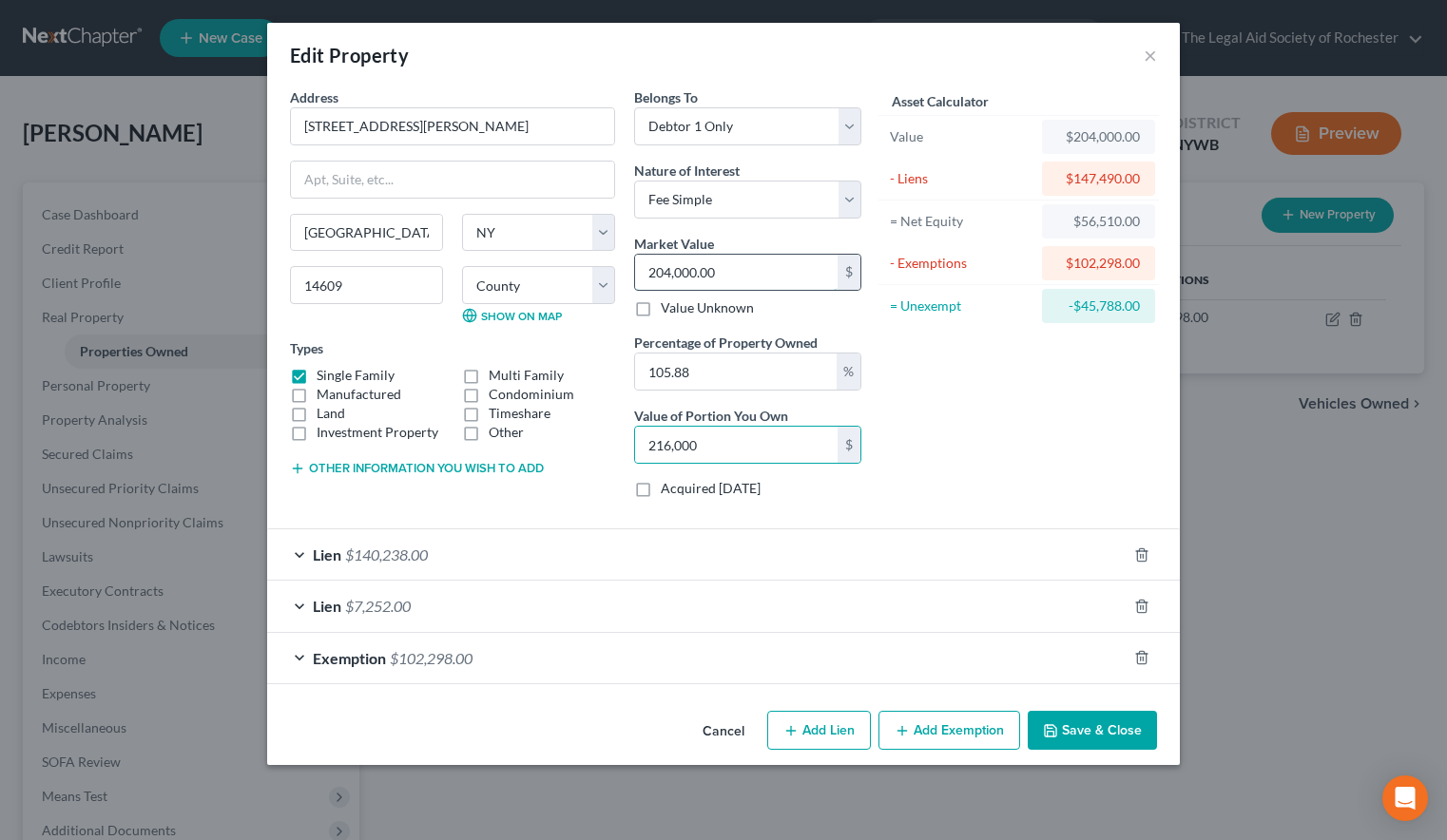 click on "204,000.00" at bounding box center (736, 273) 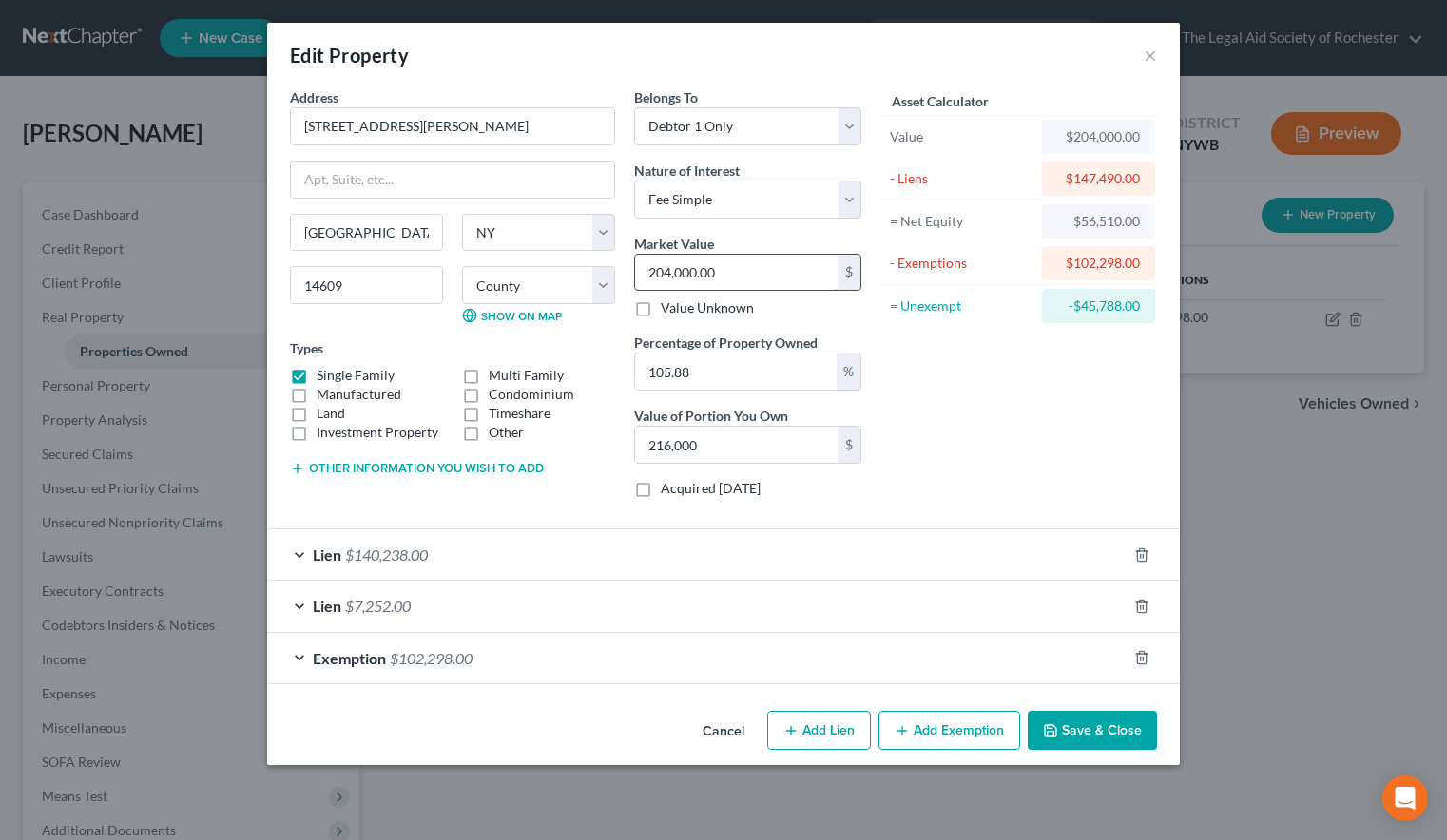 type on "2" 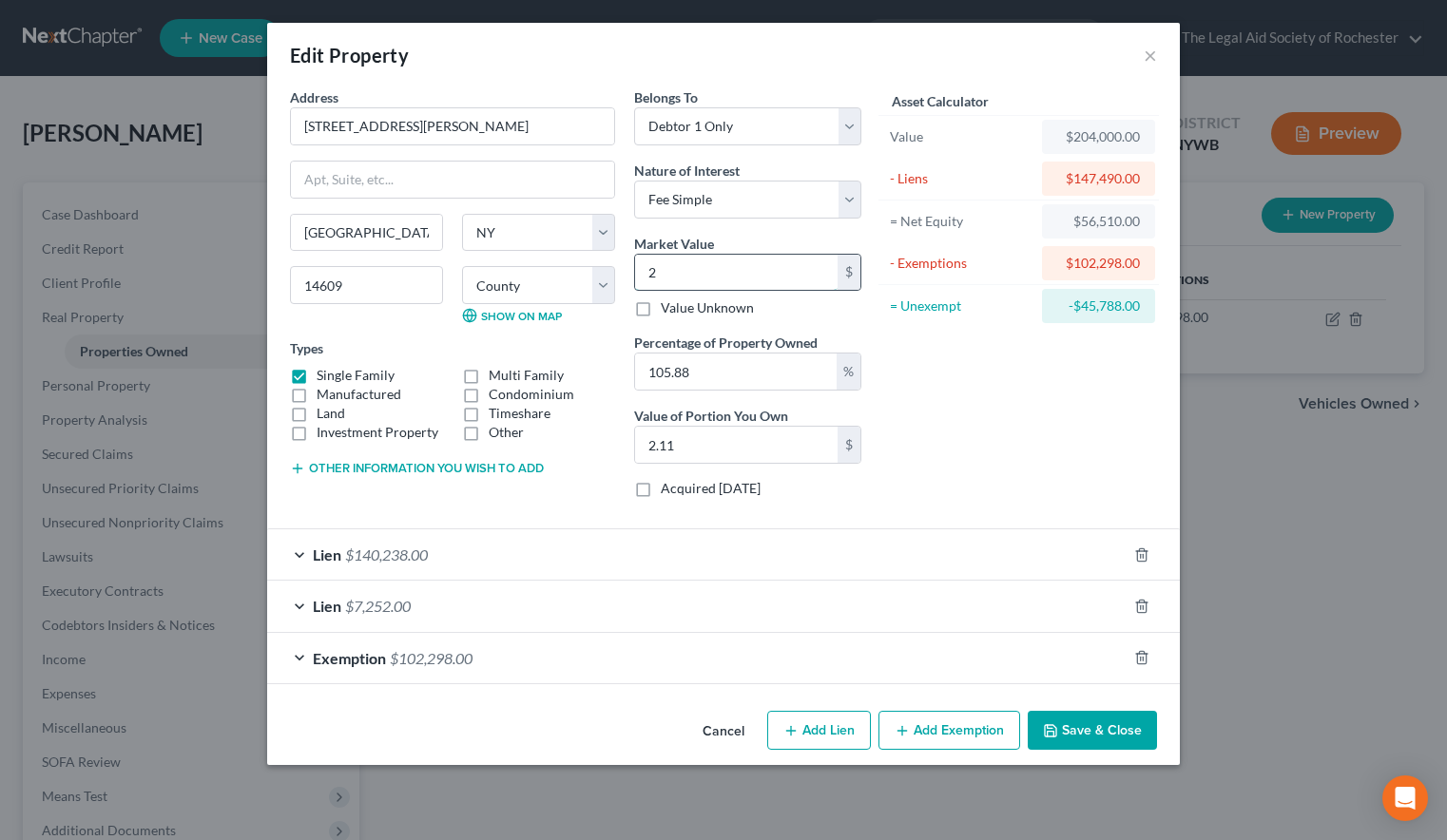 type on "21" 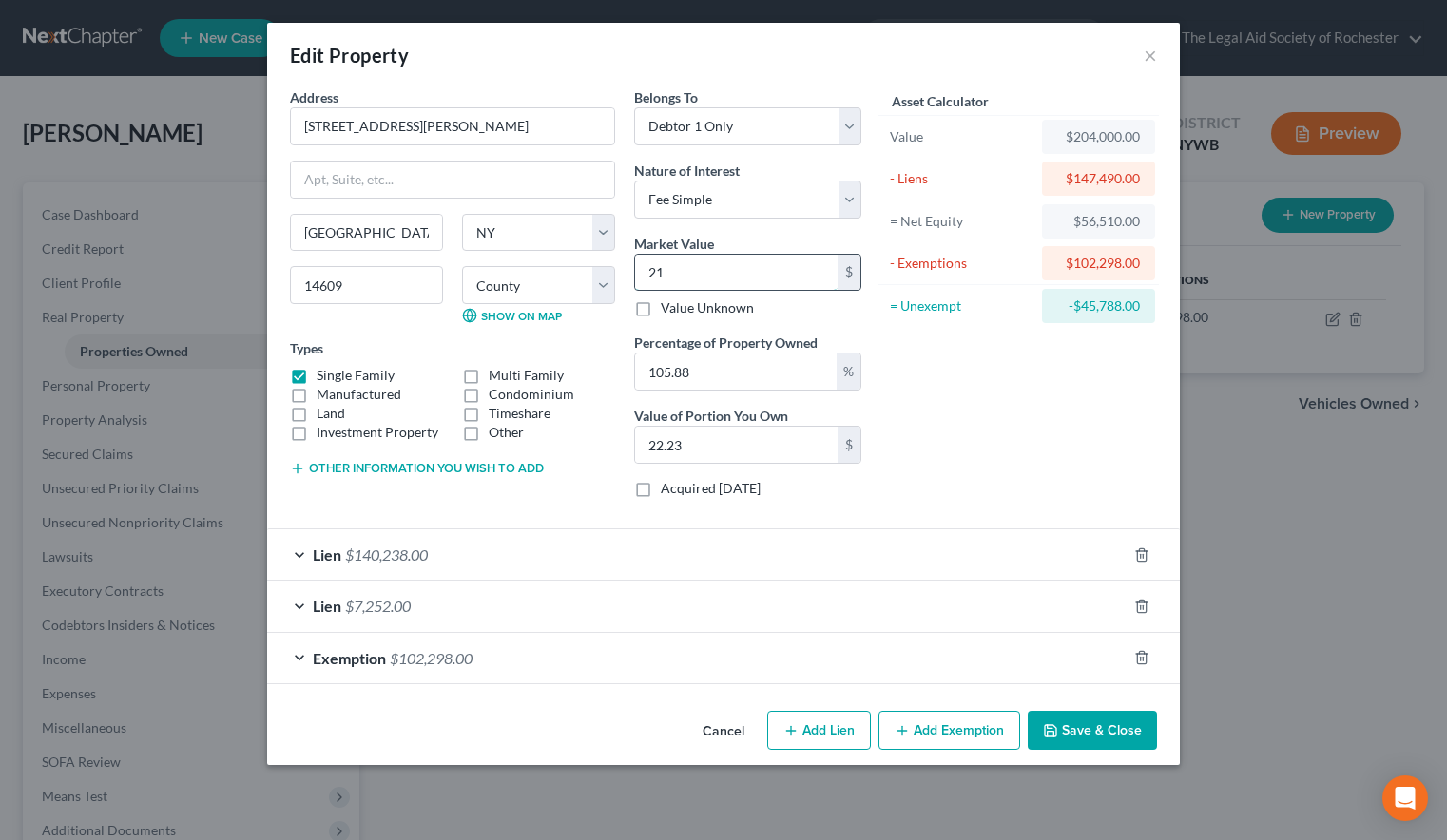 type on "216" 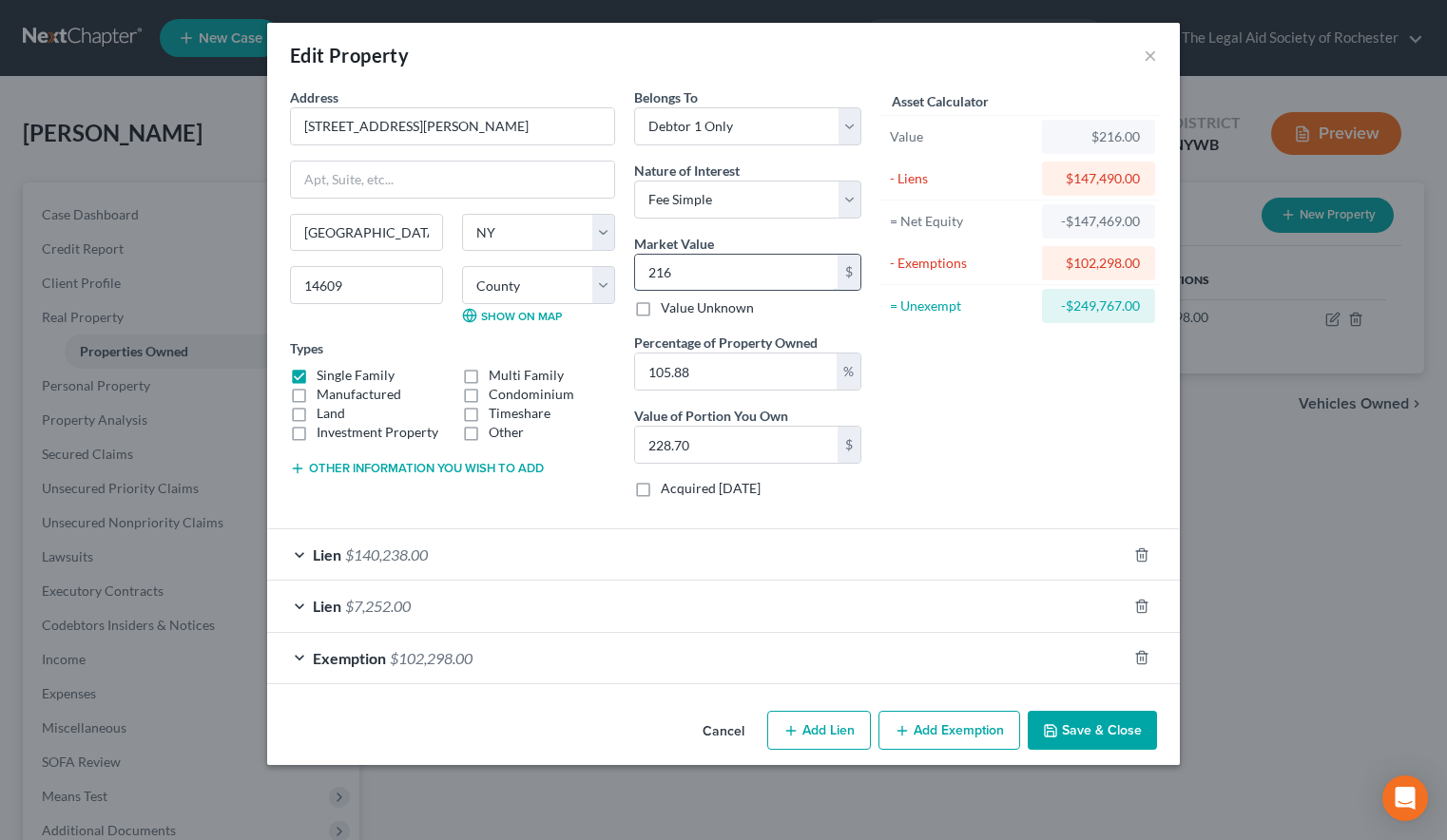 type on "2160" 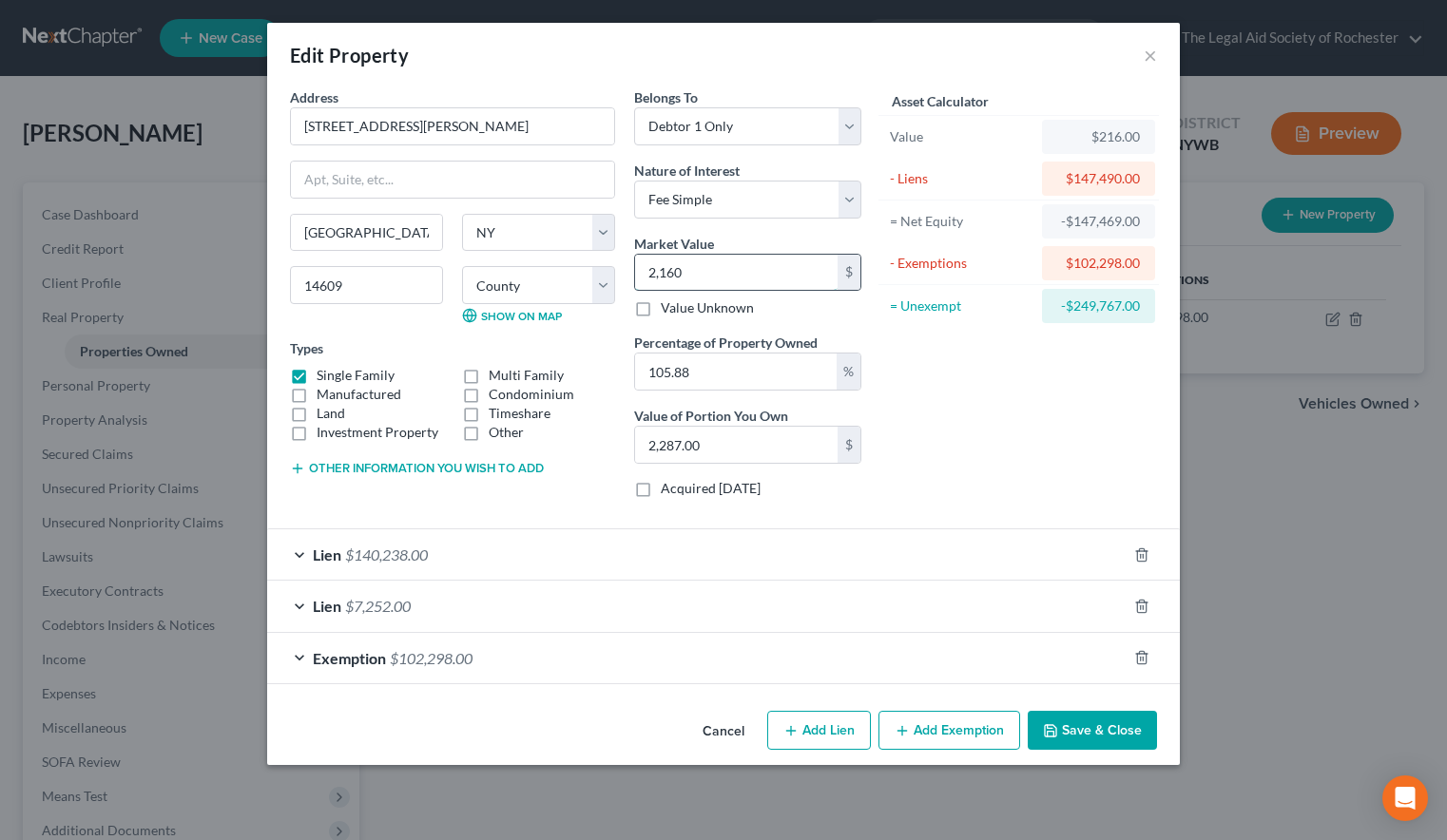type on "2,1600" 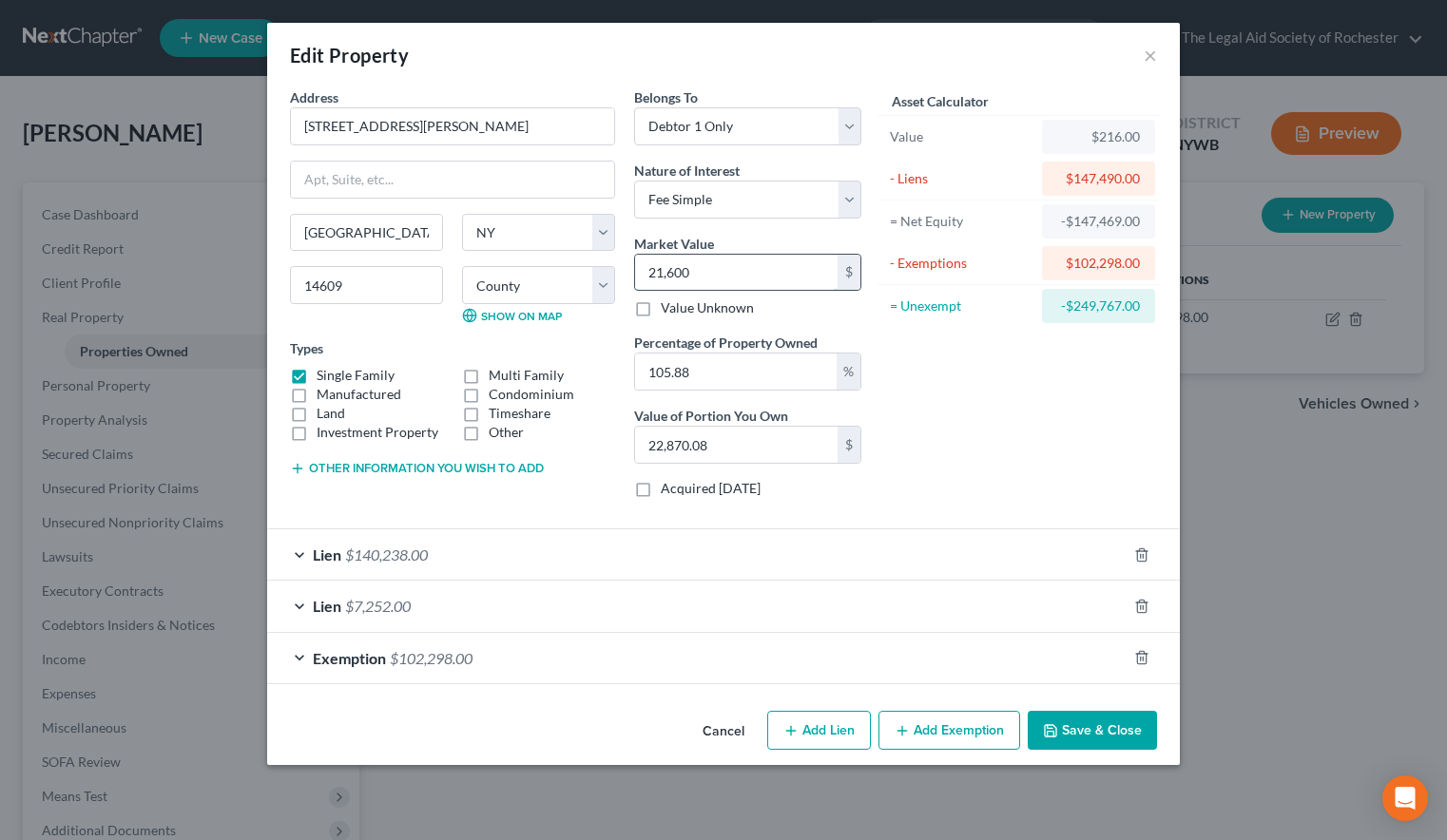 type on "21,6000" 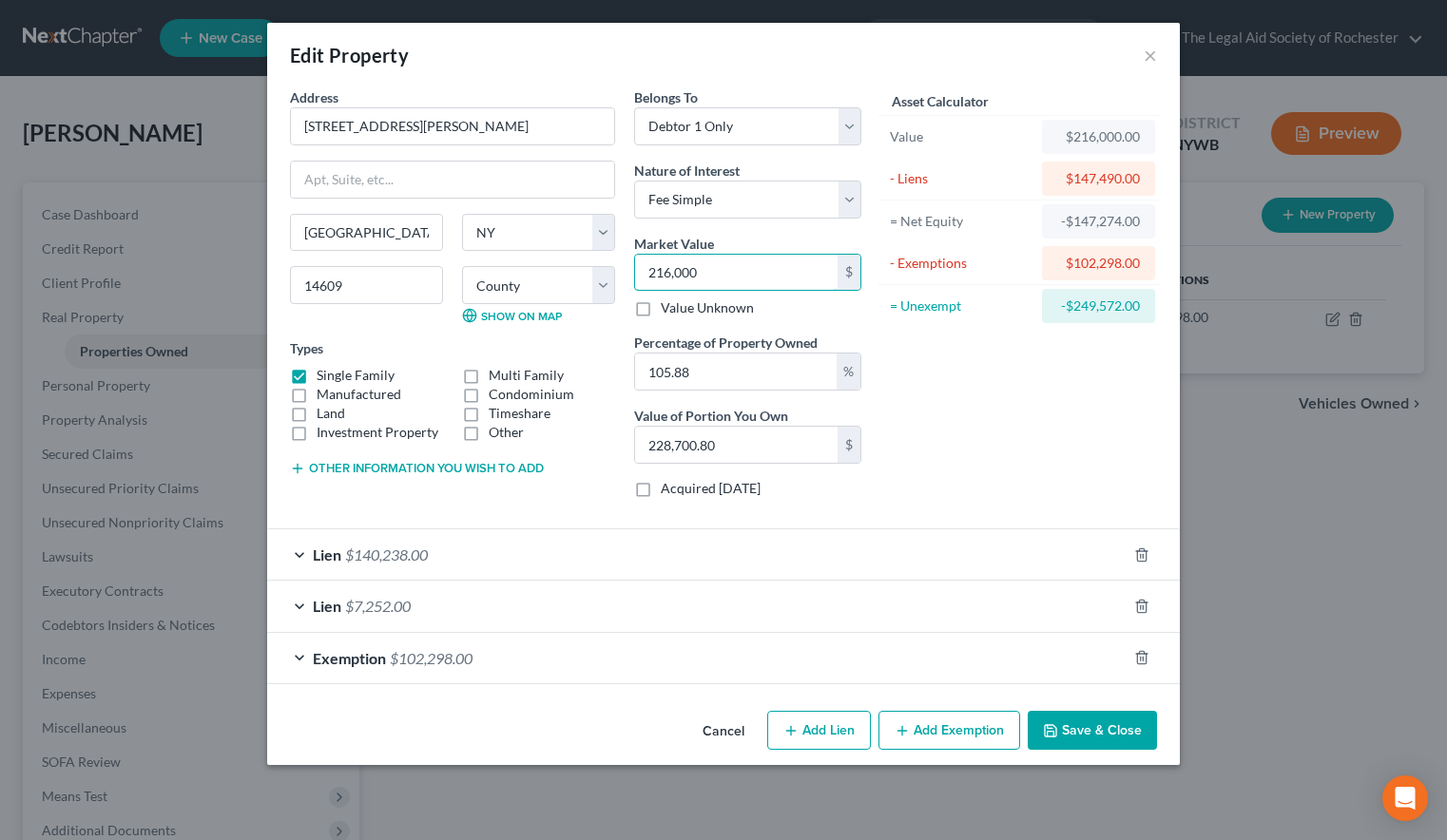 type on "216,000" 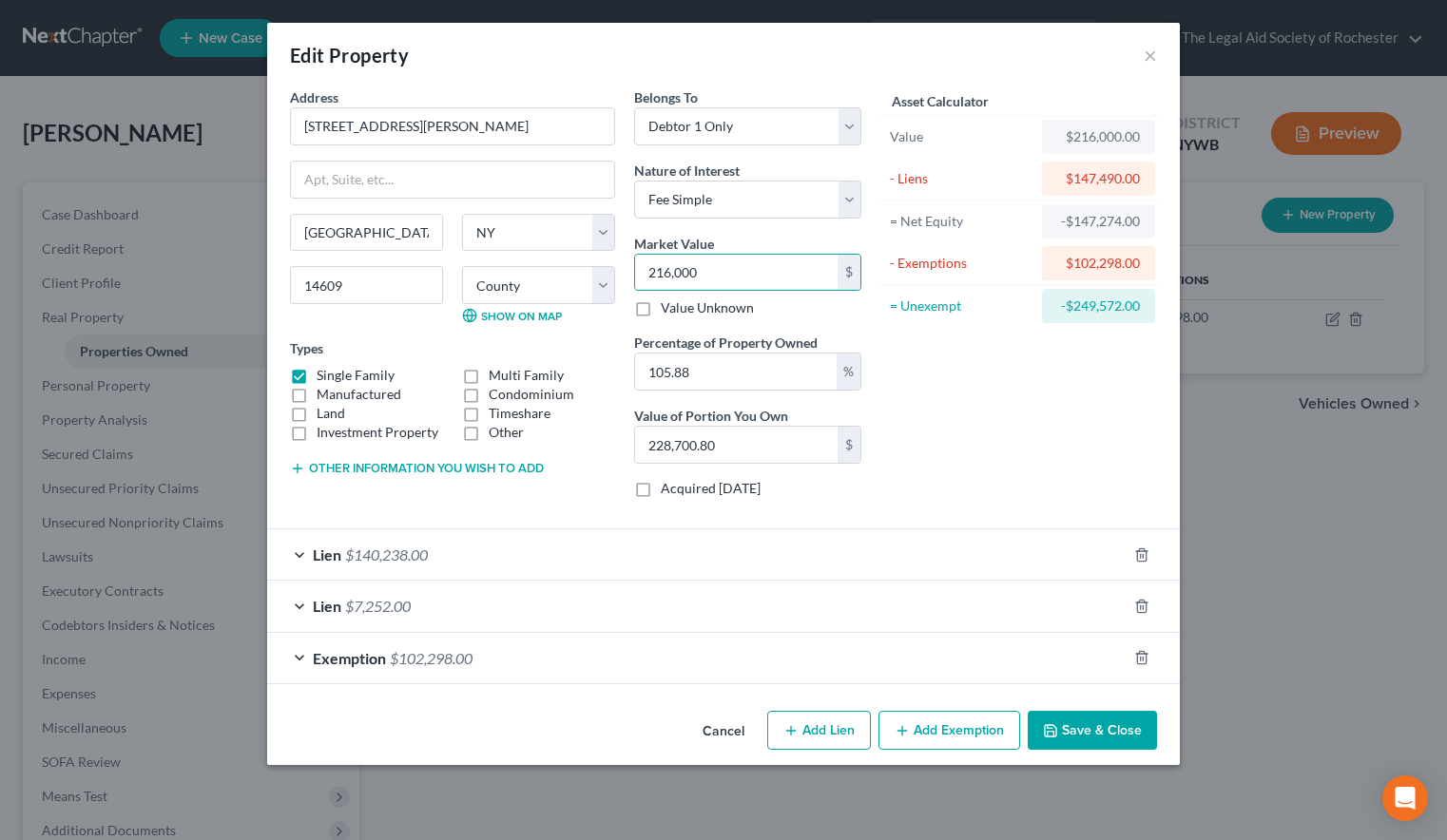 click on "Lien $7,252.00" at bounding box center [697, 605] 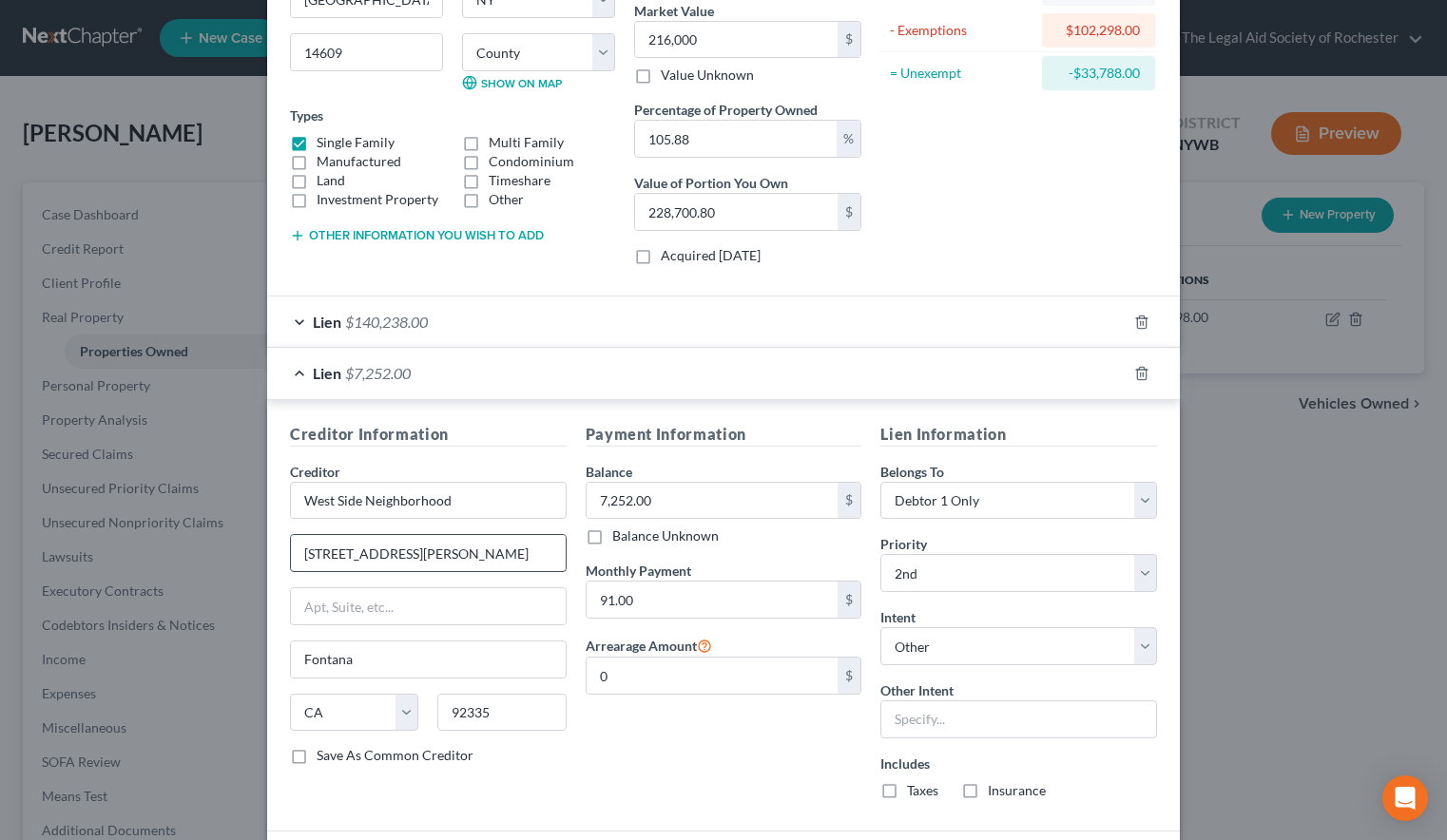 scroll, scrollTop: 190, scrollLeft: 0, axis: vertical 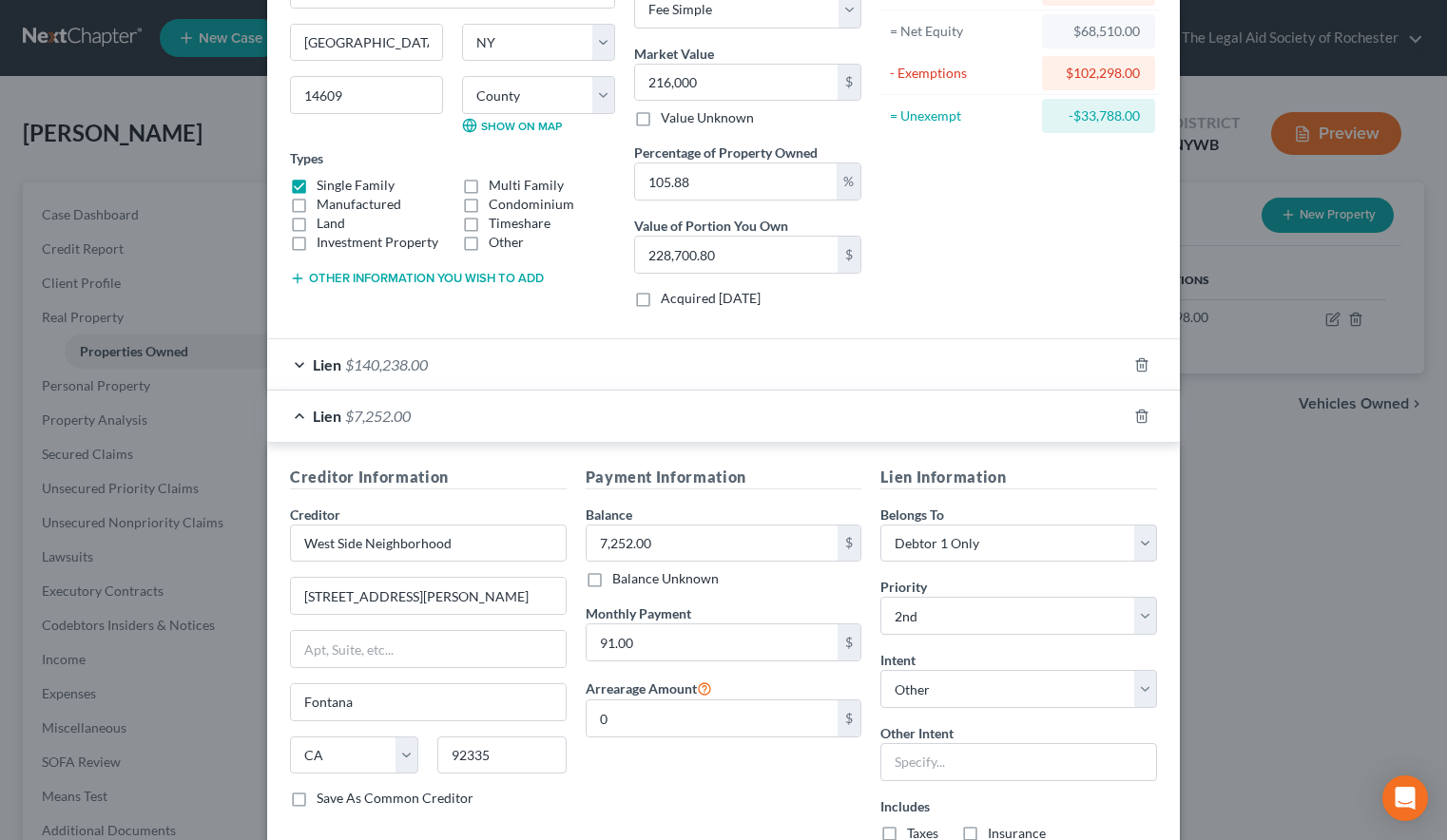 click on "Lien $7,252.00" at bounding box center (697, 415) 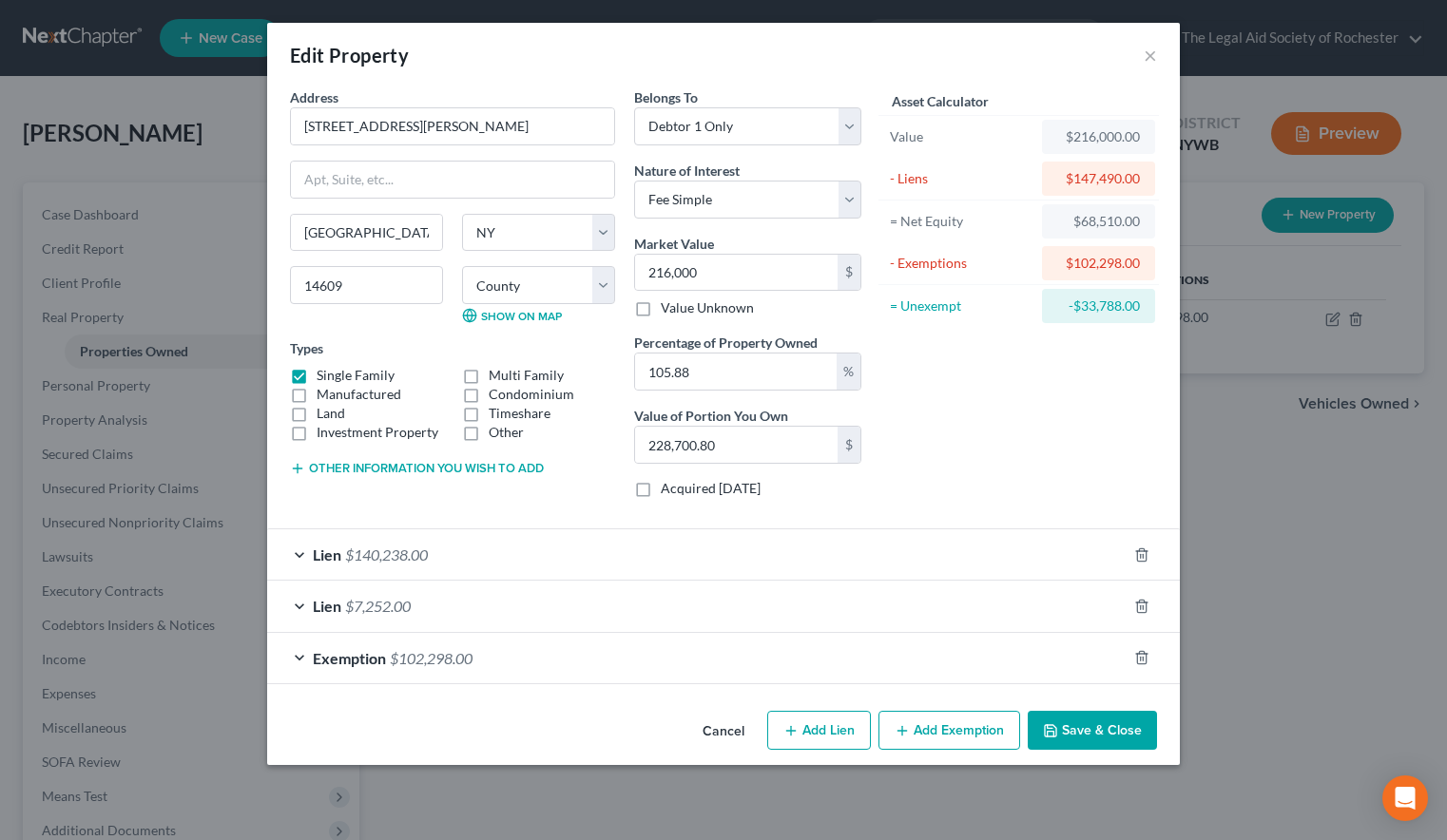 scroll, scrollTop: 0, scrollLeft: 0, axis: both 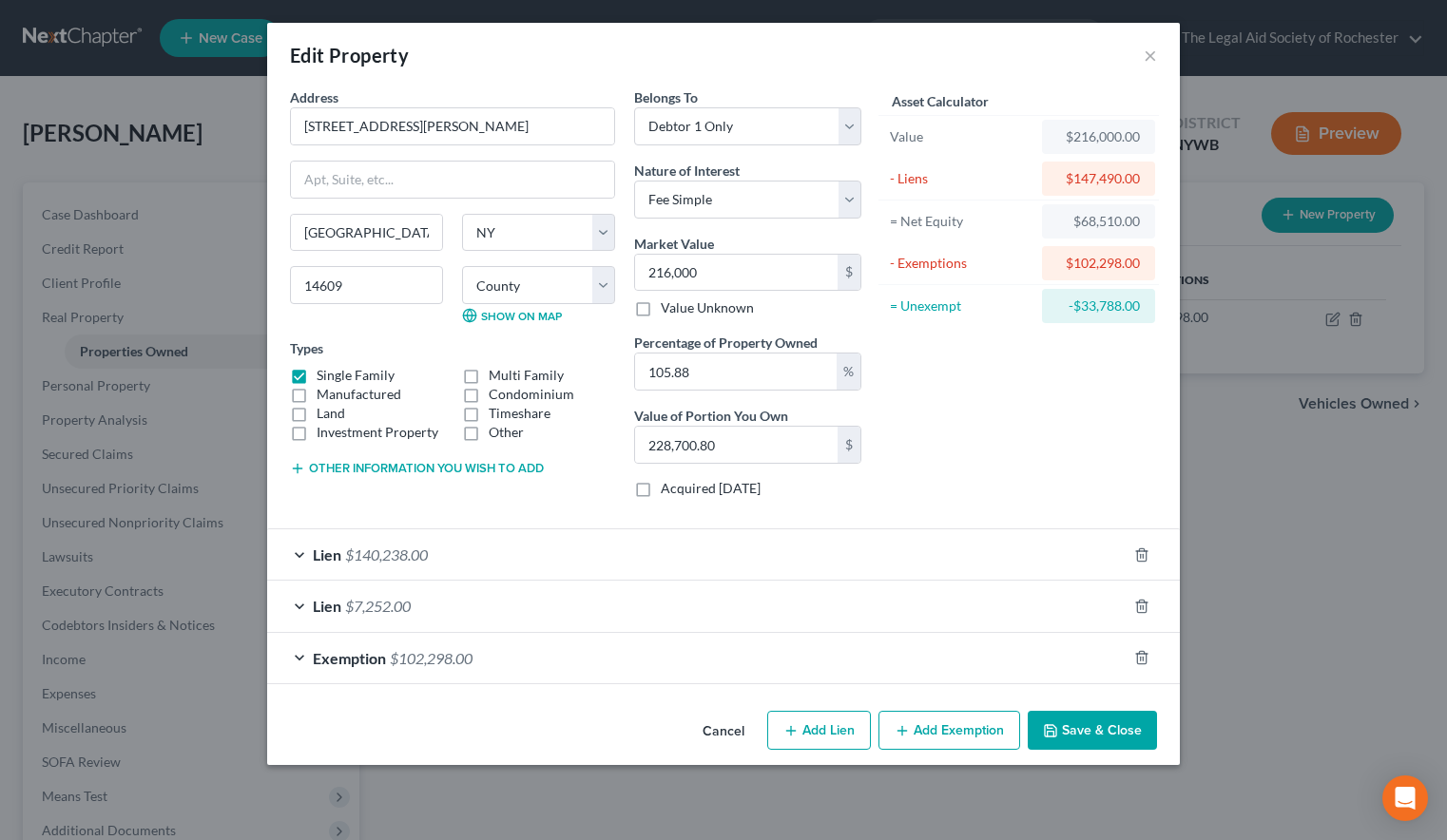 click on "Save & Close" at bounding box center (1092, 731) 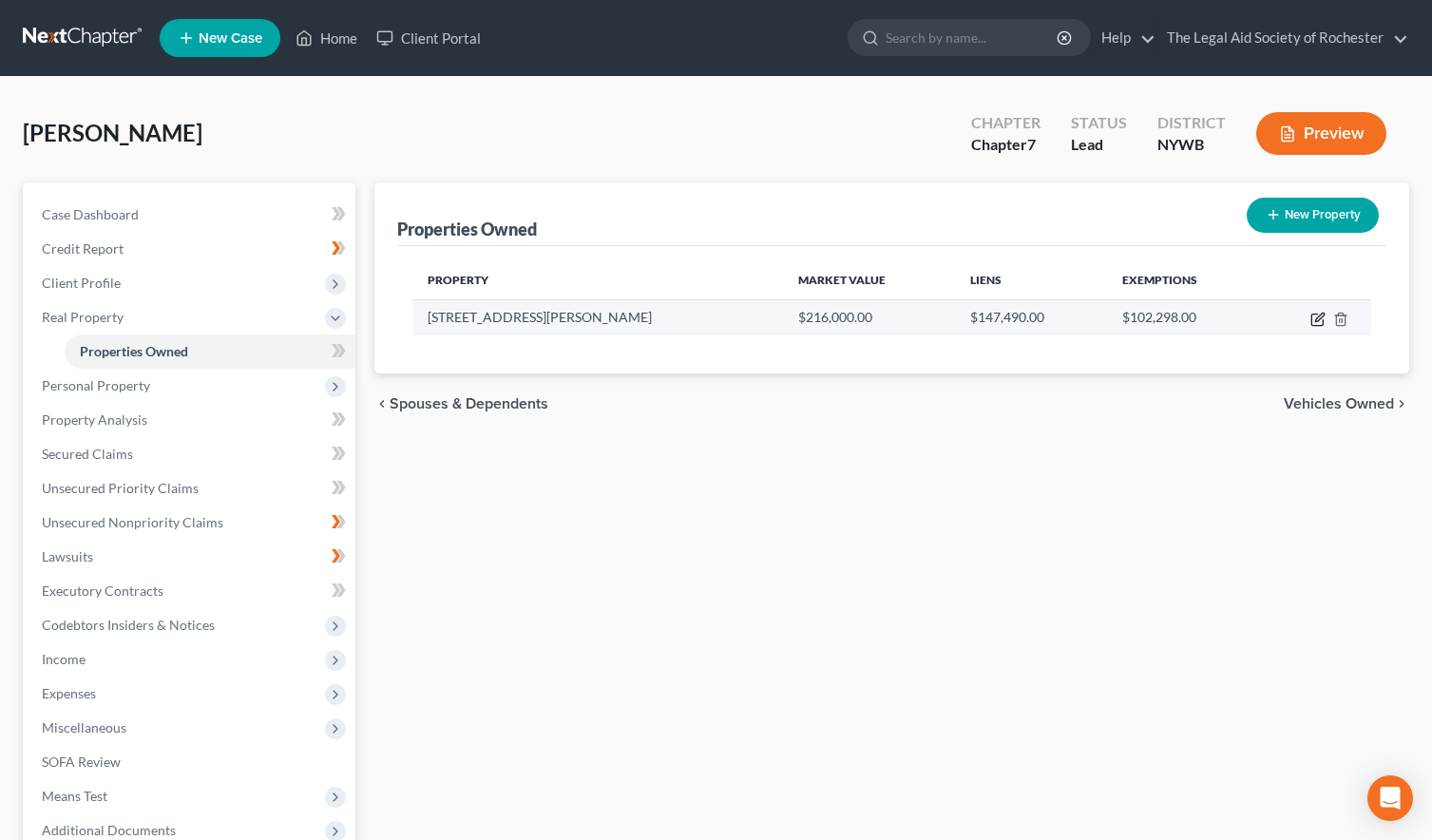 click 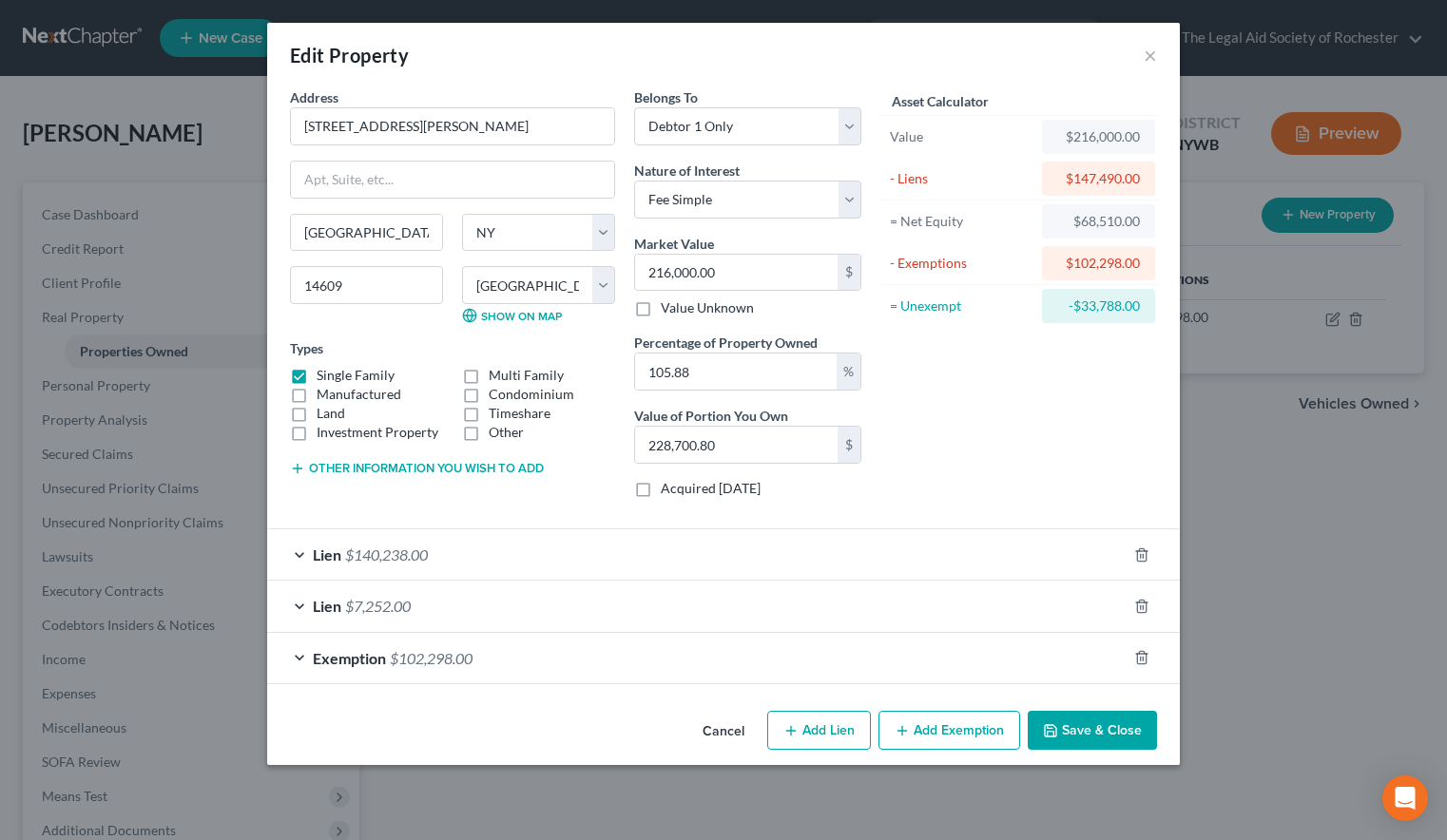 click 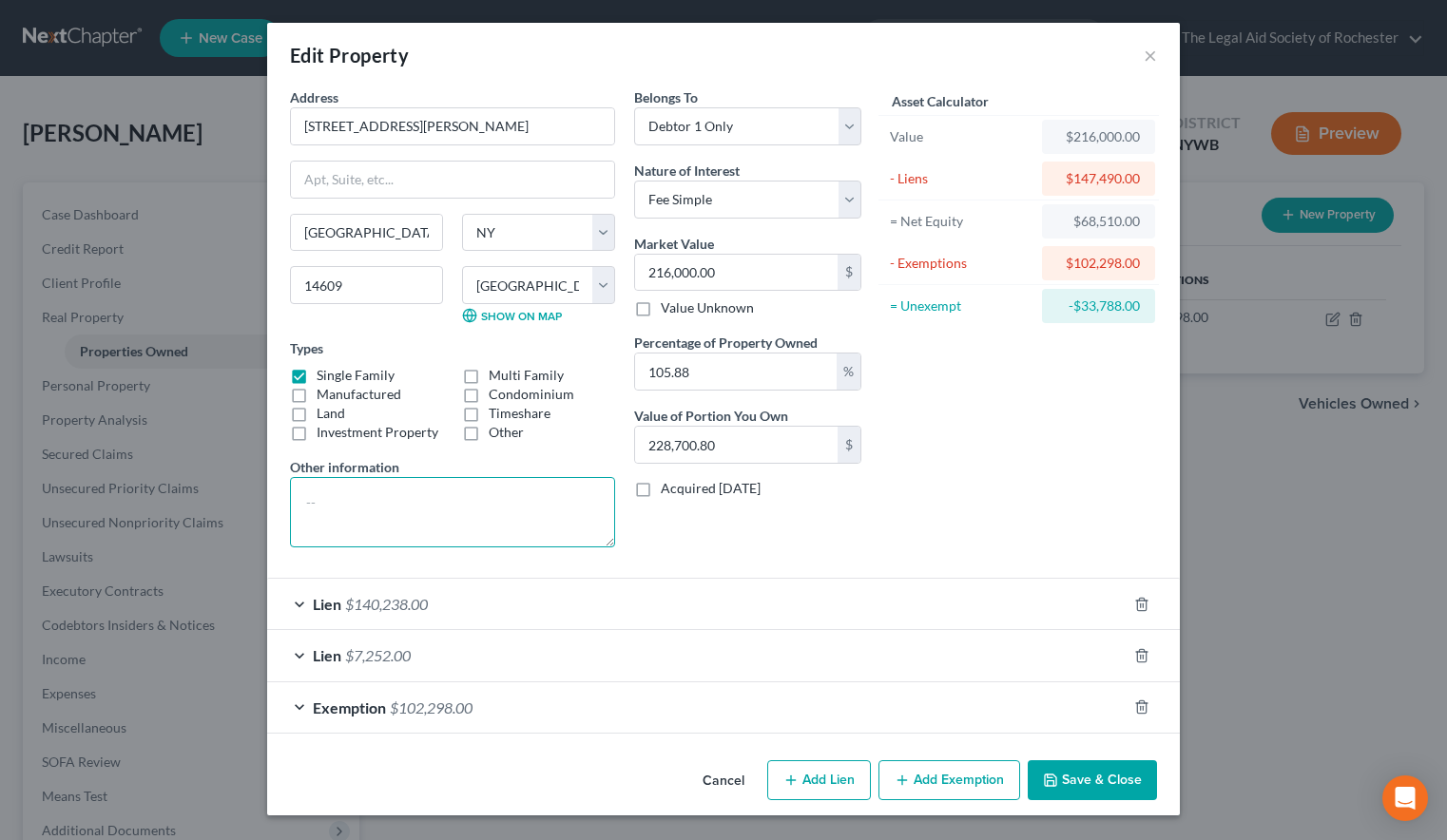 click at bounding box center [453, 512] 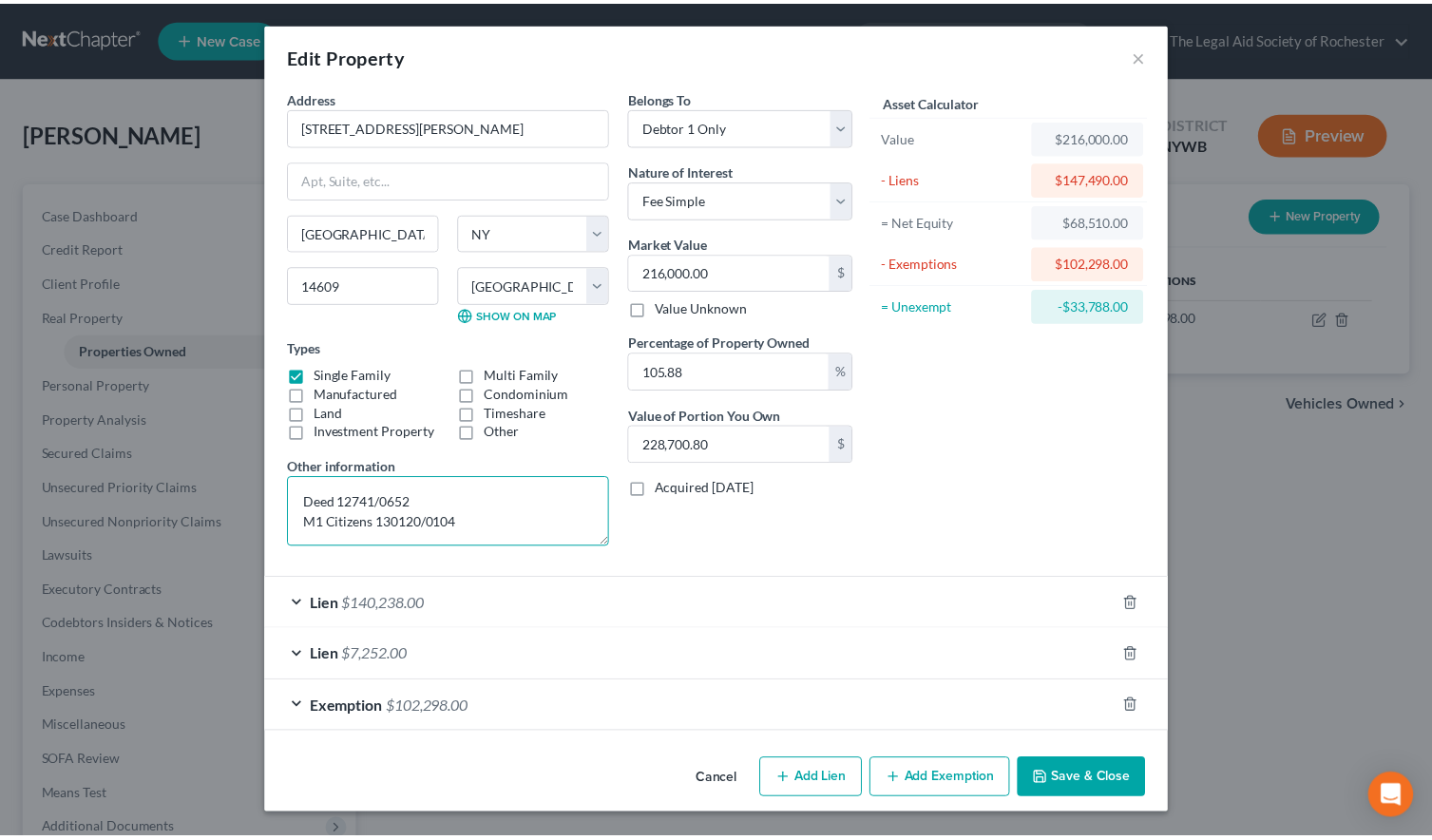 scroll, scrollTop: 5, scrollLeft: 0, axis: vertical 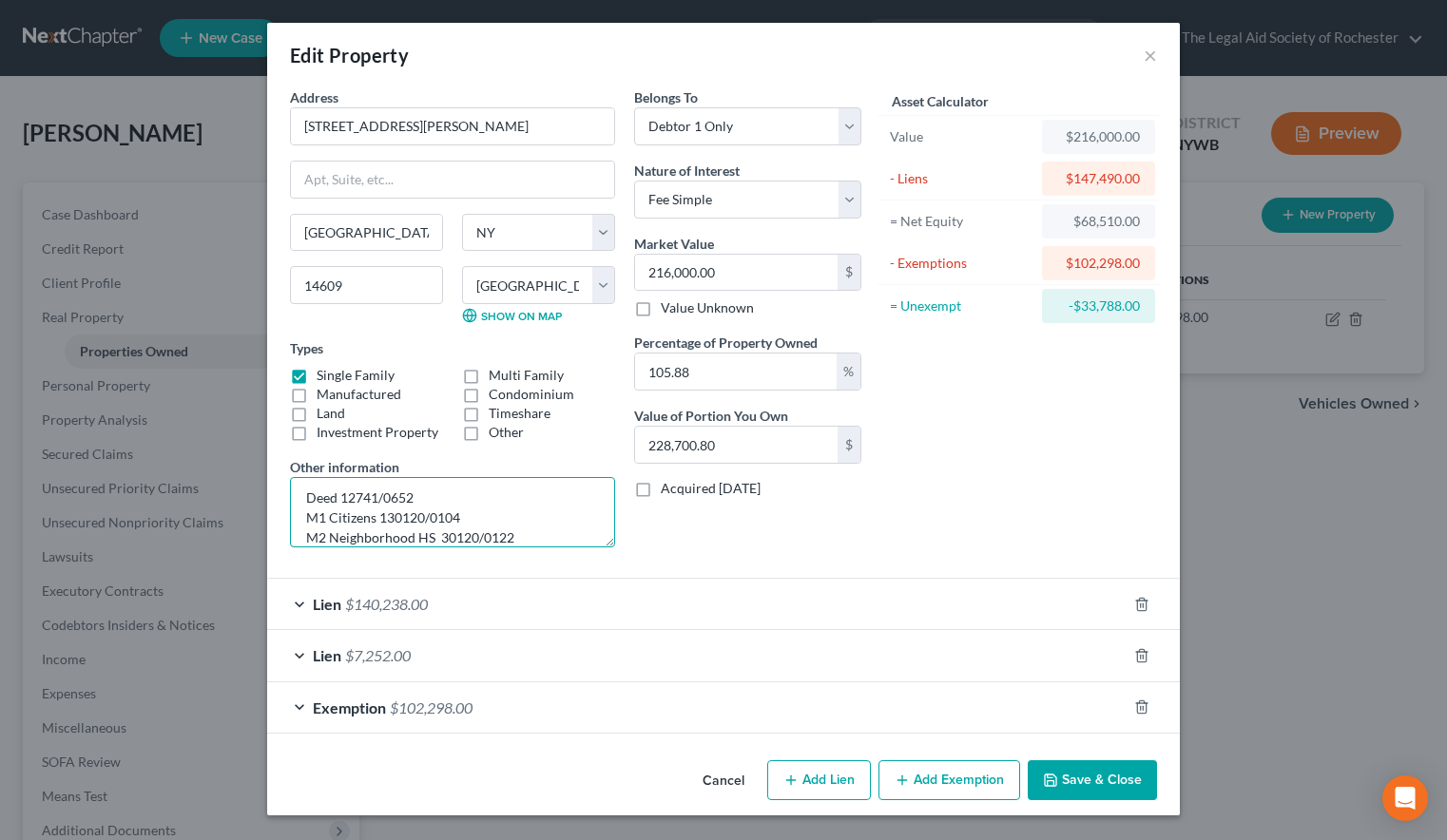 type on "Deed 12741/0652
M1 Citizens 130120/0104
M2 Neighborhood HS  30120/0122" 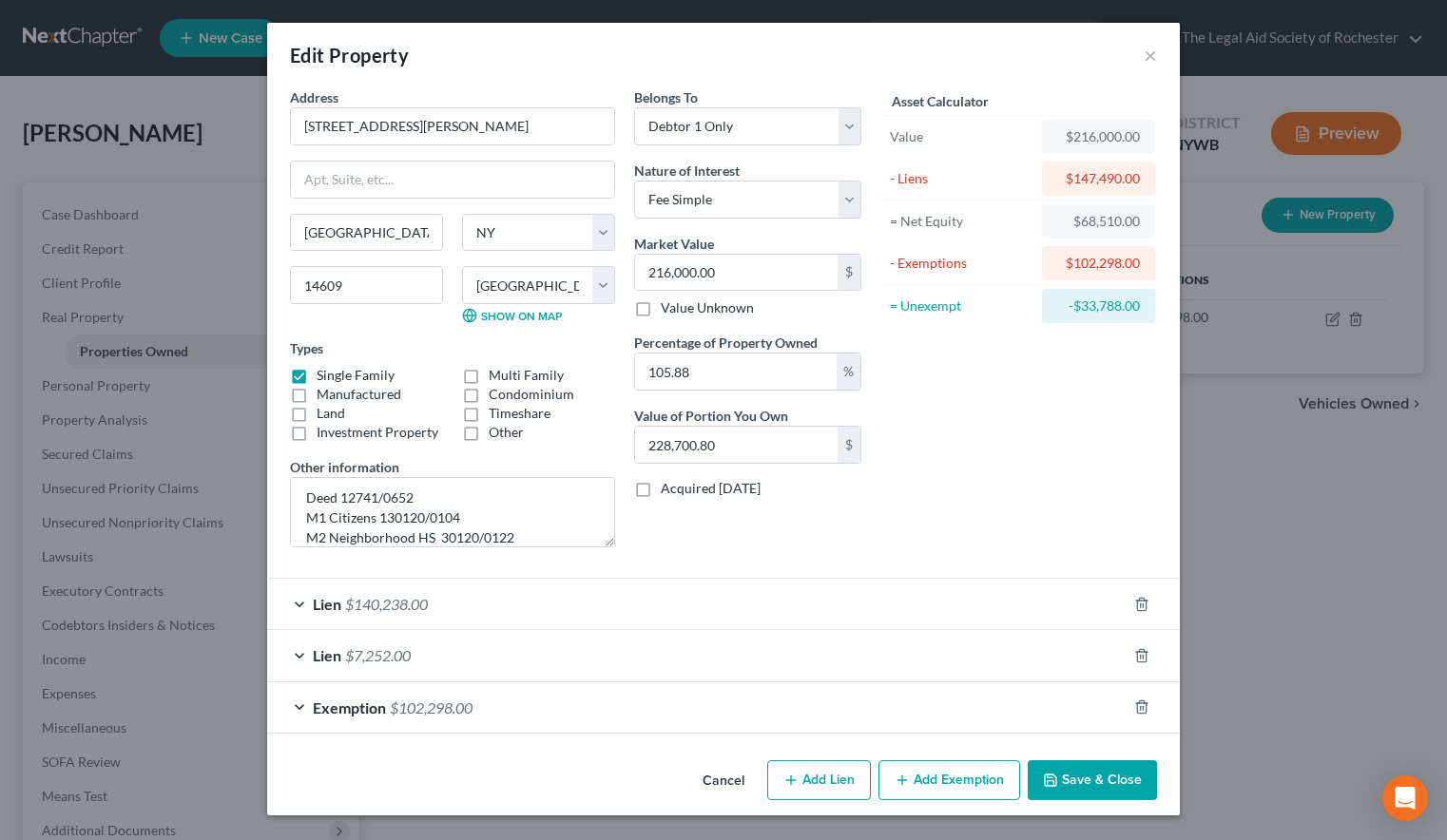 click on "Acquired [DATE]" at bounding box center [710, 488] 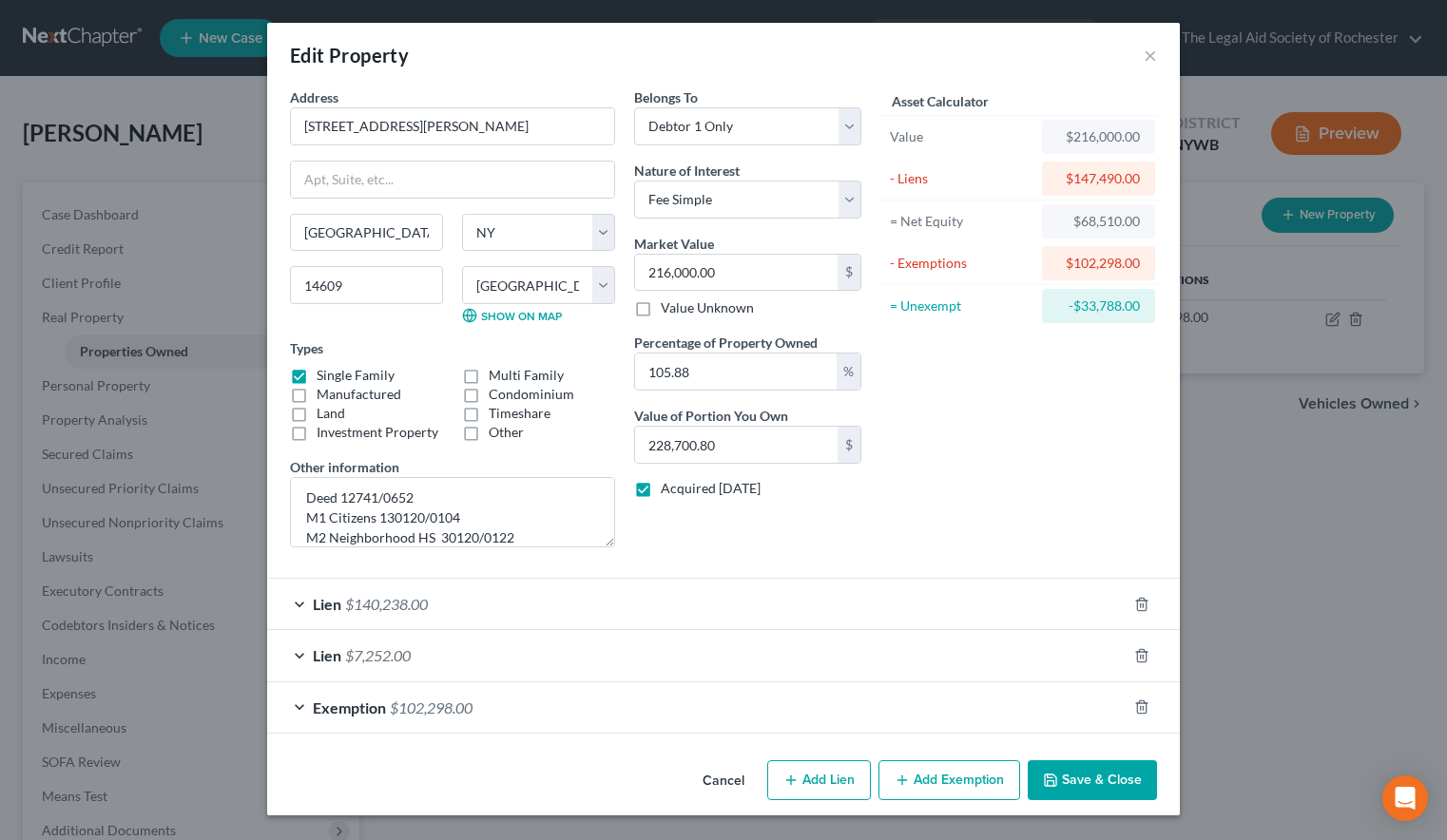 click on "Save & Close" at bounding box center [1092, 780] 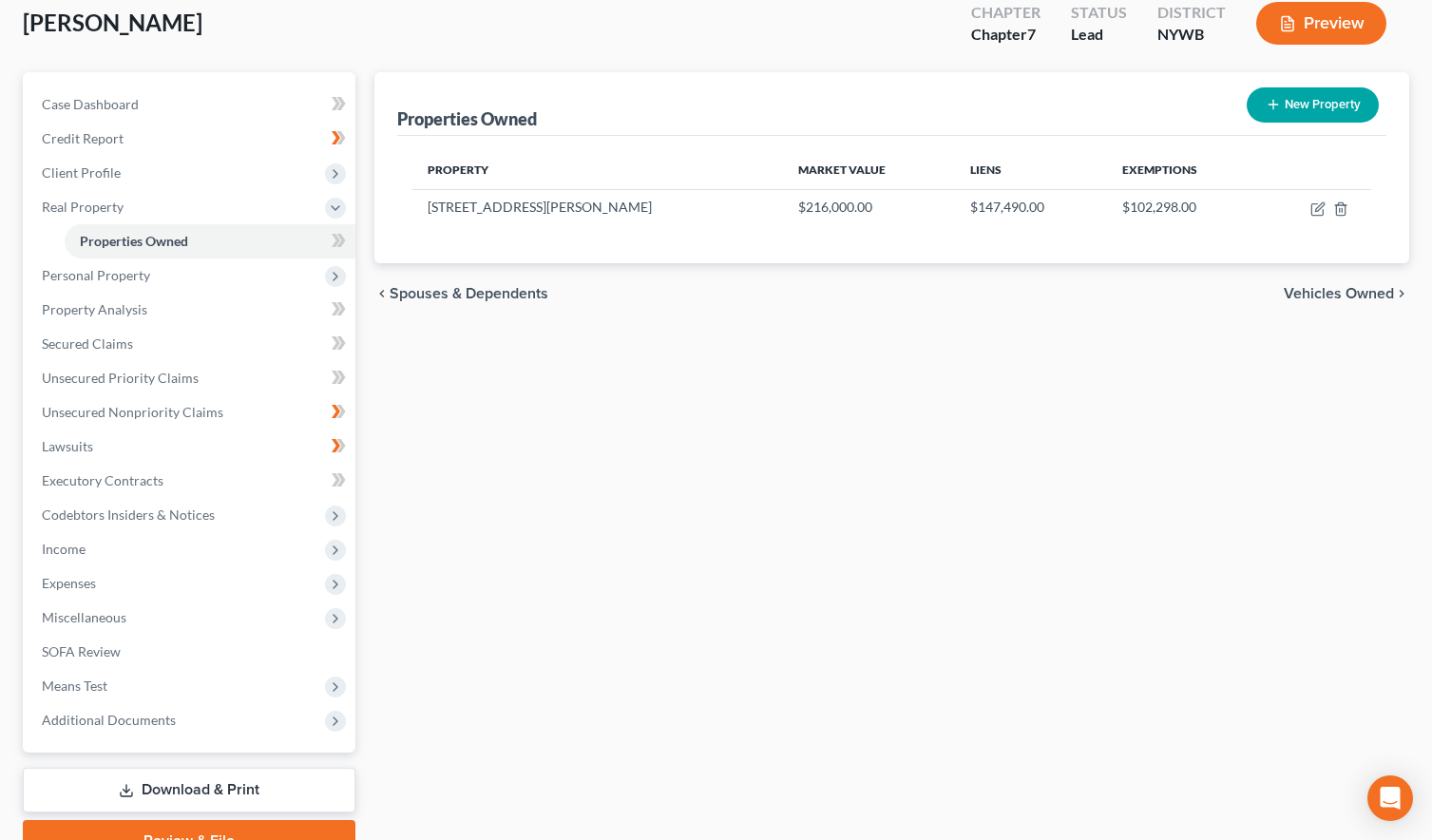 scroll, scrollTop: 0, scrollLeft: 0, axis: both 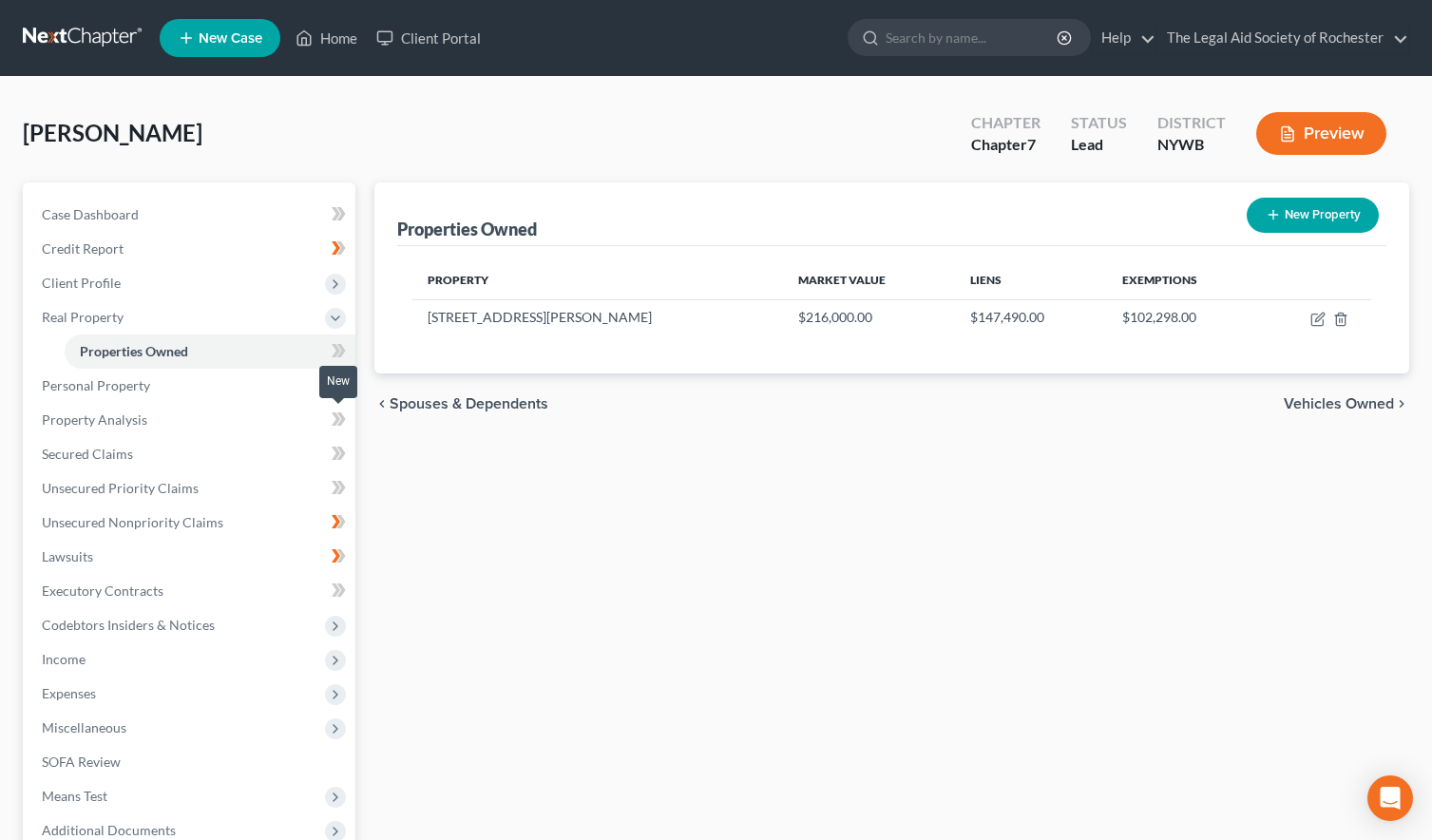 click 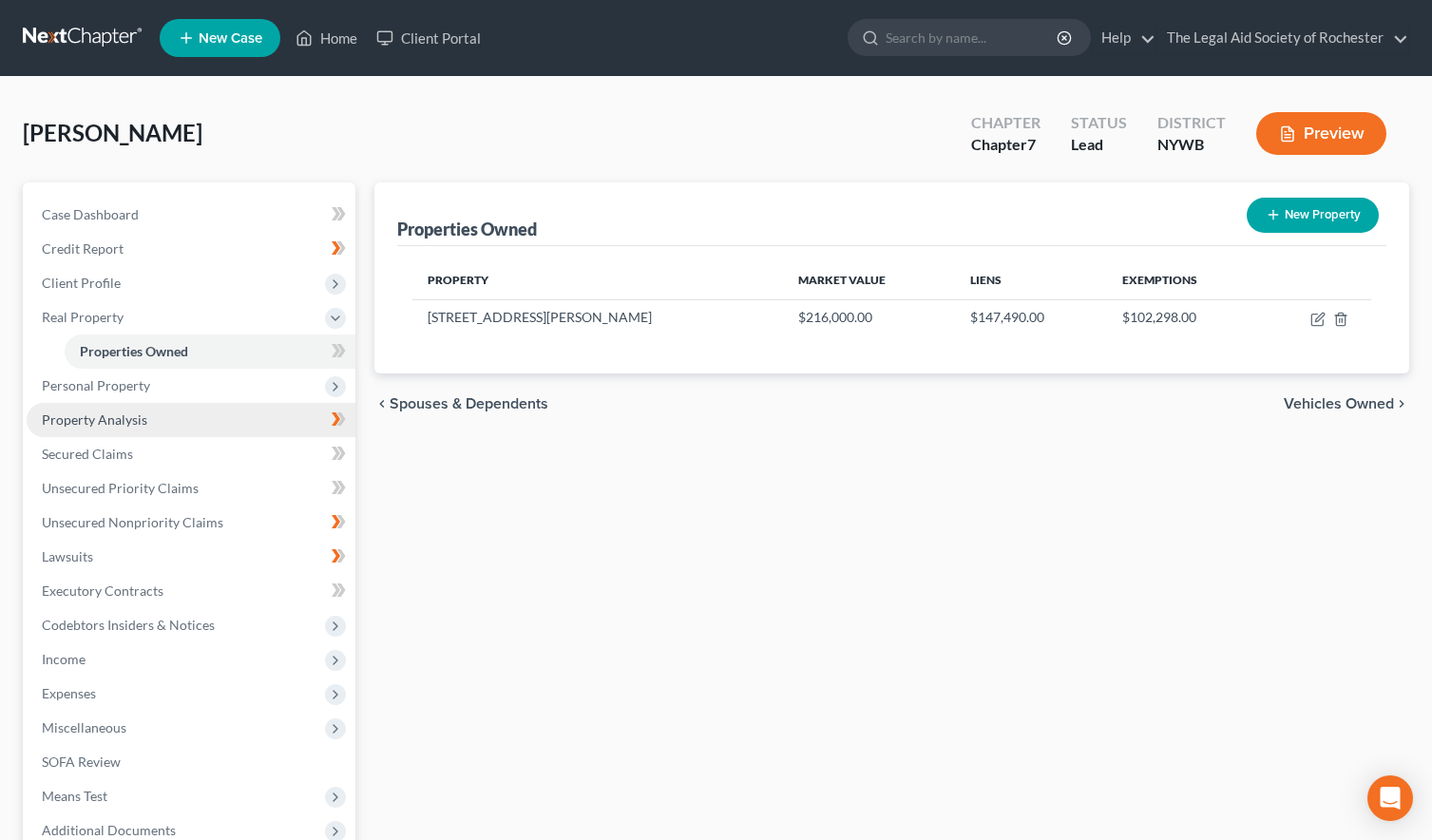 click on "Property Analysis" at bounding box center [94, 419] 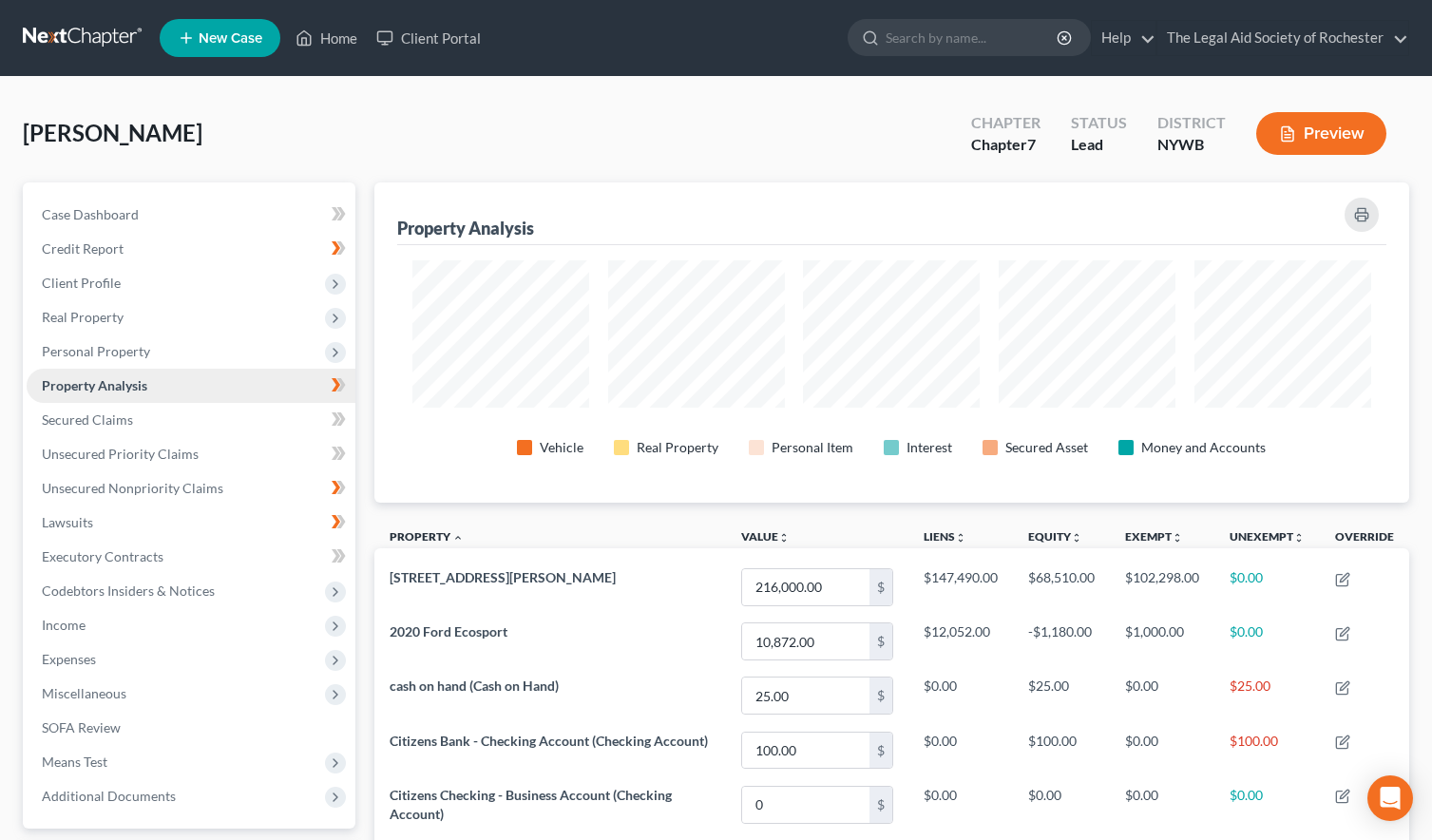 scroll, scrollTop: 949906, scrollLeft: 949197, axis: both 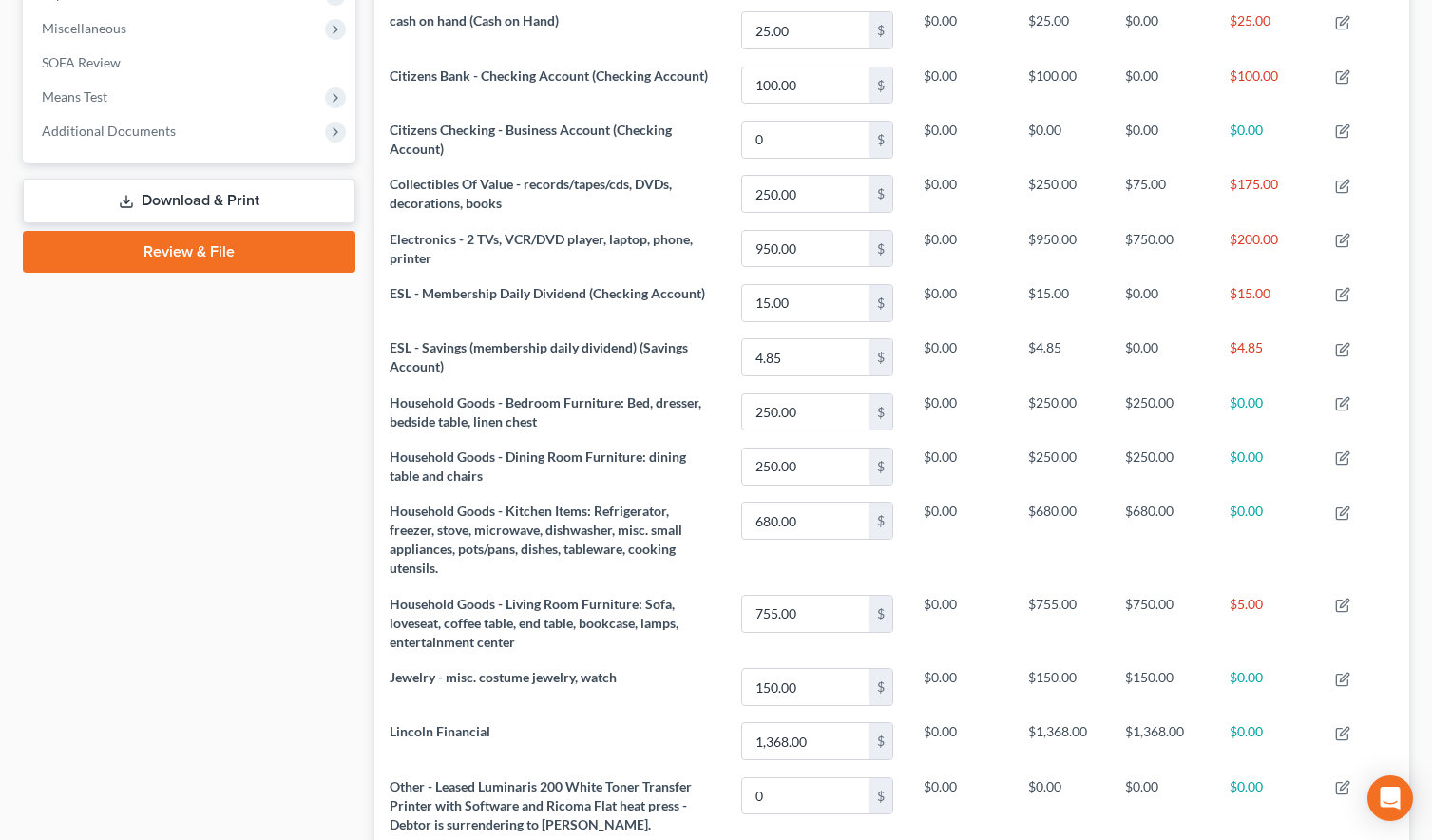click on "Download & Print" at bounding box center [189, 200] 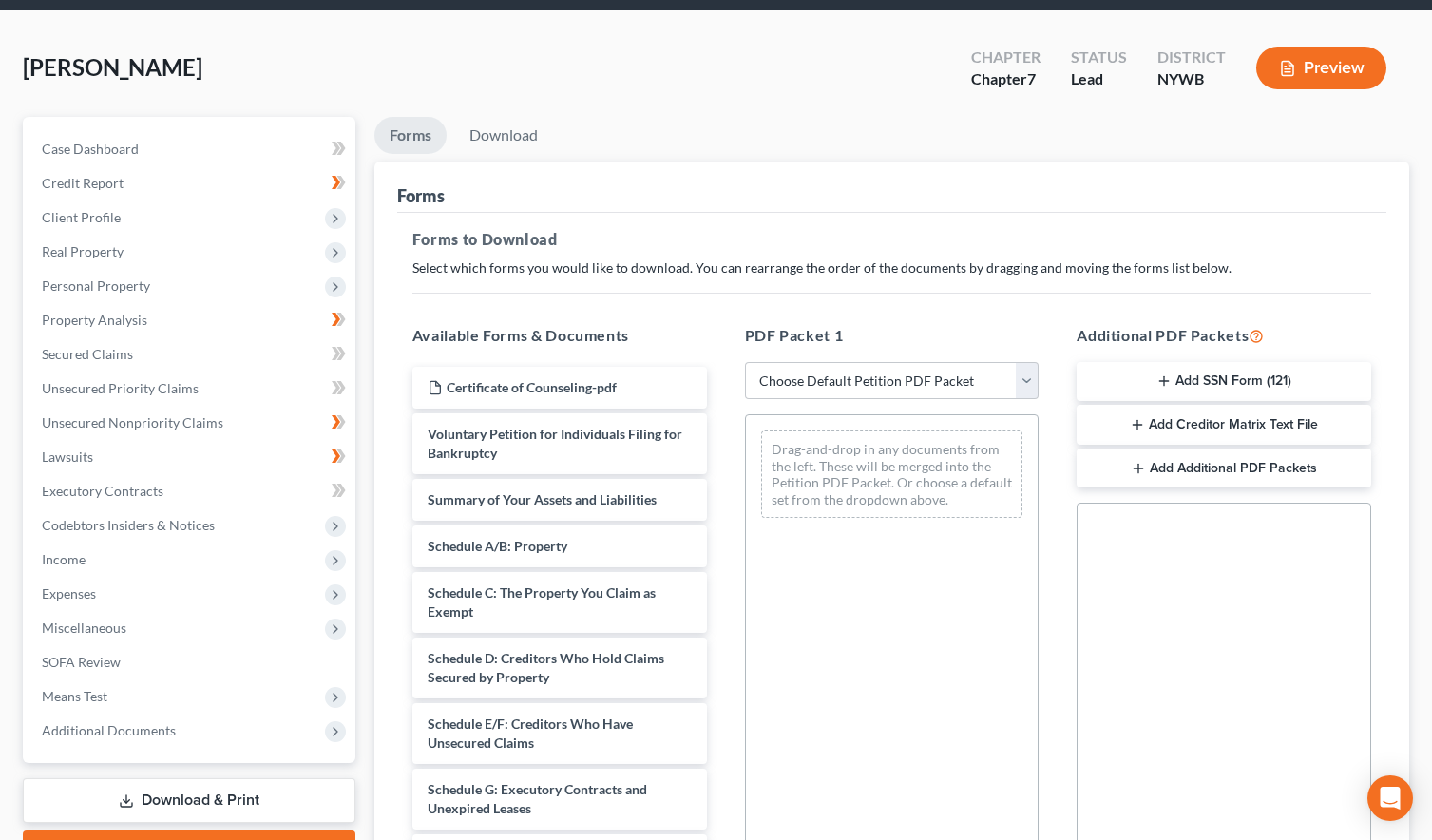 scroll, scrollTop: 0, scrollLeft: 0, axis: both 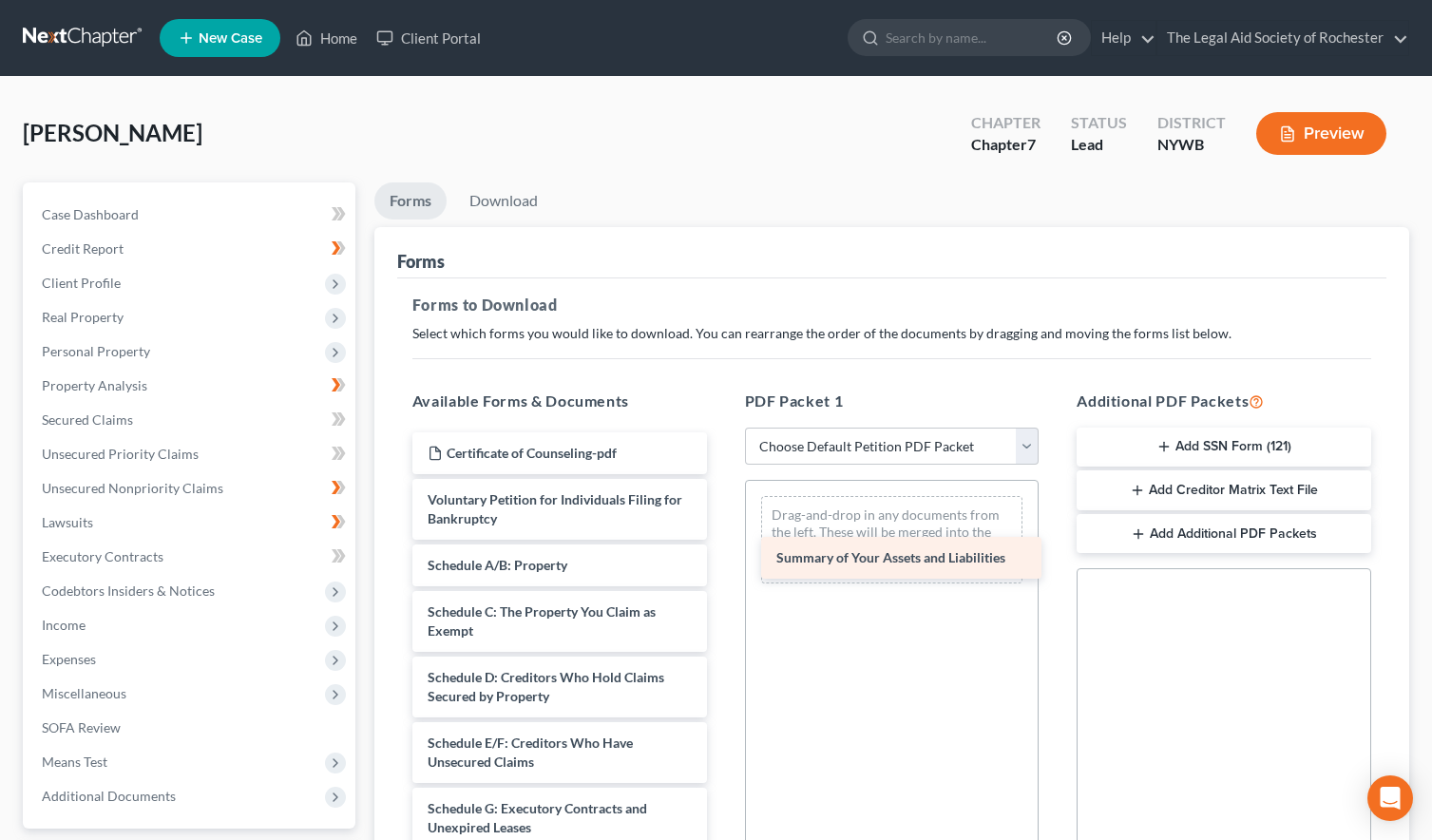 drag, startPoint x: 488, startPoint y: 571, endPoint x: 837, endPoint y: 563, distance: 349.0917 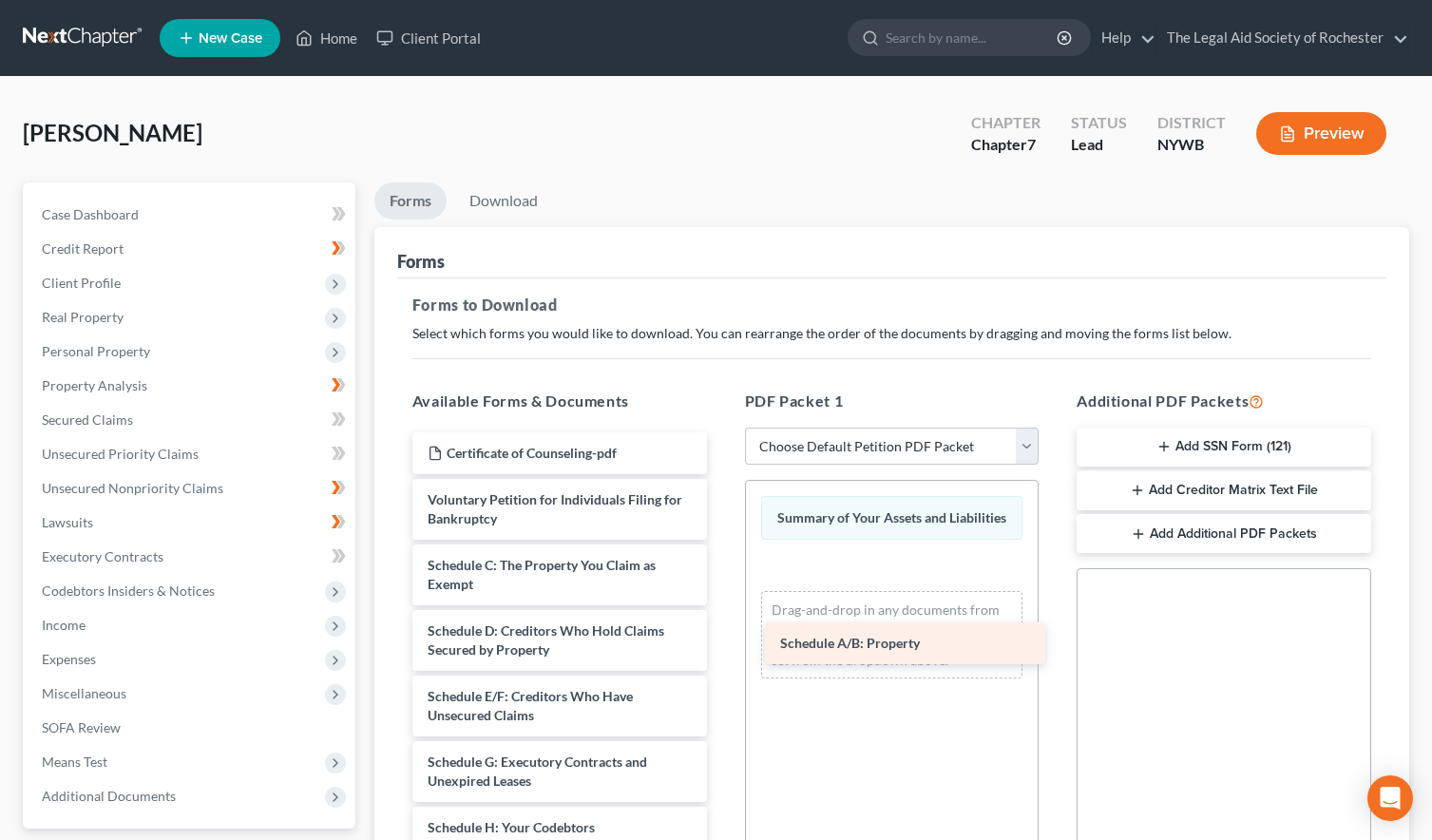 drag, startPoint x: 477, startPoint y: 580, endPoint x: 835, endPoint y: 604, distance: 358.80357 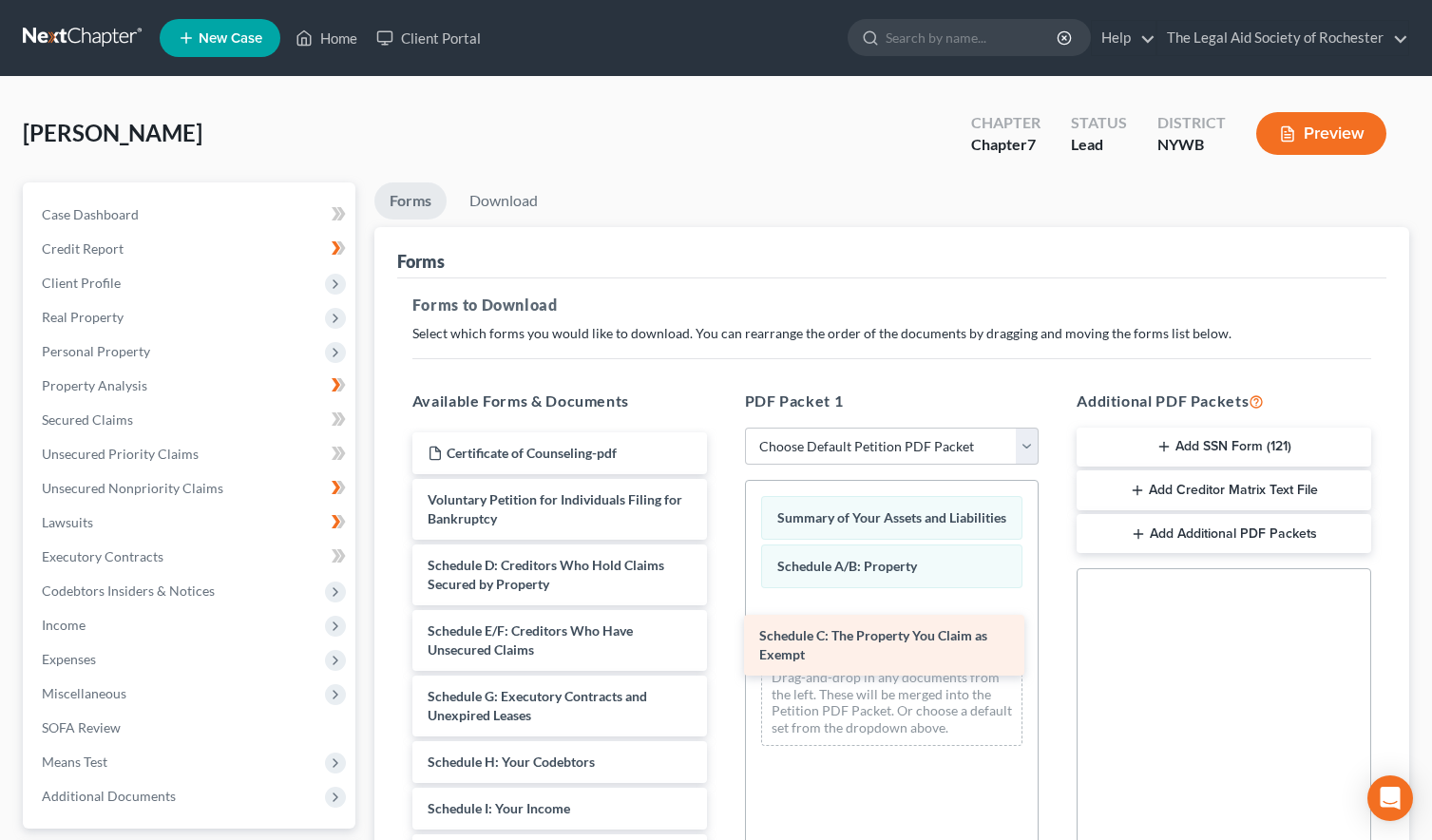 drag, startPoint x: 469, startPoint y: 573, endPoint x: 802, endPoint y: 643, distance: 340.27783 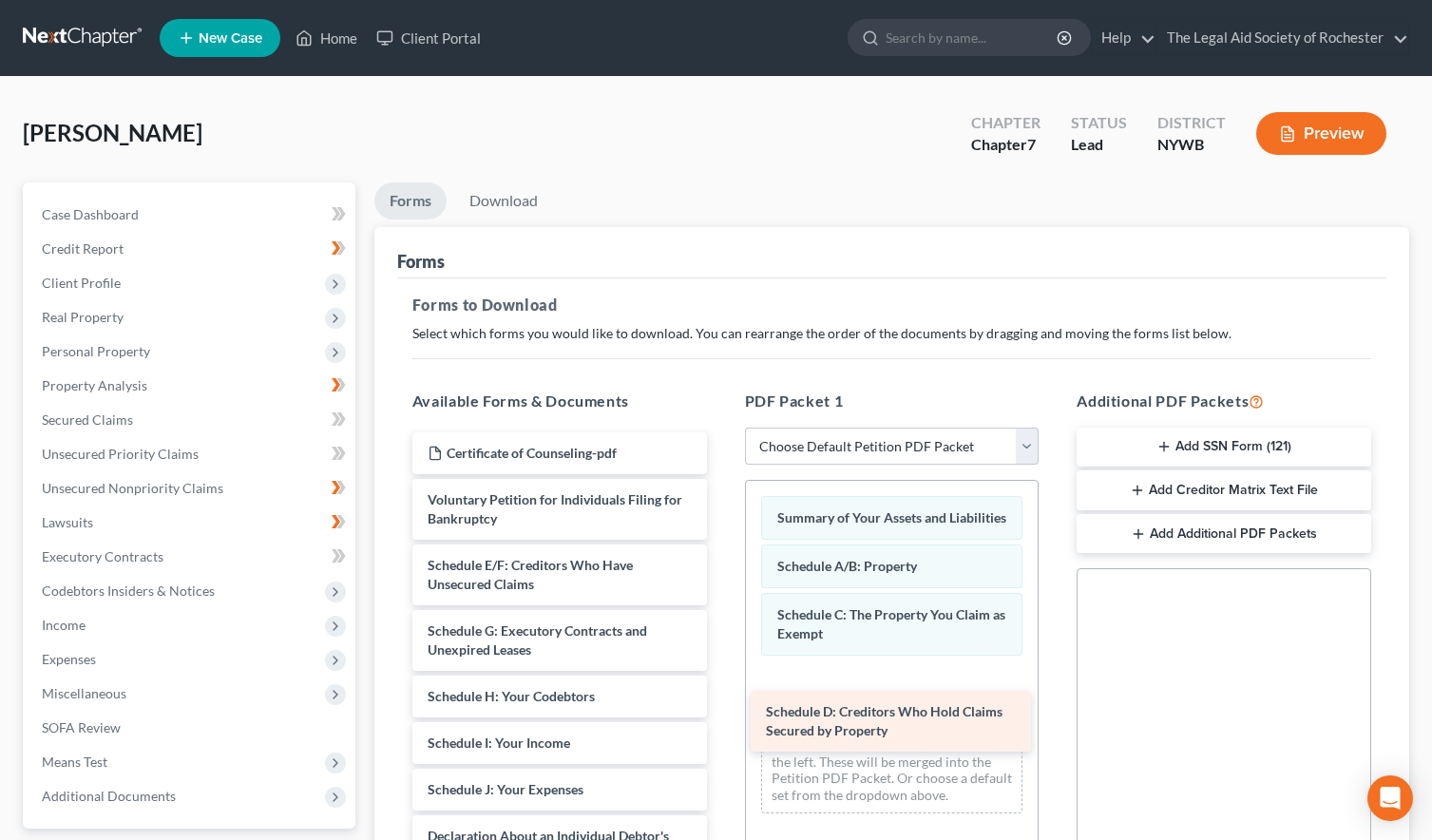 drag, startPoint x: 519, startPoint y: 568, endPoint x: 857, endPoint y: 715, distance: 368.58242 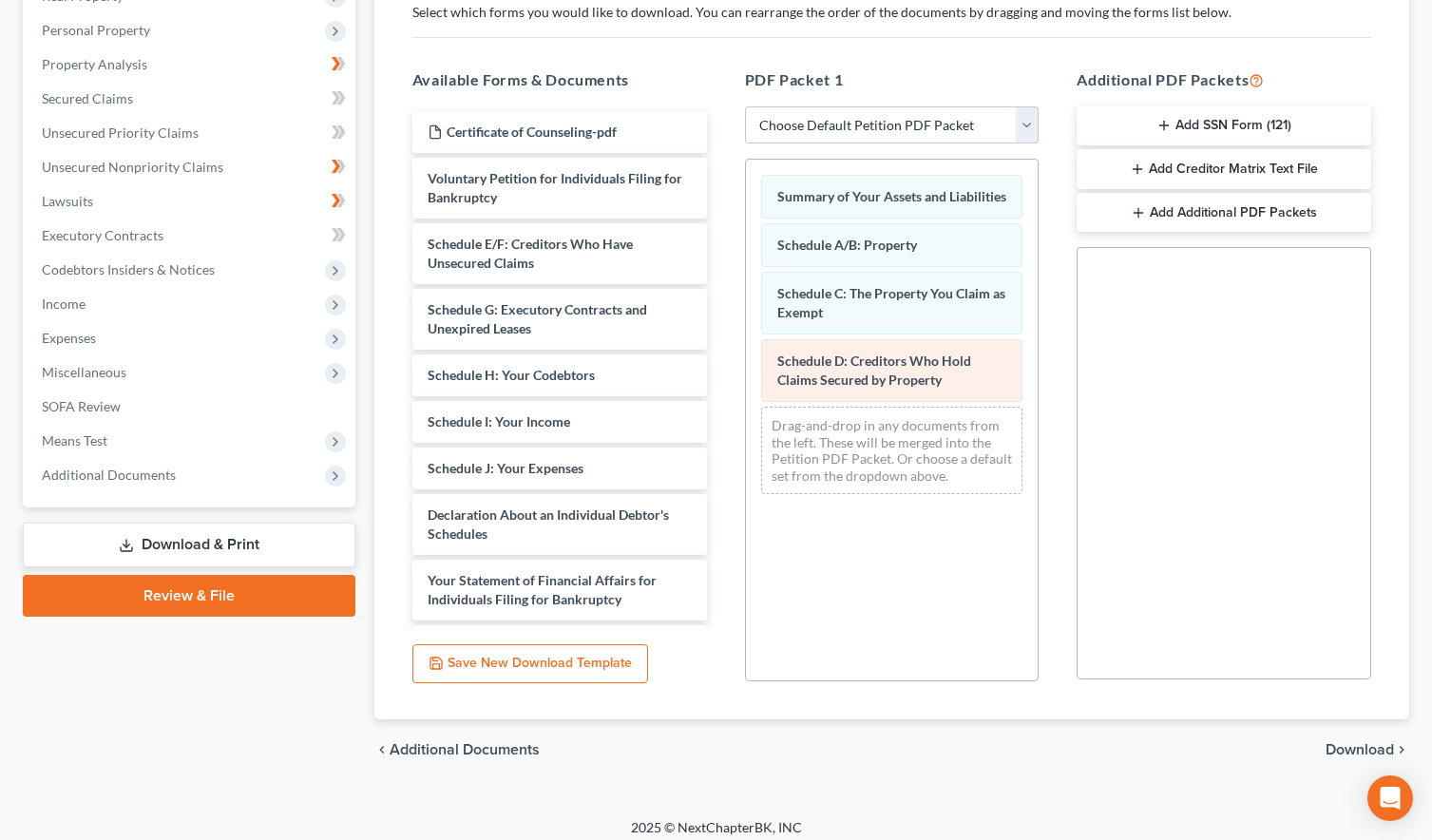 scroll, scrollTop: 334, scrollLeft: 0, axis: vertical 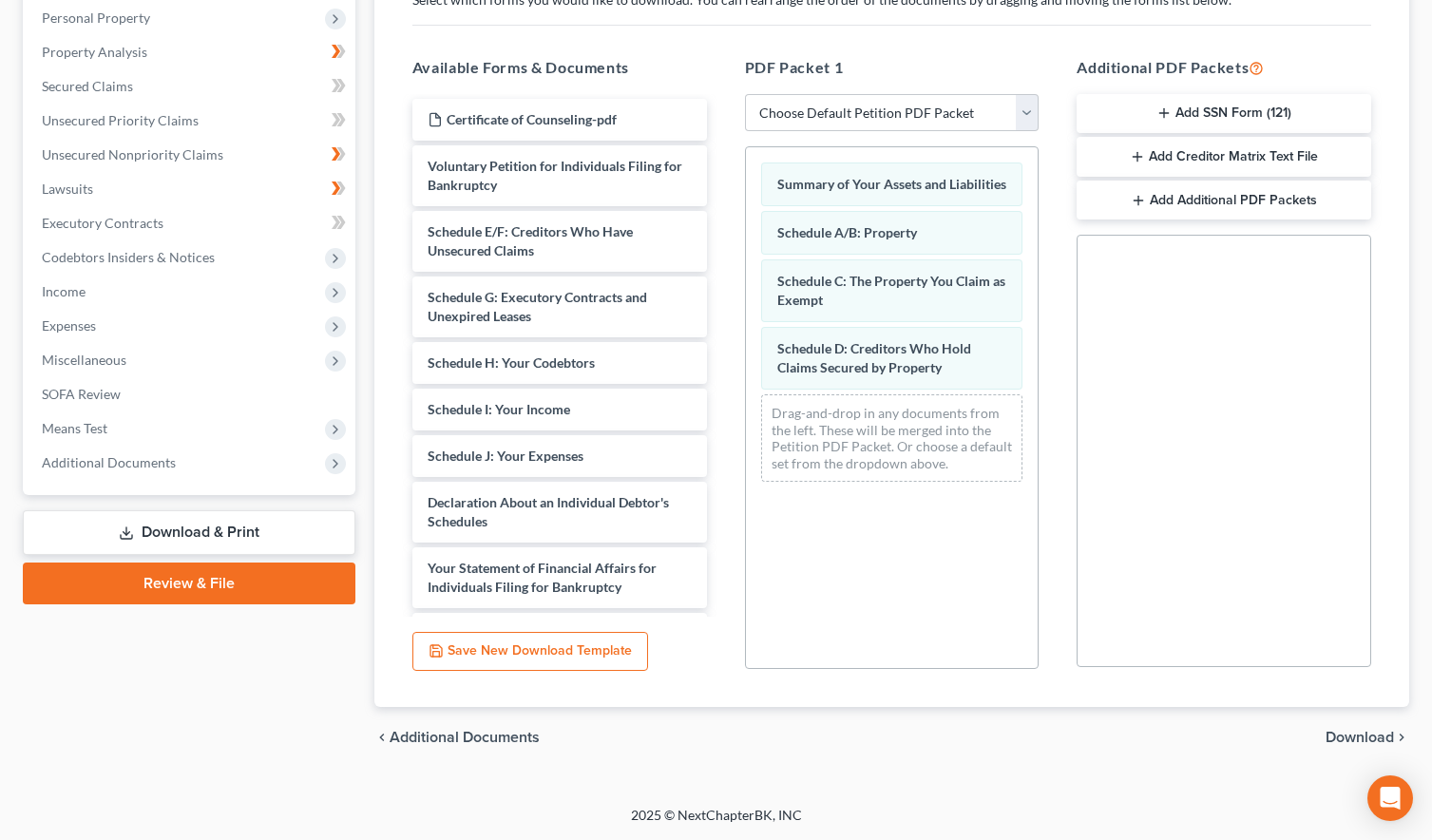 click on "Download" at bounding box center (1360, 737) 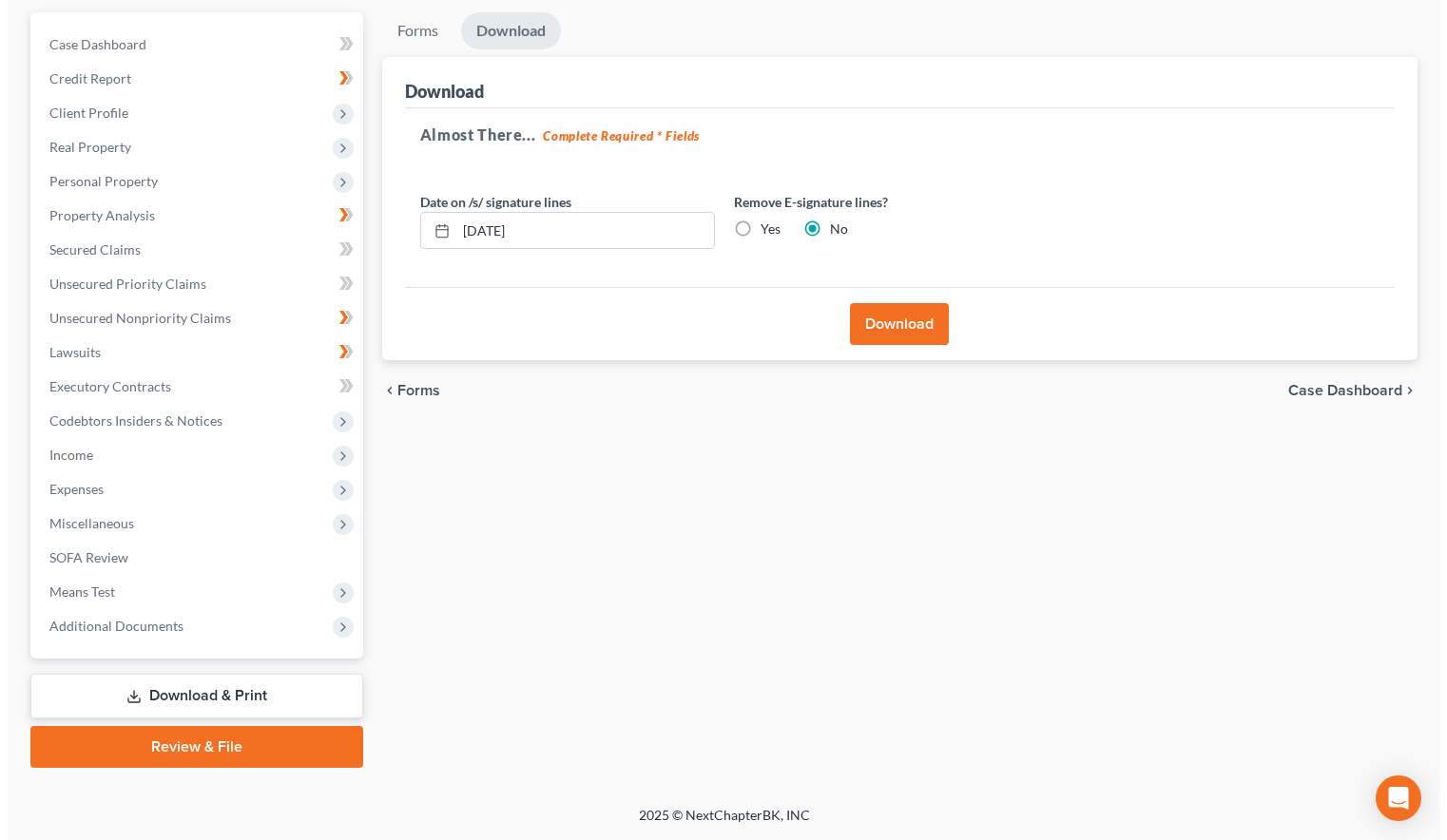 scroll, scrollTop: 170, scrollLeft: 0, axis: vertical 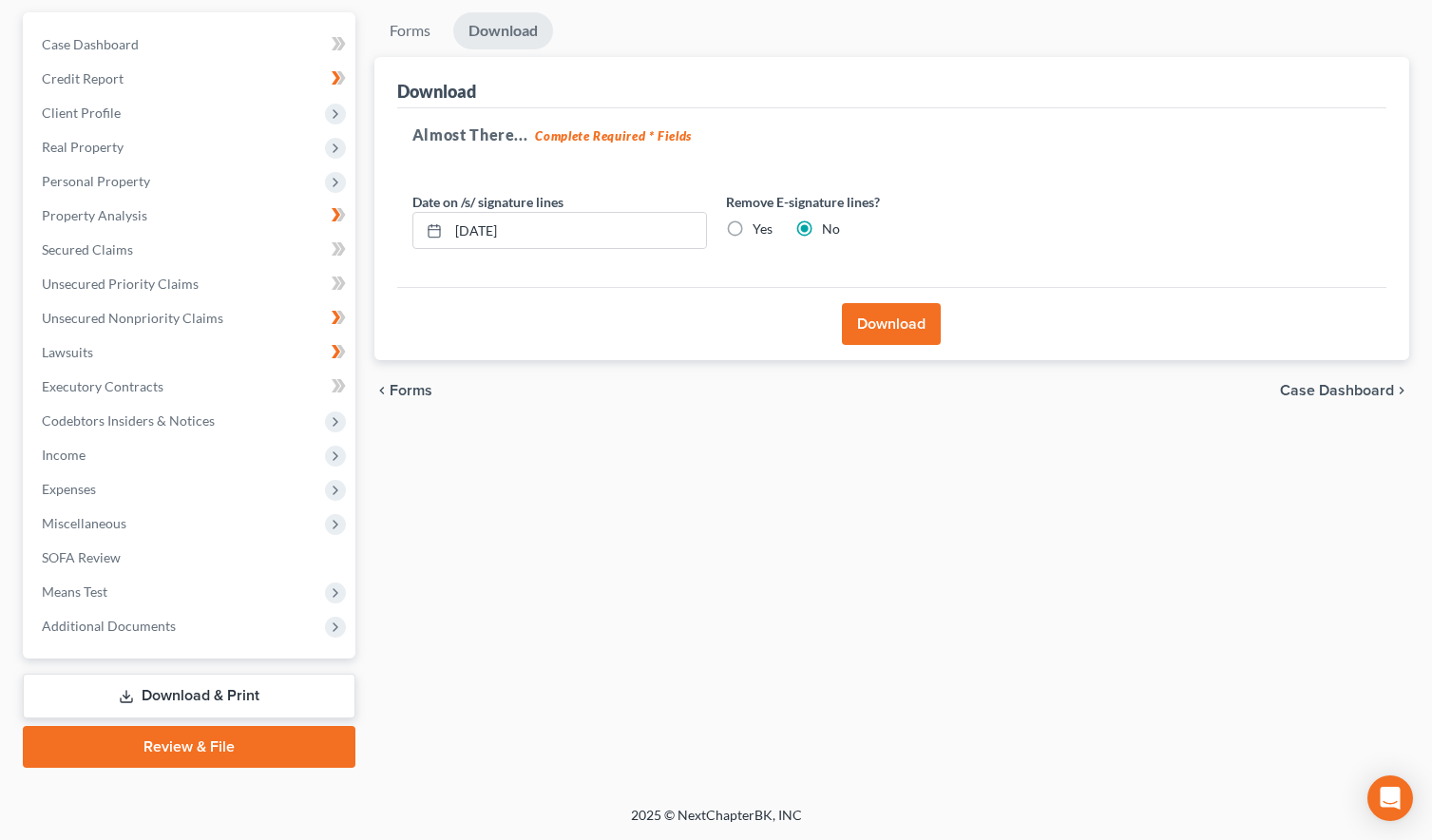 click on "Yes" at bounding box center (762, 229) 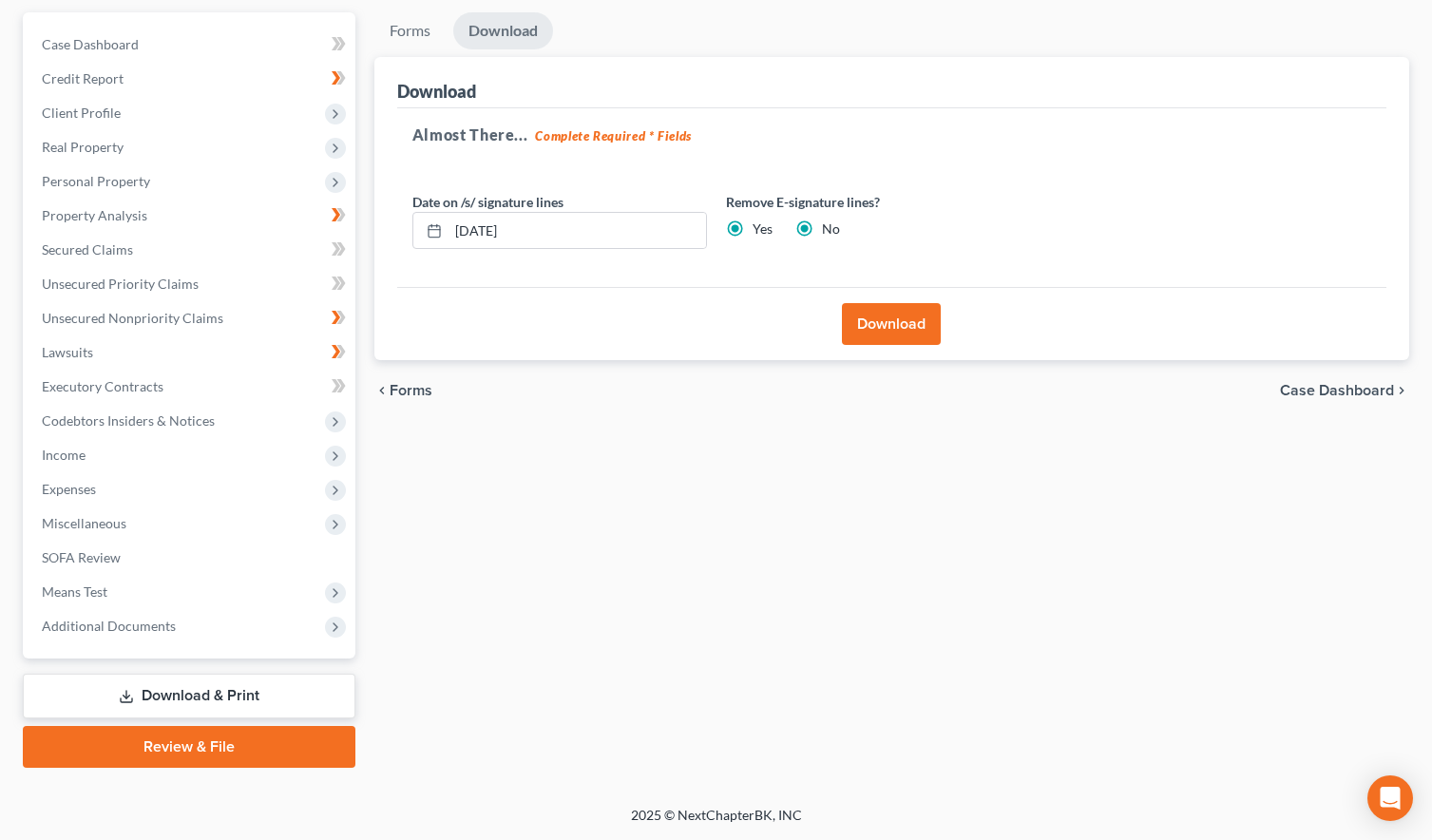 radio on "false" 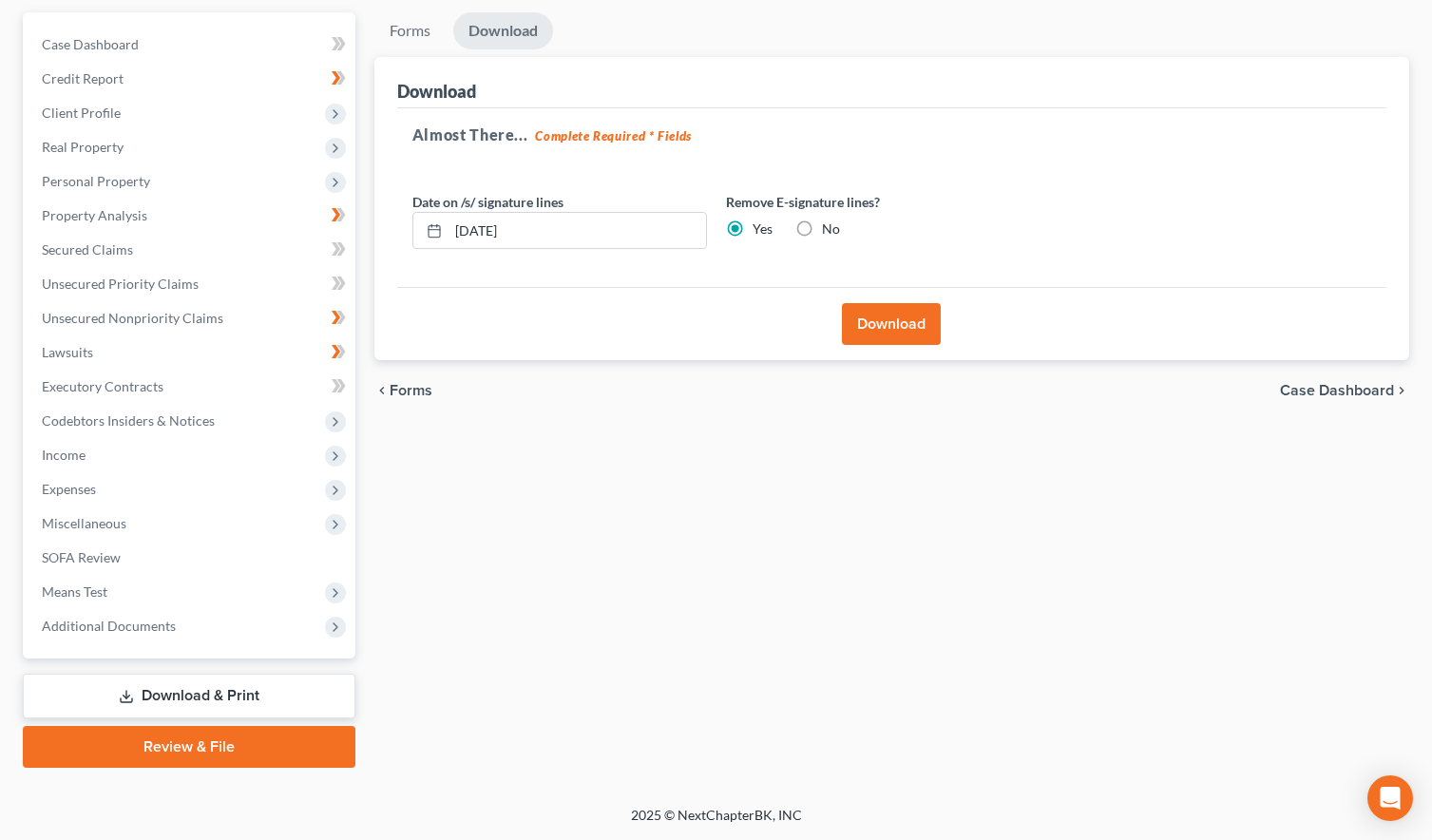 click on "Download" at bounding box center [891, 324] 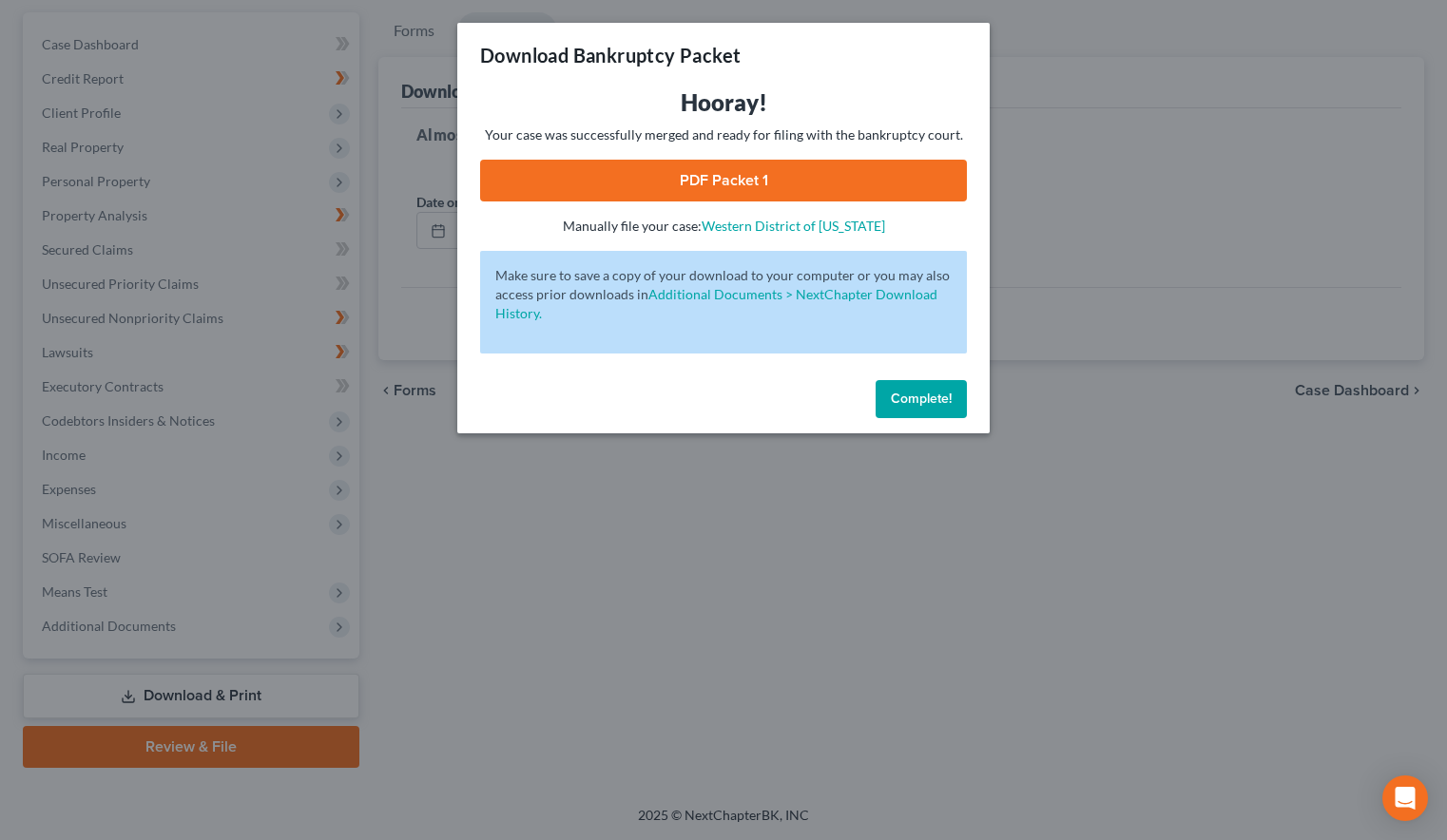 click on "PDF Packet 1" at bounding box center (724, 181) 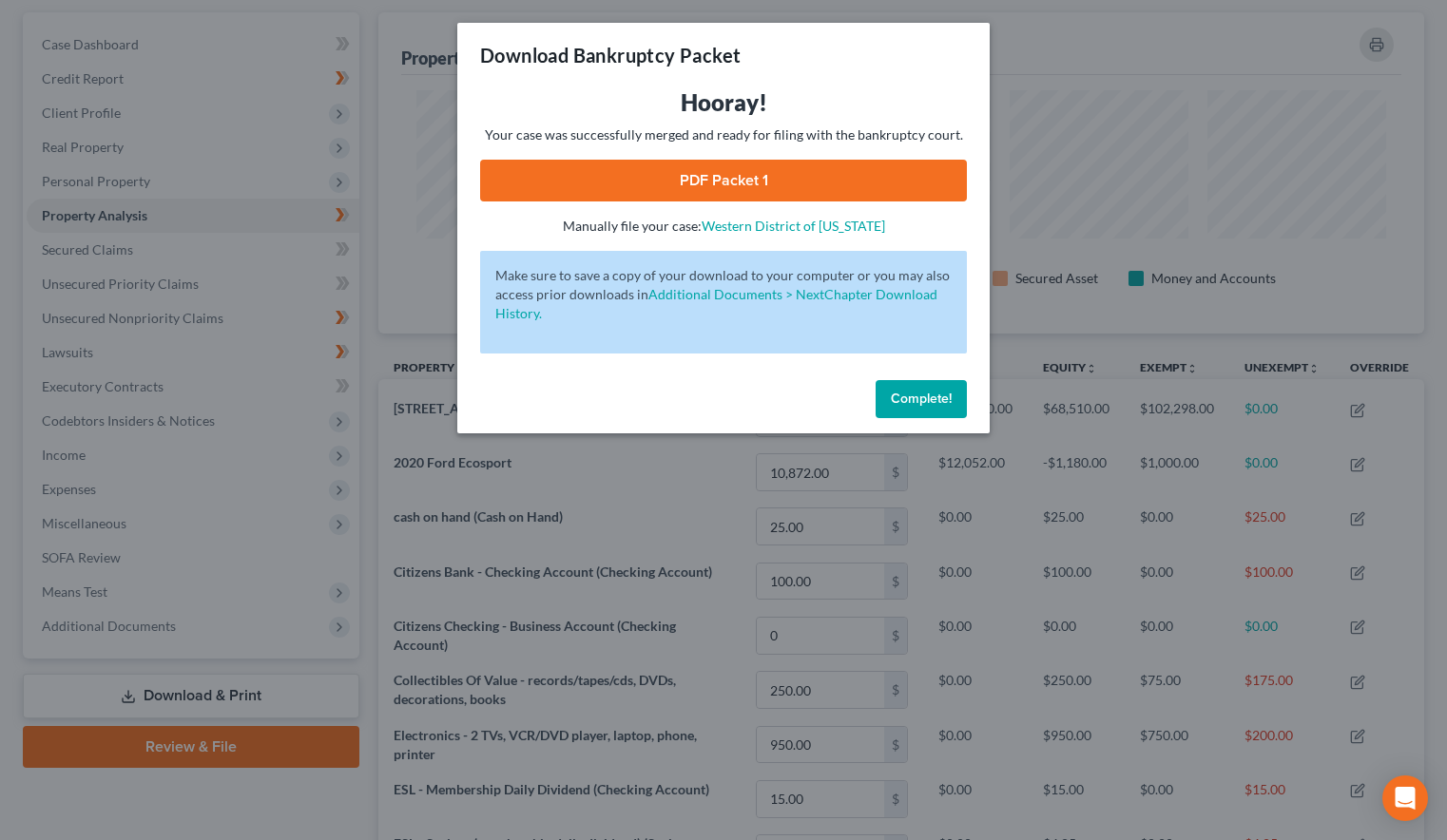 scroll, scrollTop: 949905, scrollLeft: 949676, axis: both 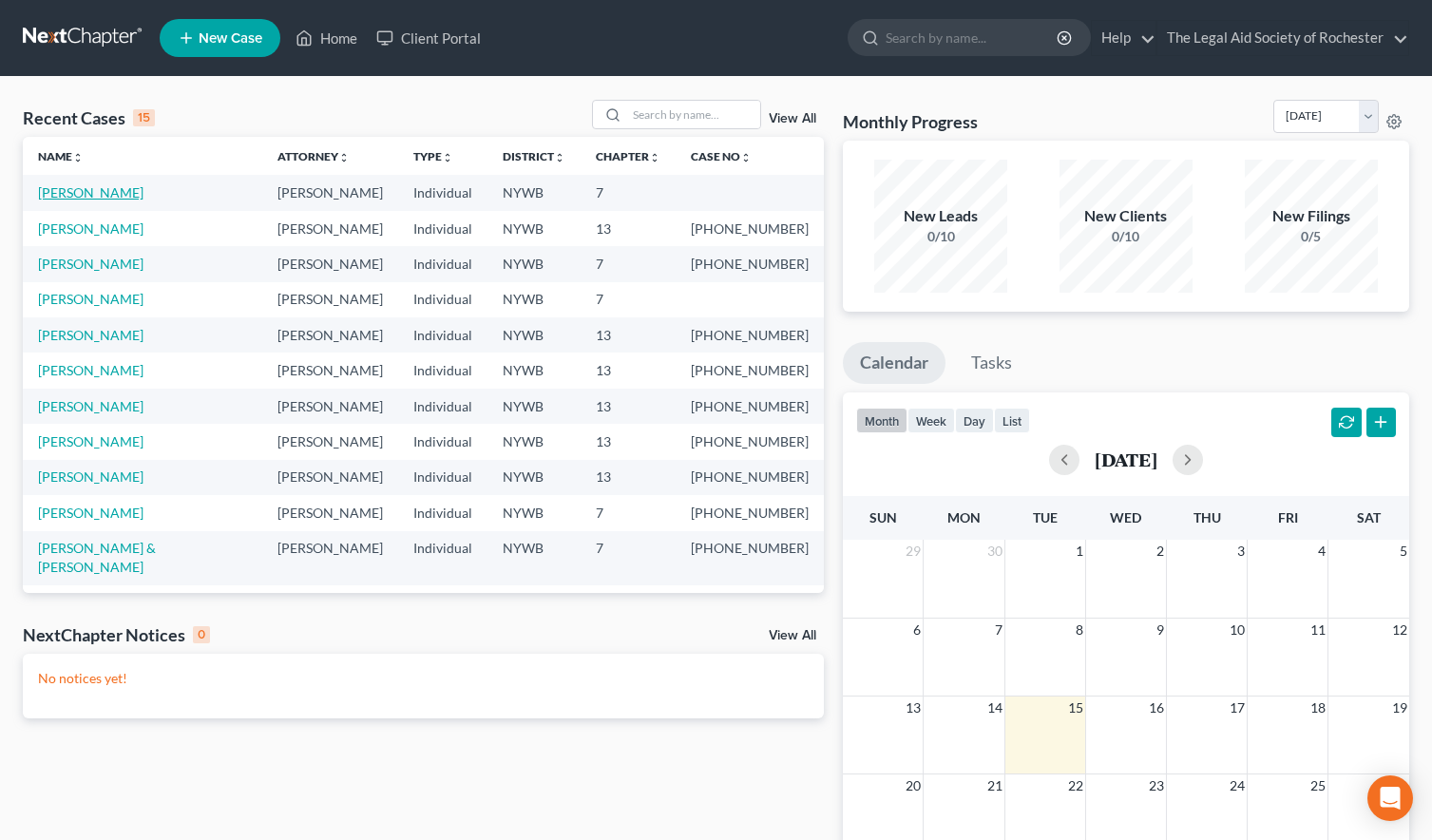 click on "[PERSON_NAME]" at bounding box center [90, 192] 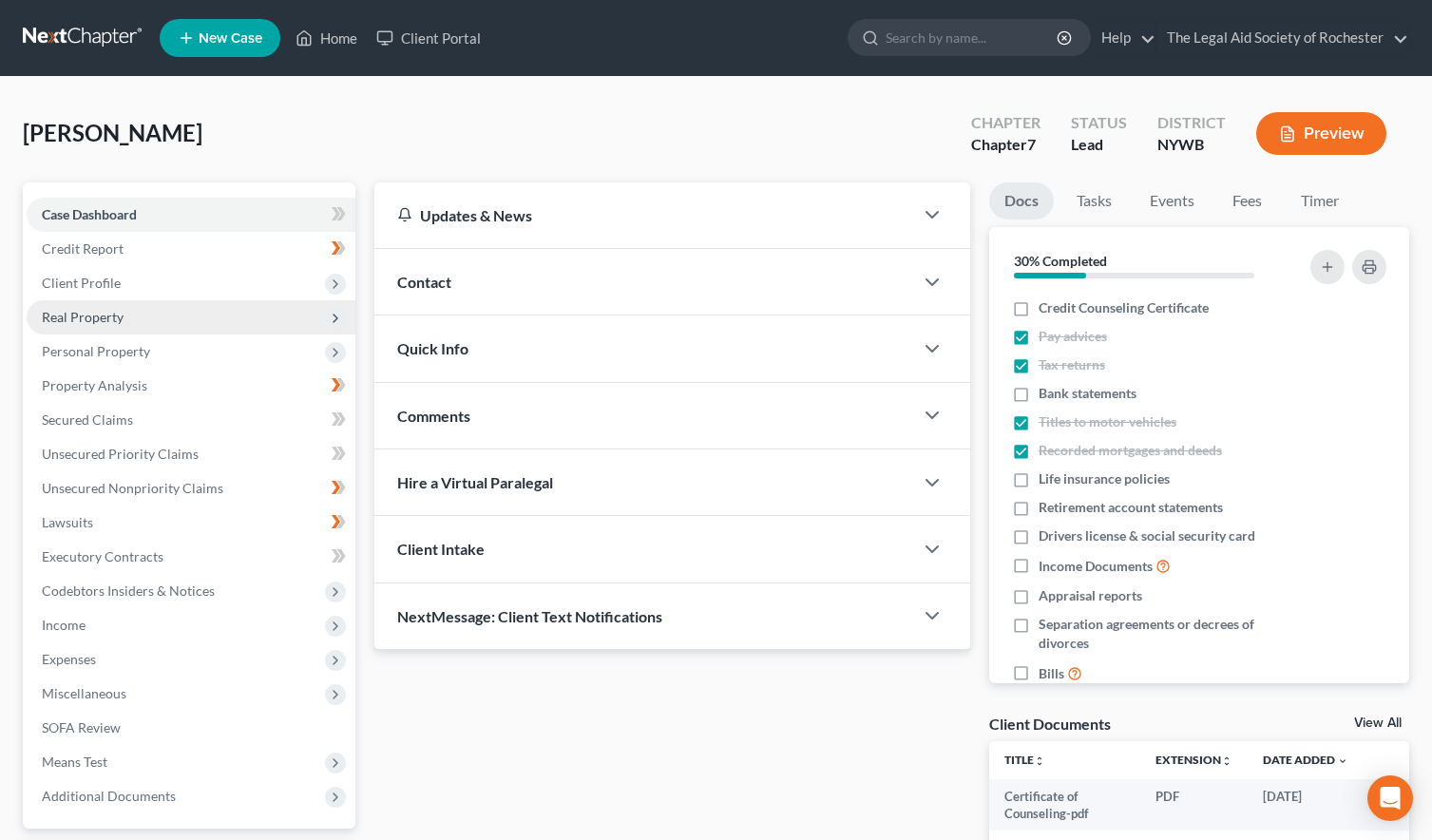 click on "Real Property" at bounding box center [83, 316] 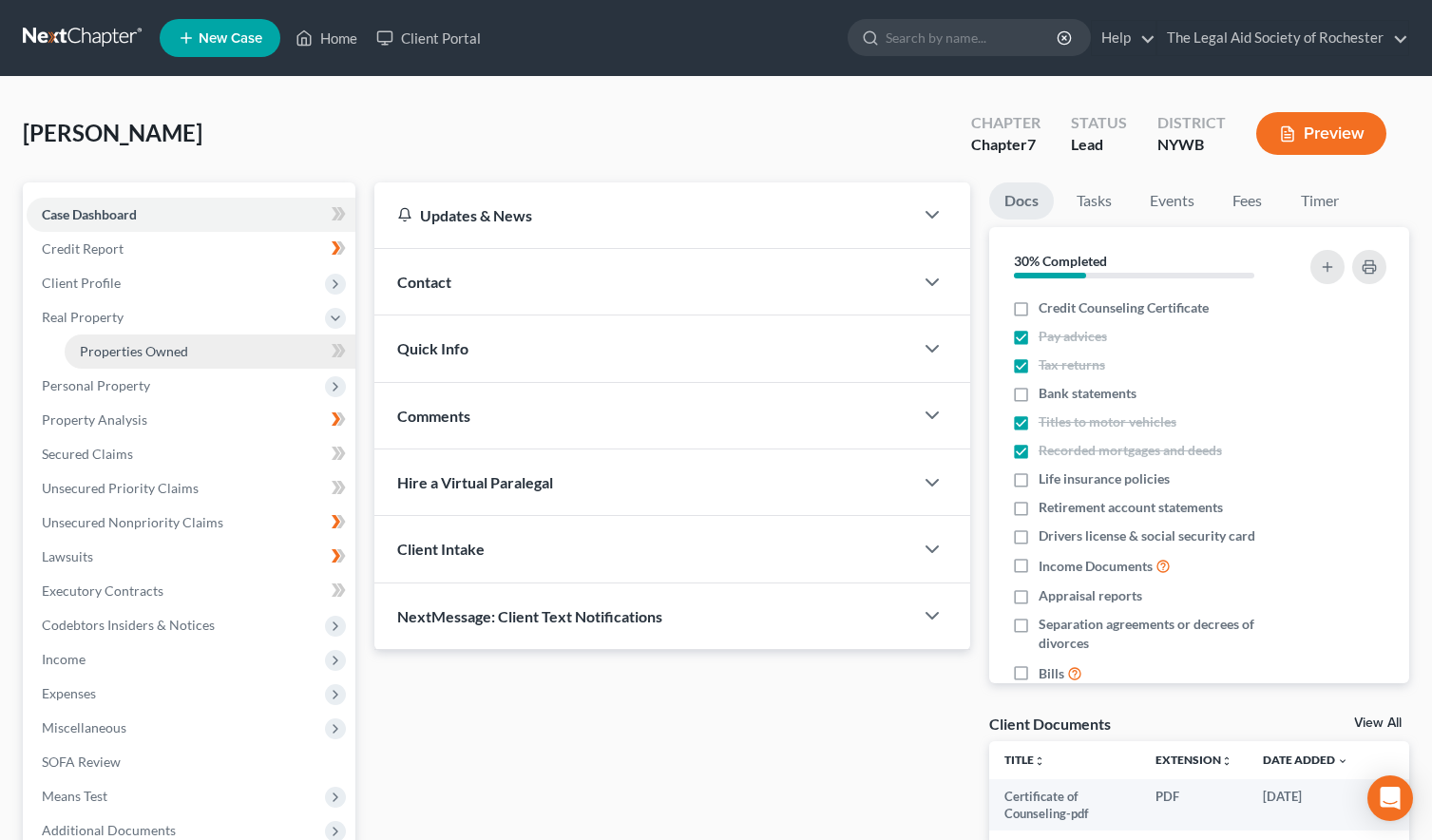 click on "Properties Owned" at bounding box center (134, 351) 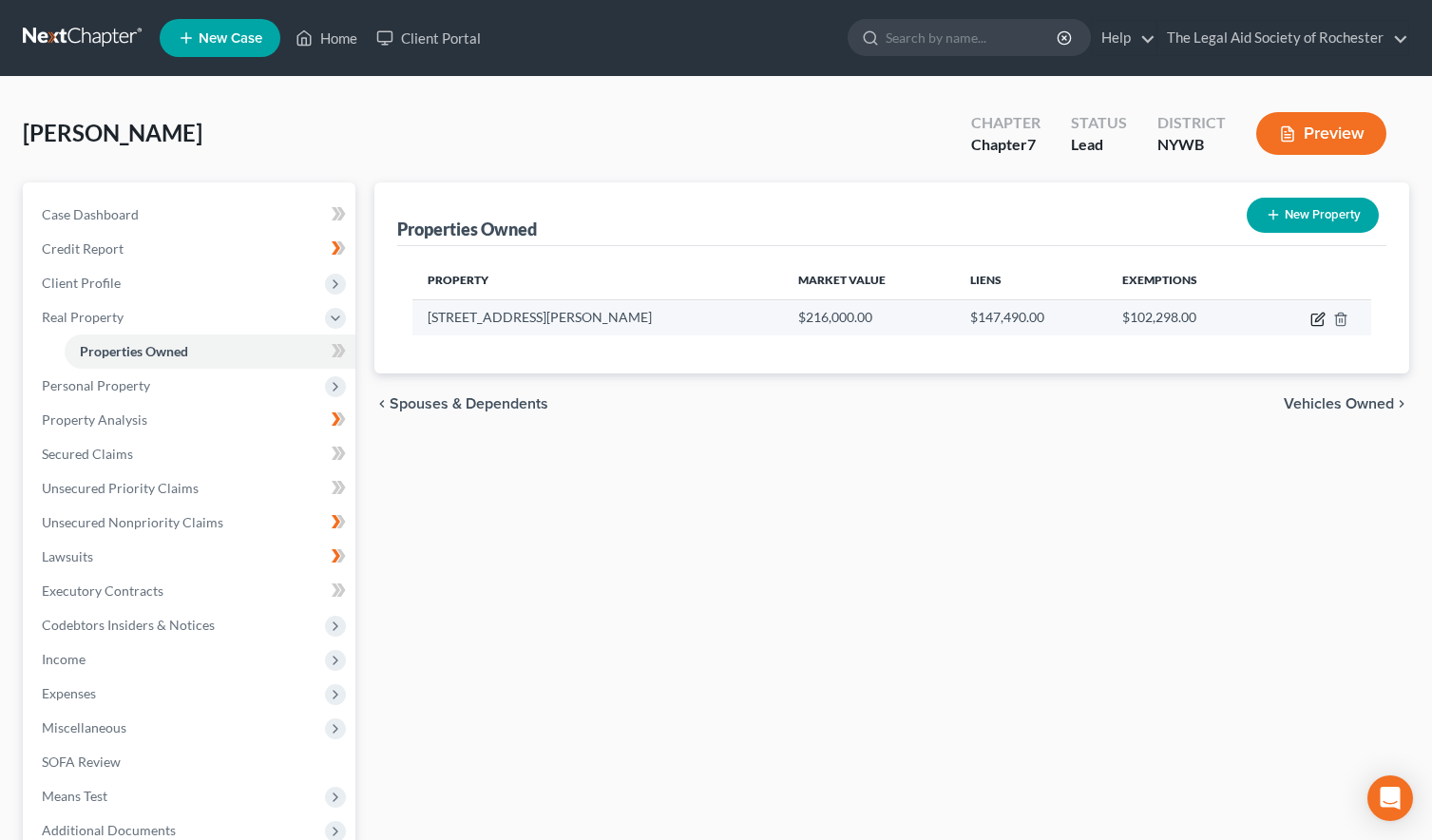 click 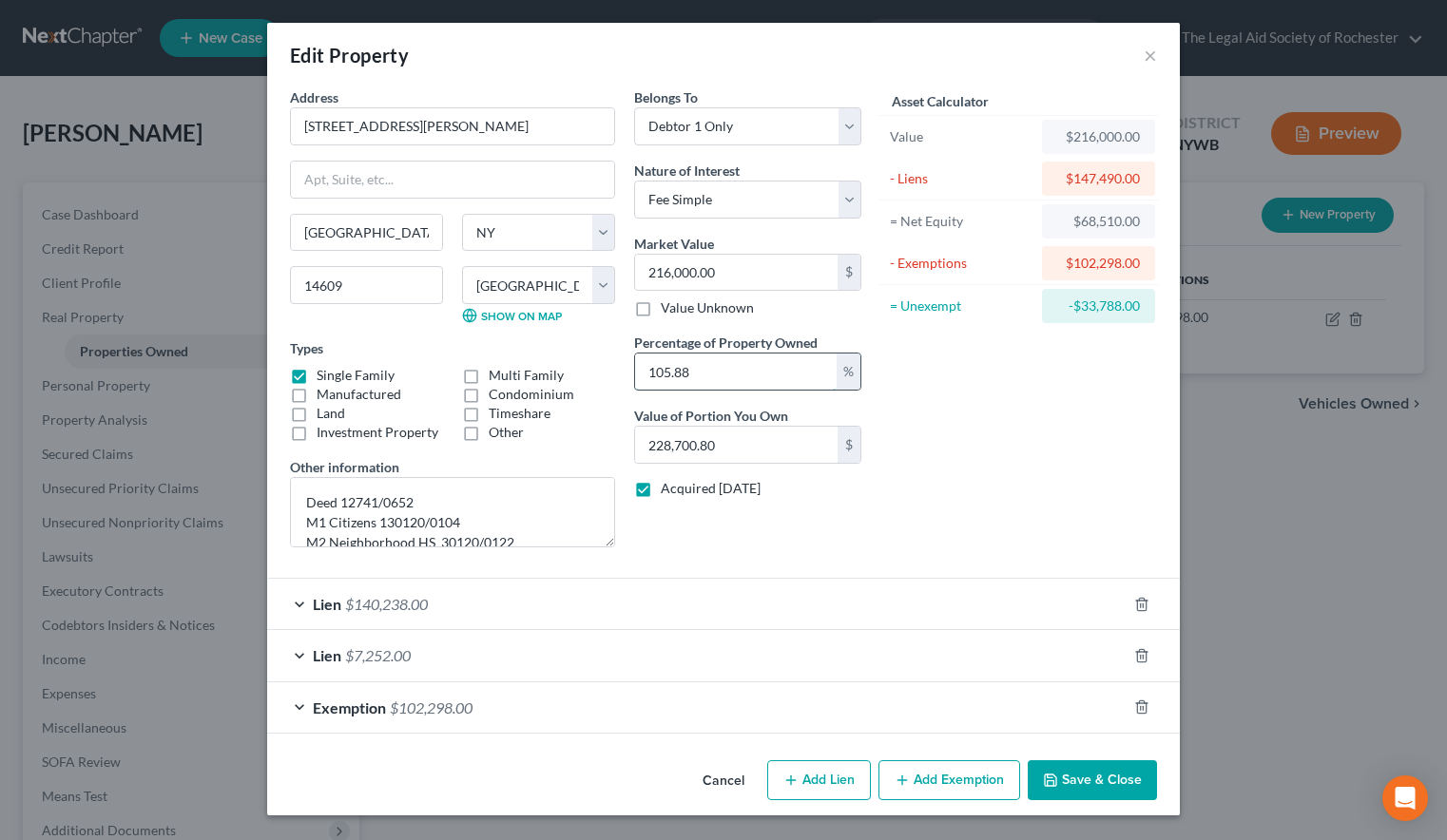 click on "105.88" at bounding box center [736, 372] 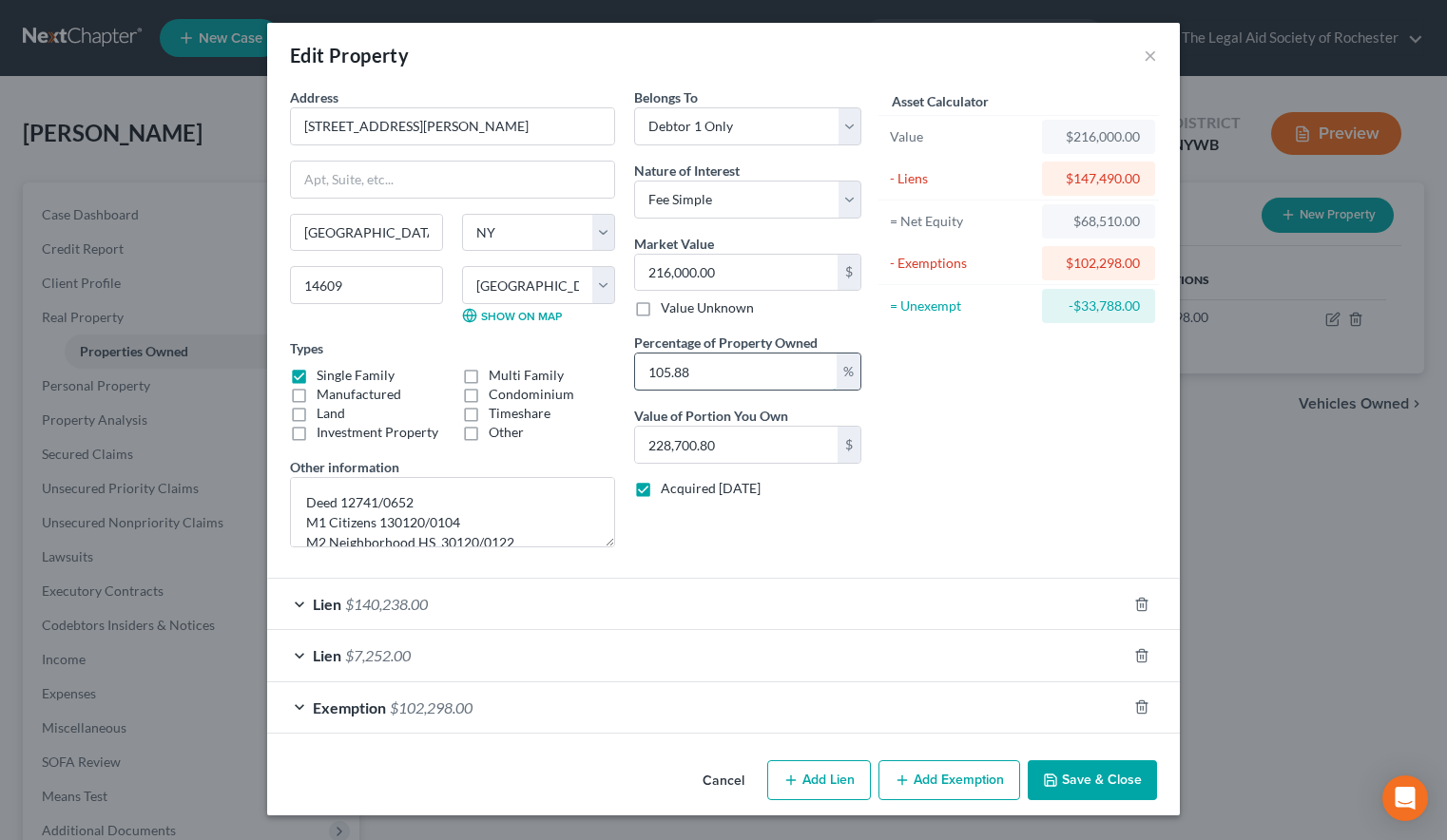 type on "105.8" 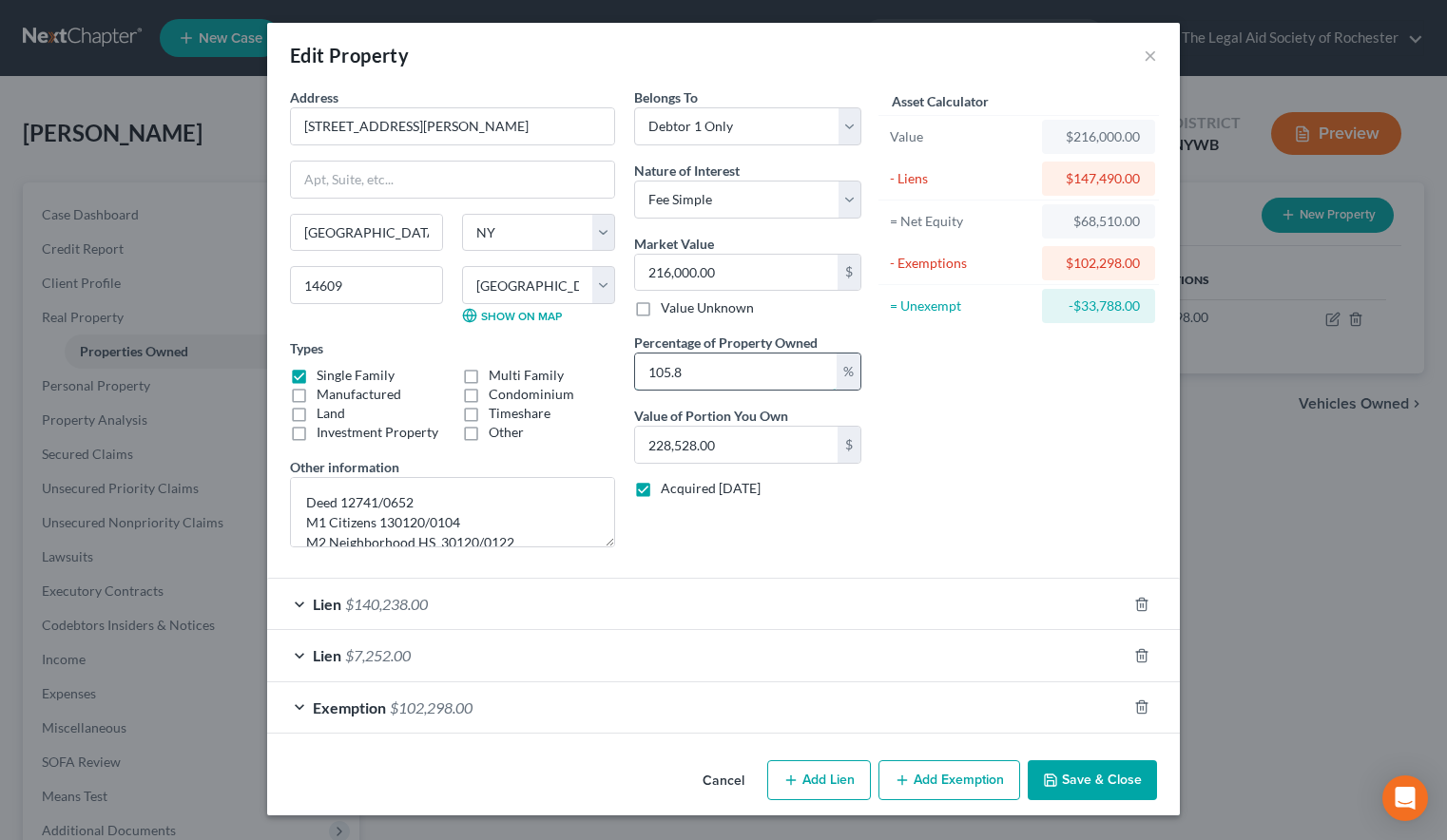 type on "105." 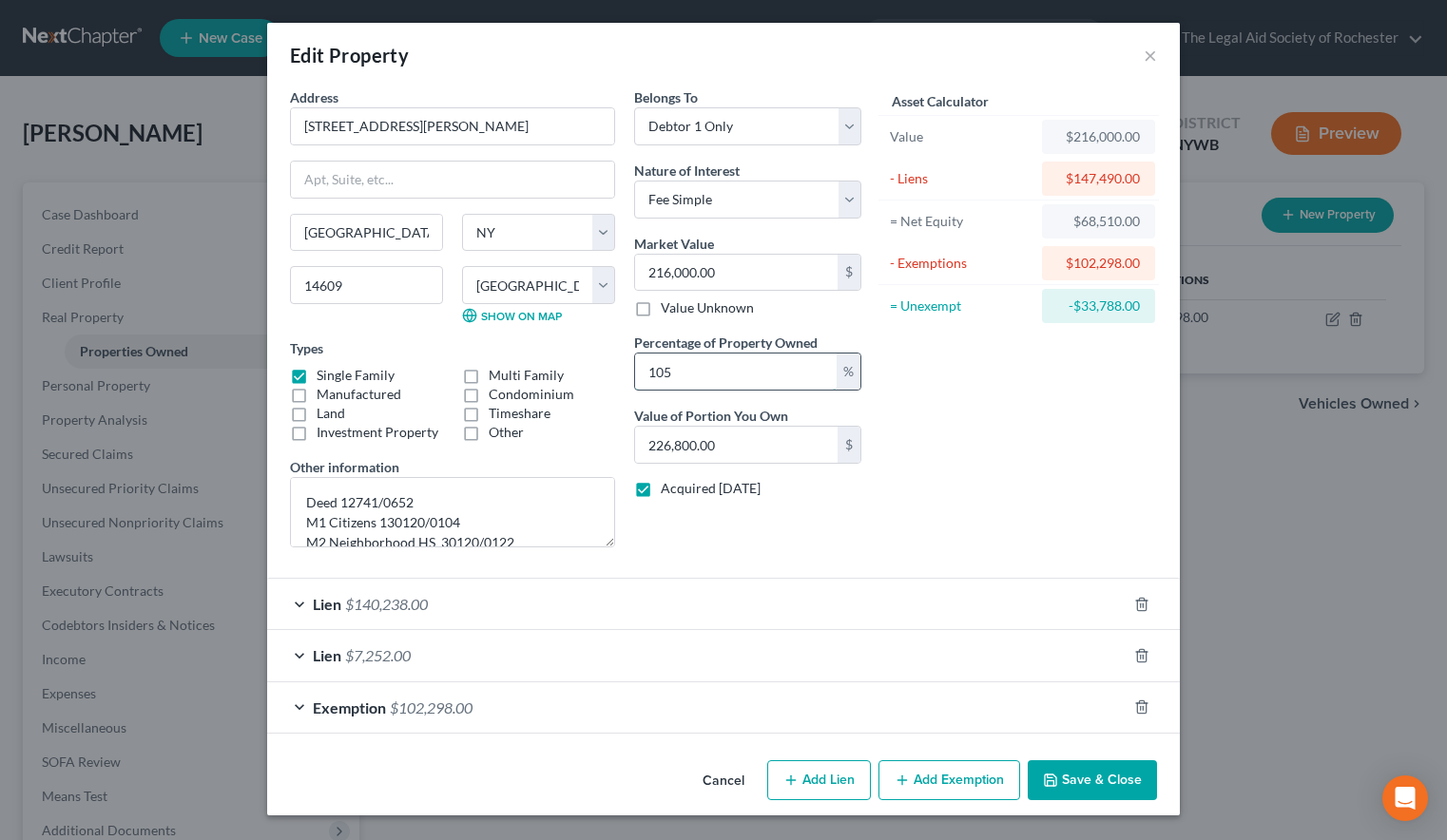 type on "10" 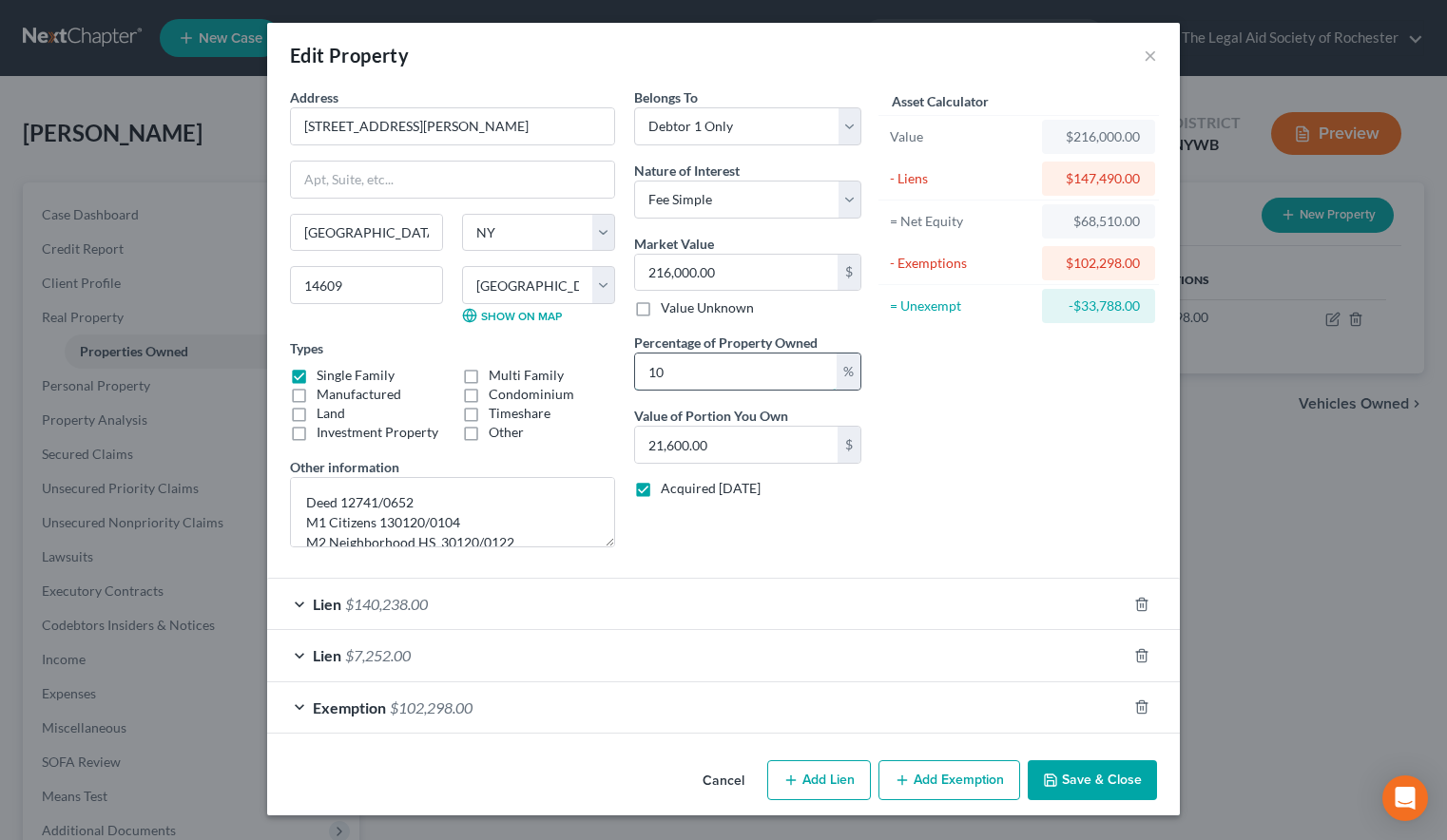 type on "100" 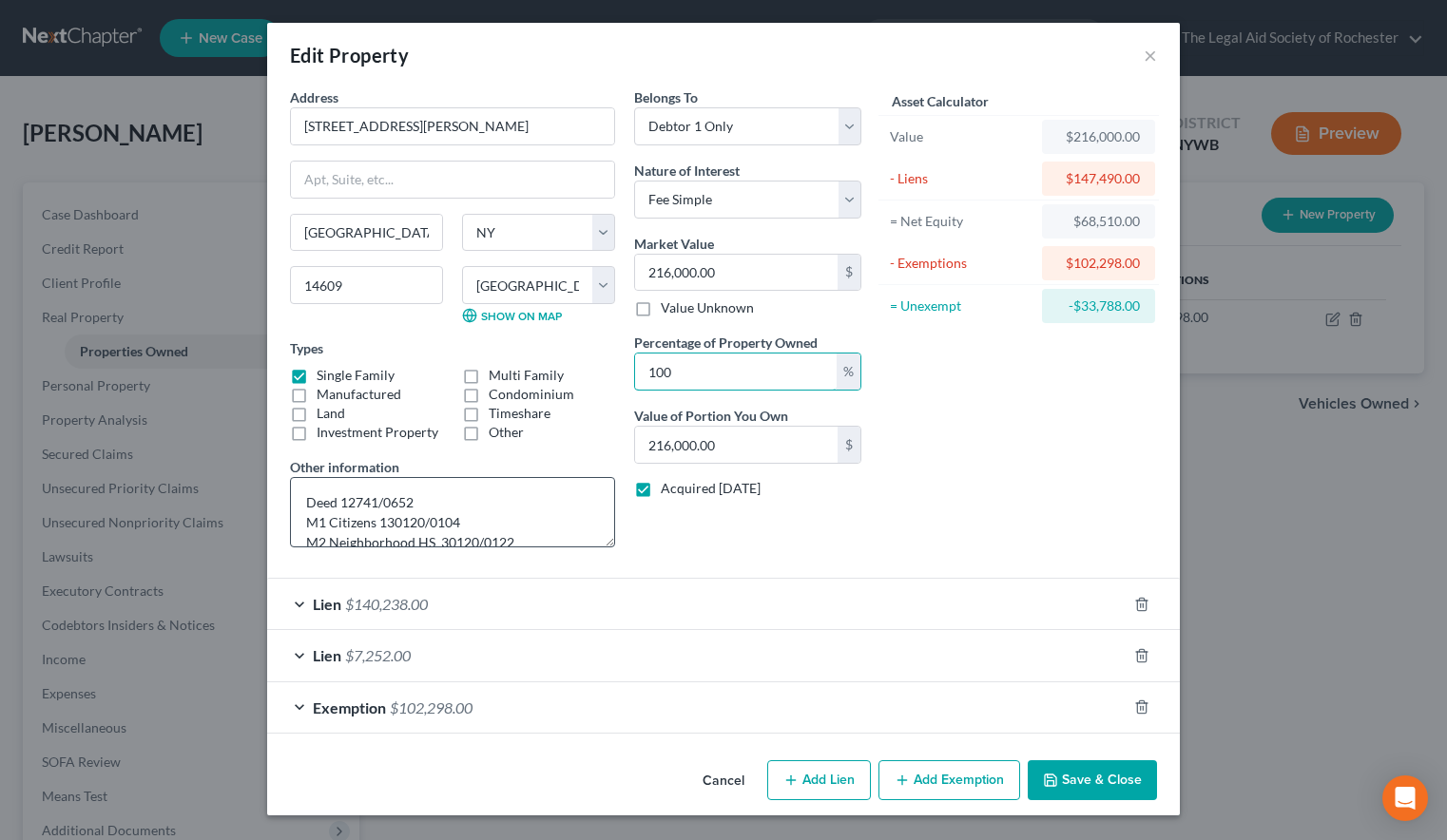 type on "100" 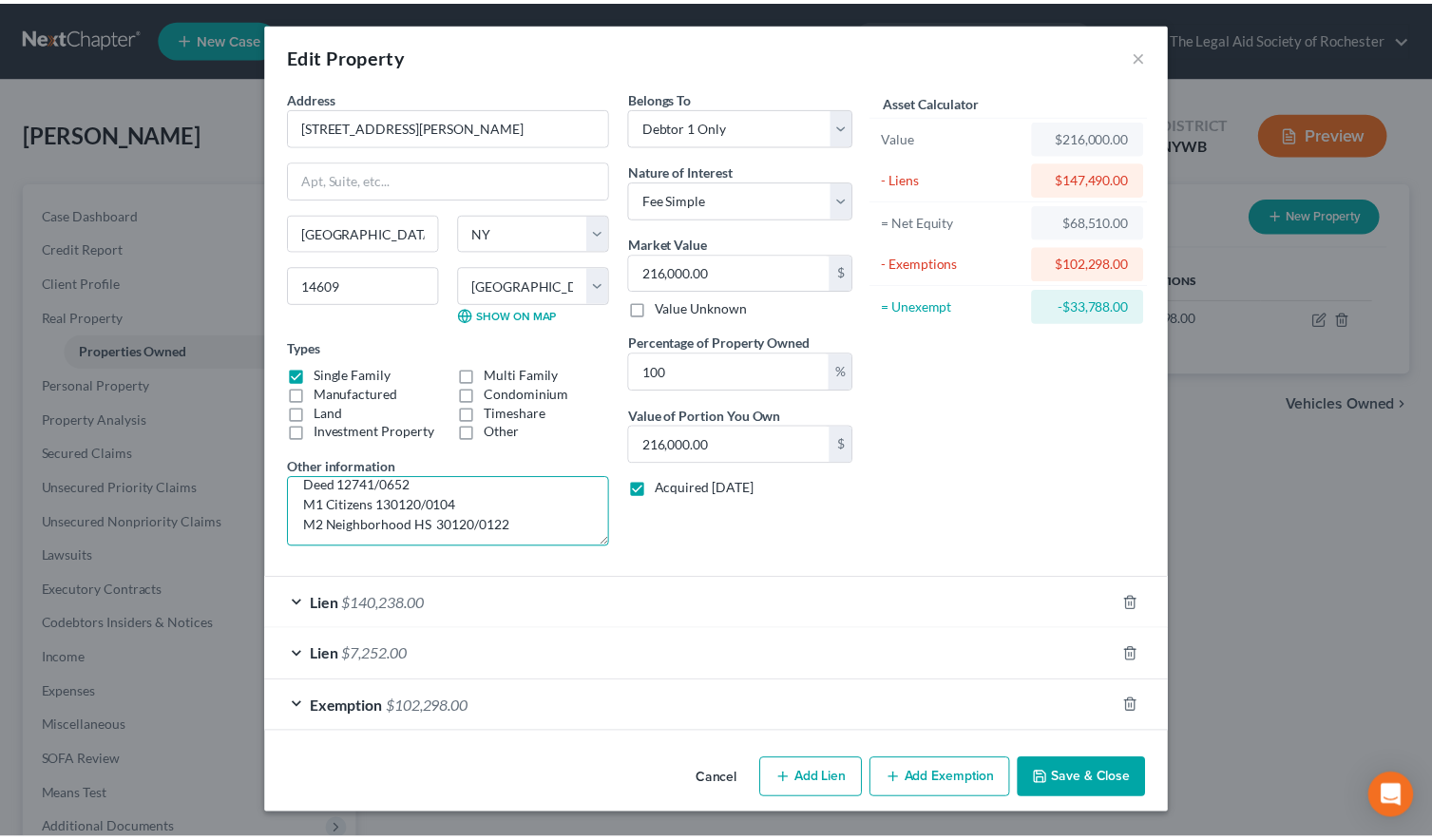 scroll, scrollTop: 20, scrollLeft: 0, axis: vertical 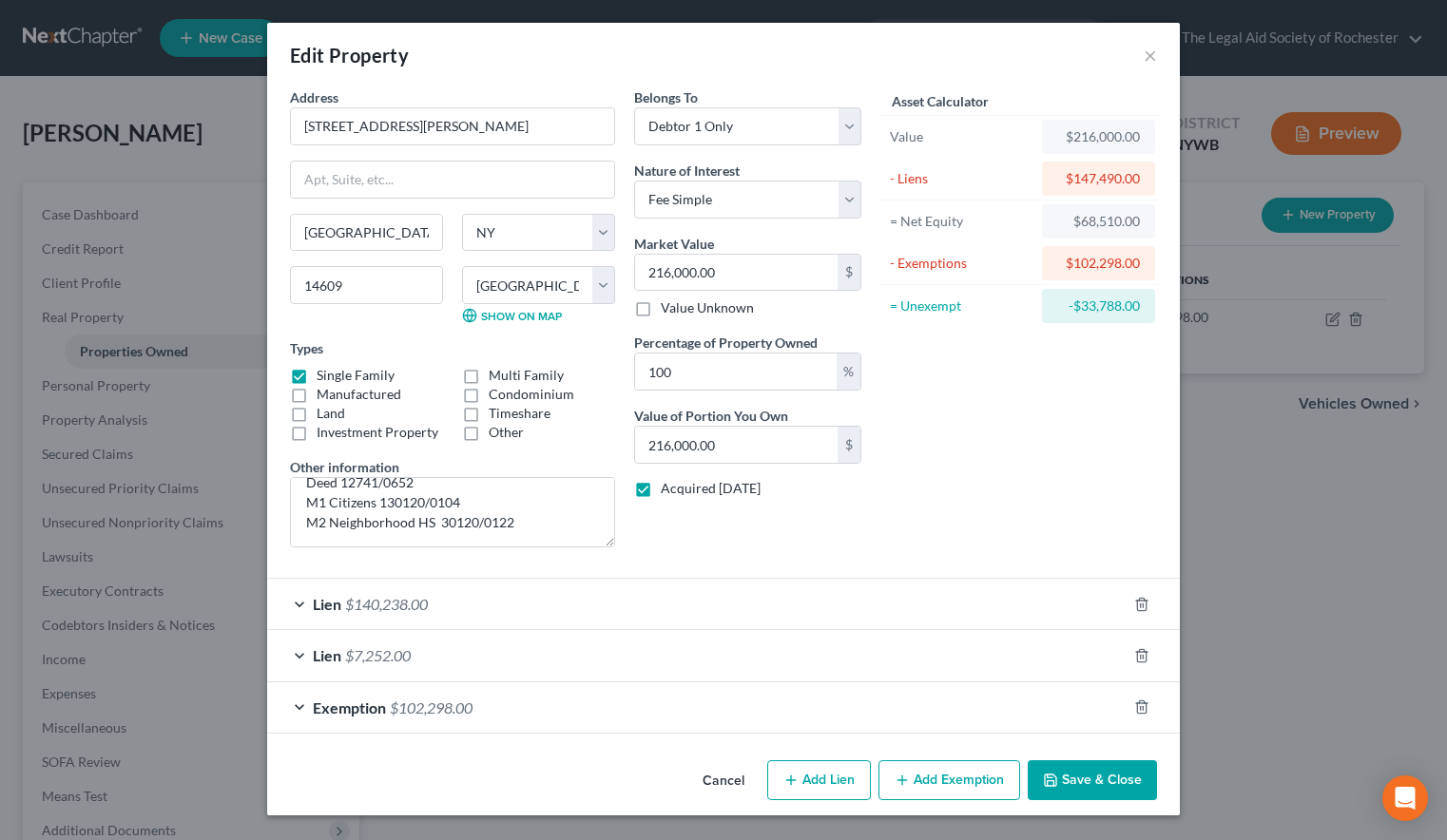 click on "Save & Close" at bounding box center [1092, 780] 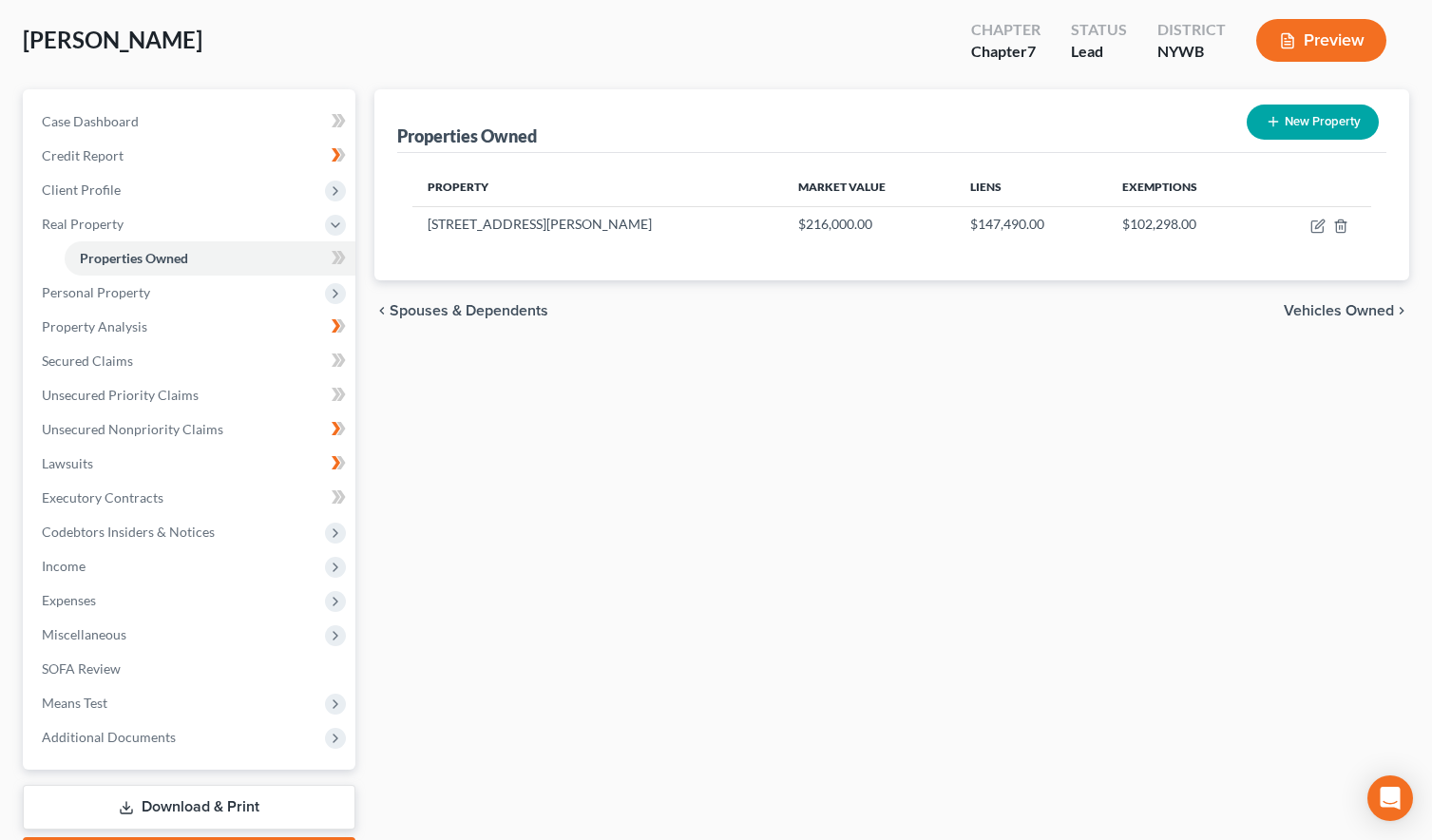 scroll, scrollTop: 204, scrollLeft: 0, axis: vertical 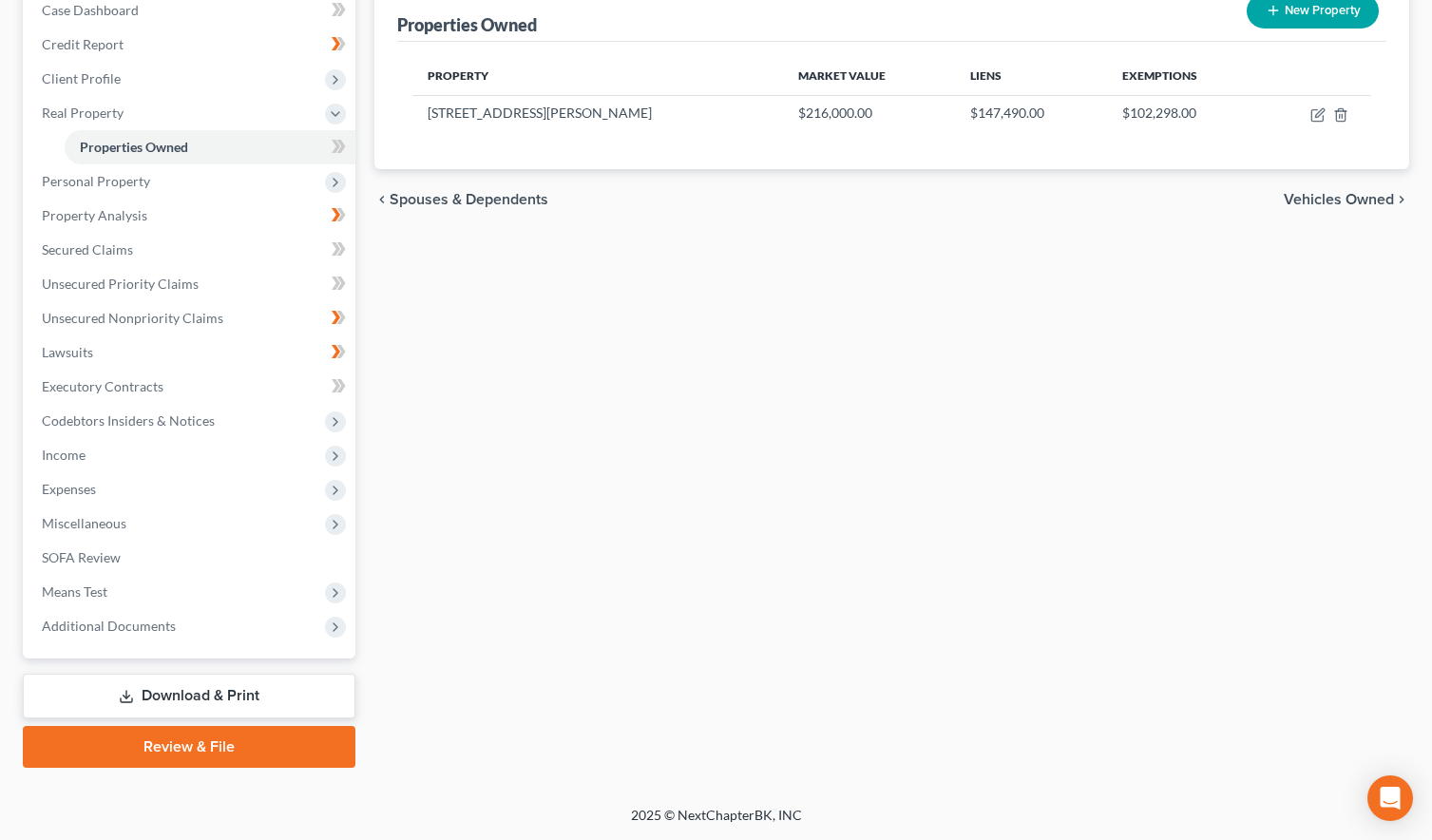 click on "Download & Print" at bounding box center [189, 696] 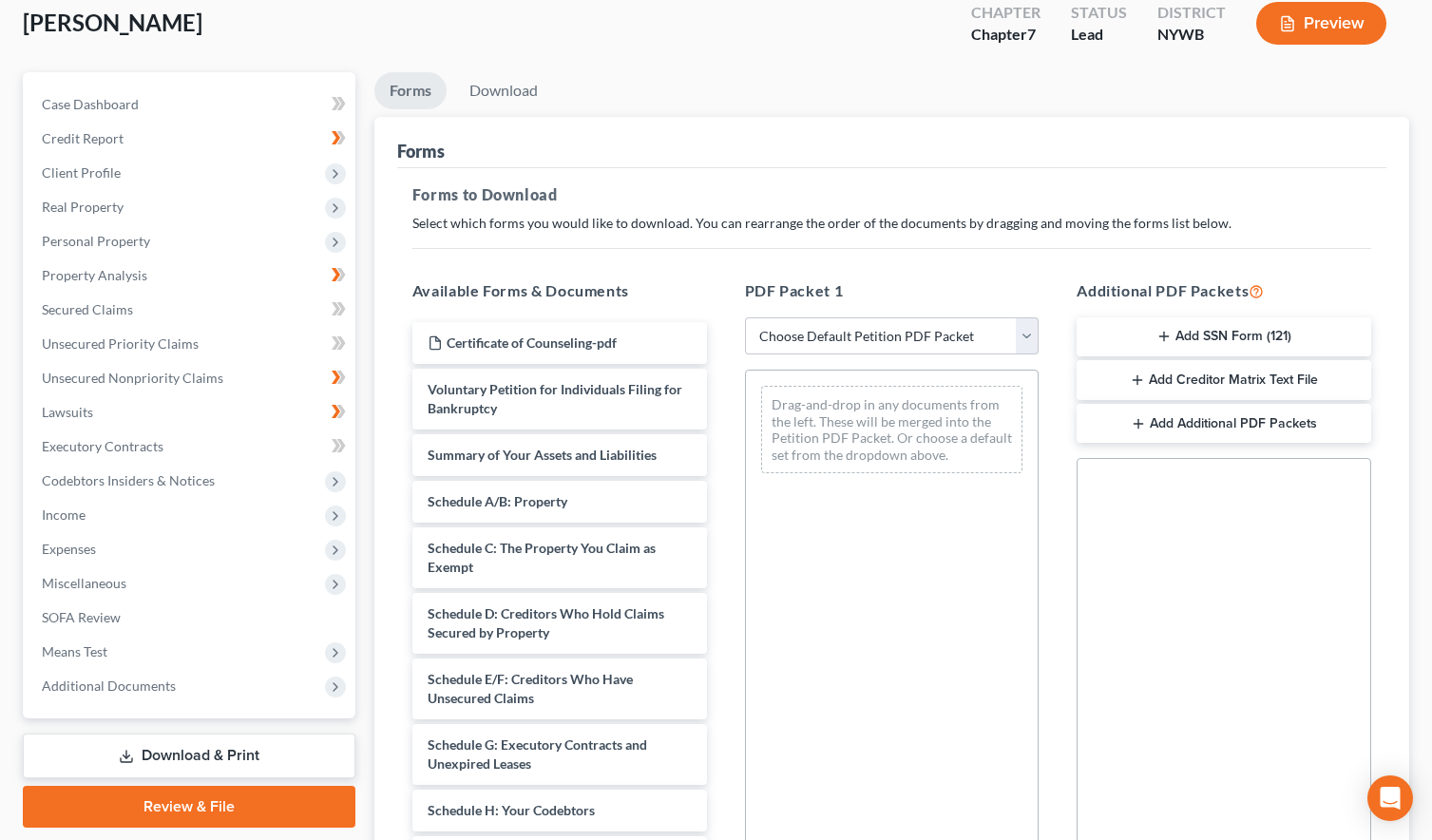 scroll, scrollTop: 0, scrollLeft: 0, axis: both 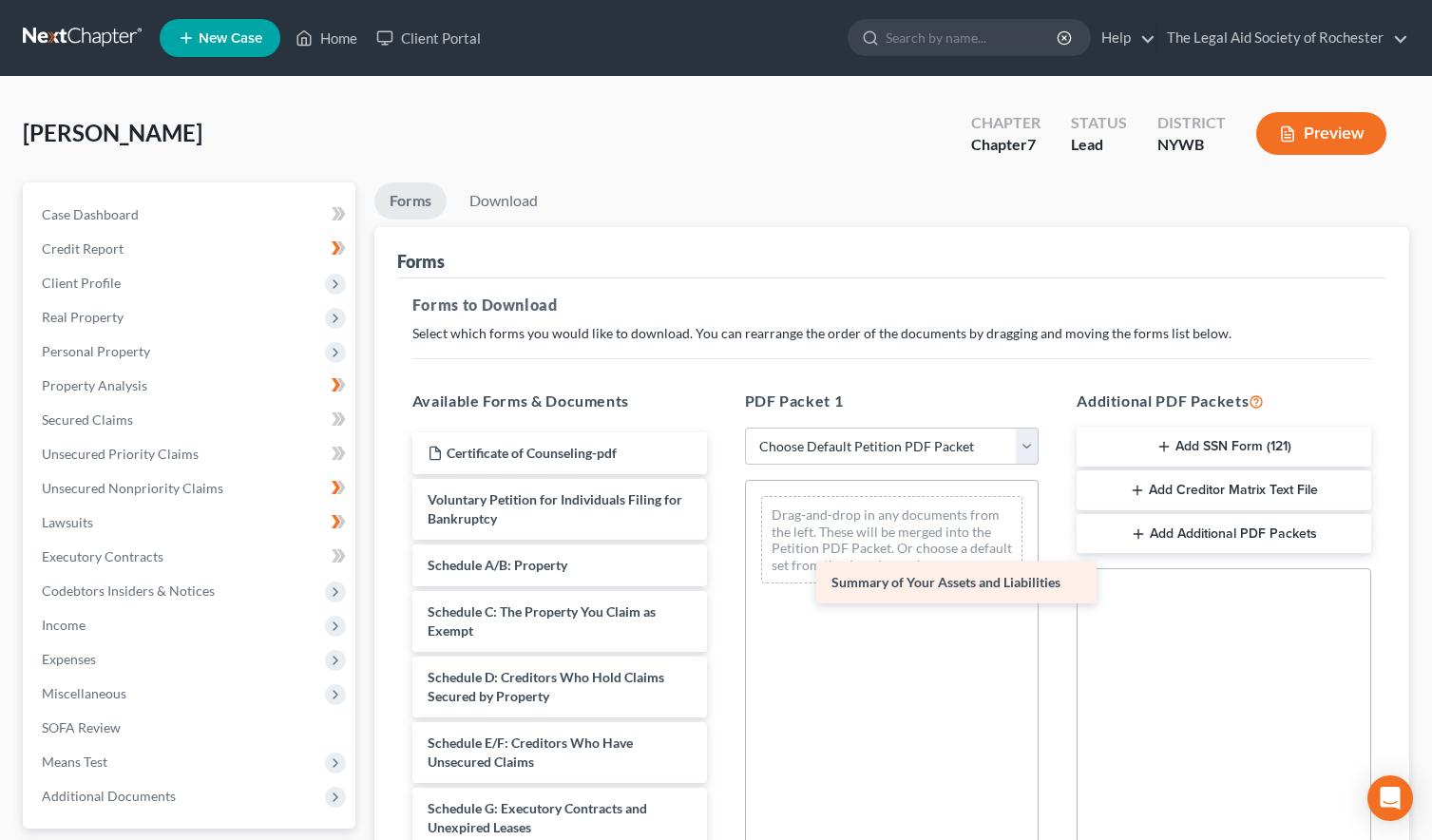 drag, startPoint x: 503, startPoint y: 563, endPoint x: 907, endPoint y: 580, distance: 404.358 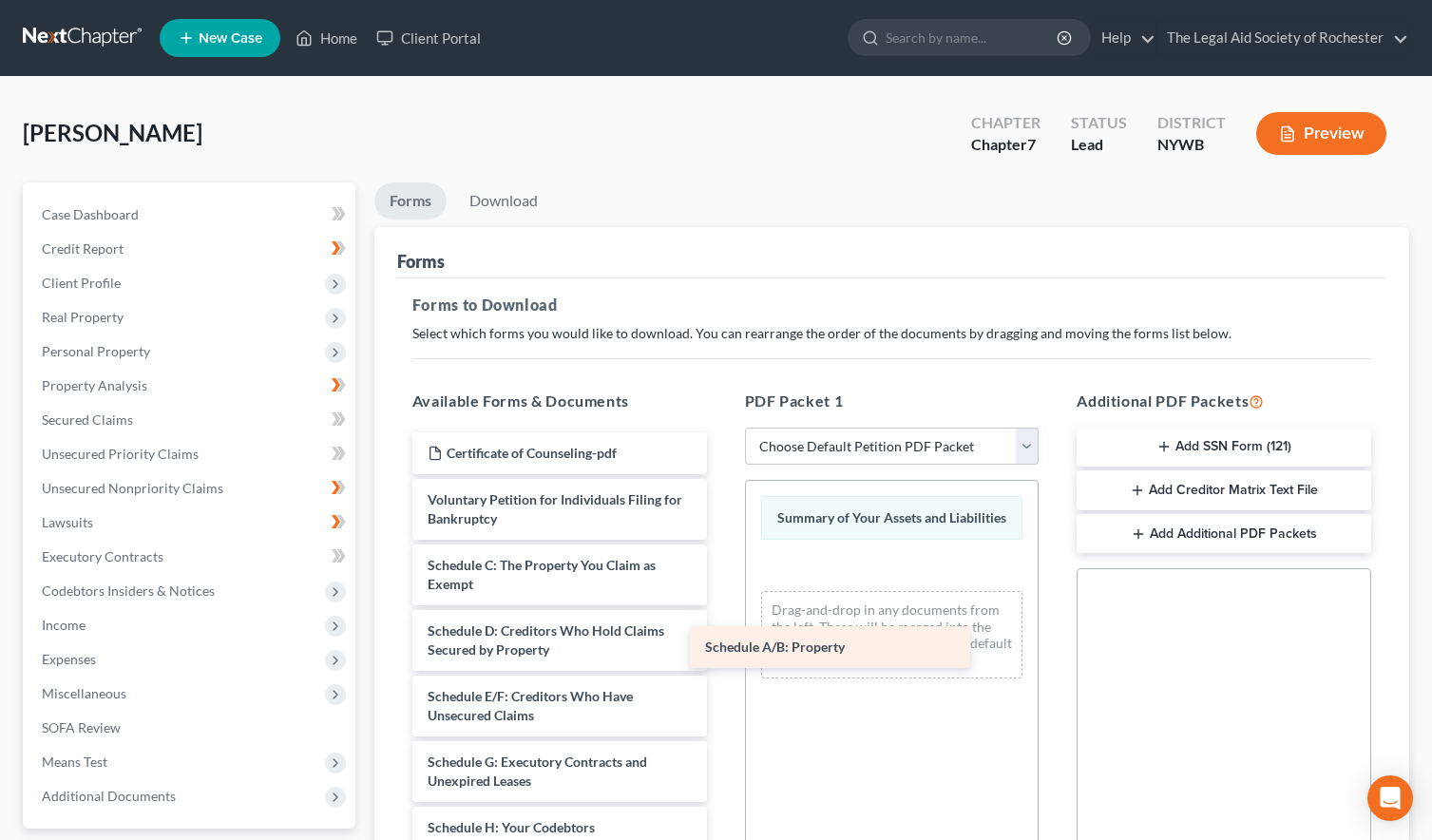 drag, startPoint x: 581, startPoint y: 573, endPoint x: 866, endPoint y: 655, distance: 296.562 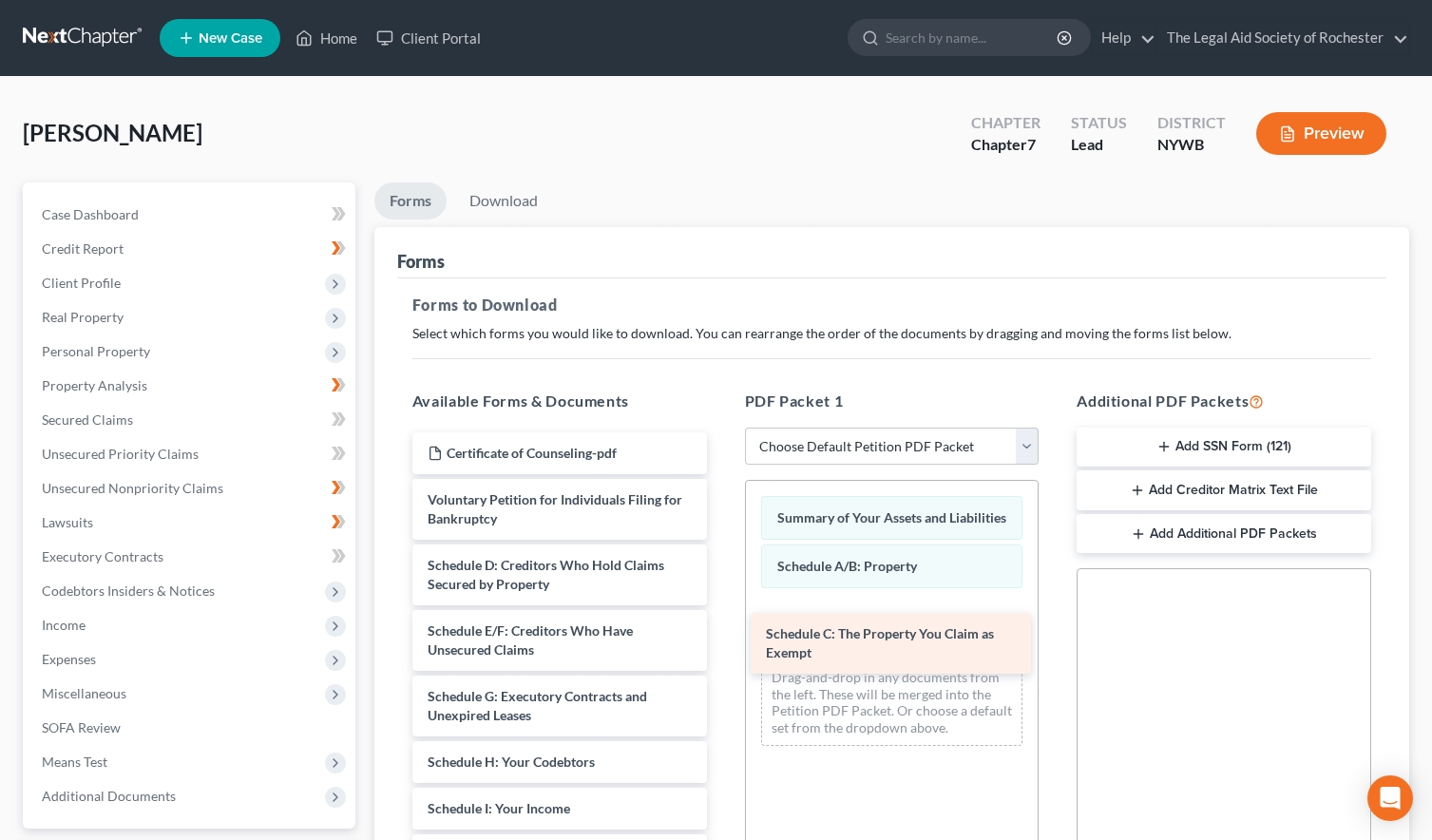 drag, startPoint x: 529, startPoint y: 580, endPoint x: 868, endPoint y: 648, distance: 345.7528 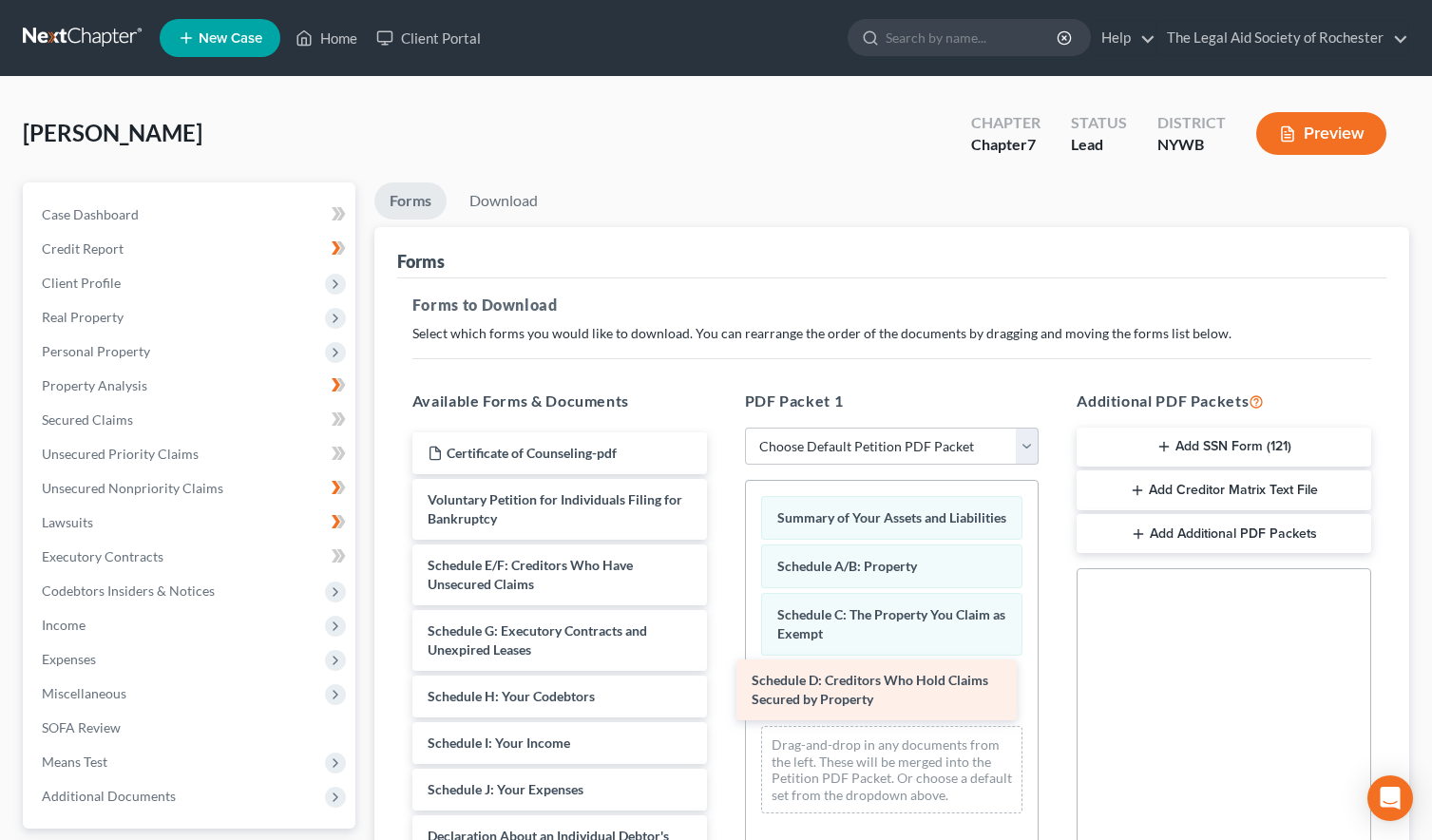 drag, startPoint x: 561, startPoint y: 585, endPoint x: 885, endPoint y: 700, distance: 343.80372 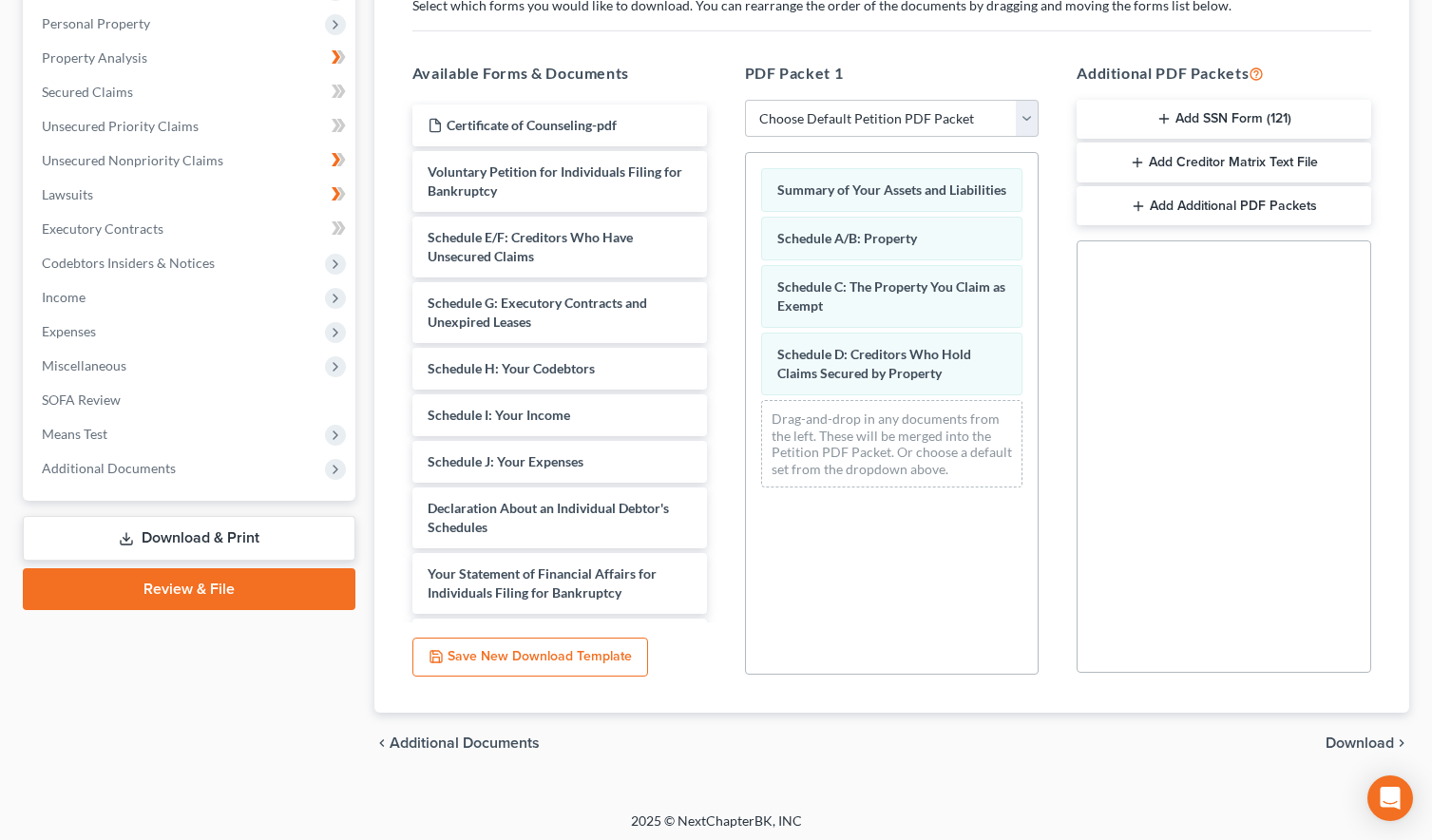 scroll, scrollTop: 334, scrollLeft: 0, axis: vertical 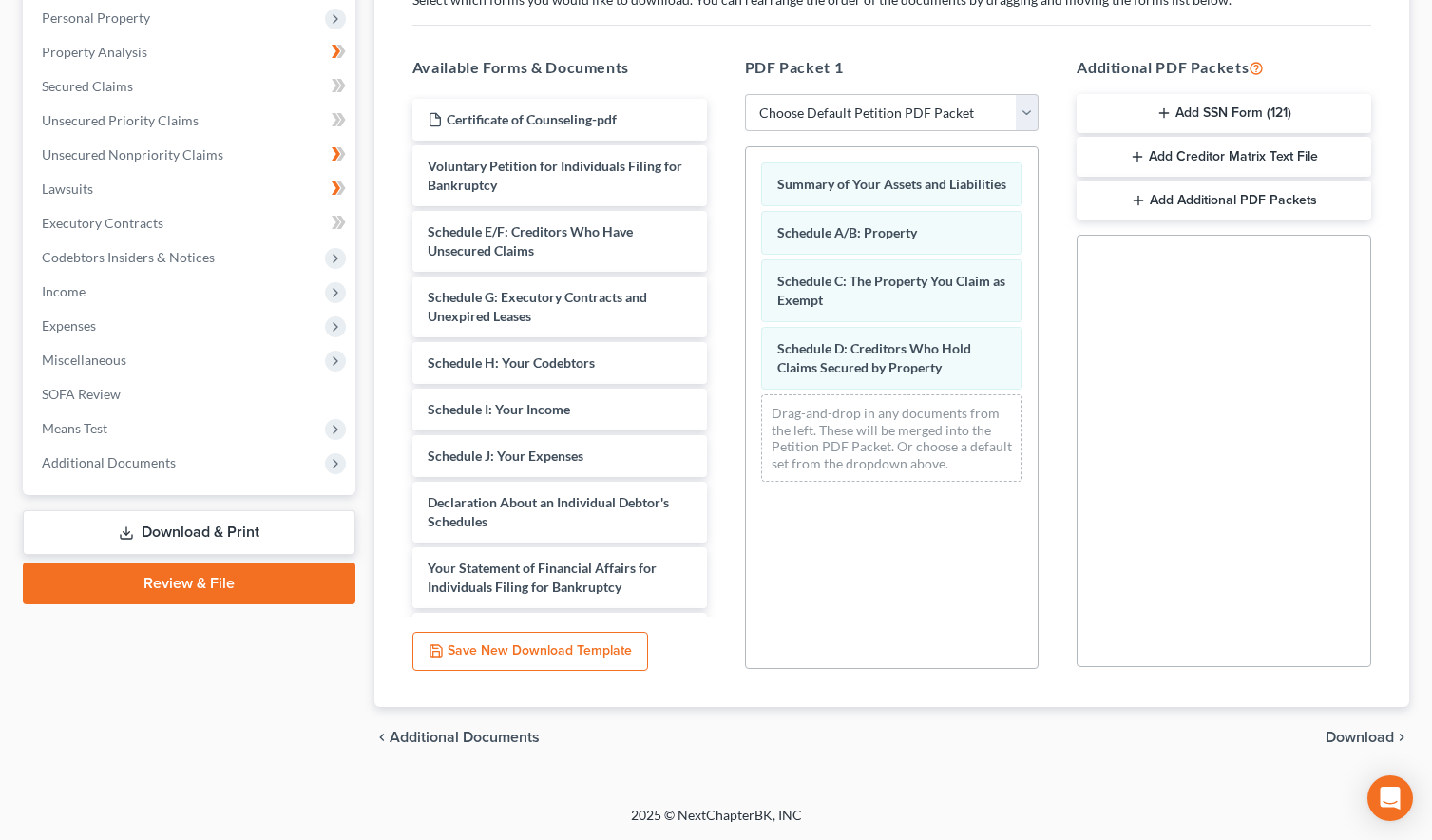 click on "Download" at bounding box center [1360, 737] 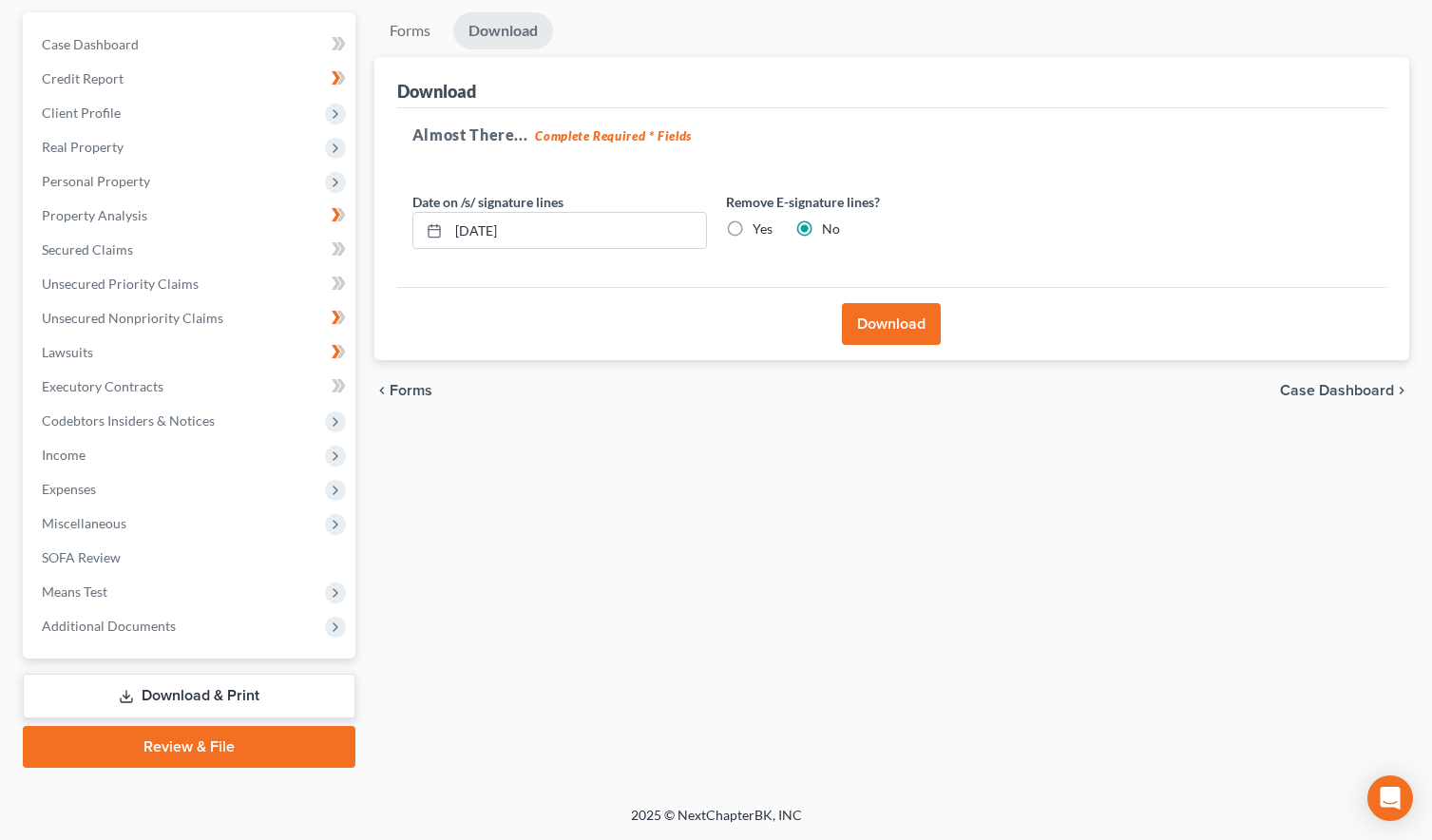 click on "Yes" at bounding box center (762, 229) 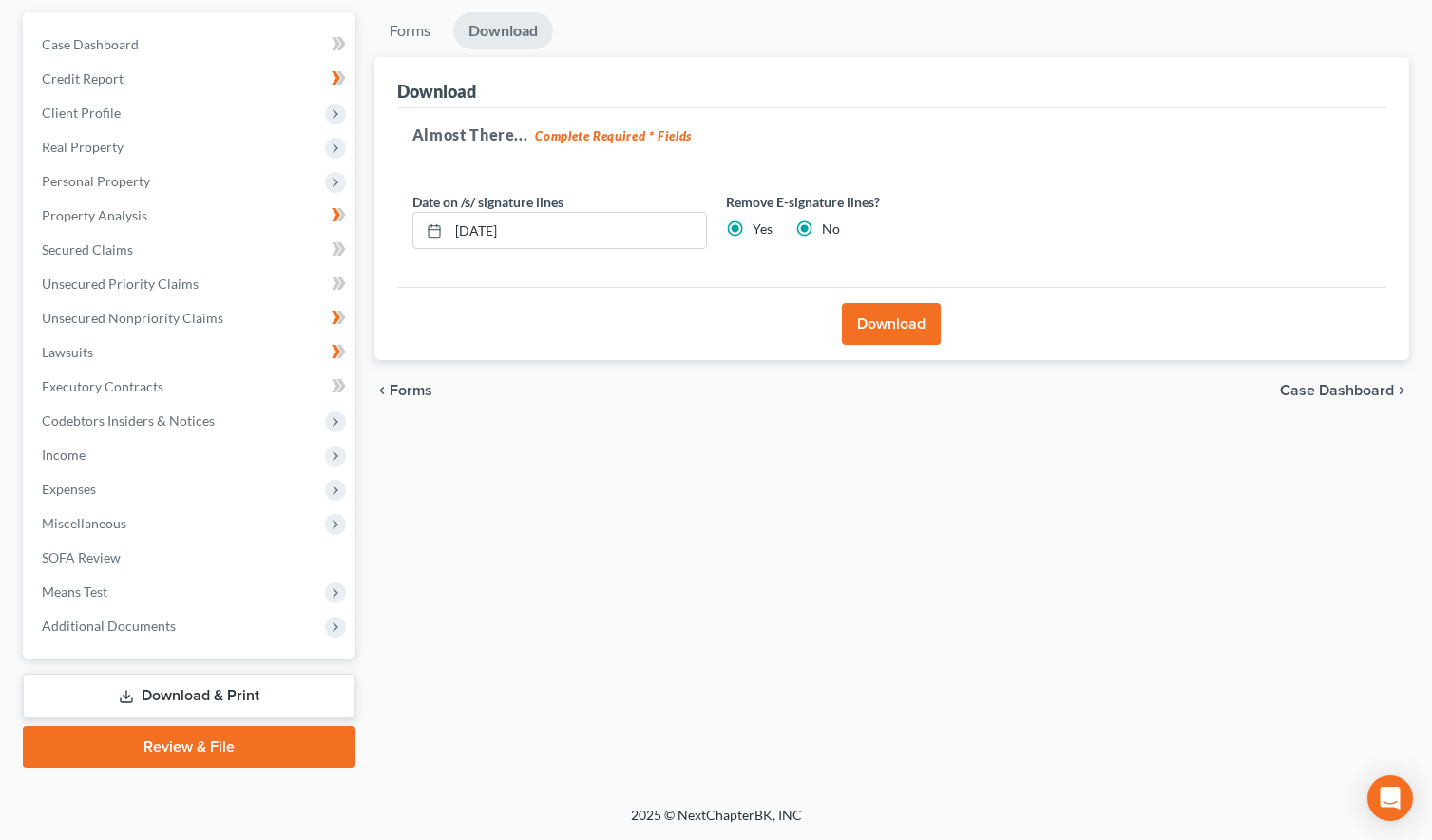 radio on "false" 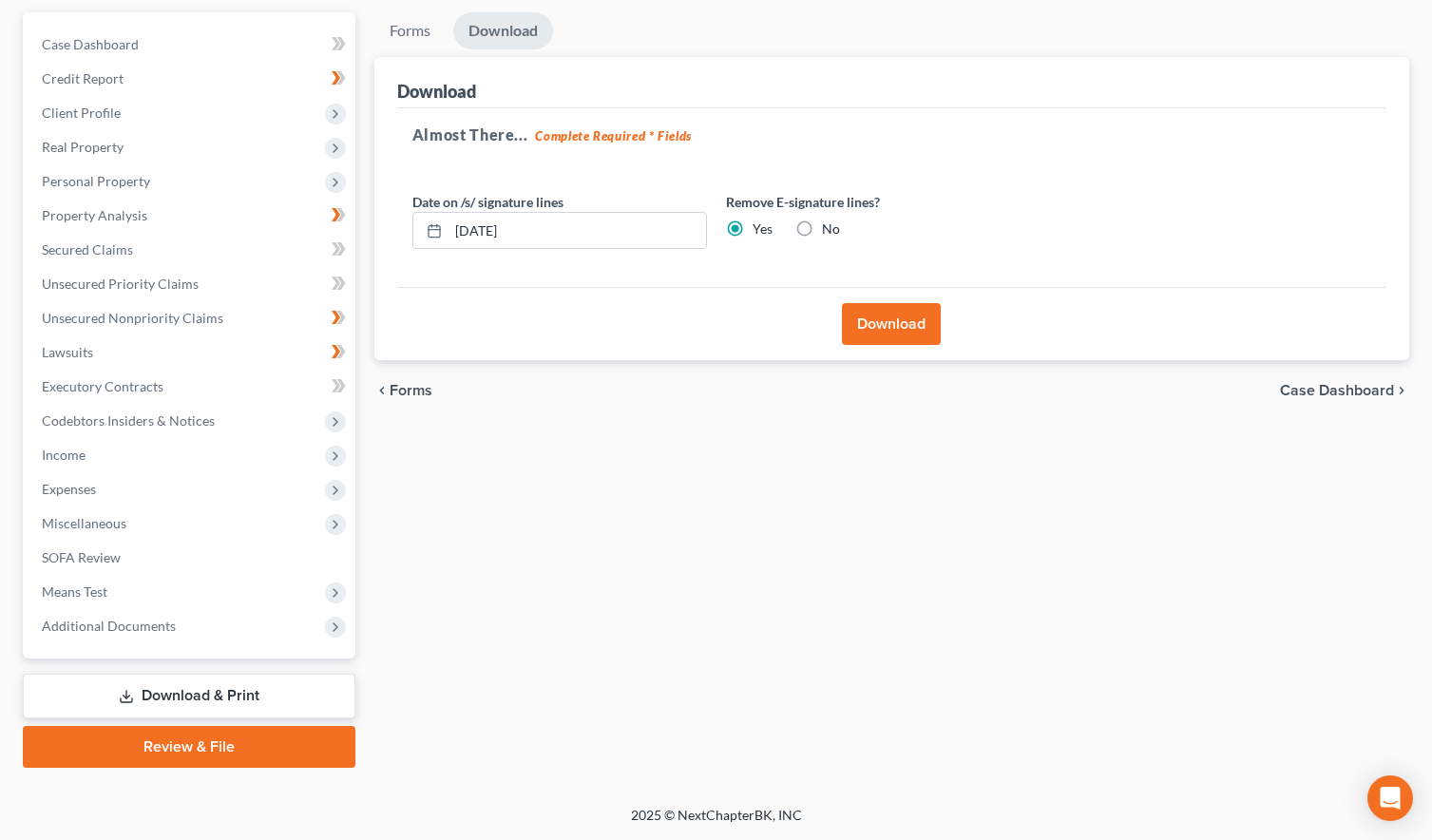 click on "Download" at bounding box center (891, 324) 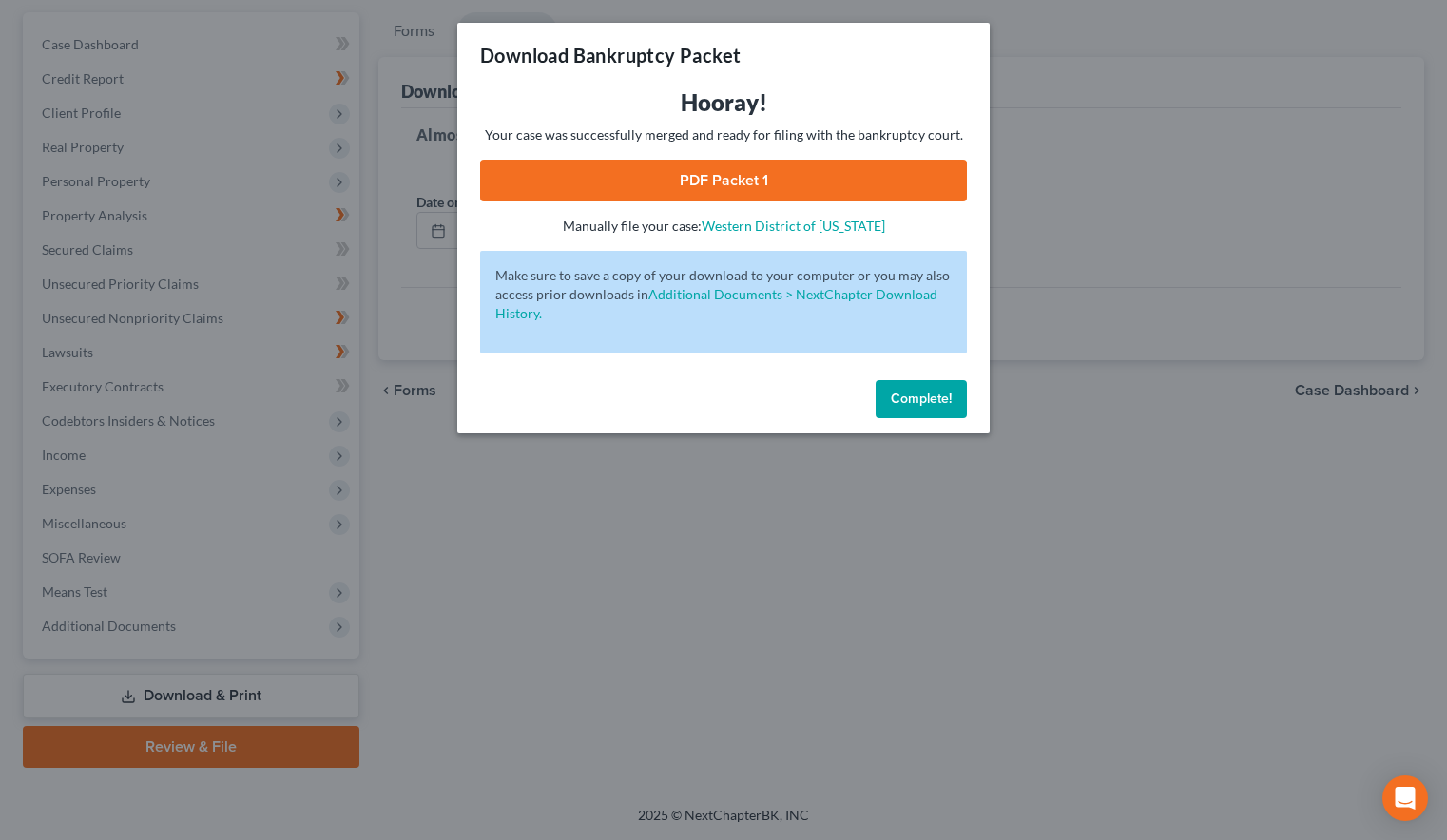 drag, startPoint x: 773, startPoint y: 157, endPoint x: 770, endPoint y: 173, distance: 16.278821 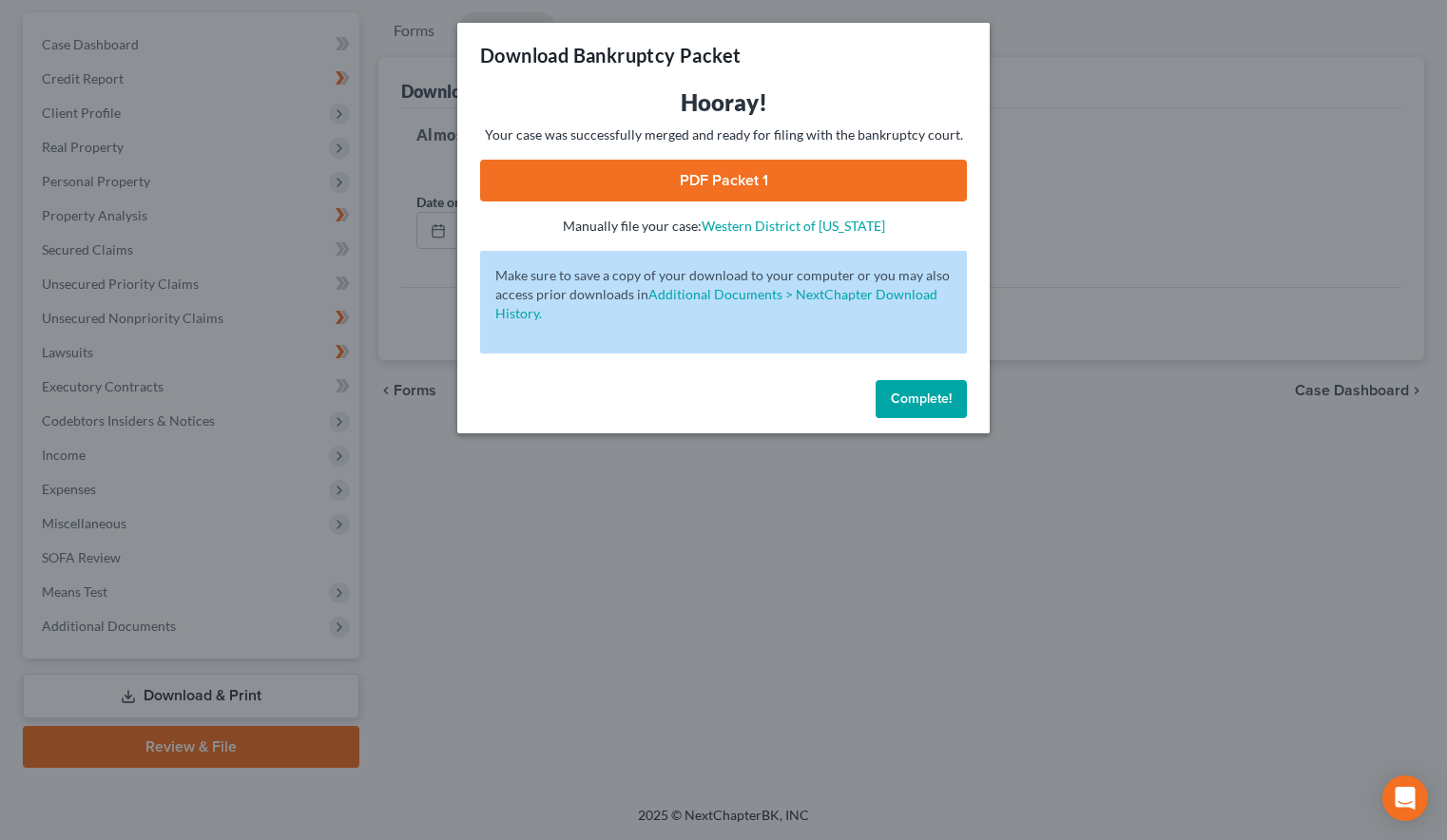 click on "Complete!" at bounding box center [921, 398] 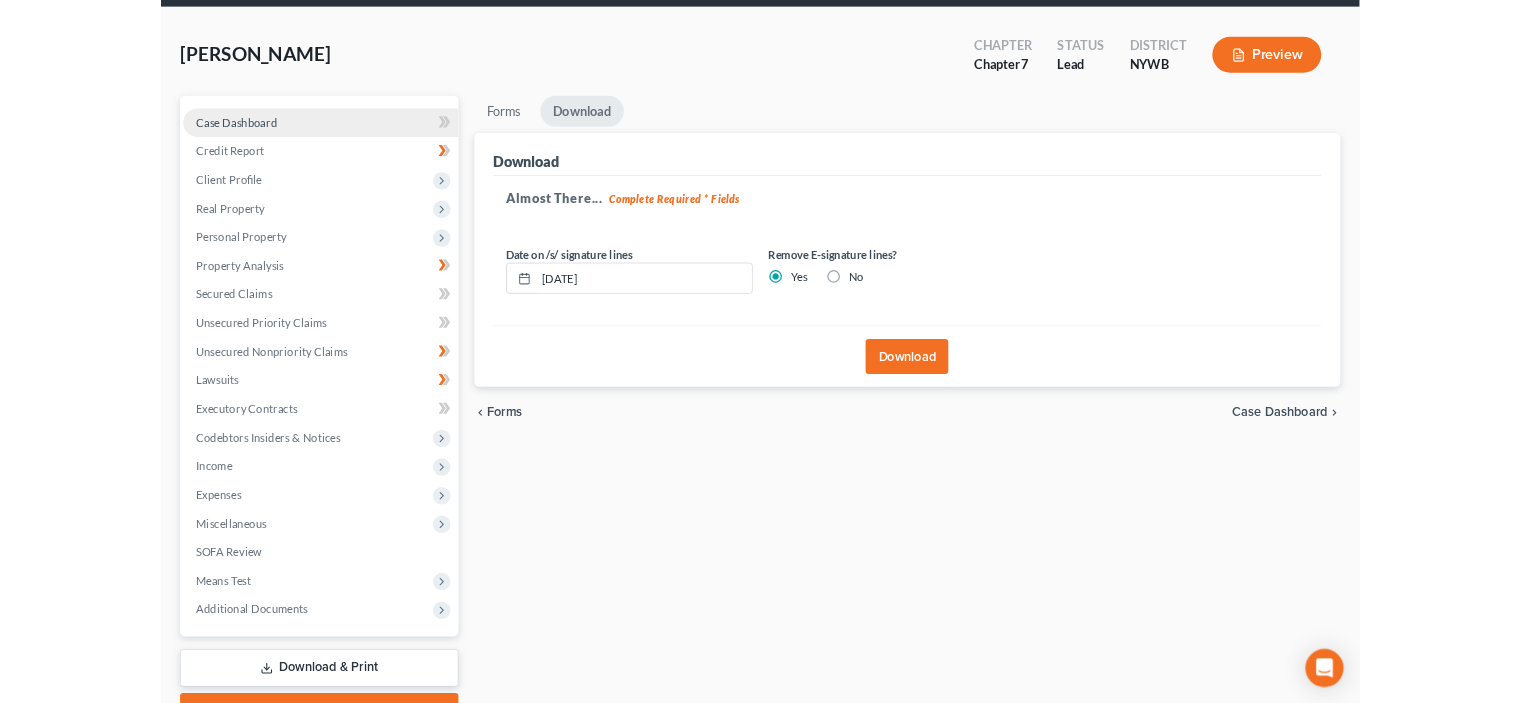scroll, scrollTop: 0, scrollLeft: 0, axis: both 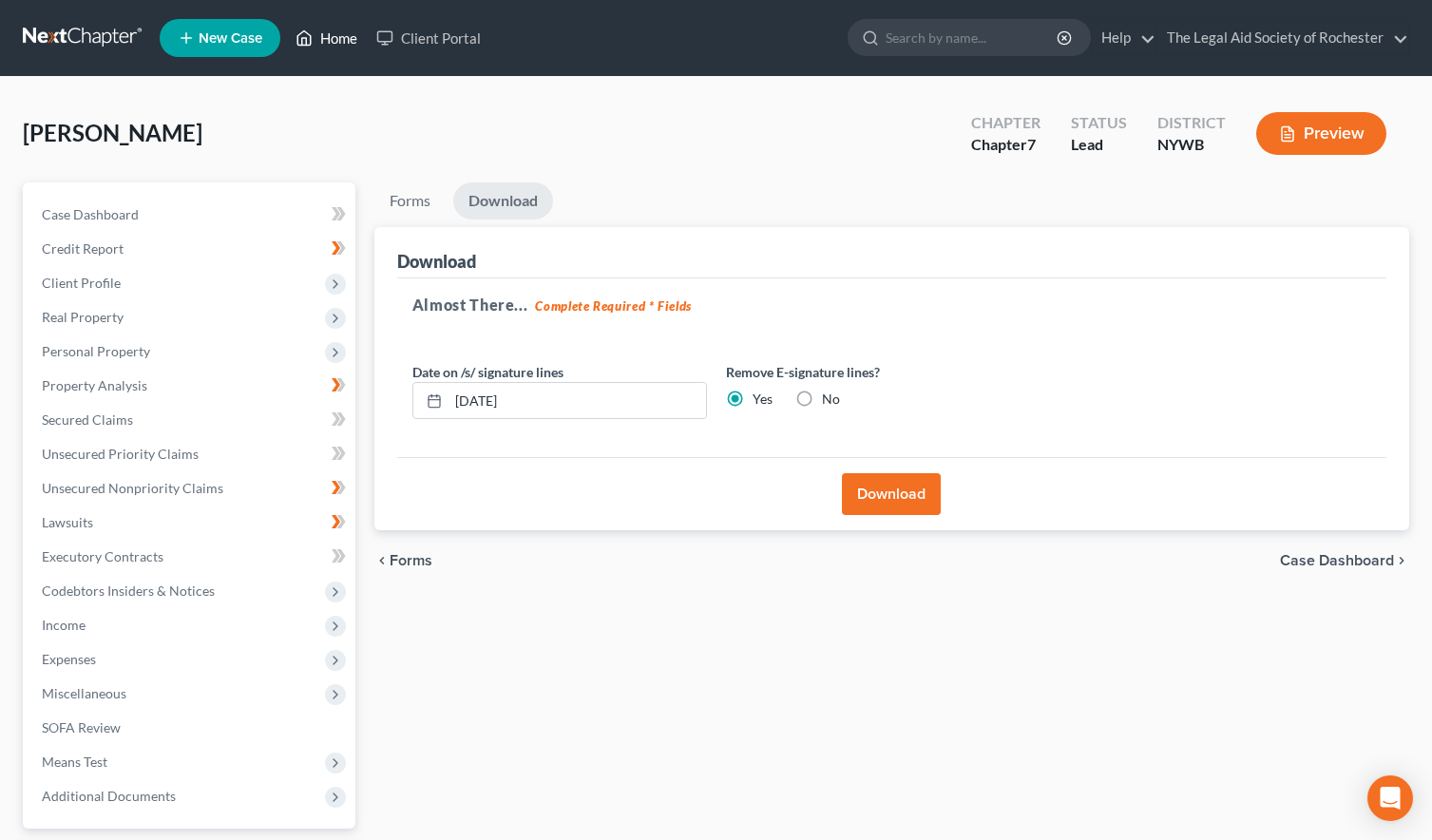 click on "Home" at bounding box center (326, 38) 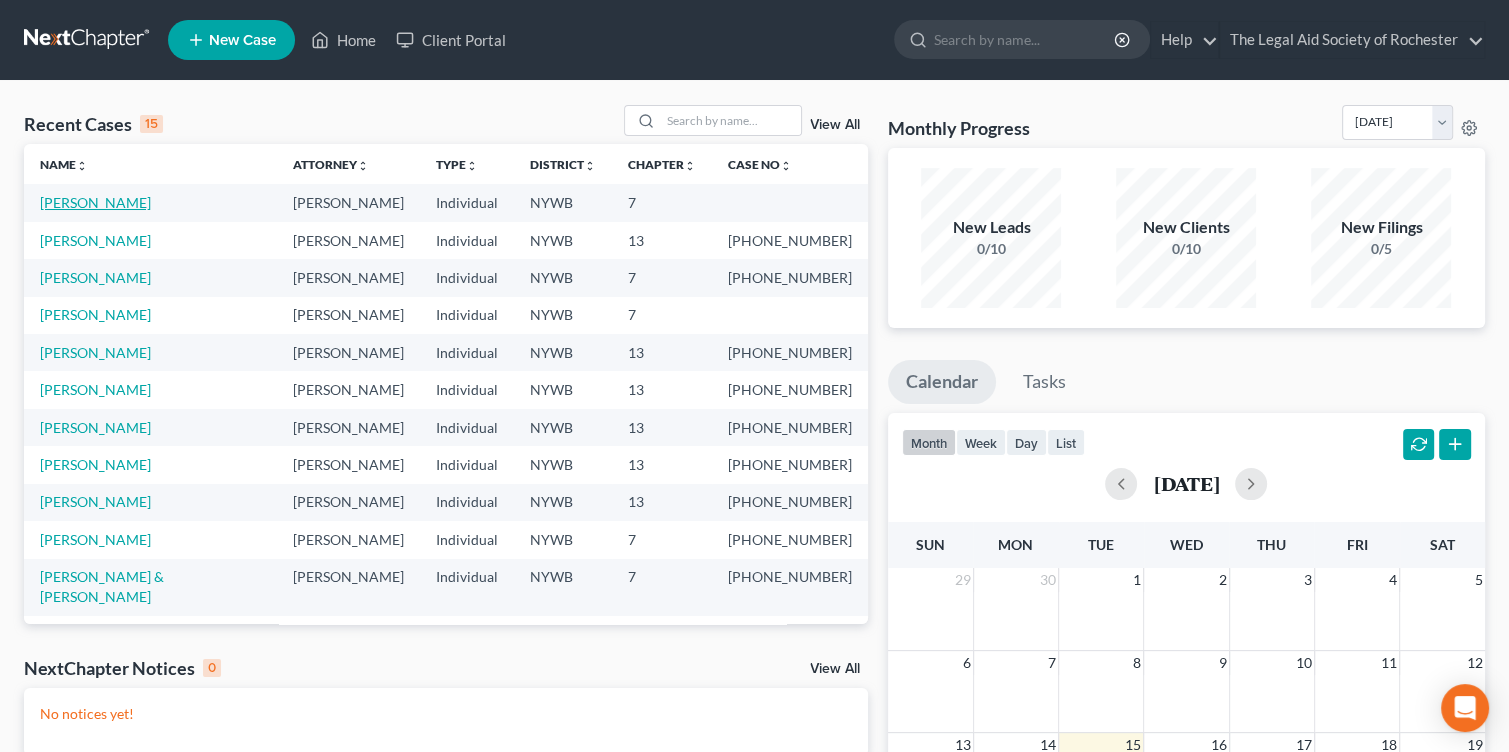 click on "[PERSON_NAME]" at bounding box center [95, 202] 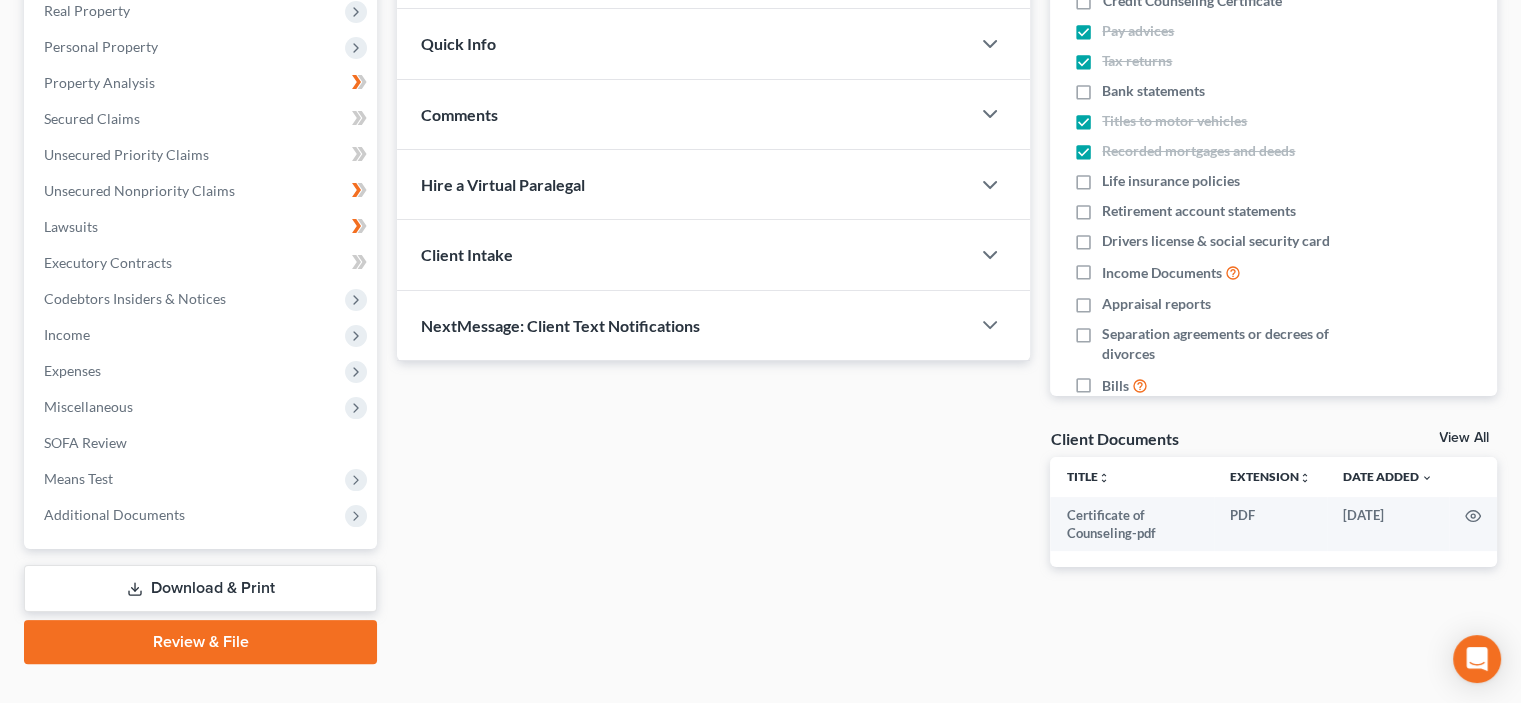 scroll, scrollTop: 358, scrollLeft: 0, axis: vertical 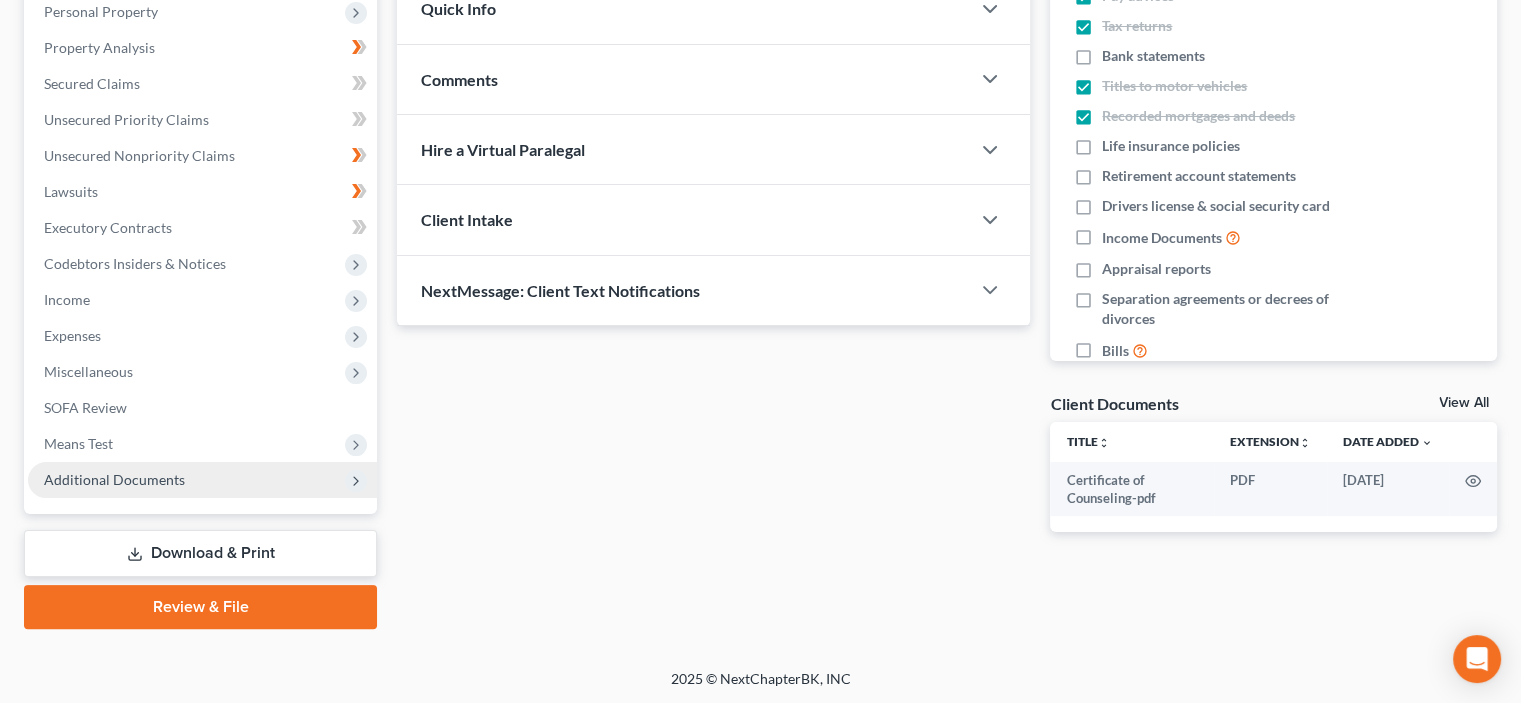 click on "Additional Documents" at bounding box center [202, 480] 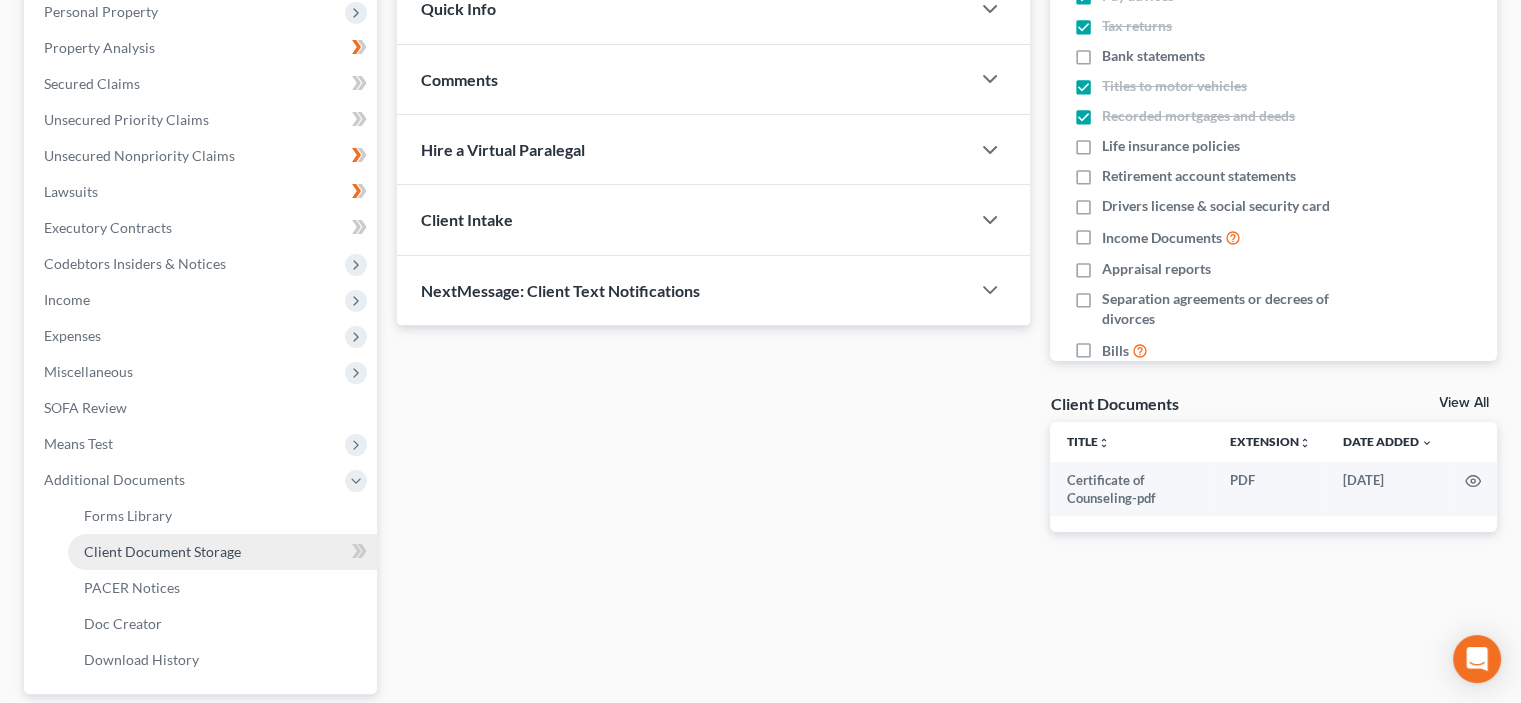 click on "Client Document Storage" at bounding box center (222, 552) 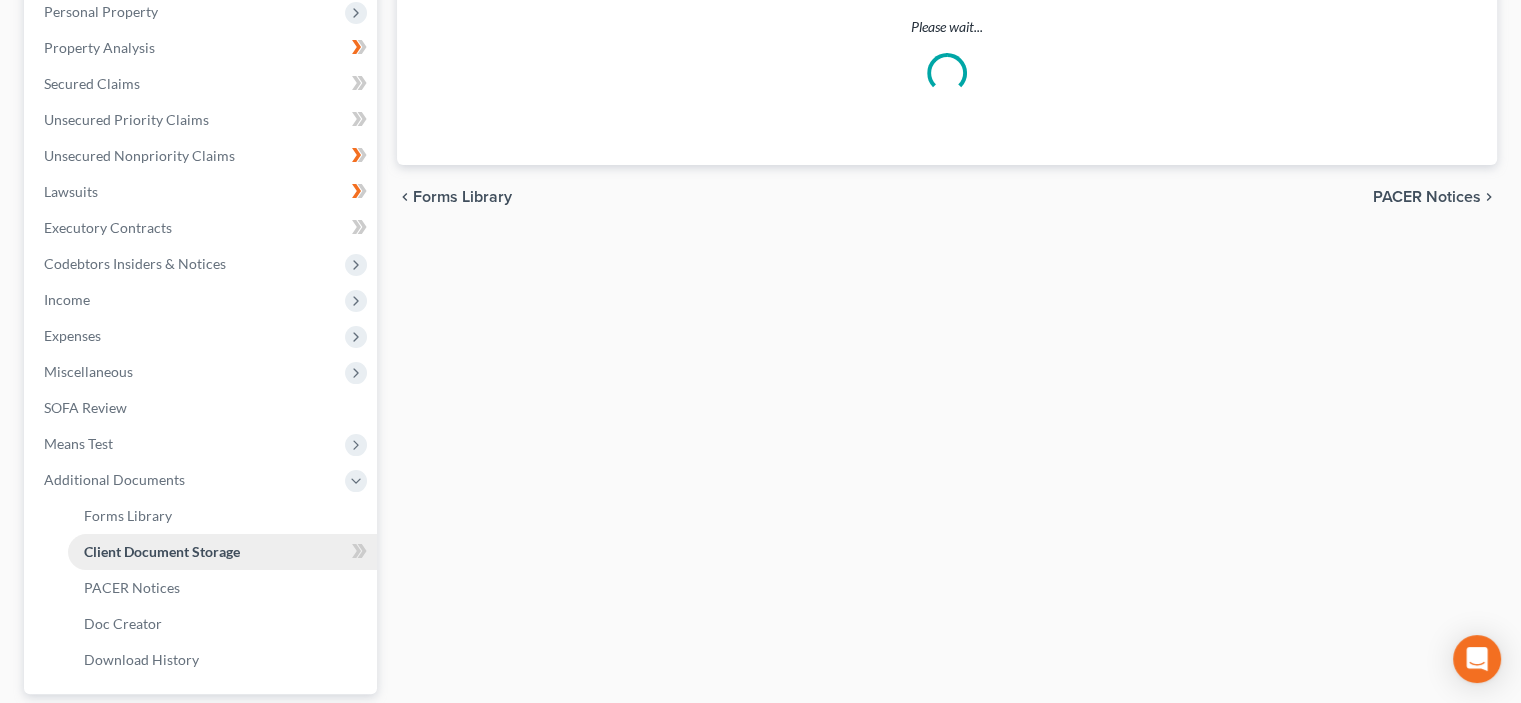 scroll, scrollTop: 167, scrollLeft: 0, axis: vertical 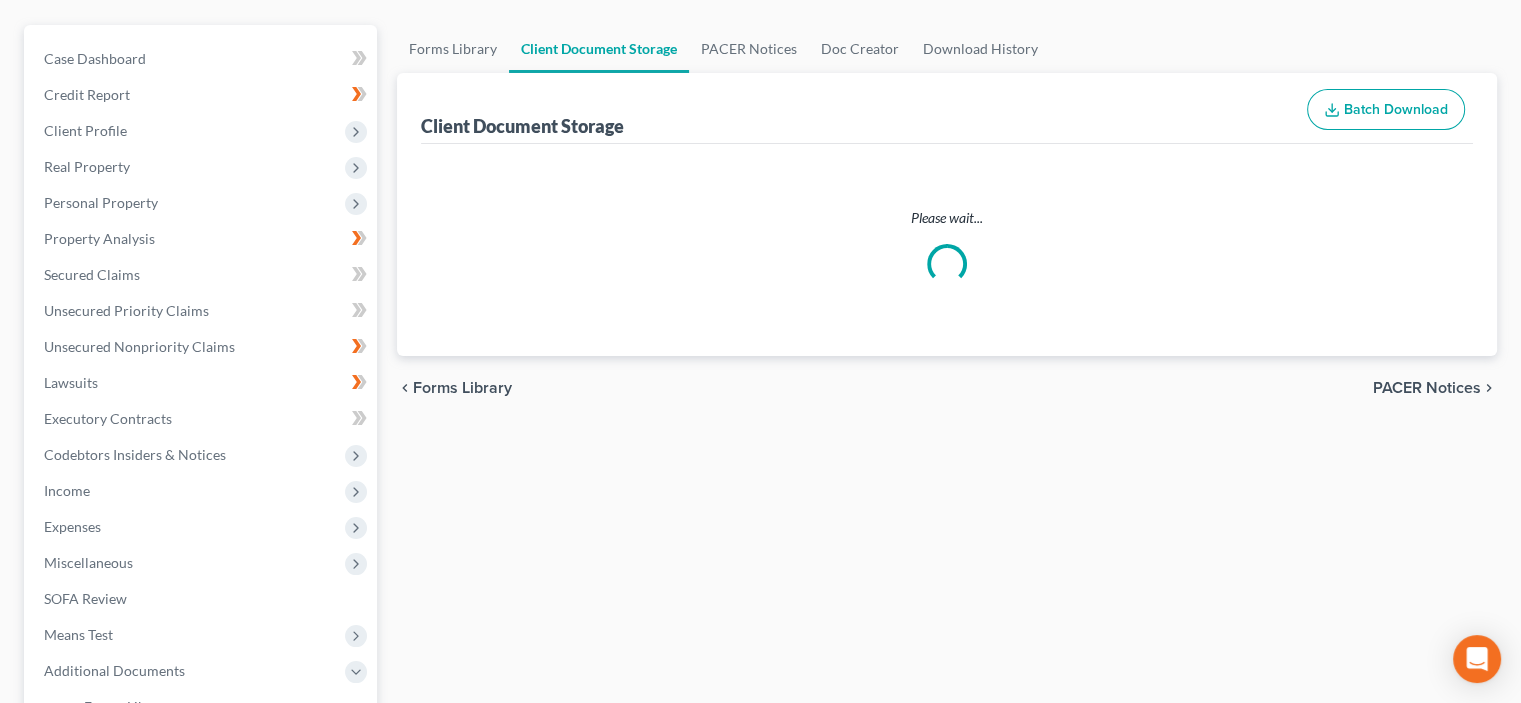 select on "0" 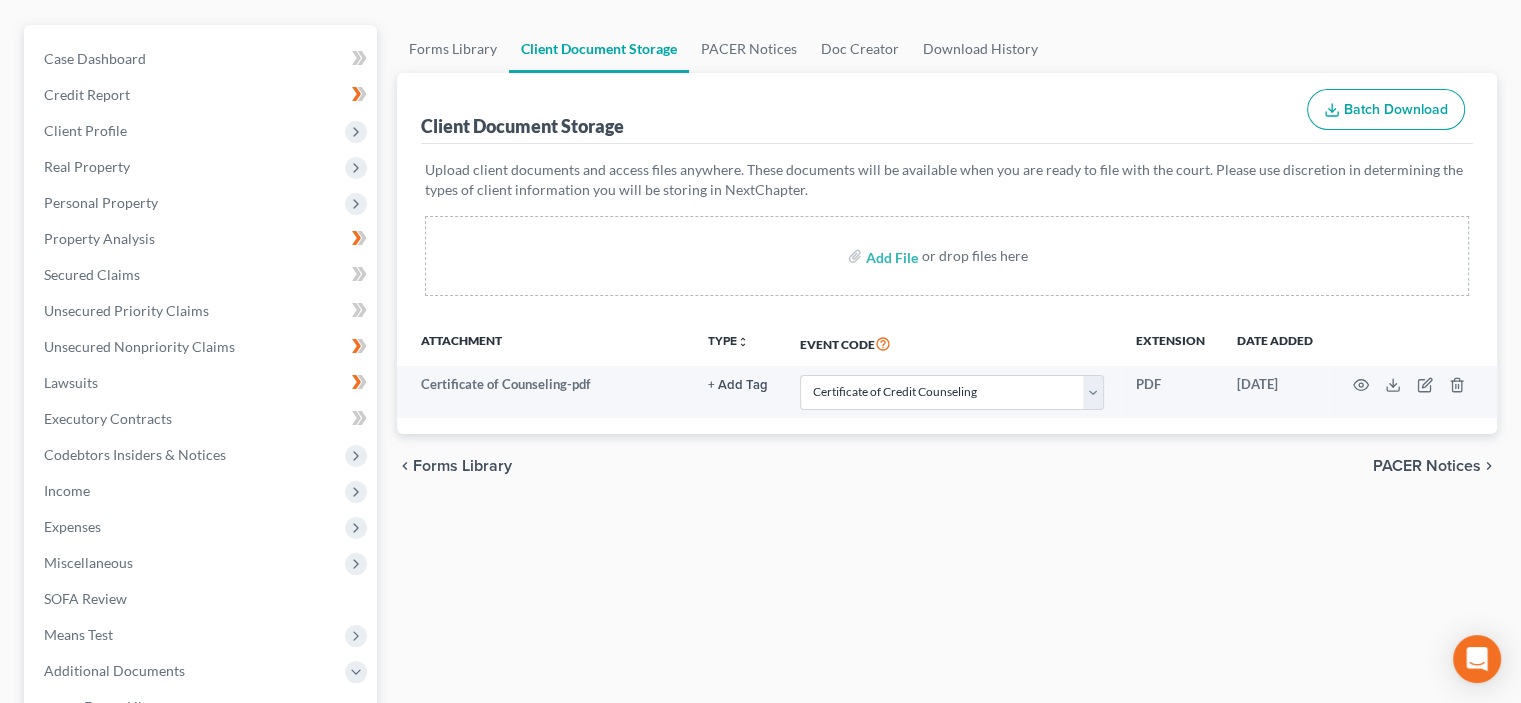 scroll, scrollTop: 0, scrollLeft: 0, axis: both 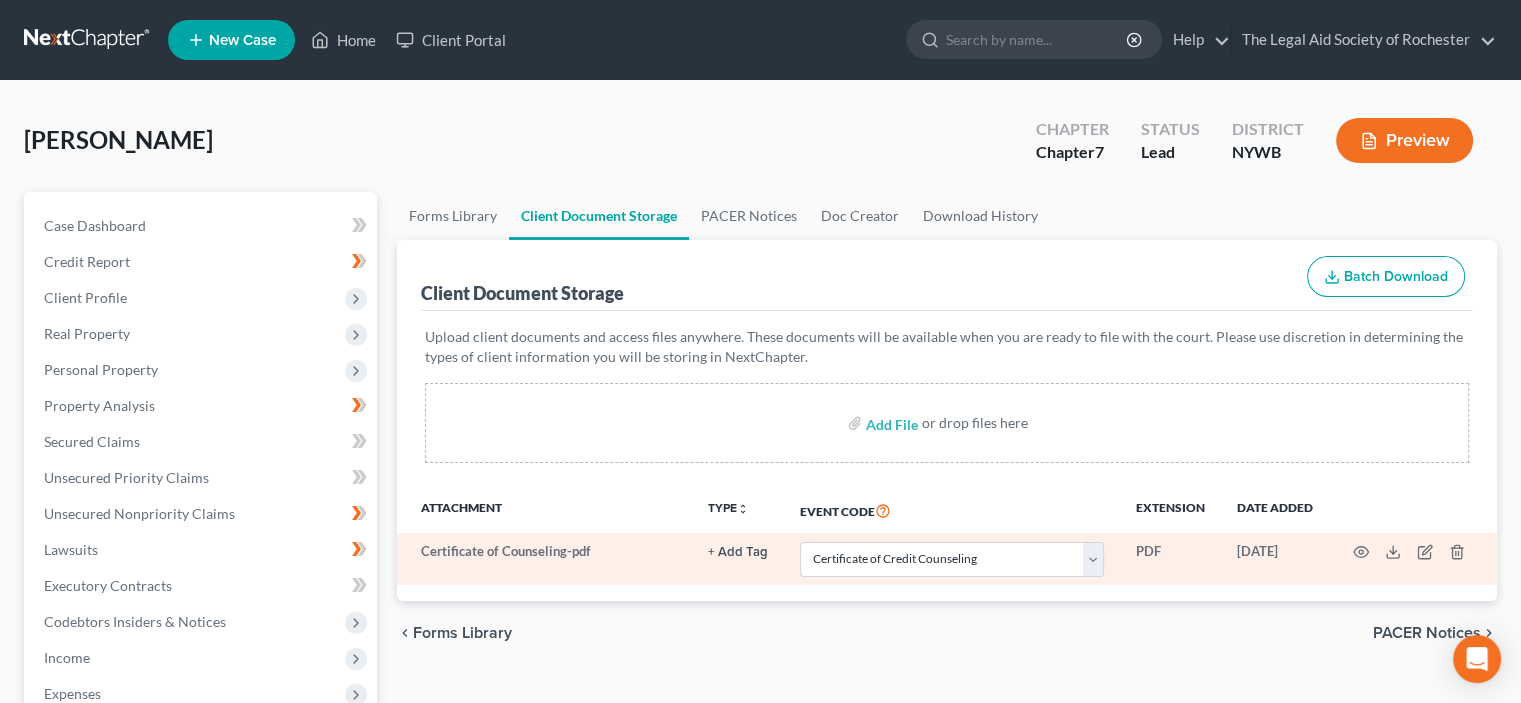 click on "Certificate of Counseling-pdf" at bounding box center (544, 559) 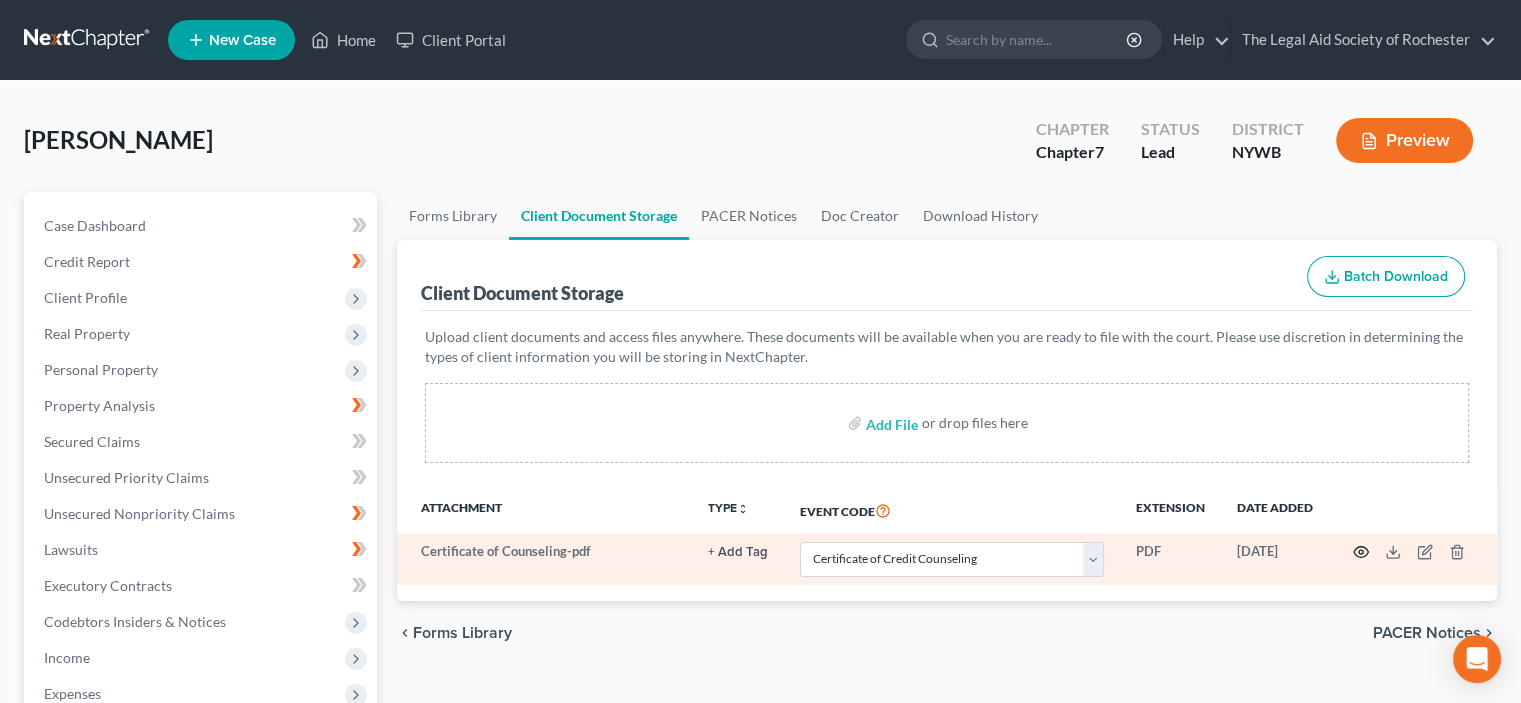 click 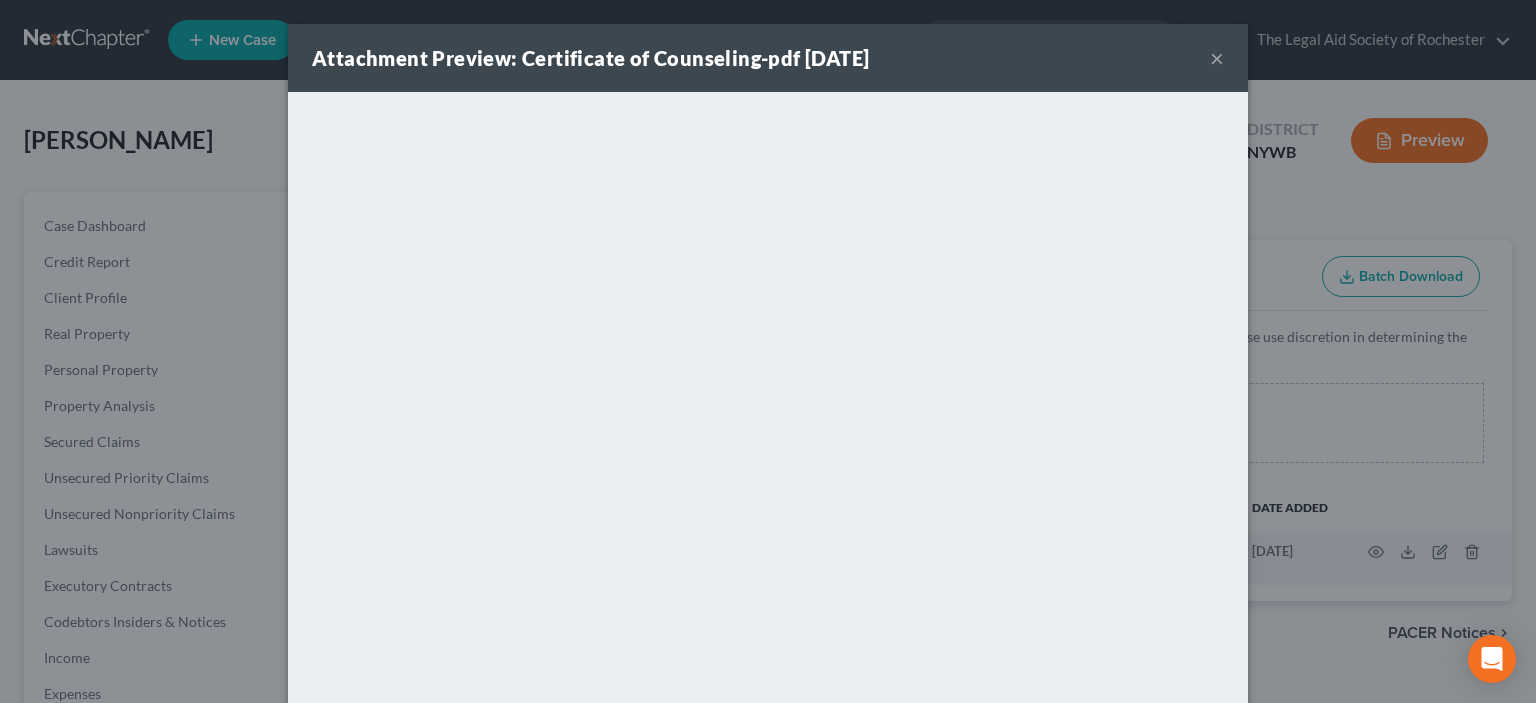 click on "×" at bounding box center [1217, 58] 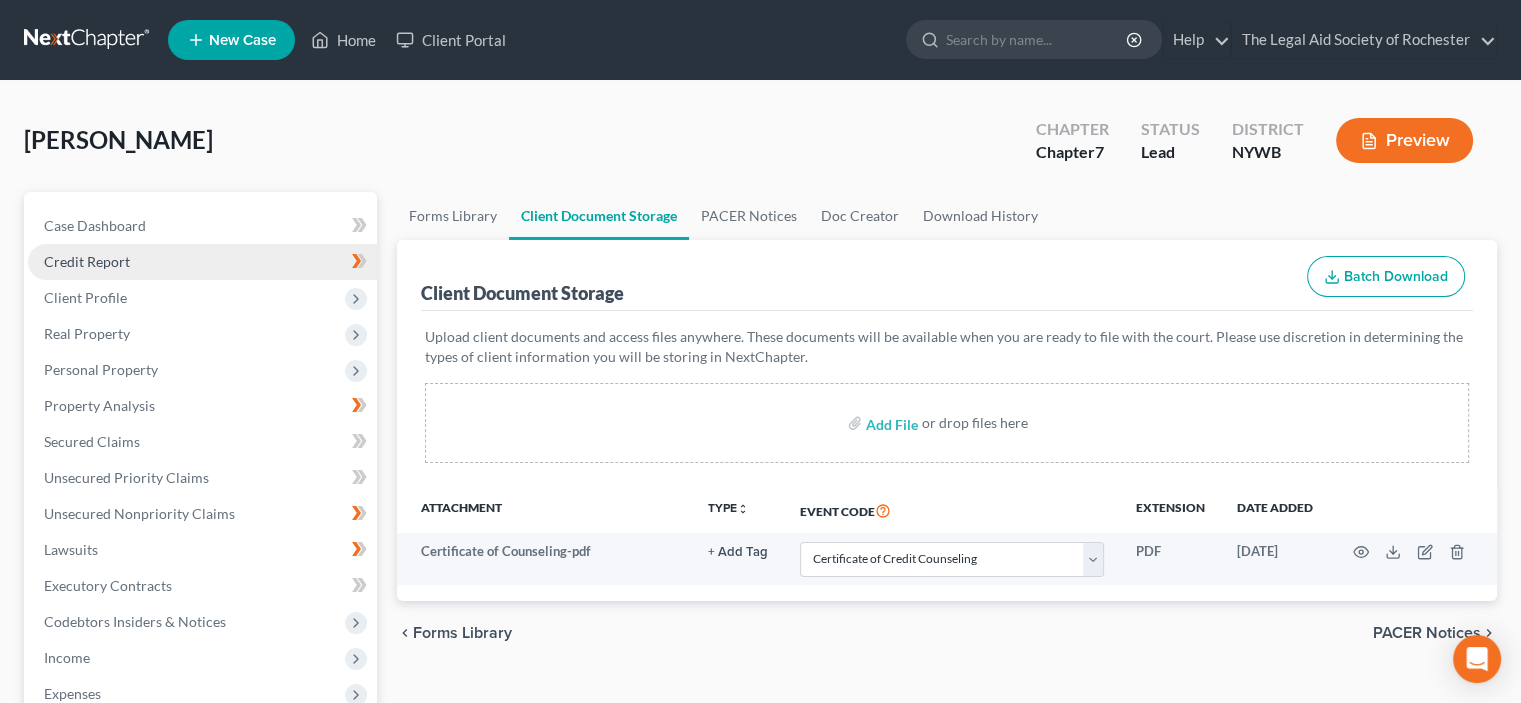 click on "Credit Report" at bounding box center [202, 262] 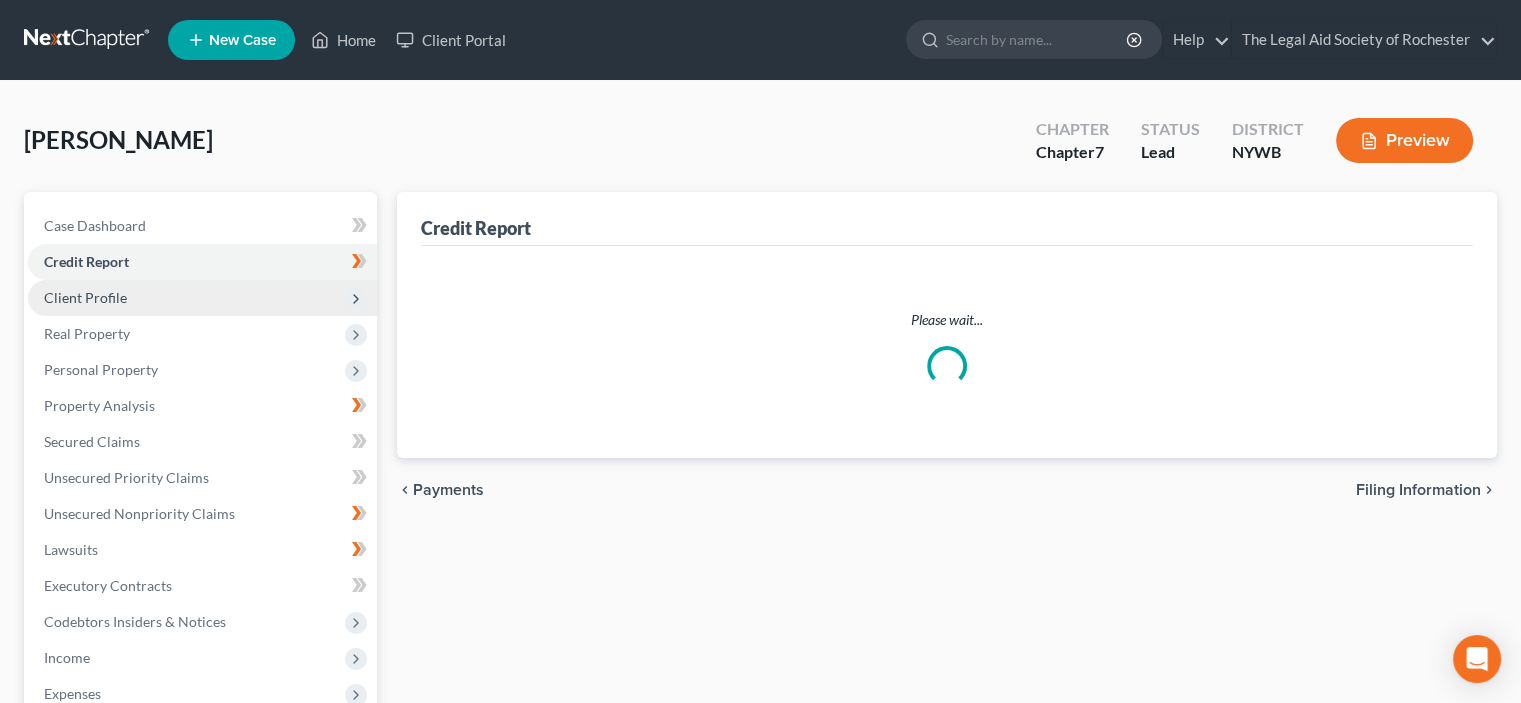 click on "Client Profile" at bounding box center (202, 298) 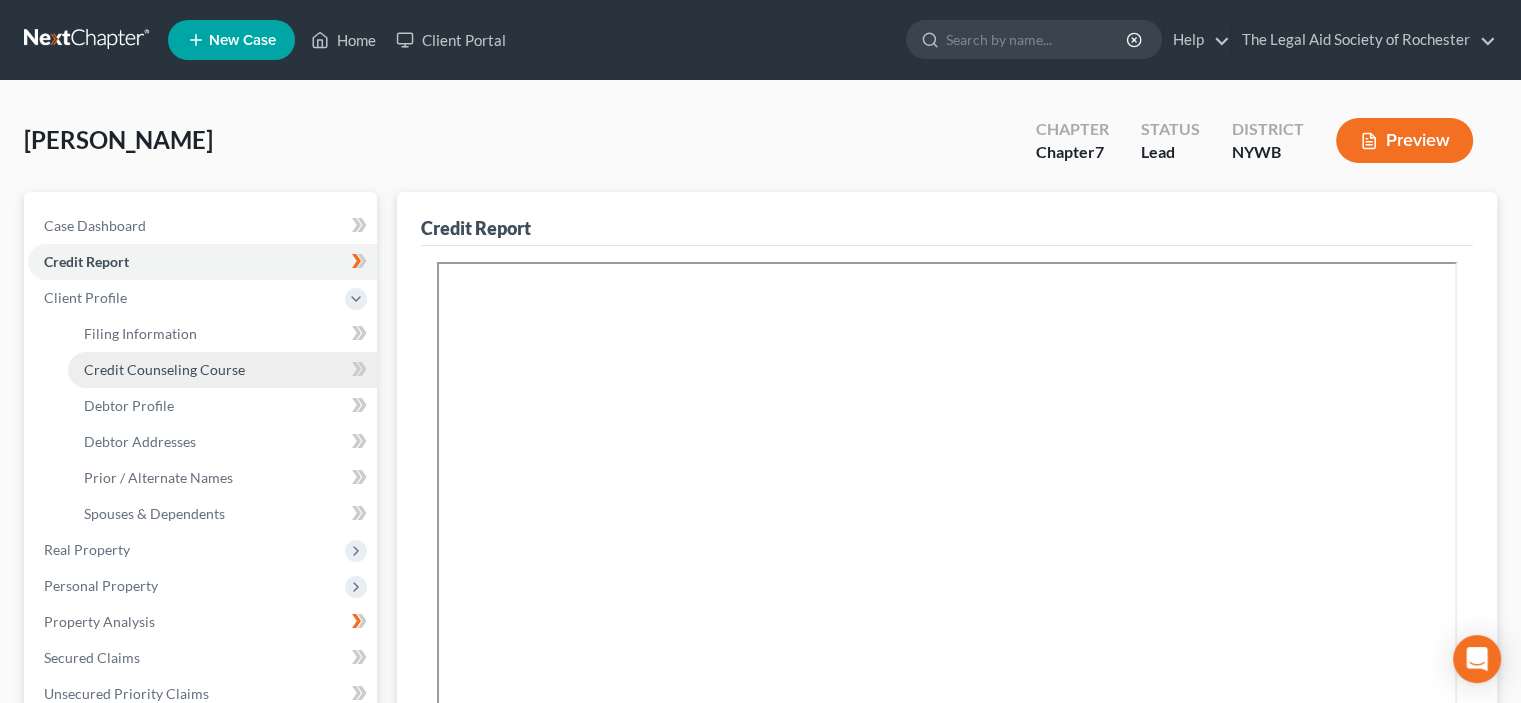 click on "Credit Counseling Course" at bounding box center [164, 369] 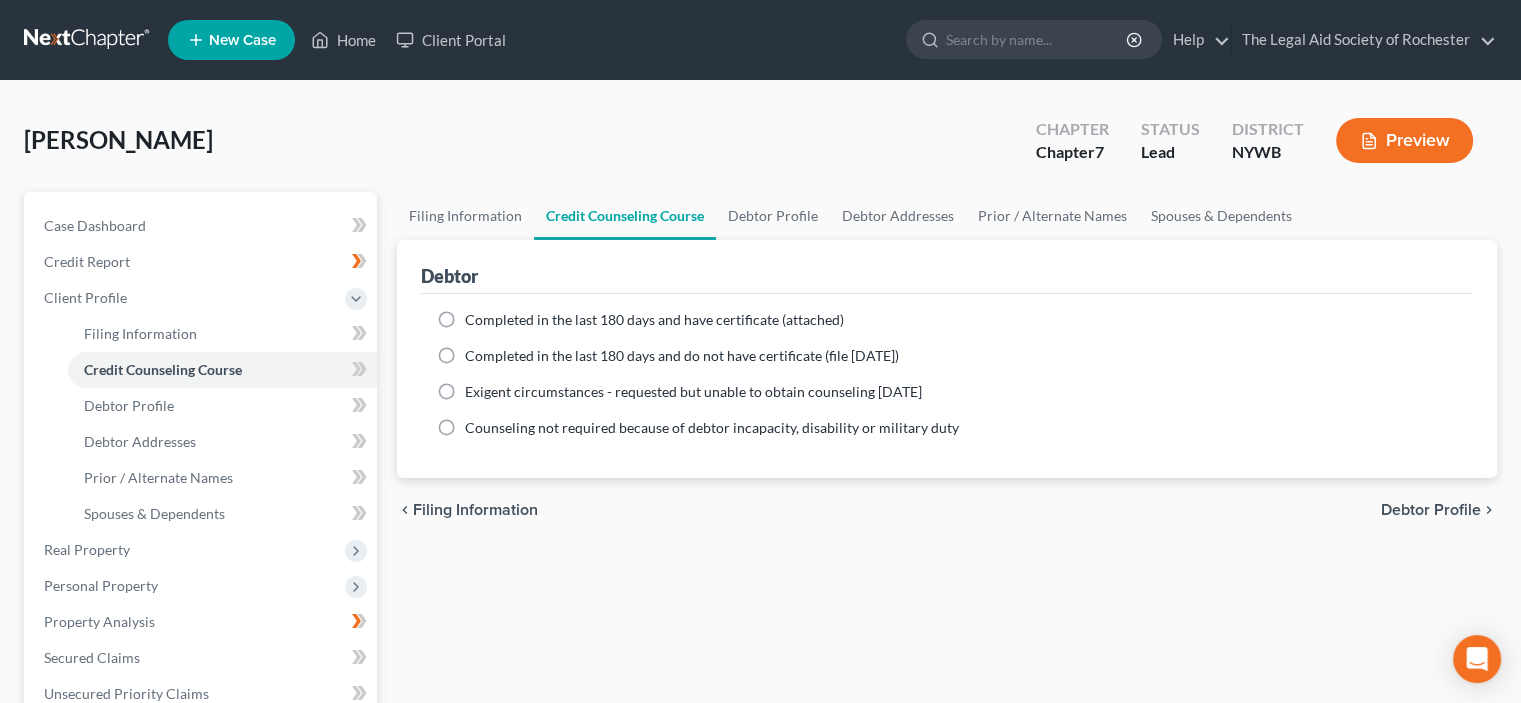 click on "Completed in the last 180 days and have certificate (attached)" at bounding box center (654, 320) 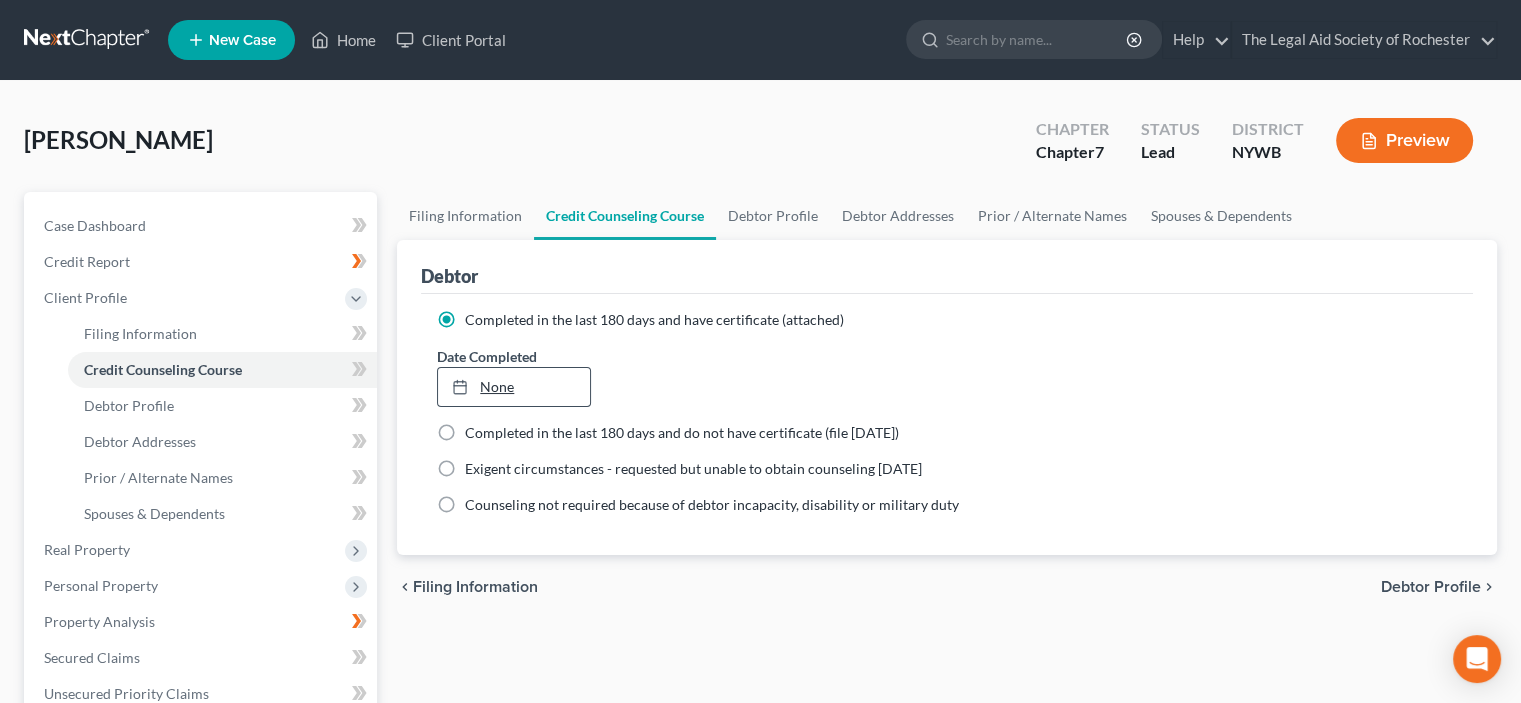 type on "[DATE]" 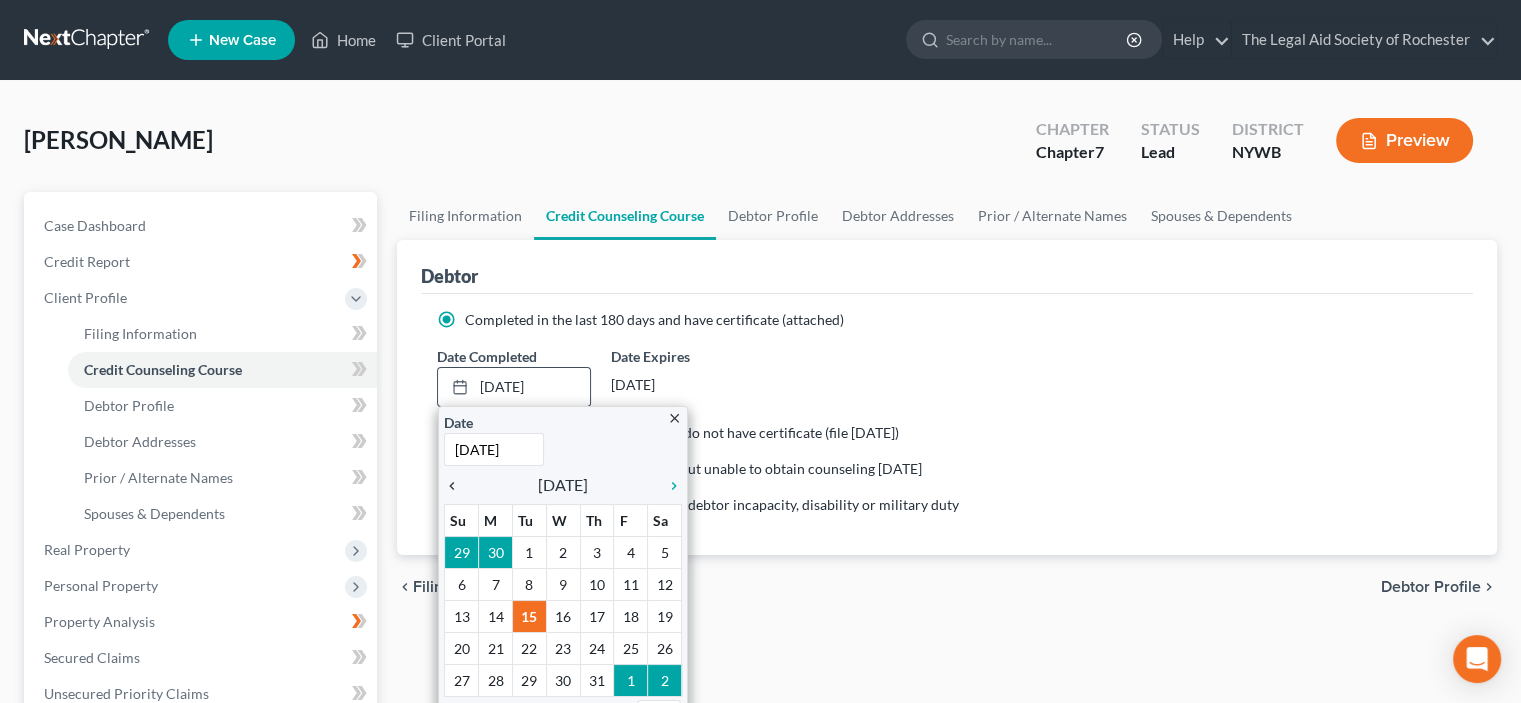 click on "chevron_left" at bounding box center (457, 486) 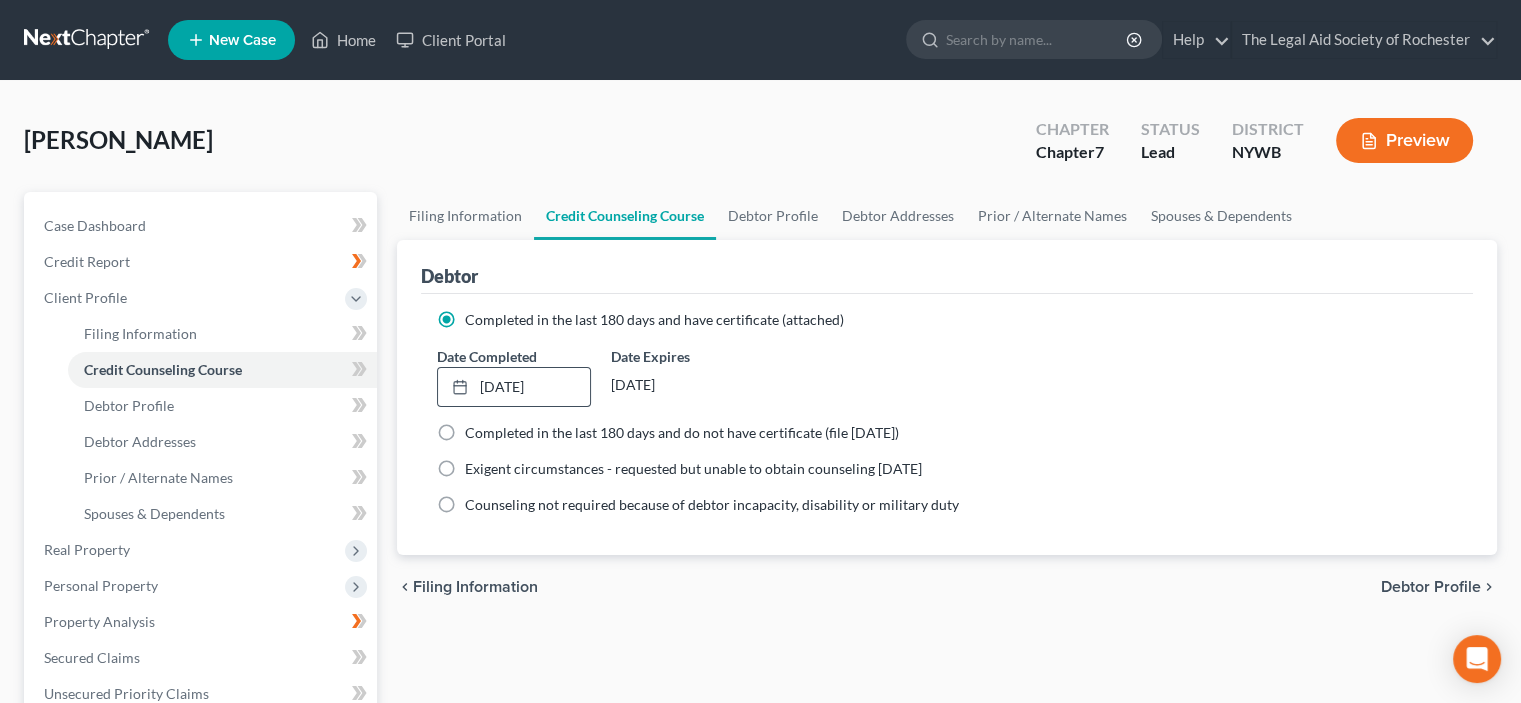 click on "Debtor Profile" at bounding box center [1431, 587] 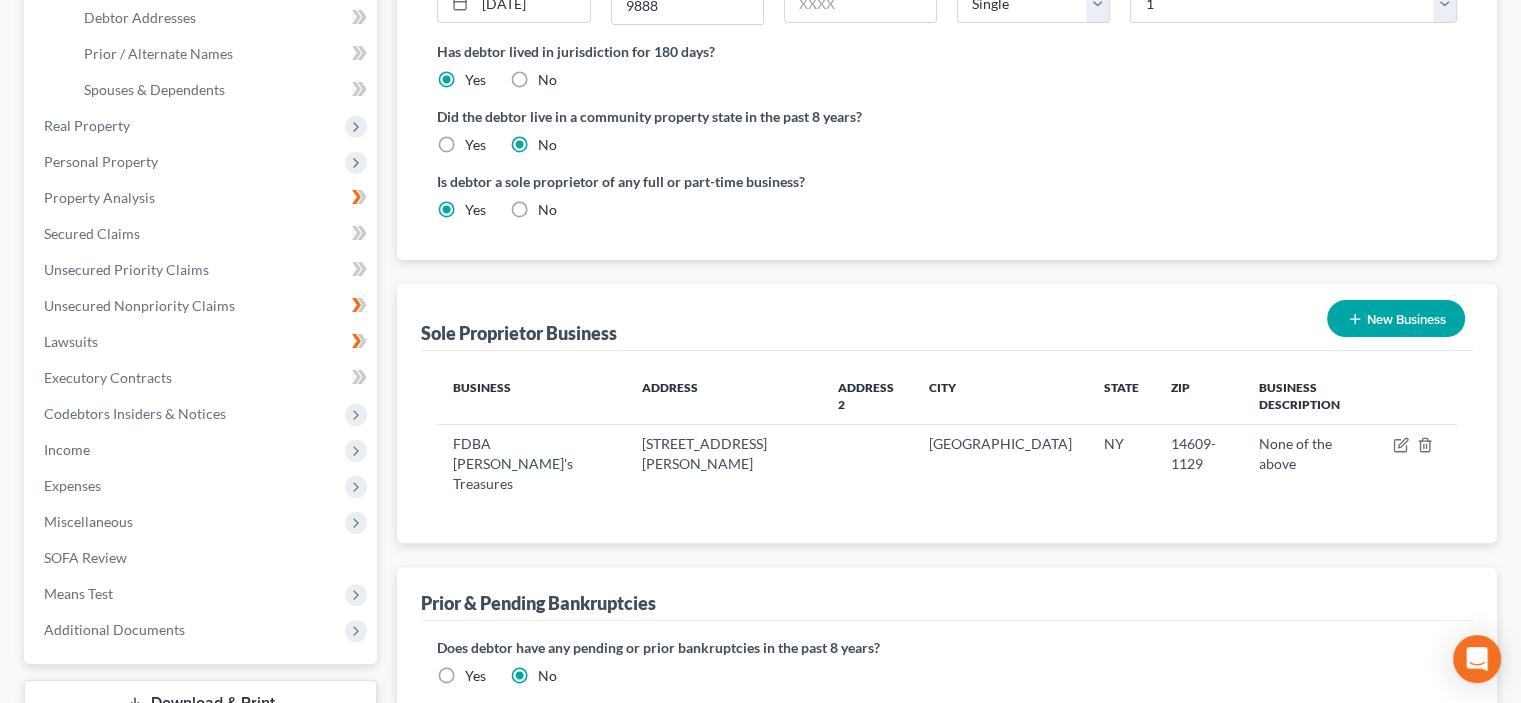 scroll, scrollTop: 516, scrollLeft: 0, axis: vertical 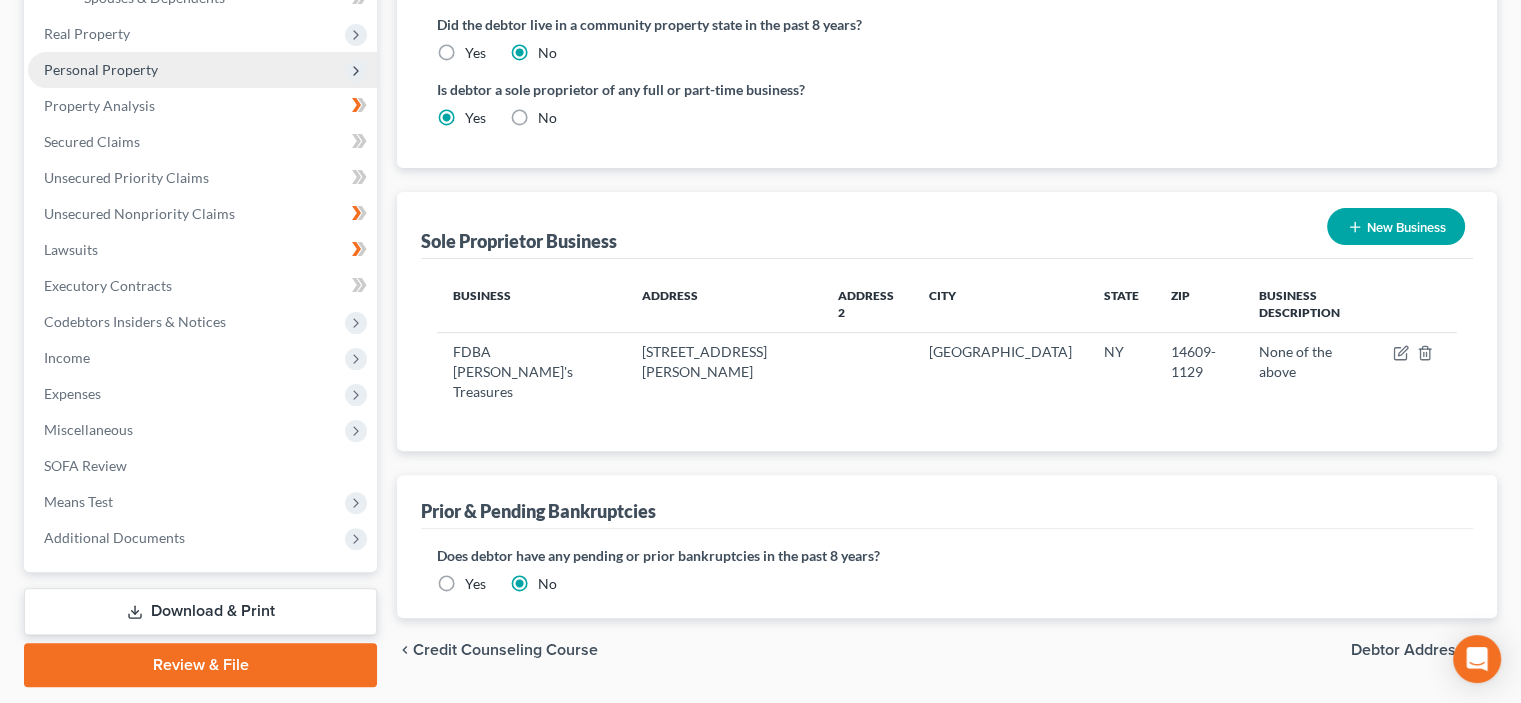 click on "Personal Property" at bounding box center (202, 70) 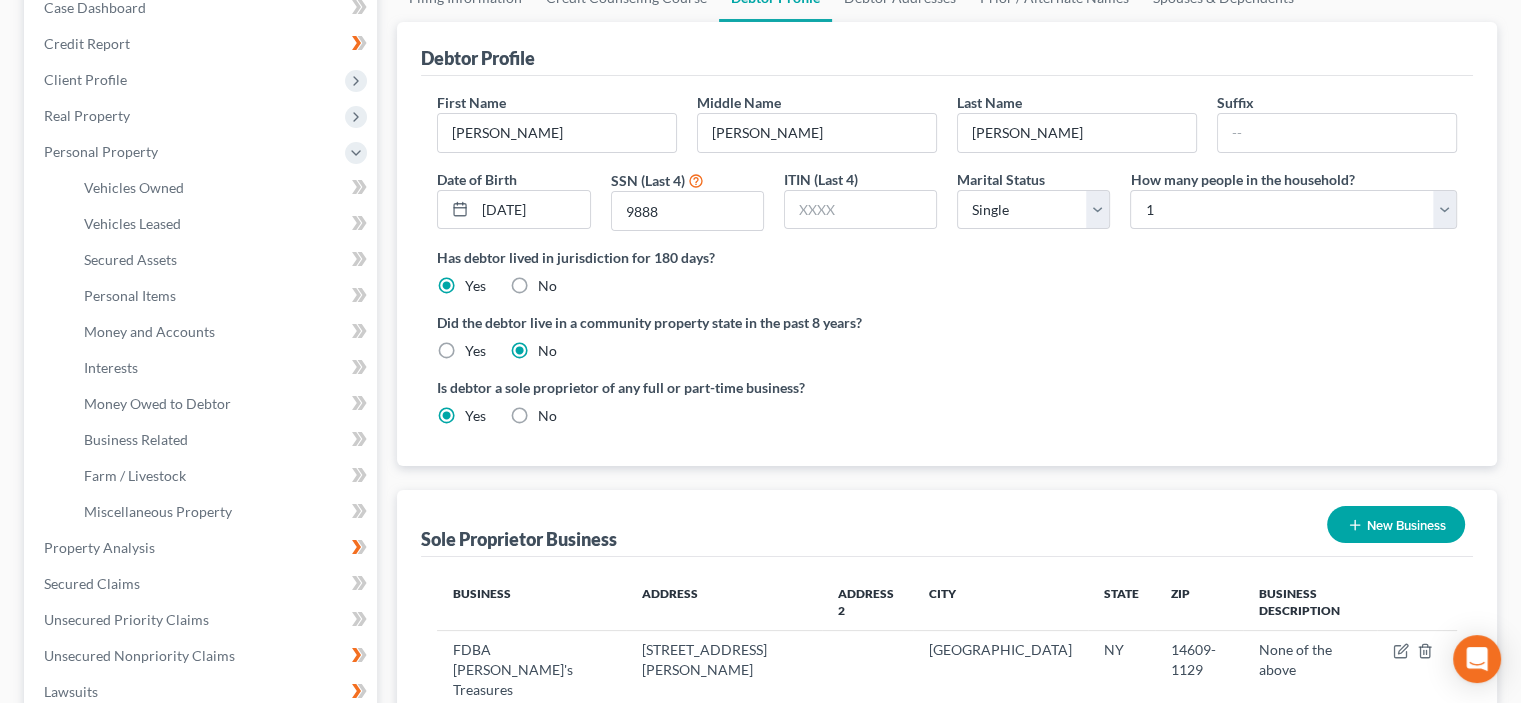 scroll, scrollTop: 216, scrollLeft: 0, axis: vertical 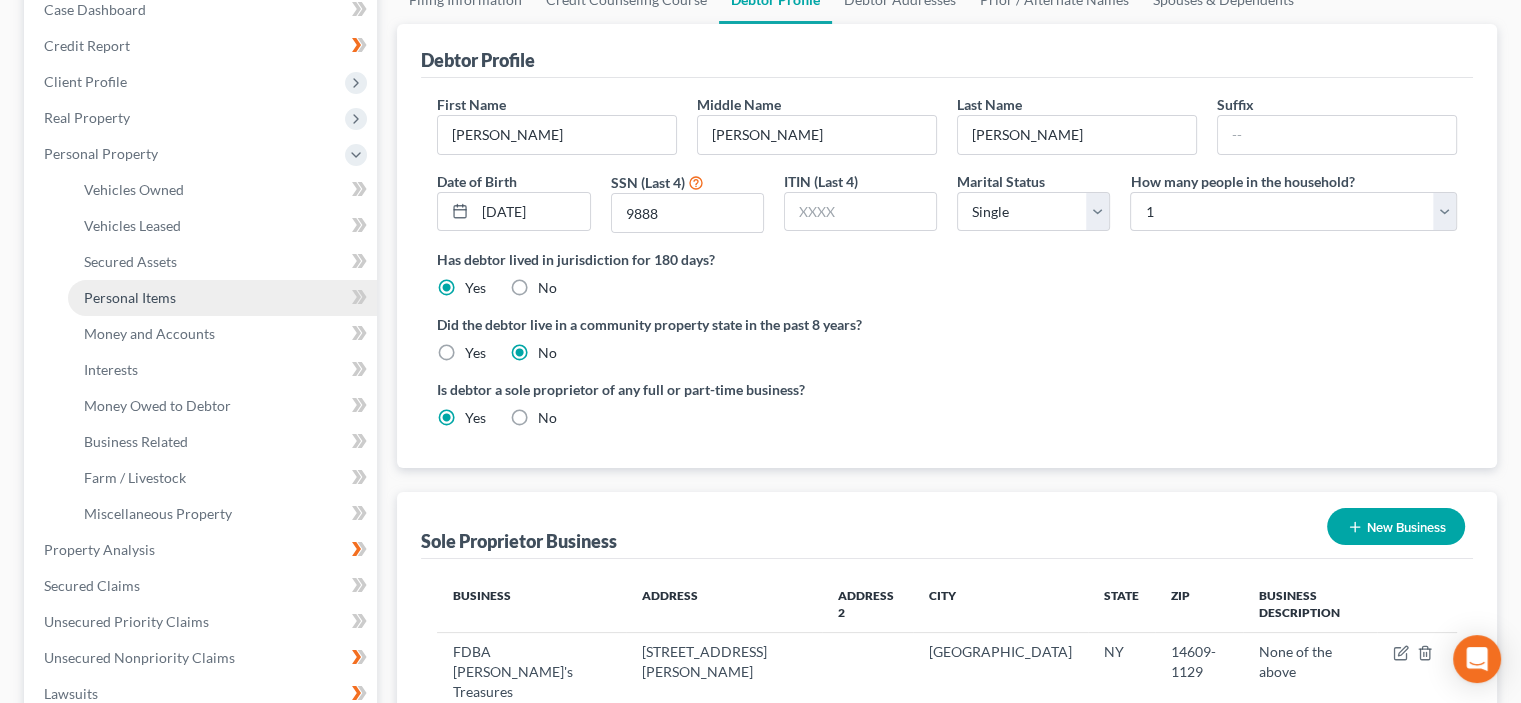 click on "Personal Items" at bounding box center (130, 297) 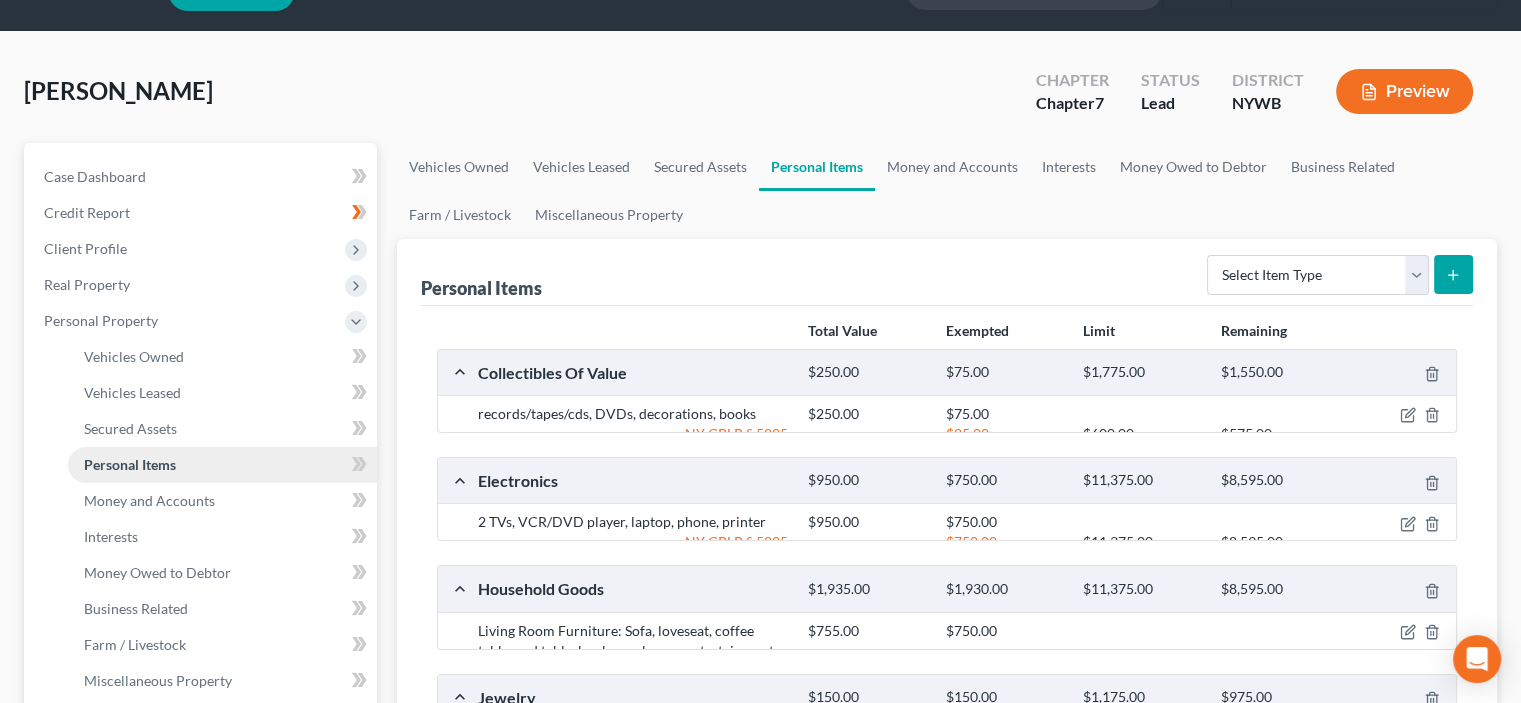 scroll, scrollTop: 0, scrollLeft: 0, axis: both 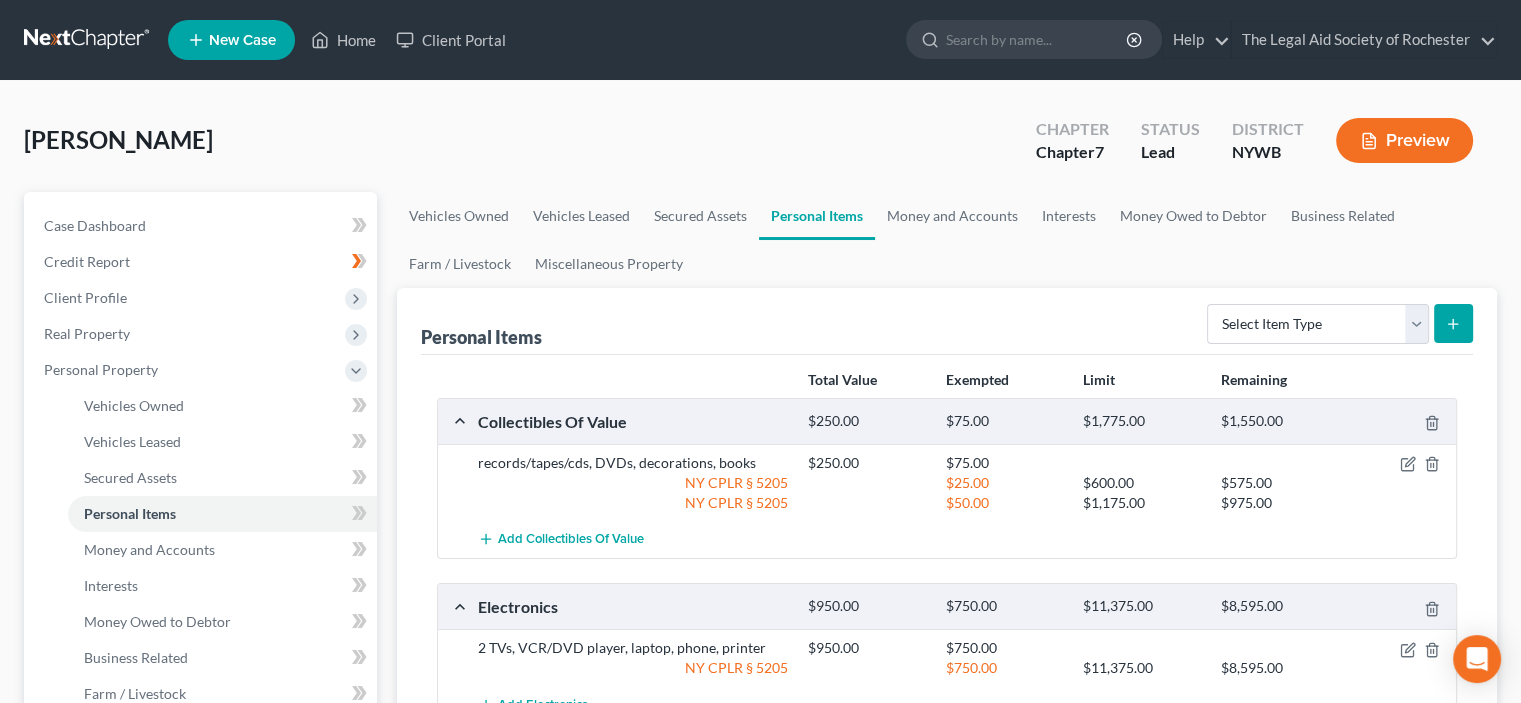click on "Preview" at bounding box center (1404, 140) 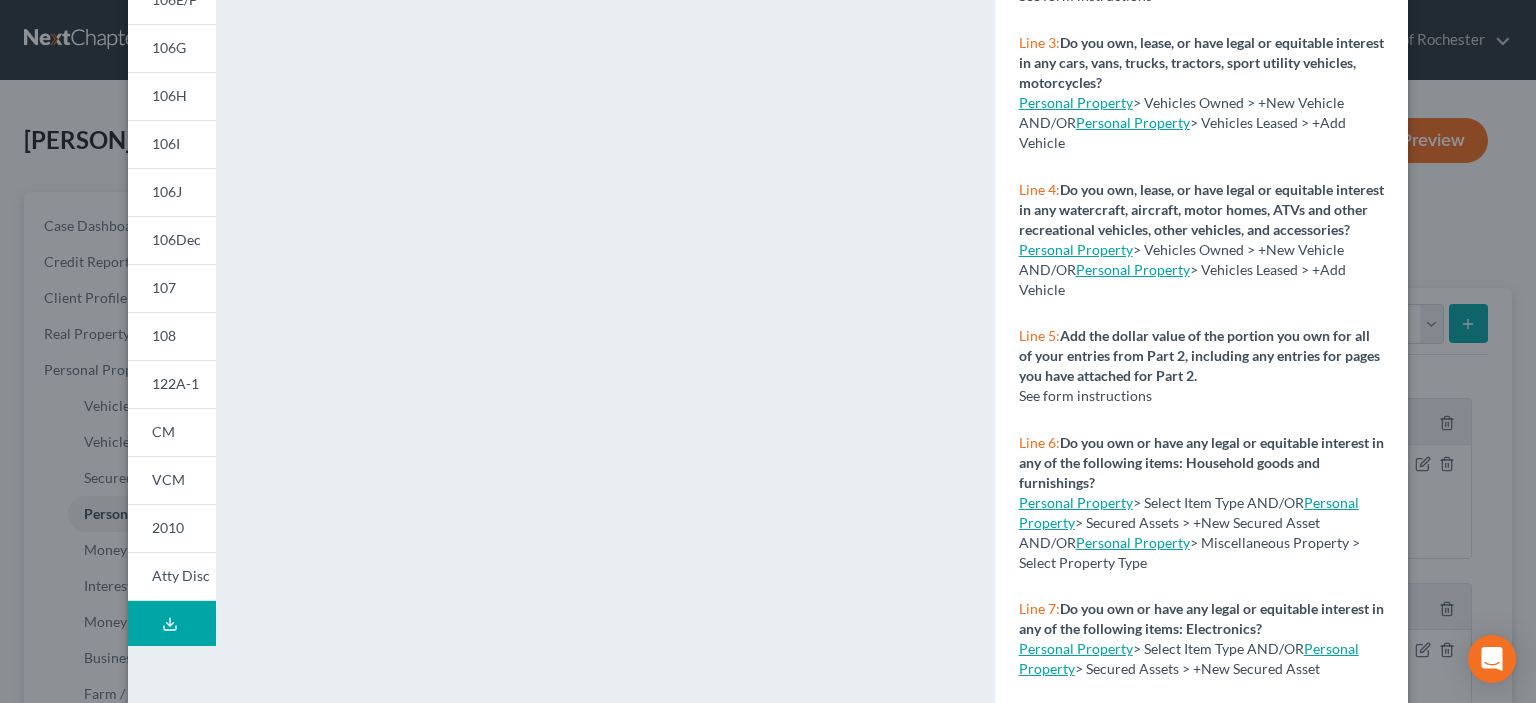 scroll, scrollTop: 164, scrollLeft: 0, axis: vertical 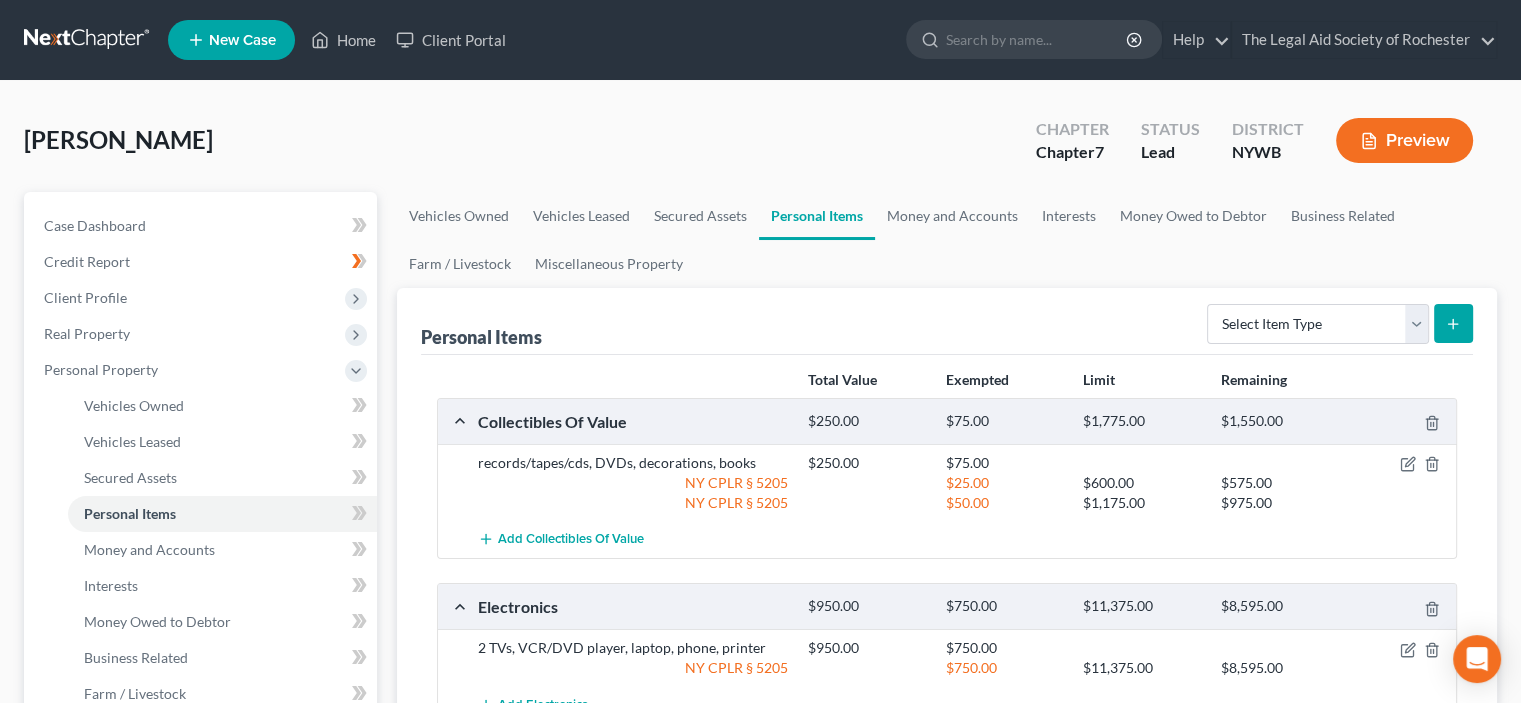 drag, startPoint x: 1525, startPoint y: 189, endPoint x: 1517, endPoint y: 44, distance: 145.22052 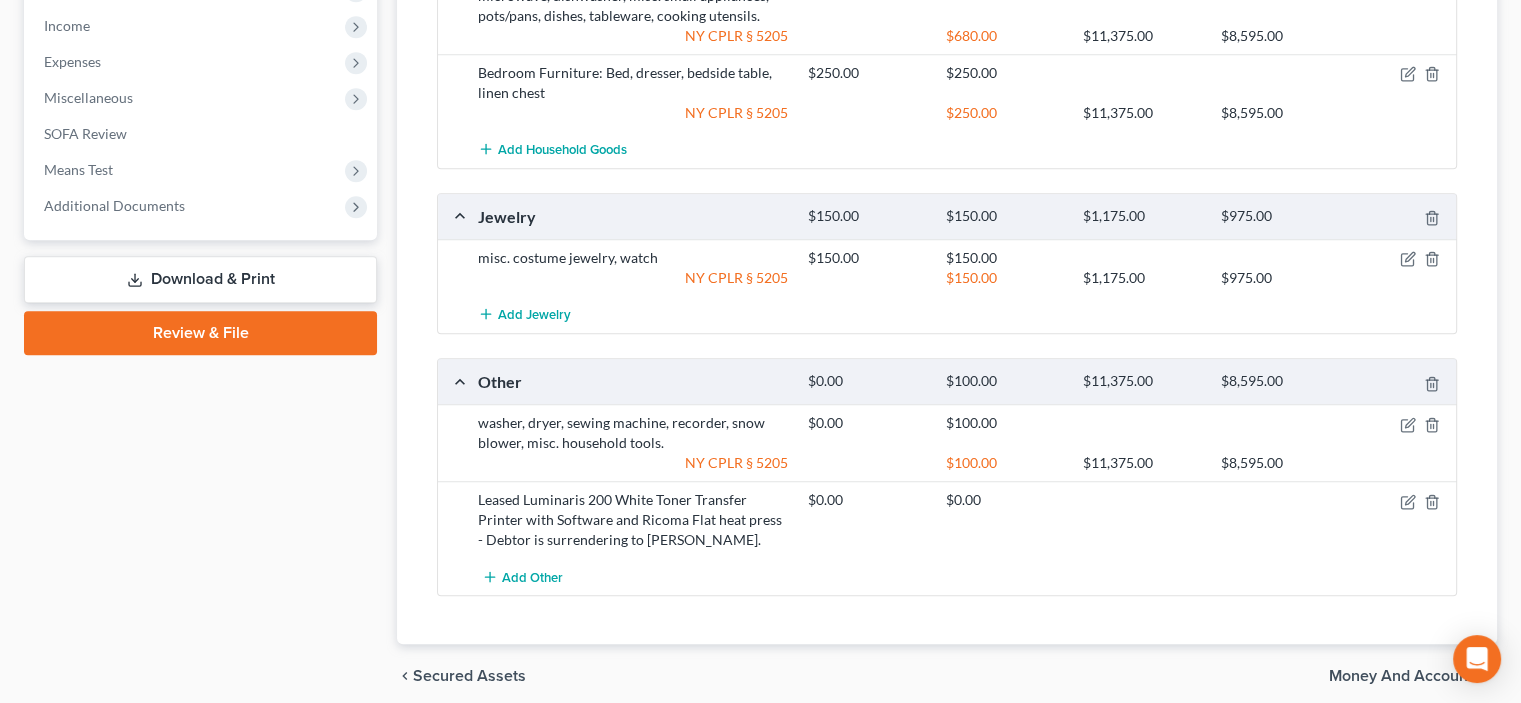 scroll, scrollTop: 998, scrollLeft: 0, axis: vertical 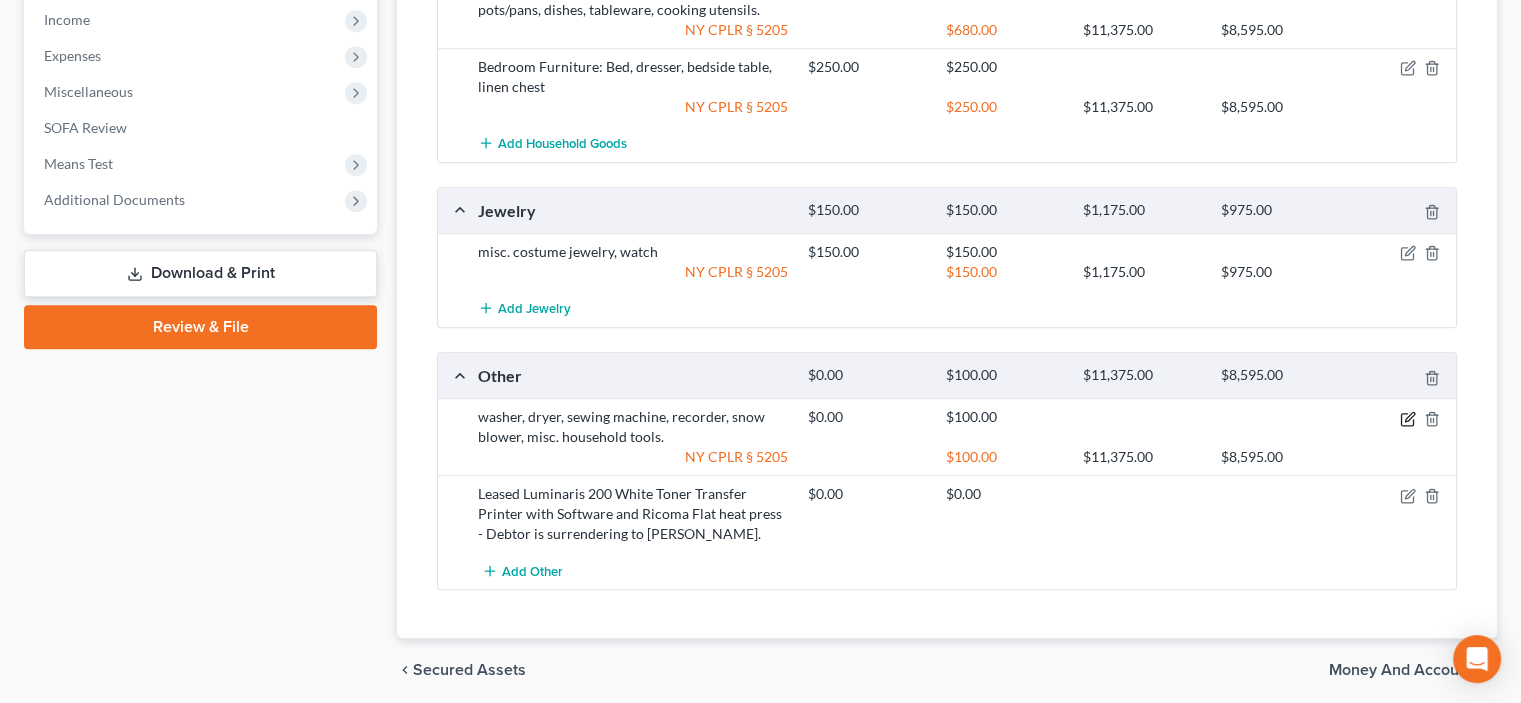 click 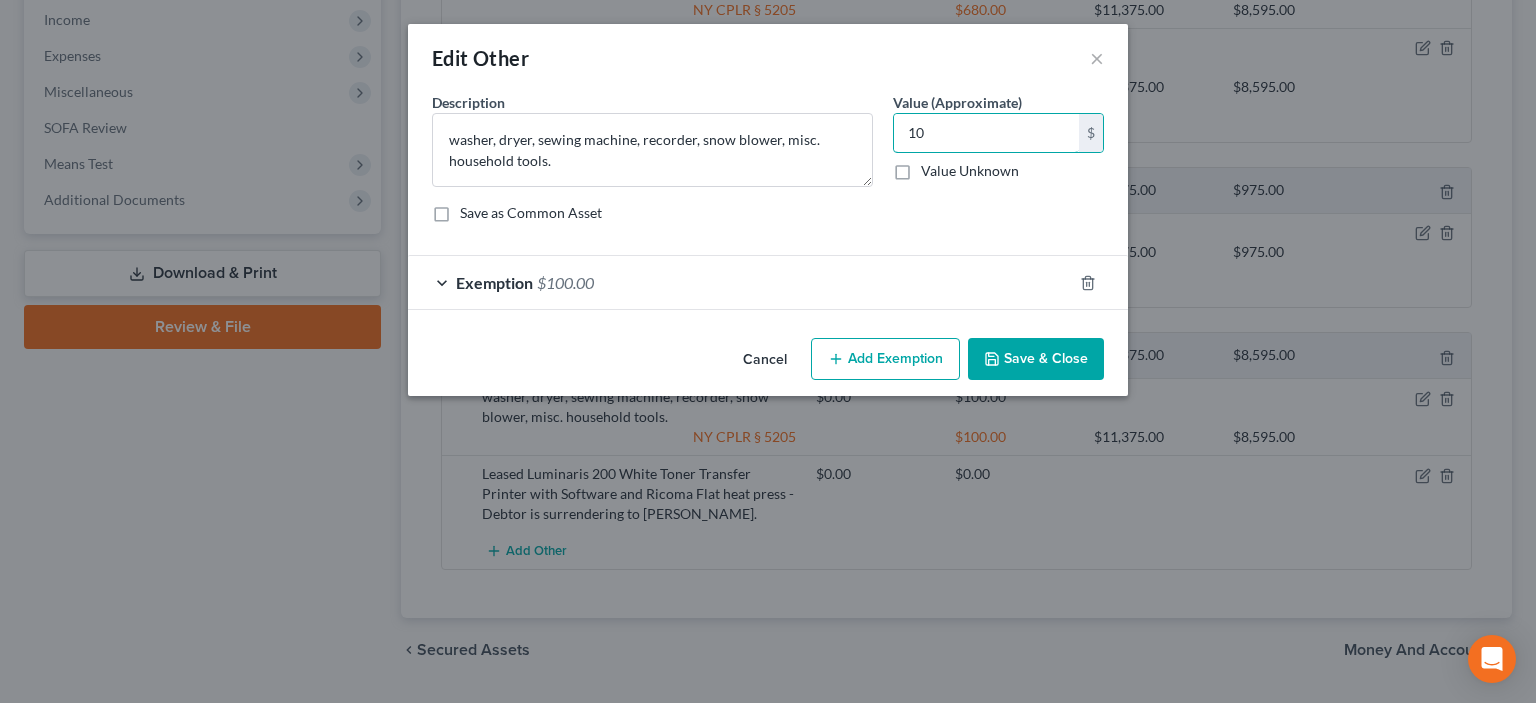 type on "1" 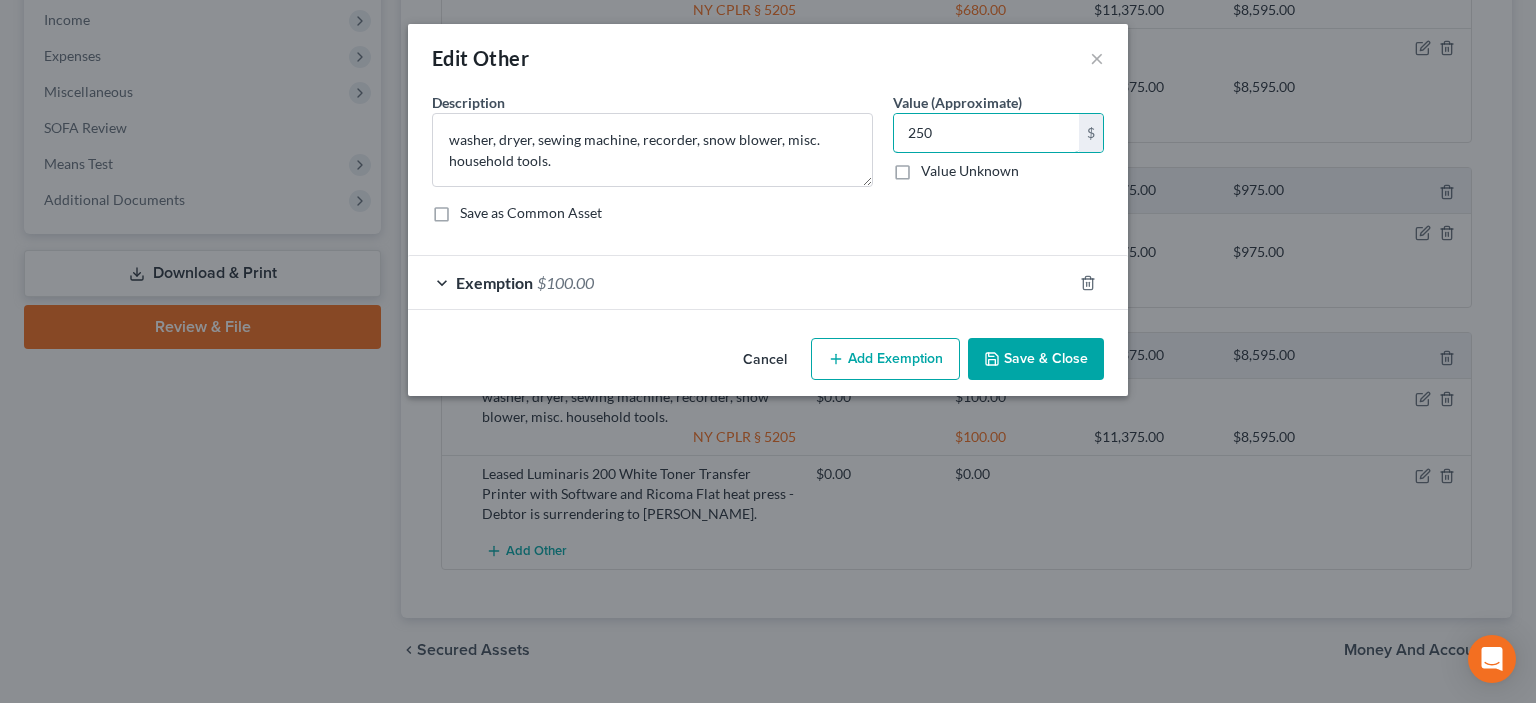type on "250" 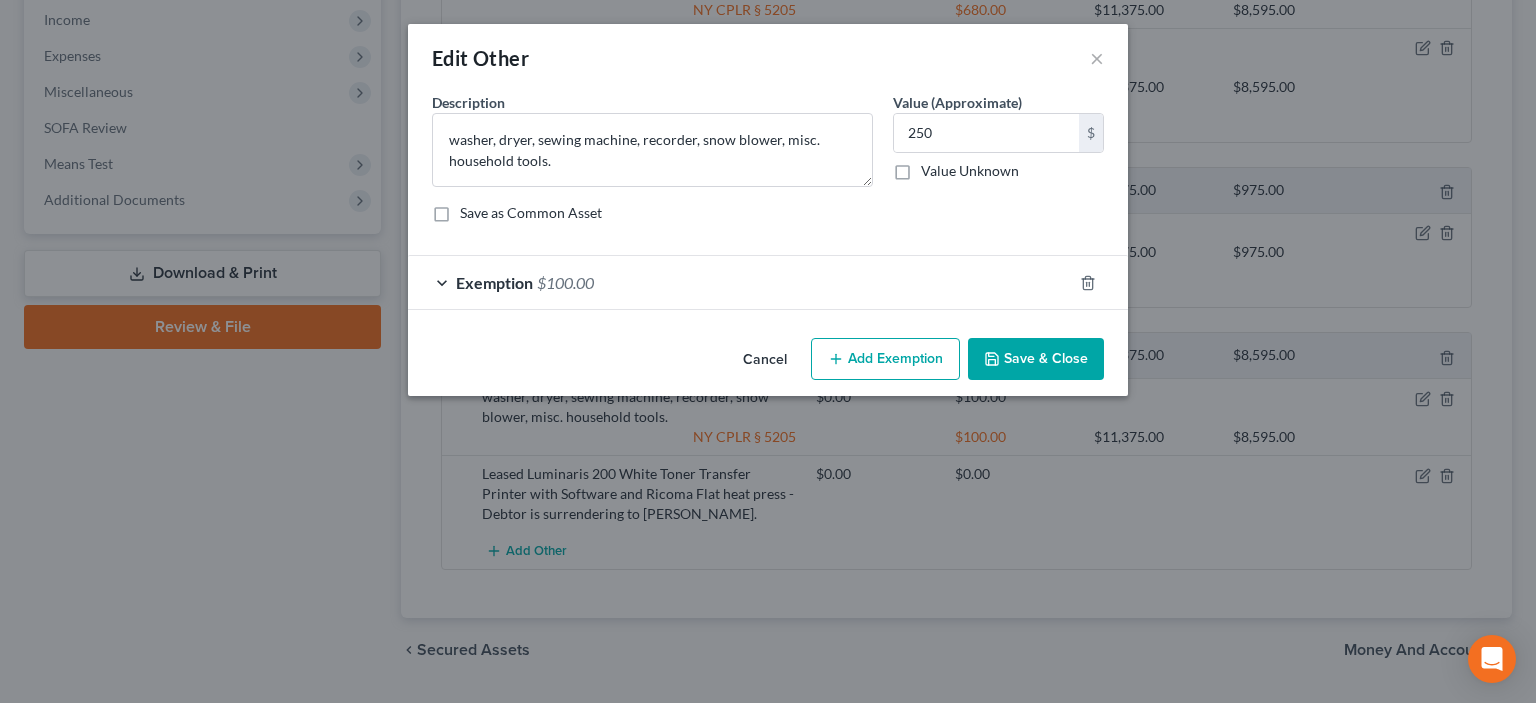 click on "Save & Close" at bounding box center (1036, 359) 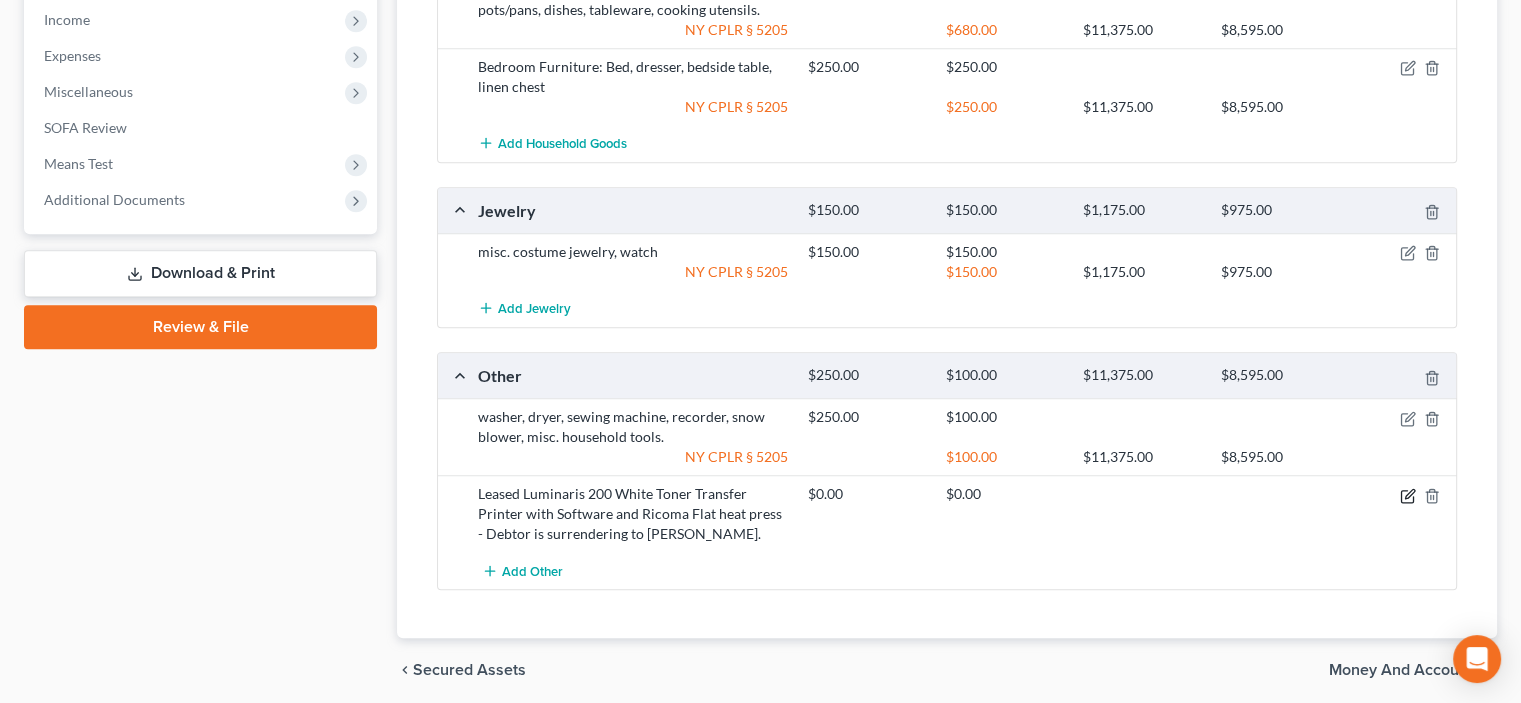 click 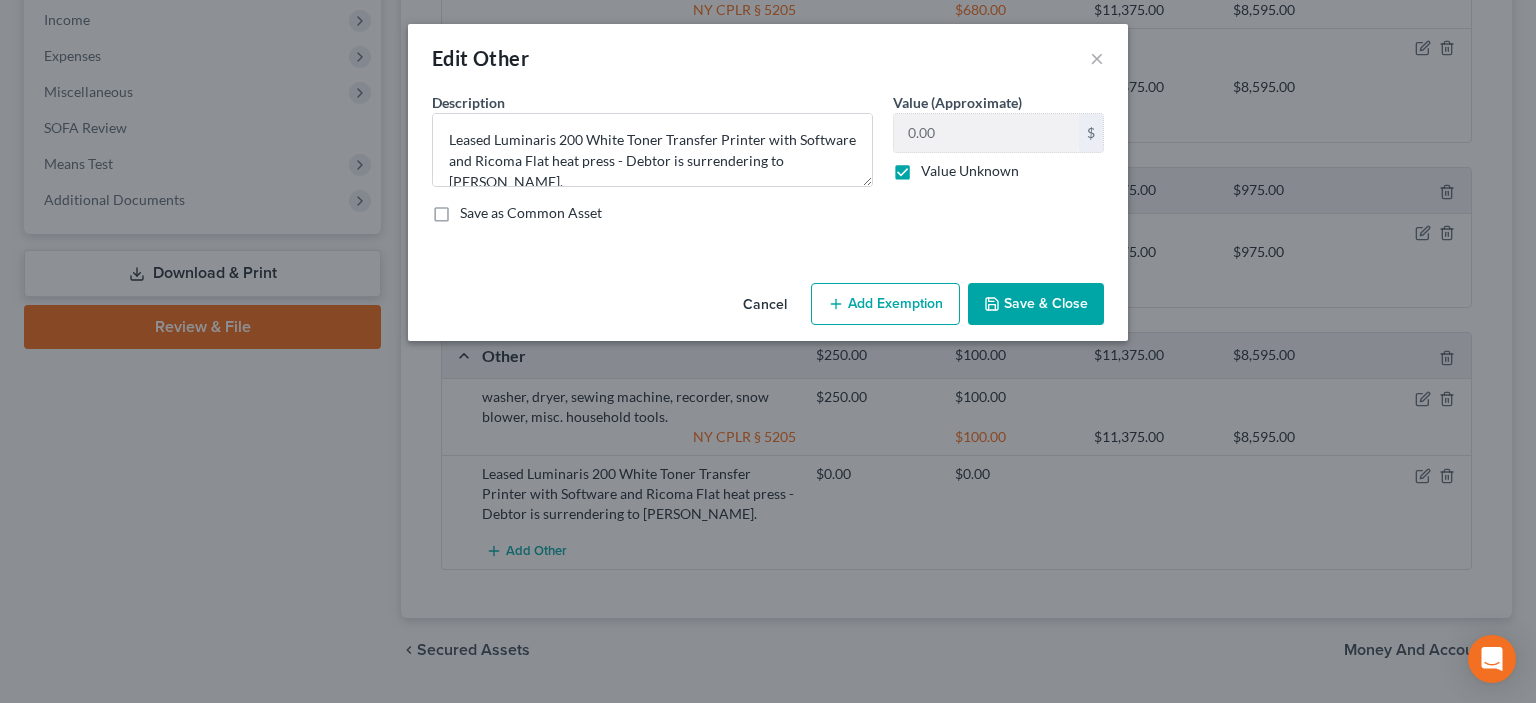 click on "Save & Close" at bounding box center [1036, 304] 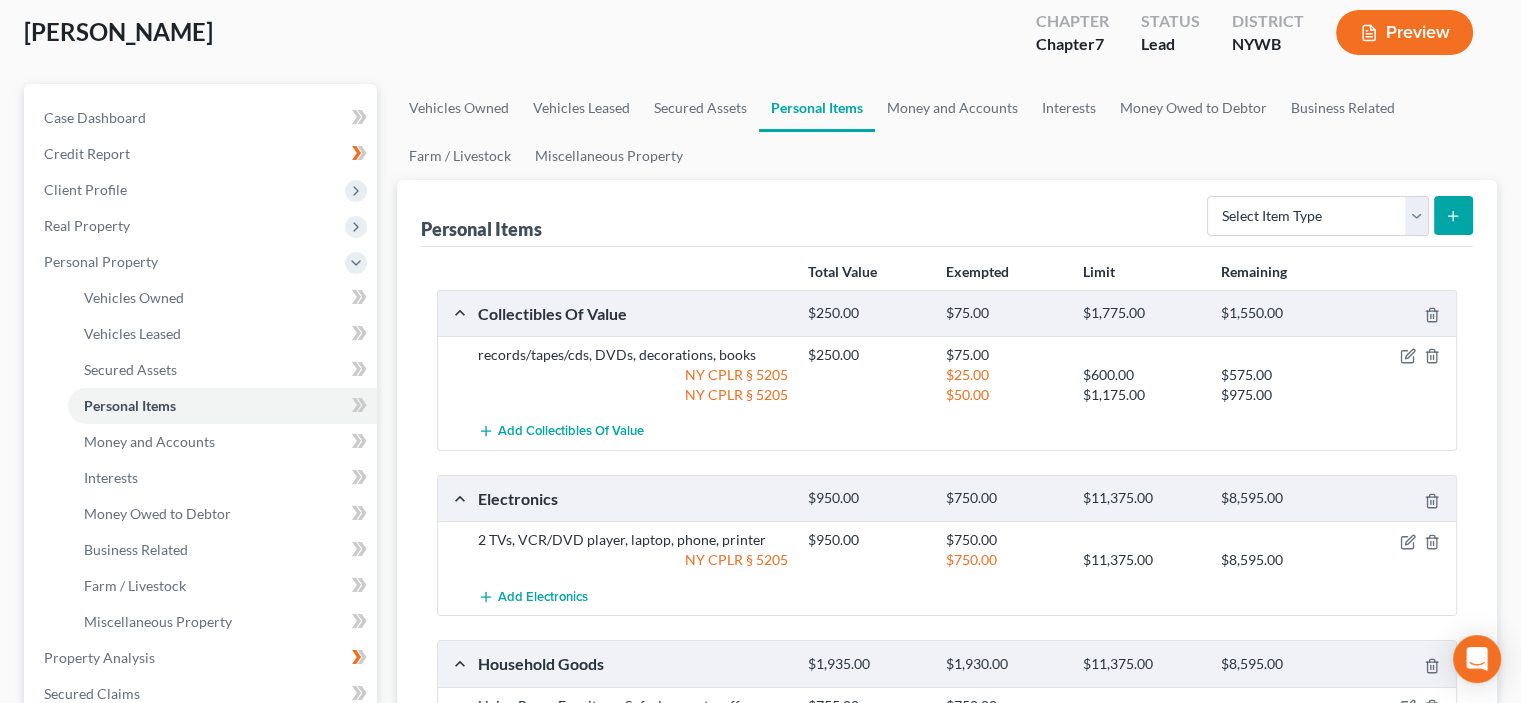 scroll, scrollTop: 0, scrollLeft: 0, axis: both 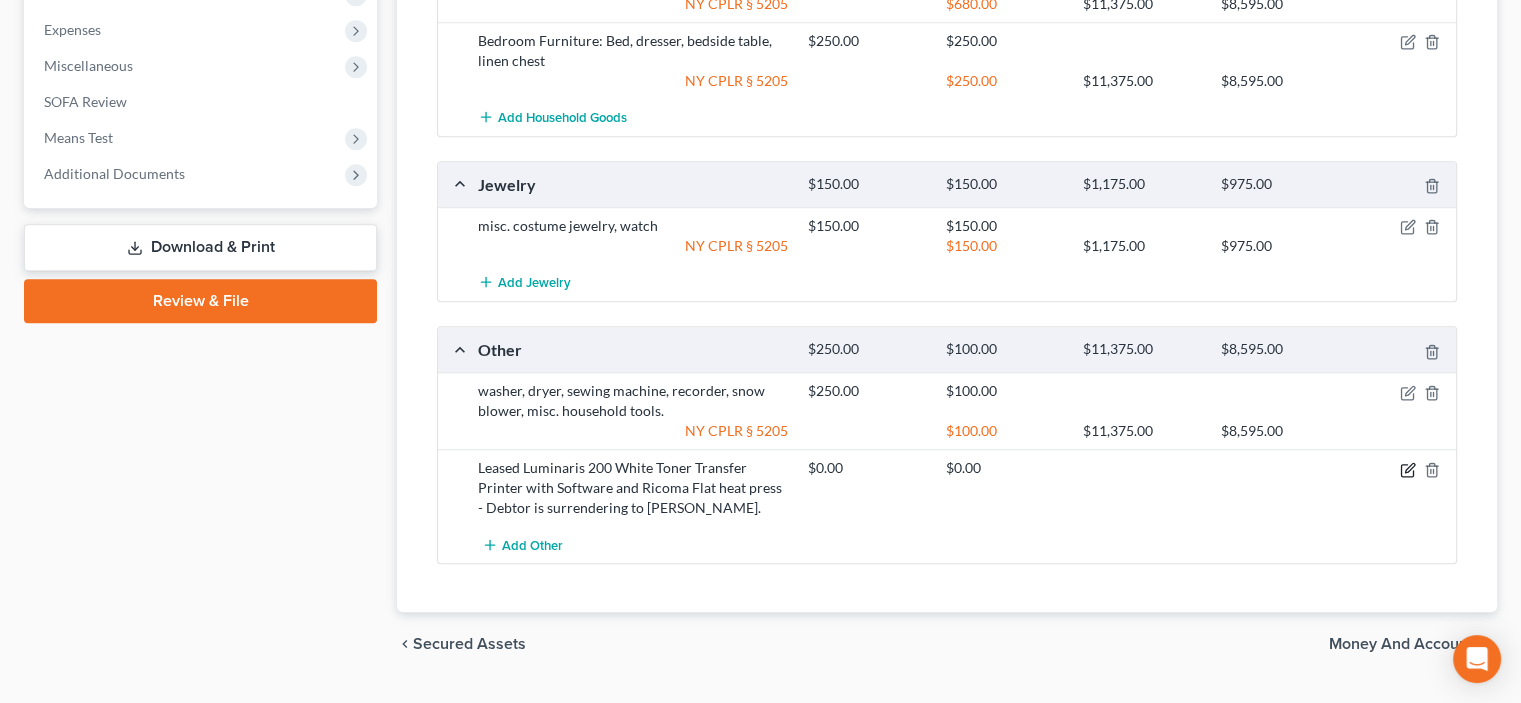 click 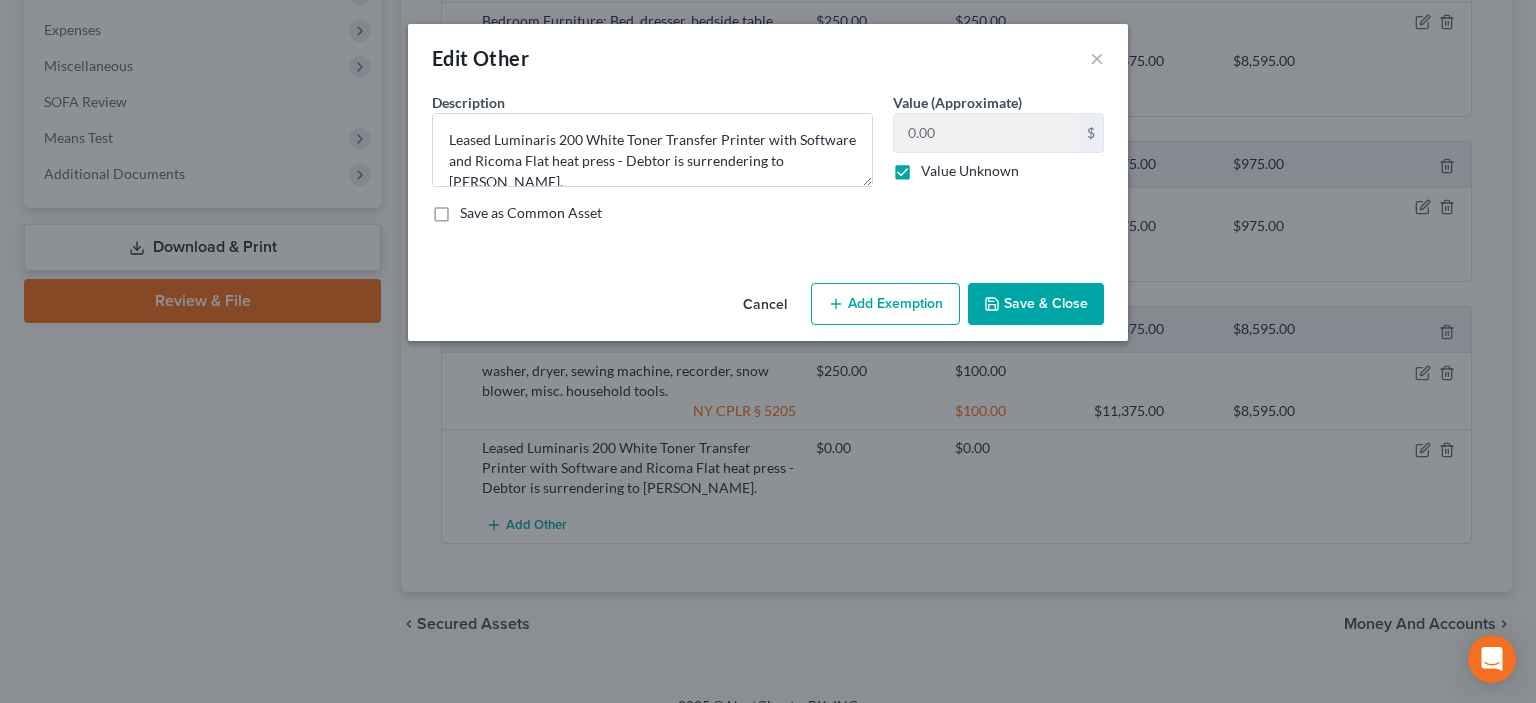 click on "Value (Approximate)" at bounding box center [957, 102] 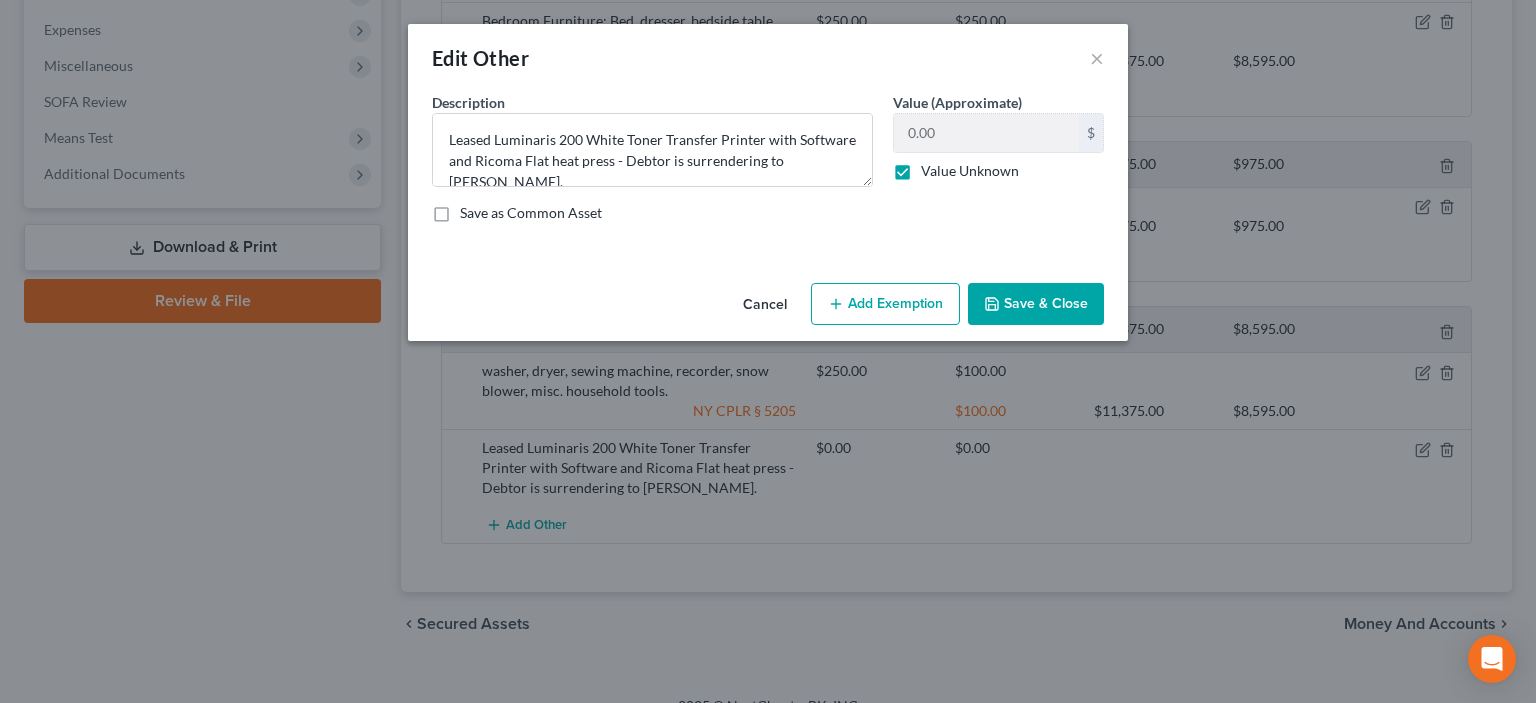 click on "Value Unknown" at bounding box center (970, 171) 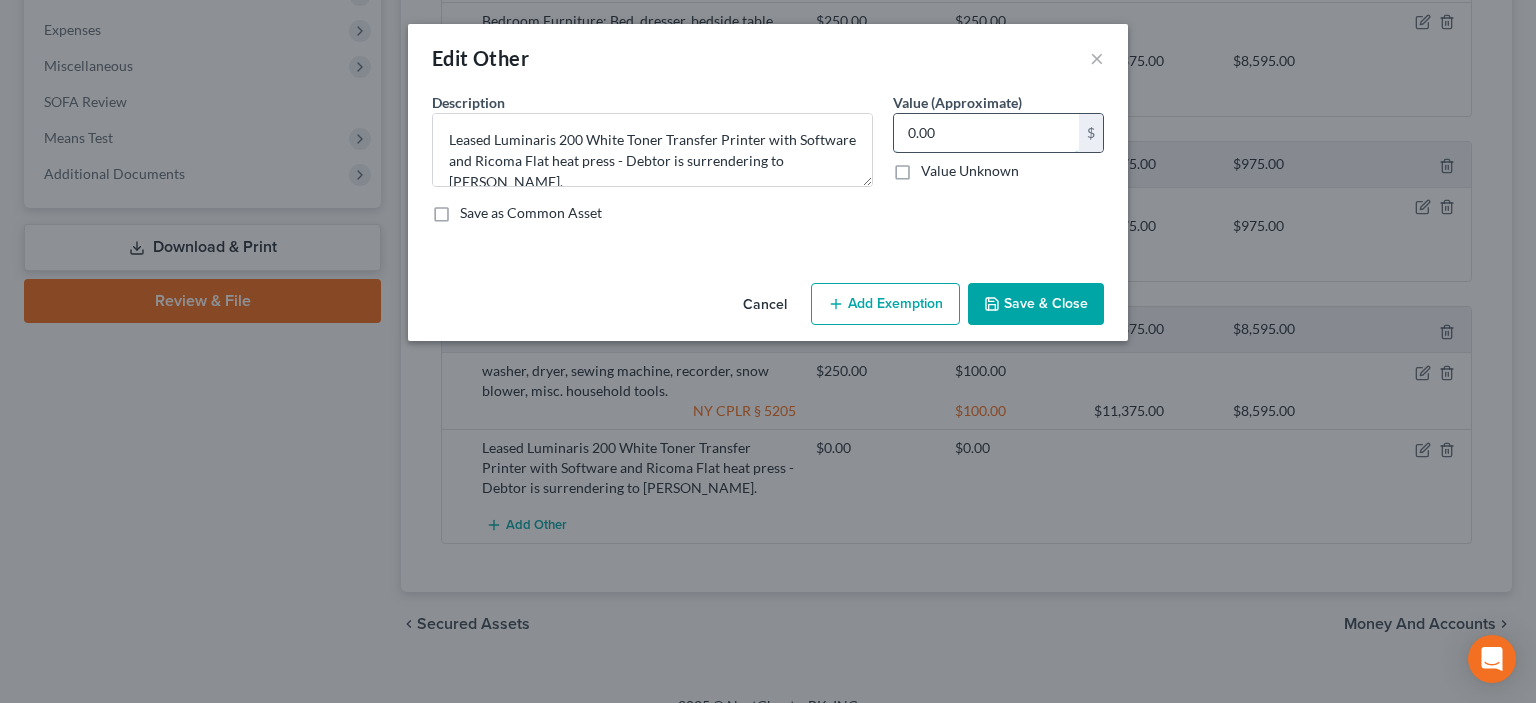 click on "0.00" at bounding box center [986, 133] 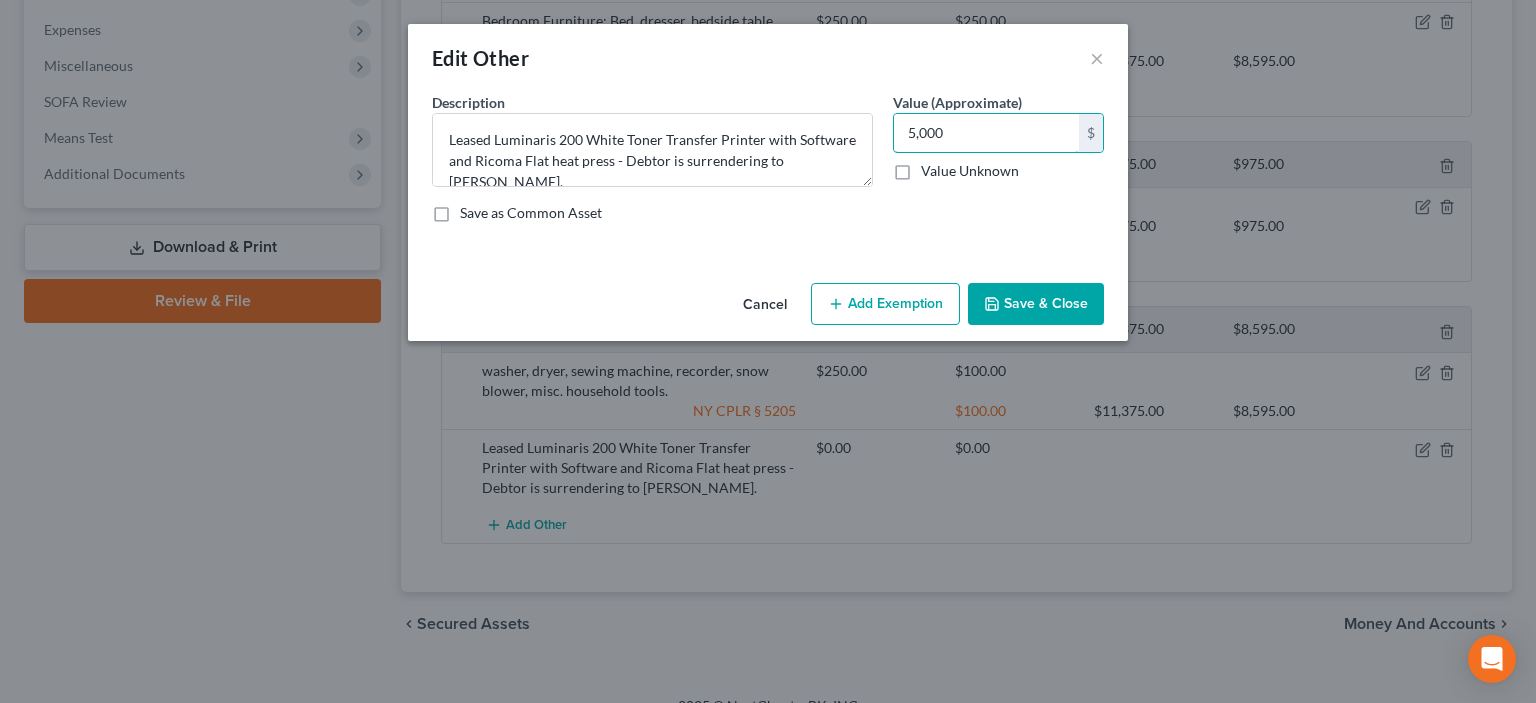 type on "5,000" 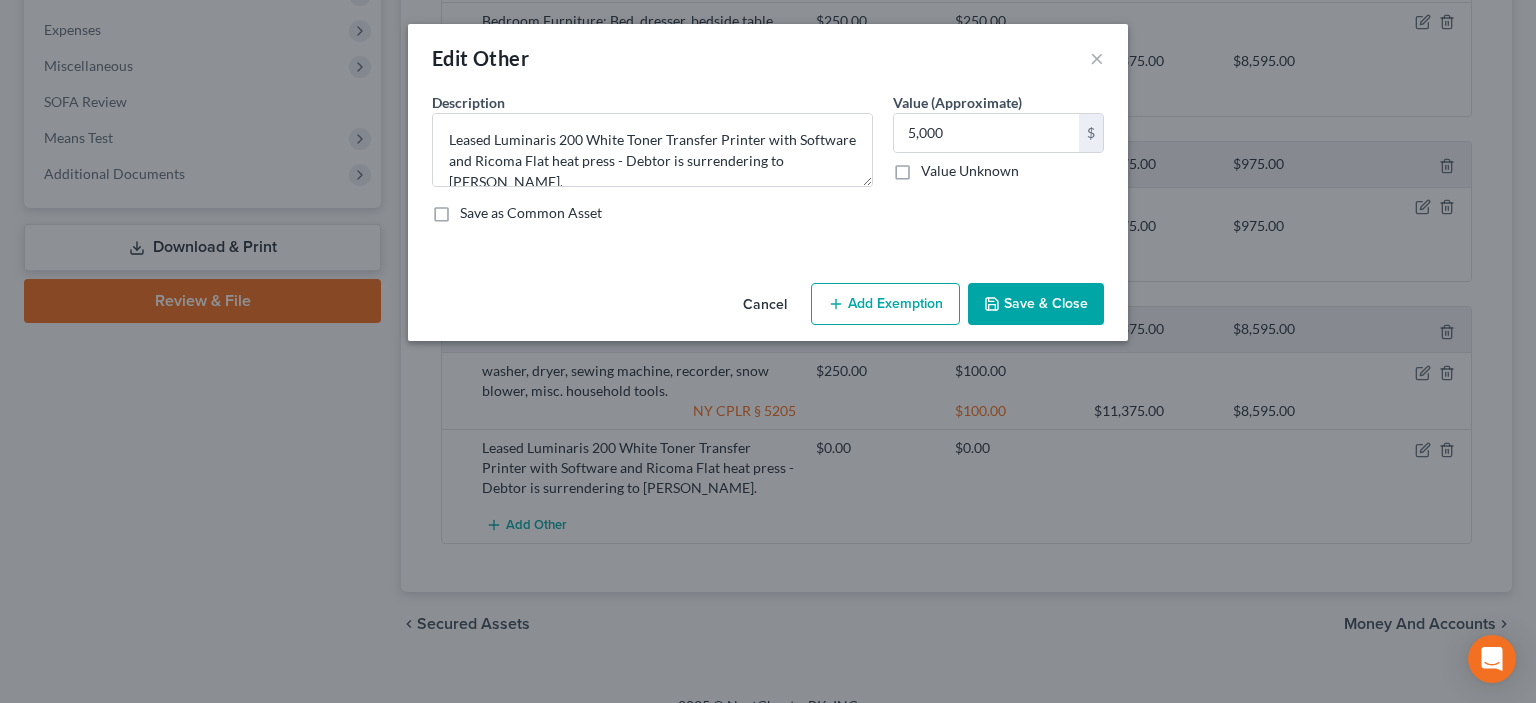 click on "Save & Close" at bounding box center [1036, 304] 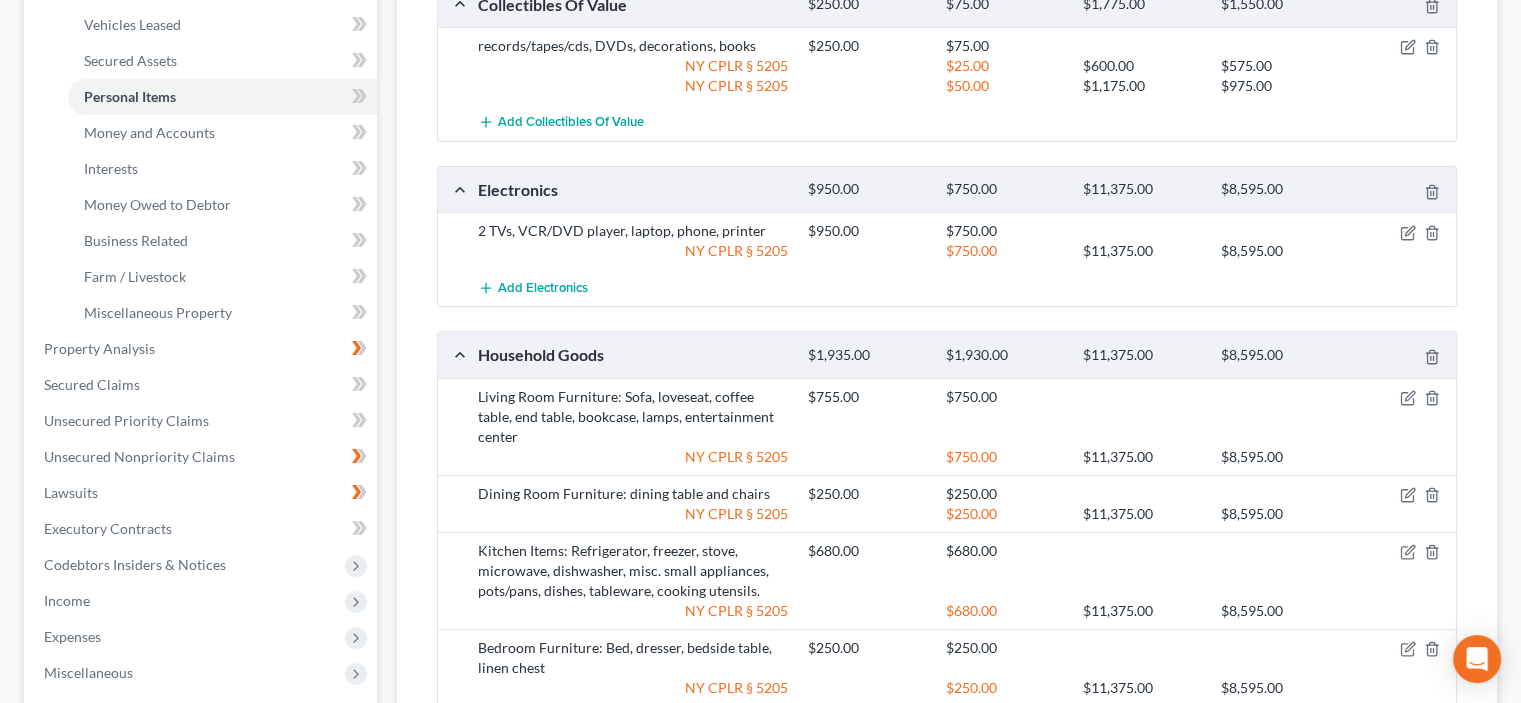scroll, scrollTop: 404, scrollLeft: 0, axis: vertical 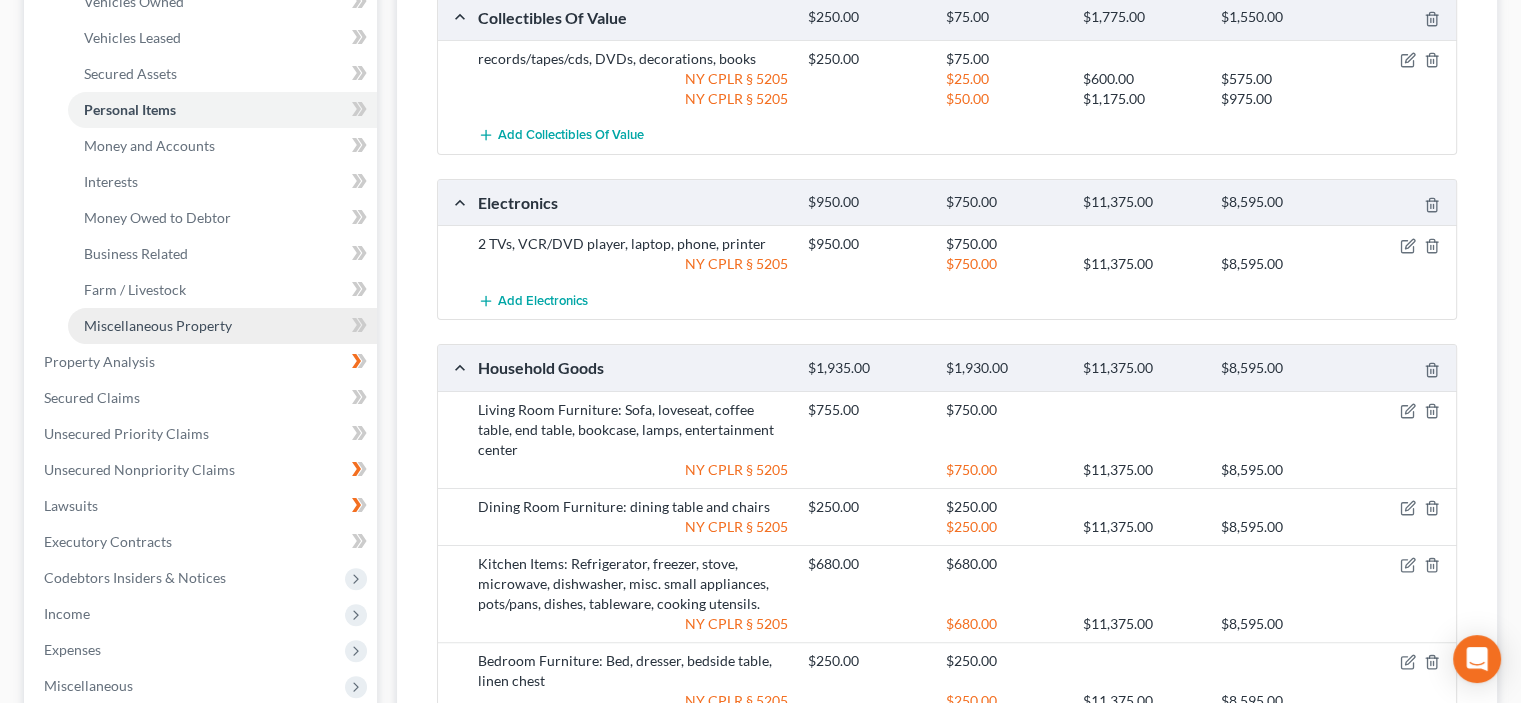 click on "Miscellaneous Property" at bounding box center (158, 325) 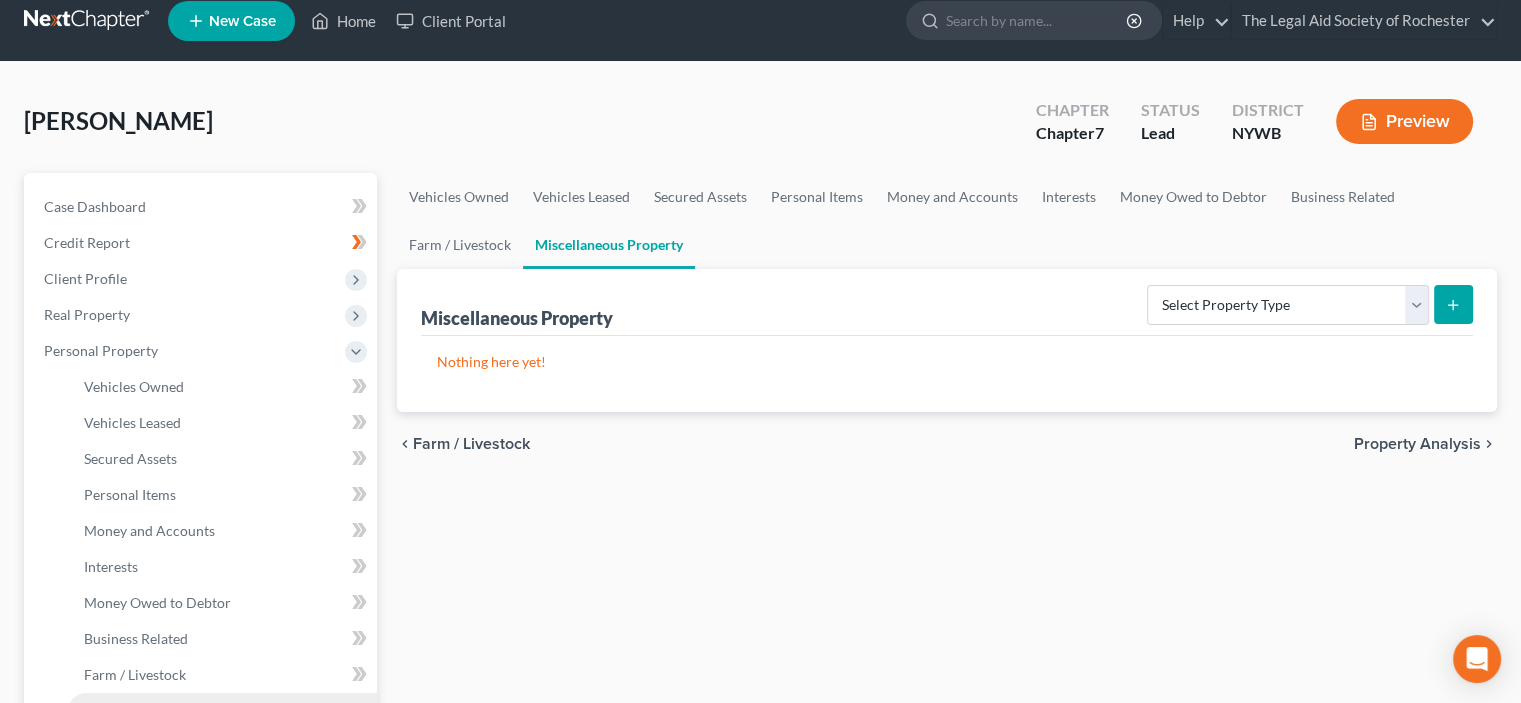 scroll, scrollTop: 0, scrollLeft: 0, axis: both 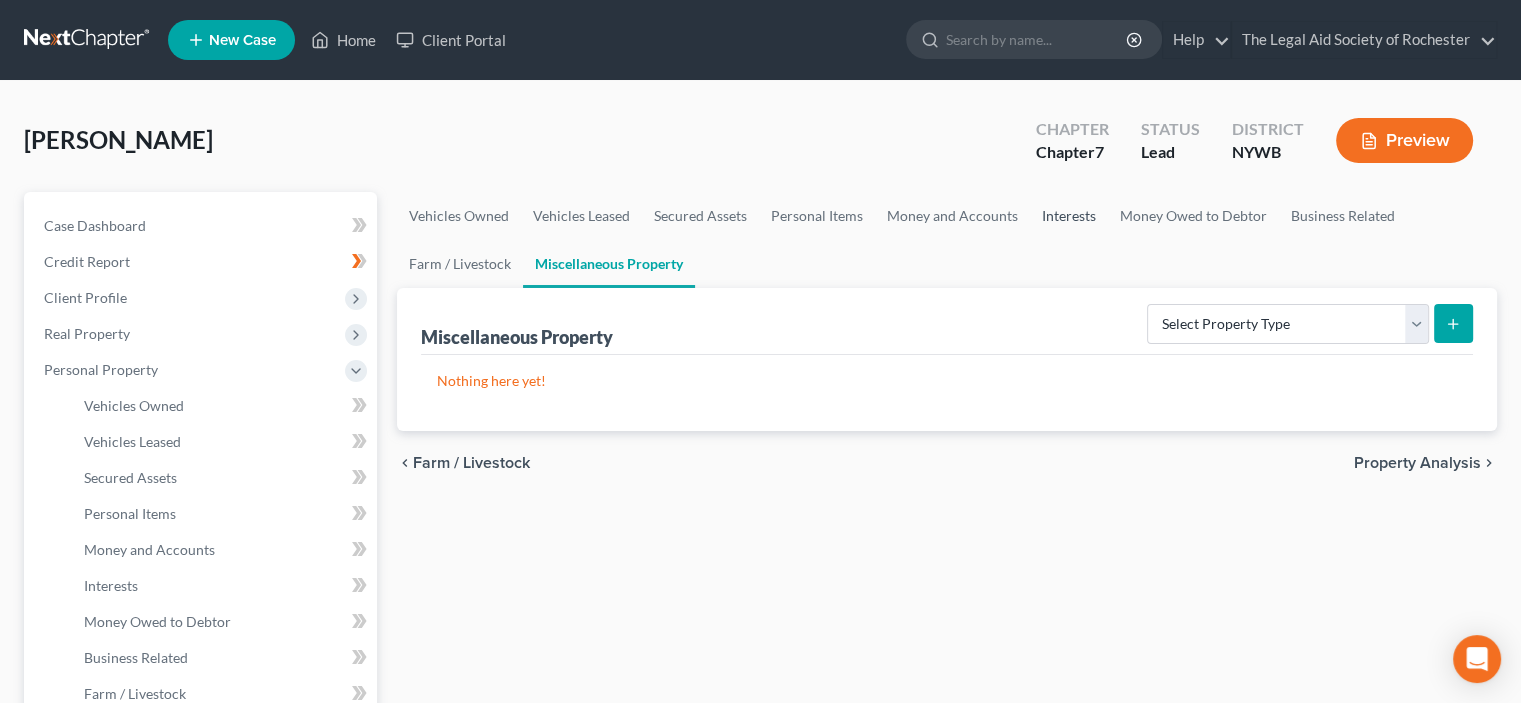 click on "Interests" at bounding box center [1069, 216] 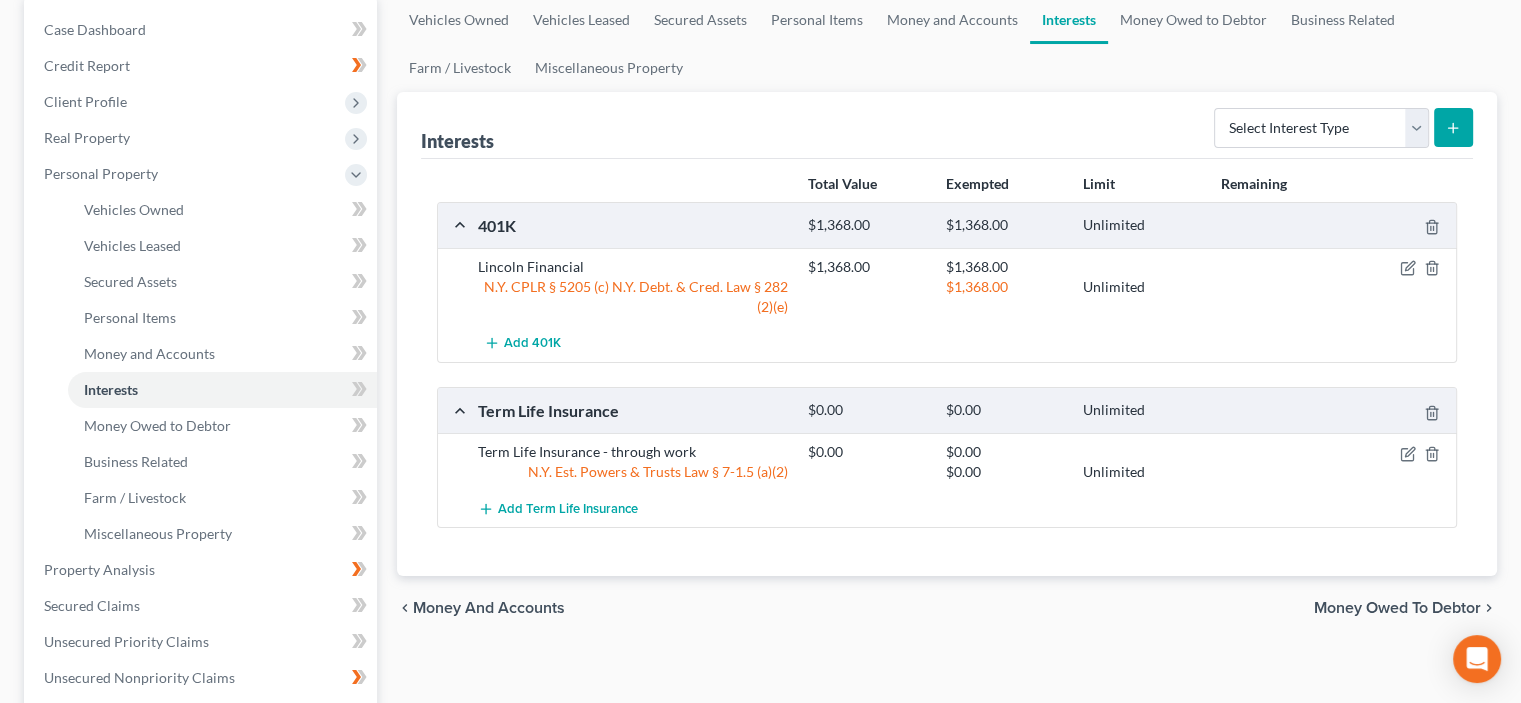 scroll, scrollTop: 5, scrollLeft: 0, axis: vertical 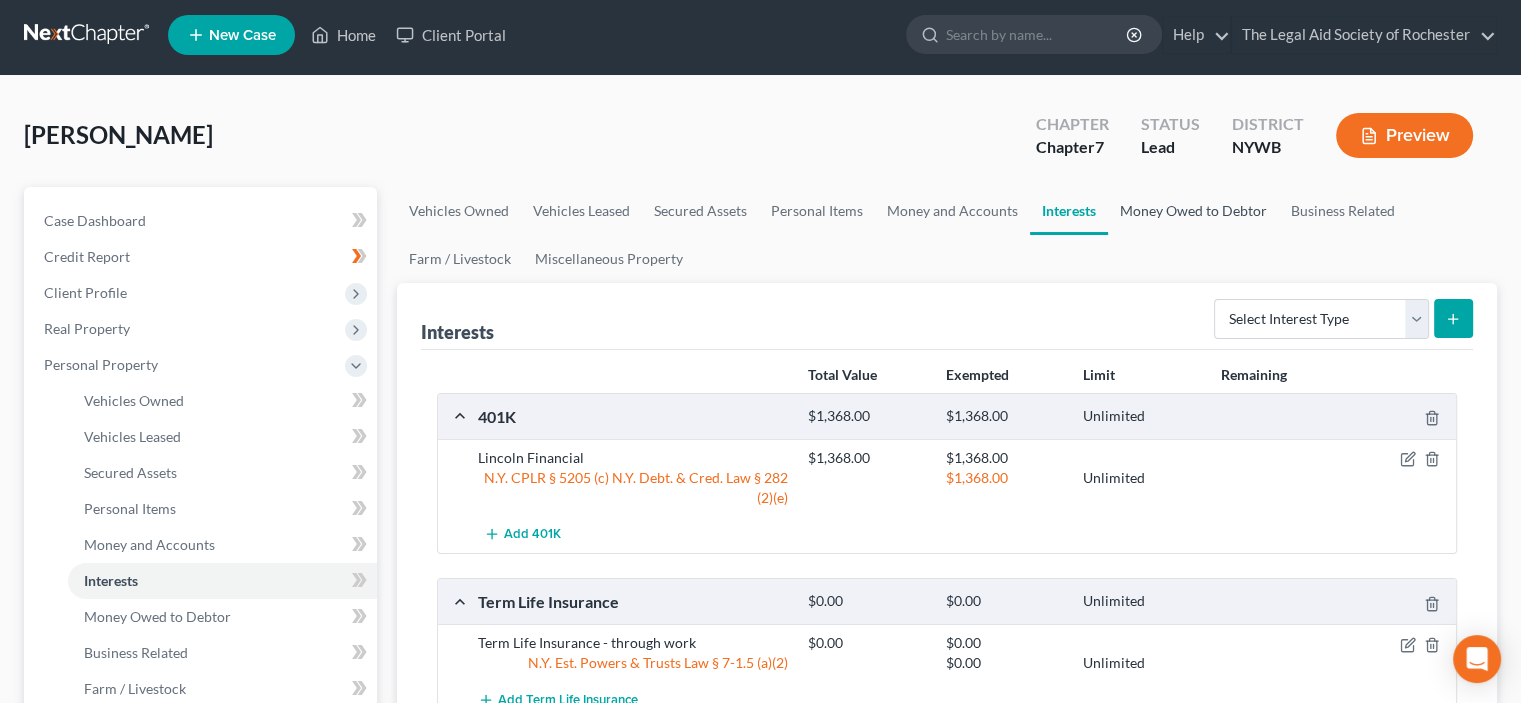 click on "Money Owed to Debtor" at bounding box center (1193, 211) 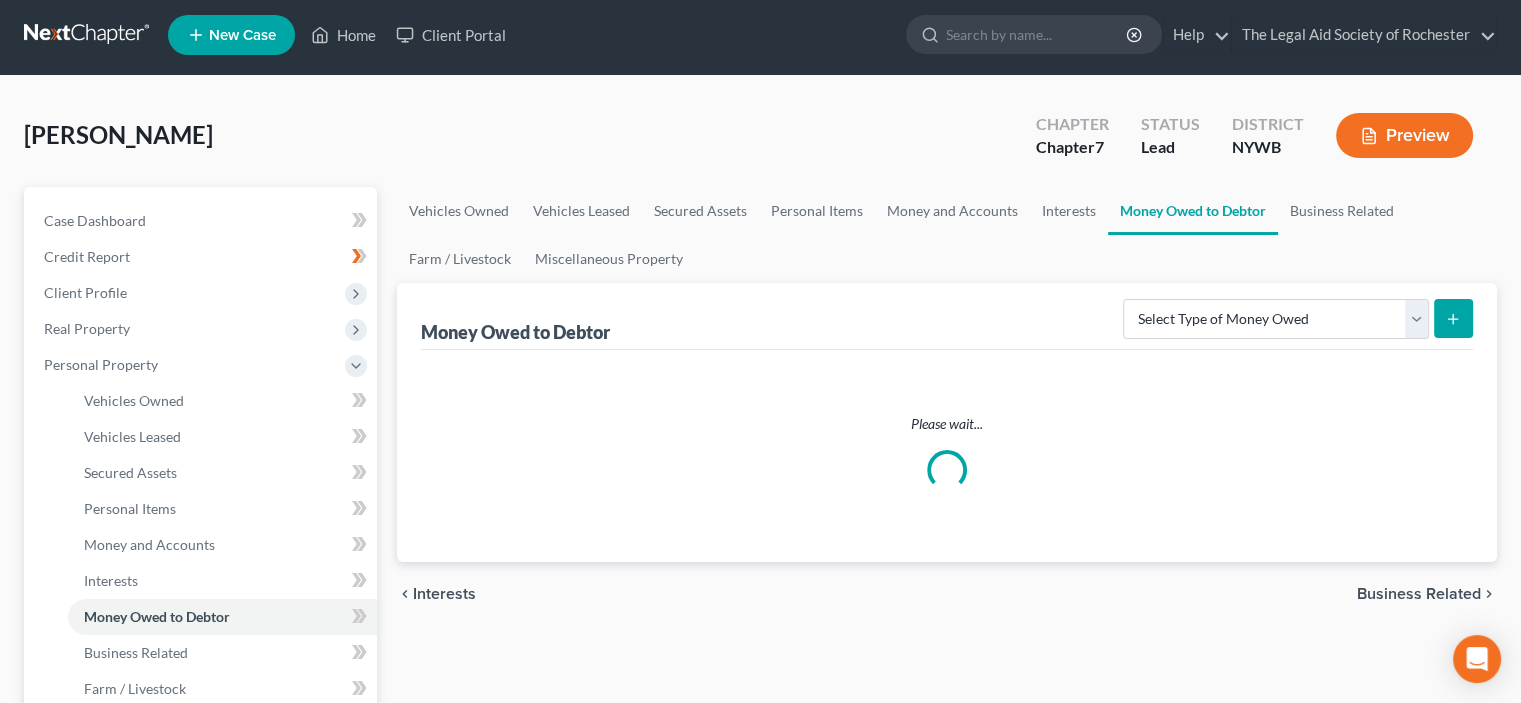 scroll, scrollTop: 0, scrollLeft: 0, axis: both 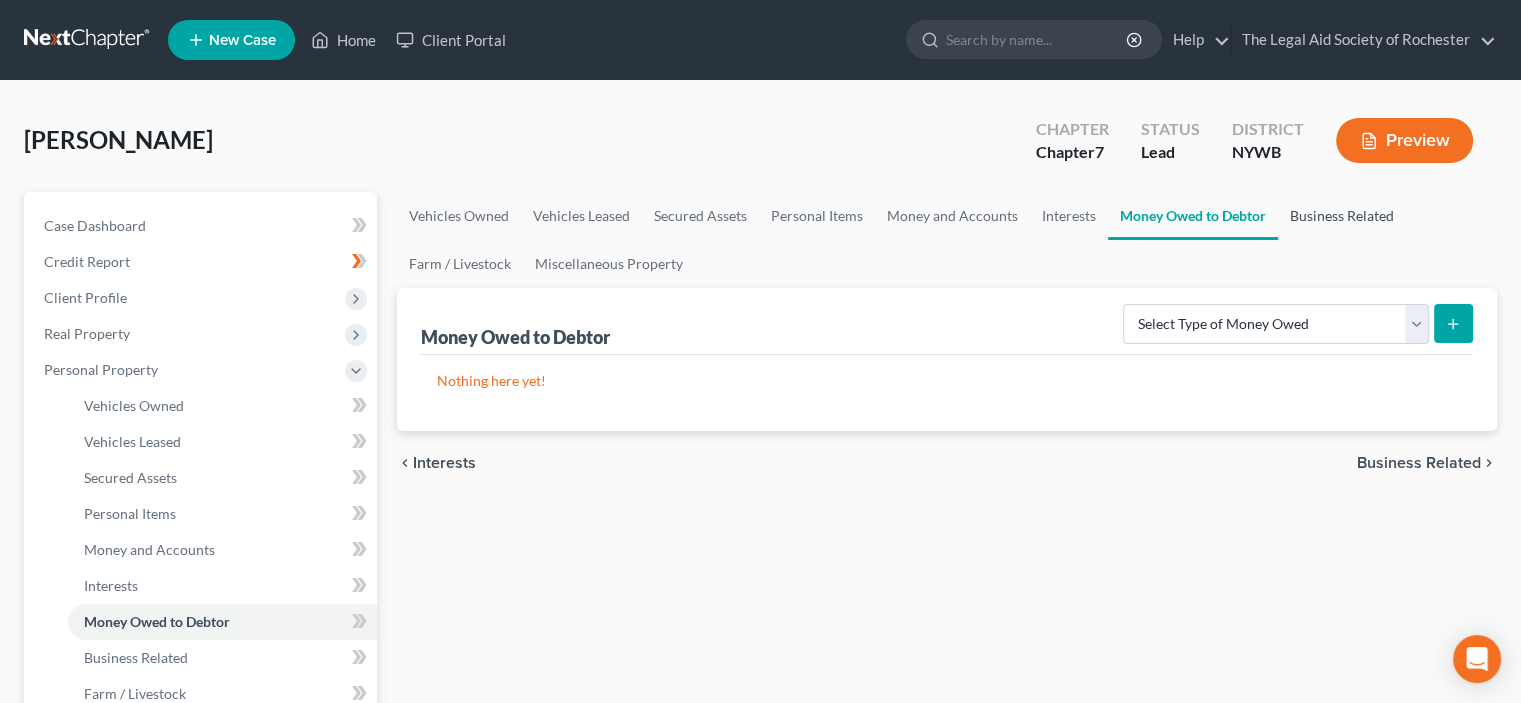 click on "Business Related" at bounding box center (1342, 216) 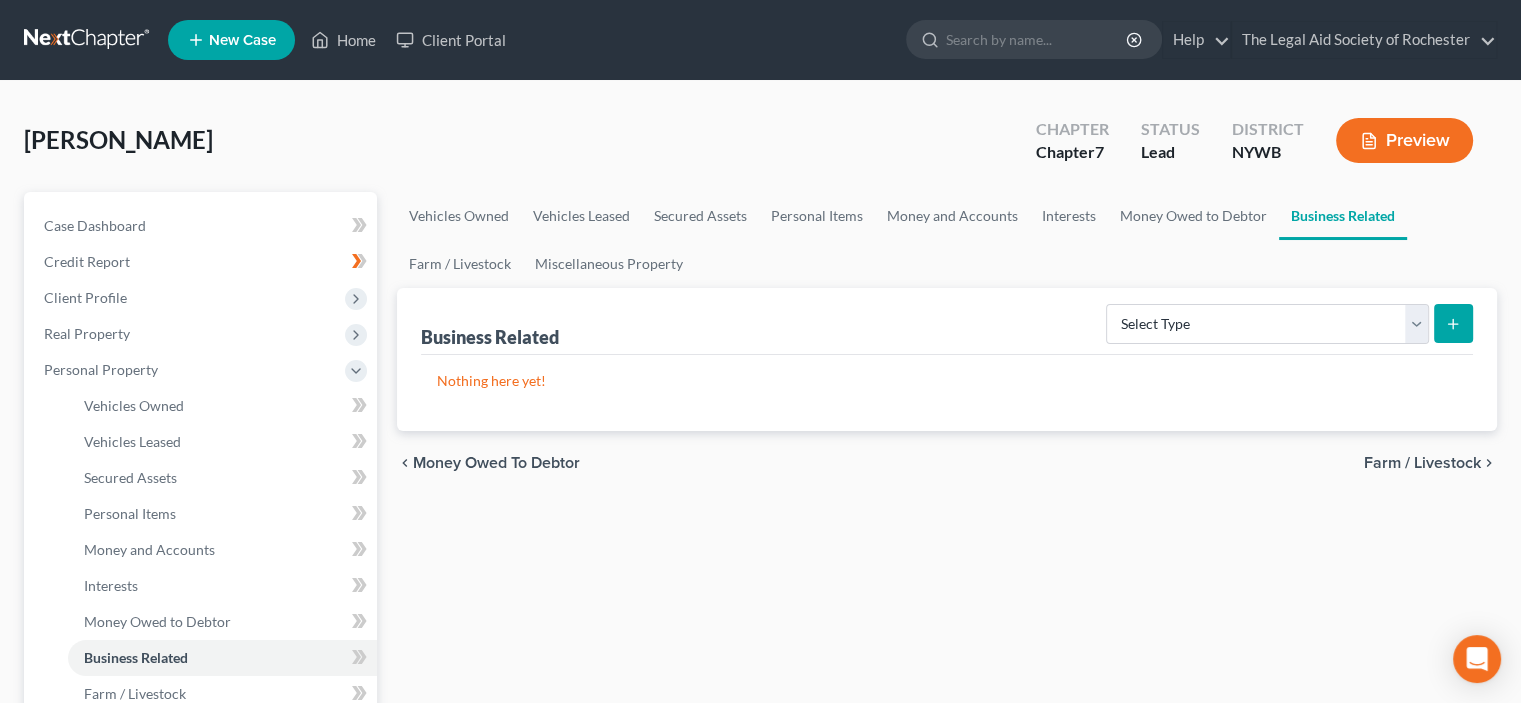click on "Business Related" at bounding box center (1343, 216) 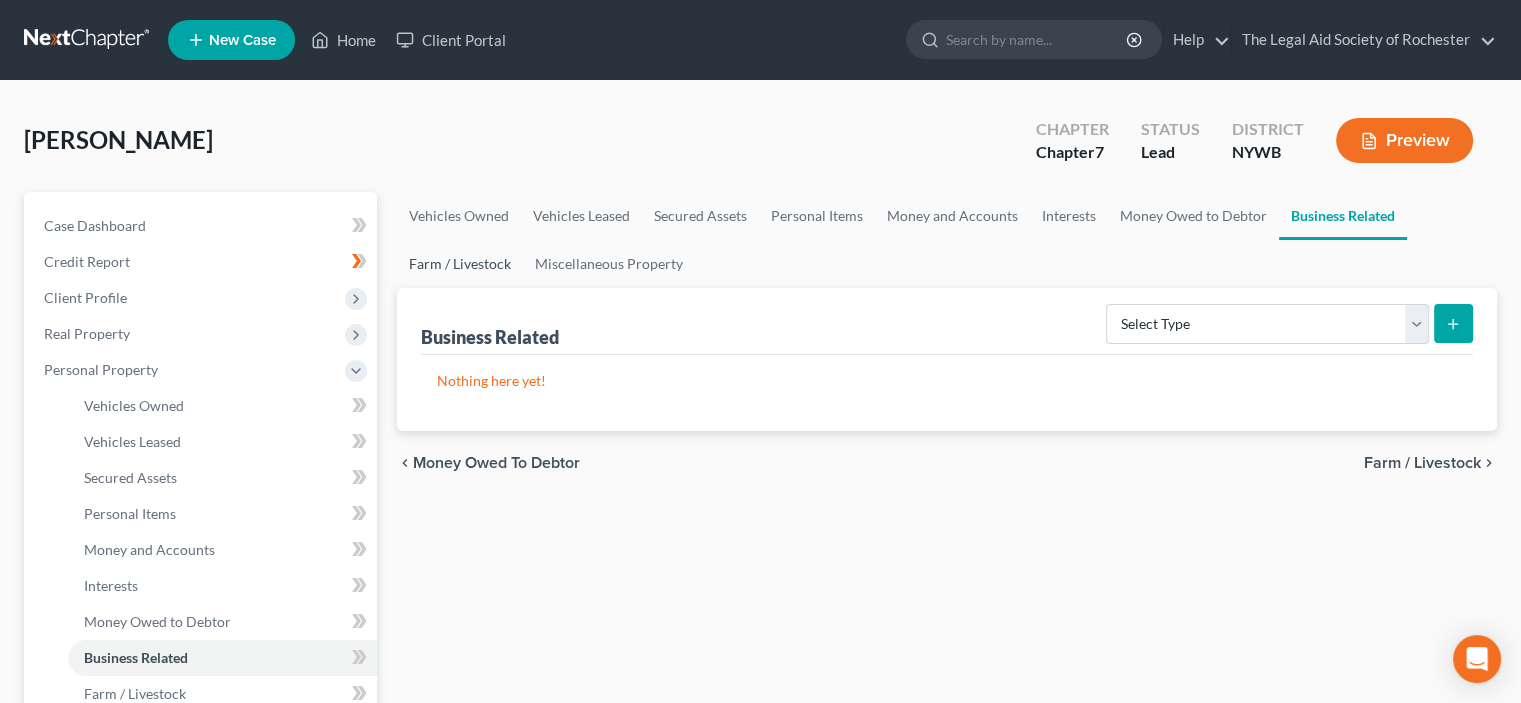 click on "Farm / Livestock" at bounding box center [460, 264] 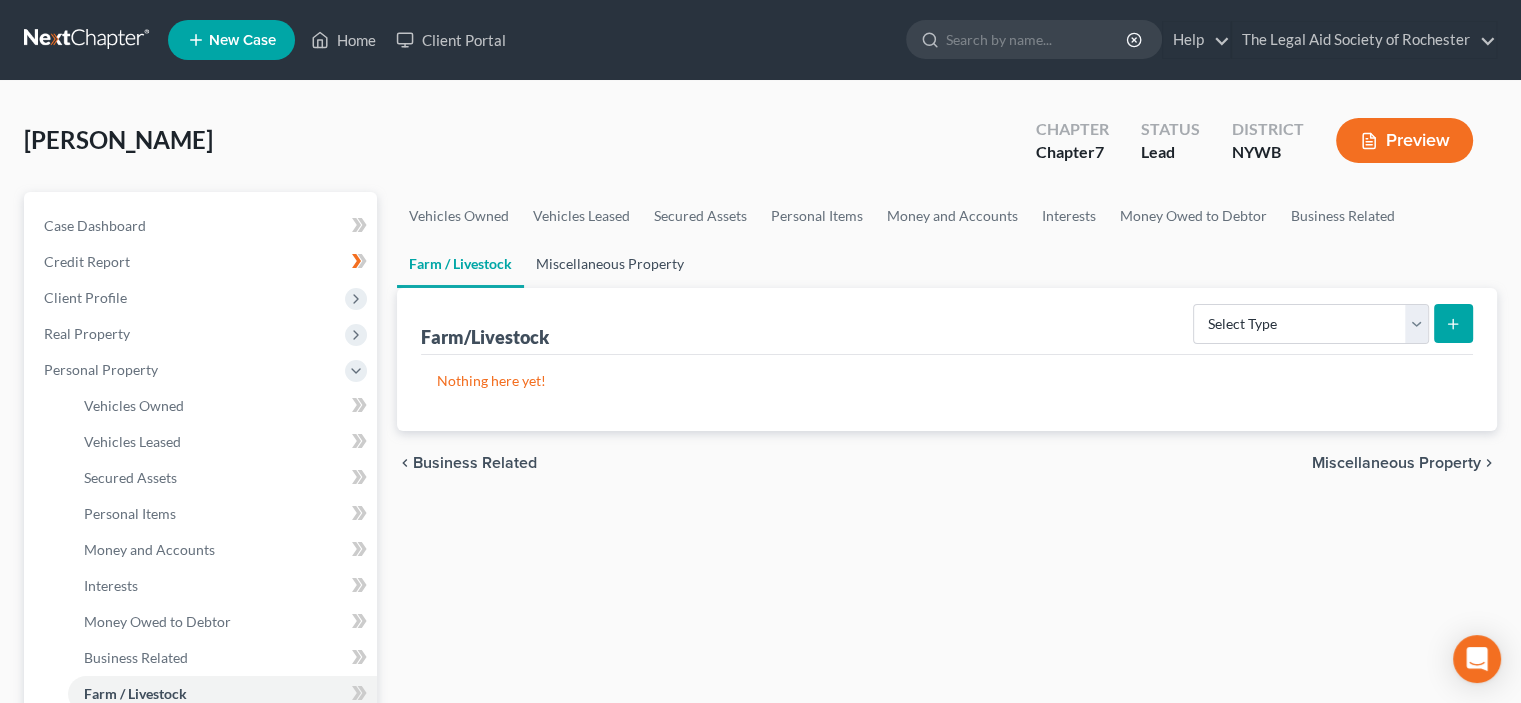 click on "Miscellaneous Property" at bounding box center (610, 264) 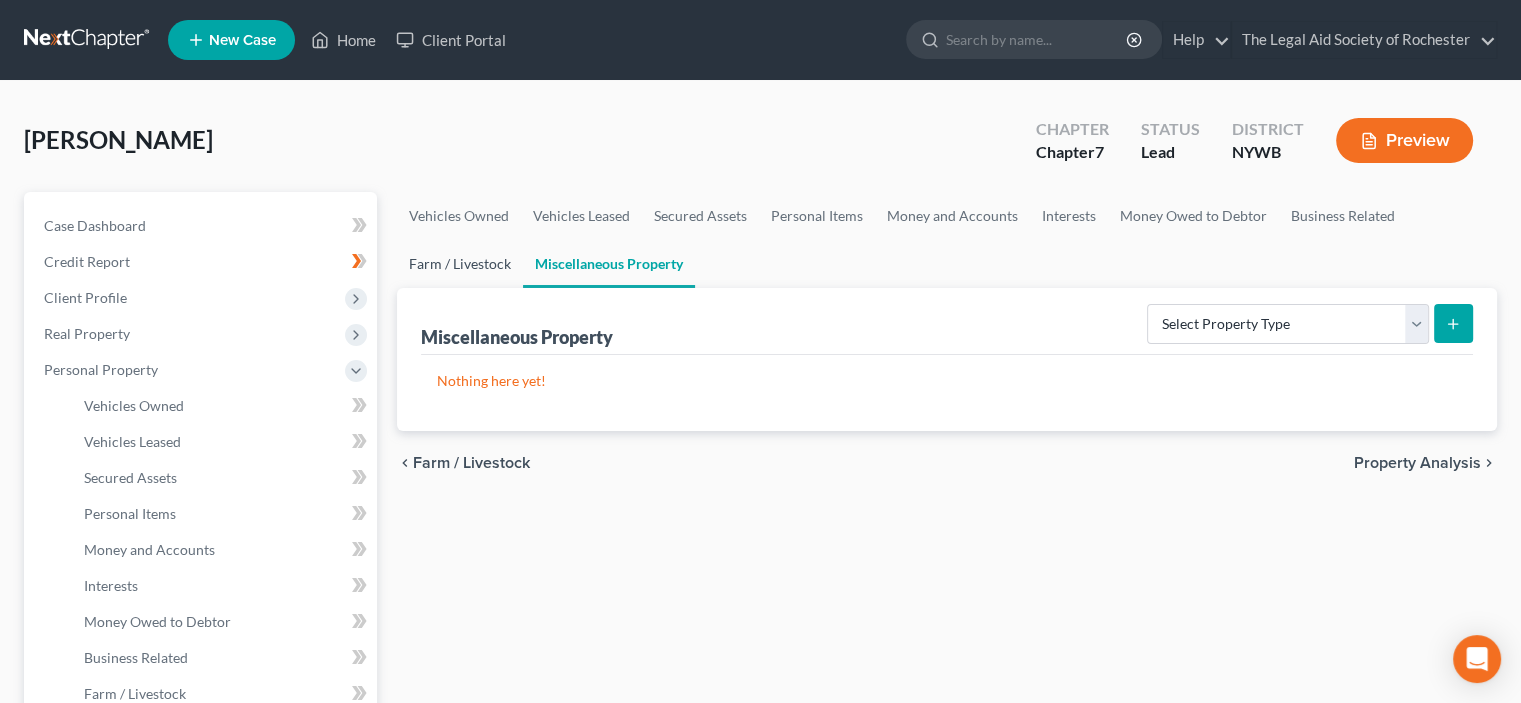 click on "Farm / Livestock" at bounding box center [460, 264] 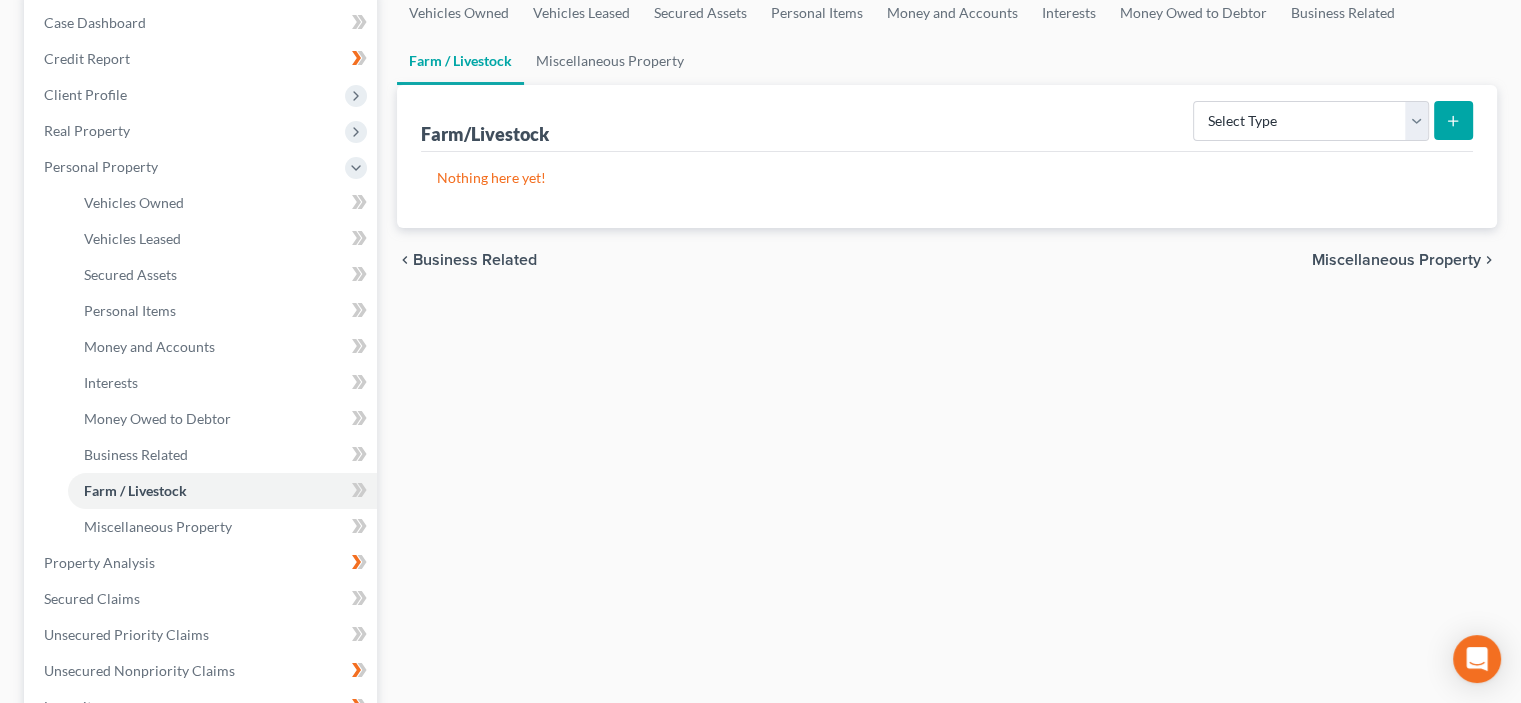 scroll, scrollTop: 261, scrollLeft: 0, axis: vertical 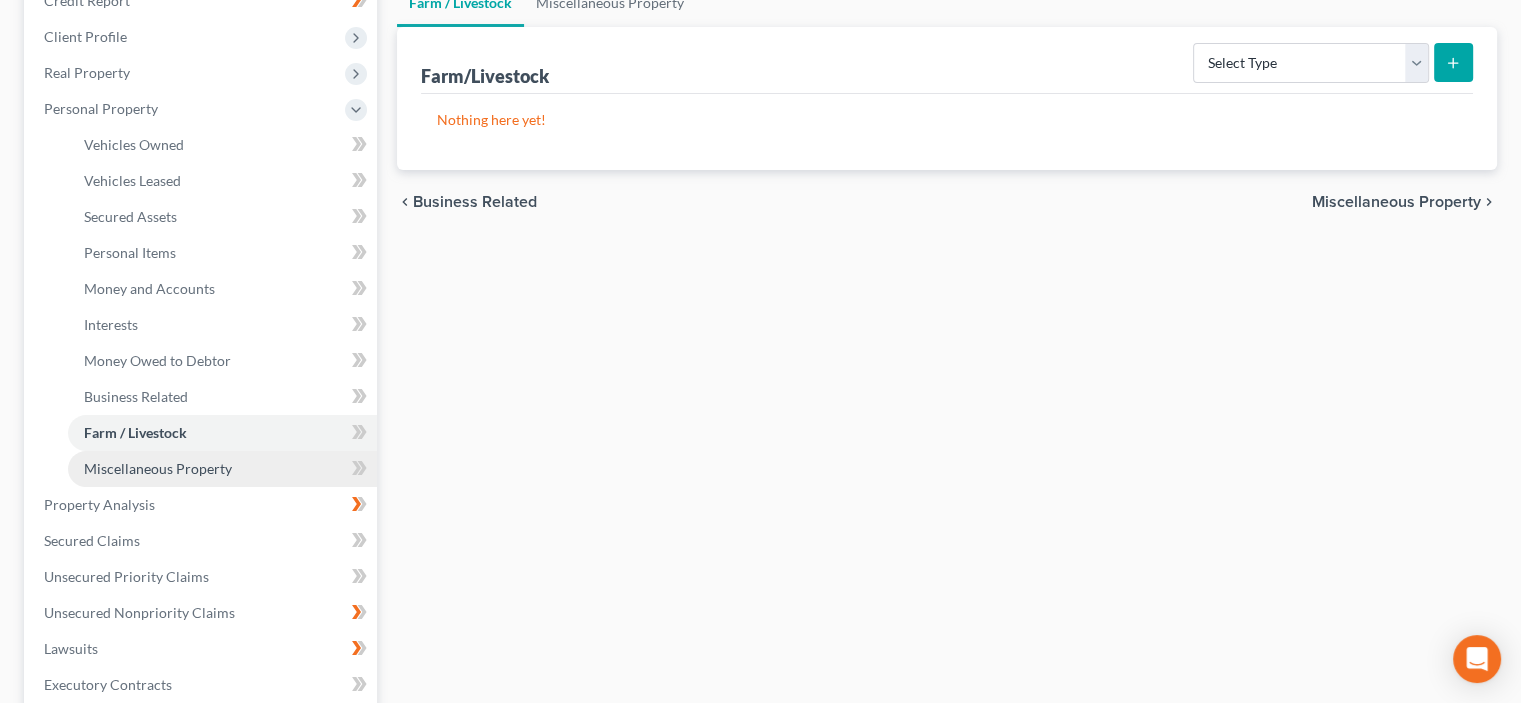 click on "Miscellaneous Property" at bounding box center (158, 468) 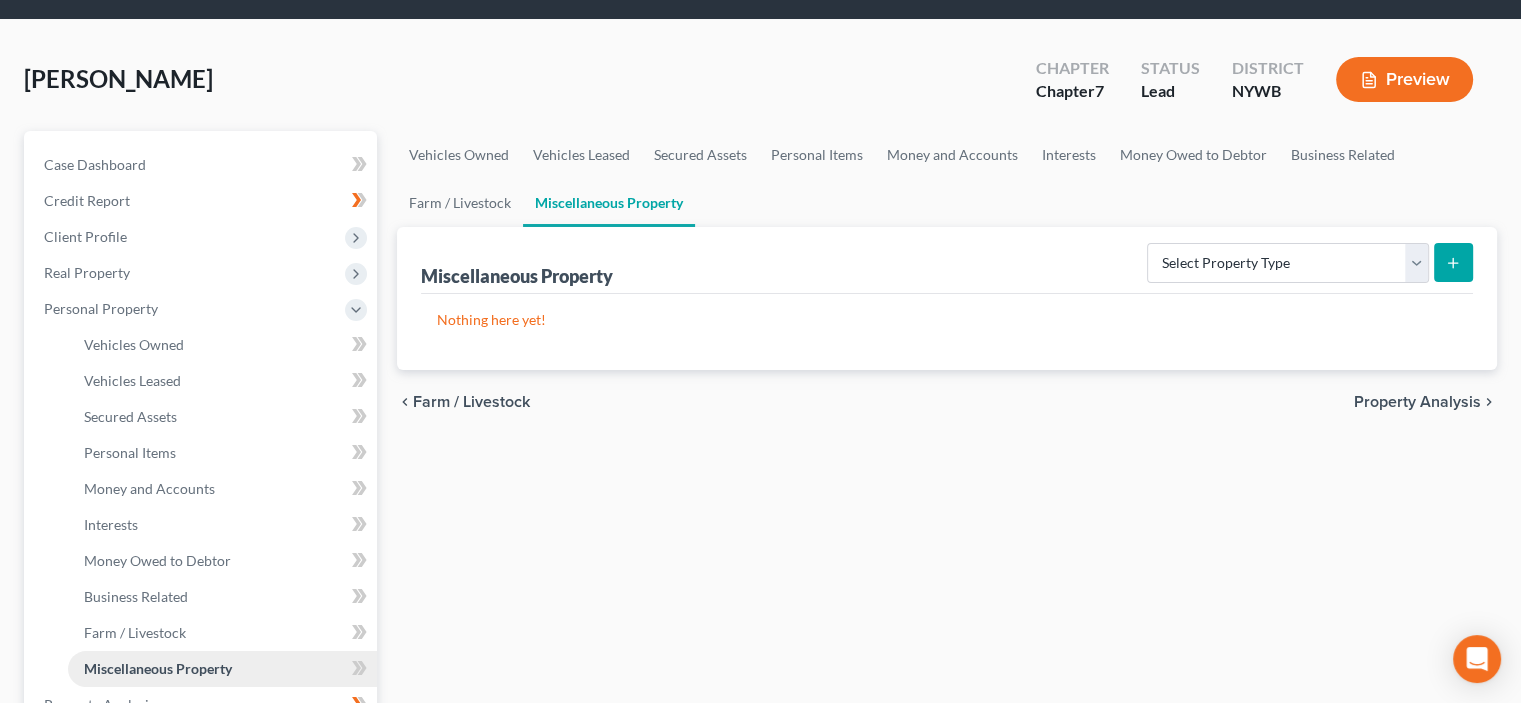 scroll, scrollTop: 0, scrollLeft: 0, axis: both 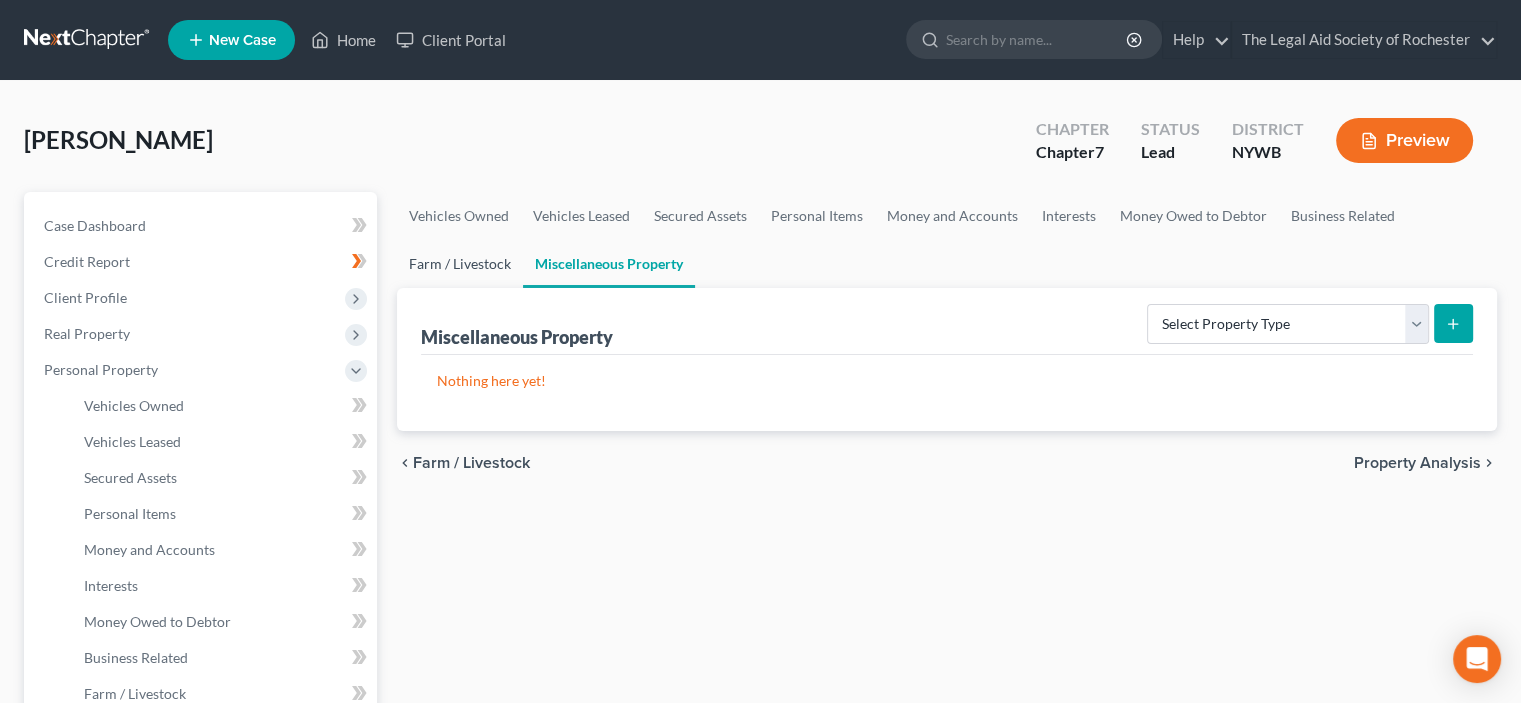 click on "Farm / Livestock" at bounding box center [460, 264] 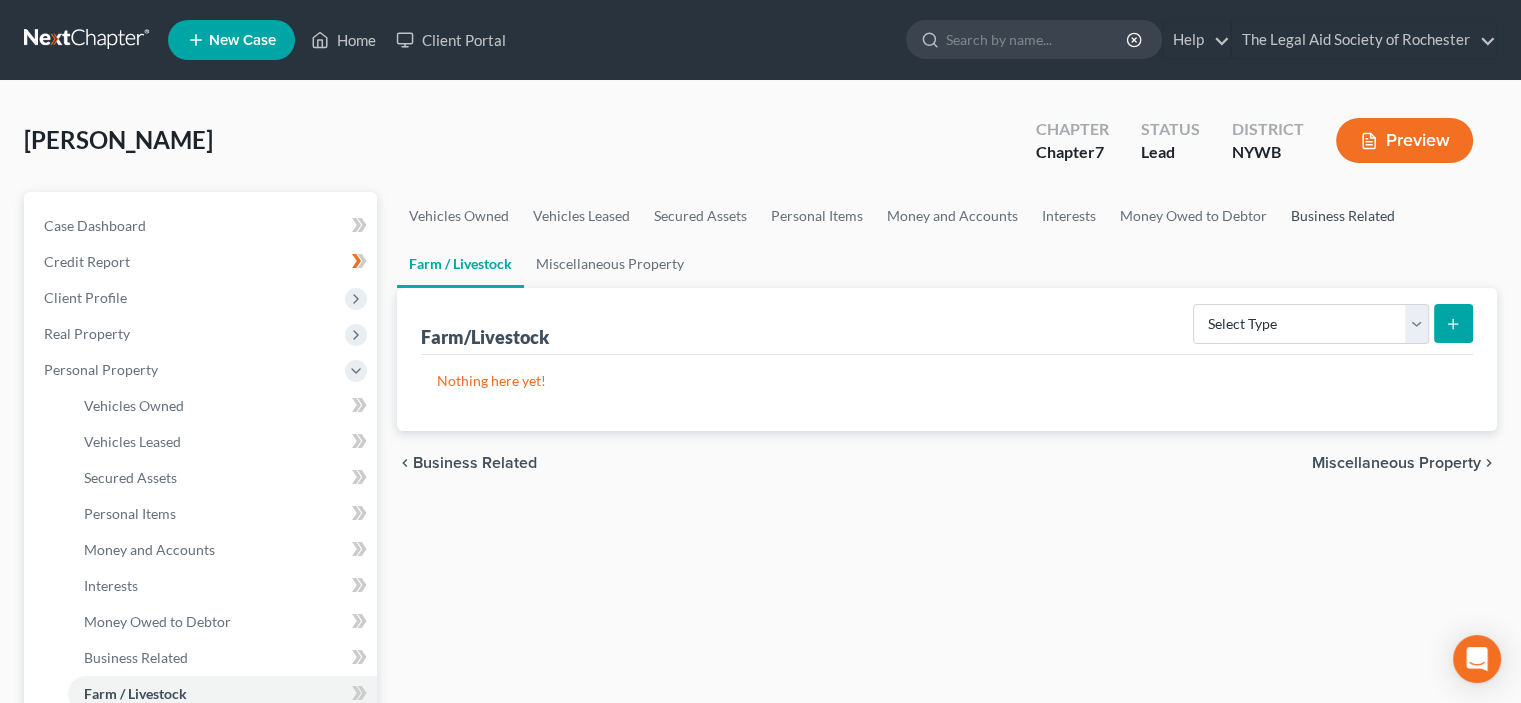 click on "Business Related" at bounding box center (1343, 216) 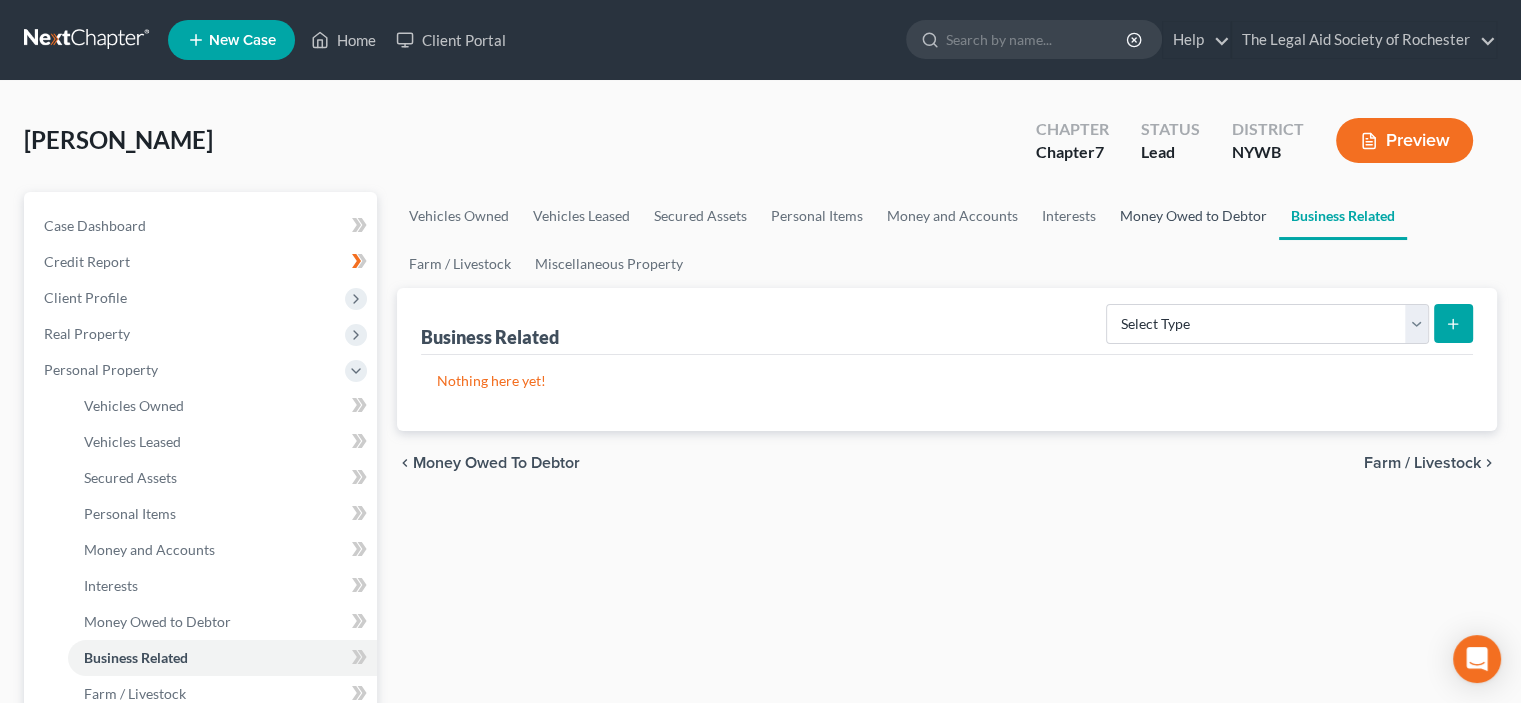 click on "Money Owed to Debtor" at bounding box center (1193, 216) 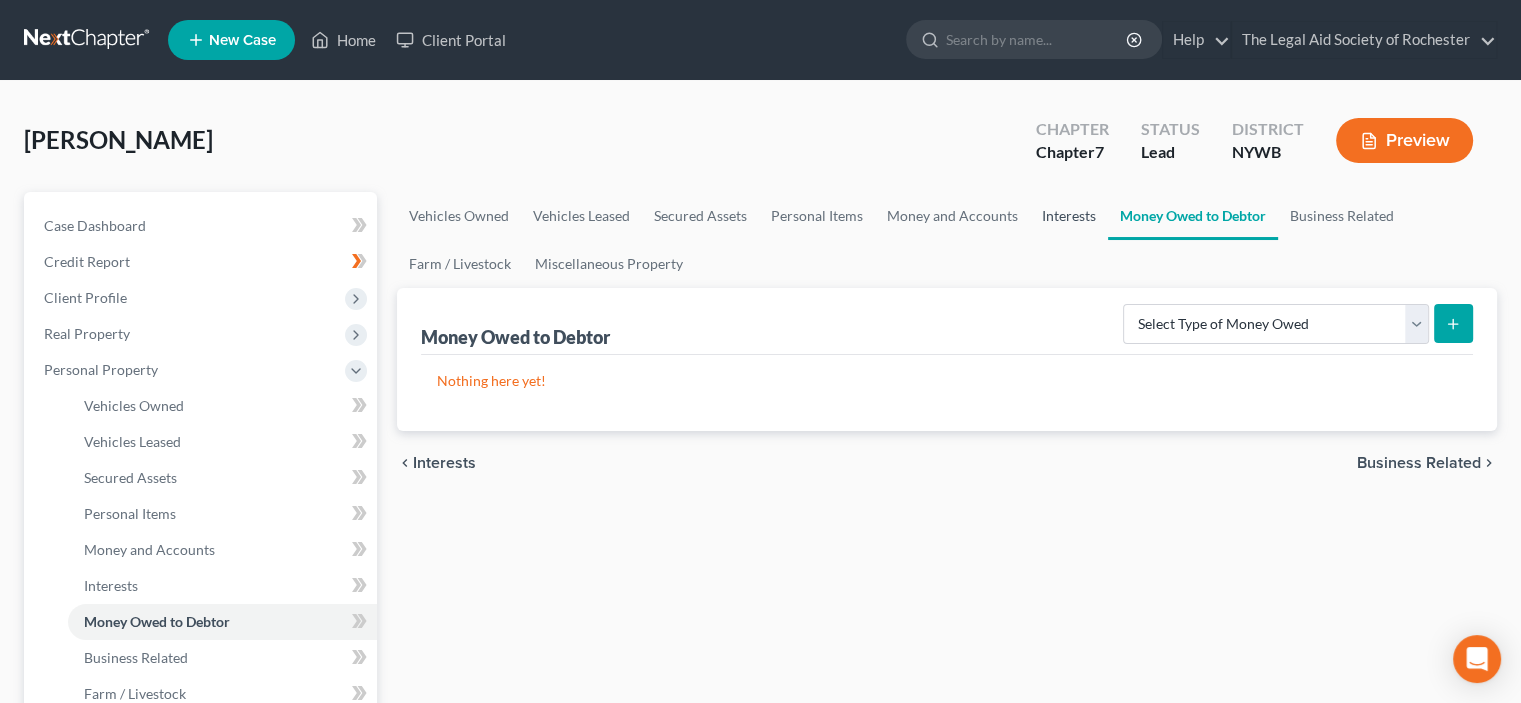 click on "Interests" at bounding box center [1069, 216] 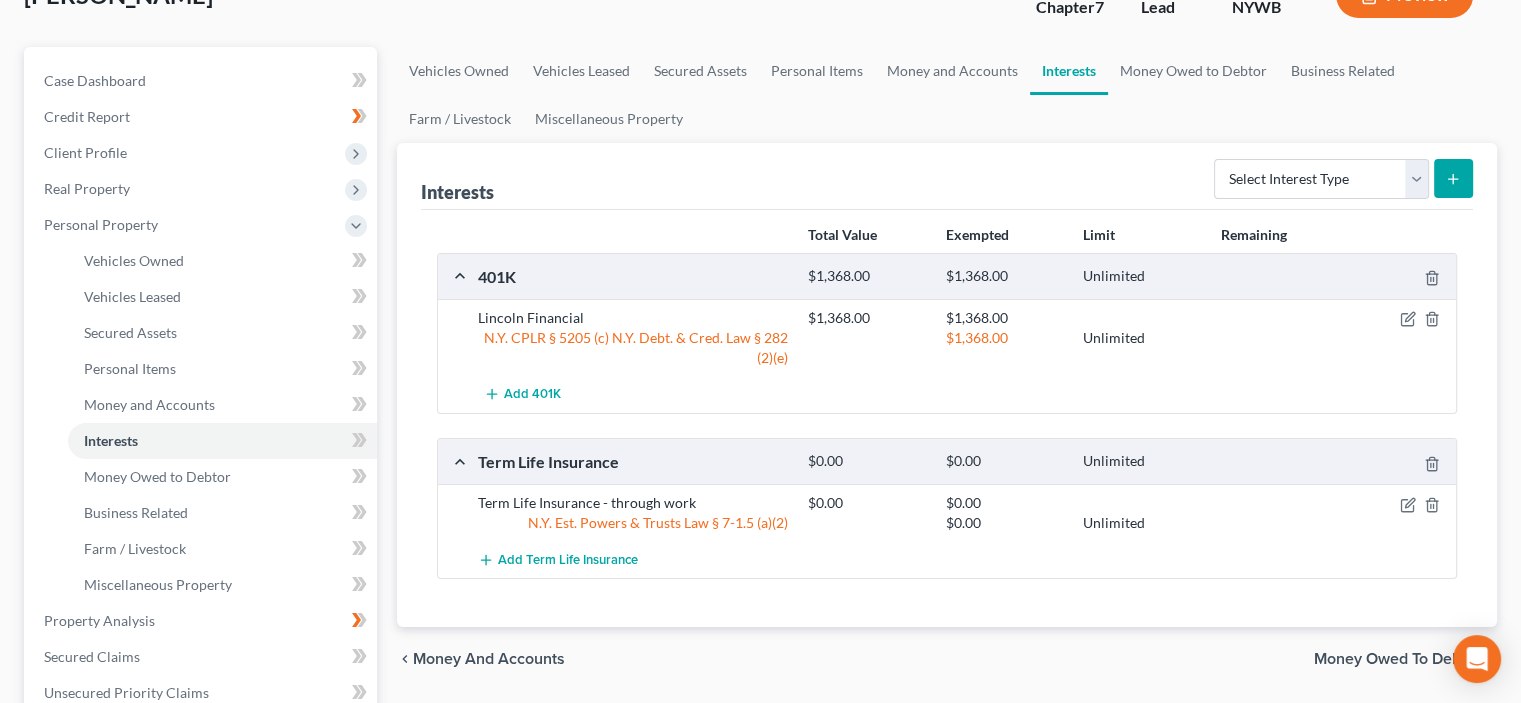 scroll, scrollTop: 0, scrollLeft: 0, axis: both 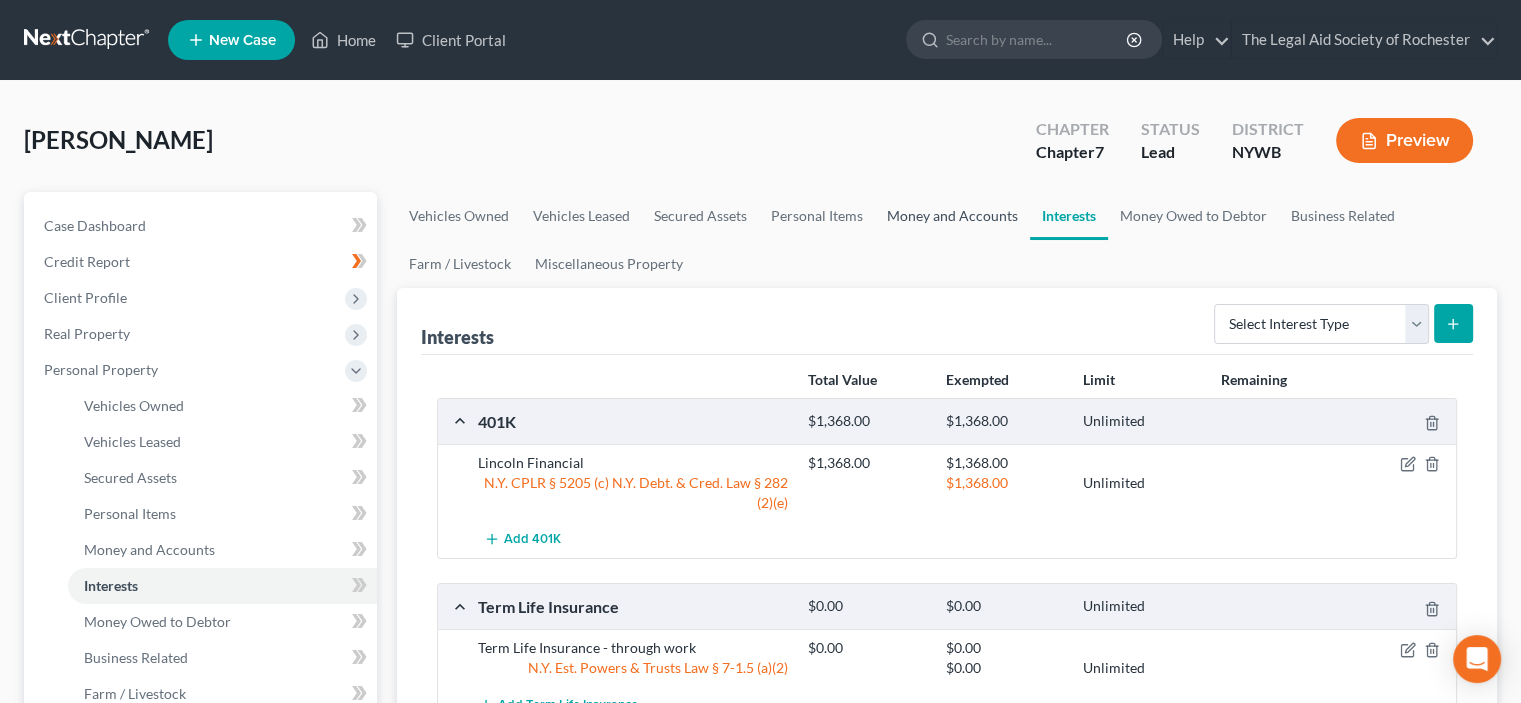 click on "Money and Accounts" at bounding box center [952, 216] 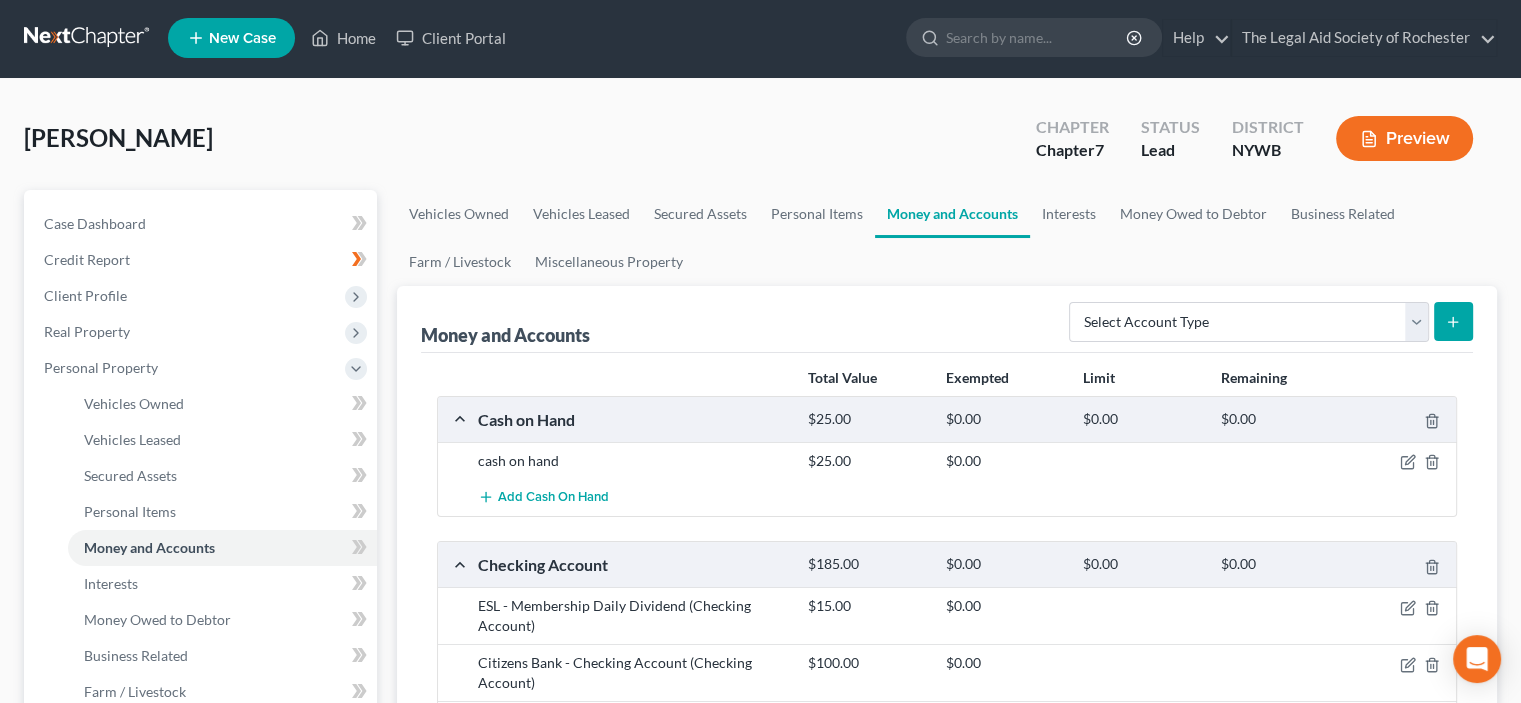 scroll, scrollTop: 0, scrollLeft: 0, axis: both 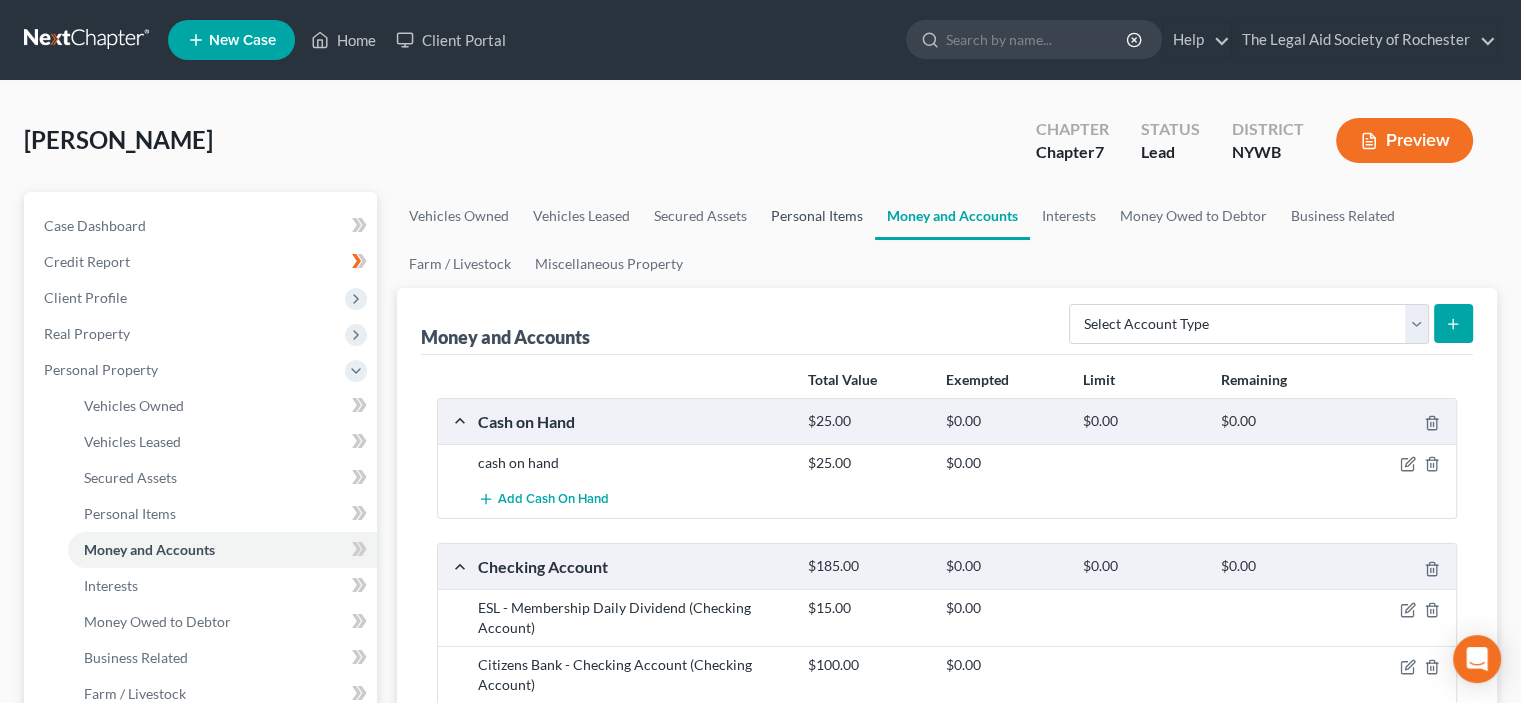 click on "Personal Items" at bounding box center (817, 216) 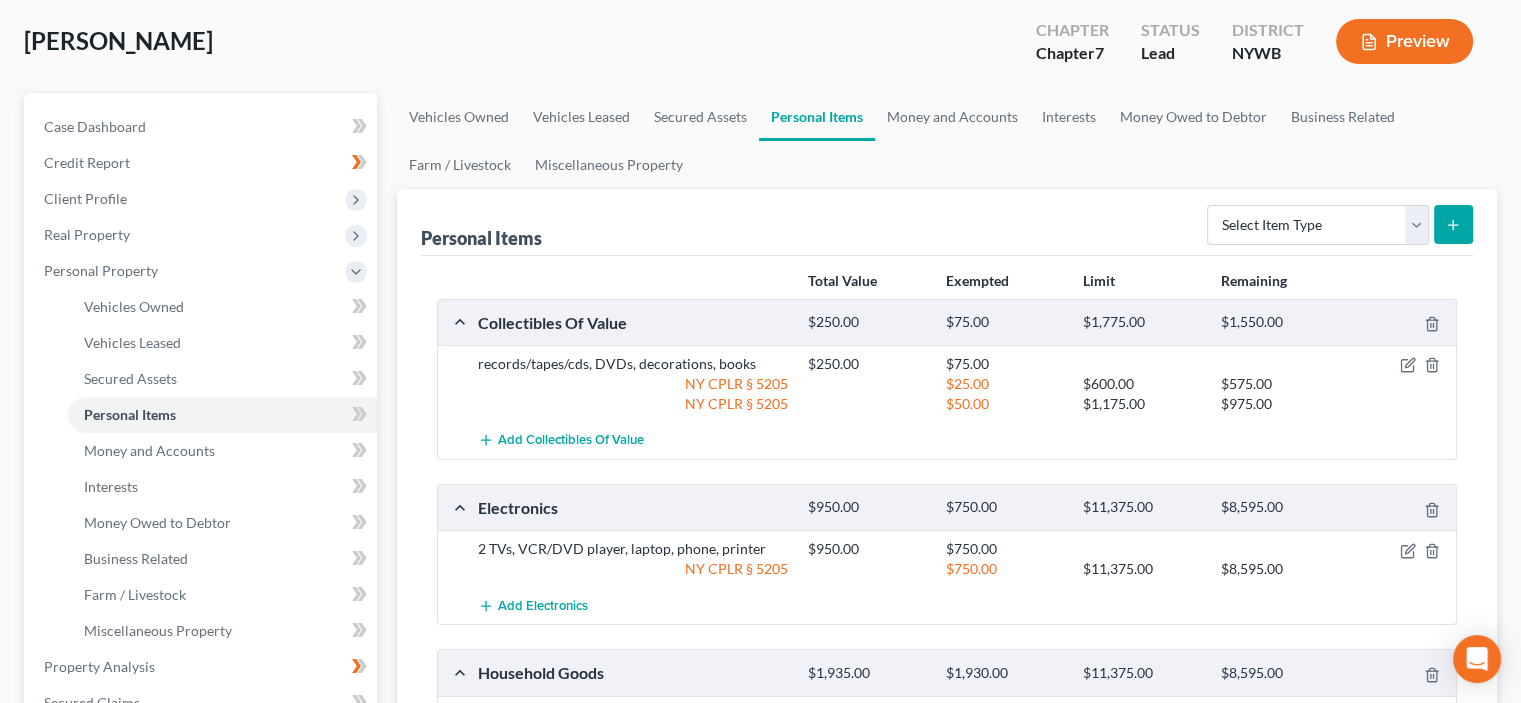 scroll, scrollTop: 65, scrollLeft: 0, axis: vertical 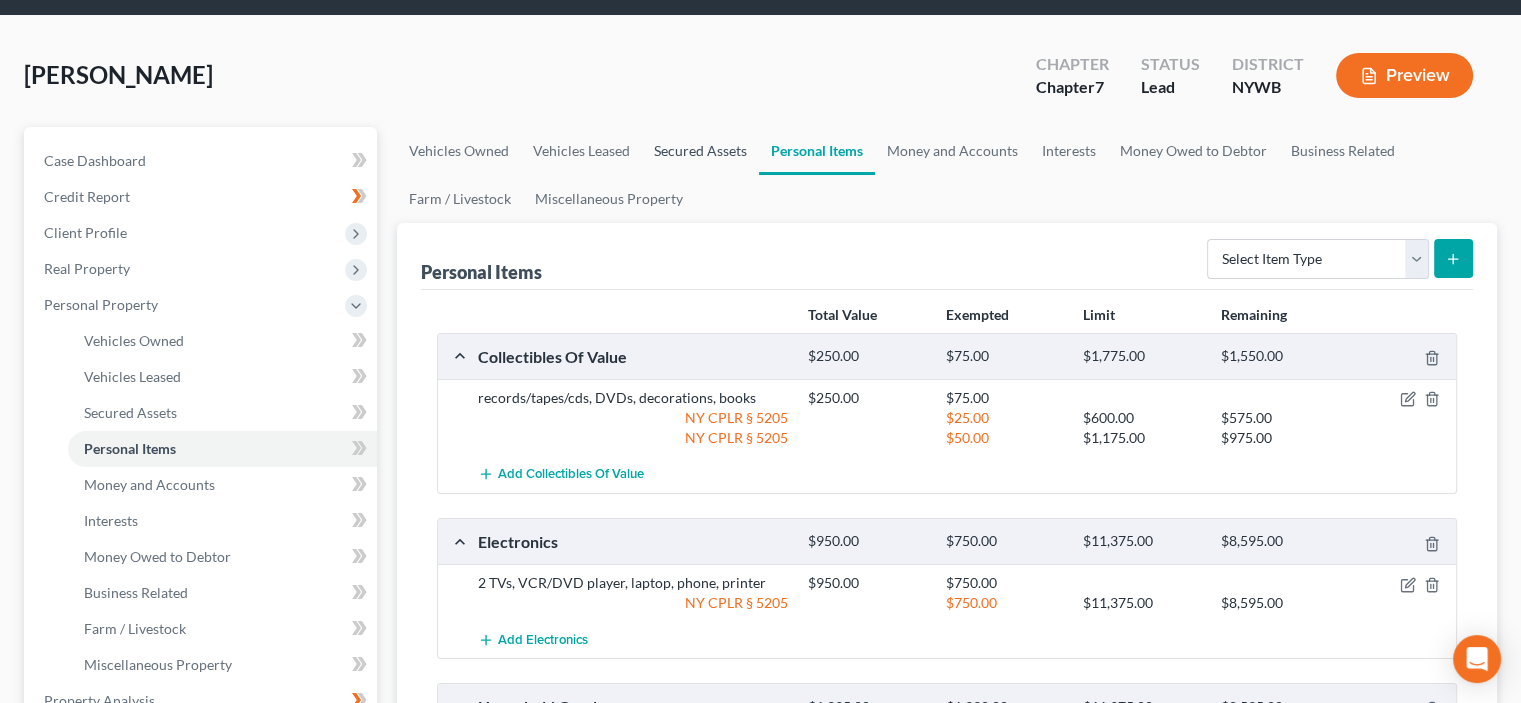 click on "Secured Assets" at bounding box center [700, 151] 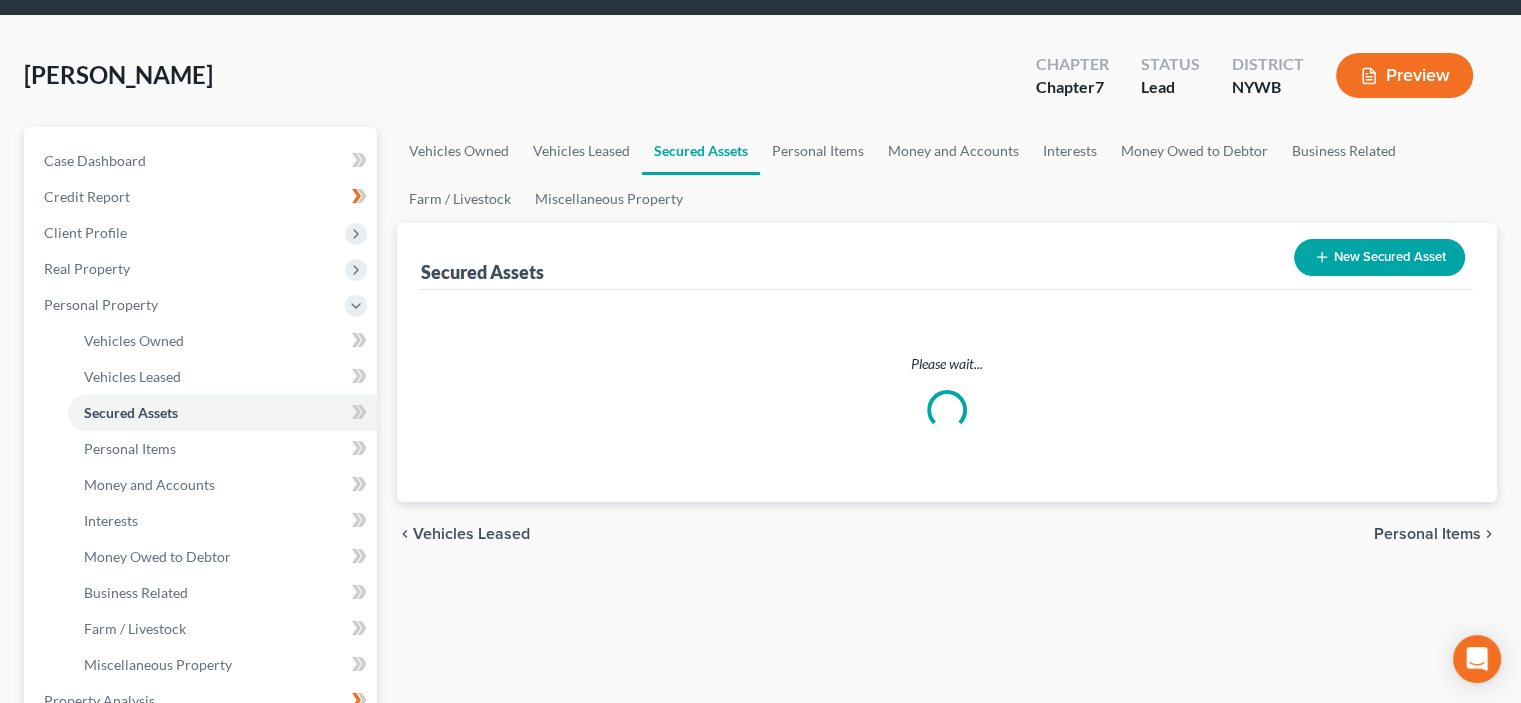 scroll, scrollTop: 0, scrollLeft: 0, axis: both 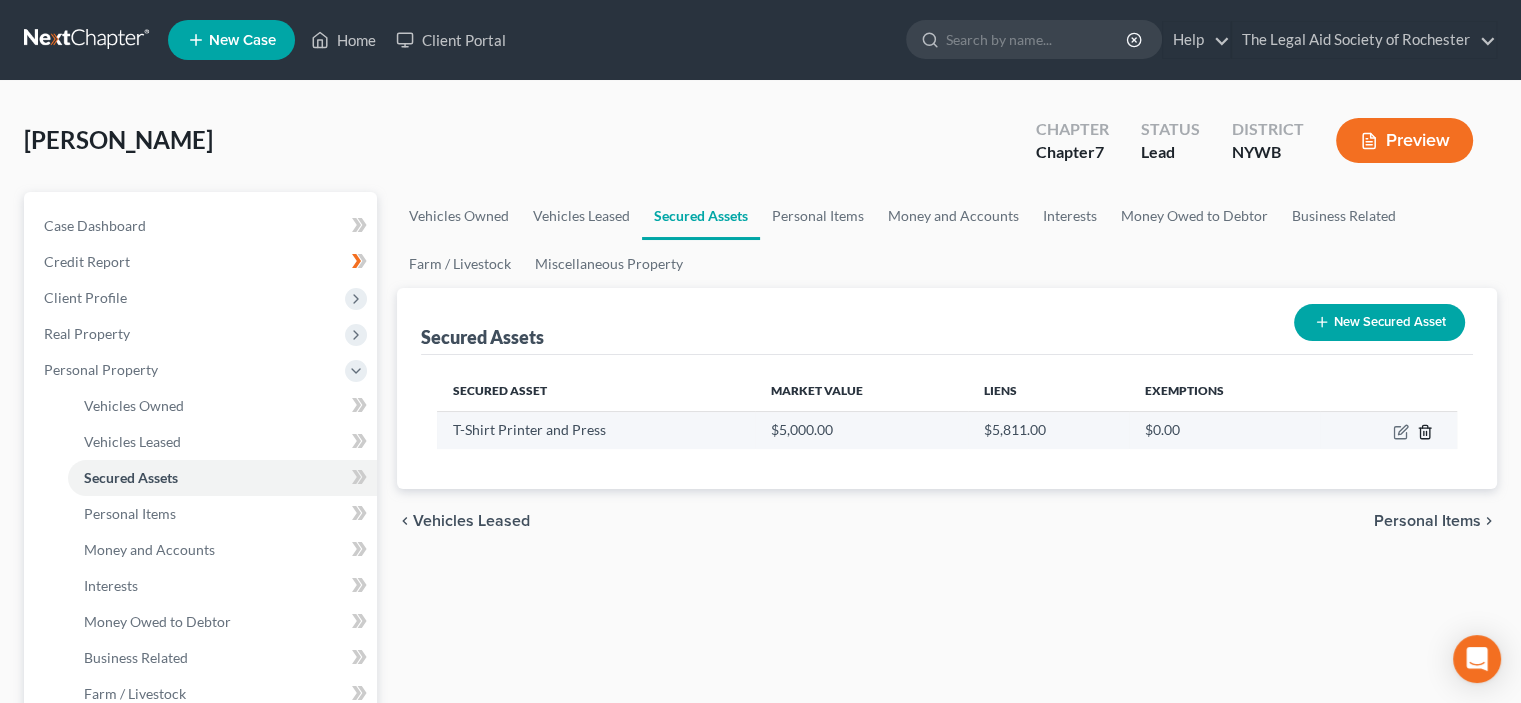 click 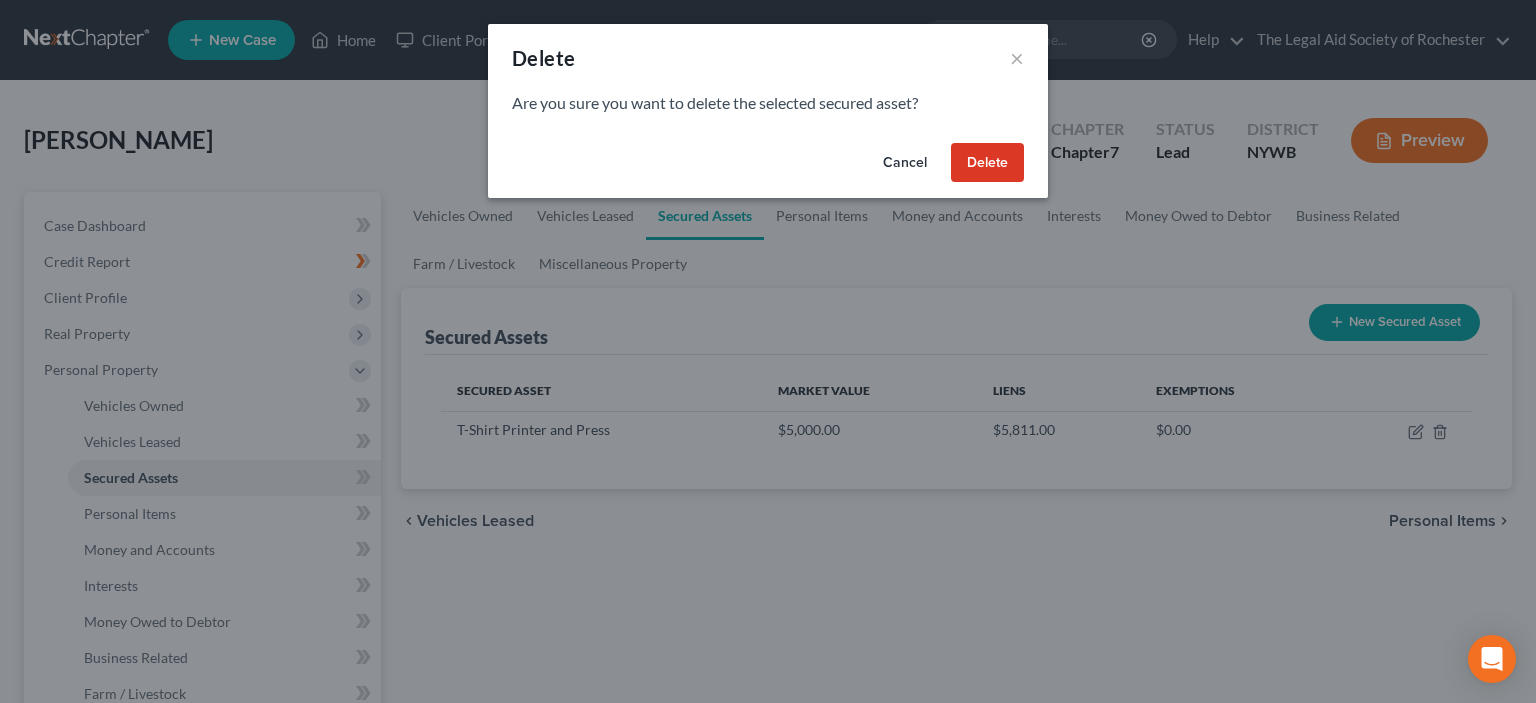 click on "Cancel" at bounding box center [905, 163] 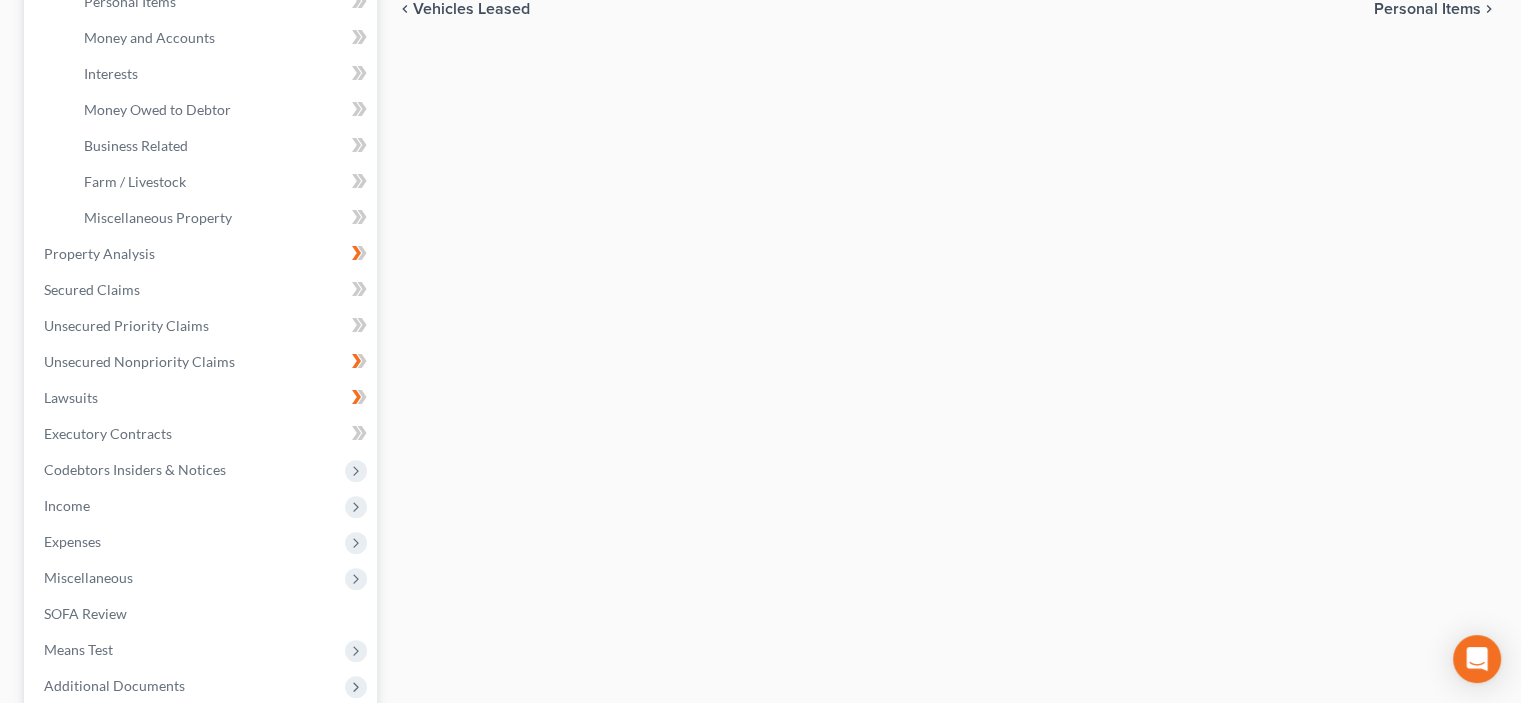 scroll, scrollTop: 516, scrollLeft: 0, axis: vertical 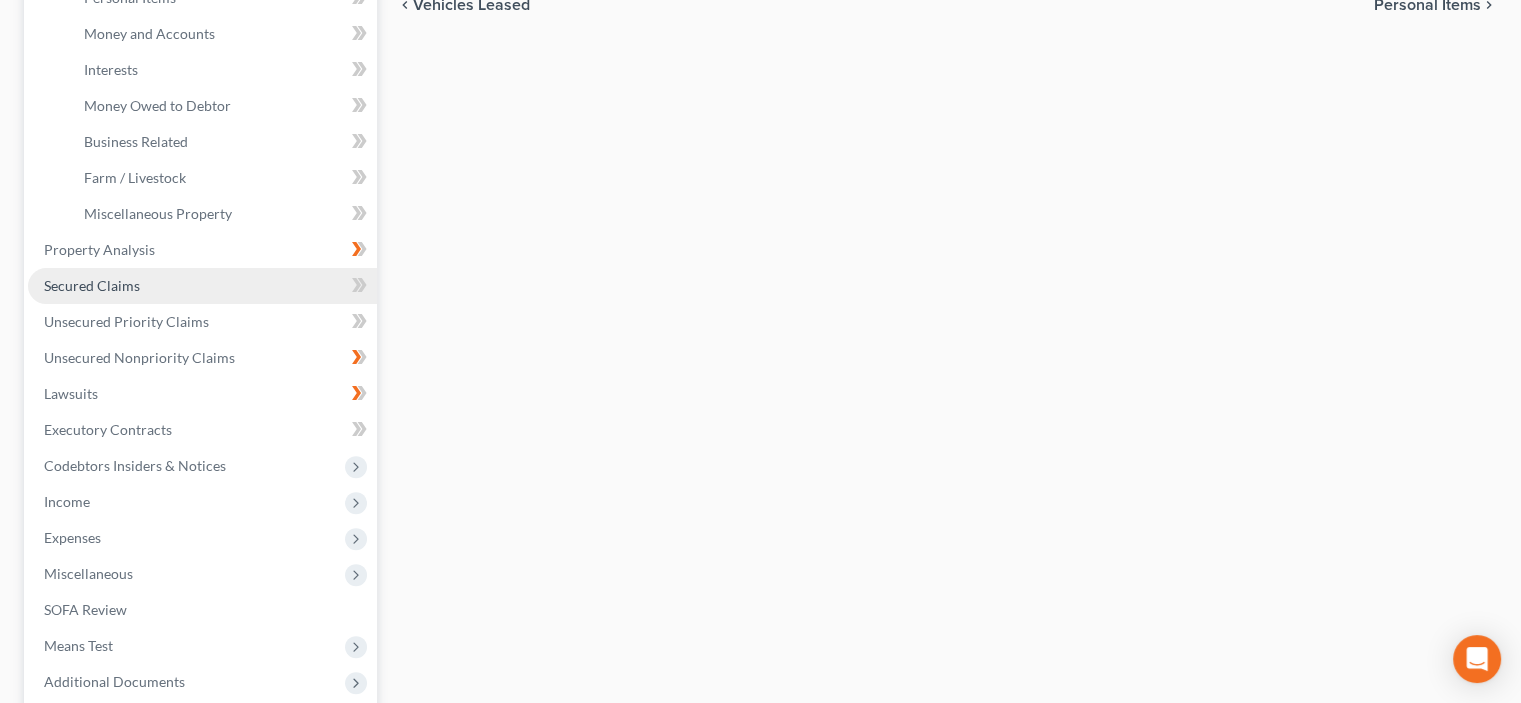 click on "Secured Claims" at bounding box center (202, 286) 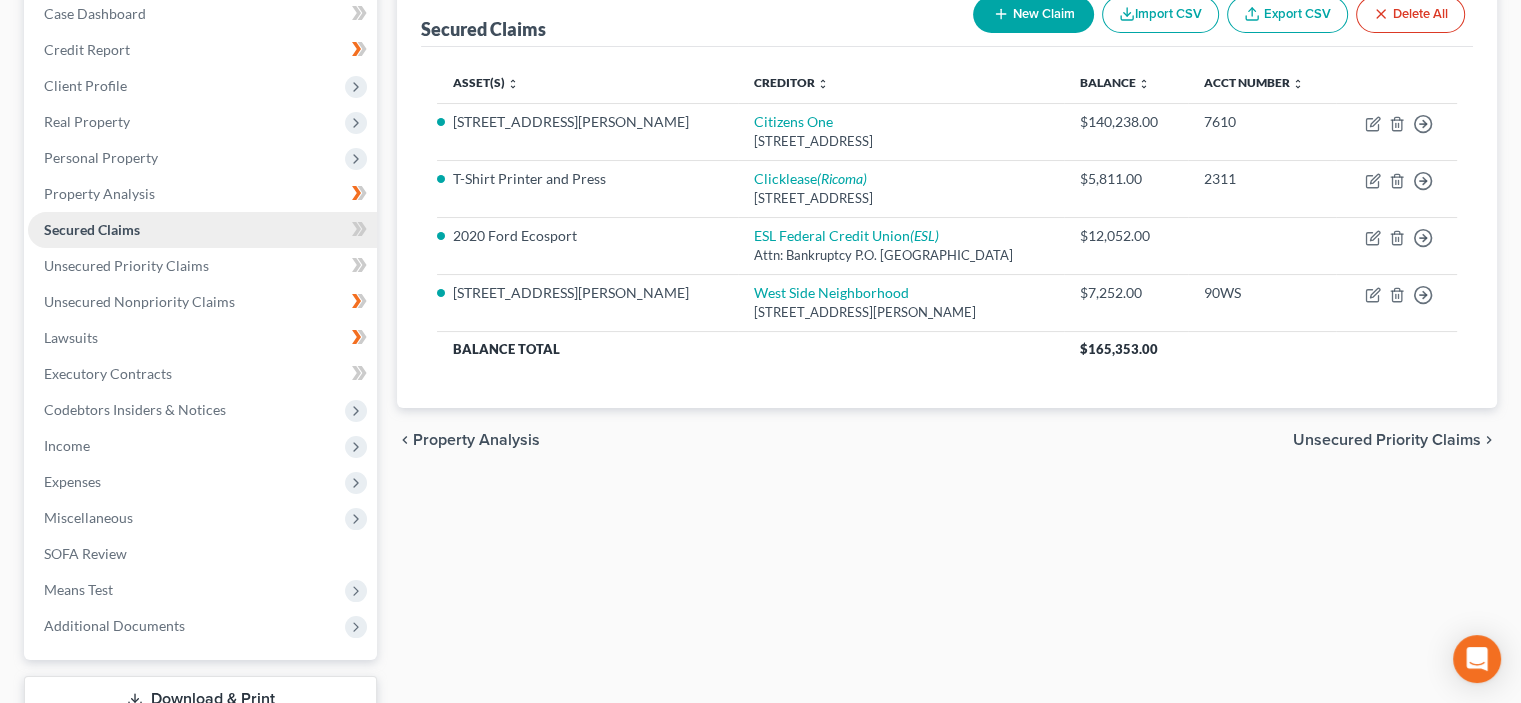 scroll, scrollTop: 0, scrollLeft: 0, axis: both 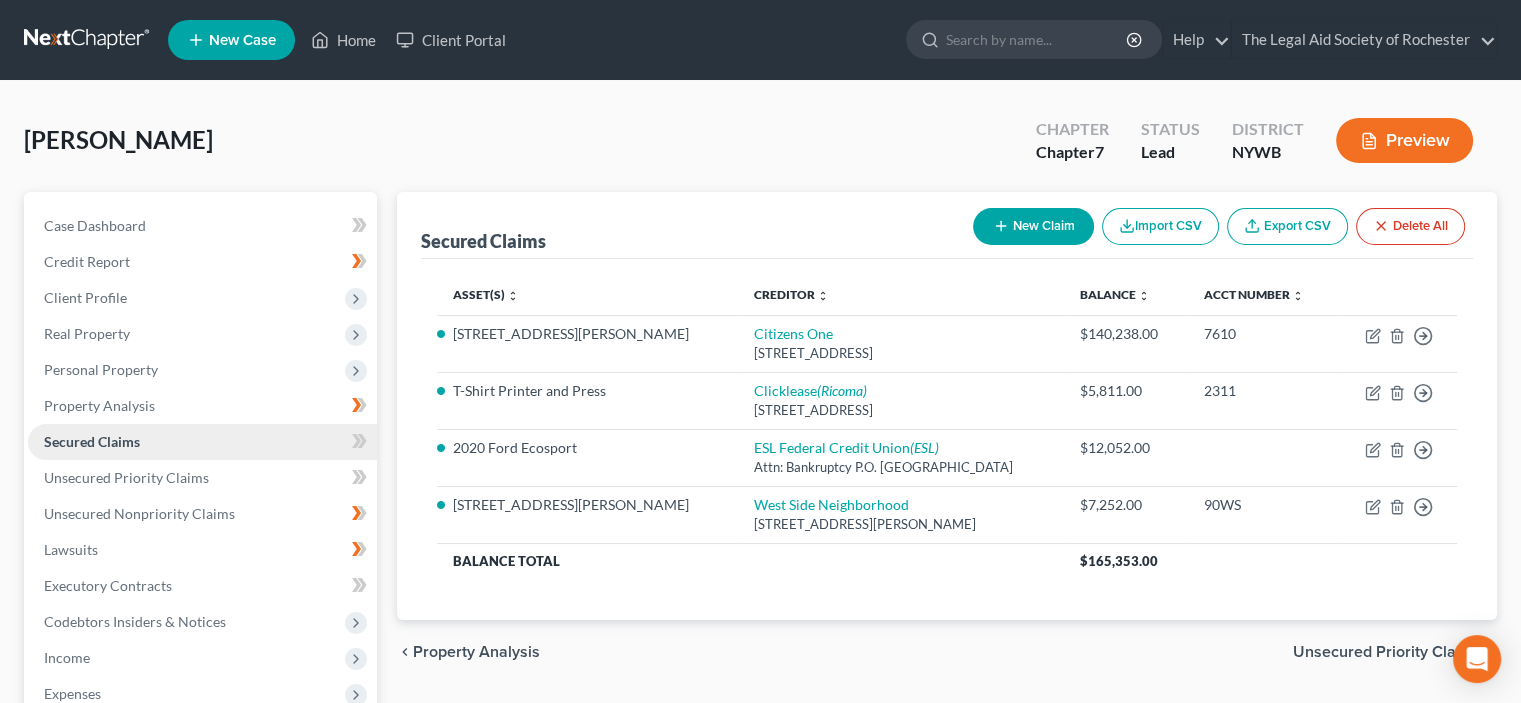 click on "Secured Claims" at bounding box center (92, 441) 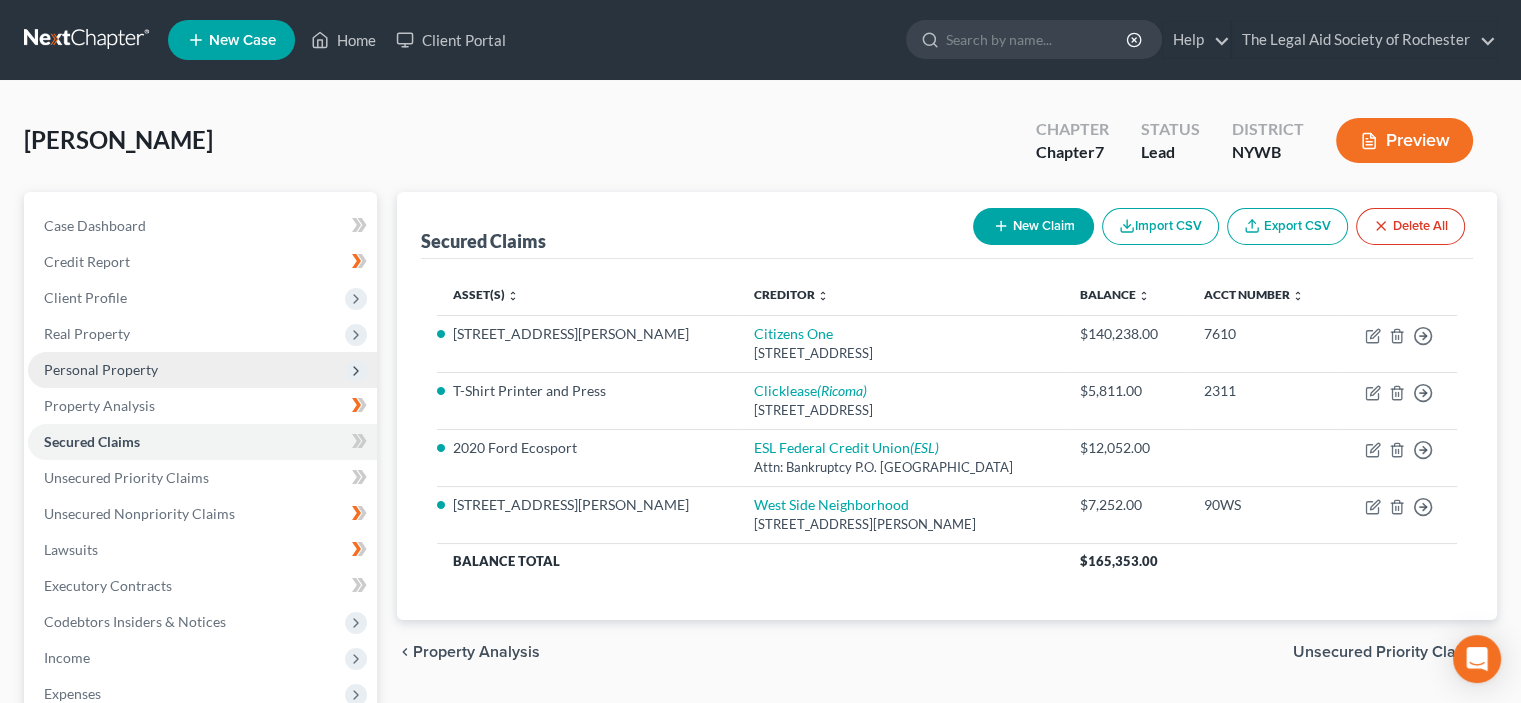 click on "Personal Property" at bounding box center (101, 369) 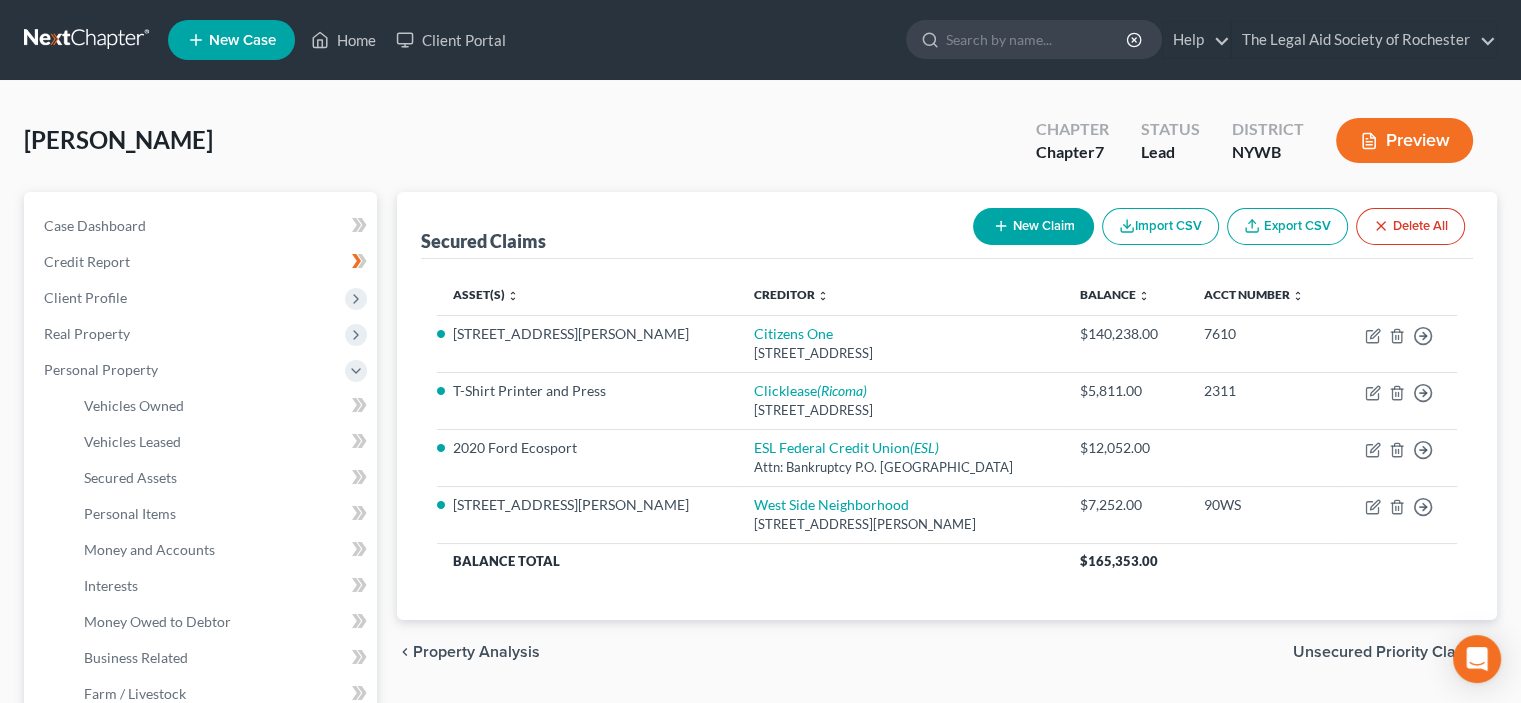 scroll, scrollTop: 234, scrollLeft: 0, axis: vertical 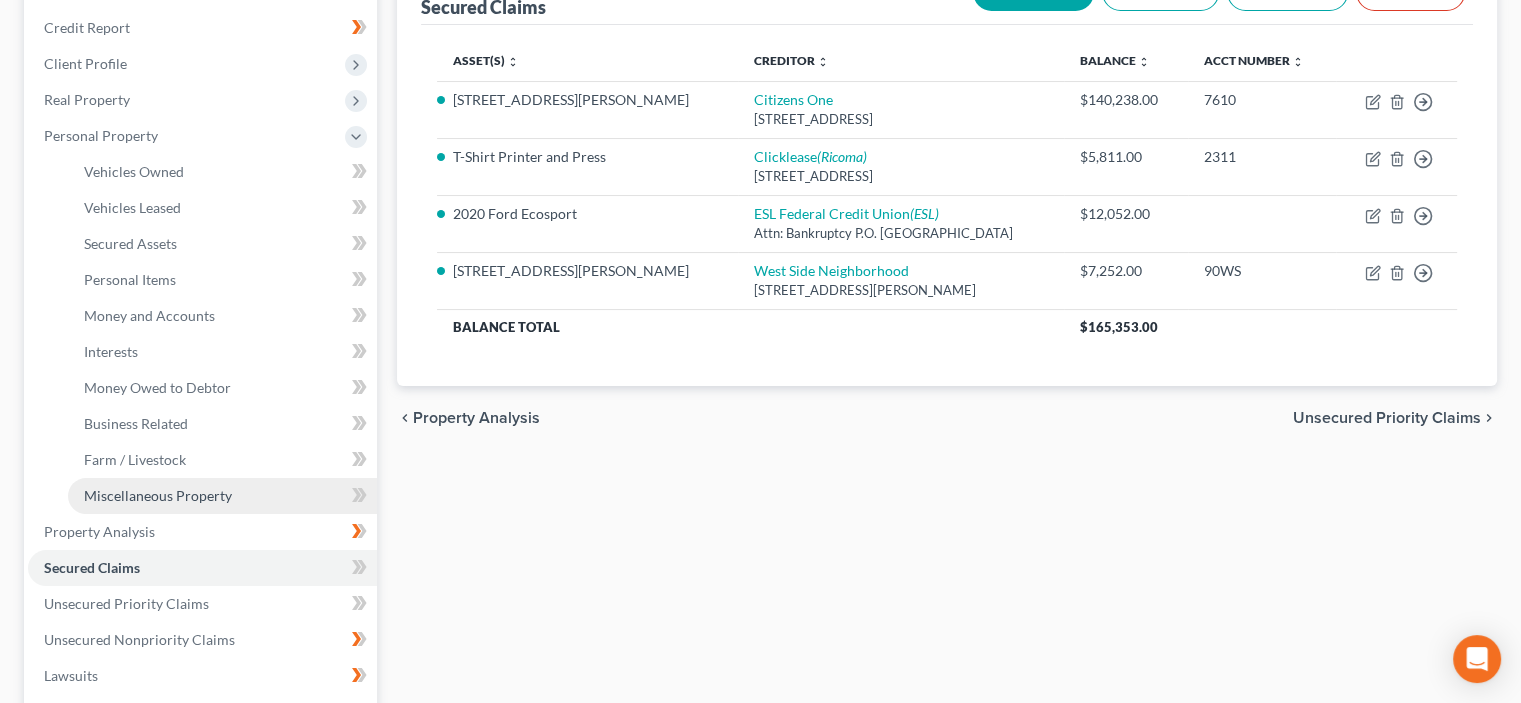 click on "Miscellaneous Property" at bounding box center (158, 495) 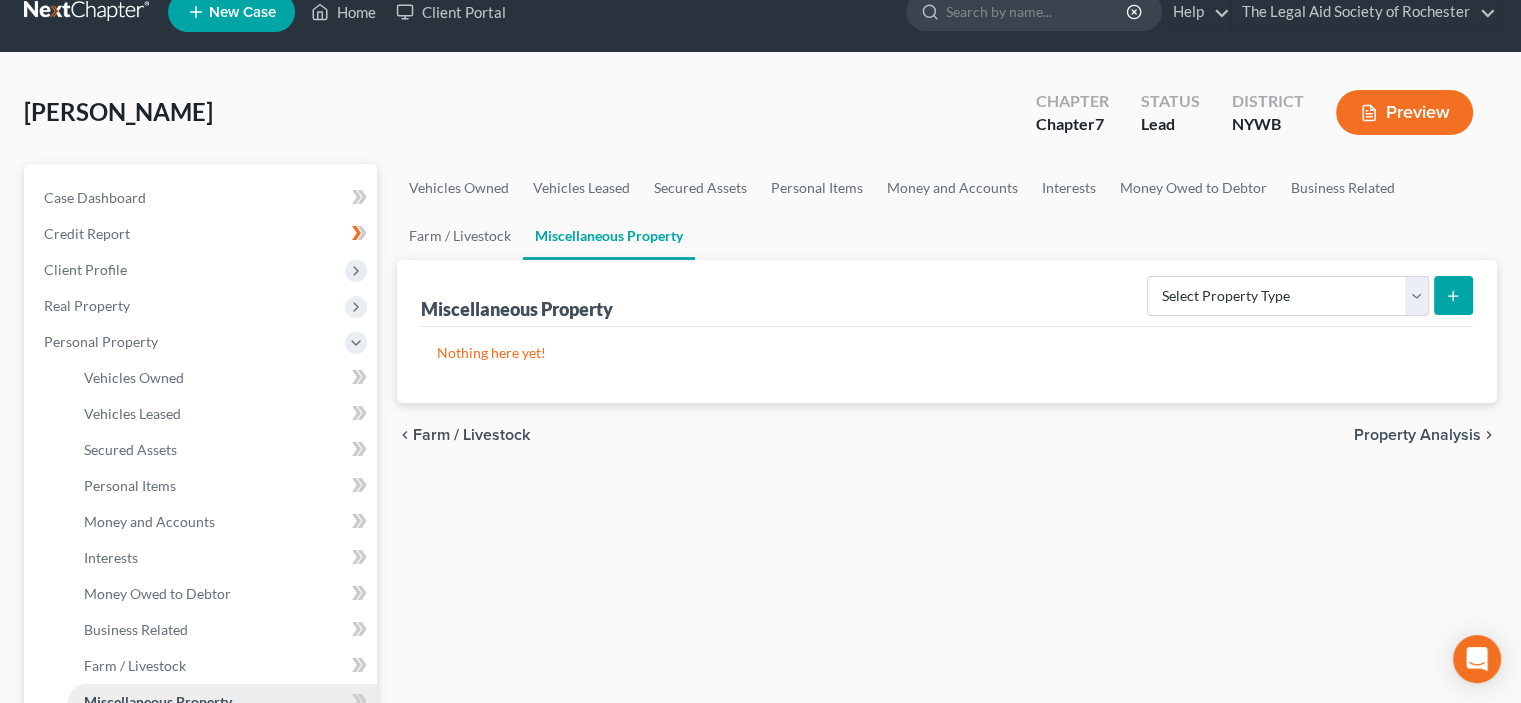 scroll, scrollTop: 0, scrollLeft: 0, axis: both 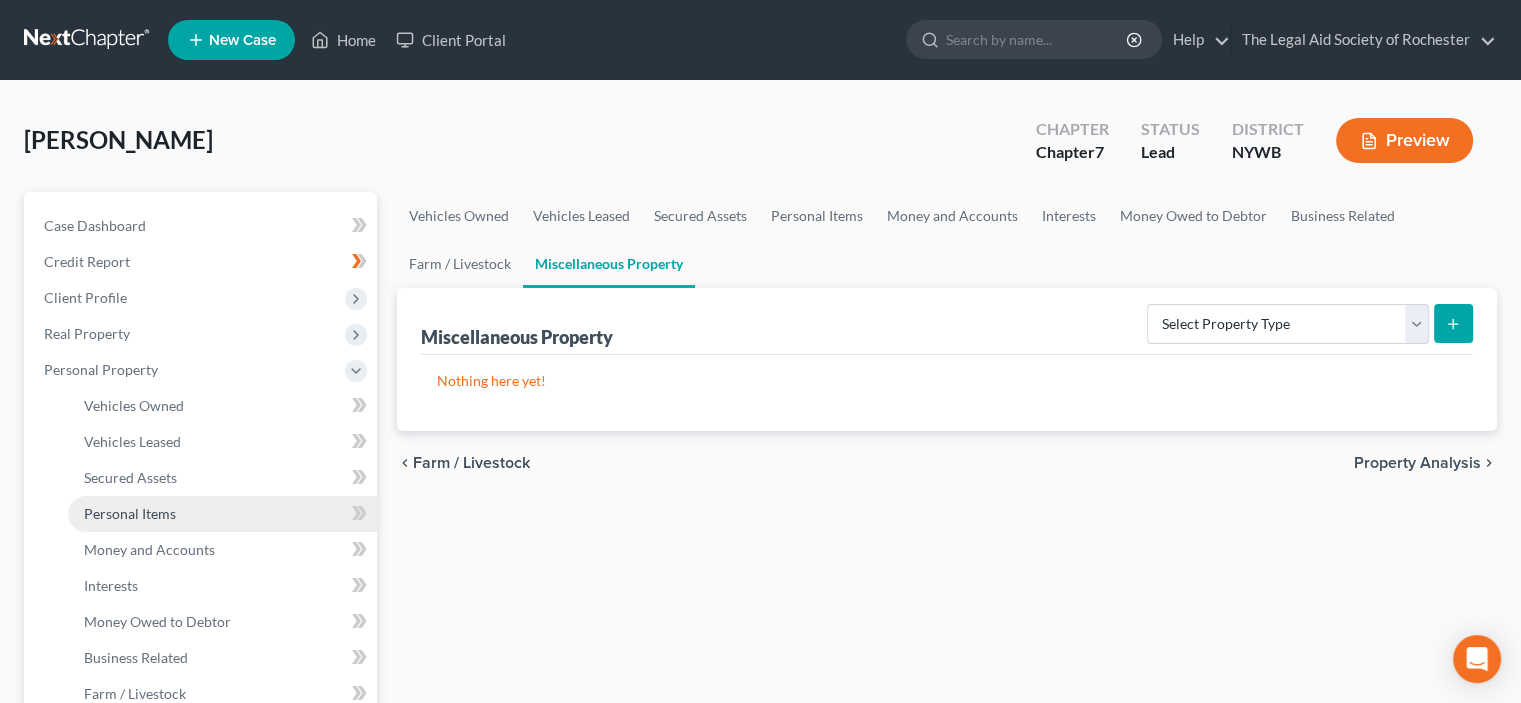 click on "Personal Items" at bounding box center [130, 513] 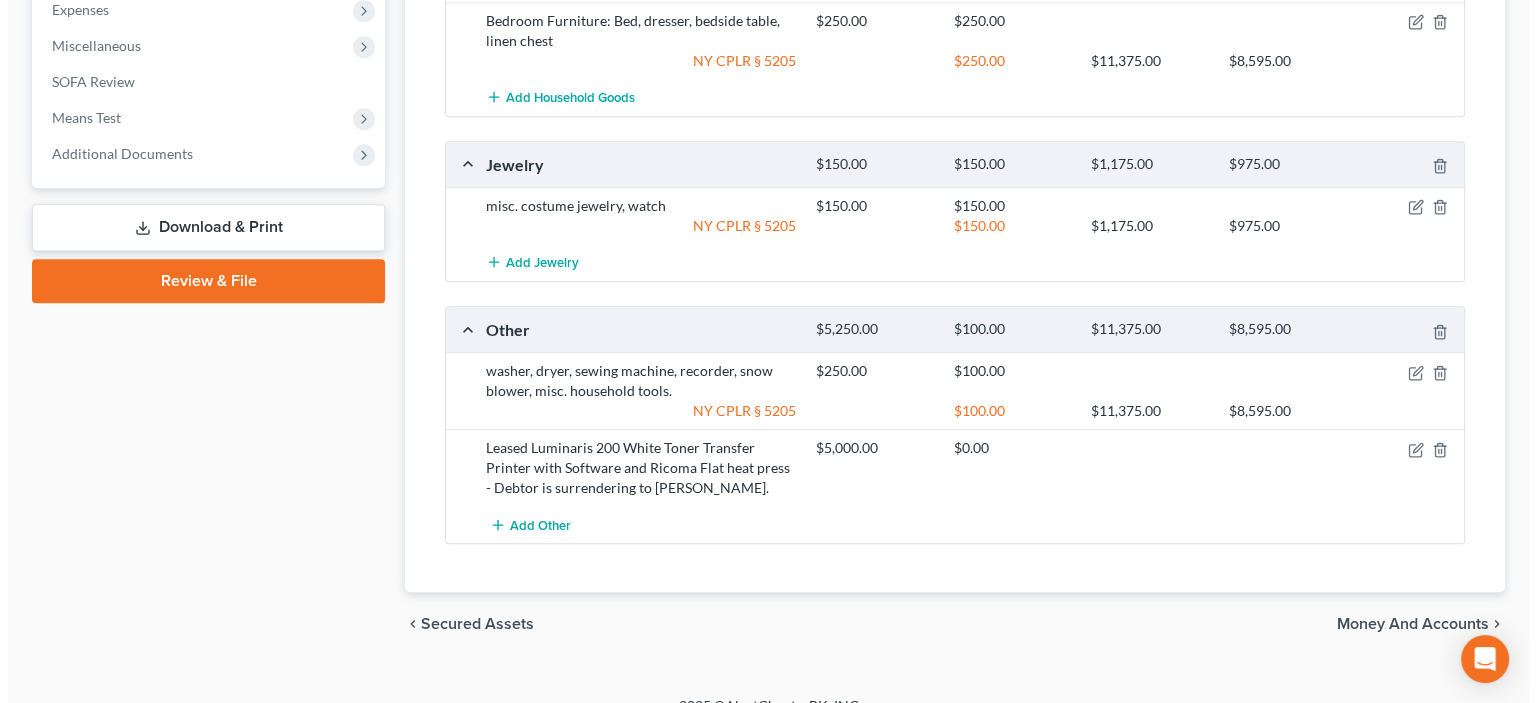 scroll, scrollTop: 1048, scrollLeft: 0, axis: vertical 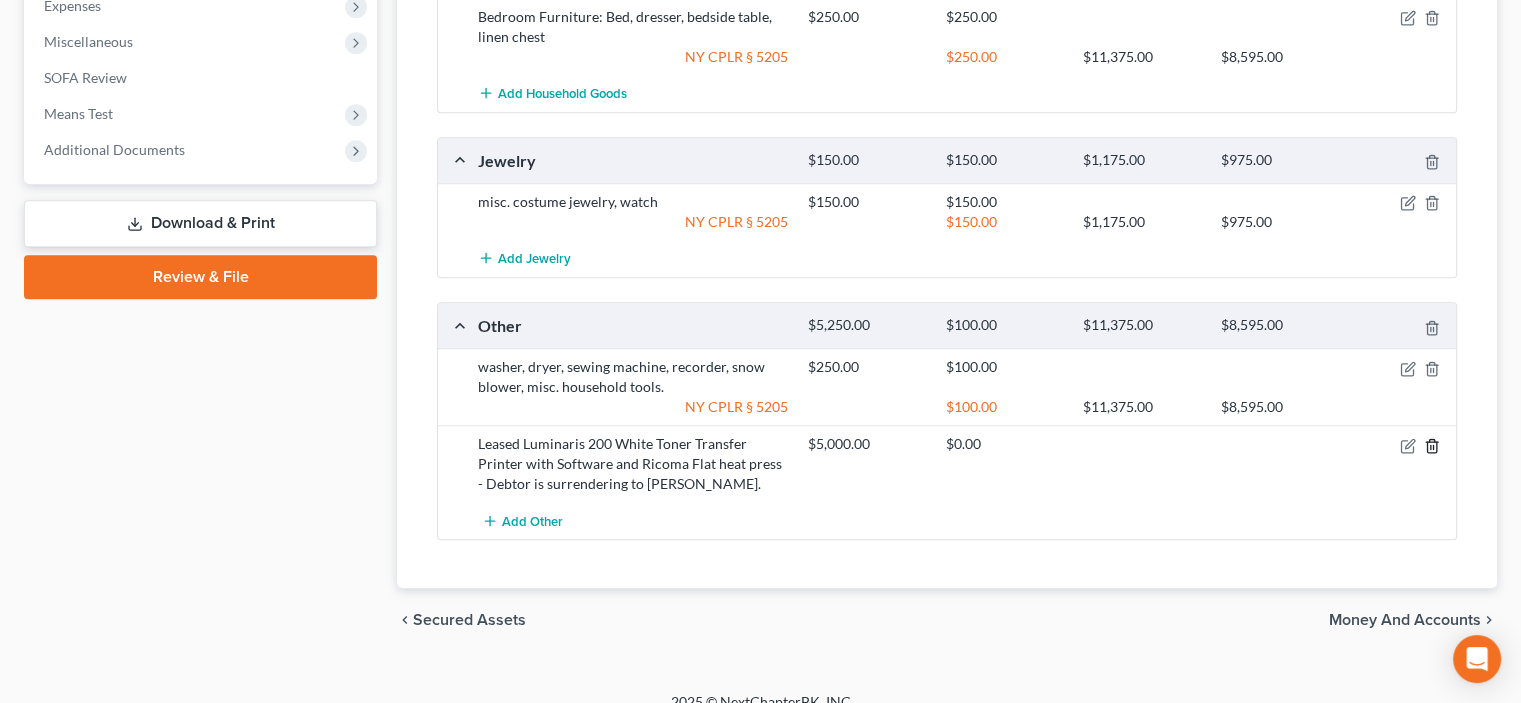 click 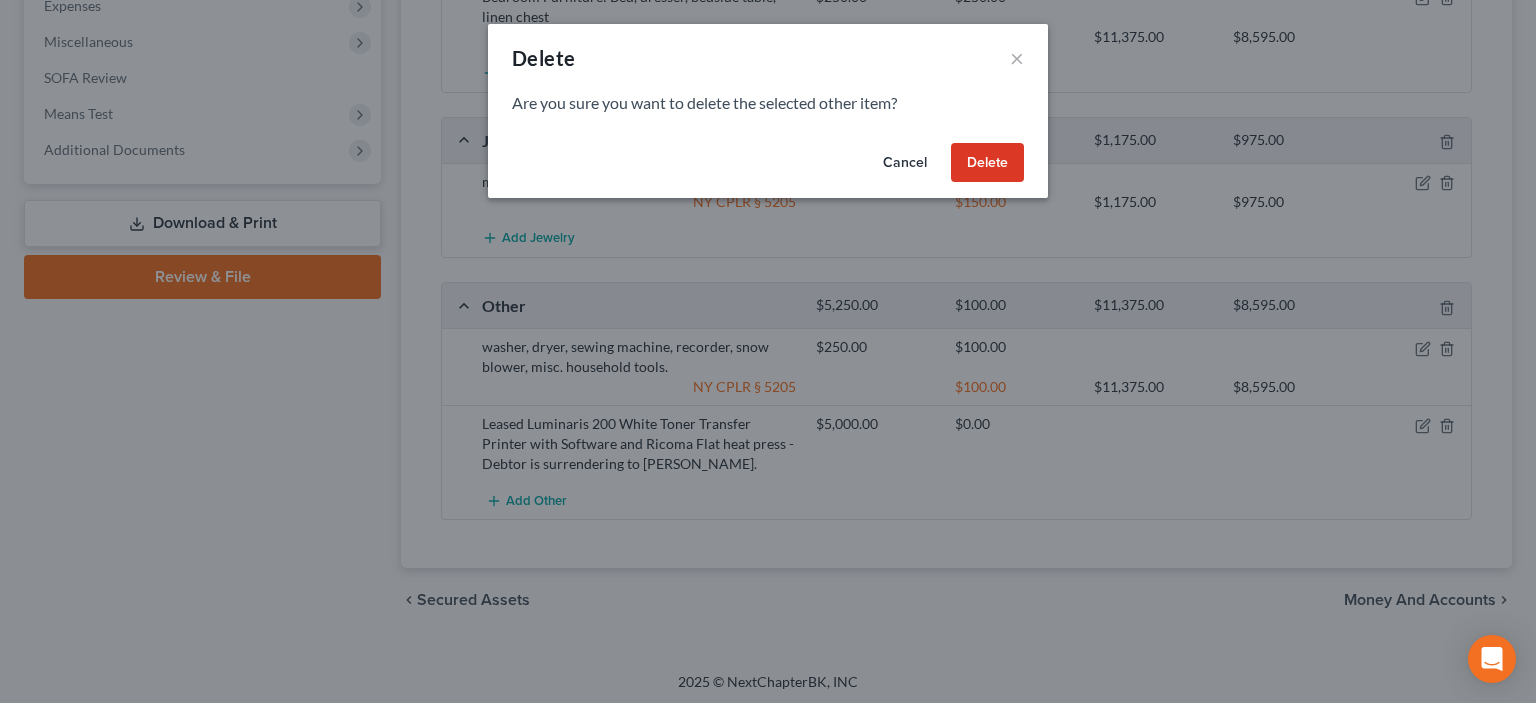click on "Delete" at bounding box center [987, 163] 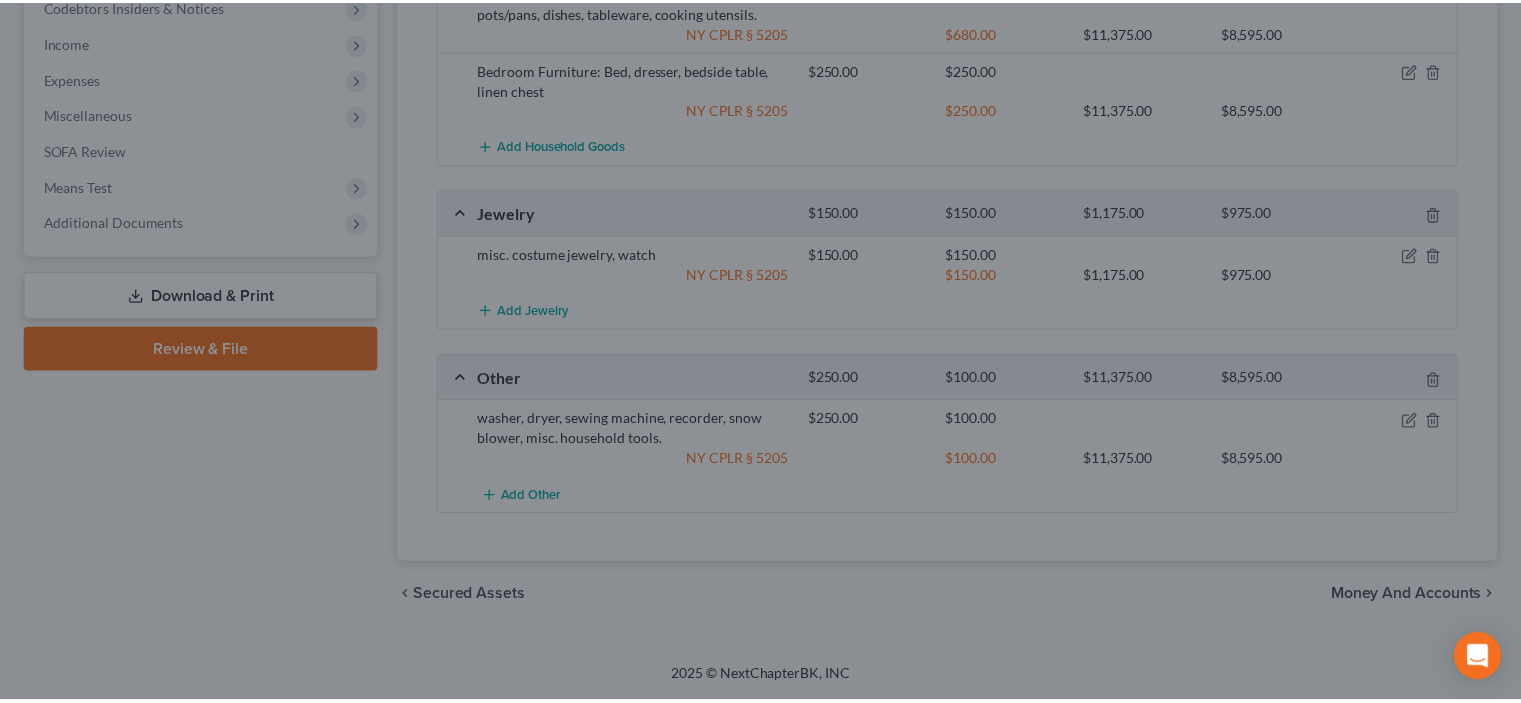 scroll, scrollTop: 971, scrollLeft: 0, axis: vertical 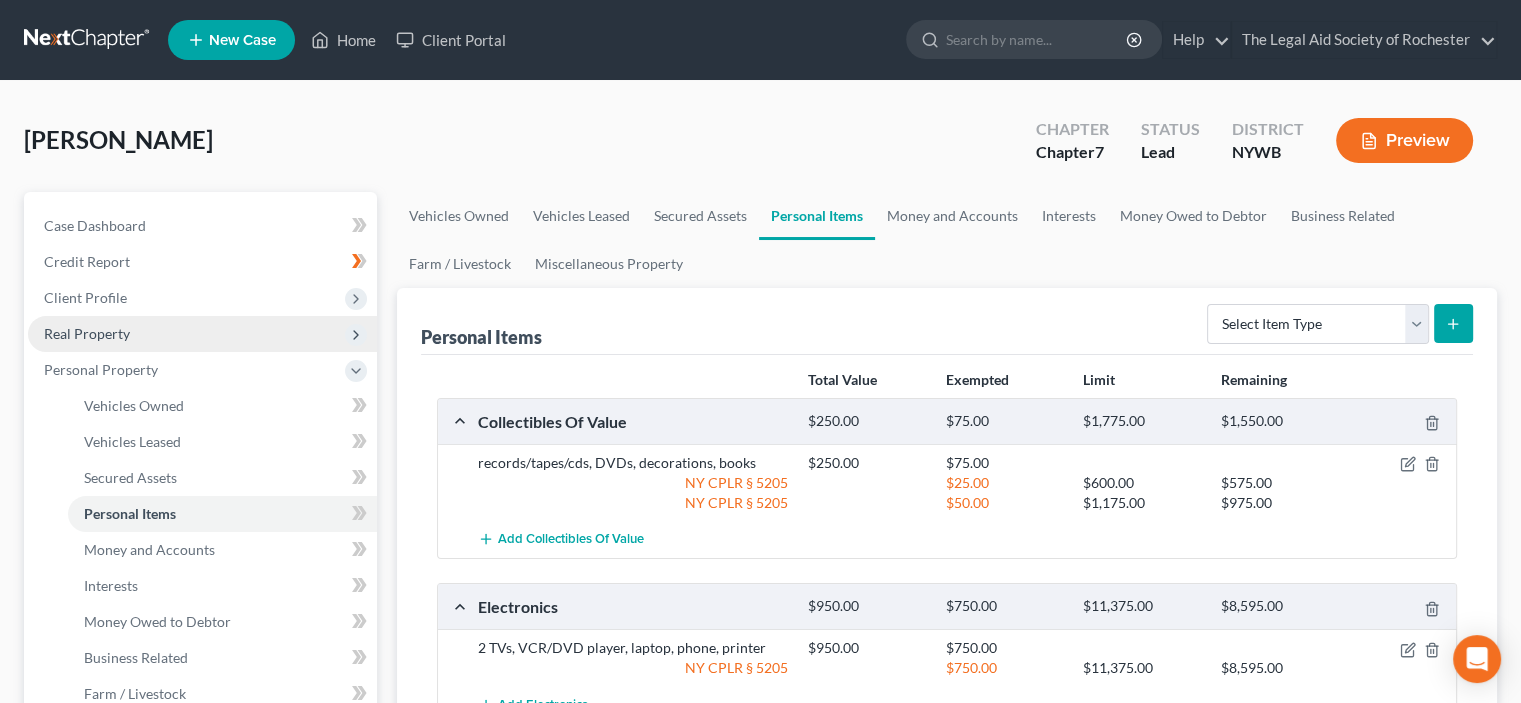 click on "Real Property" at bounding box center (87, 333) 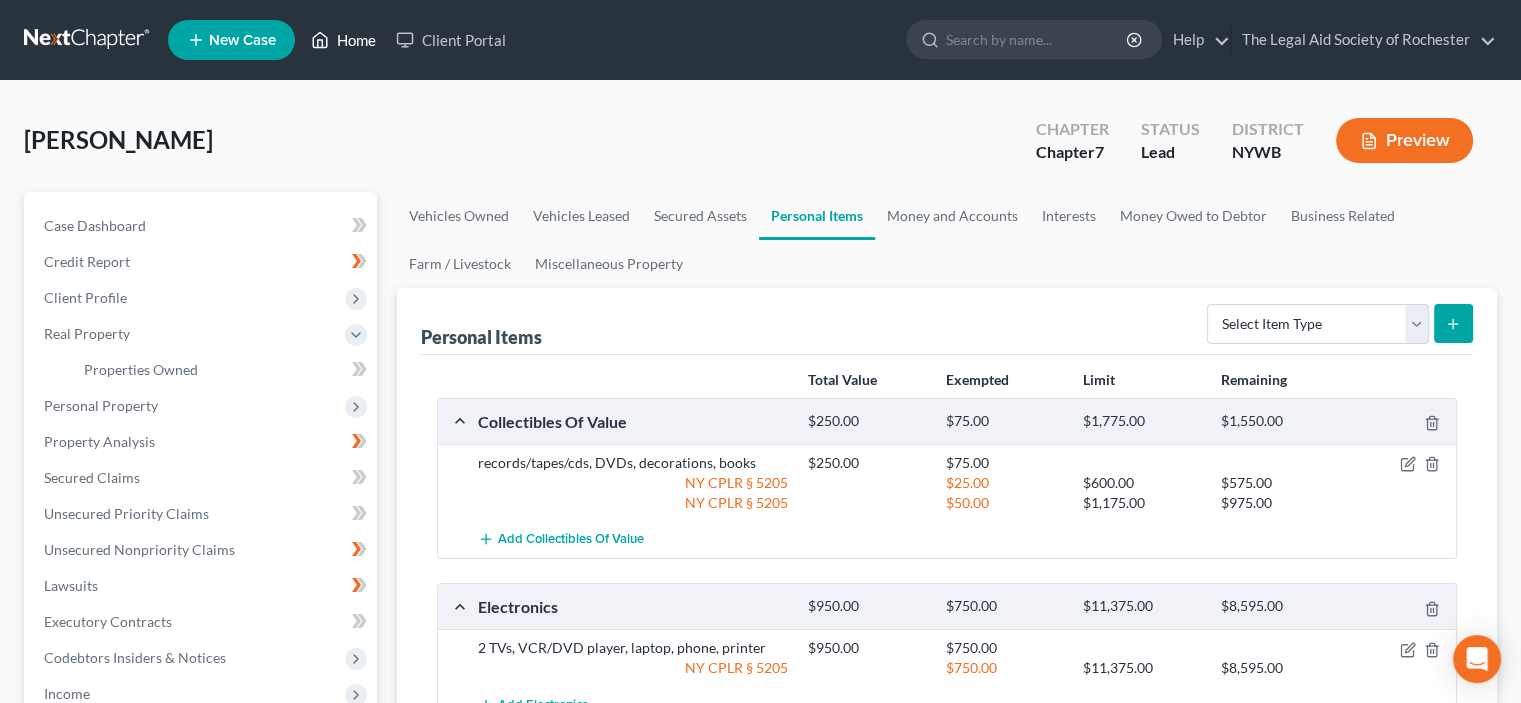 click on "Home" at bounding box center [343, 40] 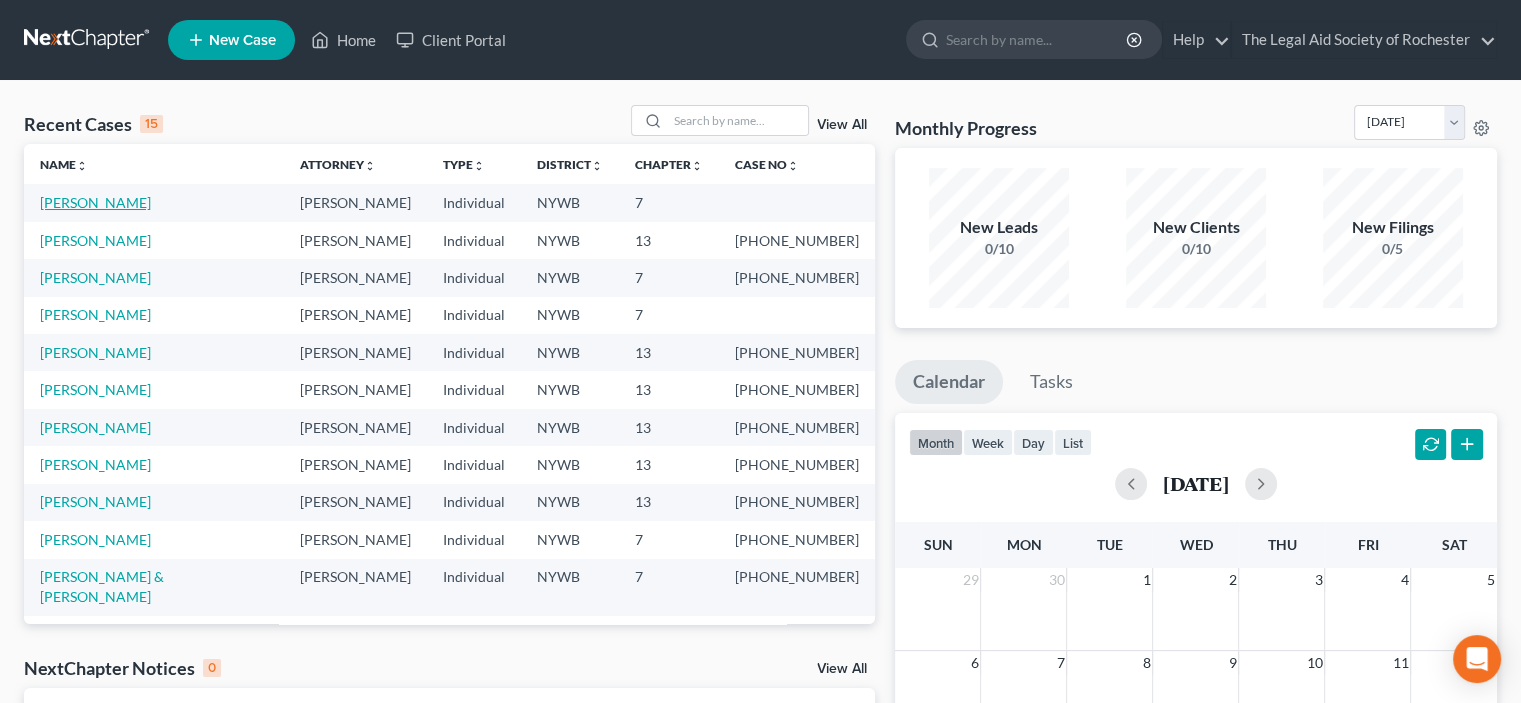 click on "[PERSON_NAME]" at bounding box center [95, 202] 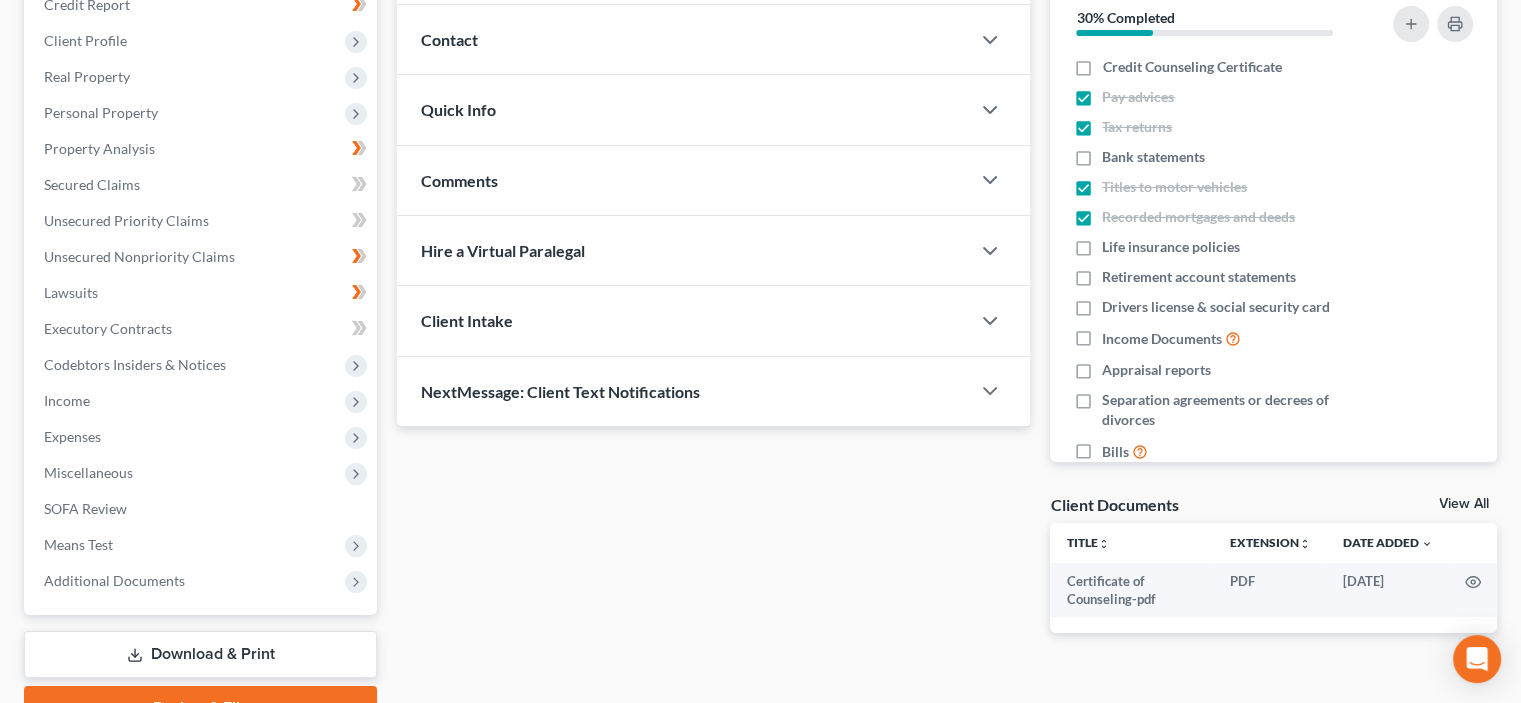 scroll, scrollTop: 304, scrollLeft: 0, axis: vertical 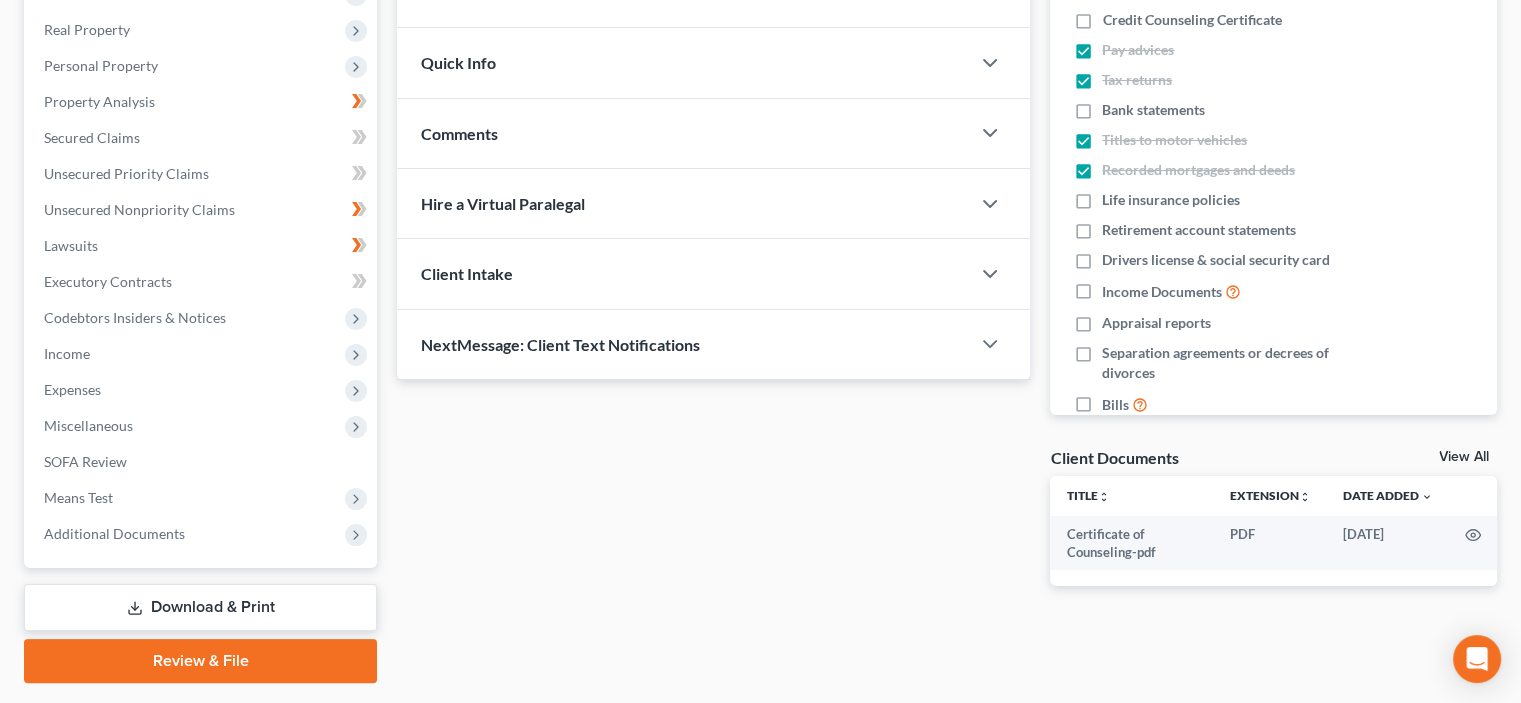 click on "Download & Print" at bounding box center [200, 607] 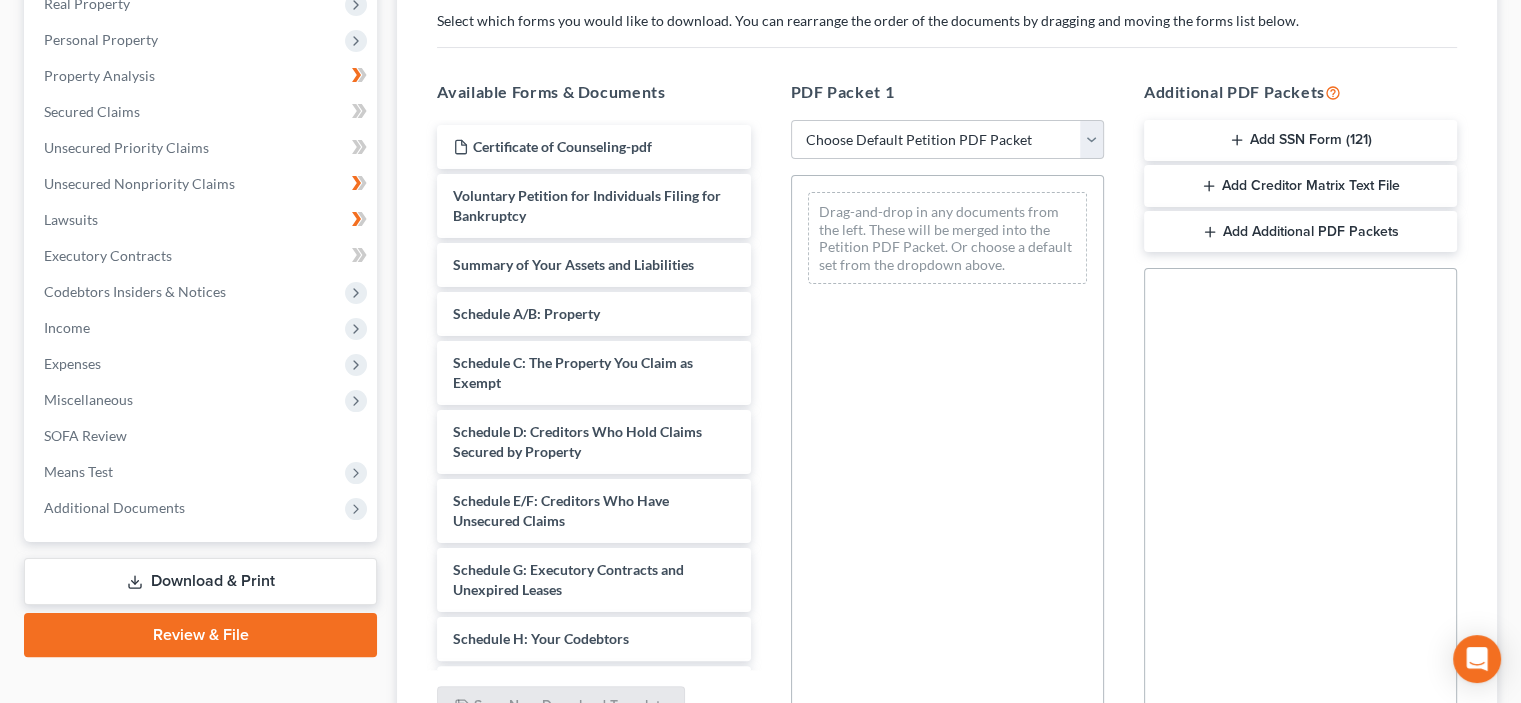 scroll, scrollTop: 391, scrollLeft: 0, axis: vertical 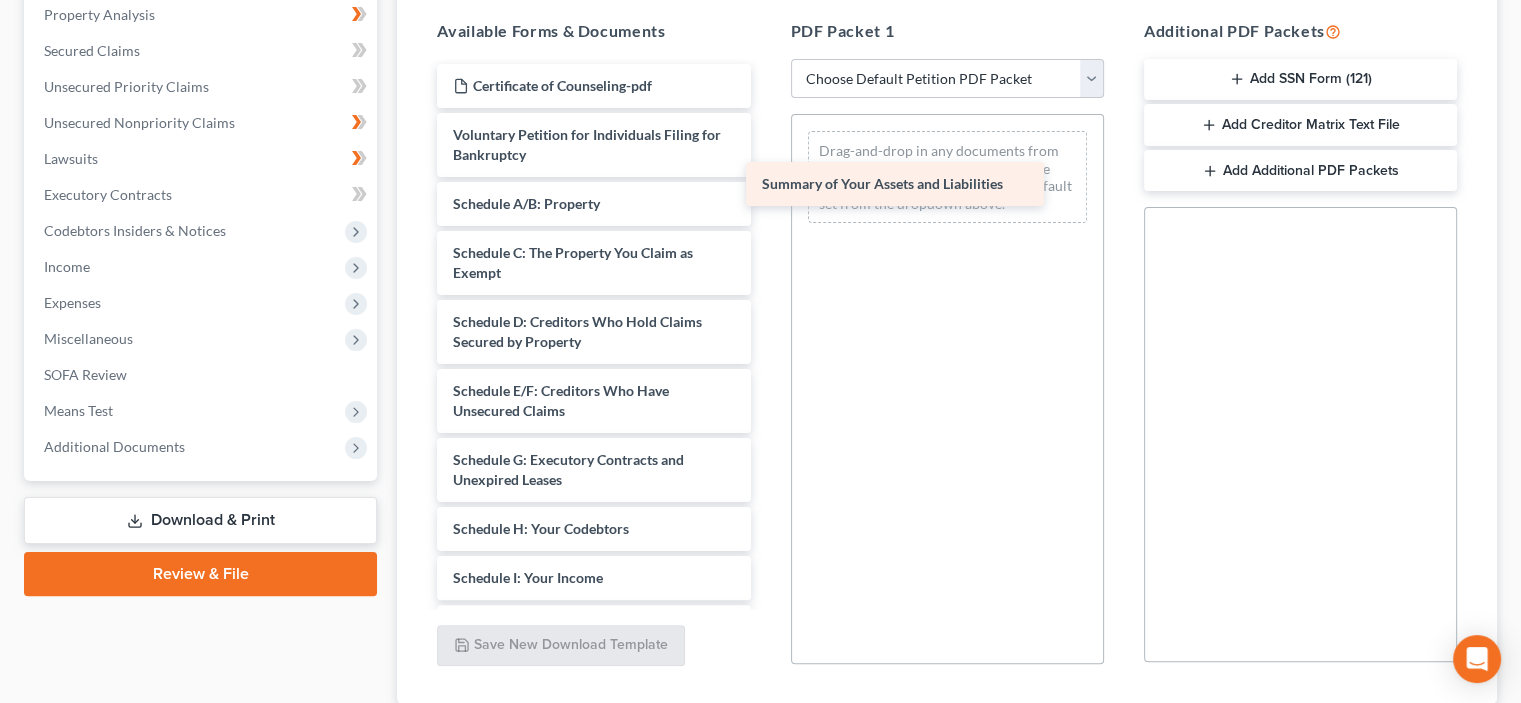 drag, startPoint x: 527, startPoint y: 192, endPoint x: 836, endPoint y: 174, distance: 309.52383 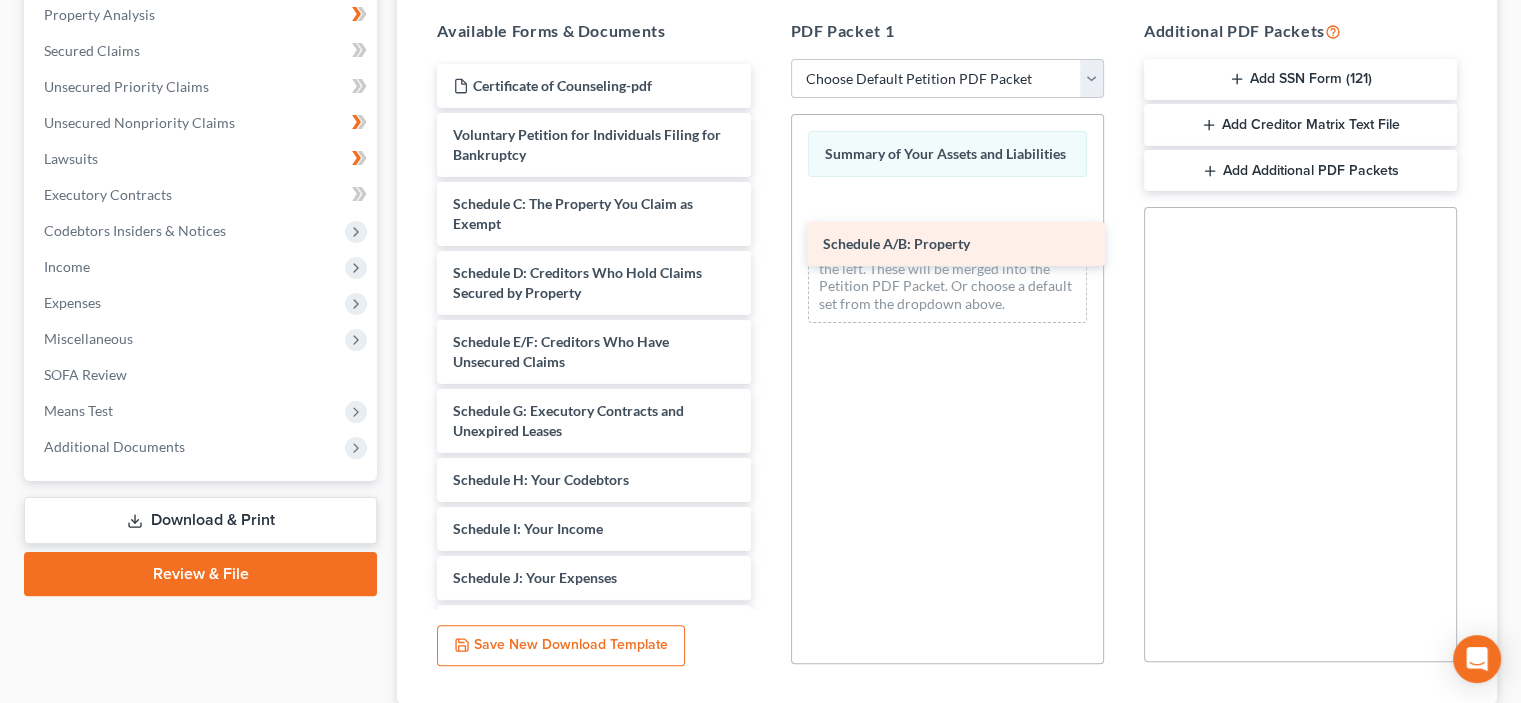 drag, startPoint x: 586, startPoint y: 194, endPoint x: 956, endPoint y: 236, distance: 372.37616 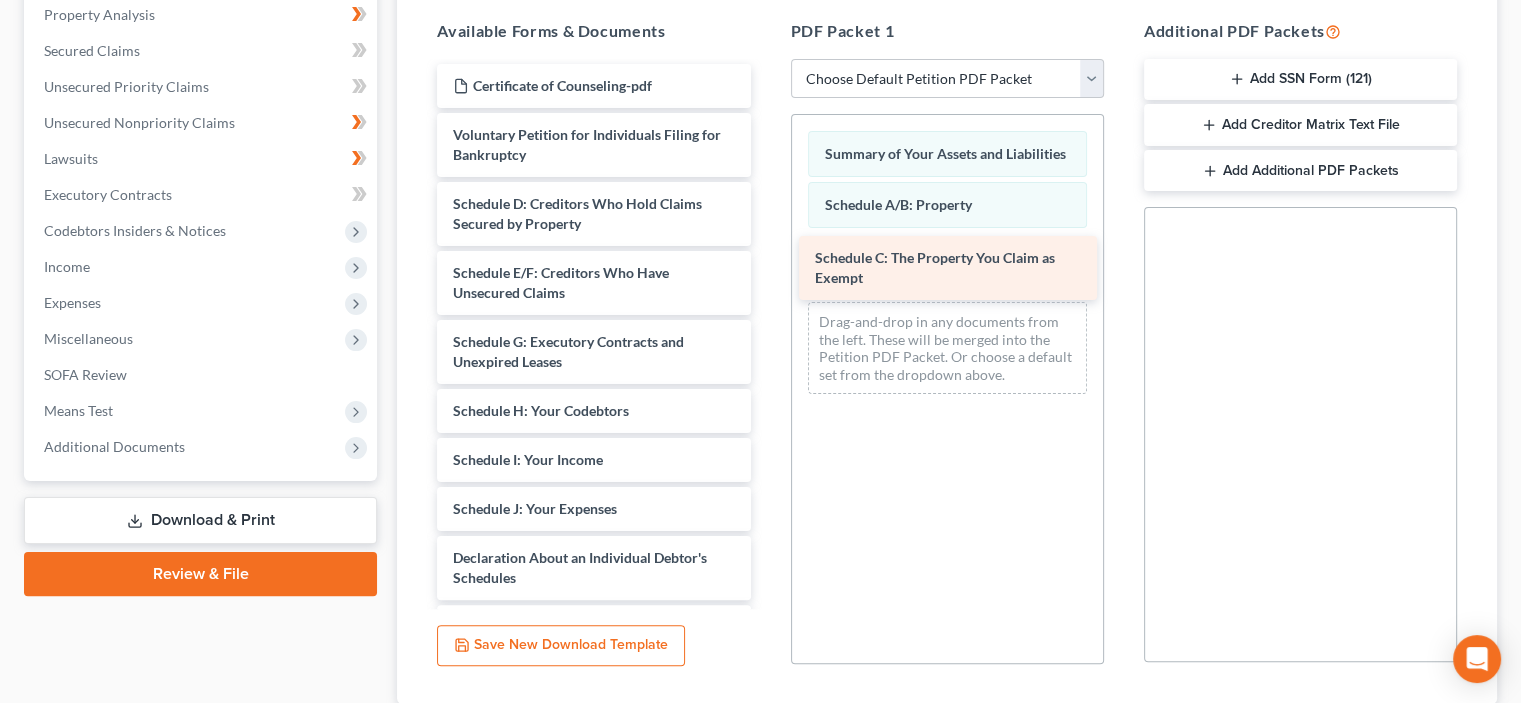 drag, startPoint x: 579, startPoint y: 219, endPoint x: 945, endPoint y: 275, distance: 370.25937 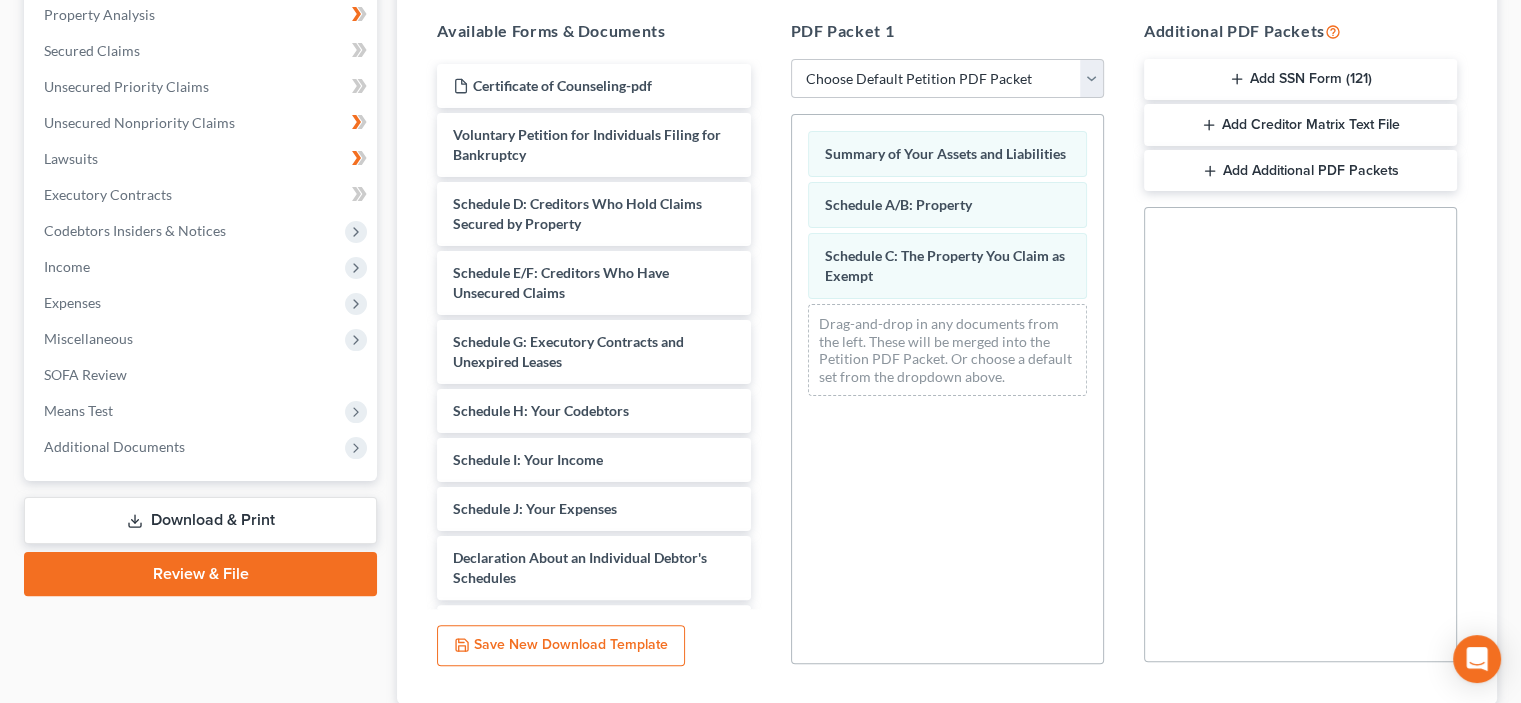 scroll, scrollTop: 530, scrollLeft: 0, axis: vertical 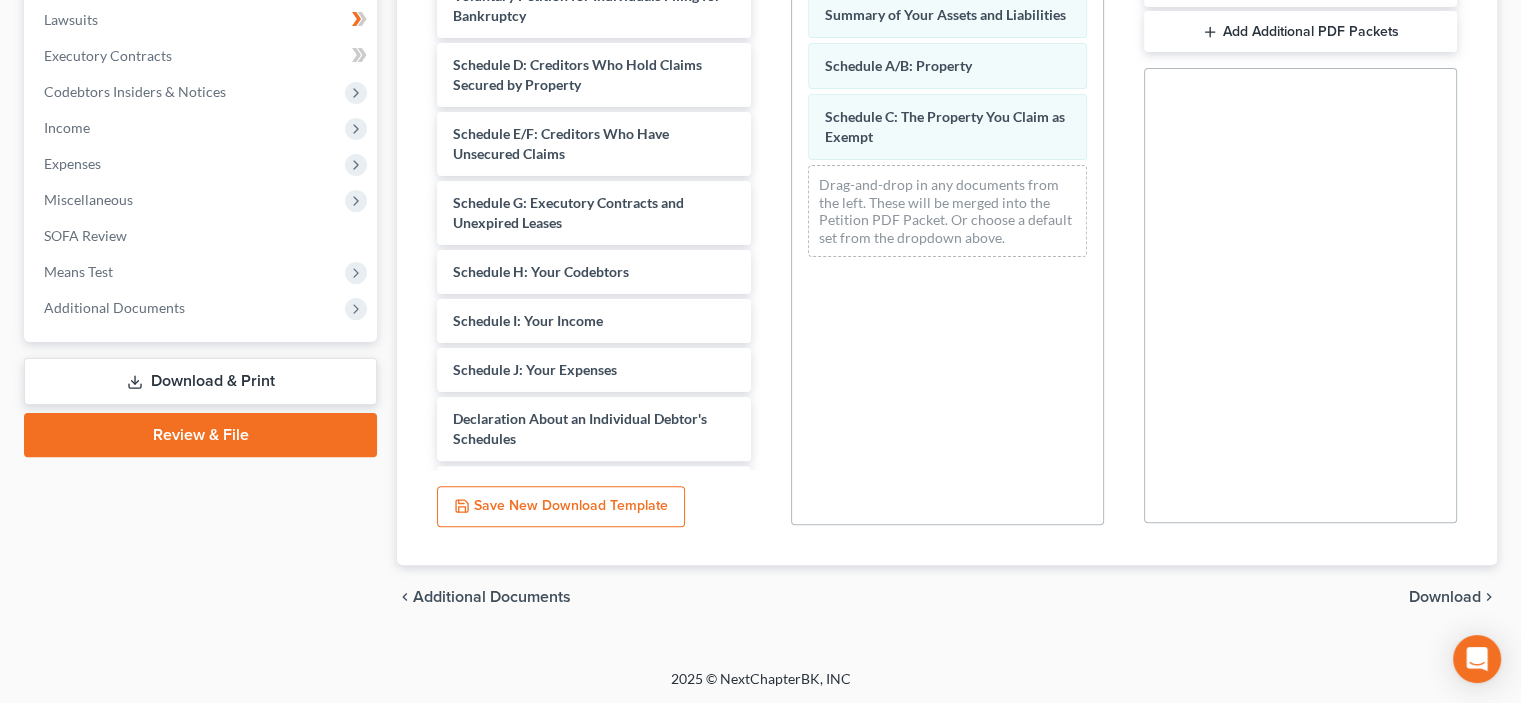 click on "Download" at bounding box center (1445, 597) 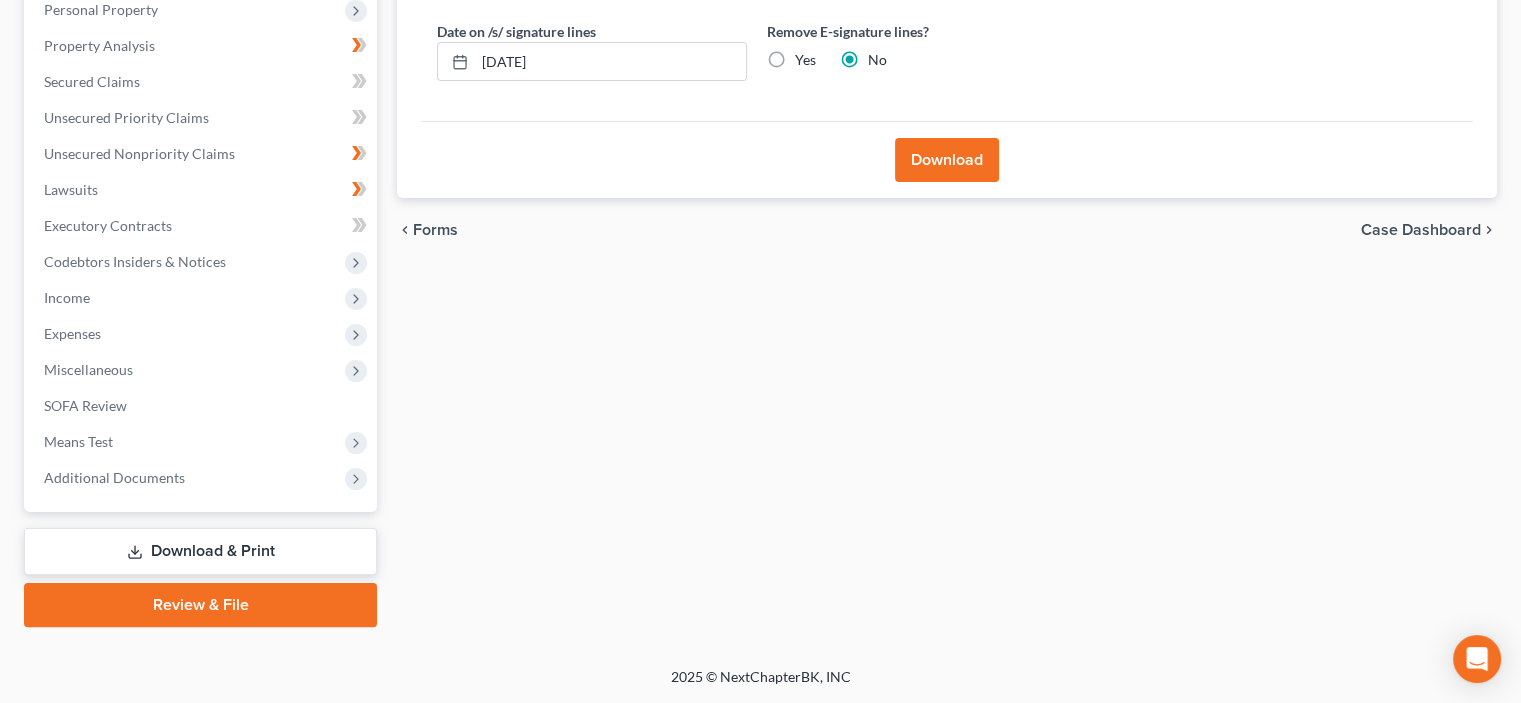 scroll, scrollTop: 358, scrollLeft: 0, axis: vertical 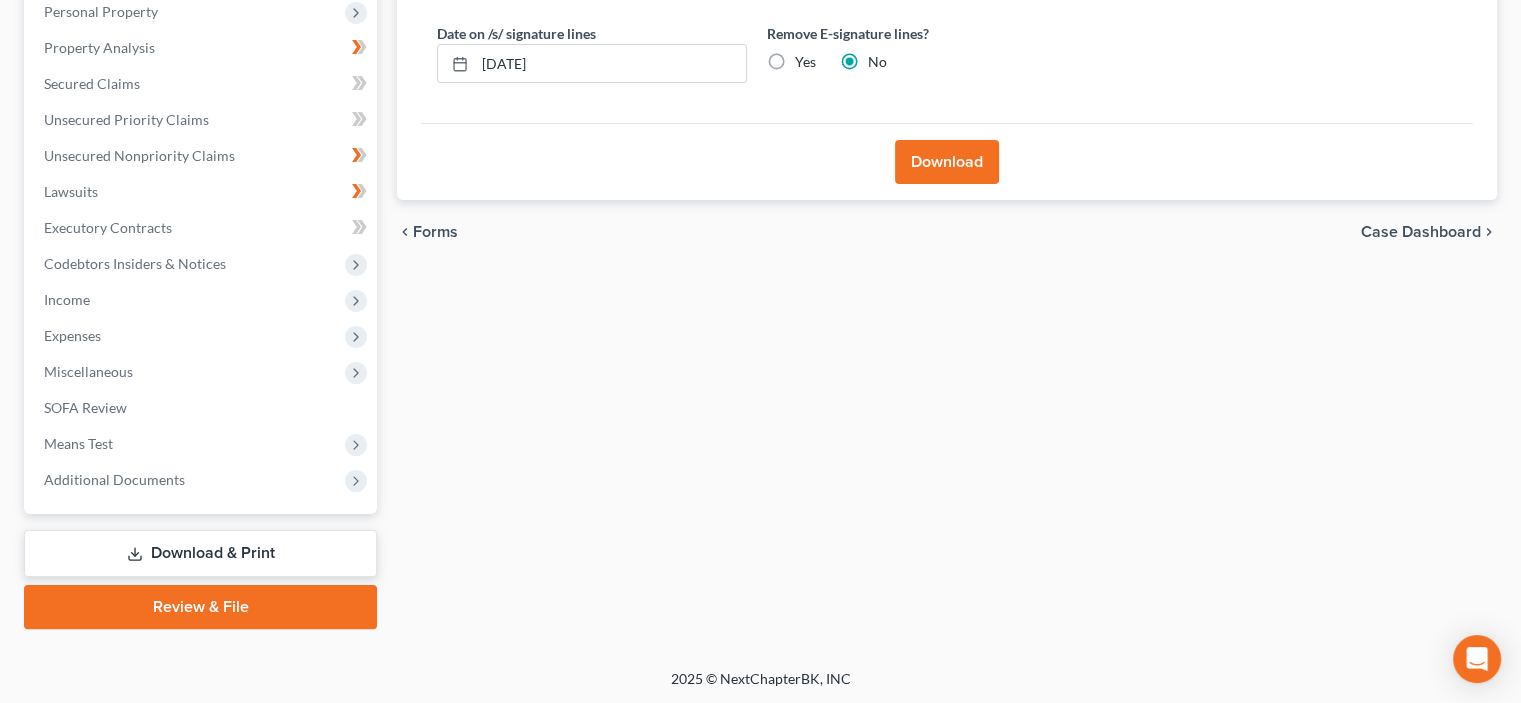 click on "Yes" at bounding box center (805, 62) 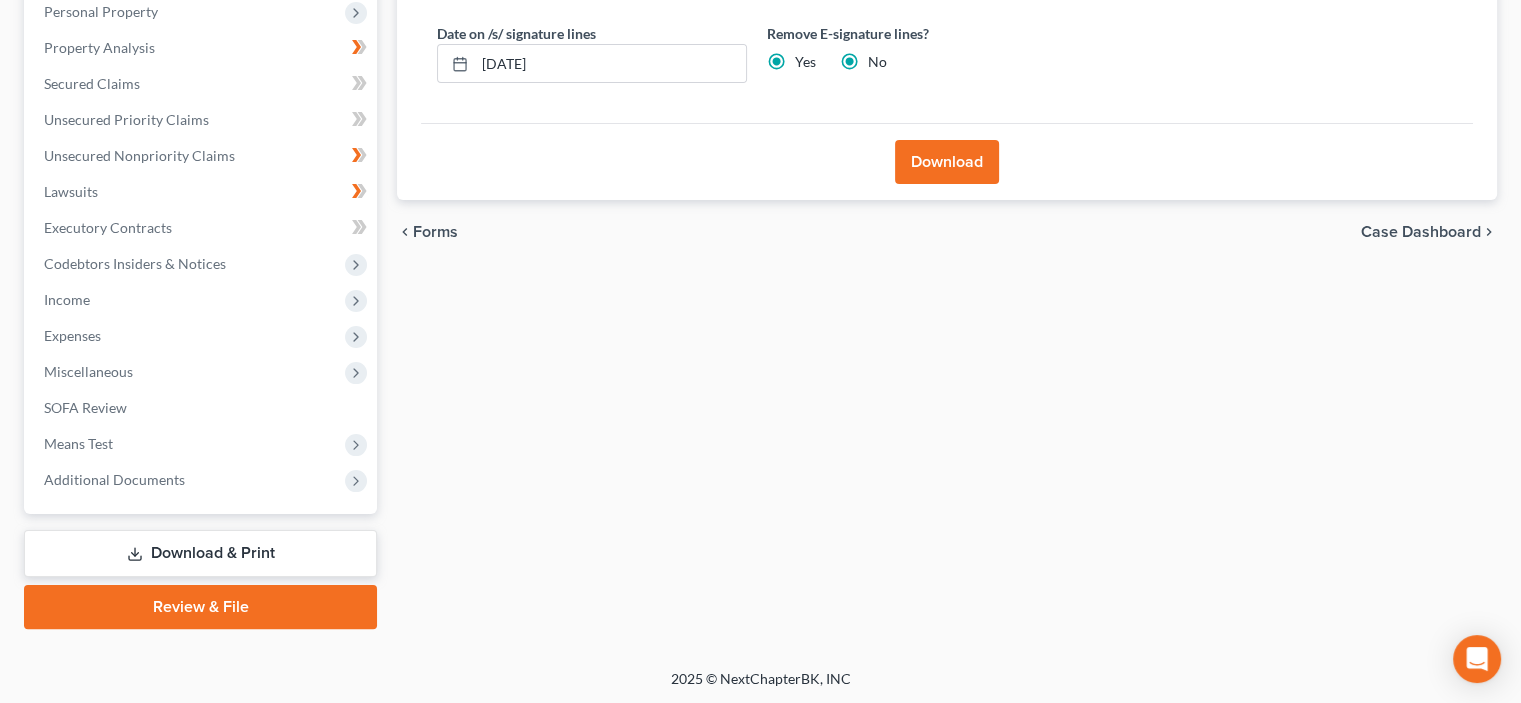 radio on "false" 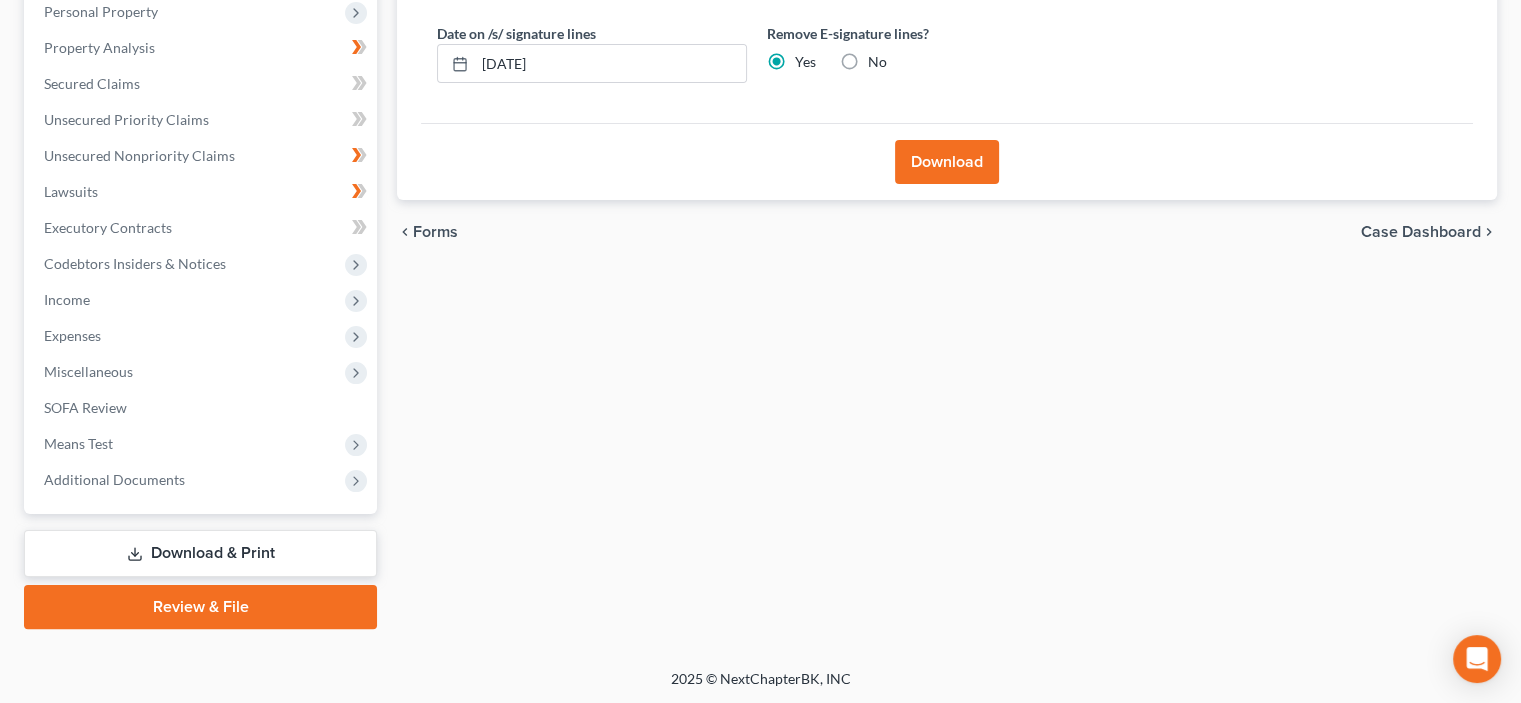 click on "Download" at bounding box center (947, 162) 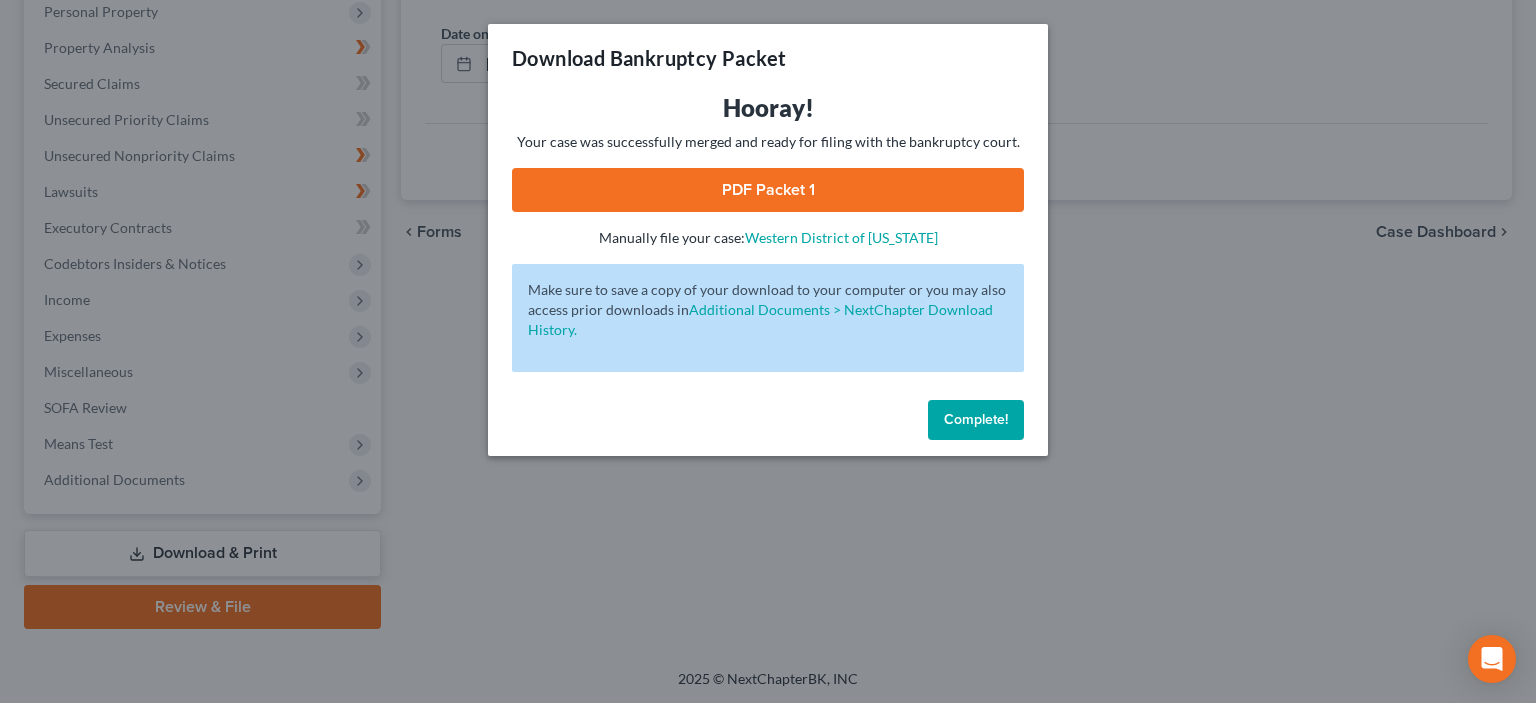 click on "PDF Packet 1" at bounding box center (768, 190) 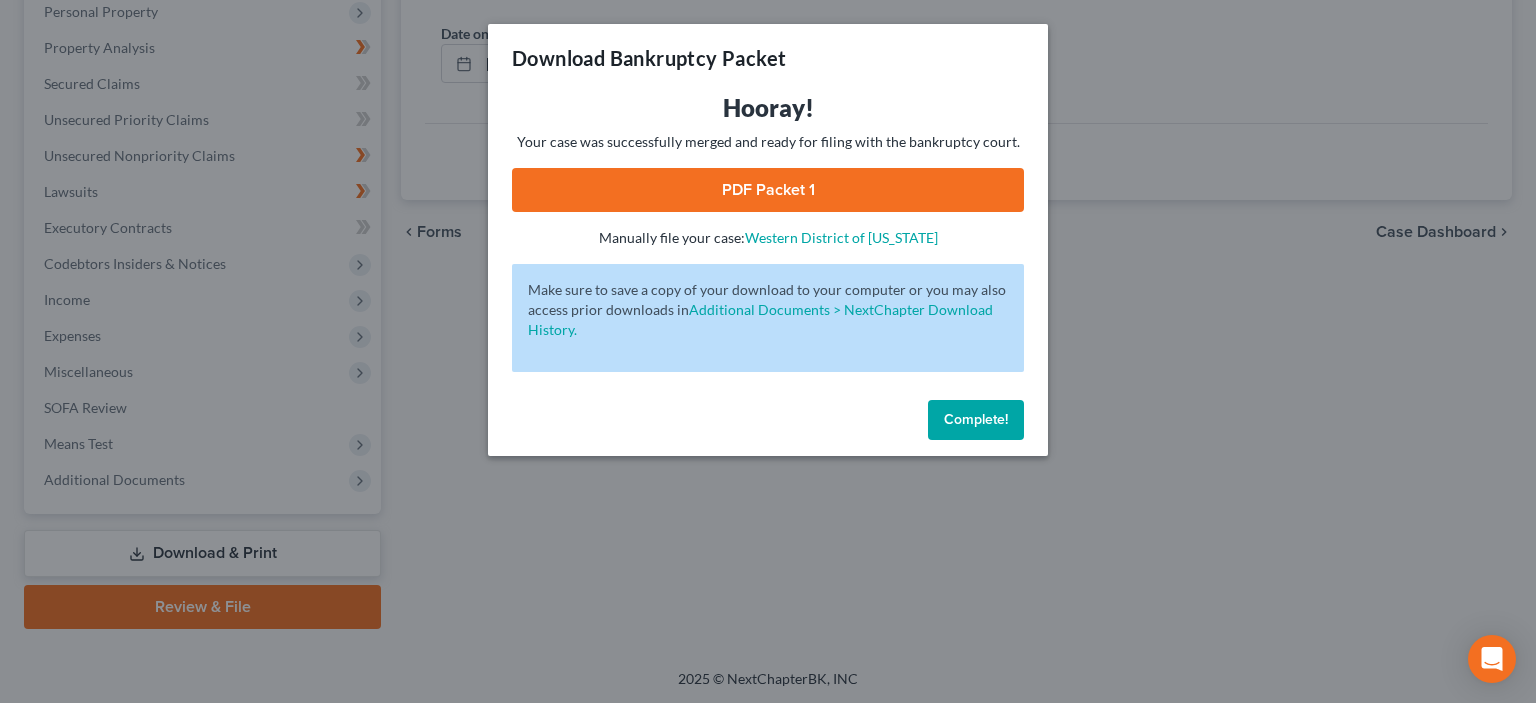 click on "Complete!" at bounding box center (976, 419) 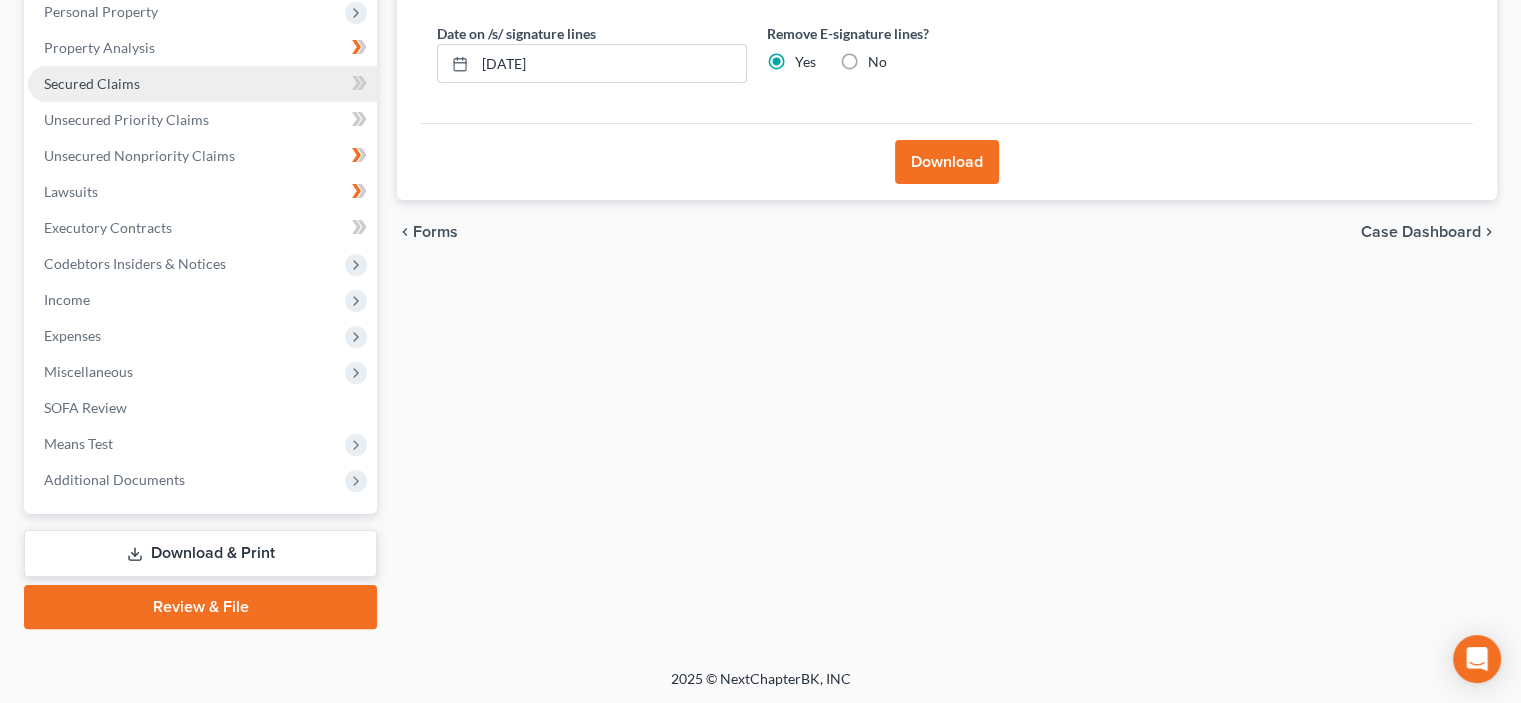 click on "Secured Claims" at bounding box center [202, 84] 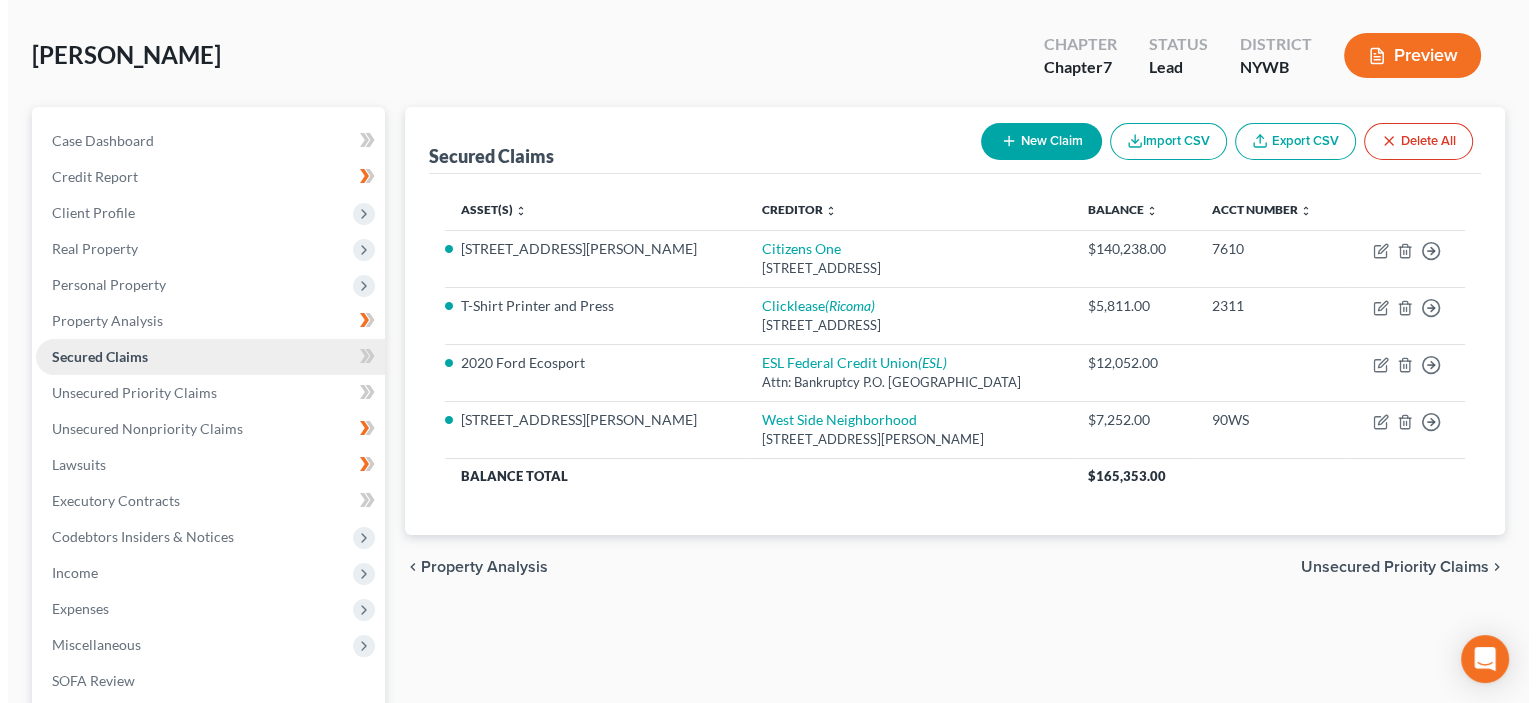 scroll, scrollTop: 0, scrollLeft: 0, axis: both 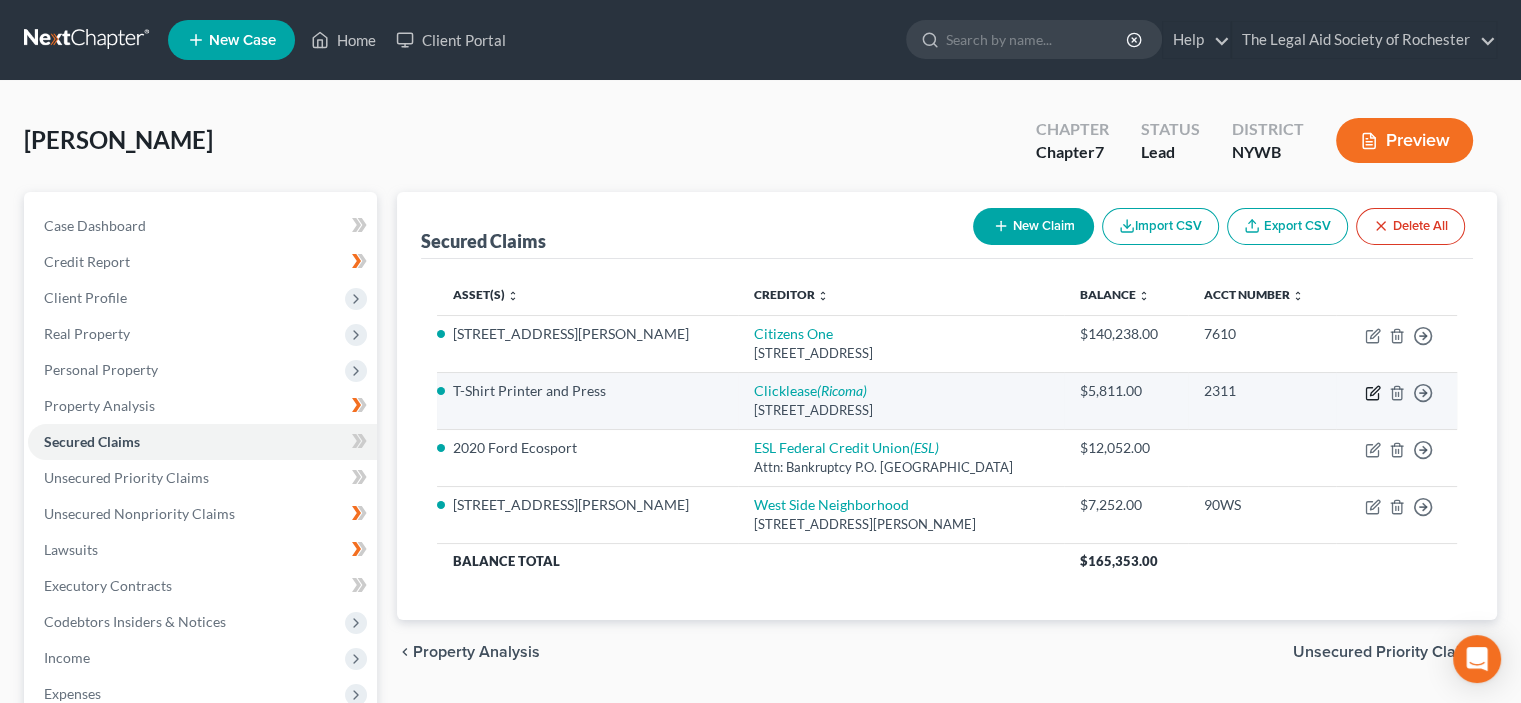 click 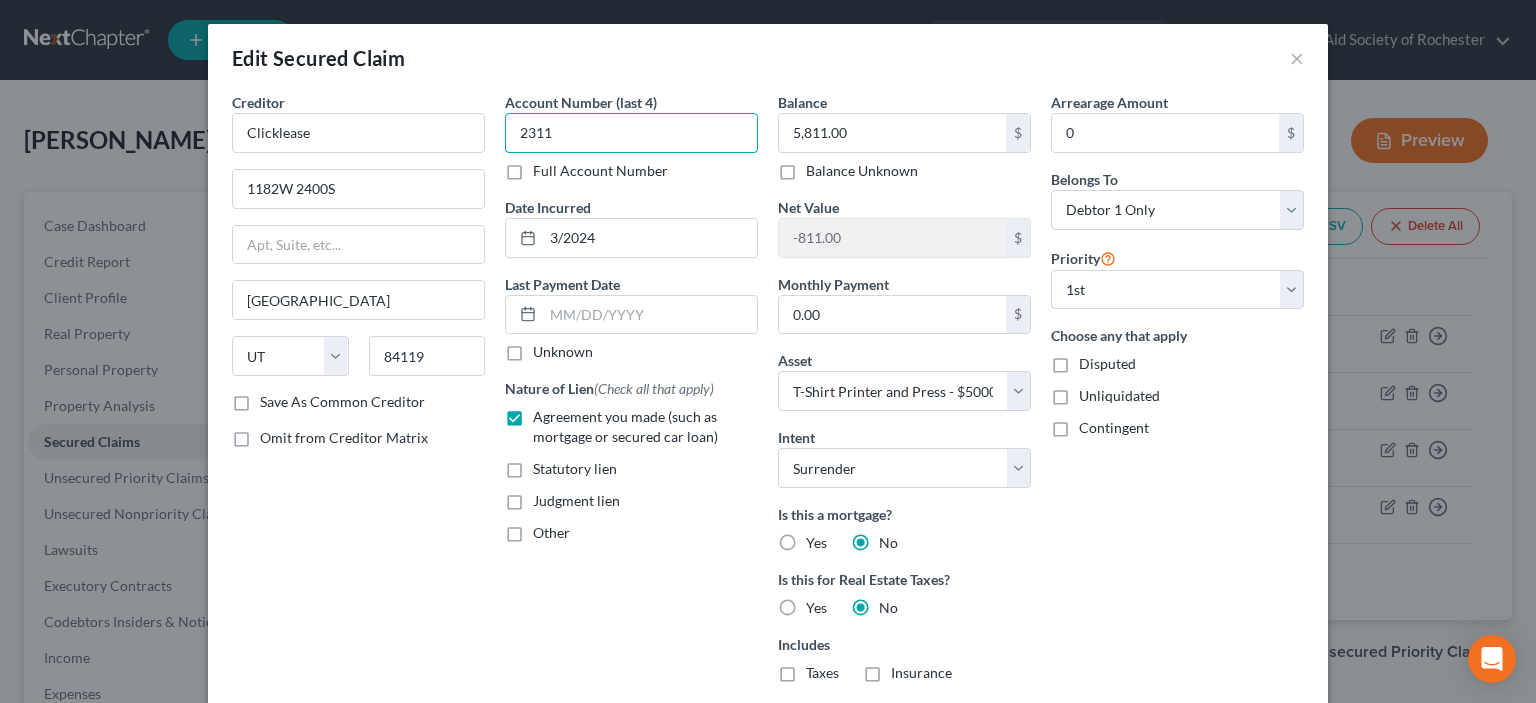 click on "2311" at bounding box center [631, 133] 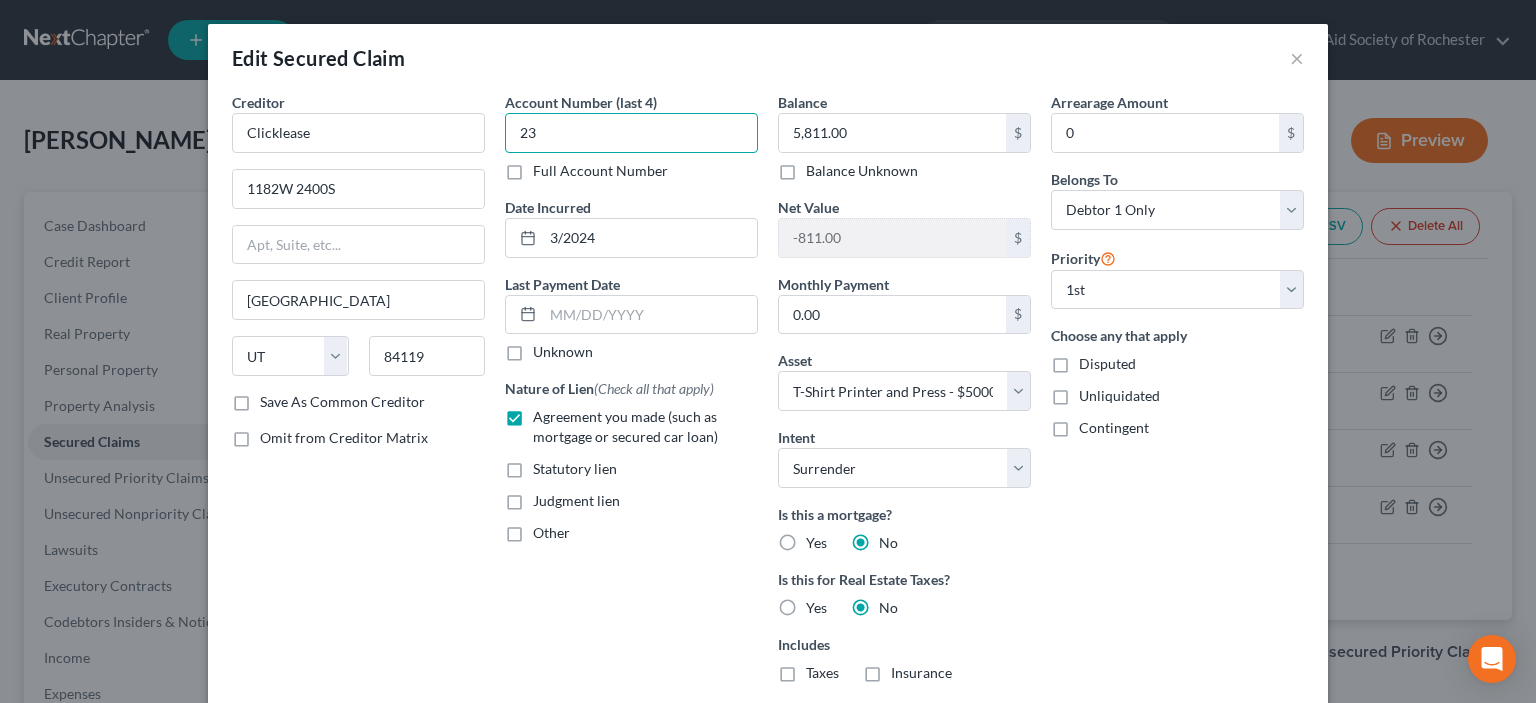 type on "2" 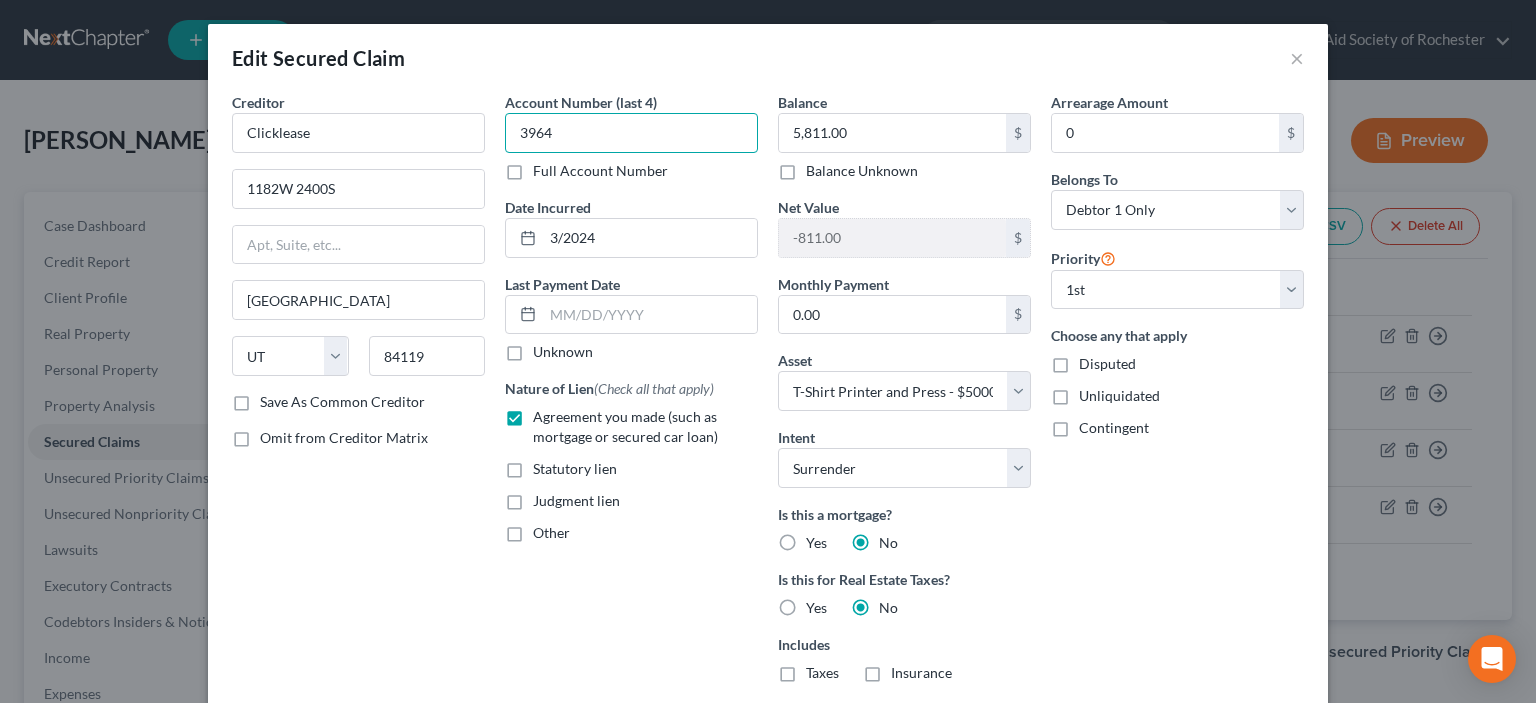 type on "3964" 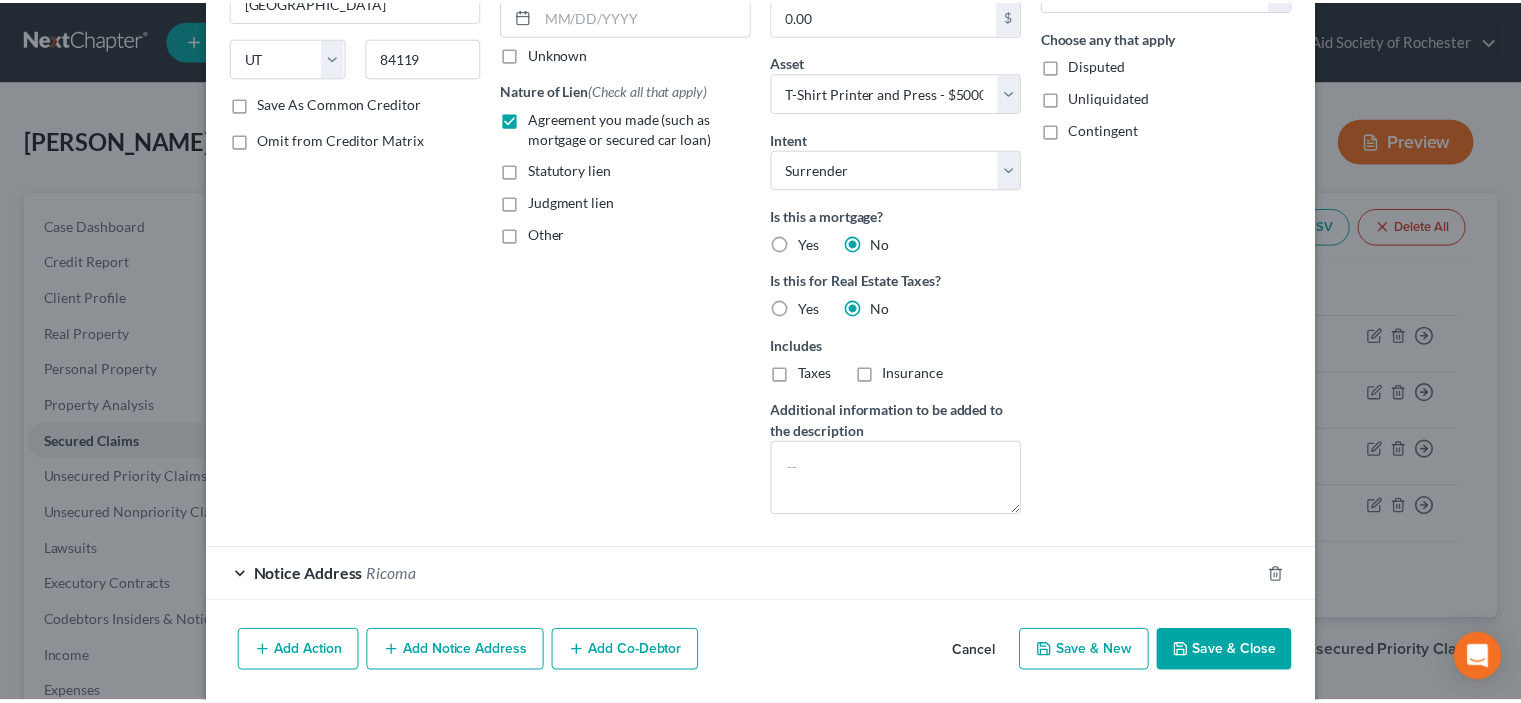 scroll, scrollTop: 304, scrollLeft: 0, axis: vertical 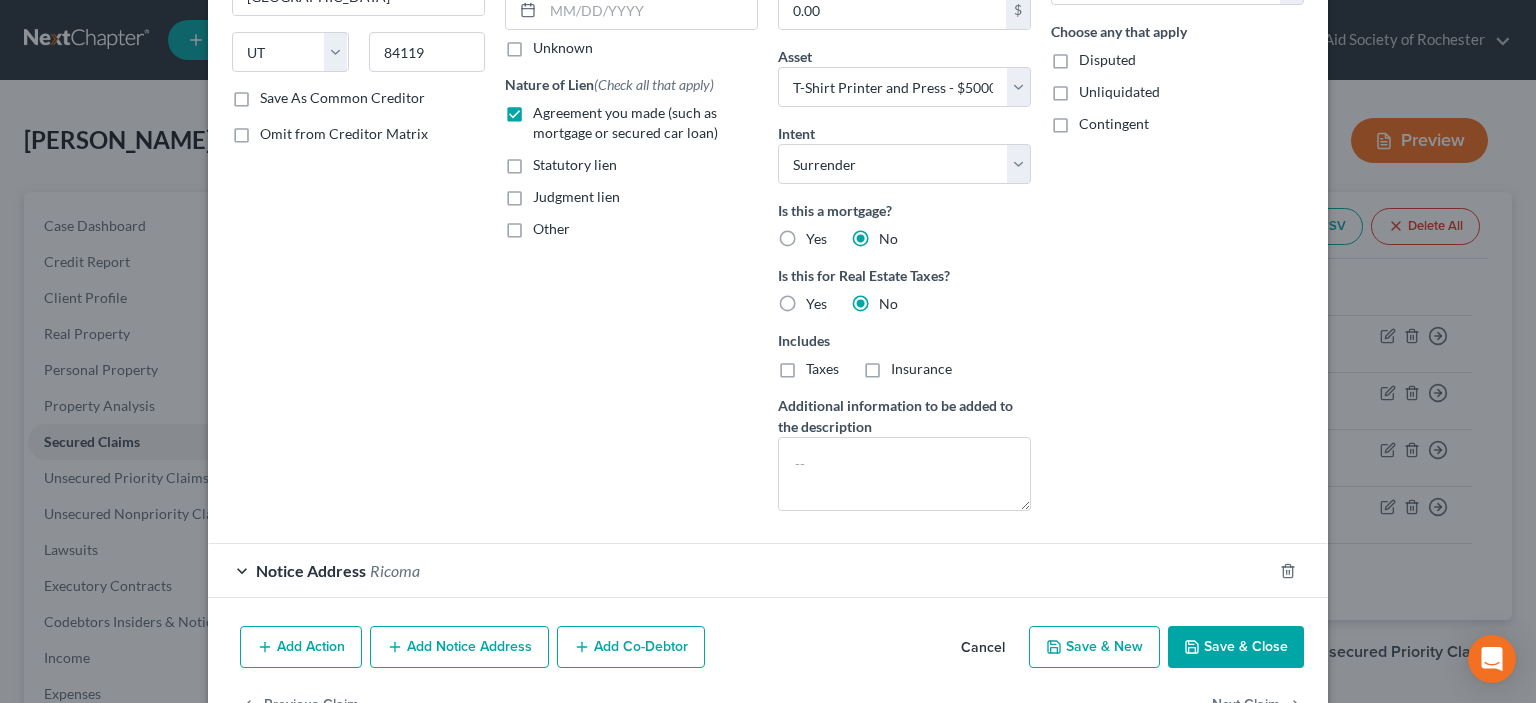 click on "Save & Close" at bounding box center (1236, 647) 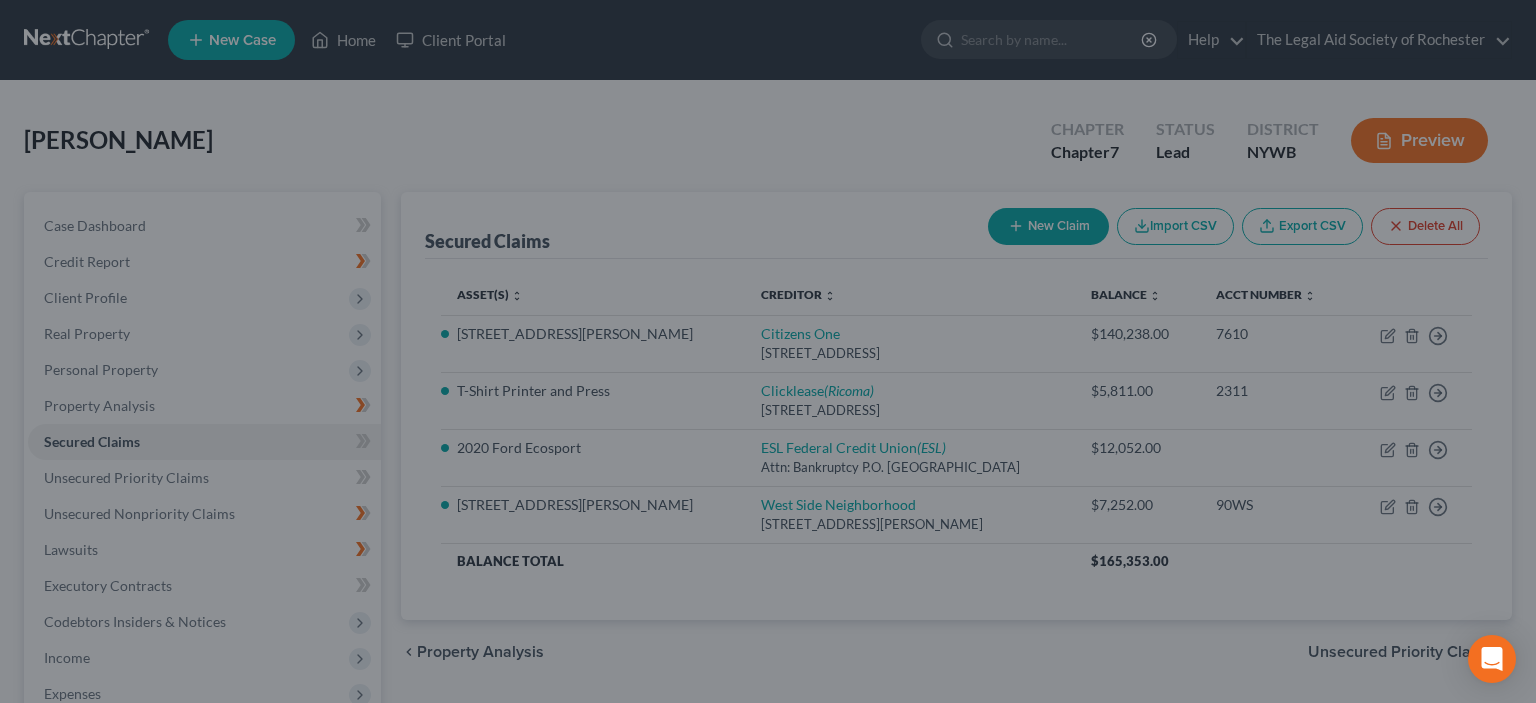 select on "13" 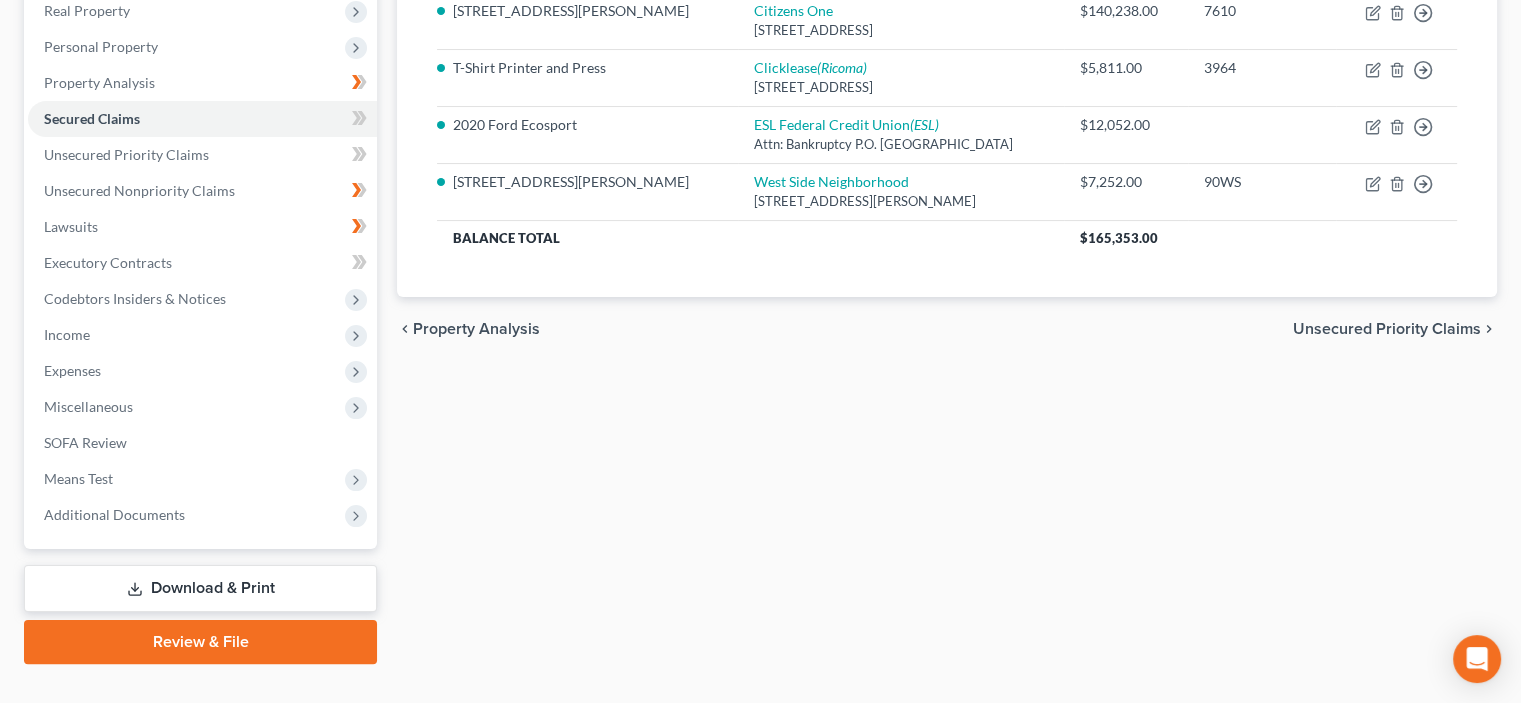 scroll, scrollTop: 324, scrollLeft: 0, axis: vertical 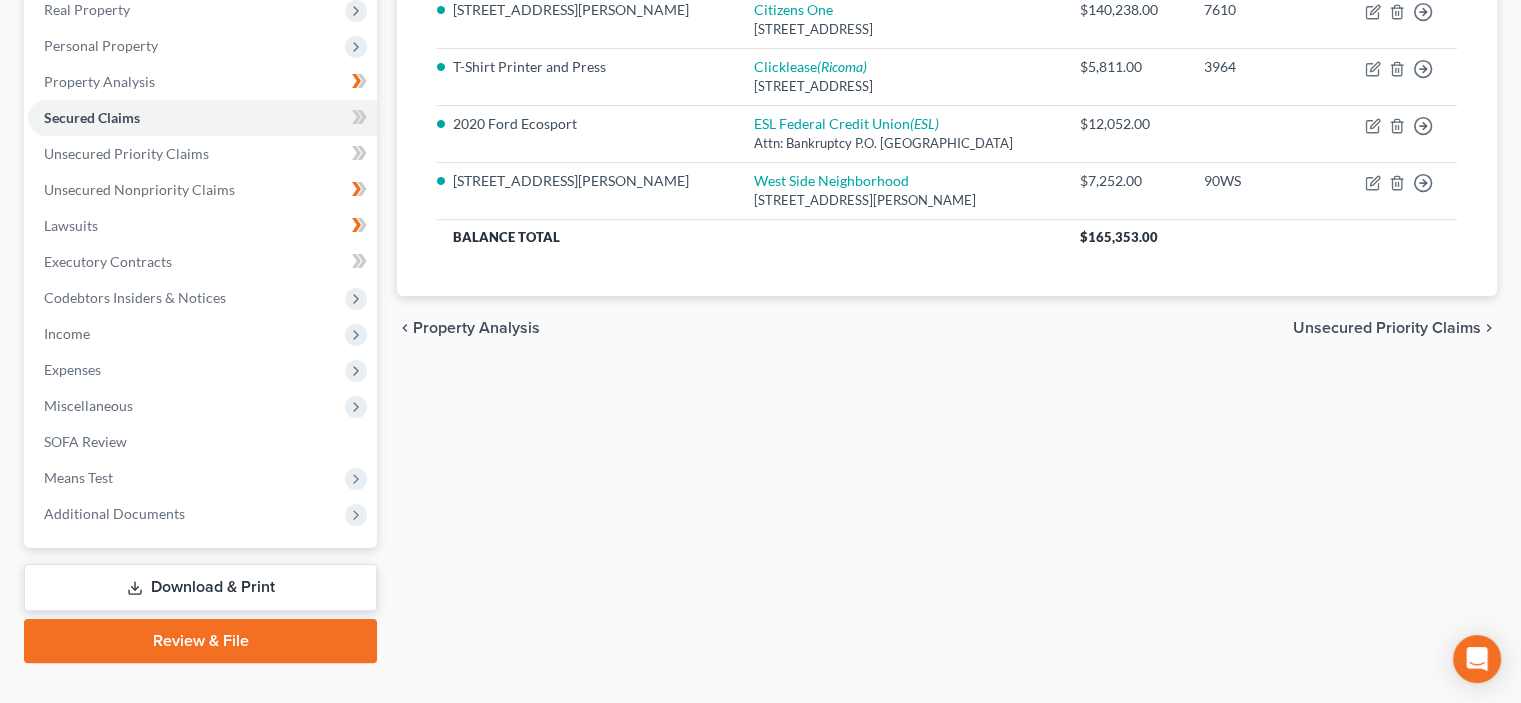 click on "Download & Print" at bounding box center [200, 587] 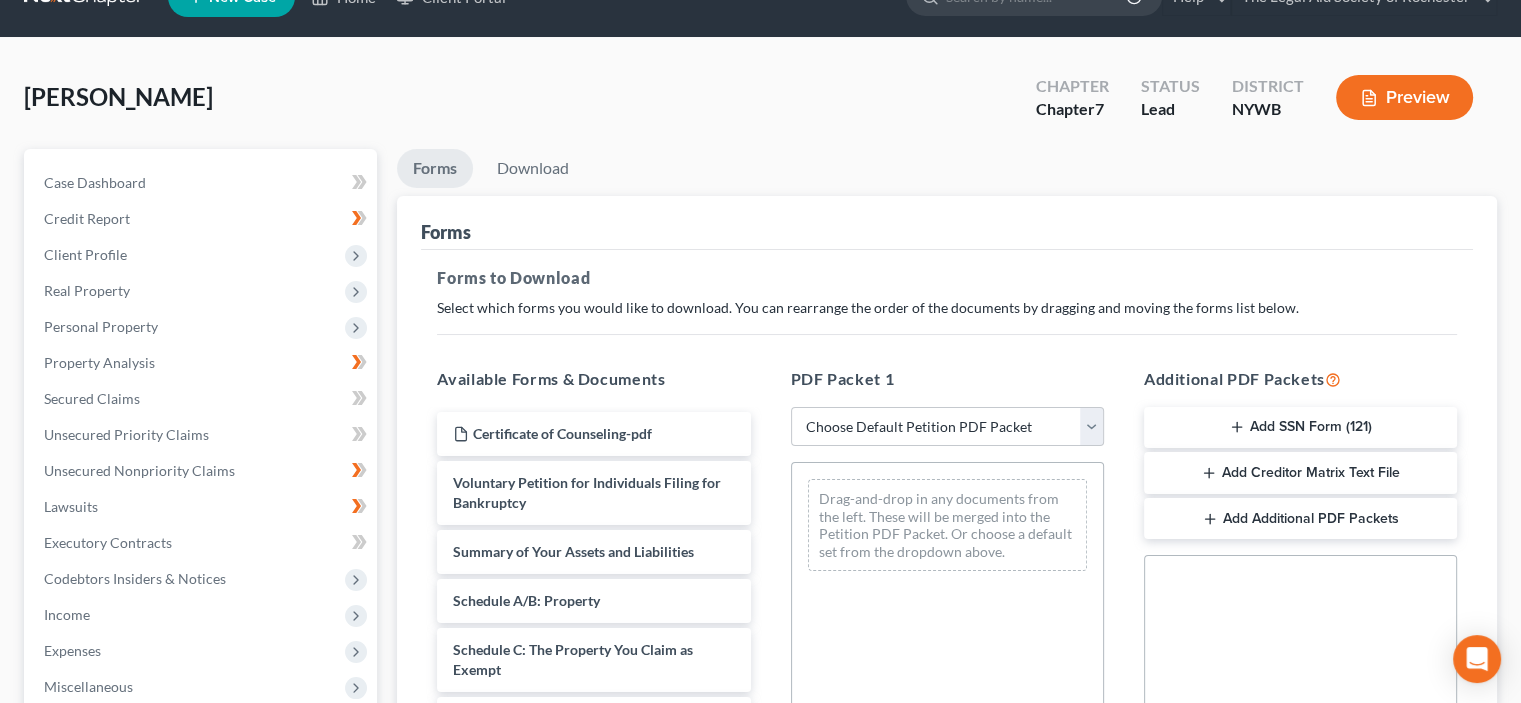 scroll, scrollTop: 0, scrollLeft: 0, axis: both 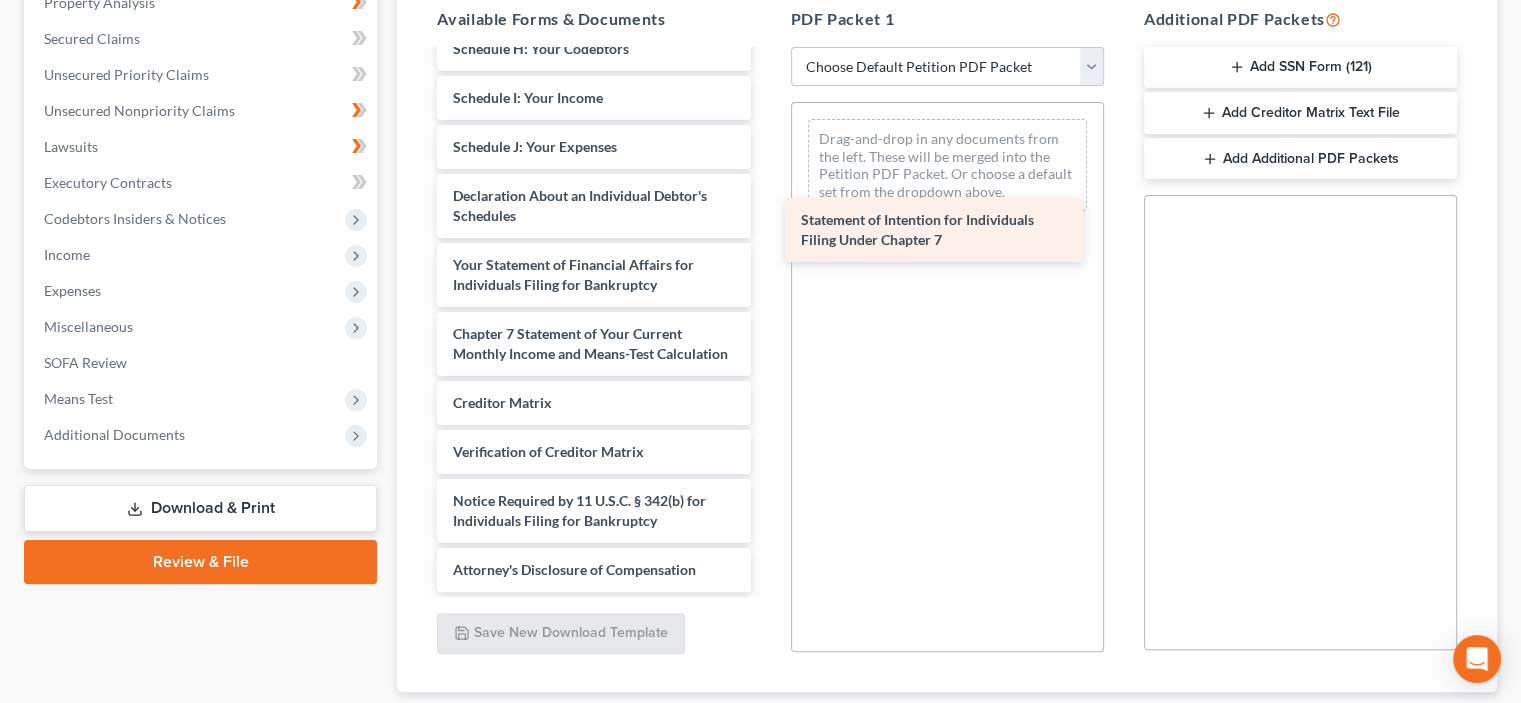 drag, startPoint x: 543, startPoint y: 235, endPoint x: 892, endPoint y: 211, distance: 349.82425 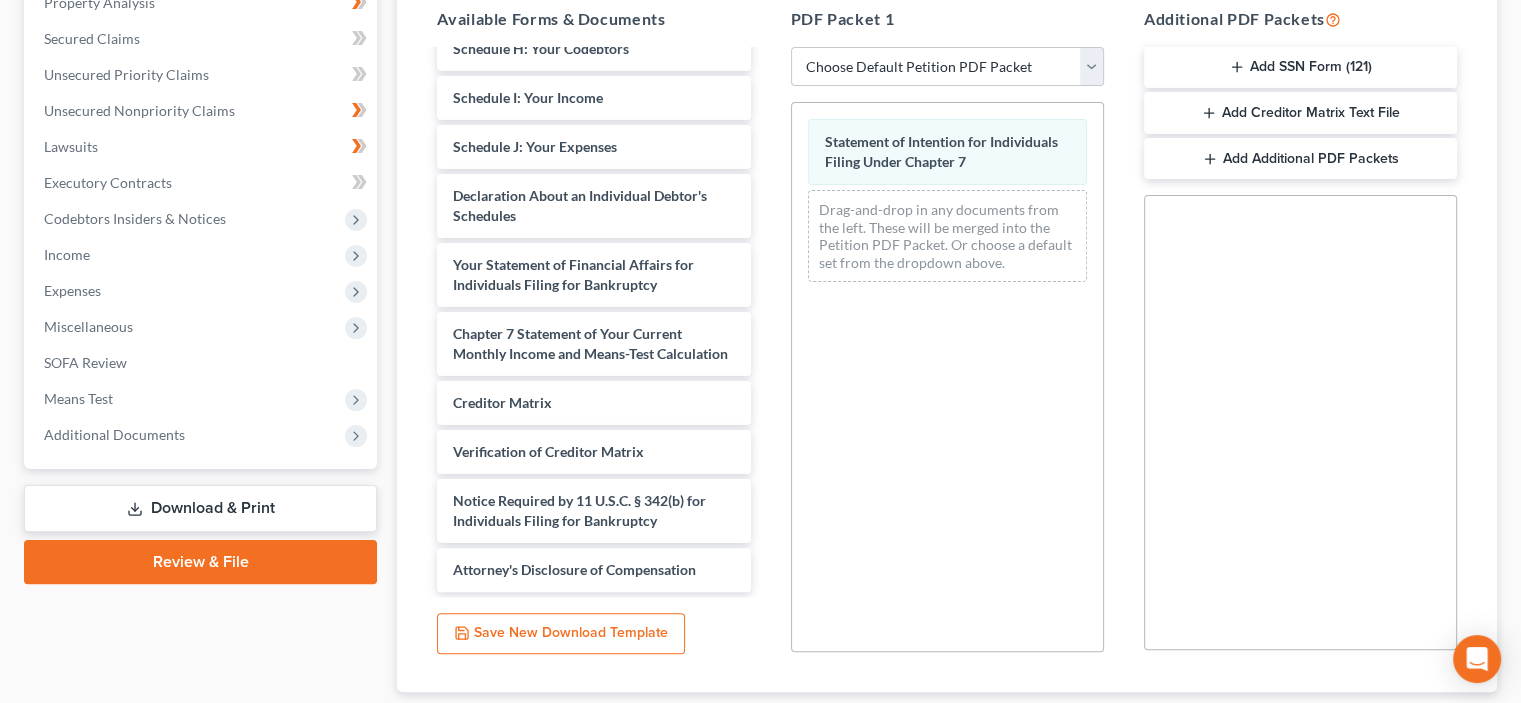 scroll, scrollTop: 530, scrollLeft: 0, axis: vertical 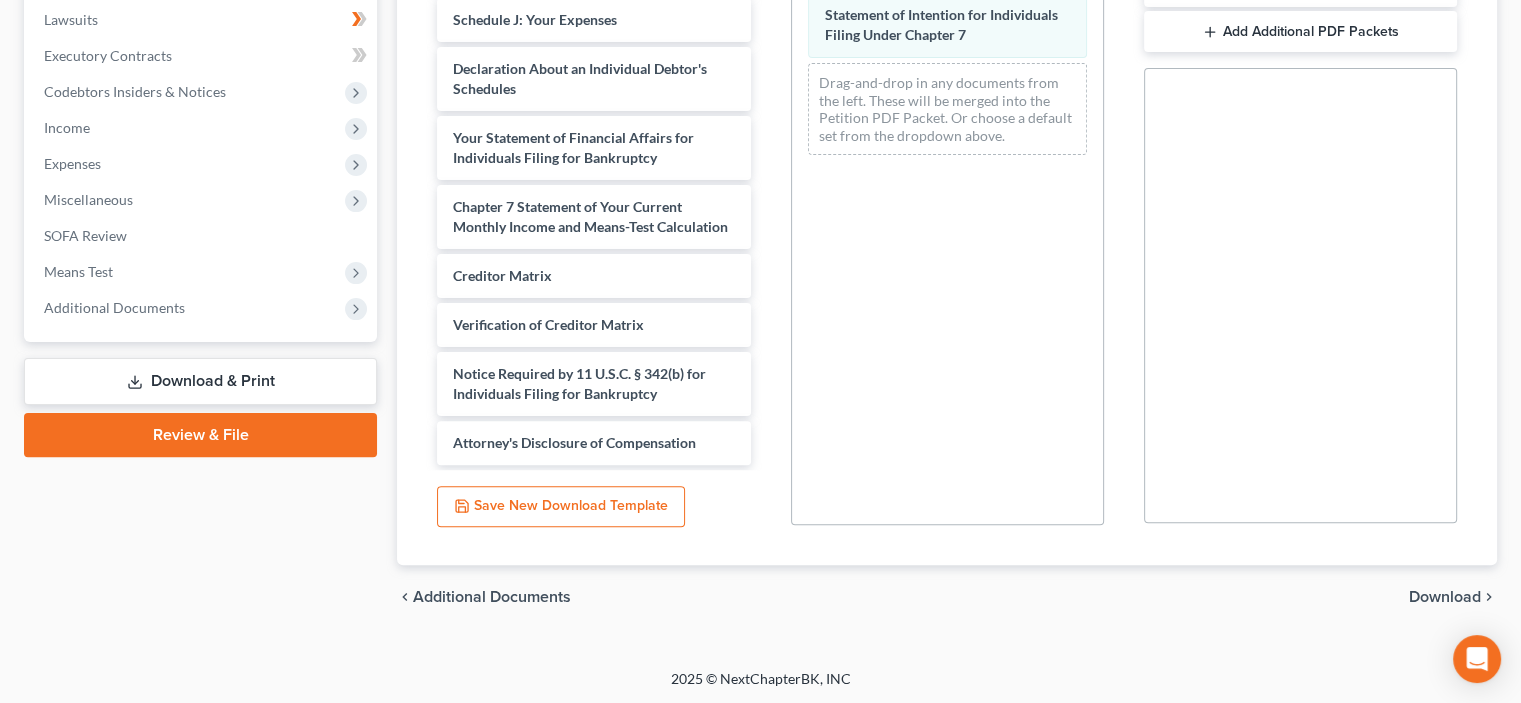 click on "Download" at bounding box center [1445, 597] 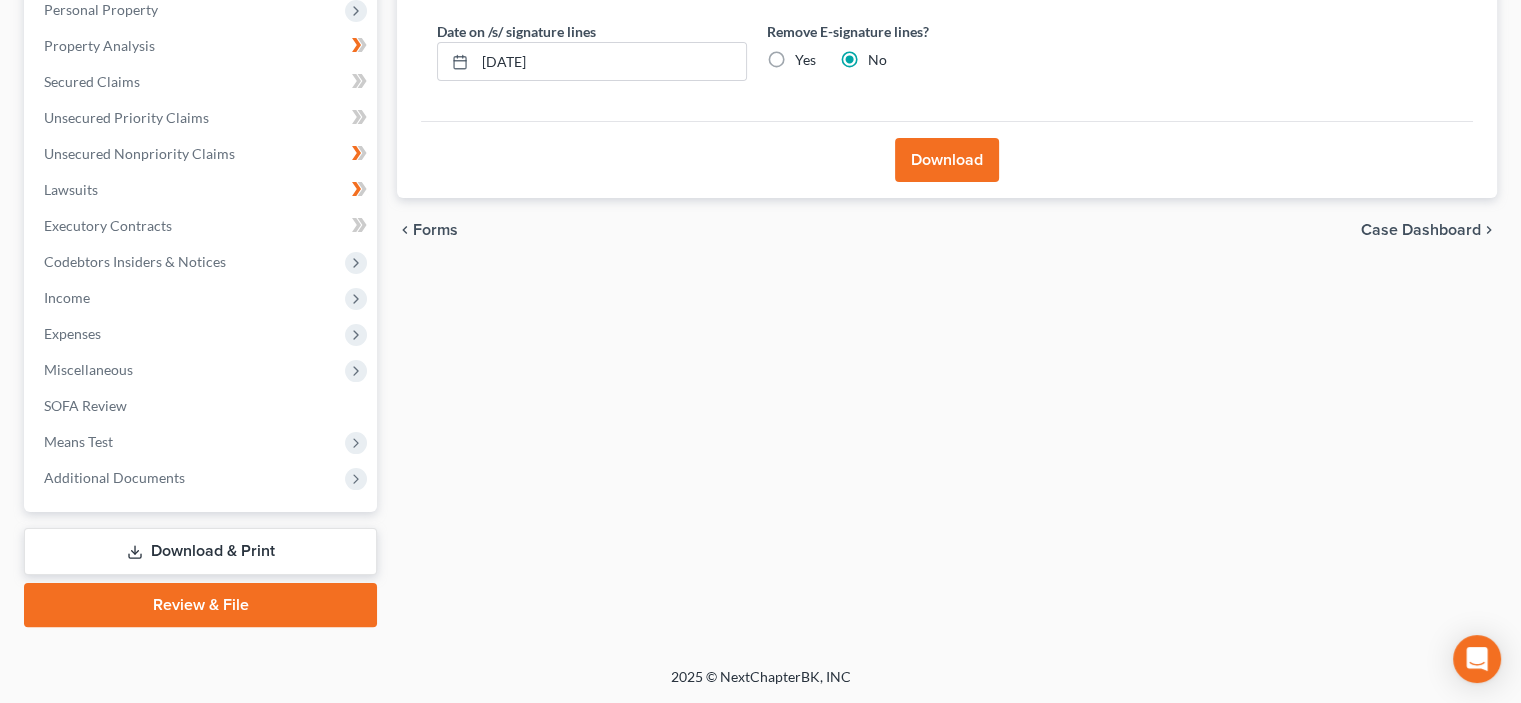 scroll, scrollTop: 358, scrollLeft: 0, axis: vertical 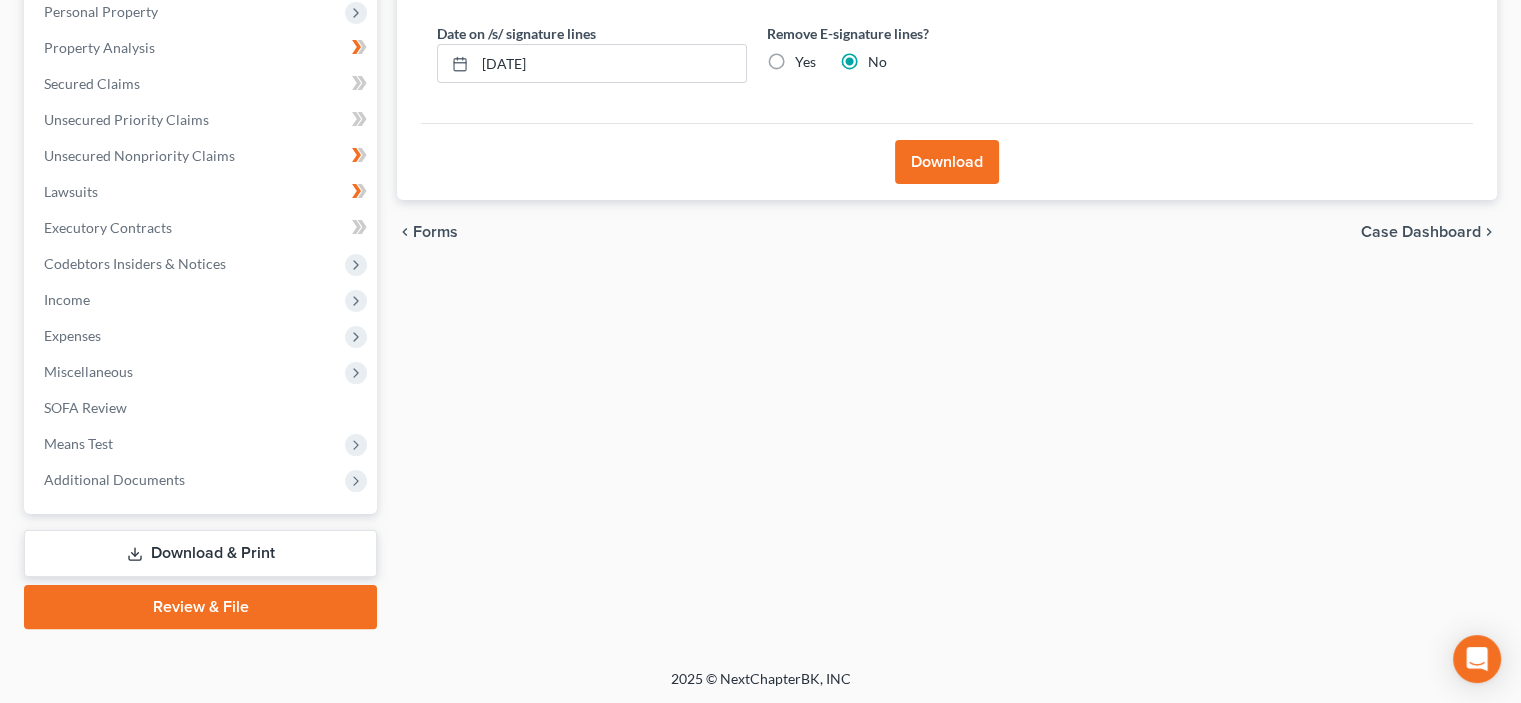 click on "Yes" at bounding box center (805, 62) 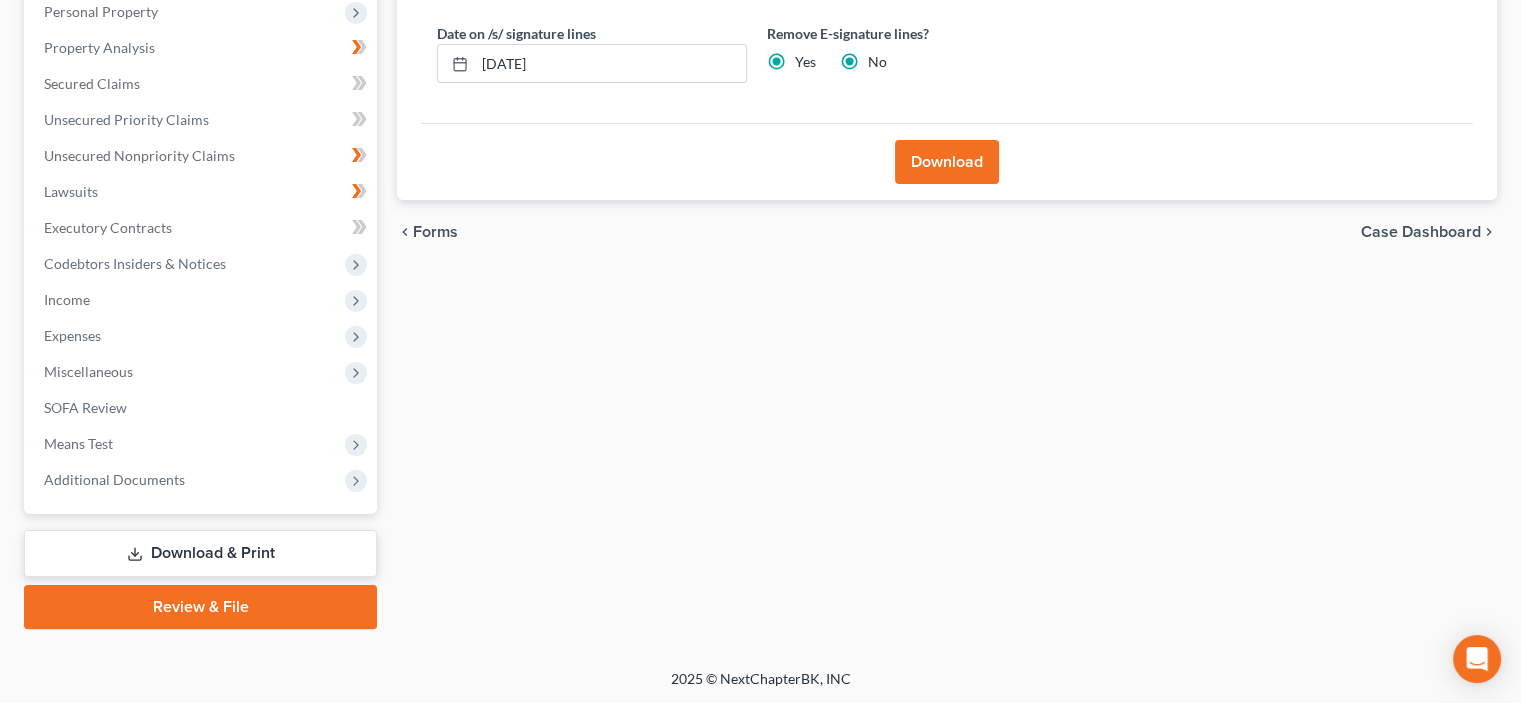radio on "false" 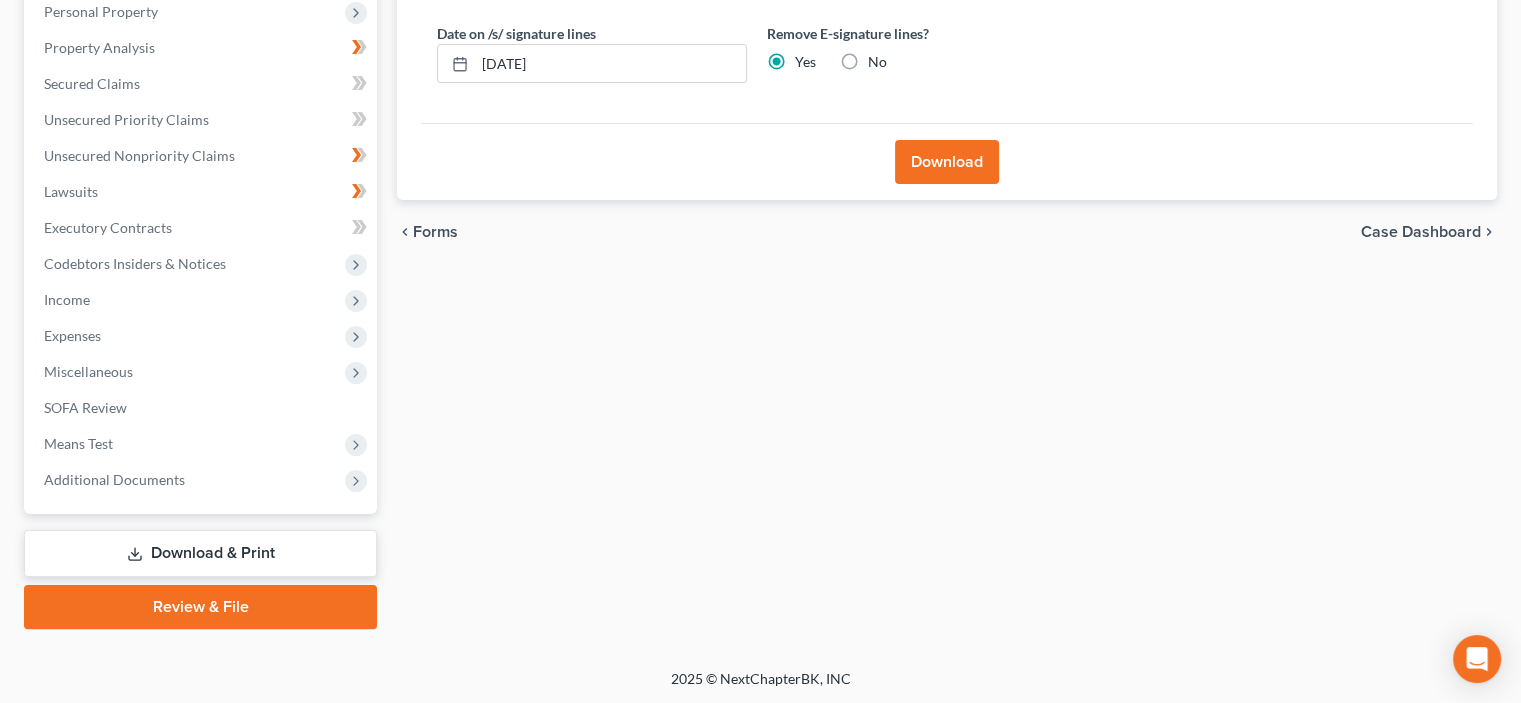 click on "Download" at bounding box center (947, 162) 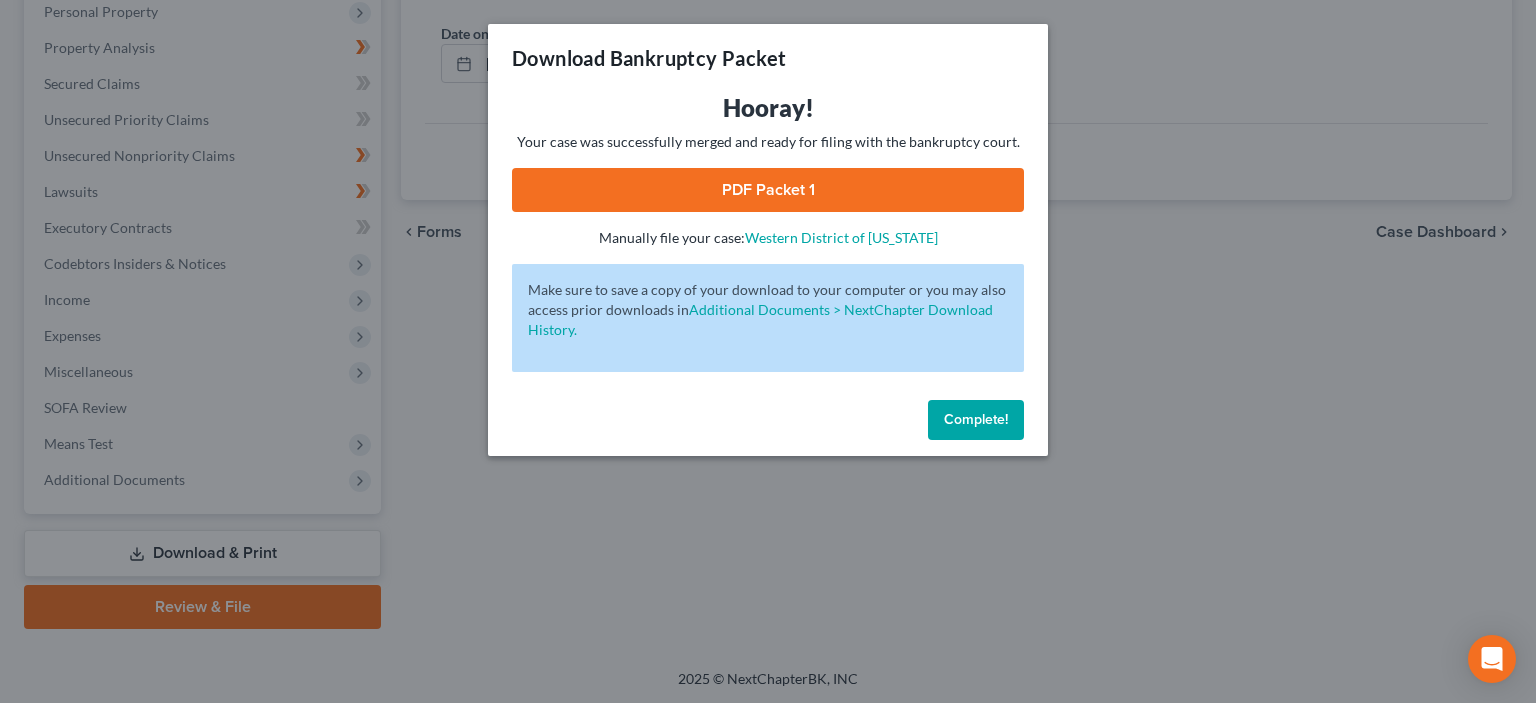 click on "PDF Packet 1" at bounding box center [768, 190] 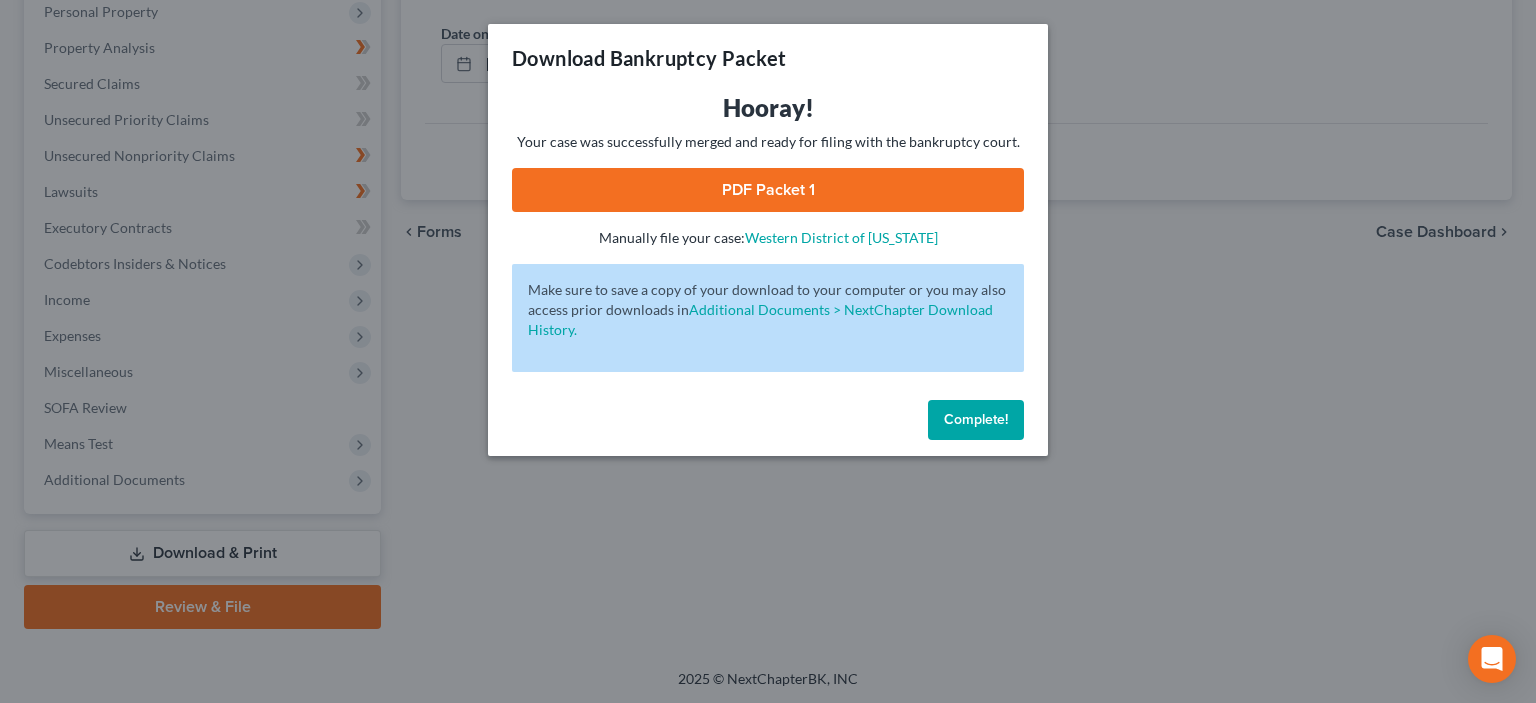 click on "Complete!" at bounding box center (976, 419) 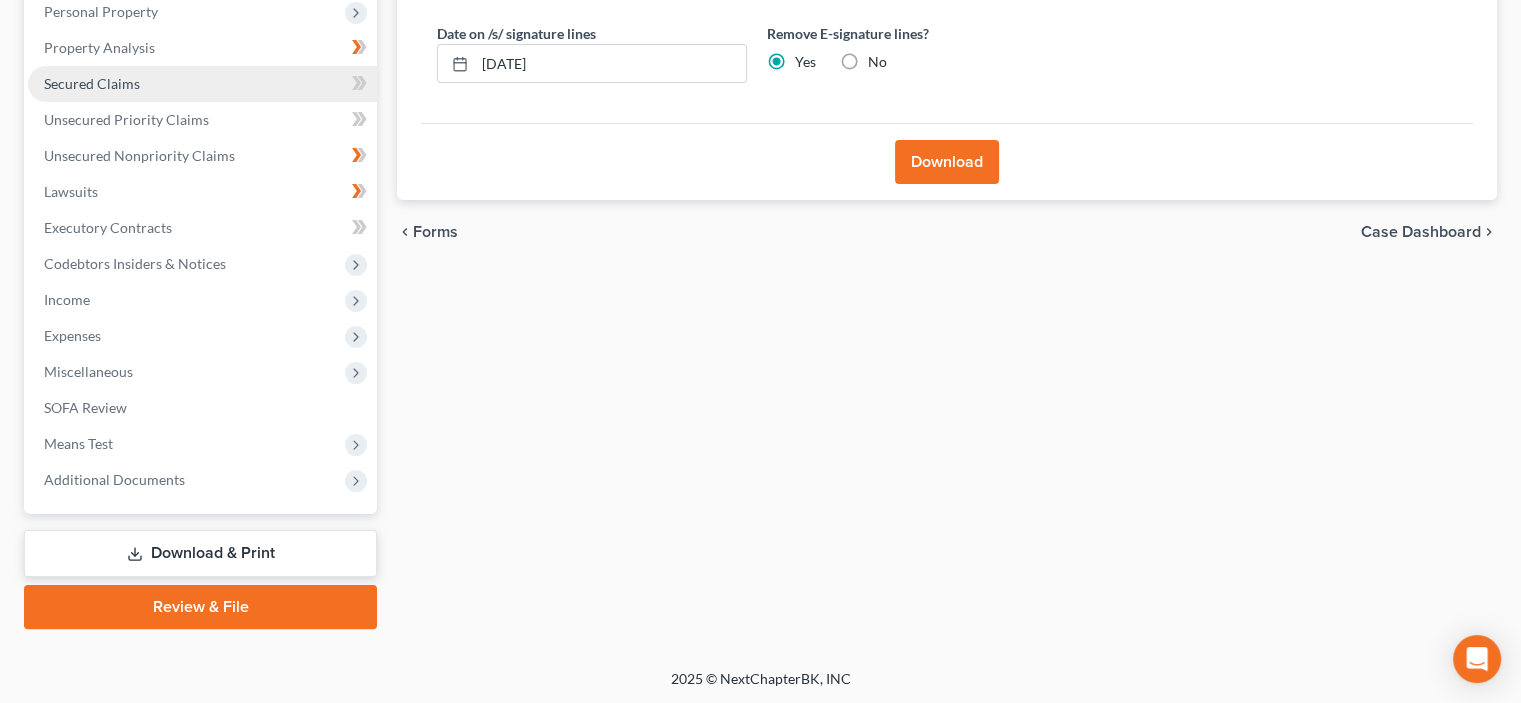 click on "Secured Claims" at bounding box center (202, 84) 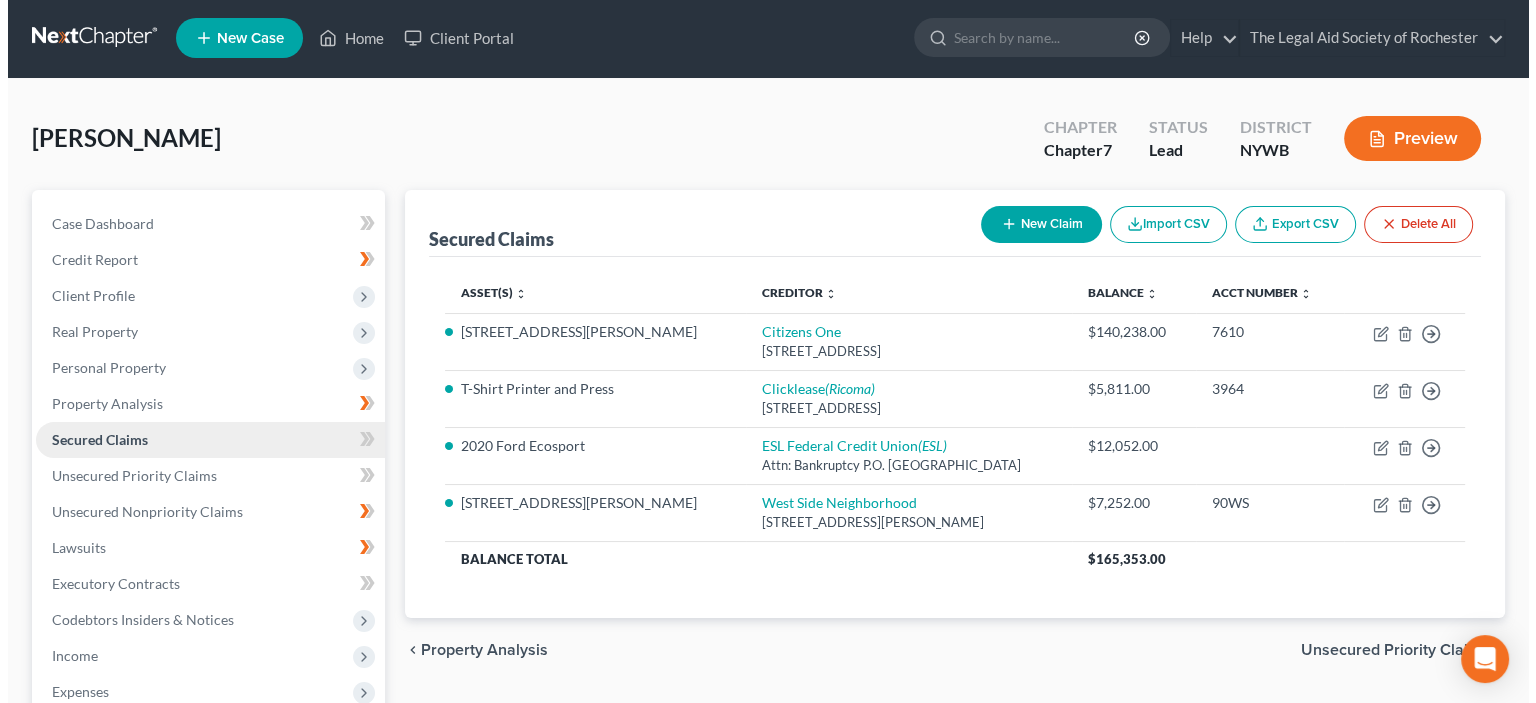 scroll, scrollTop: 0, scrollLeft: 0, axis: both 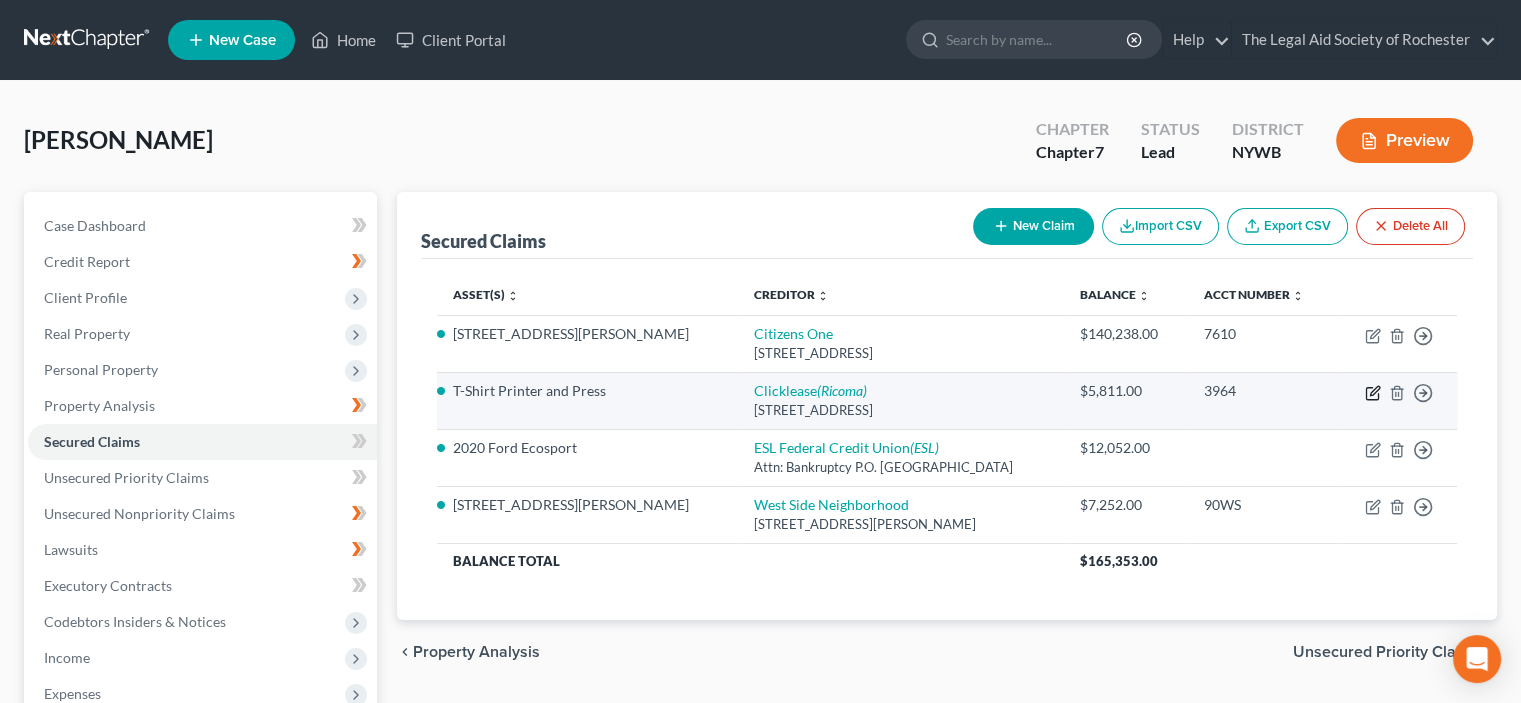 click 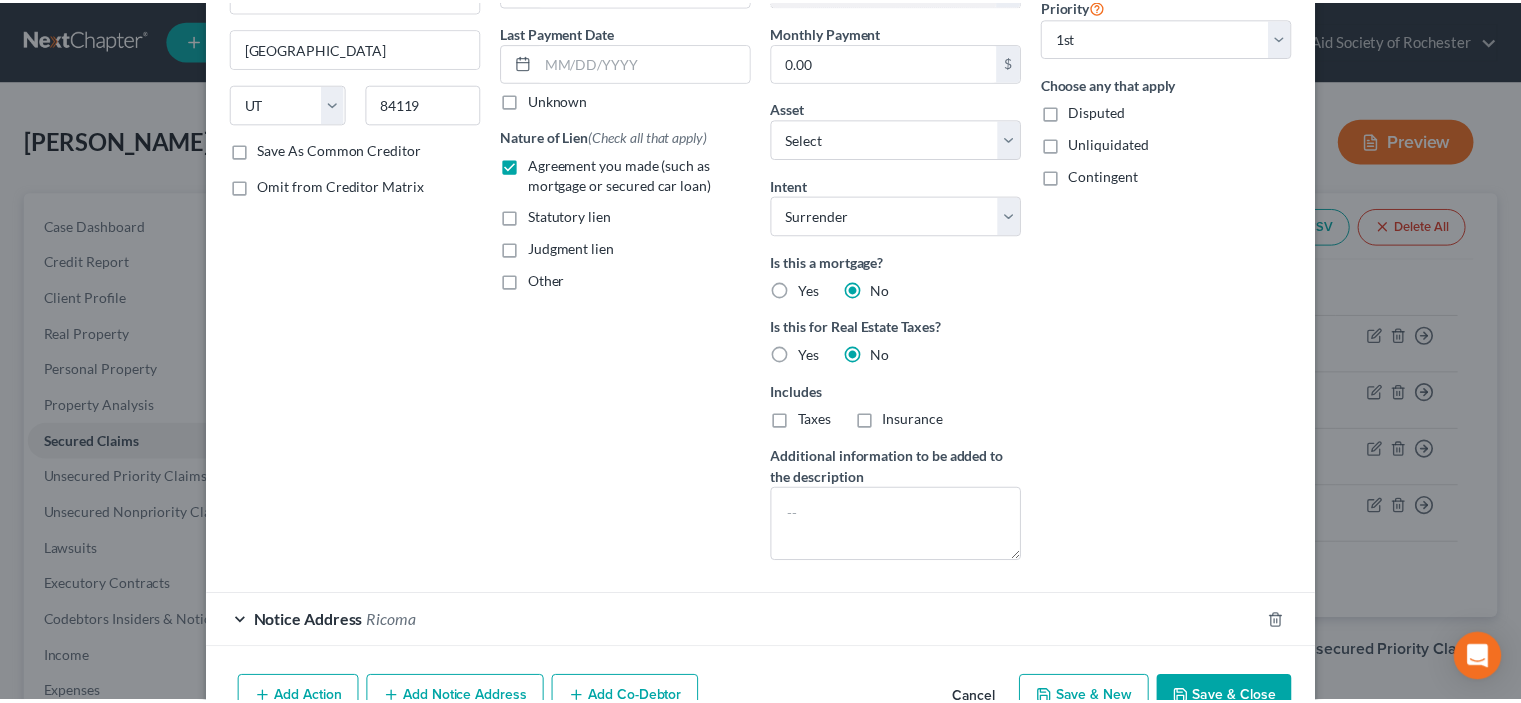 scroll, scrollTop: 272, scrollLeft: 0, axis: vertical 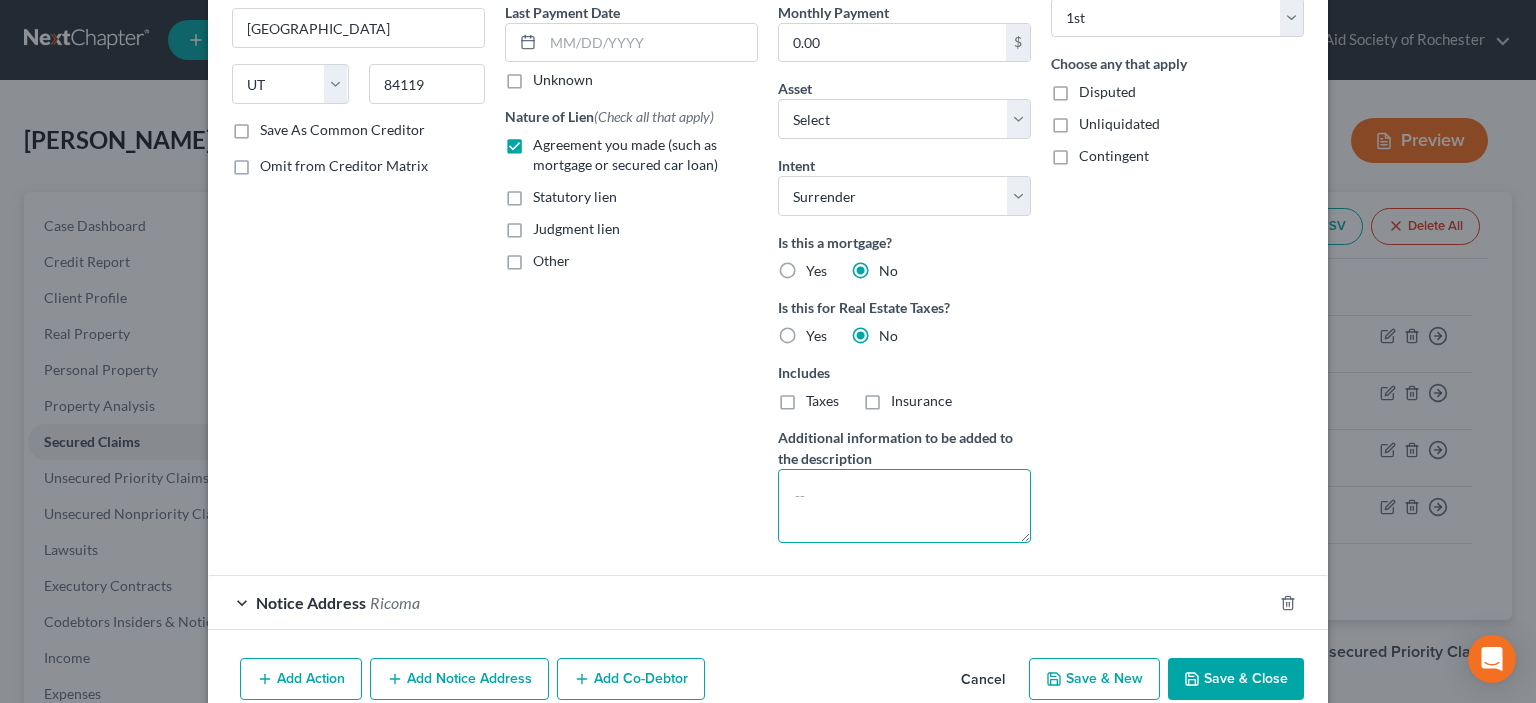 click at bounding box center (904, 506) 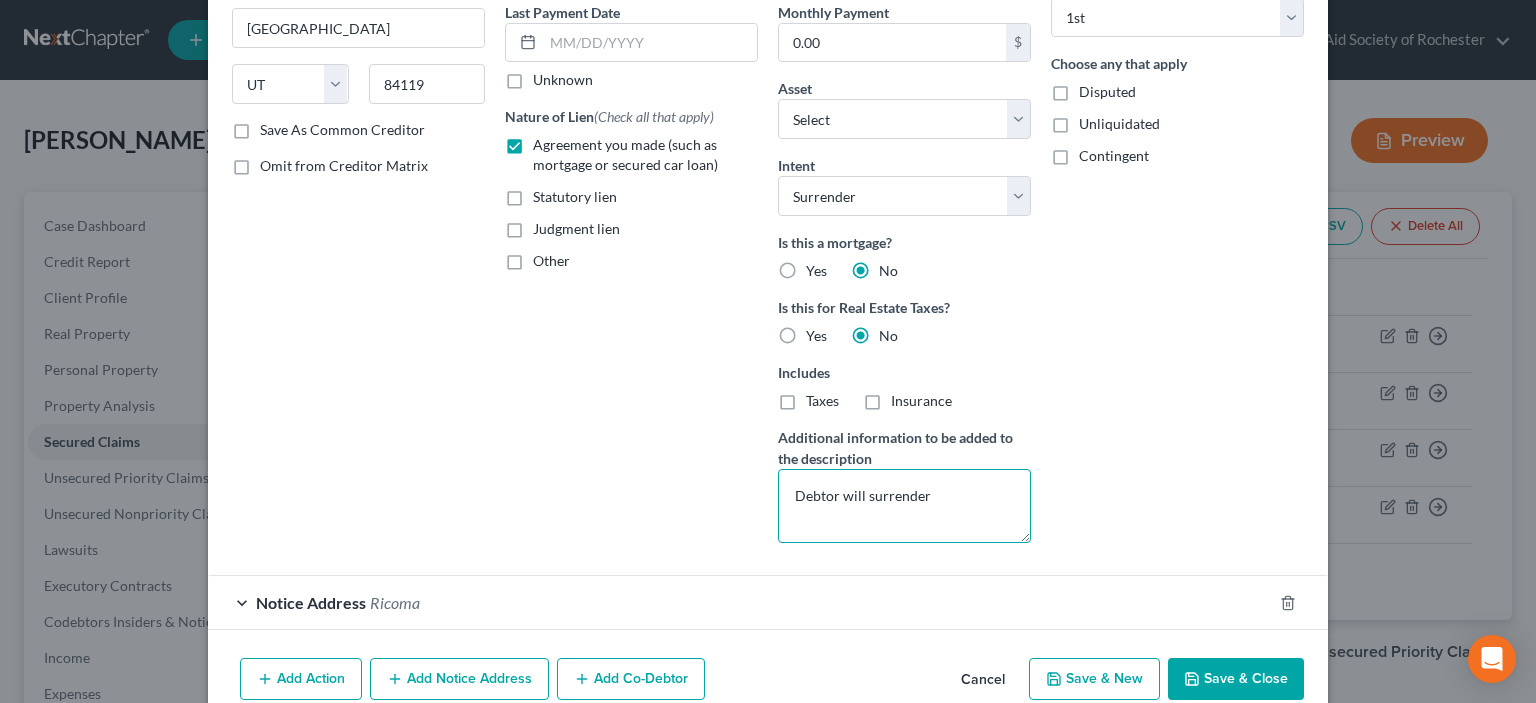 type on "Debtor will surrender" 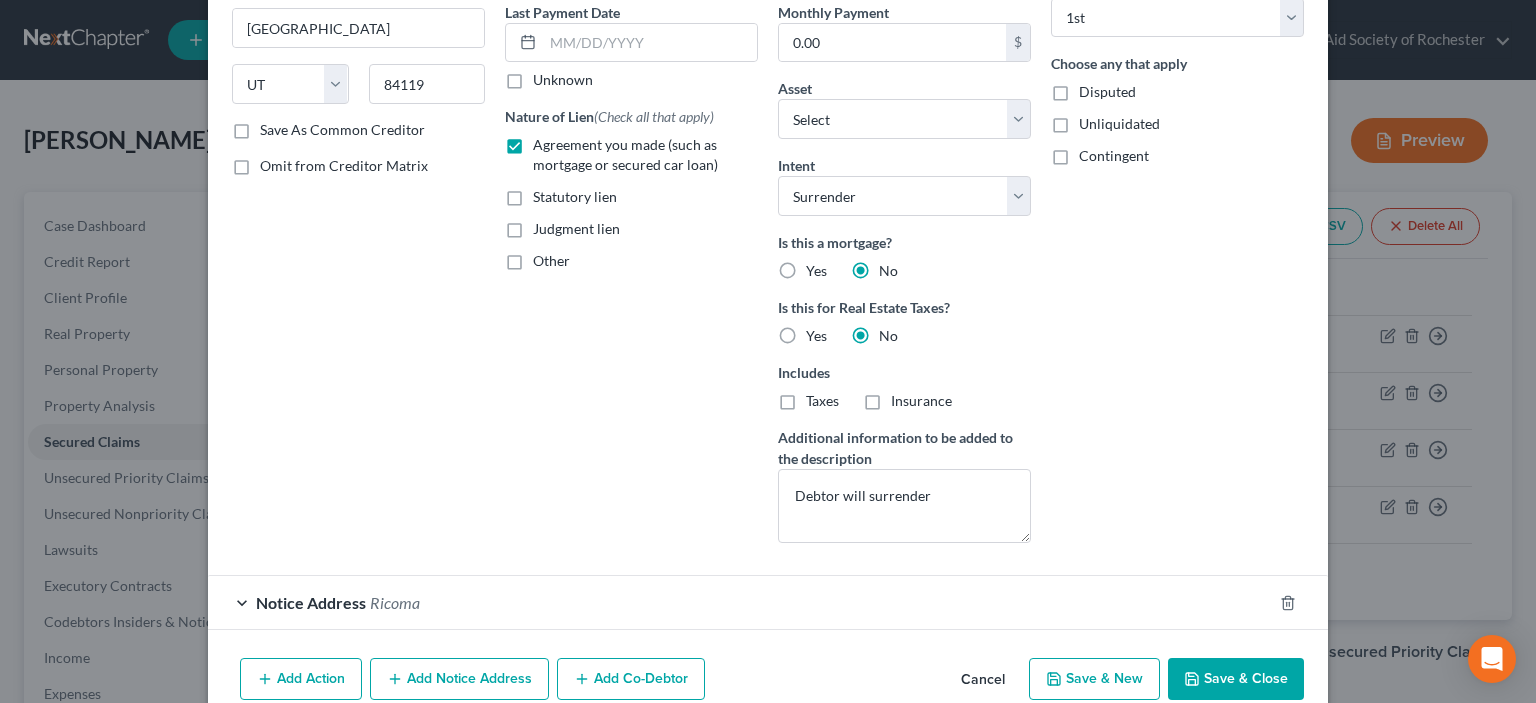 click on "Save & Close" at bounding box center (1236, 679) 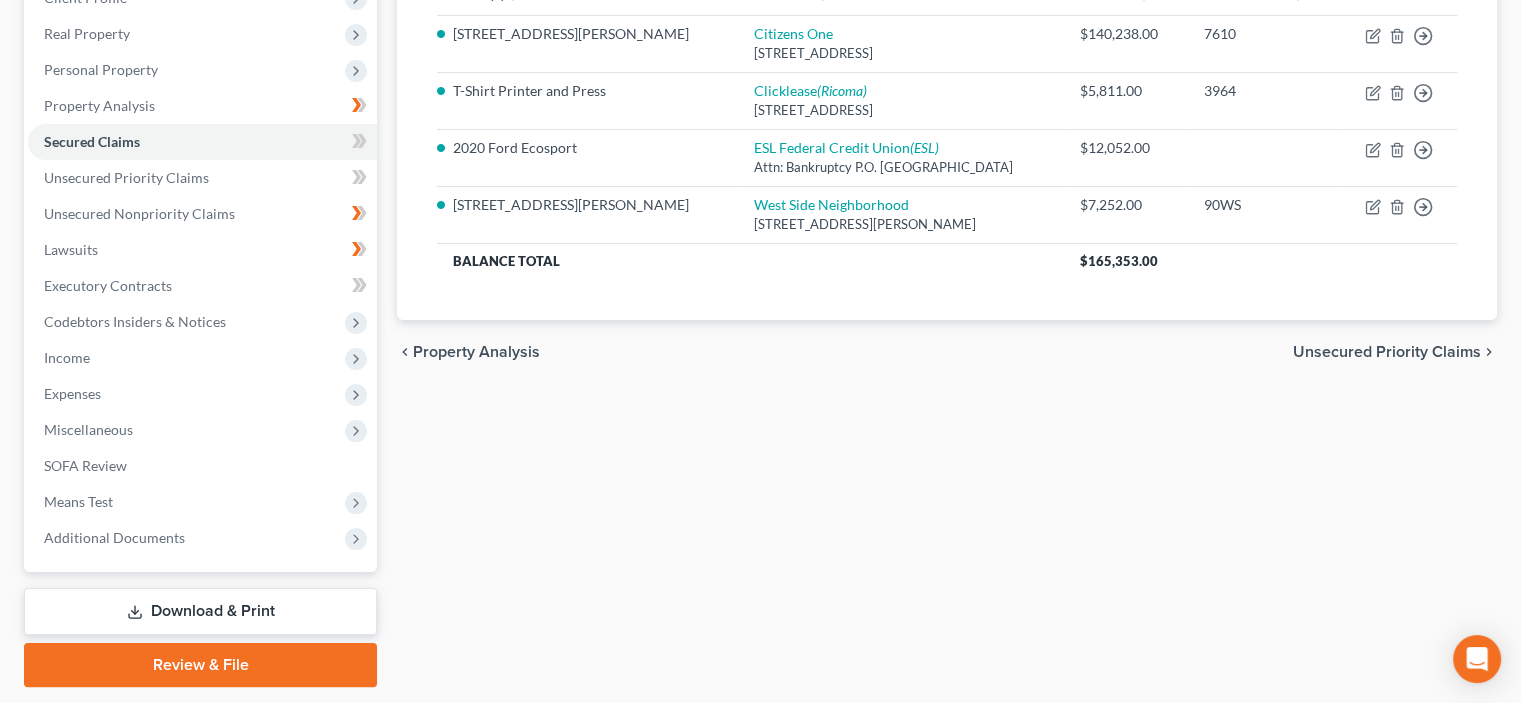 scroll, scrollTop: 316, scrollLeft: 0, axis: vertical 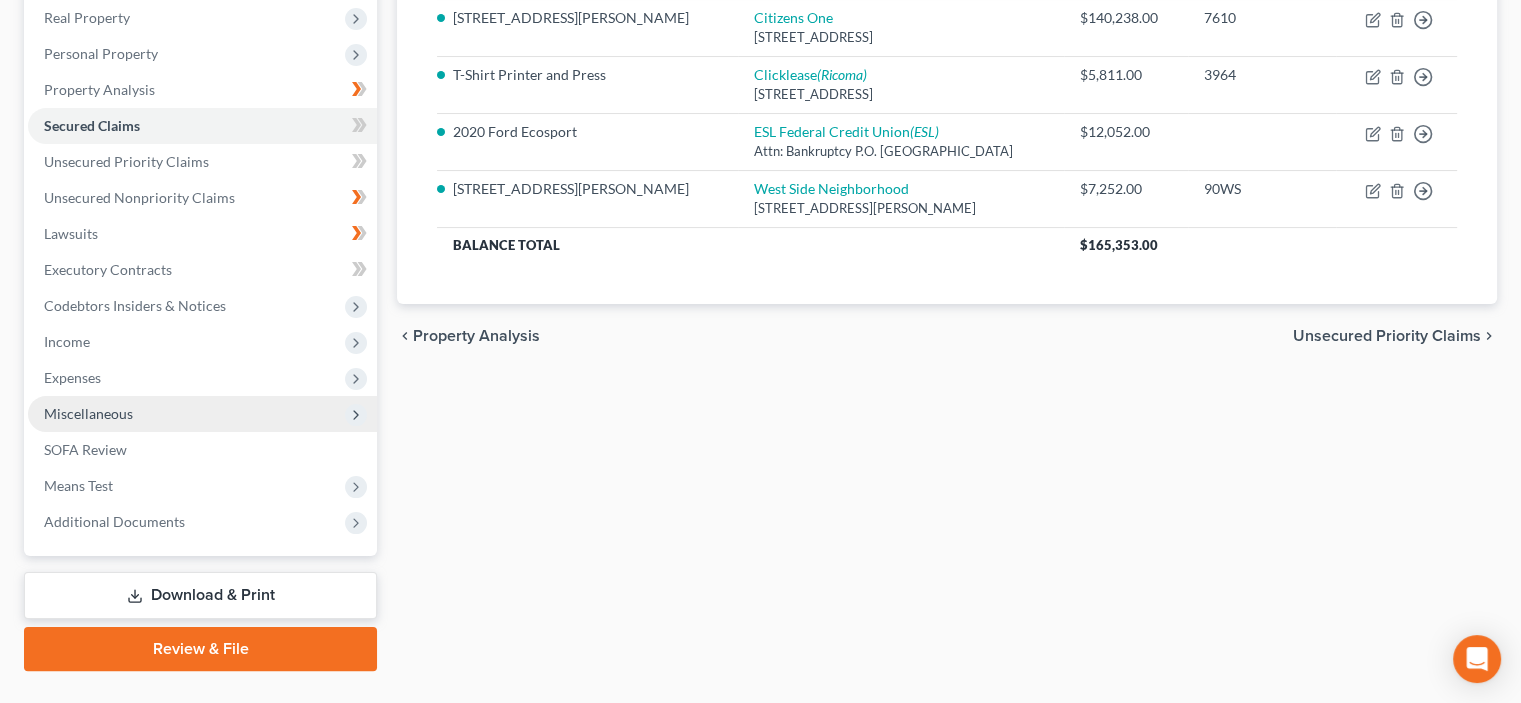 click 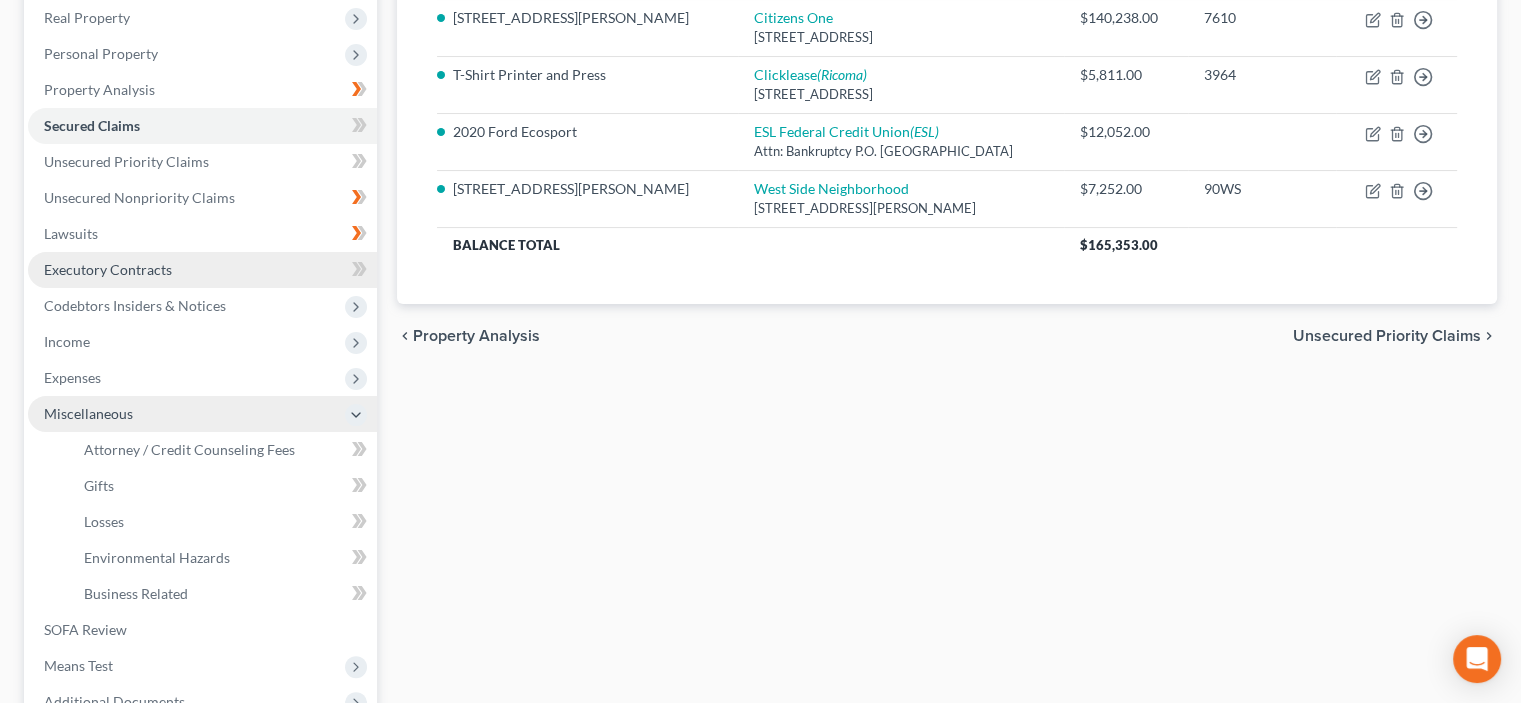 click on "Executory Contracts" at bounding box center (202, 270) 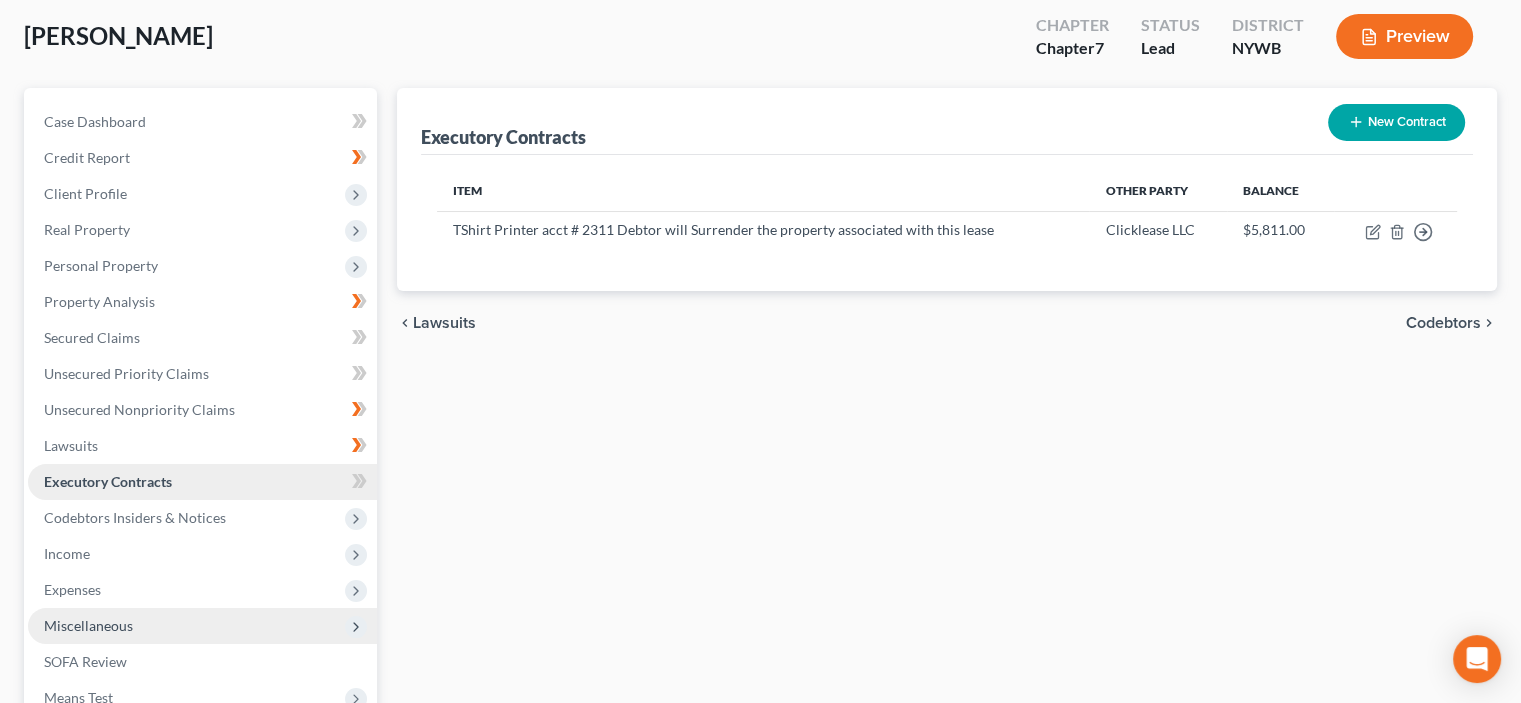 scroll, scrollTop: 0, scrollLeft: 0, axis: both 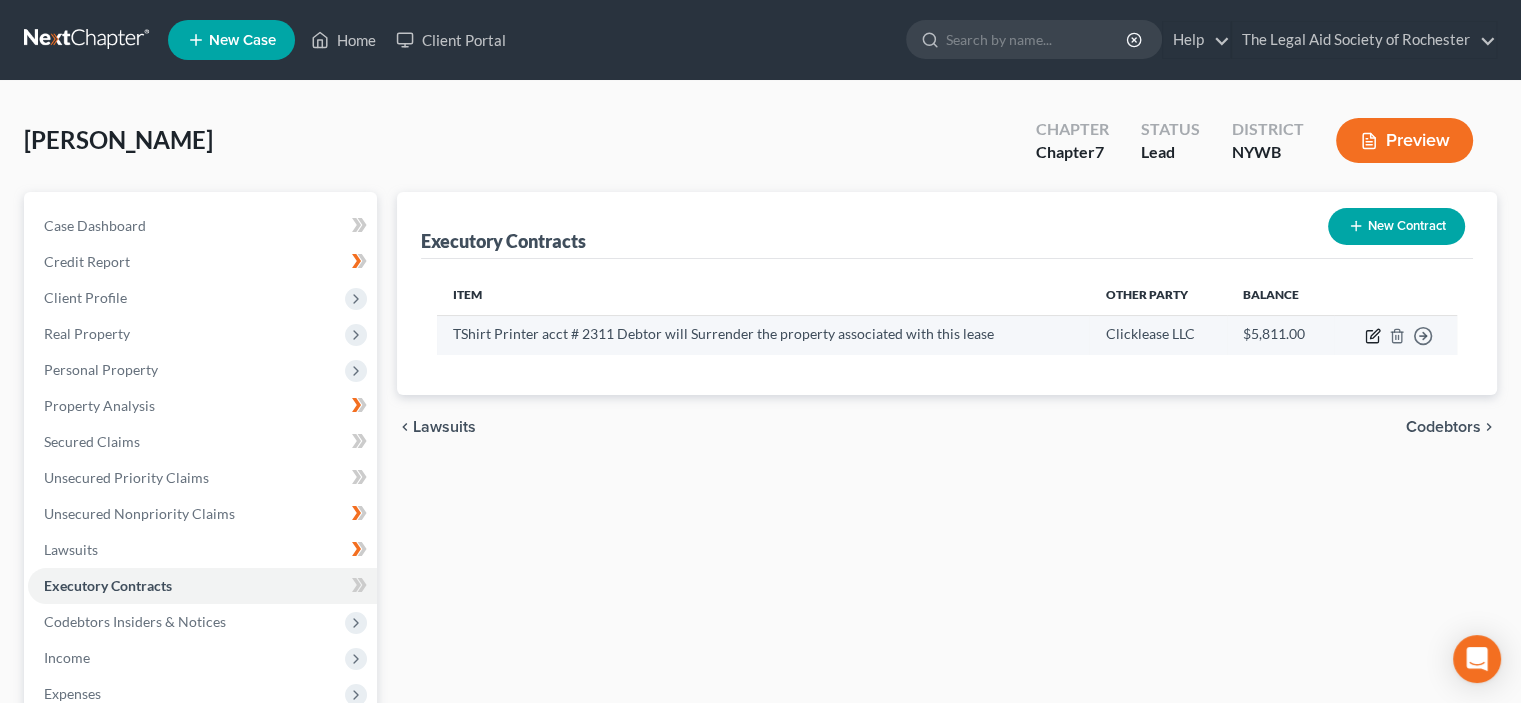 click 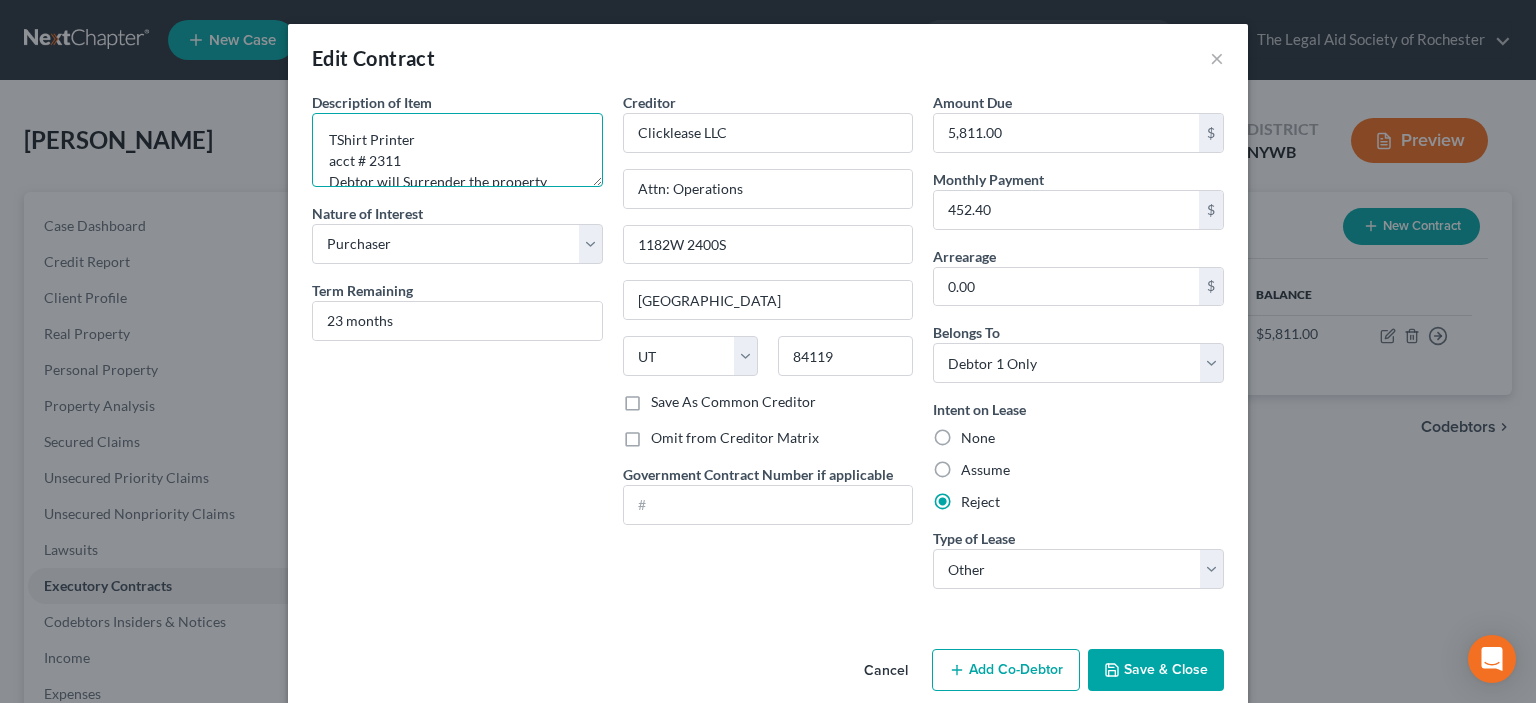 click on "TShirt Printer
acct # 2311
Debtor will Surrender the property associated with this lease" at bounding box center (457, 150) 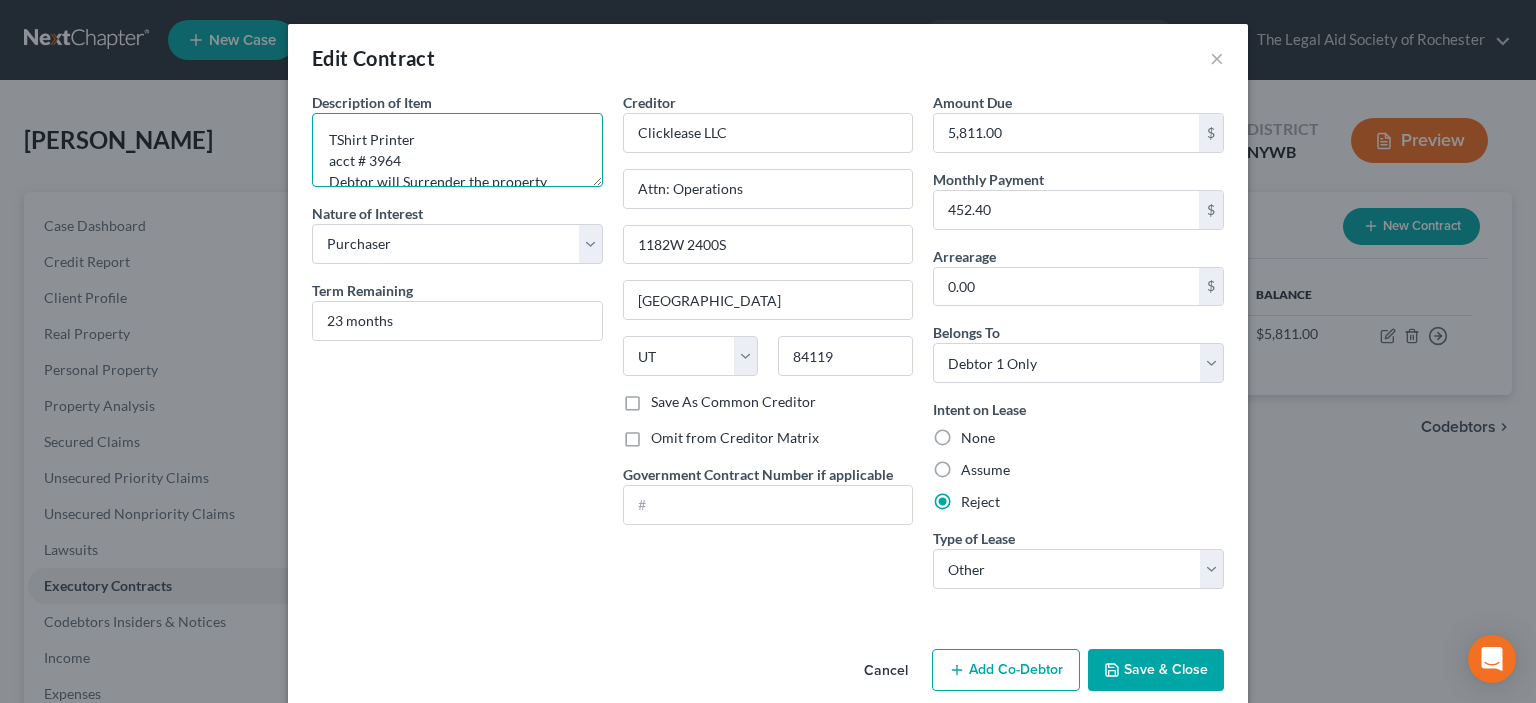 type on "TShirt Printer
acct # 3964
Debtor will Surrender the property associated with this lease" 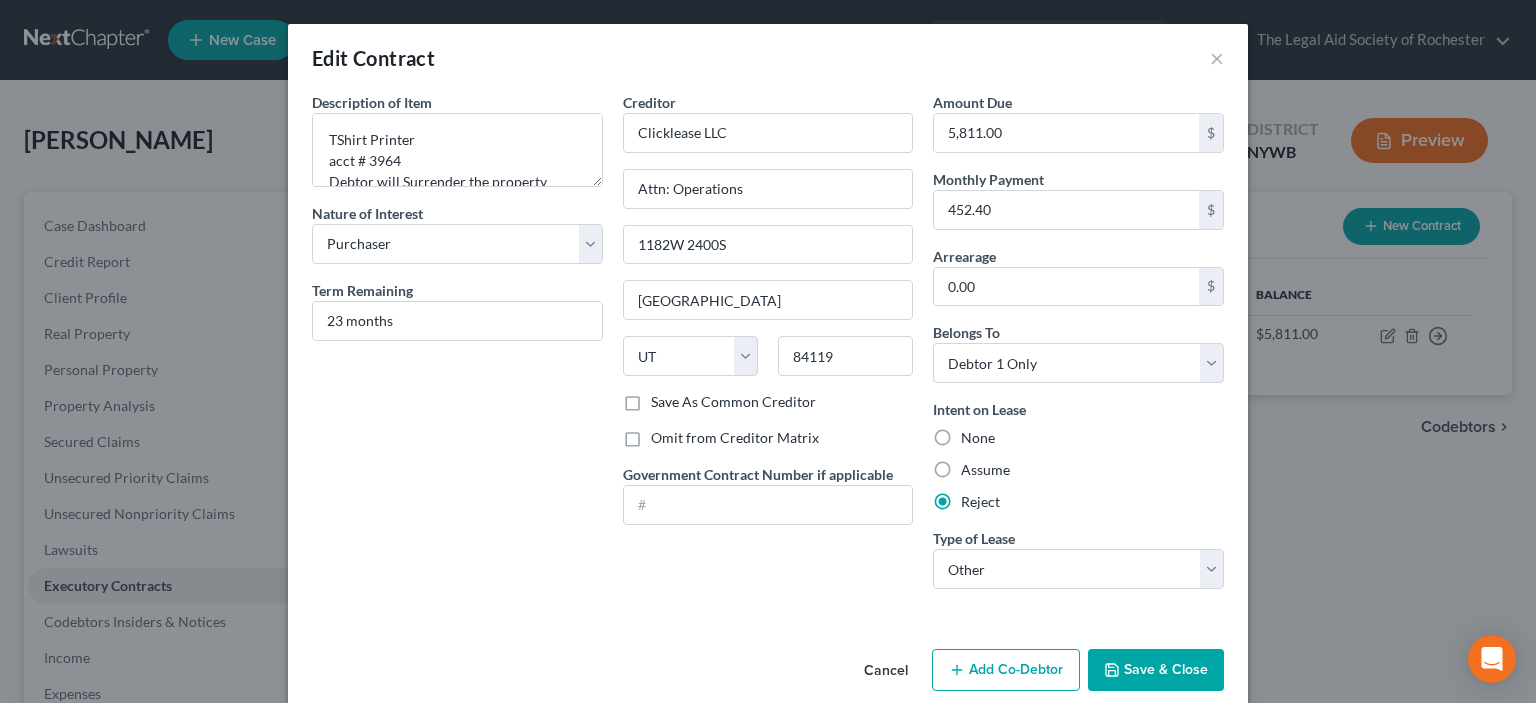 click on "Save & Close" at bounding box center (1156, 670) 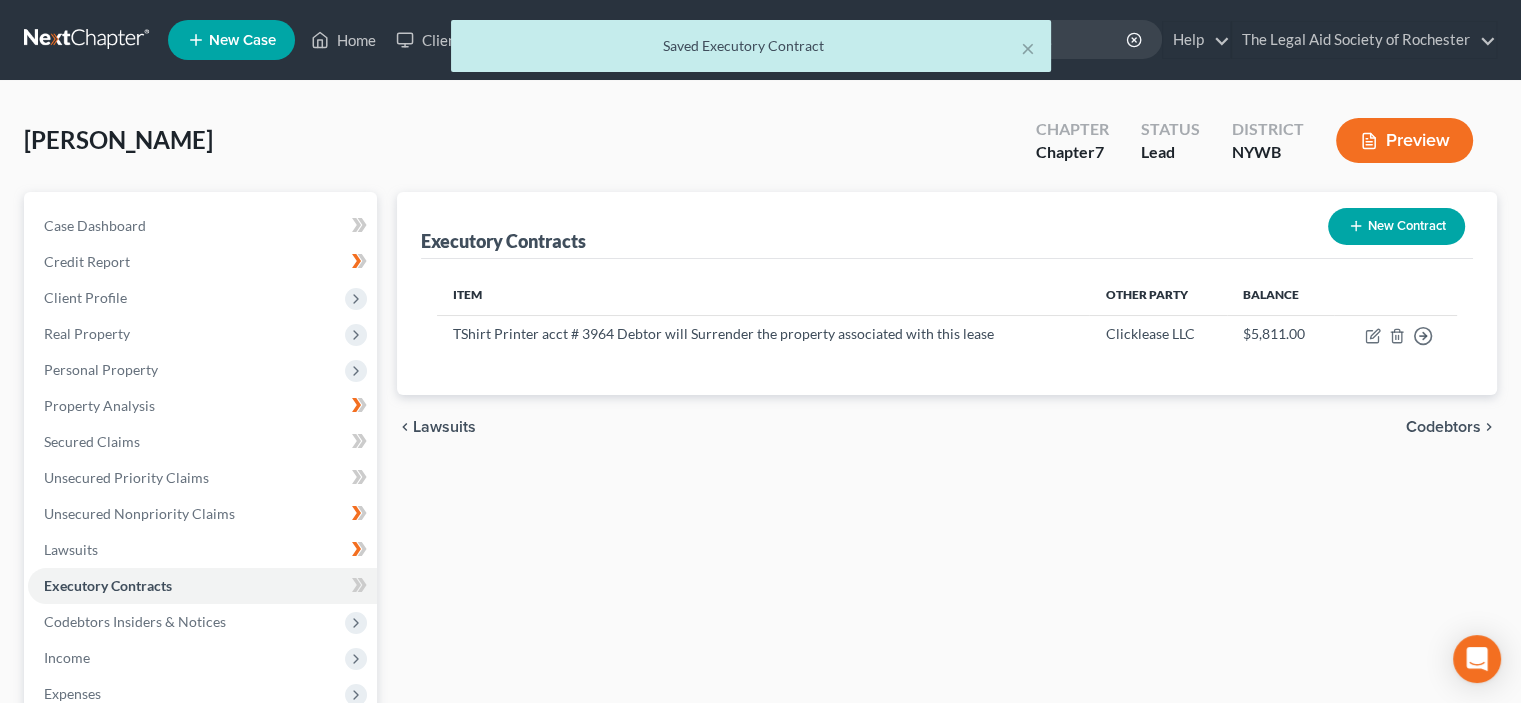 scroll, scrollTop: 358, scrollLeft: 0, axis: vertical 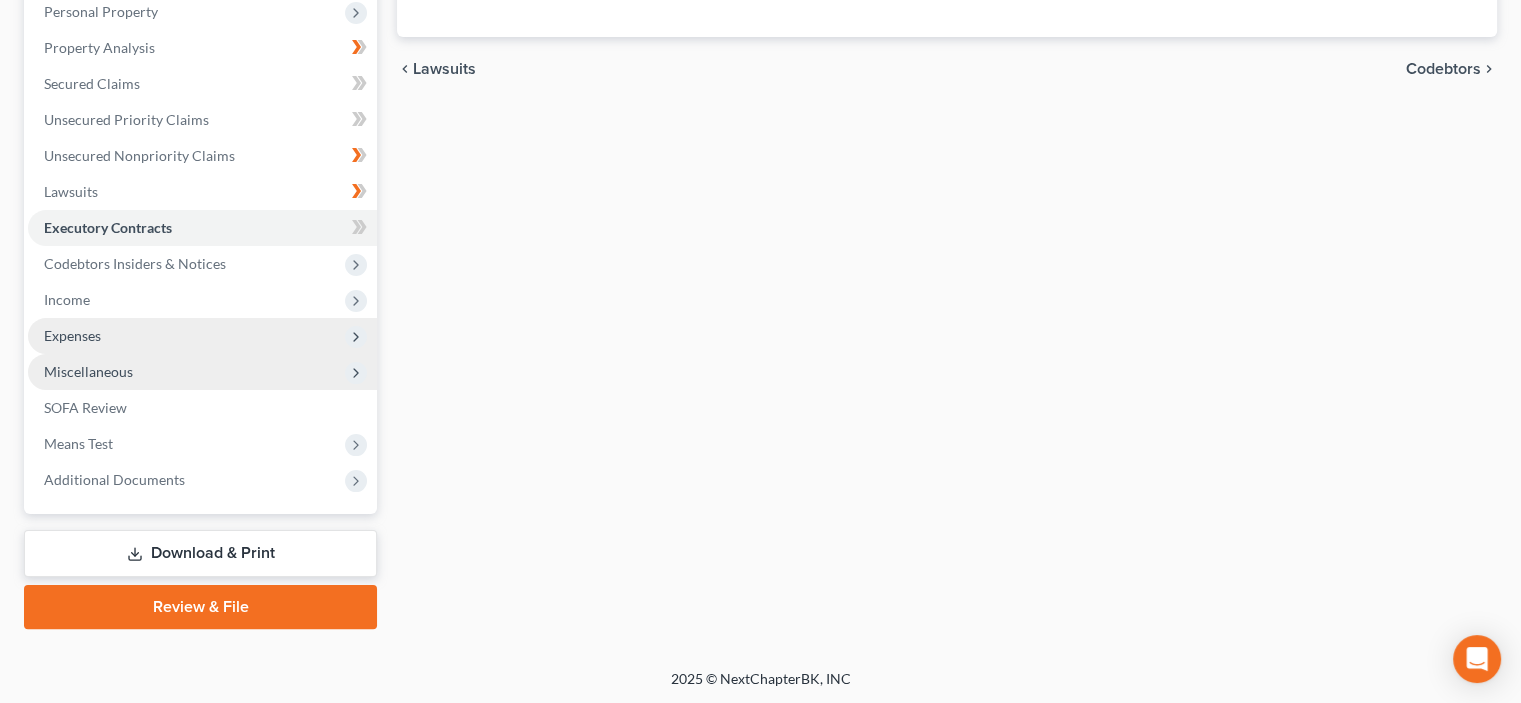 click on "Expenses" at bounding box center (72, 335) 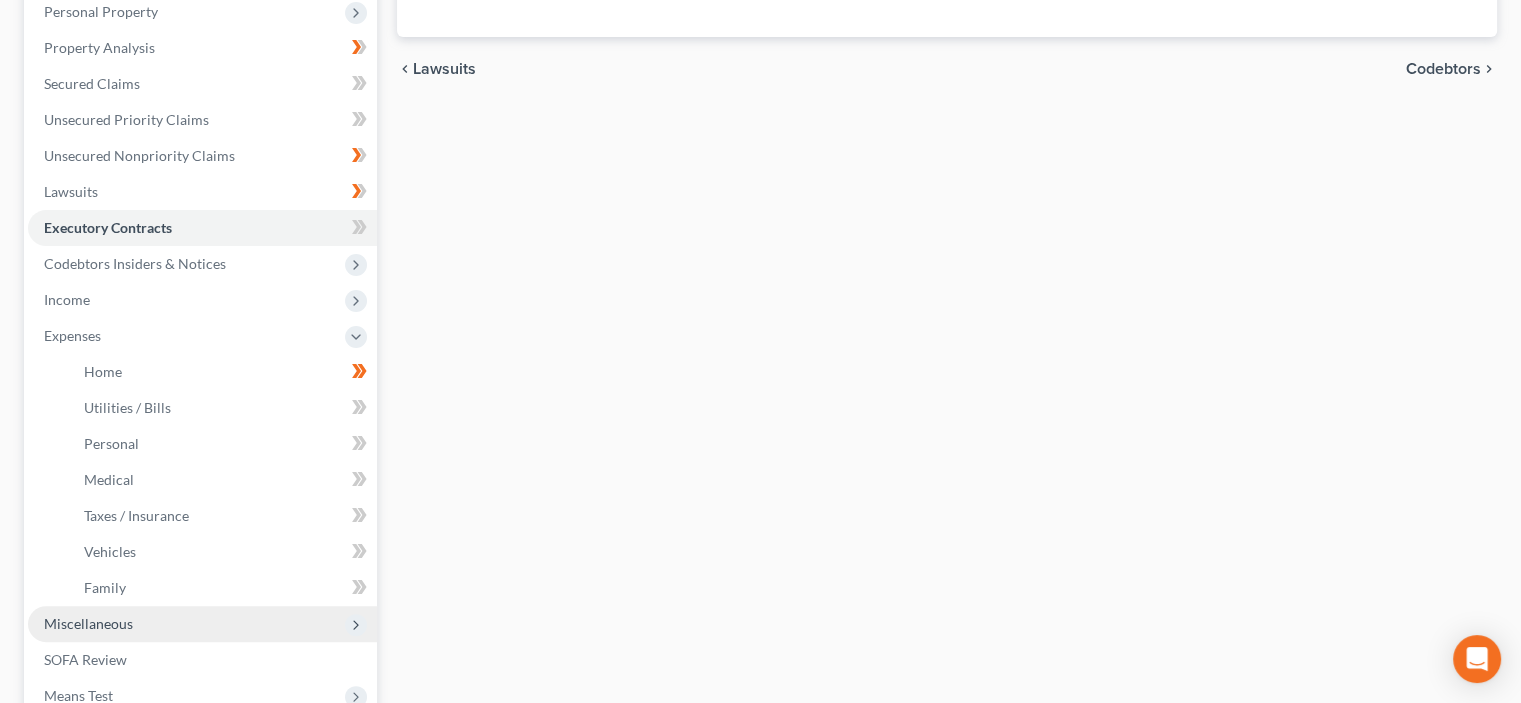 scroll, scrollTop: 610, scrollLeft: 0, axis: vertical 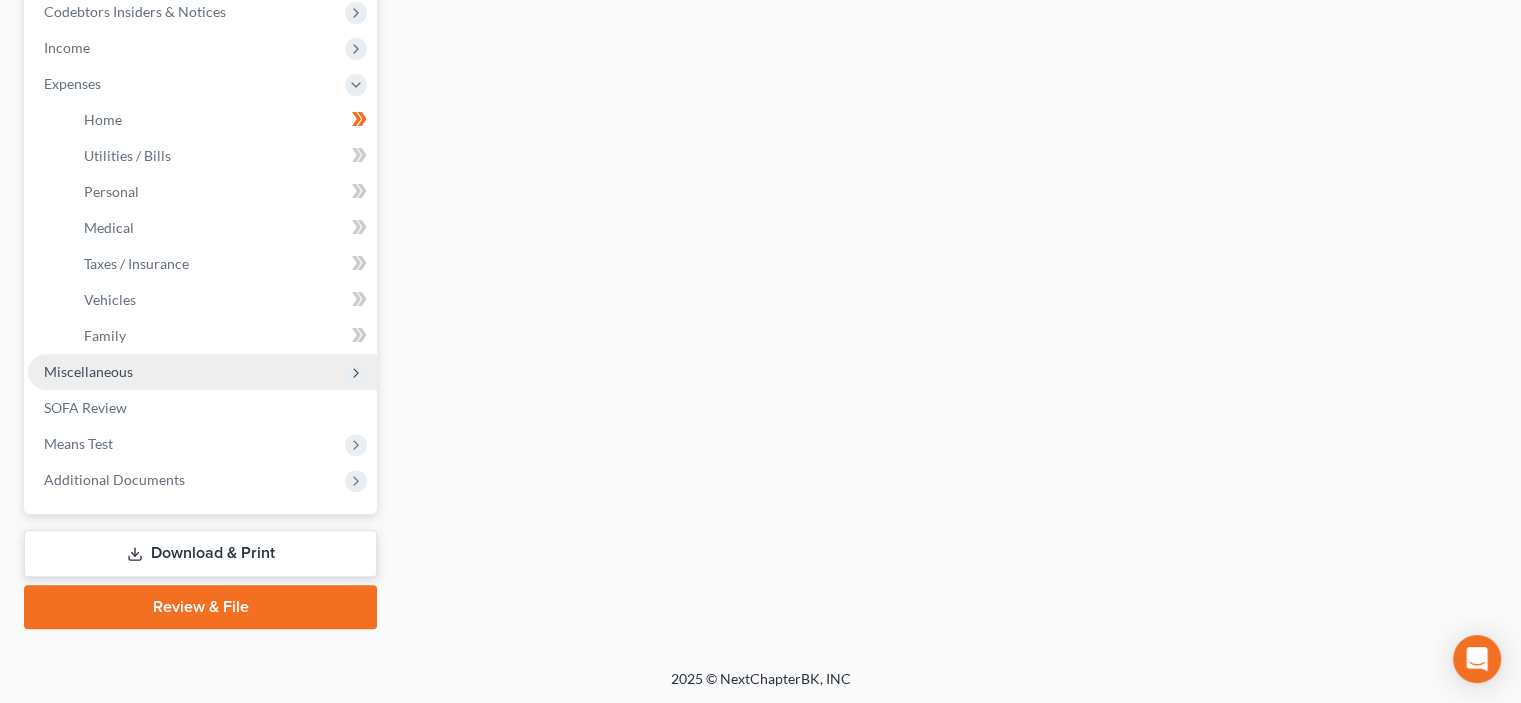 click on "Download & Print" at bounding box center [200, 553] 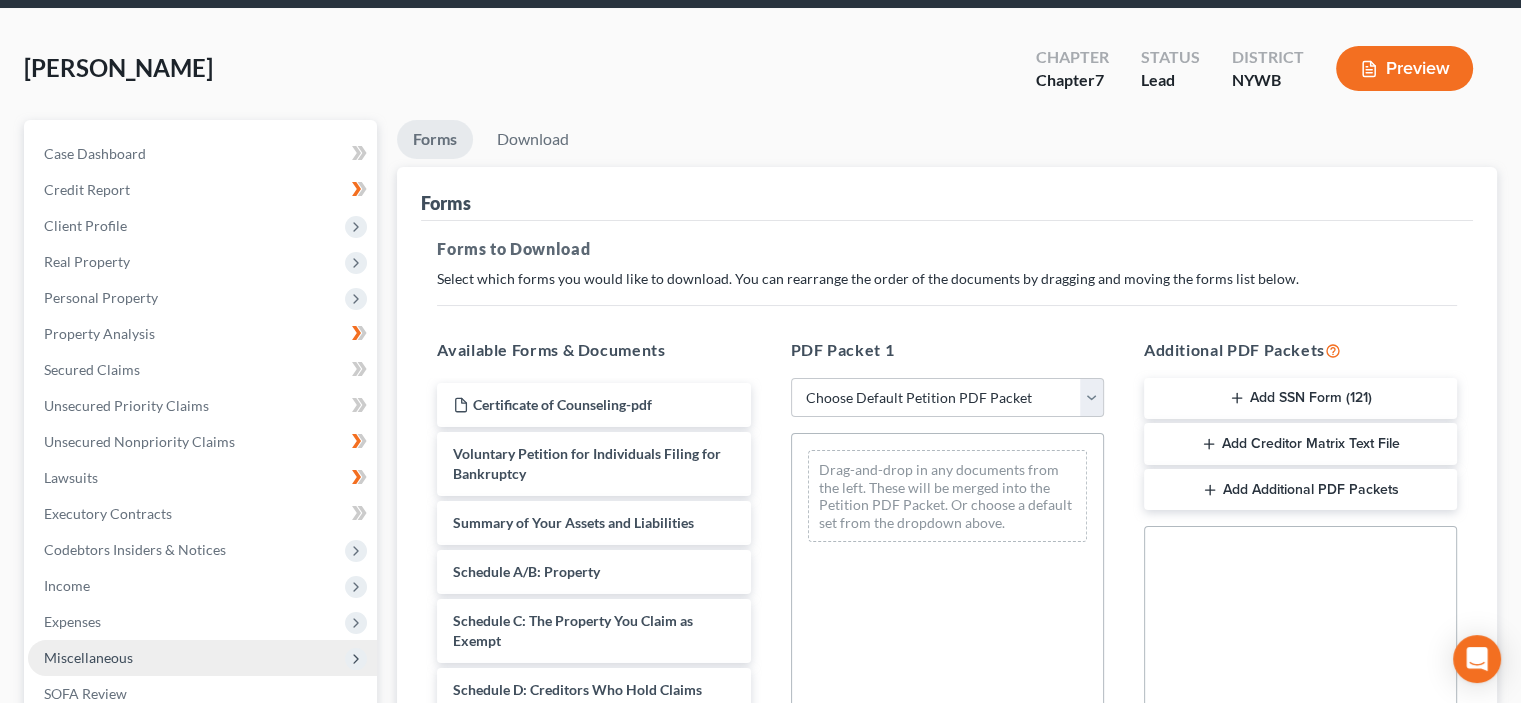 scroll, scrollTop: 0, scrollLeft: 0, axis: both 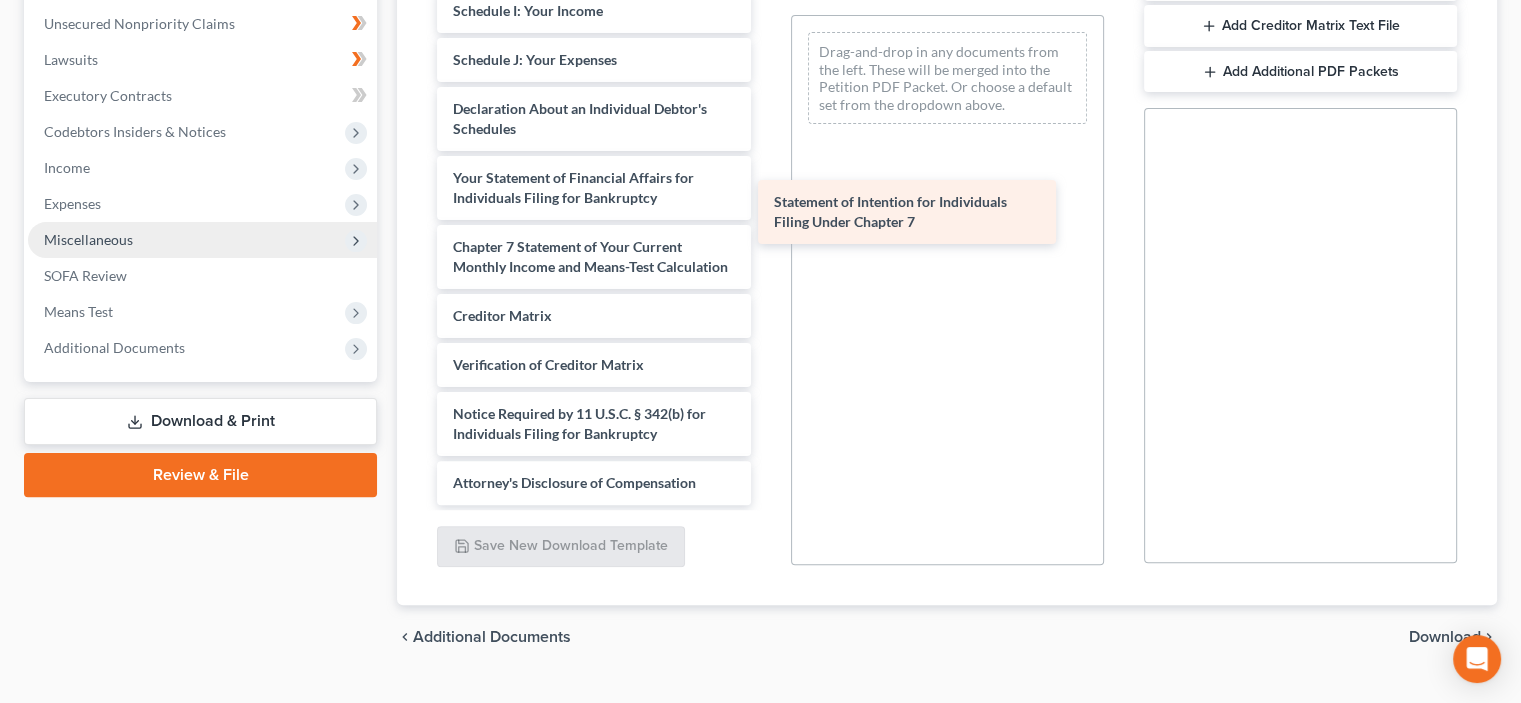 drag, startPoint x: 508, startPoint y: 173, endPoint x: 829, endPoint y: 219, distance: 324.2792 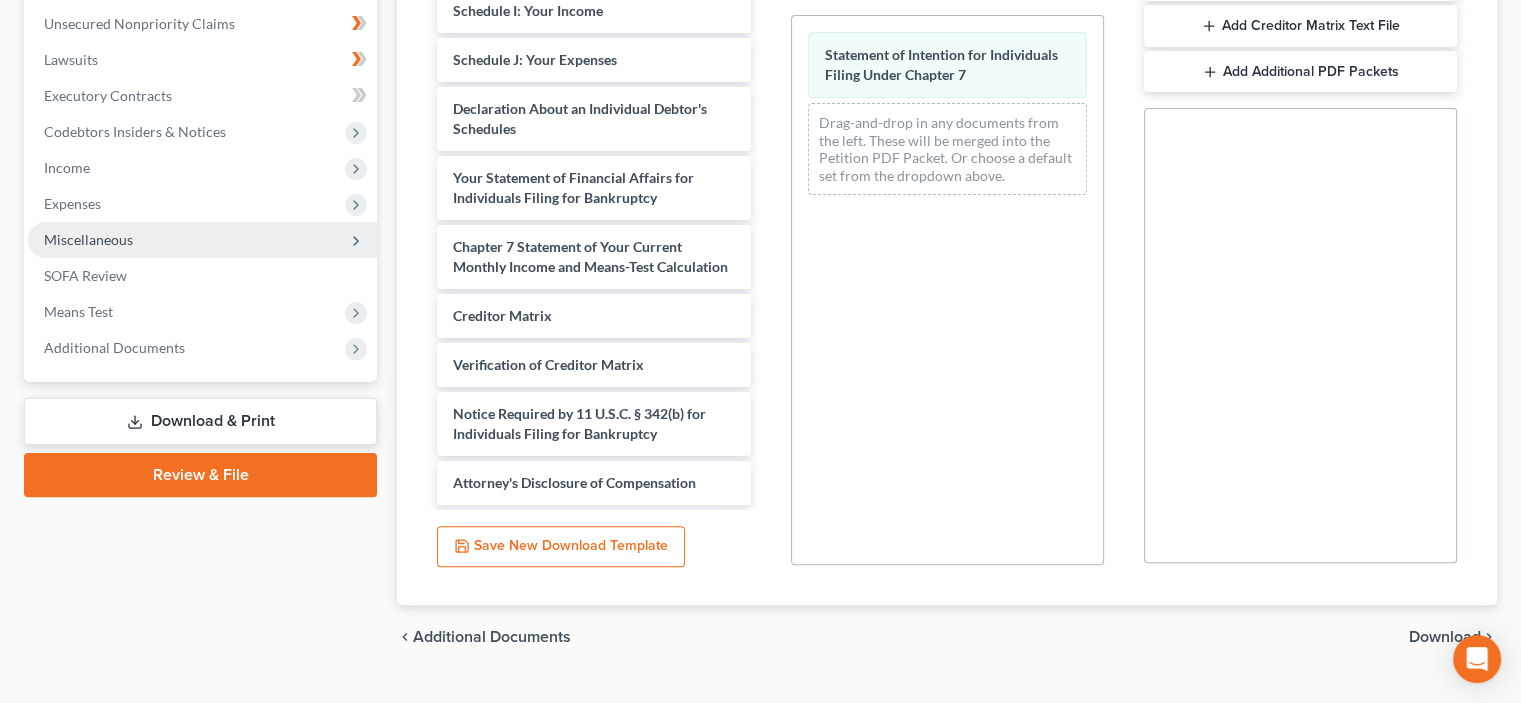 click on "Download" at bounding box center [1445, 637] 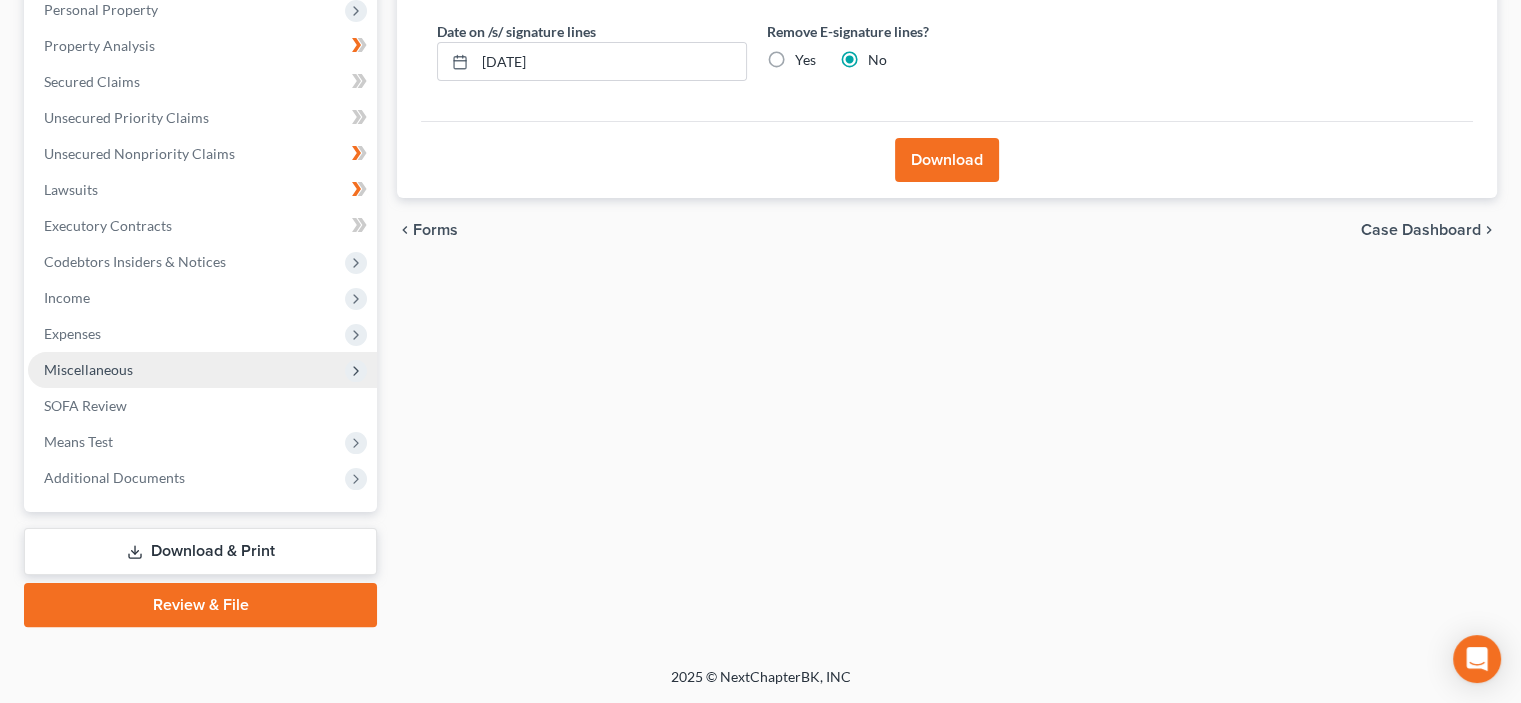 scroll, scrollTop: 358, scrollLeft: 0, axis: vertical 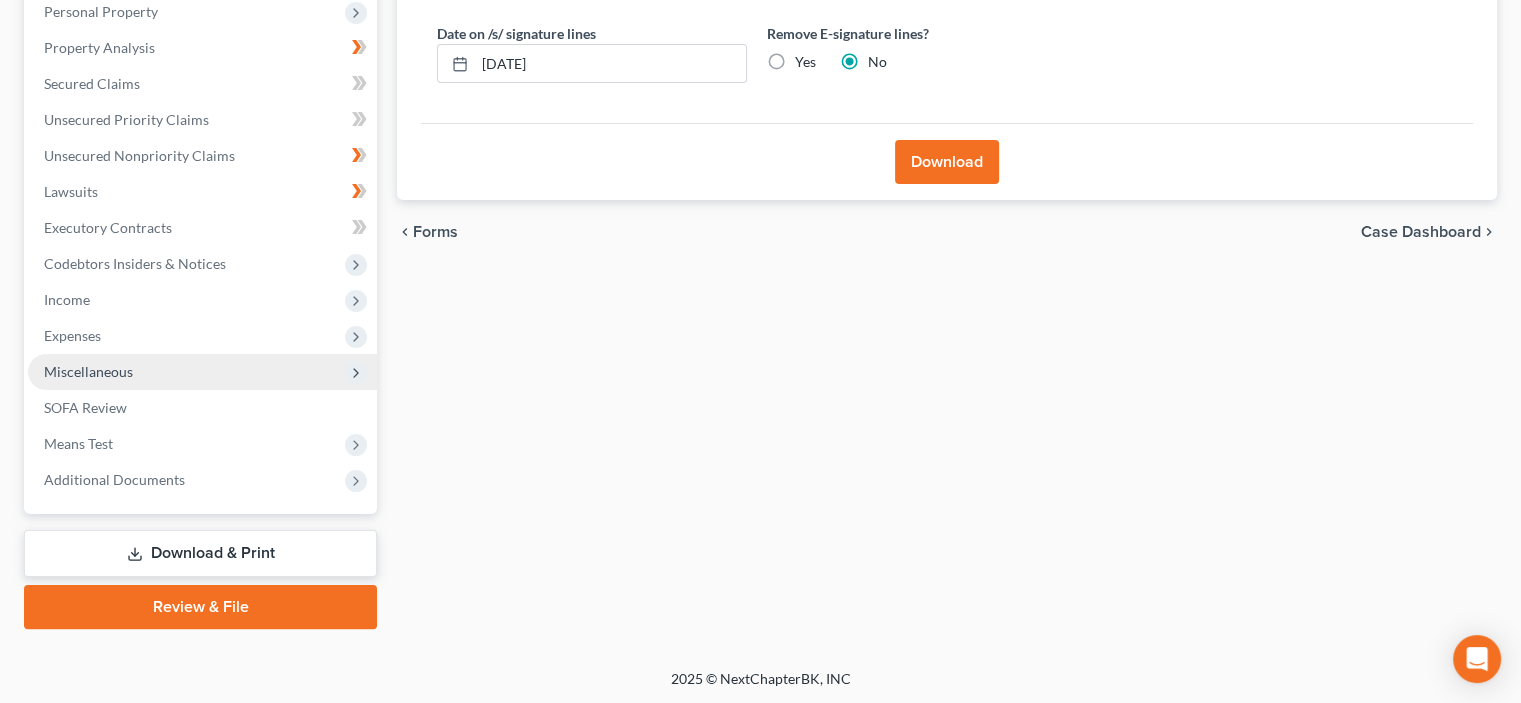 click on "Yes" at bounding box center (805, 62) 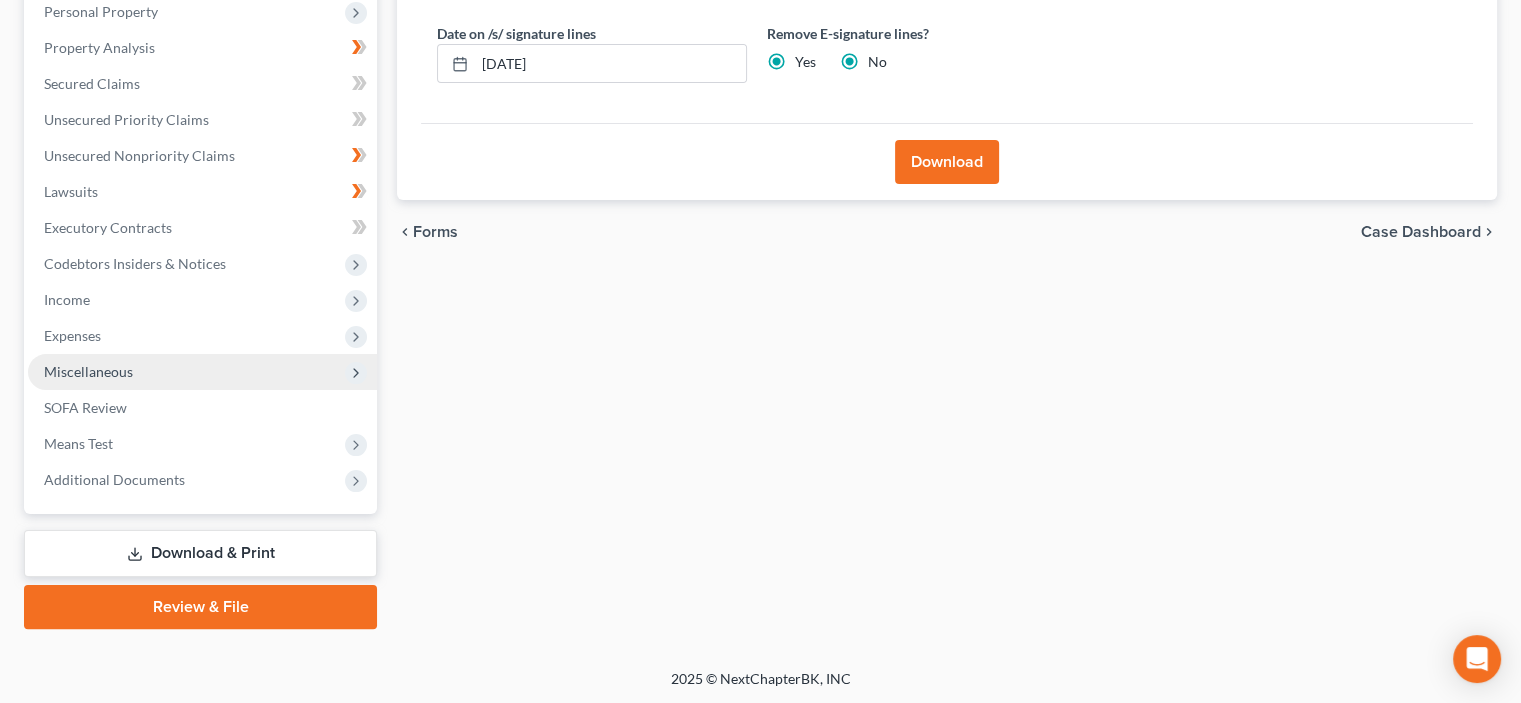 radio on "false" 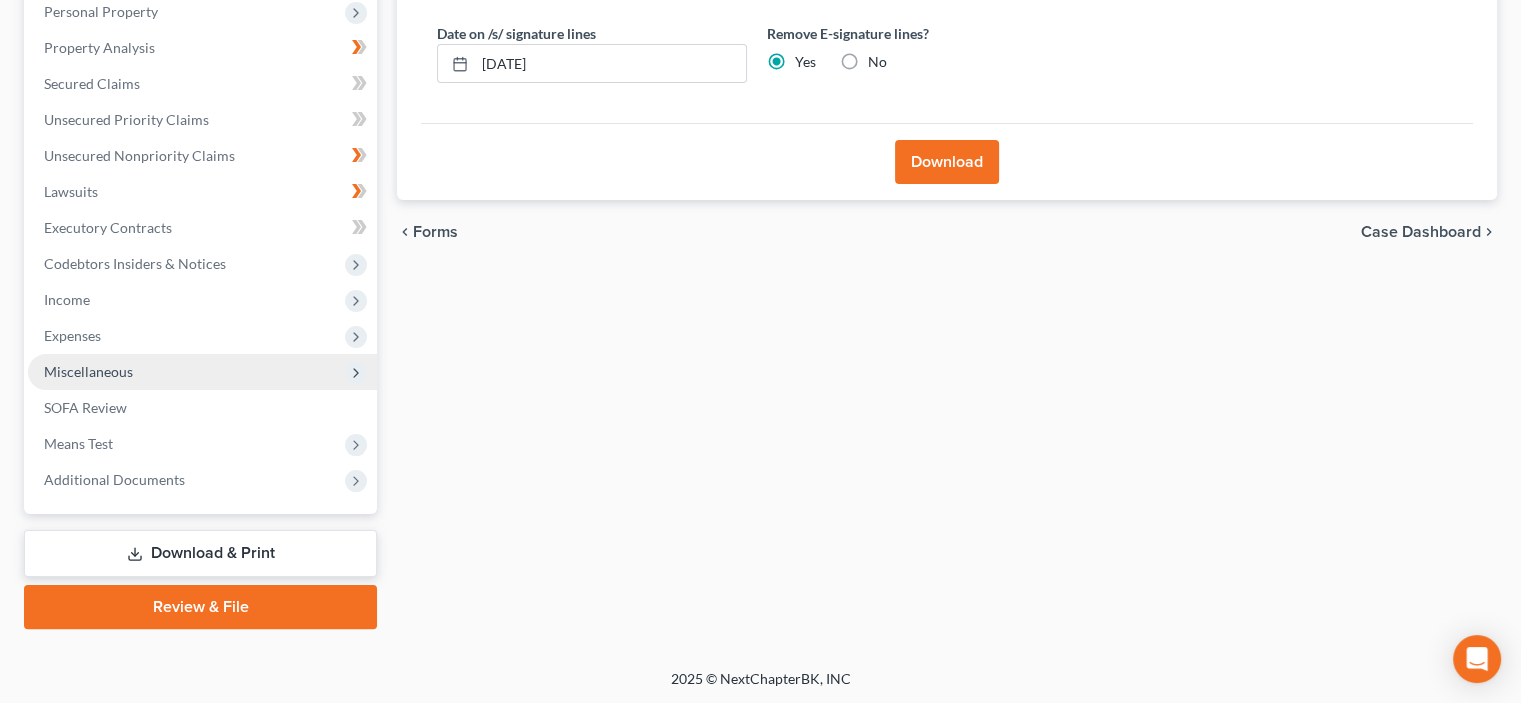 click on "Download" at bounding box center [947, 162] 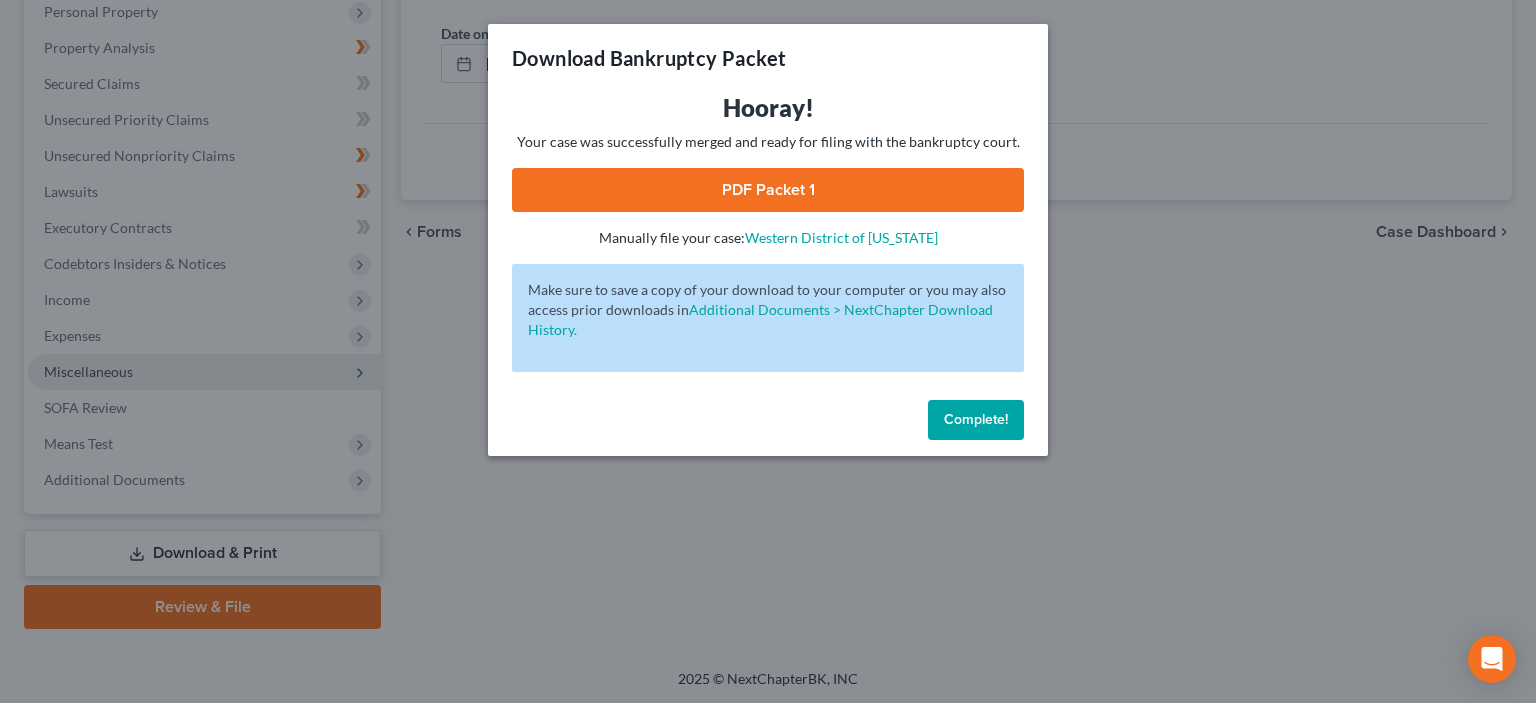 click on "PDF Packet 1" at bounding box center [768, 190] 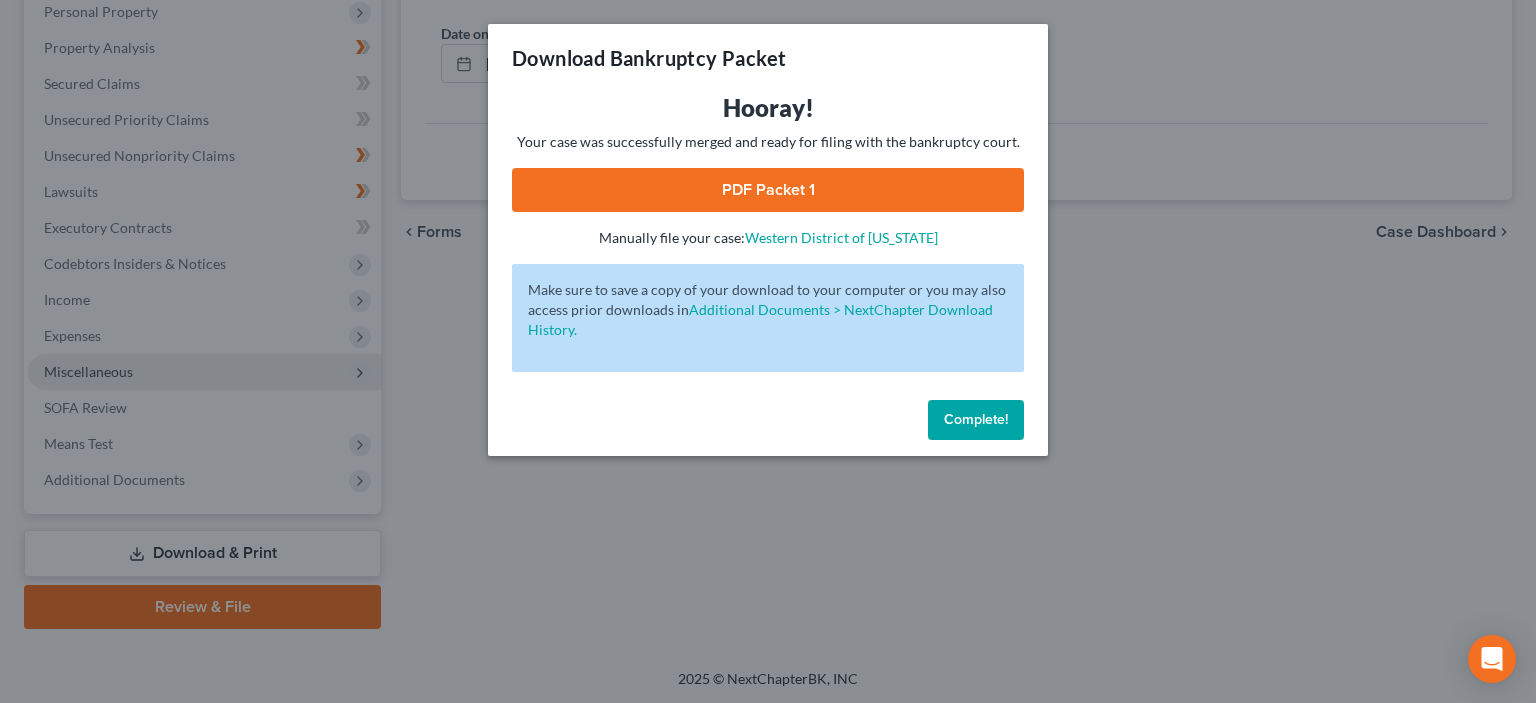 click on "Complete!" at bounding box center [976, 419] 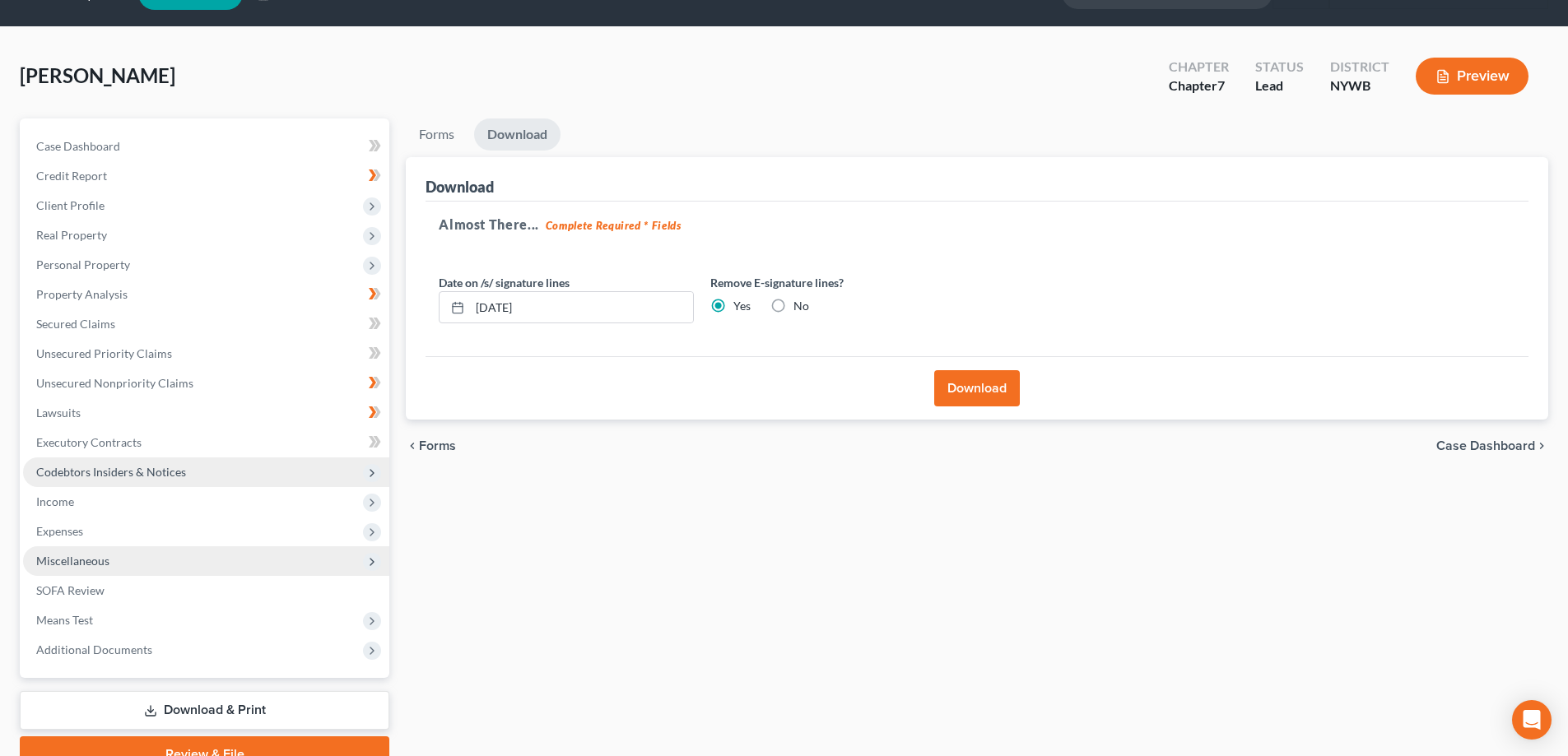 scroll, scrollTop: 0, scrollLeft: 0, axis: both 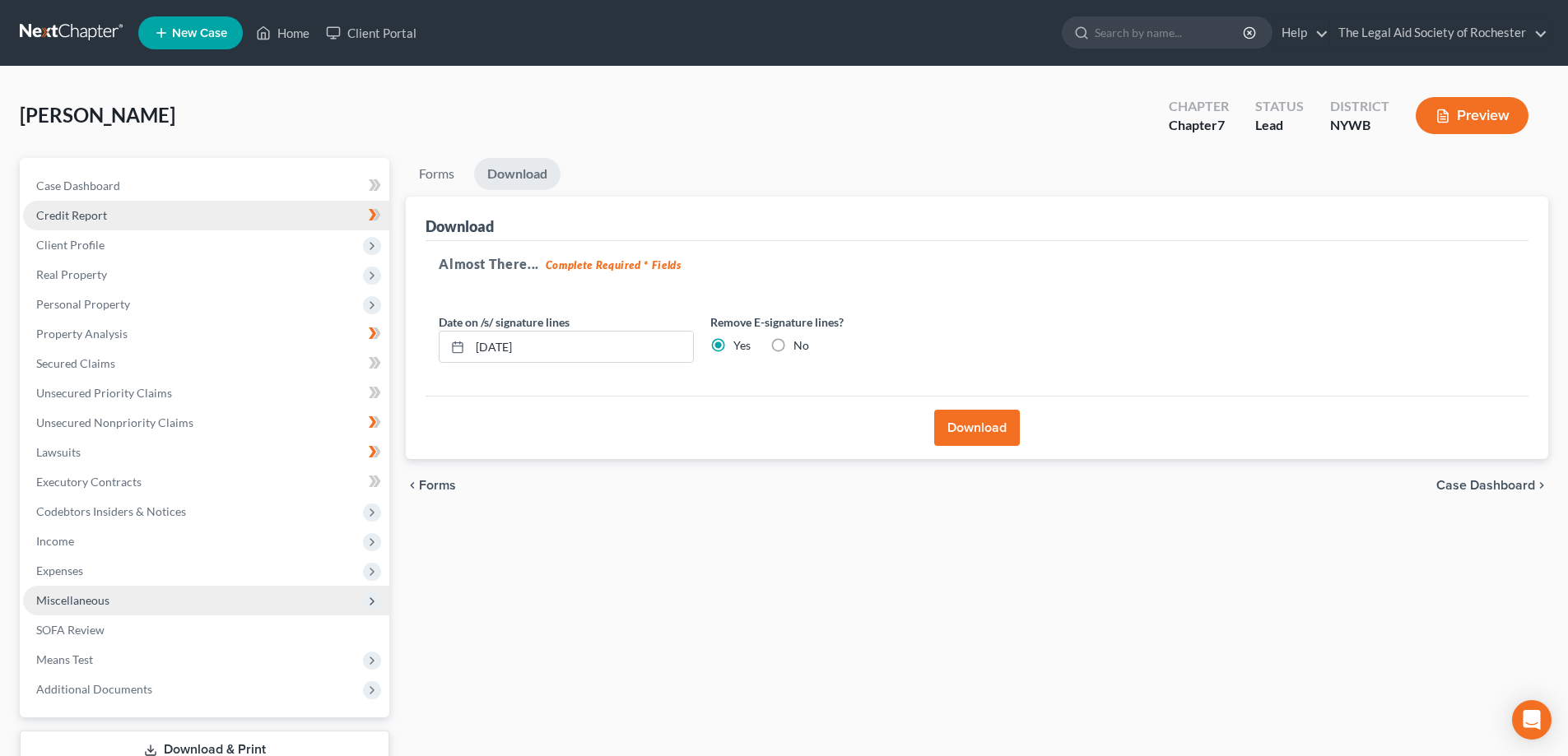 click on "Credit Report" at bounding box center (72, 215) 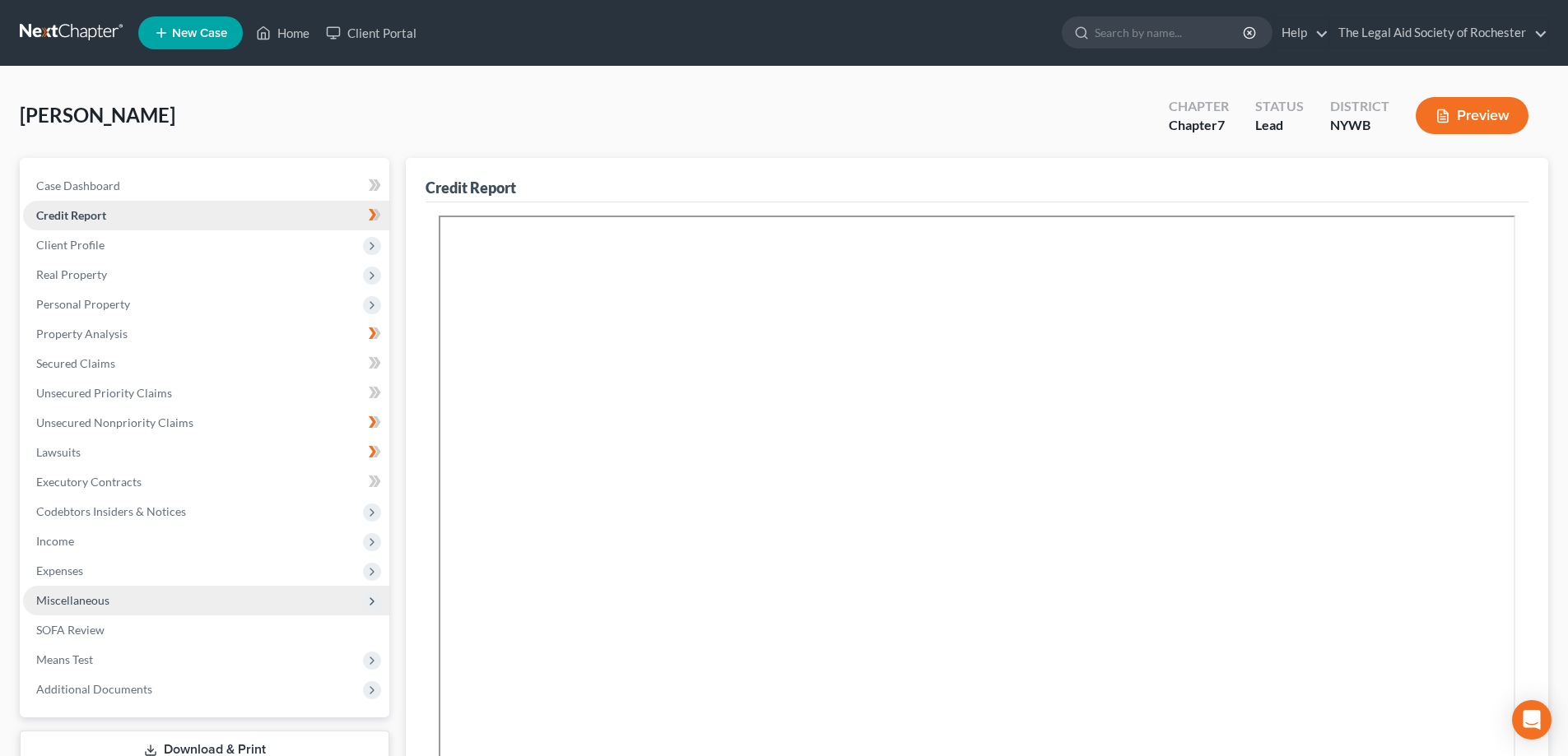 scroll, scrollTop: 82, scrollLeft: 0, axis: vertical 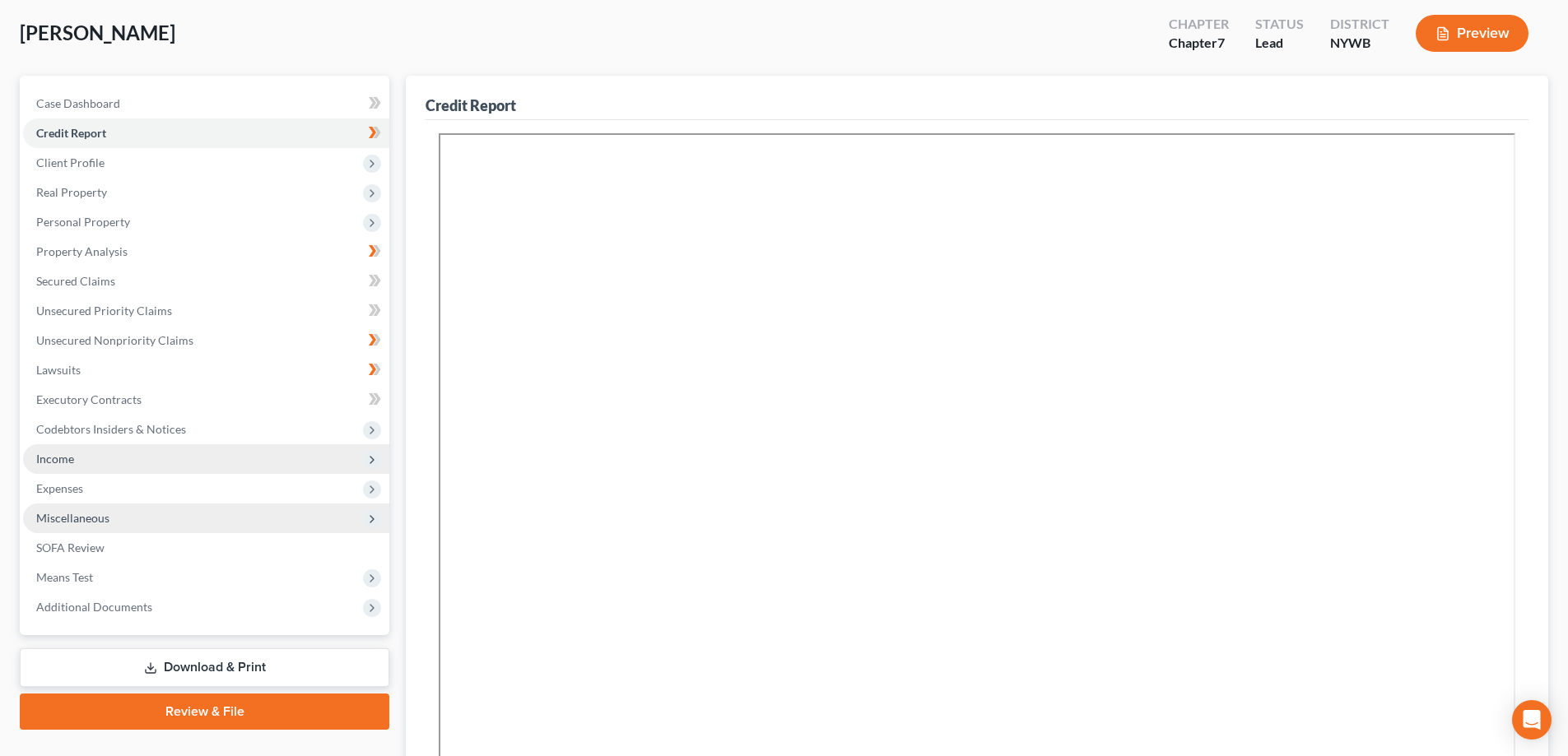 click on "Income" at bounding box center [55, 458] 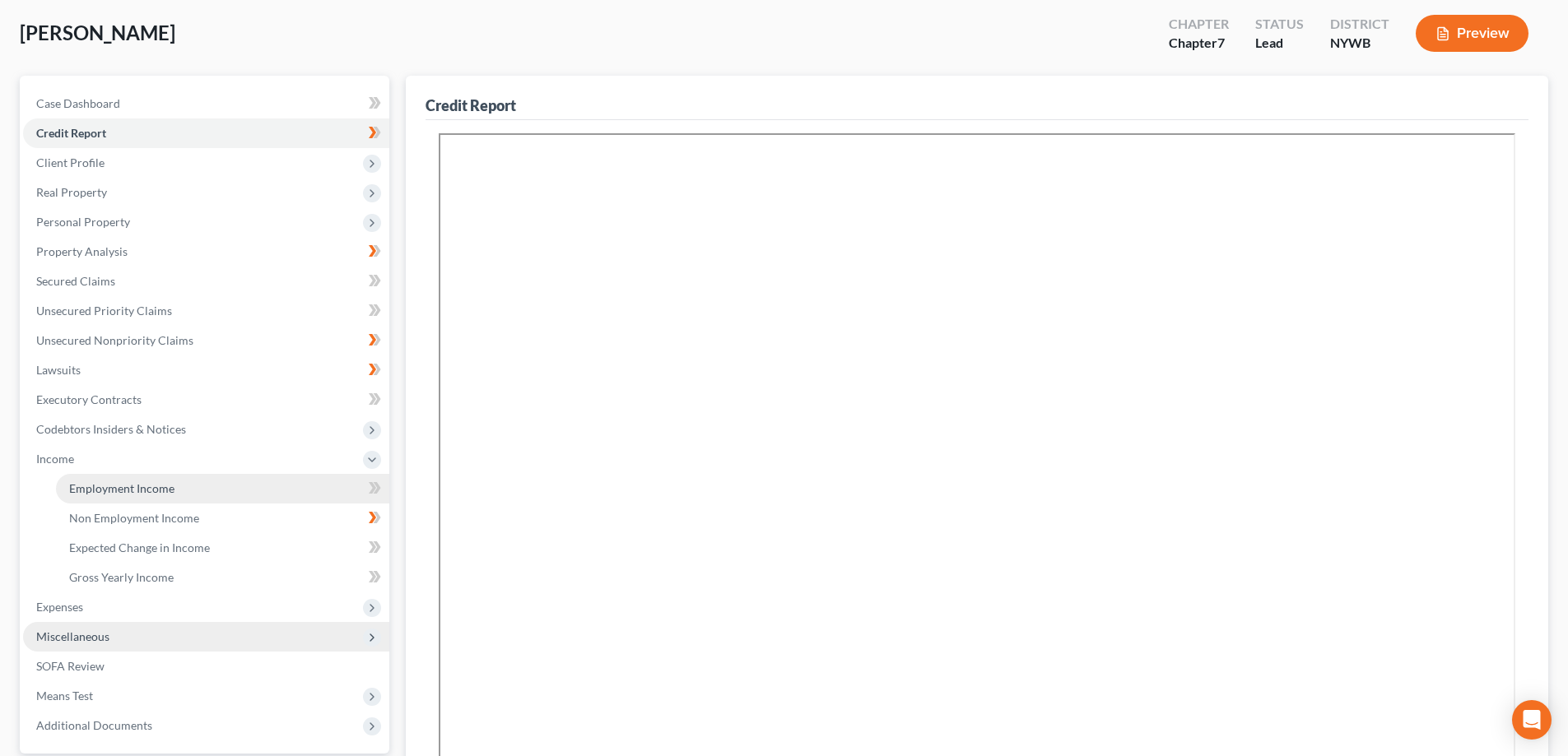 click on "Employment Income" at bounding box center [122, 488] 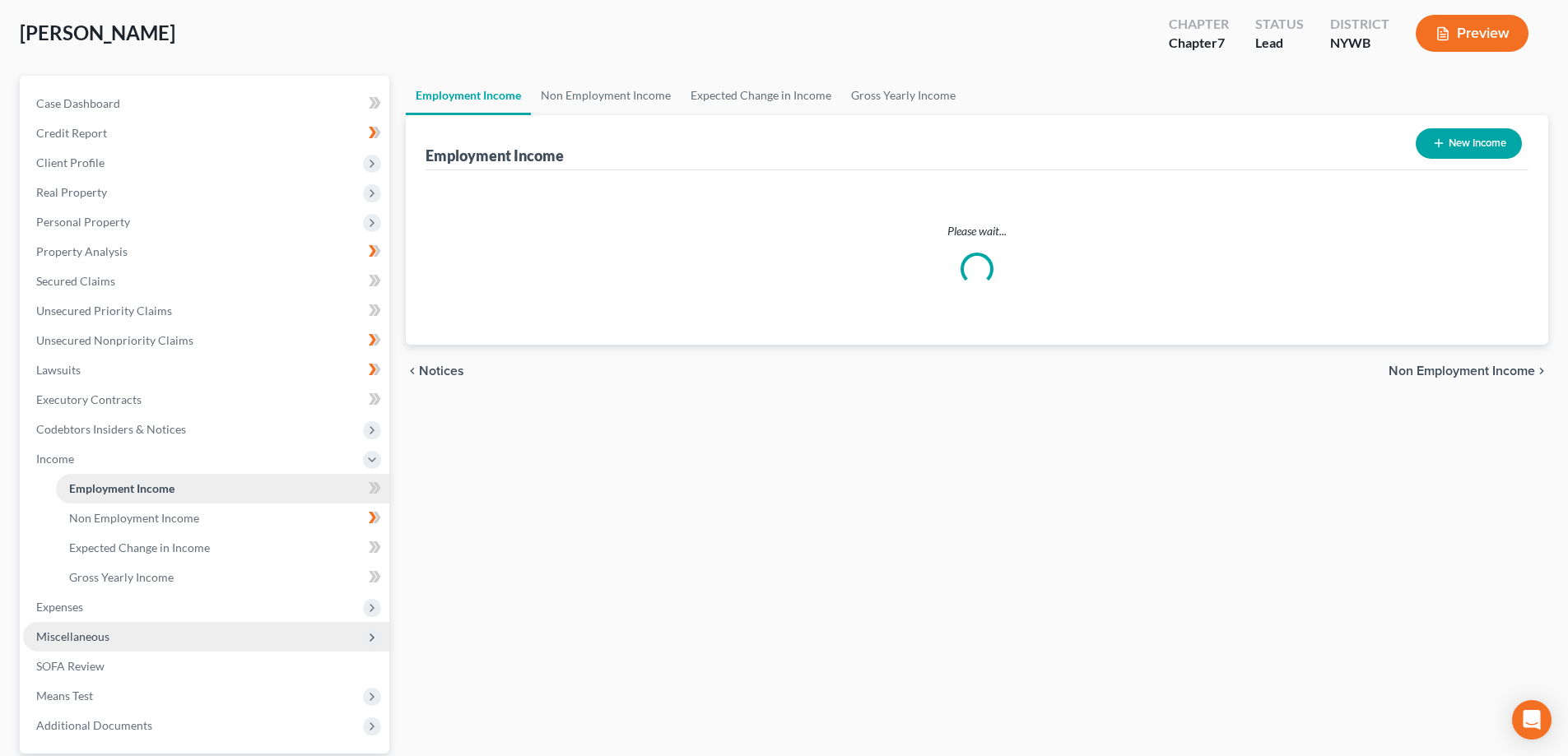 scroll, scrollTop: 0, scrollLeft: 0, axis: both 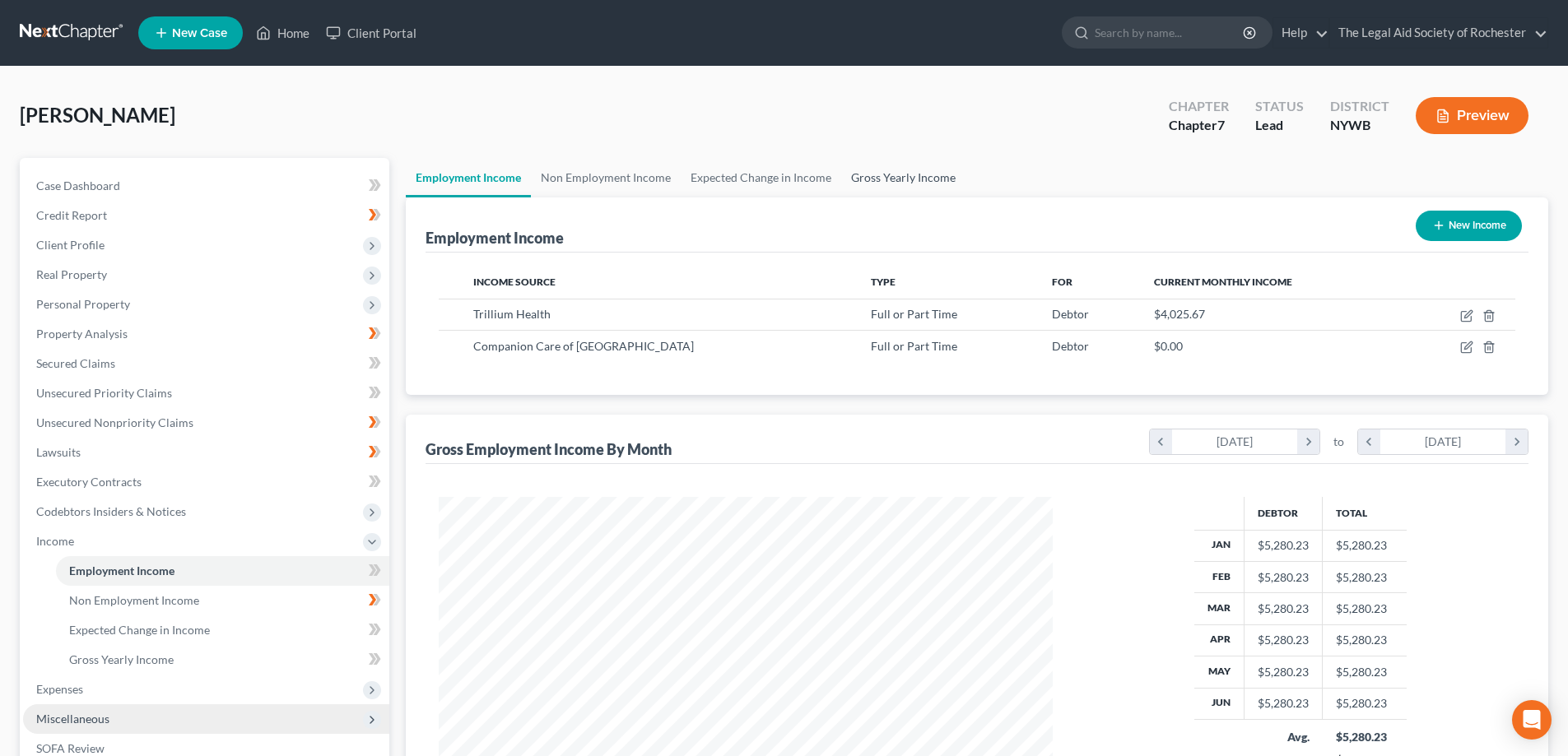 click on "Gross Yearly Income" at bounding box center (903, 178) 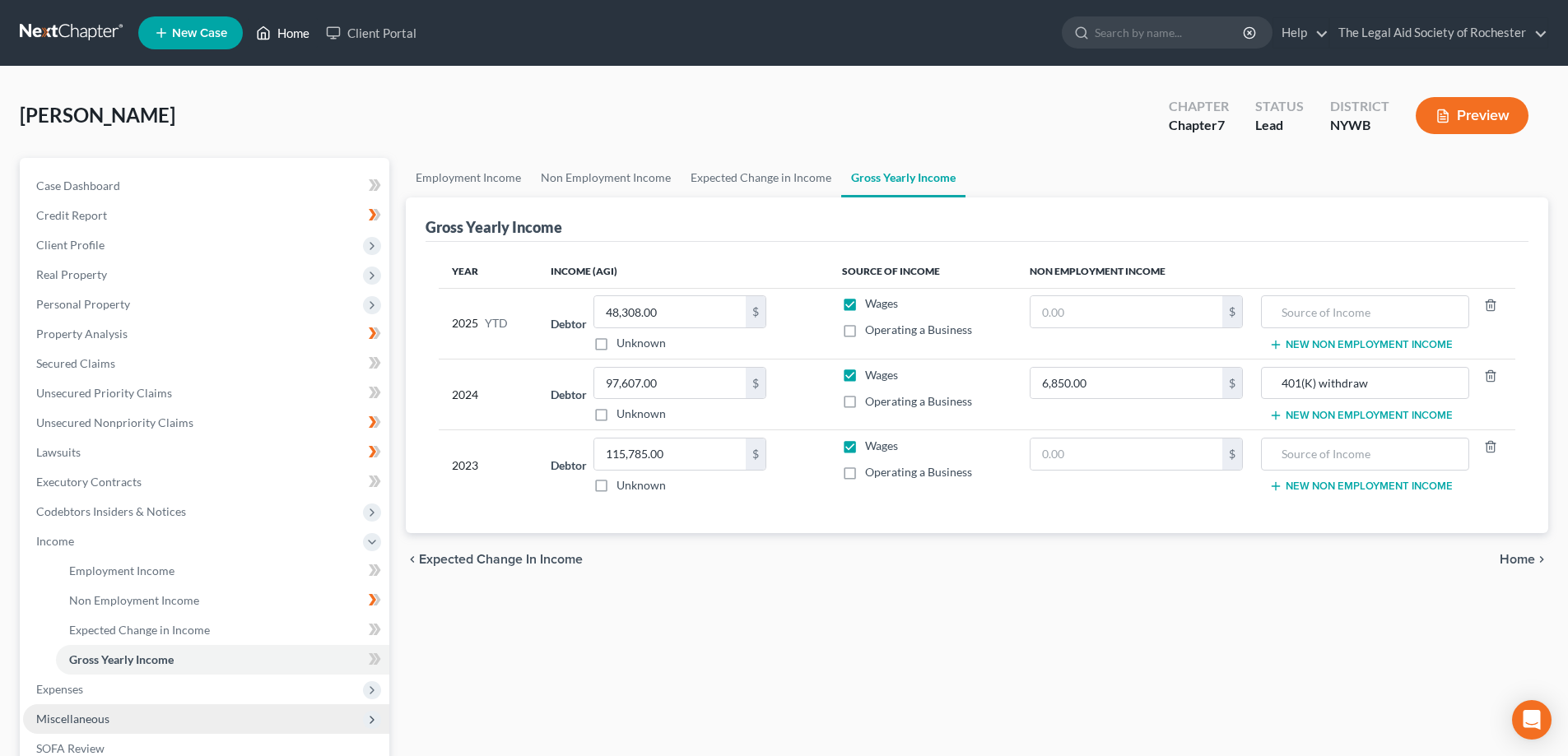 click 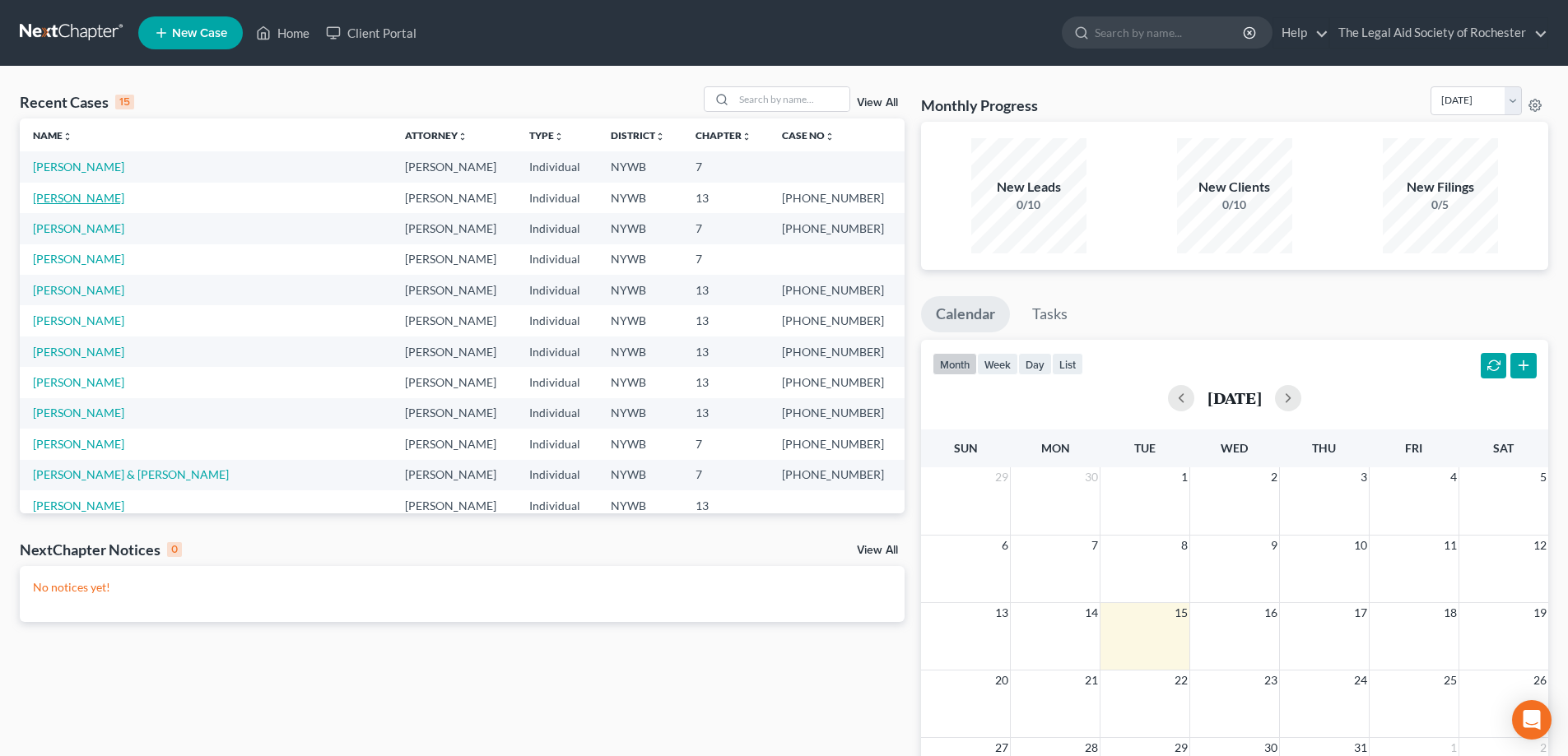 click on "[PERSON_NAME]" at bounding box center (78, 197) 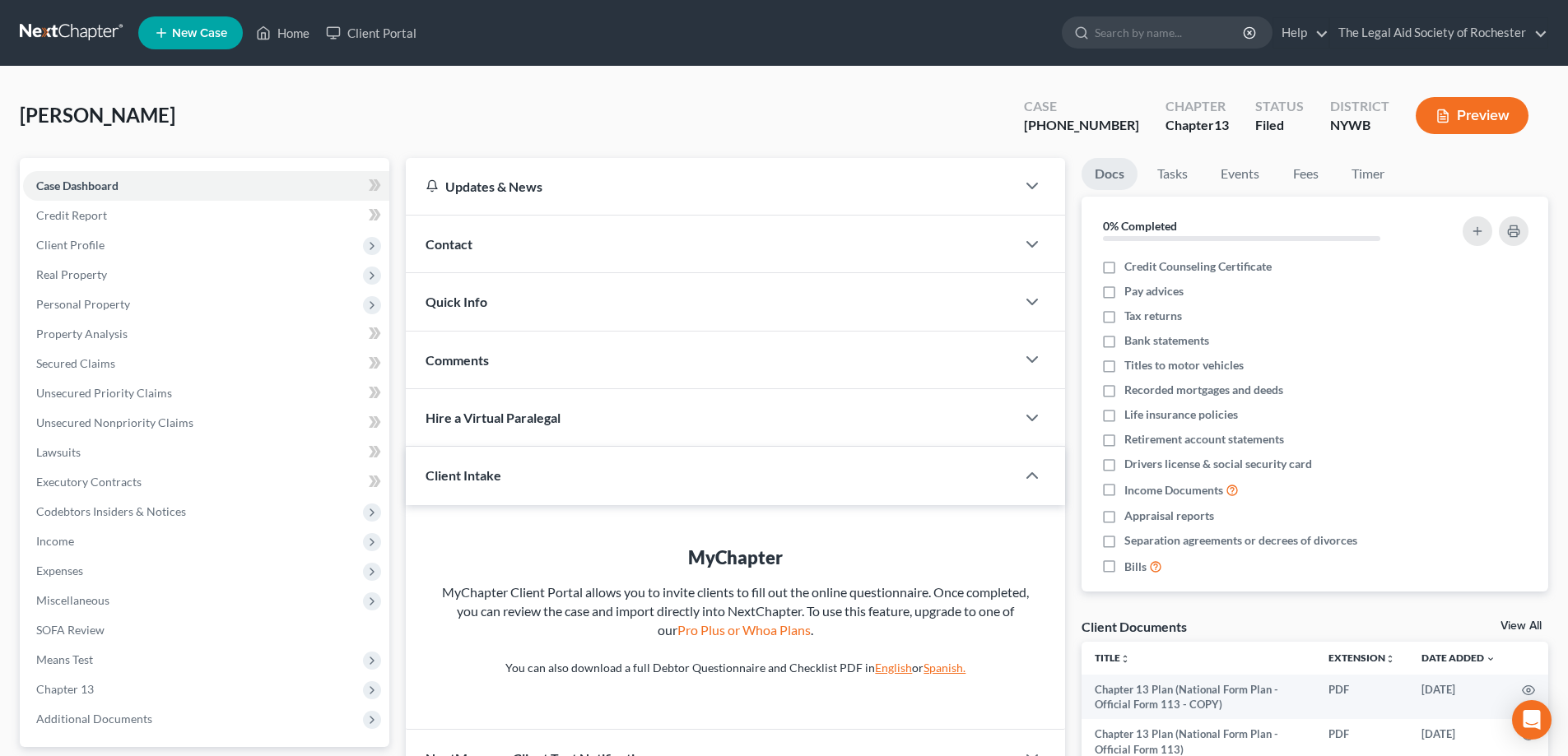 scroll, scrollTop: 169, scrollLeft: 0, axis: vertical 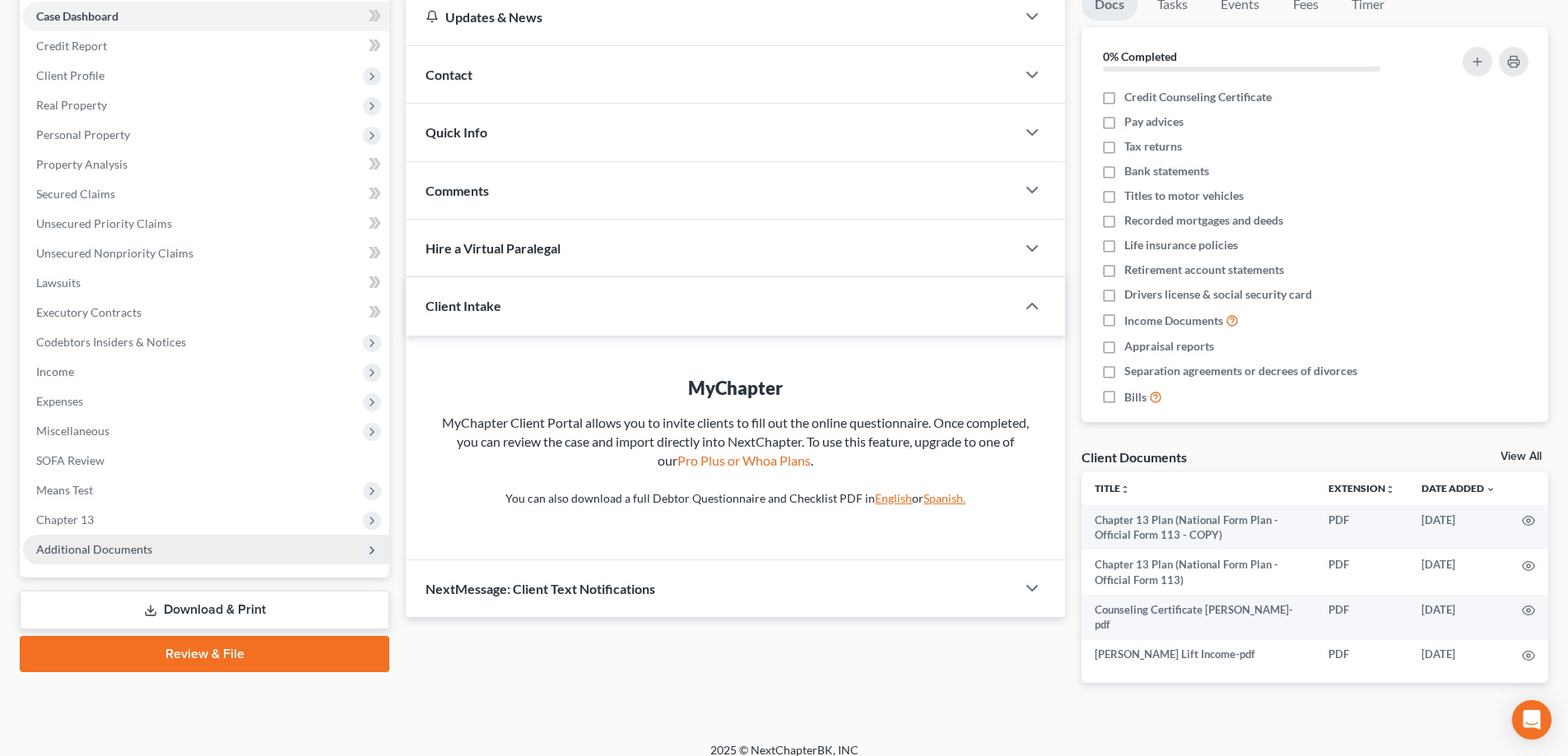 click on "Additional Documents" at bounding box center [206, 550] 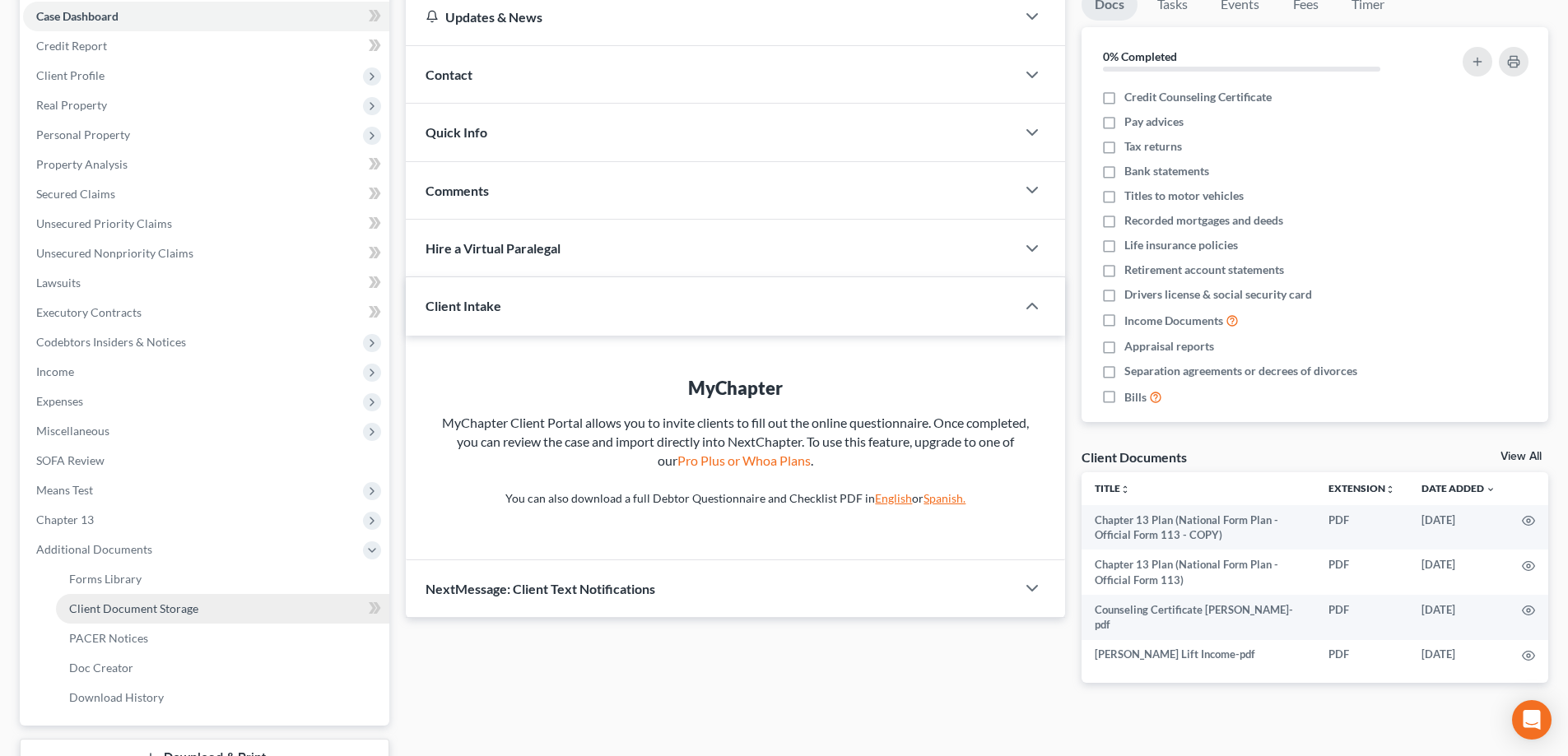 click on "Client Document Storage" at bounding box center [133, 608] 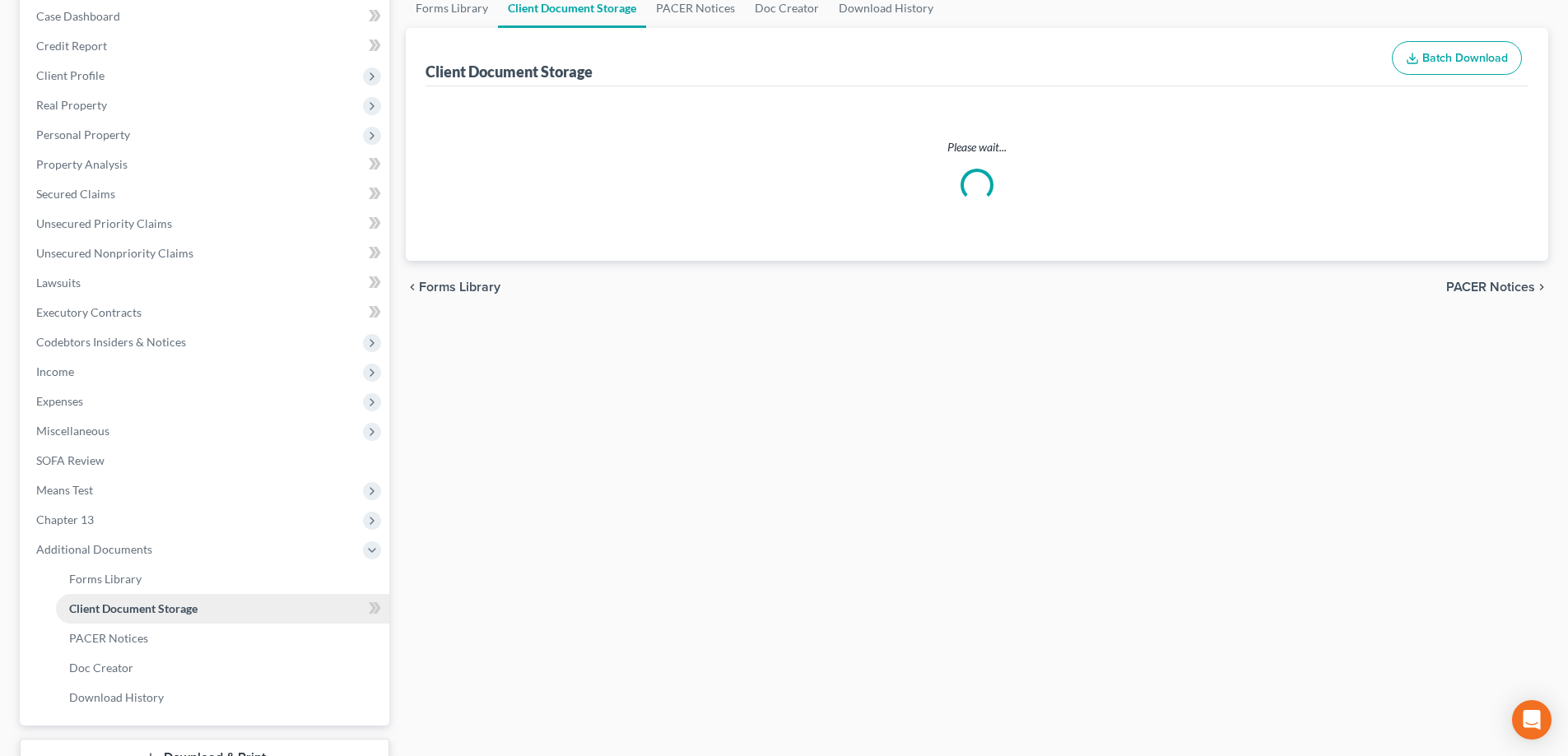 select on "0" 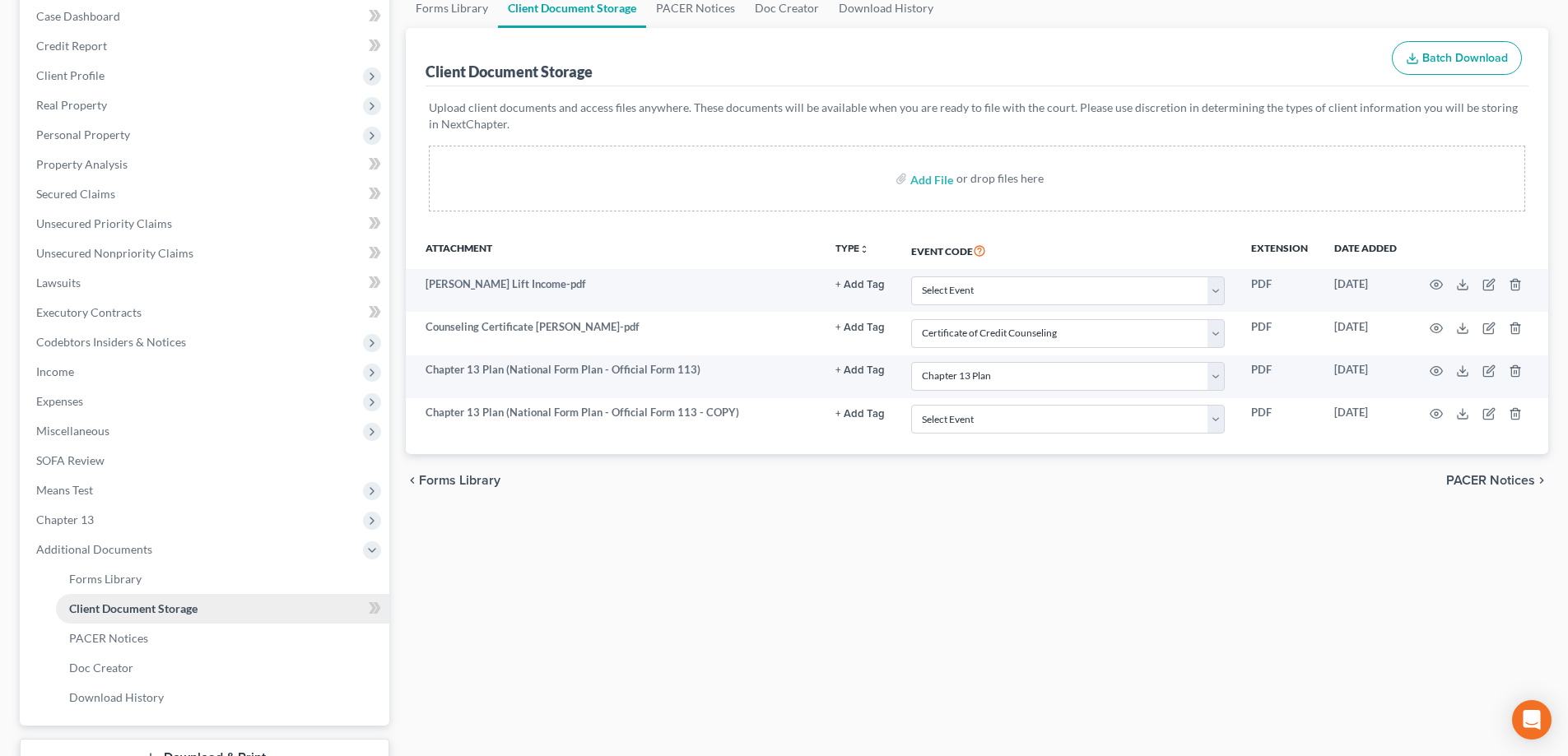 scroll, scrollTop: 0, scrollLeft: 0, axis: both 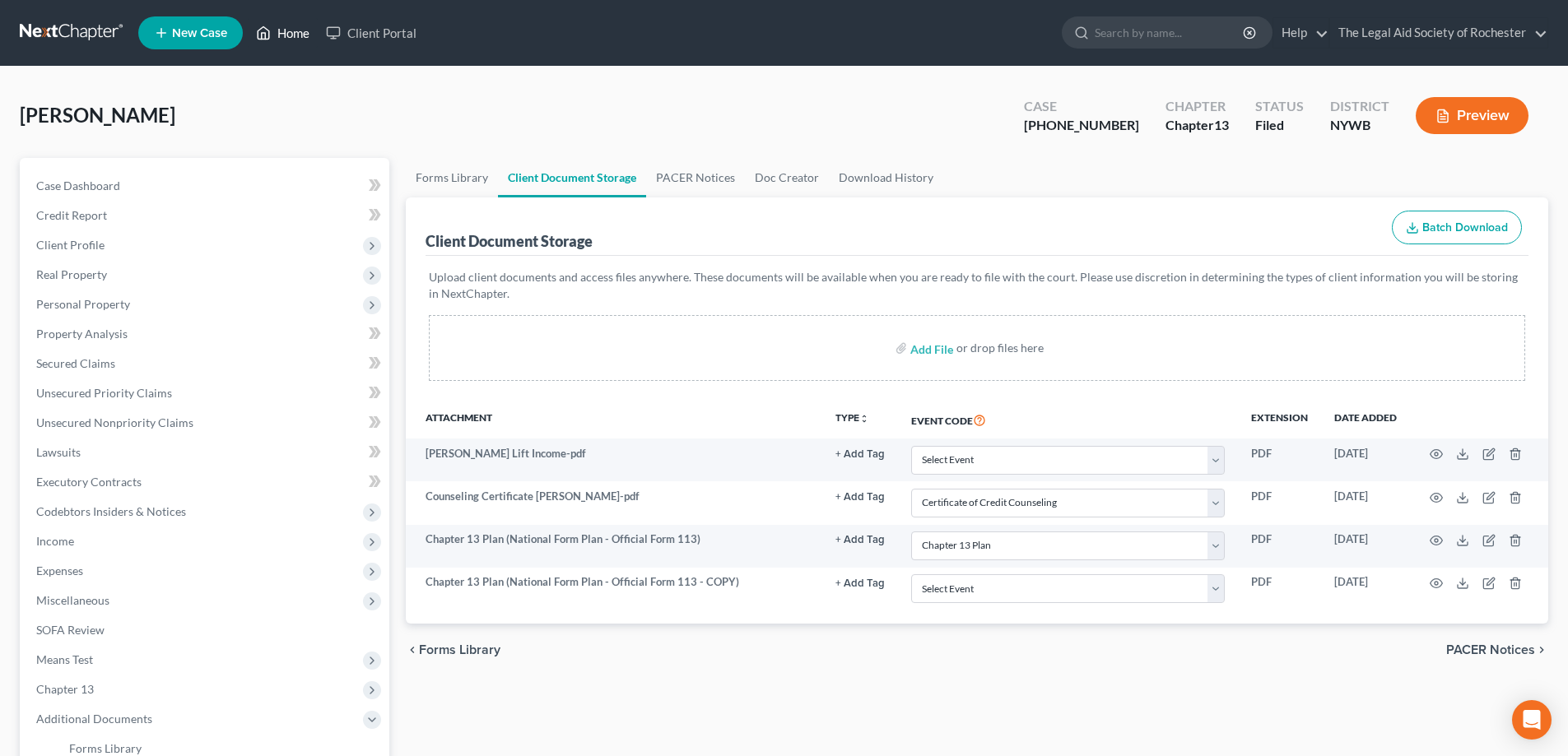 click on "Home" at bounding box center [282, 33] 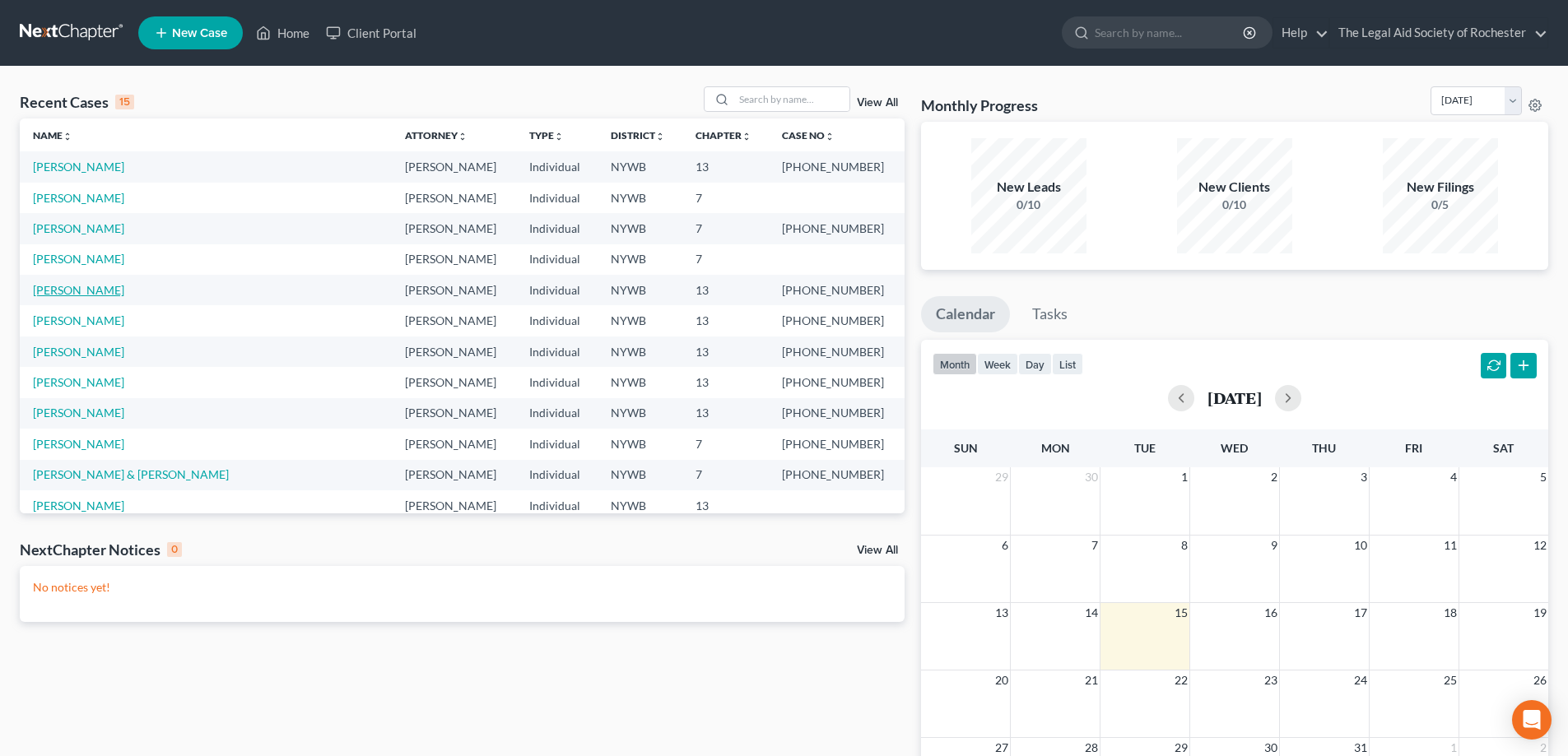 click on "[PERSON_NAME]" at bounding box center [78, 290] 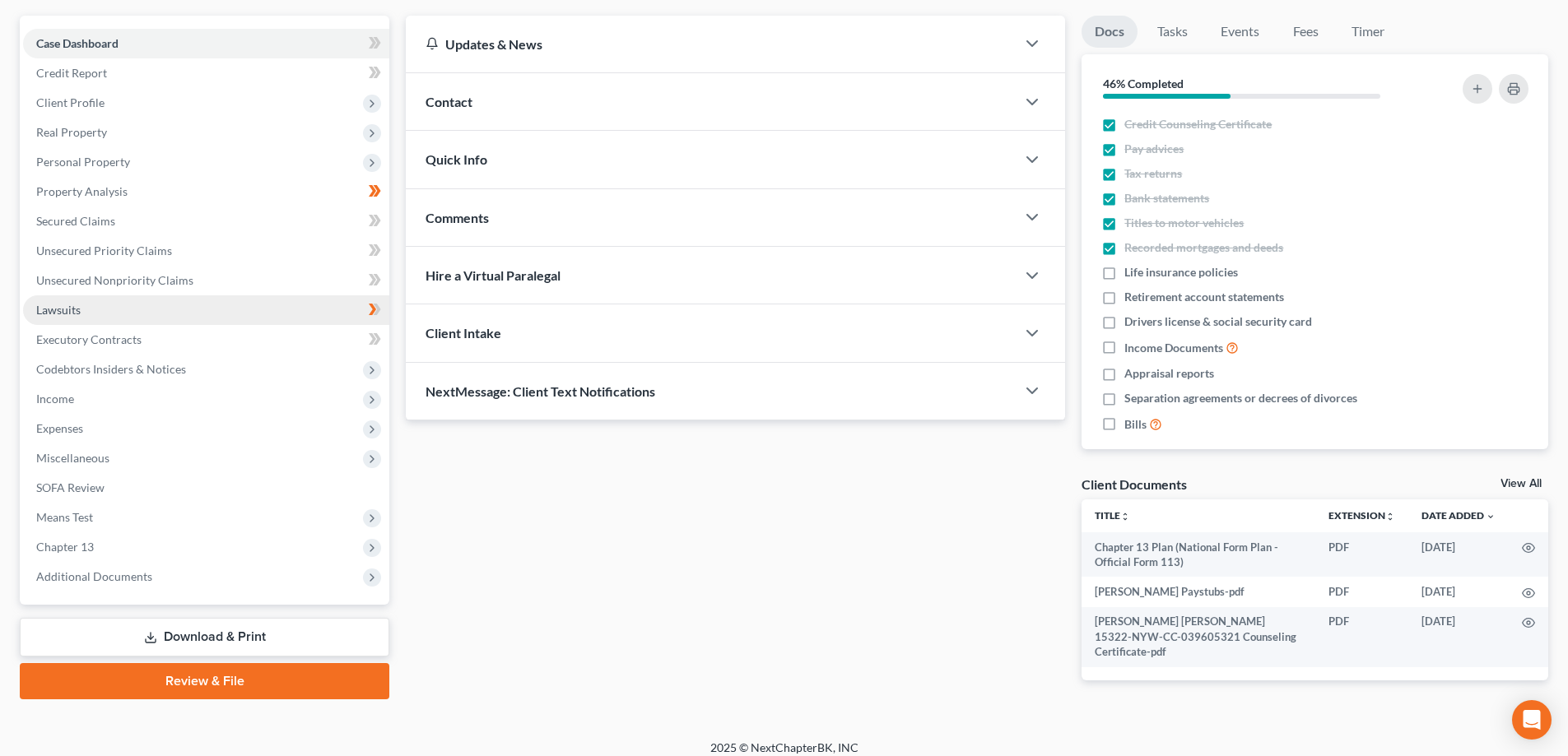 scroll, scrollTop: 148, scrollLeft: 0, axis: vertical 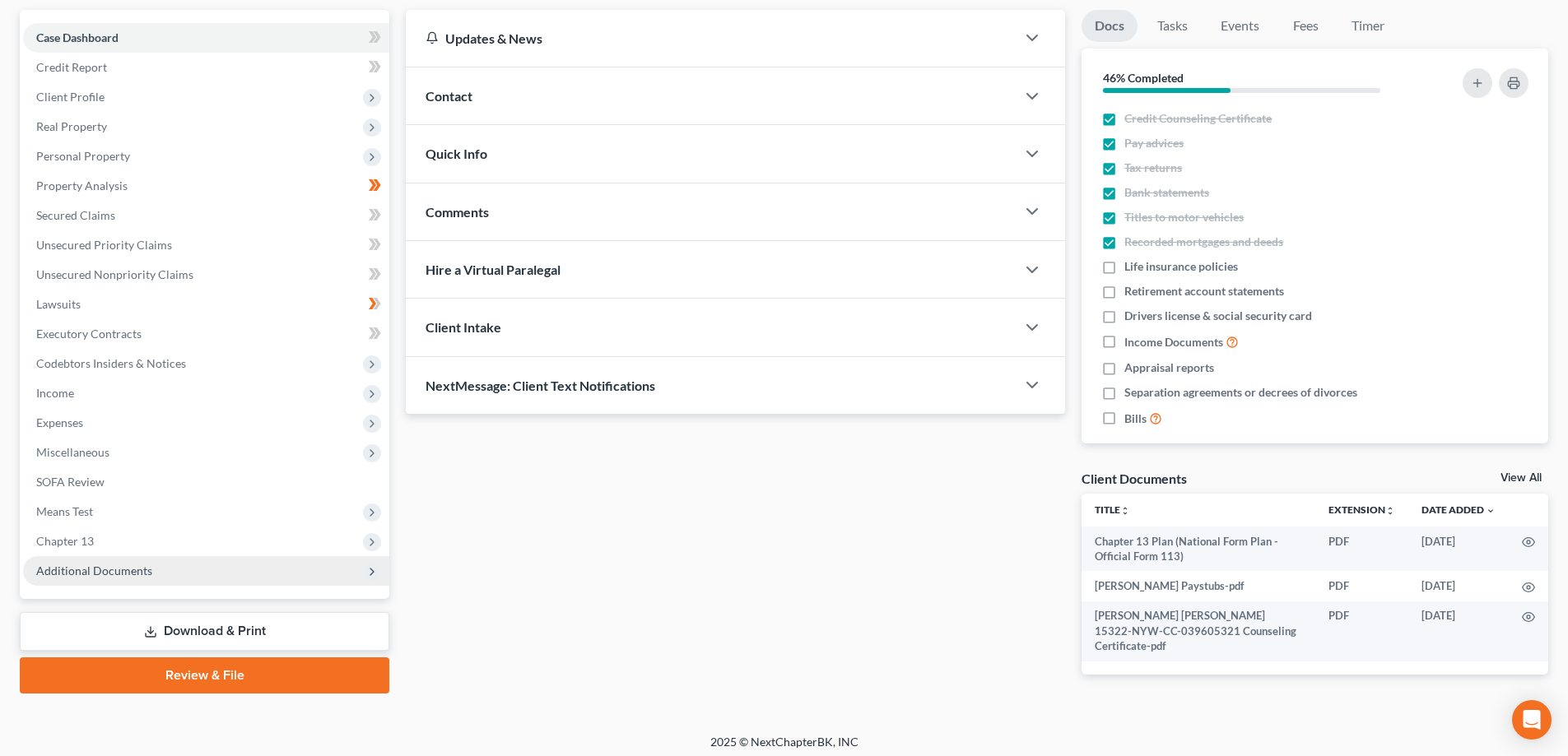 click on "Additional Documents" at bounding box center (206, 571) 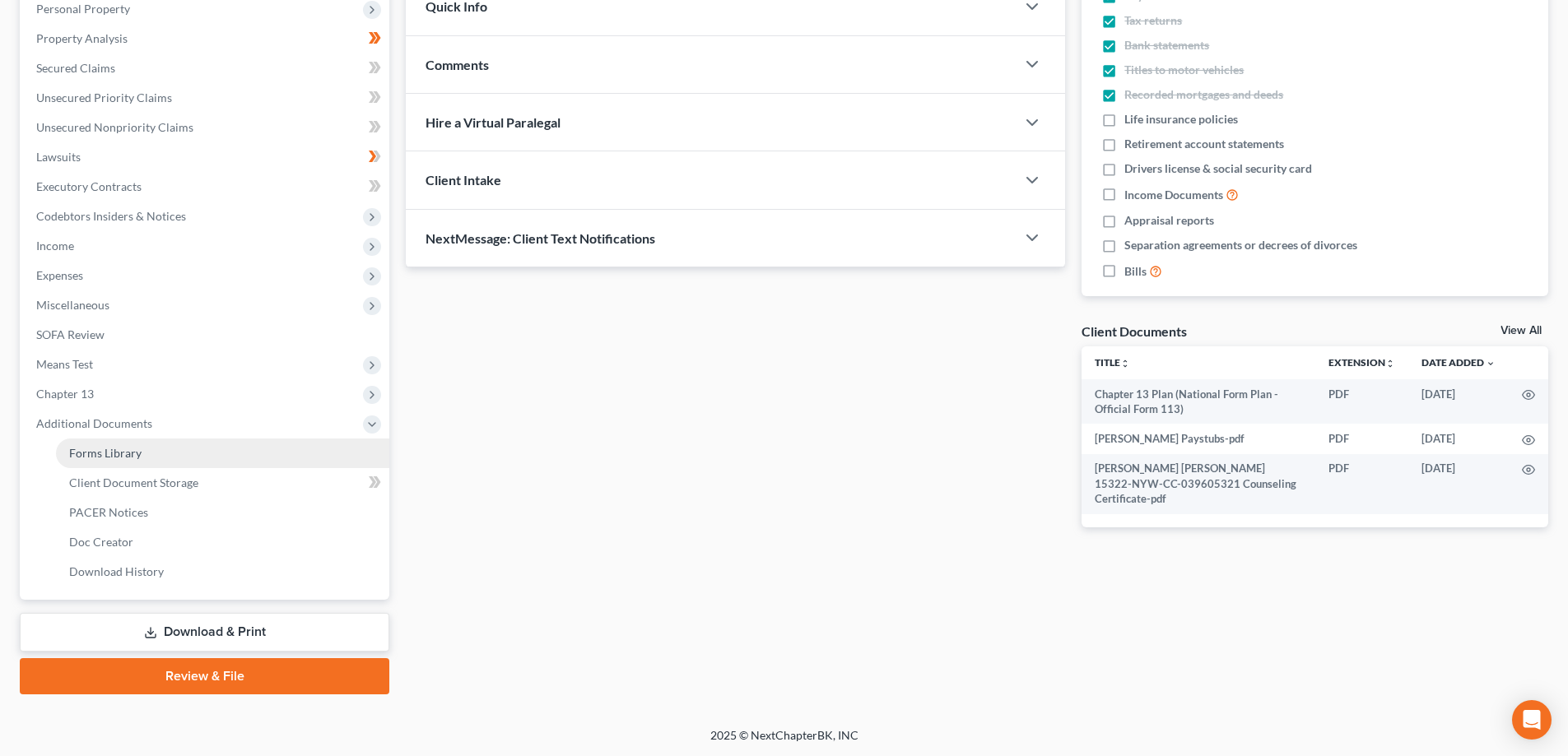 scroll, scrollTop: 296, scrollLeft: 0, axis: vertical 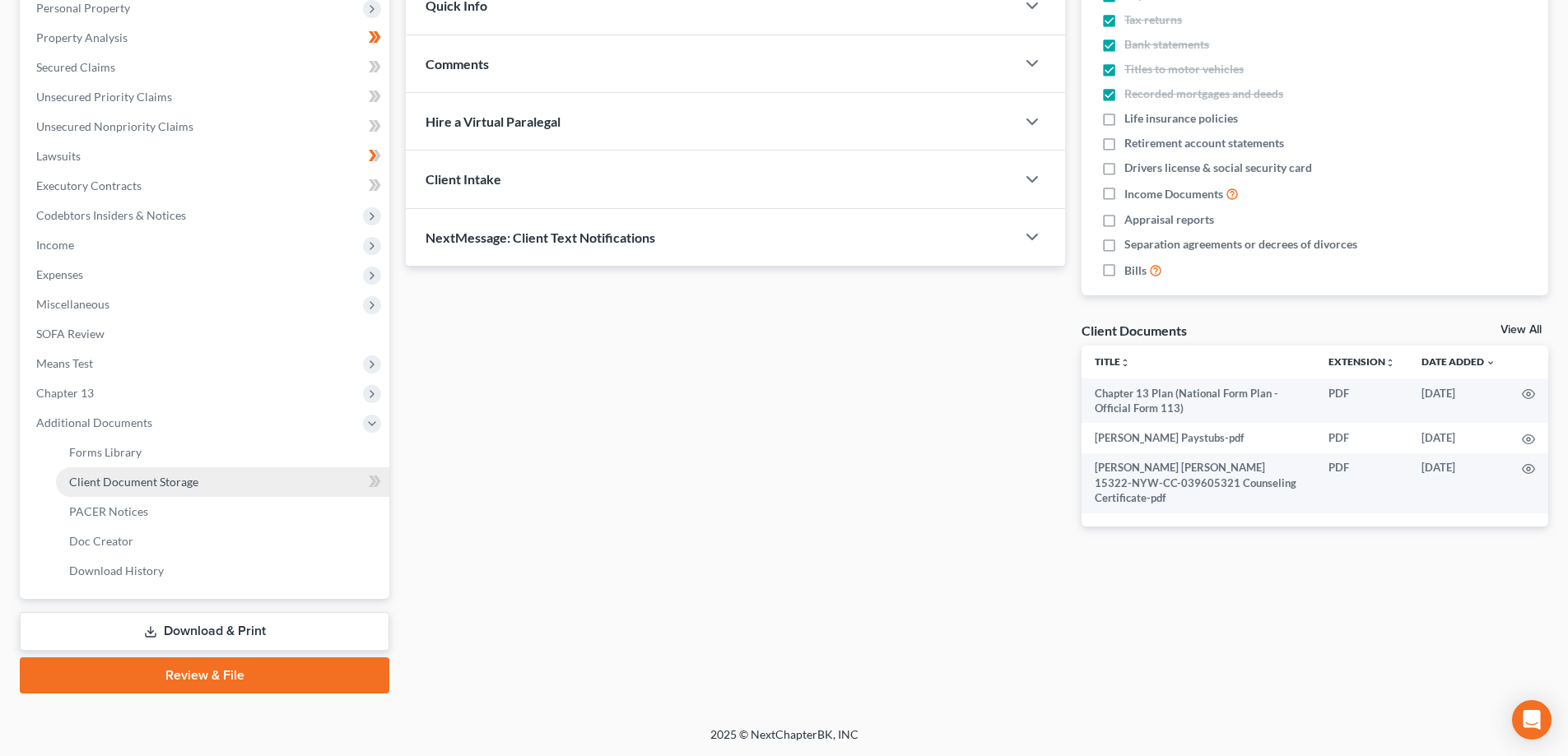 click on "Client Document Storage" at bounding box center (133, 481) 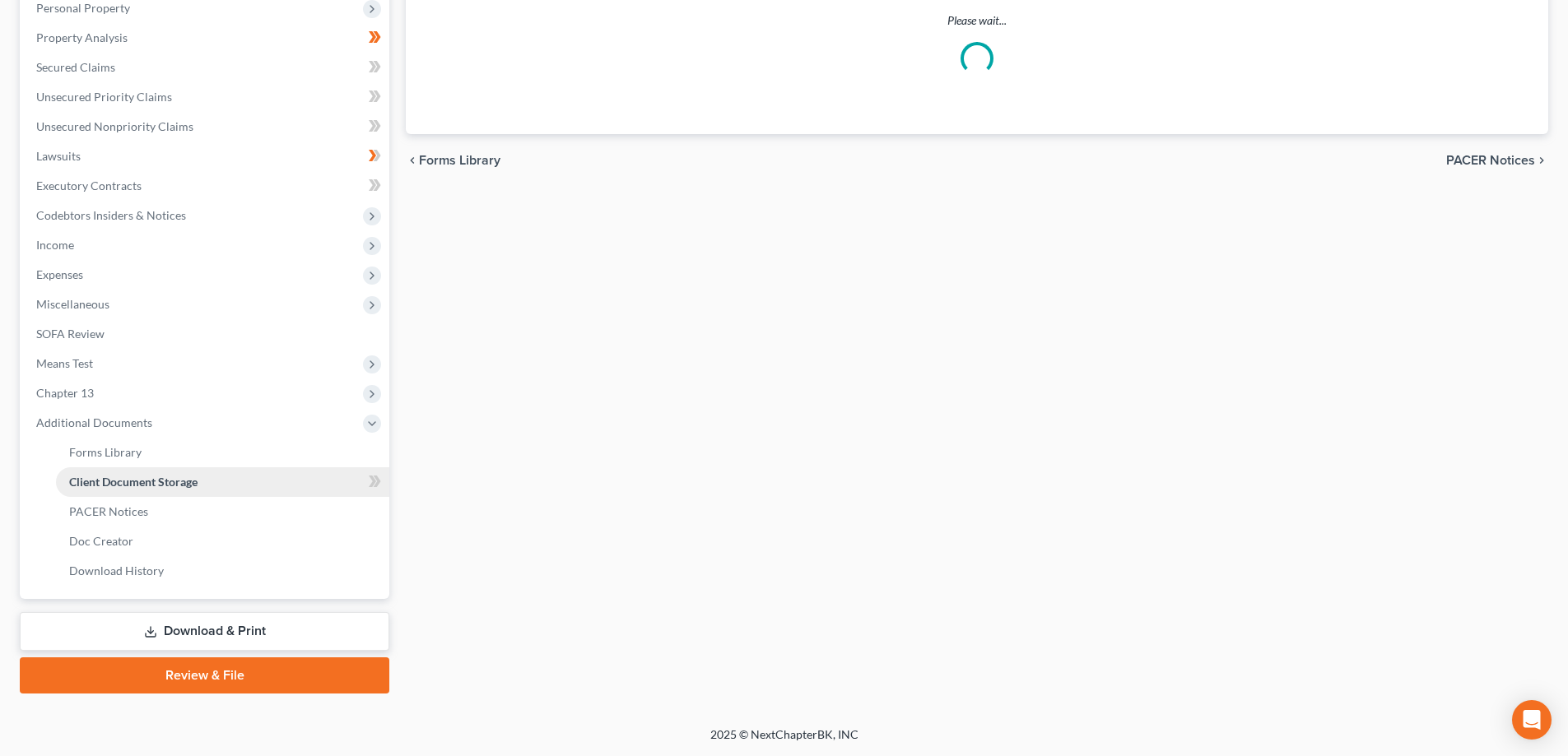 scroll, scrollTop: 134, scrollLeft: 0, axis: vertical 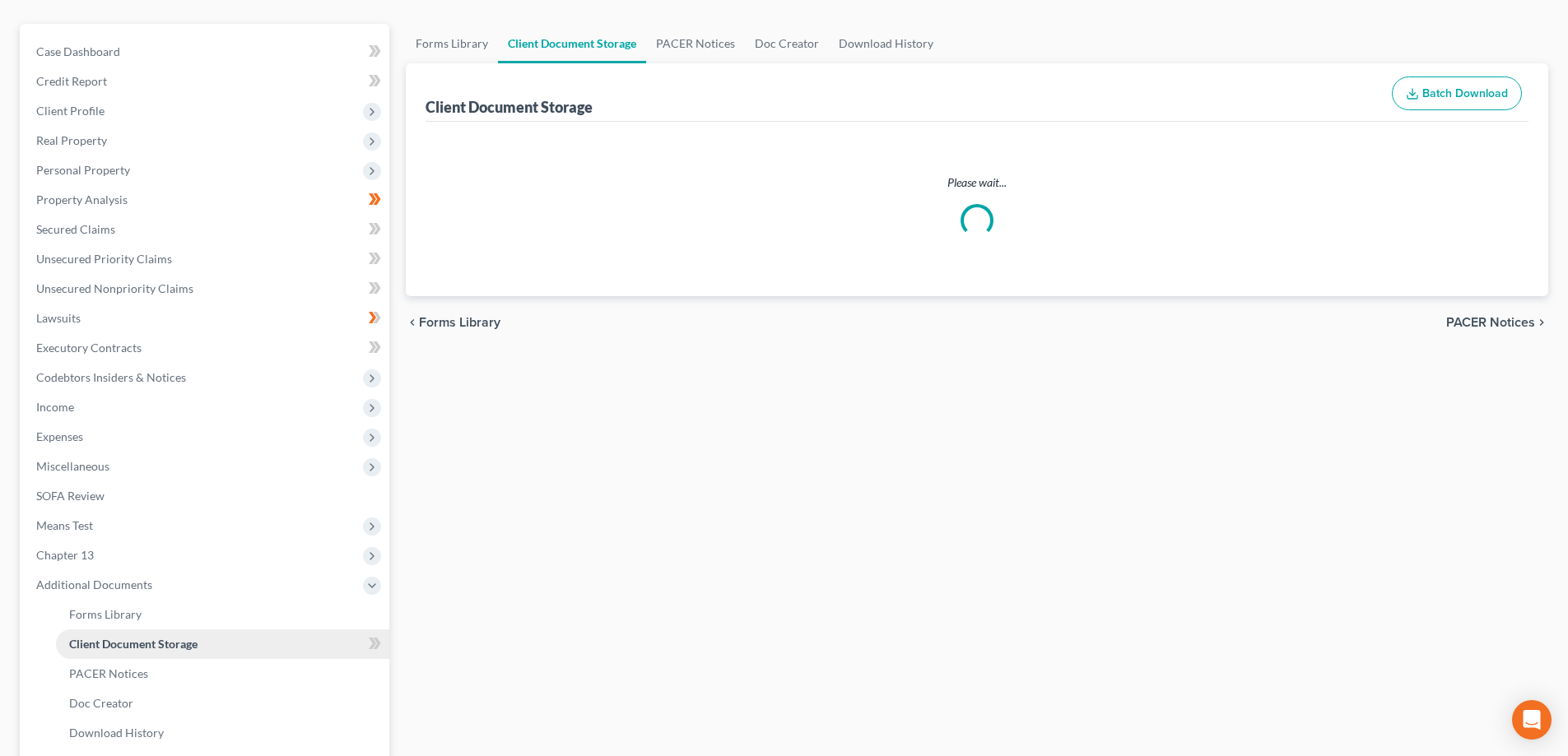 select on "0" 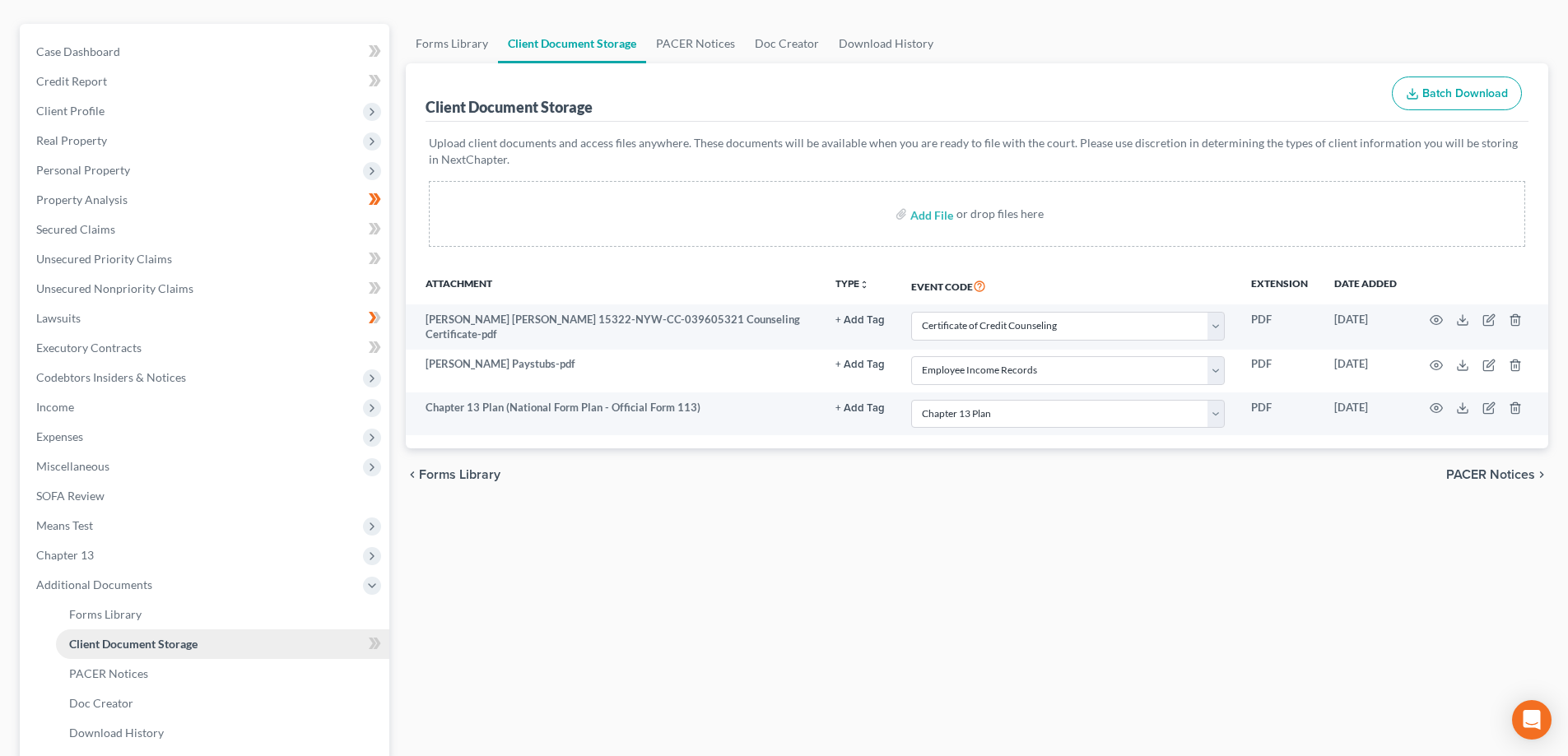 scroll, scrollTop: 0, scrollLeft: 0, axis: both 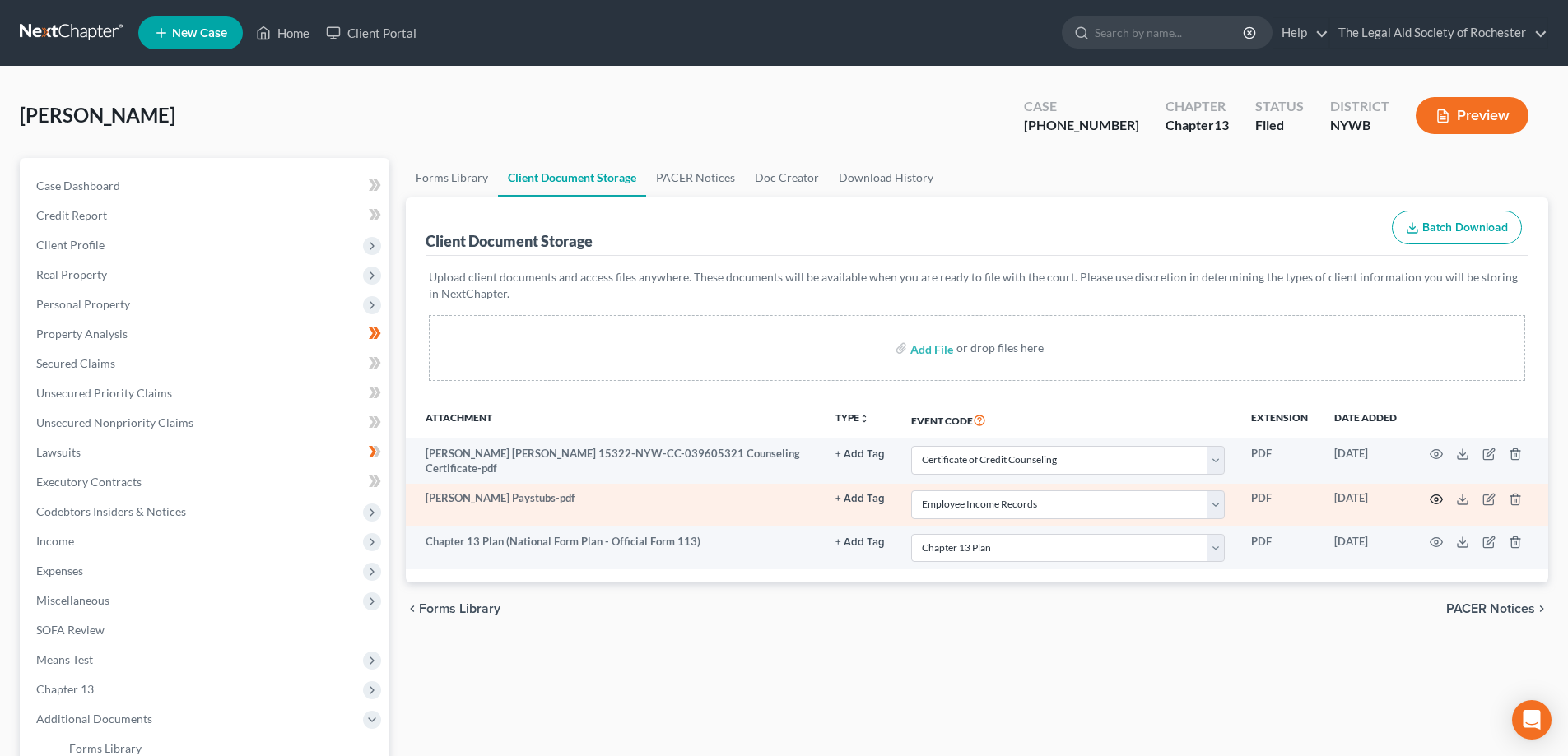 click 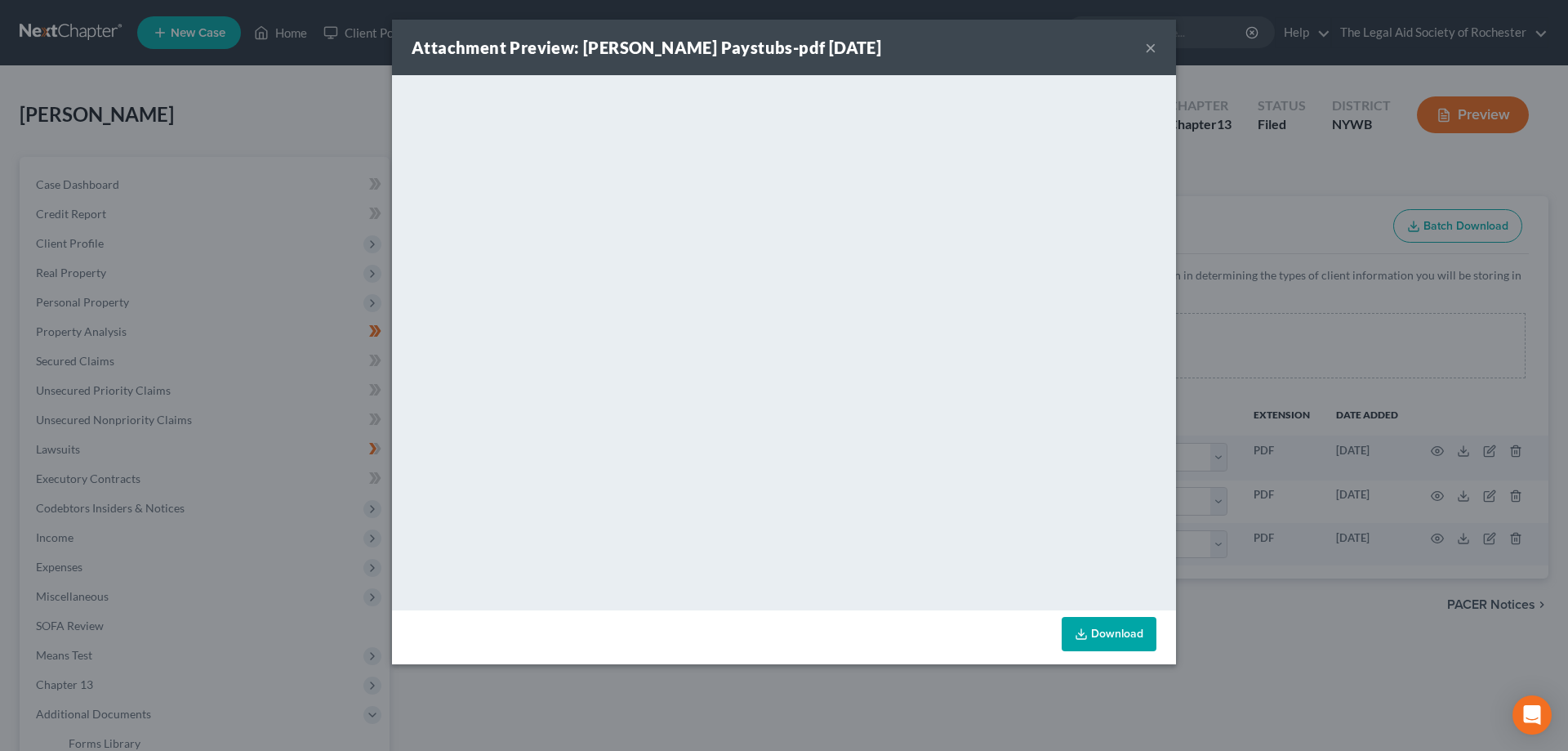 click on "×" at bounding box center (1151, 47) 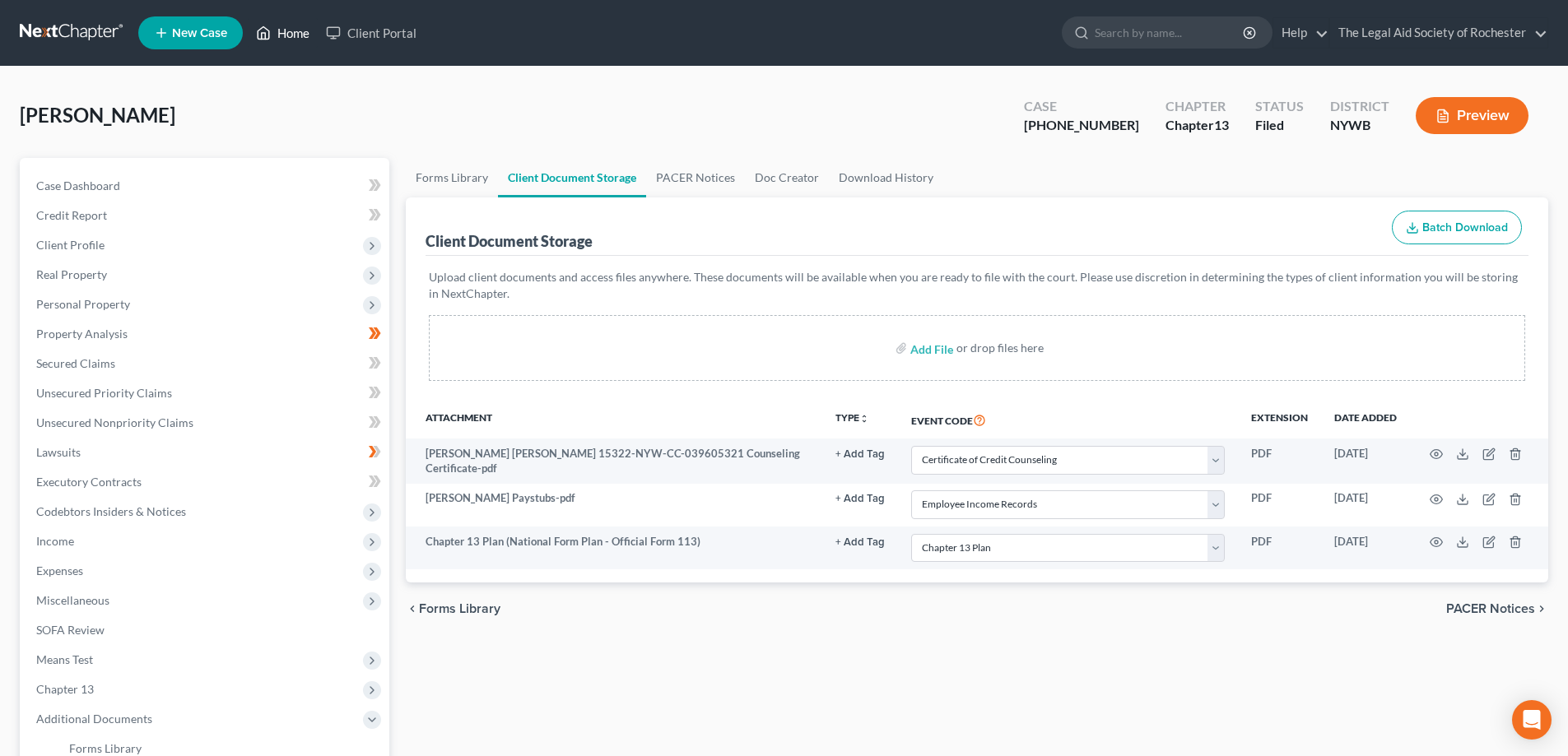 click on "Home" at bounding box center [282, 33] 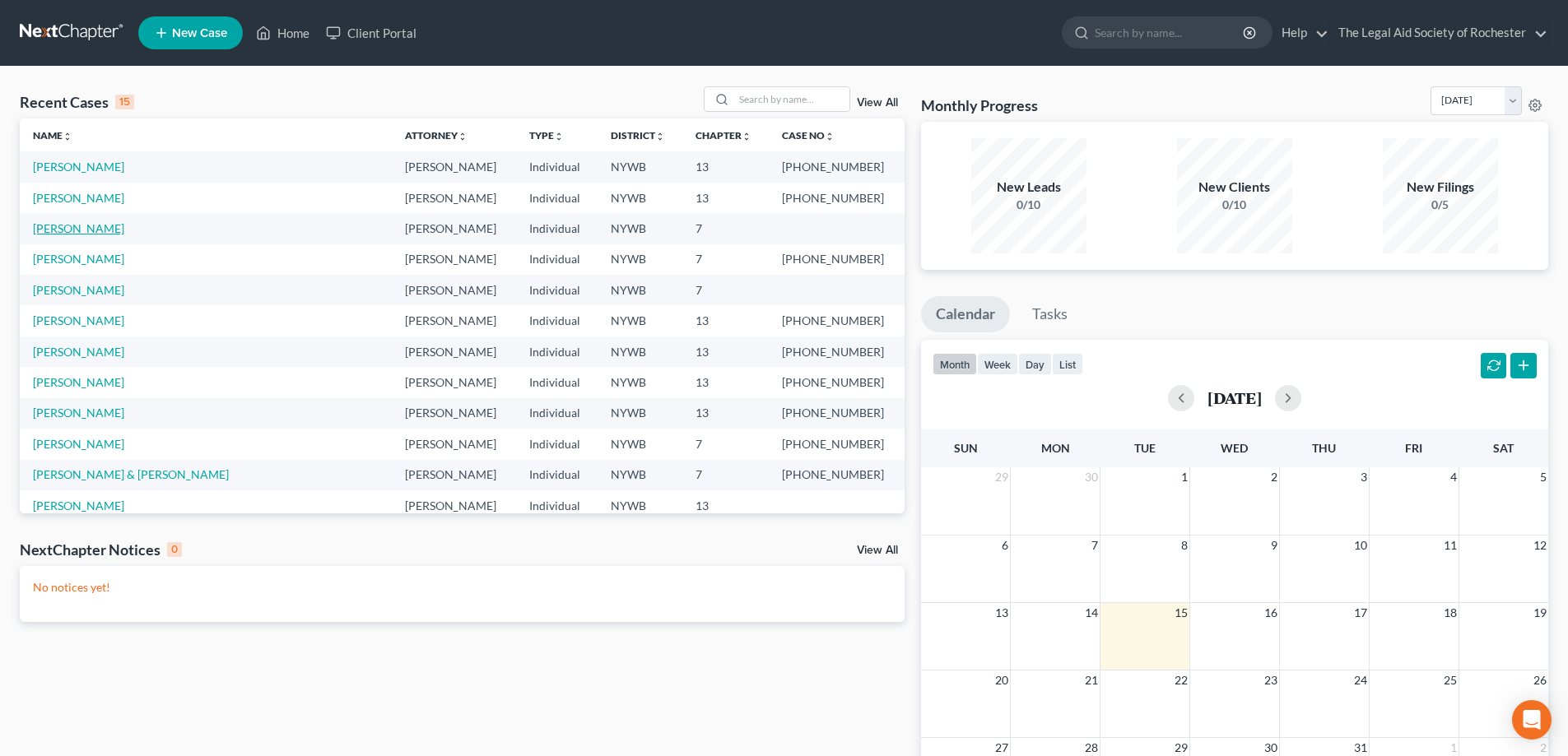 click on "[PERSON_NAME]" at bounding box center [78, 228] 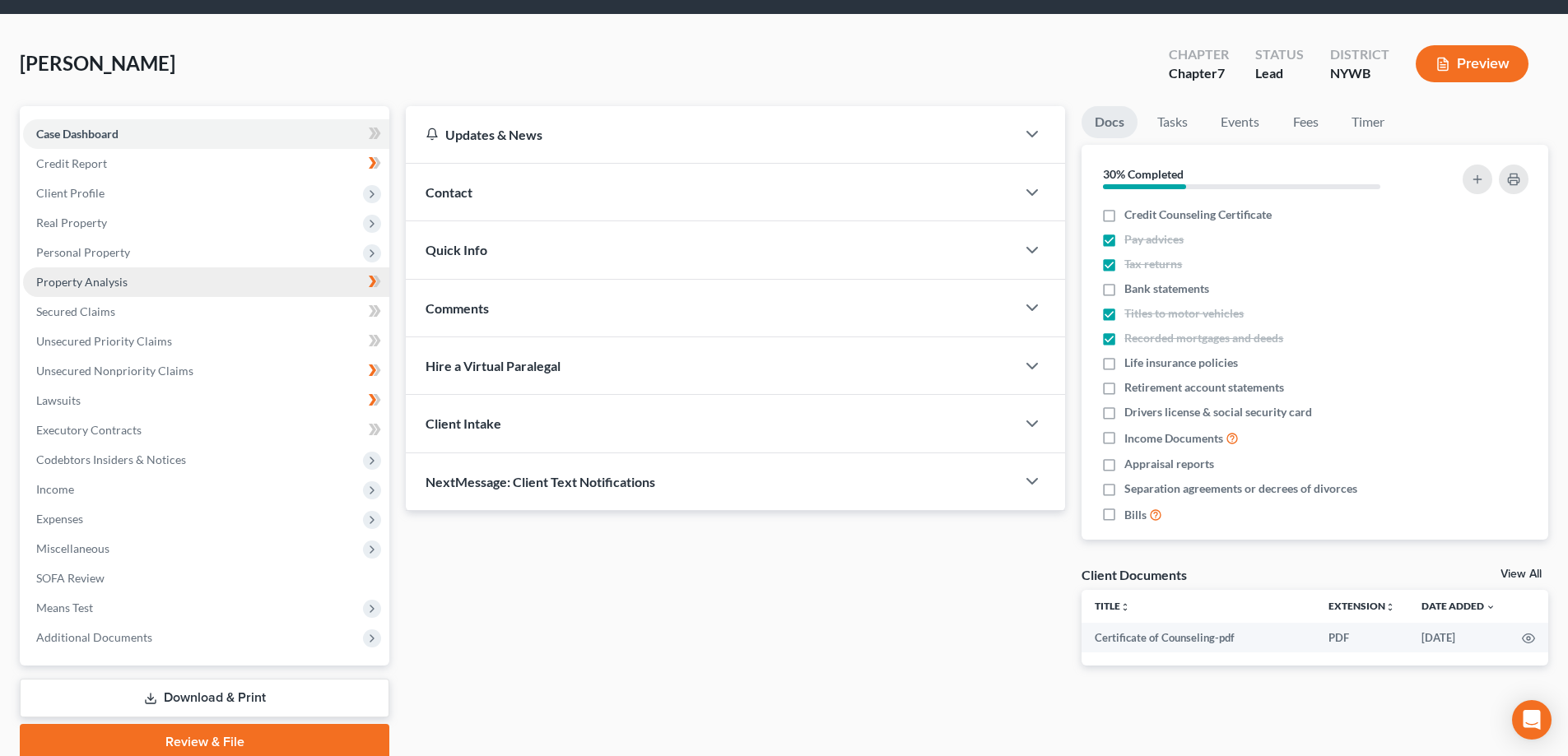 scroll, scrollTop: 118, scrollLeft: 0, axis: vertical 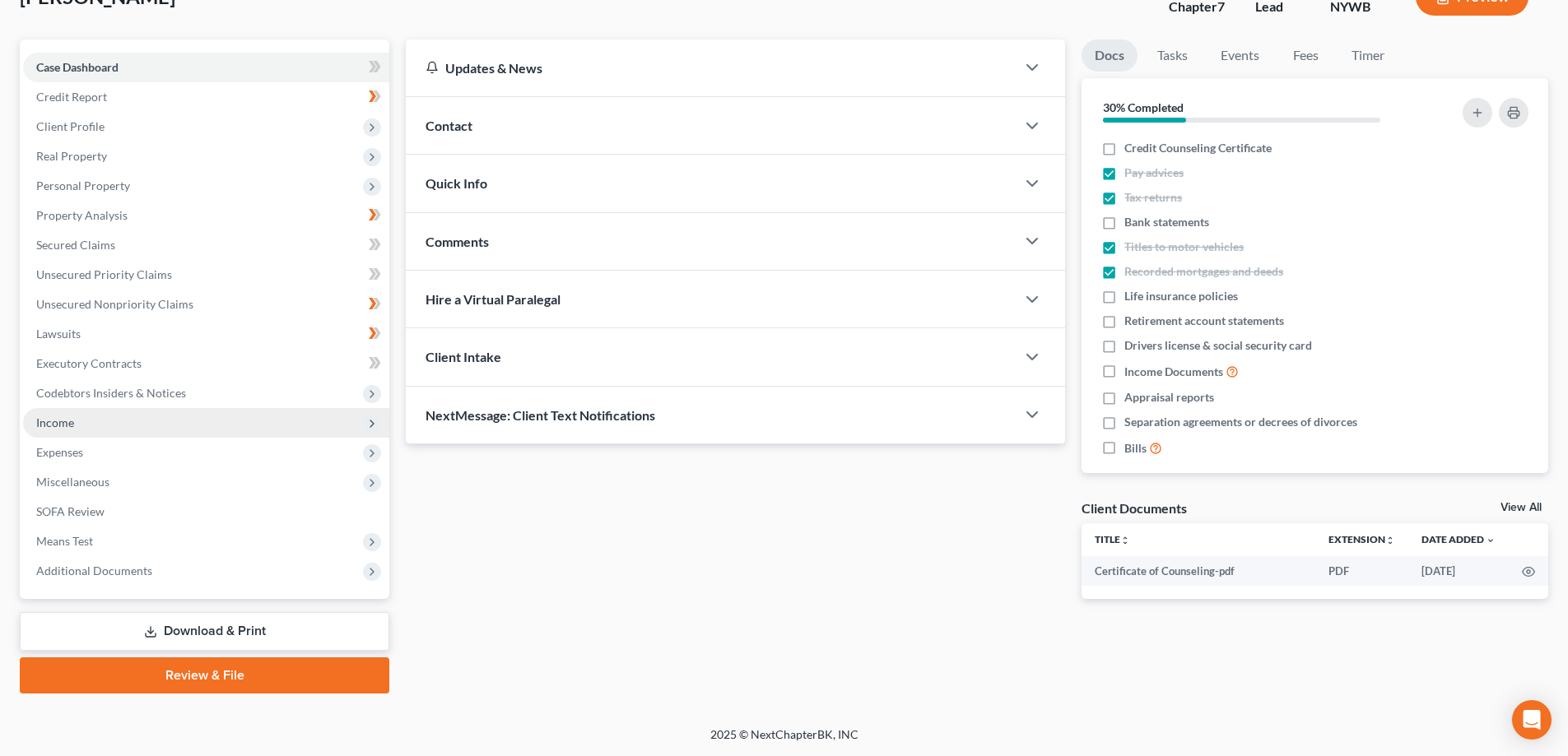 click on "Income" at bounding box center [206, 423] 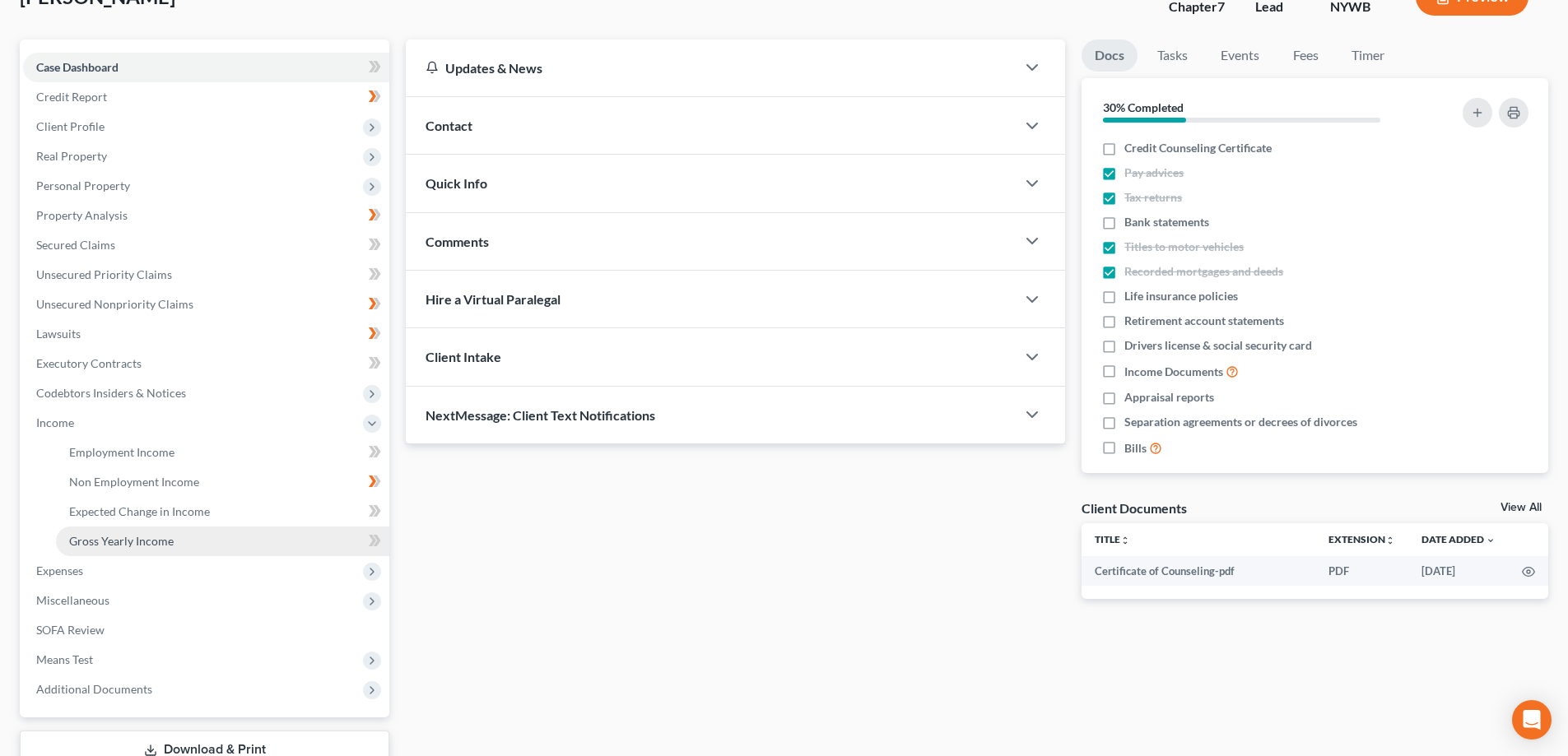 click on "Gross Yearly Income" at bounding box center (121, 540) 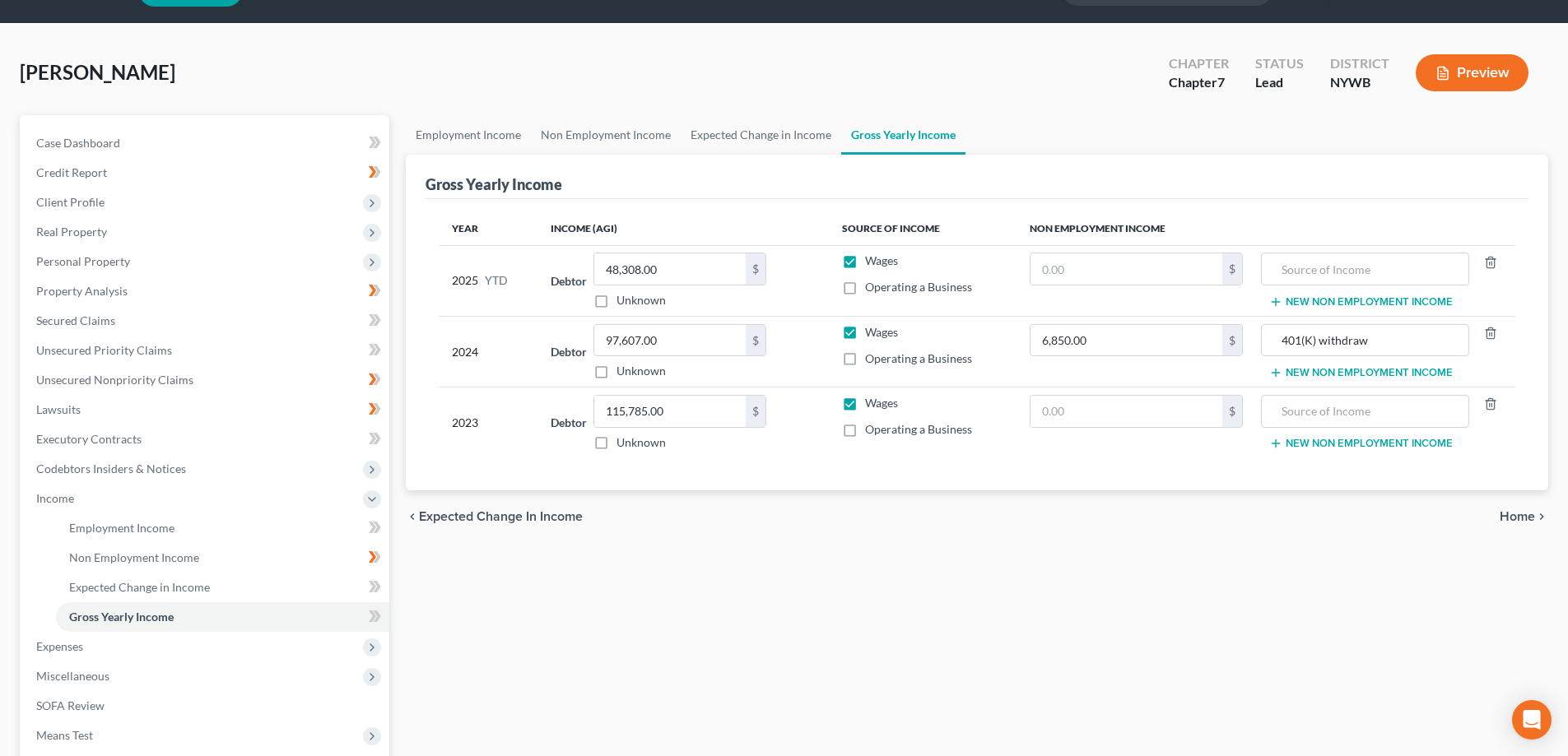 scroll, scrollTop: 0, scrollLeft: 0, axis: both 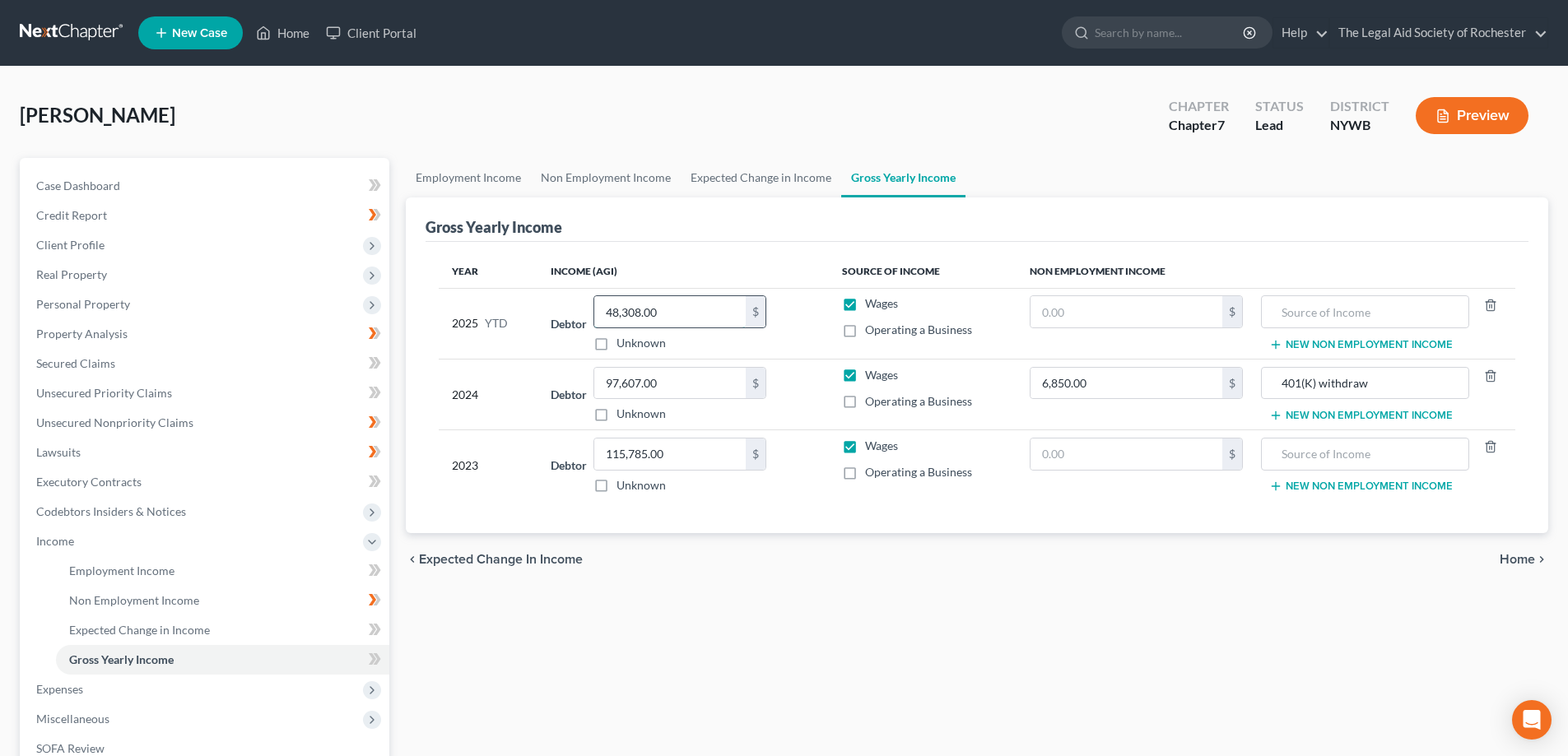click on "48,308.00" at bounding box center (670, 312) 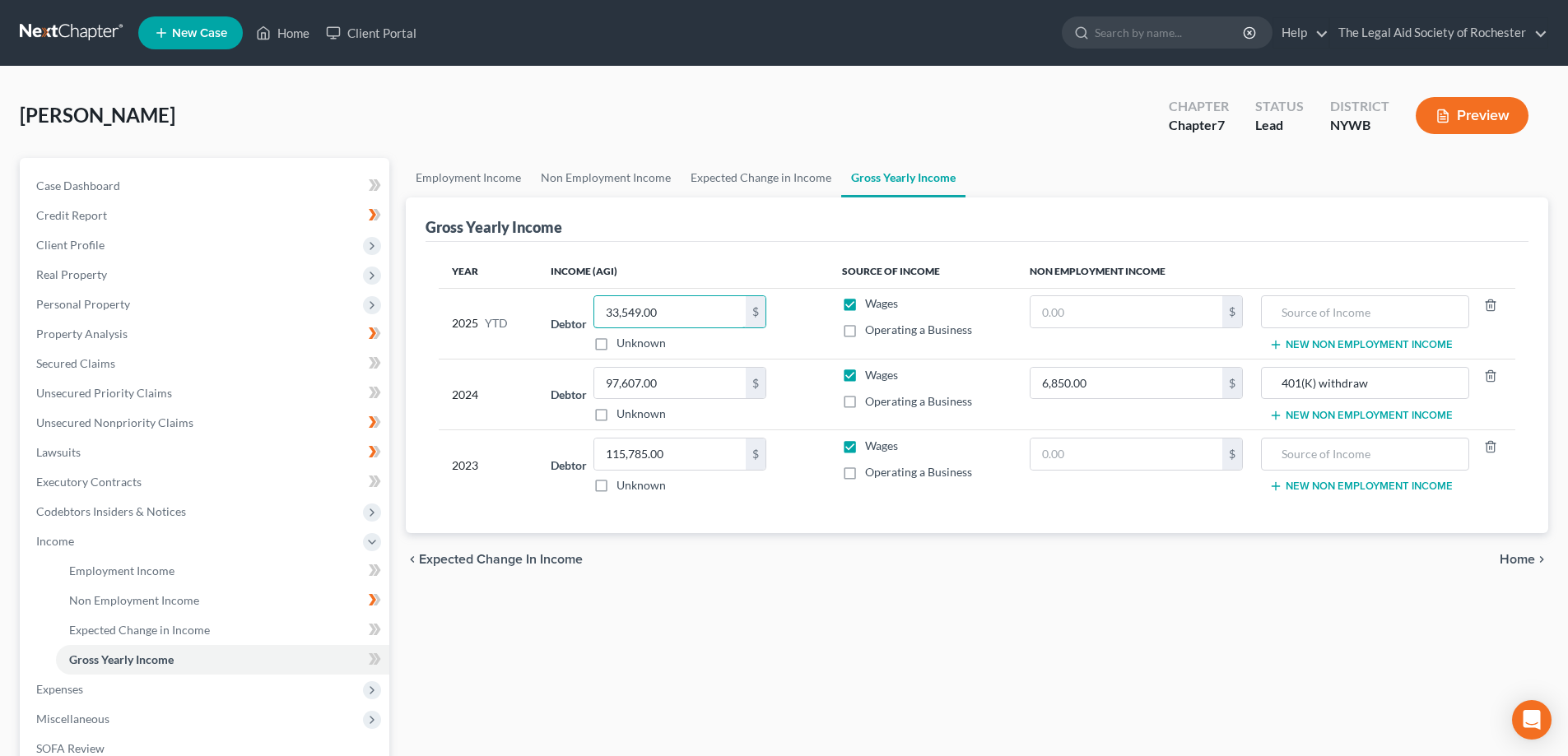 type on "33,549.00" 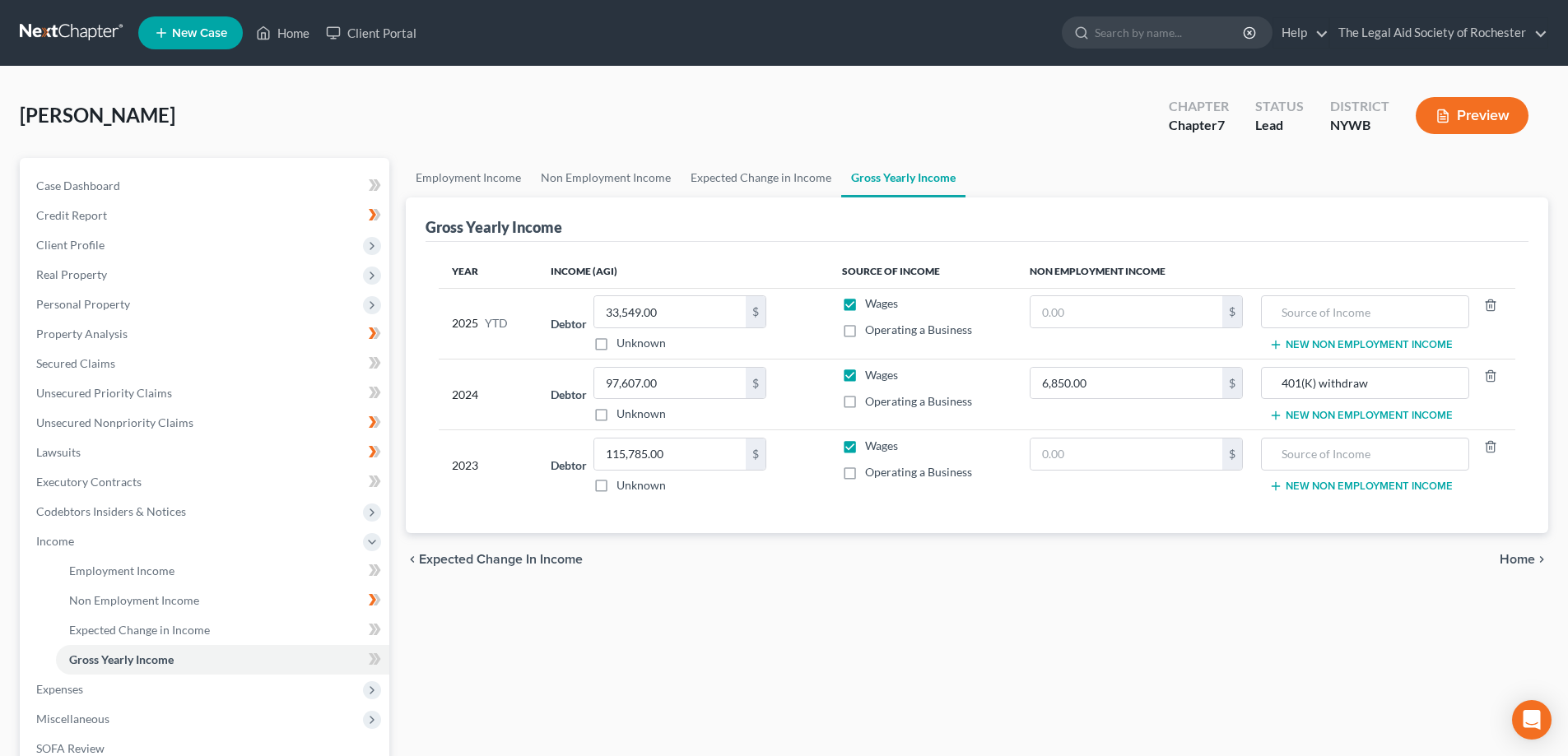 click on "Home" at bounding box center [1517, 559] 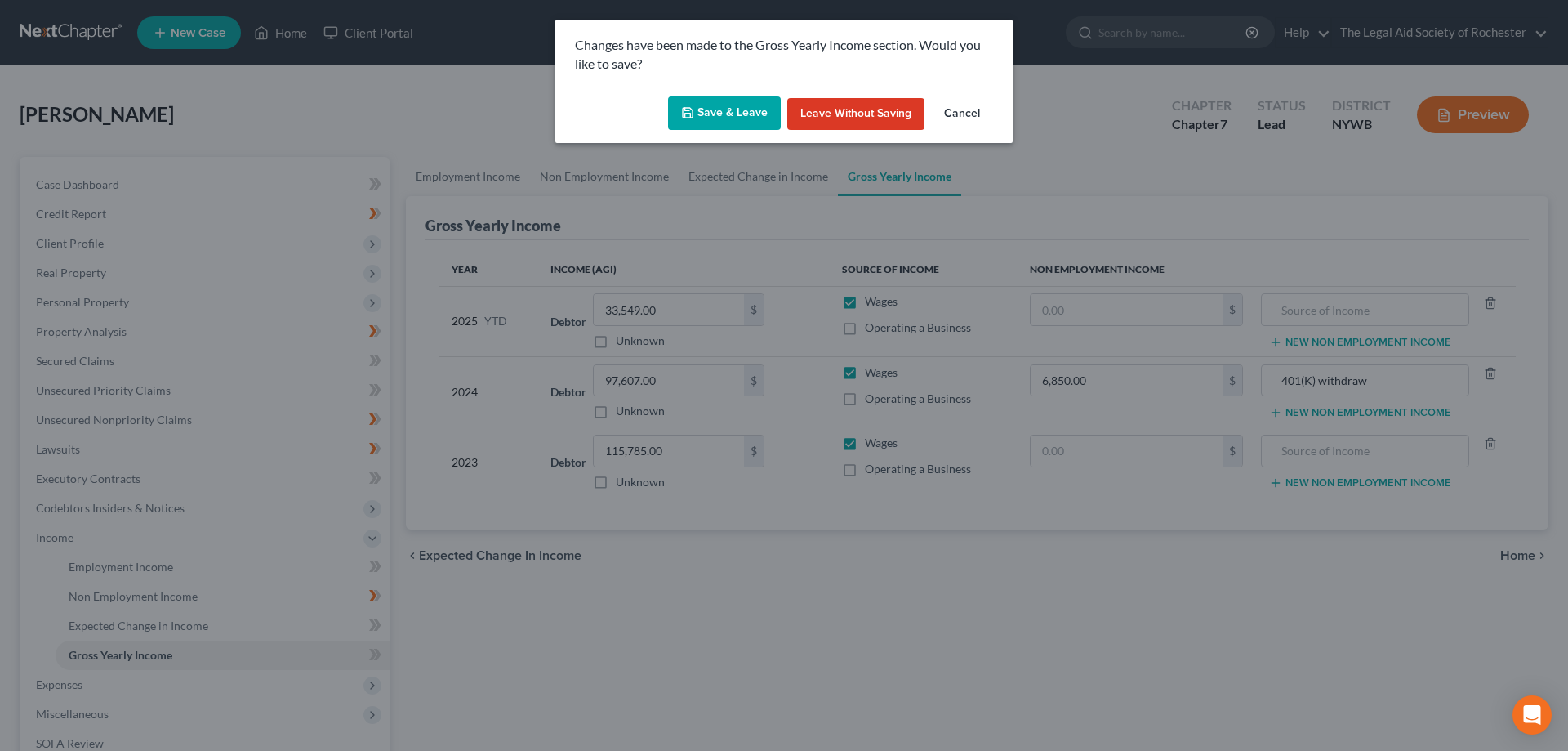 click on "Save & Leave" at bounding box center [724, 114] 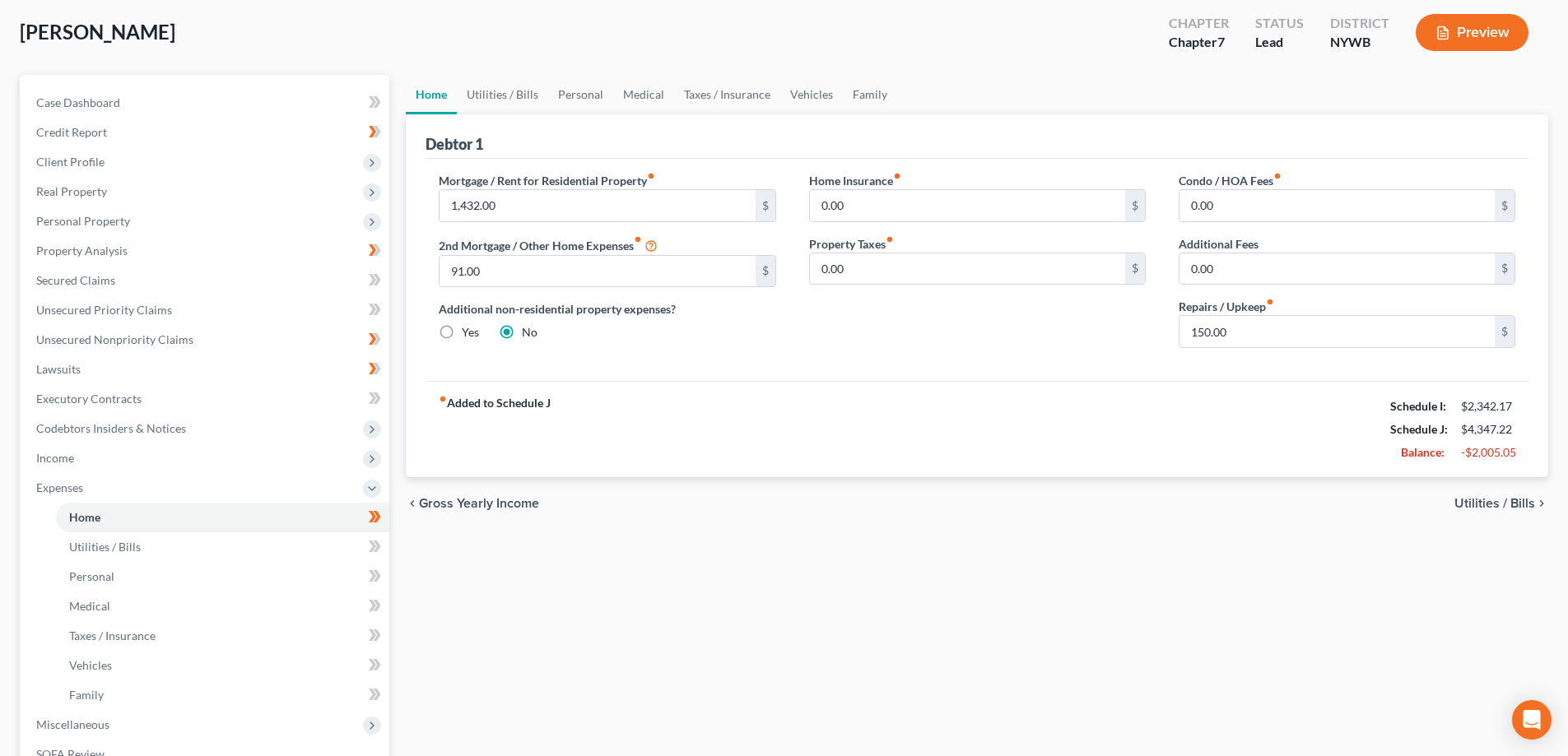 scroll, scrollTop: 82, scrollLeft: 0, axis: vertical 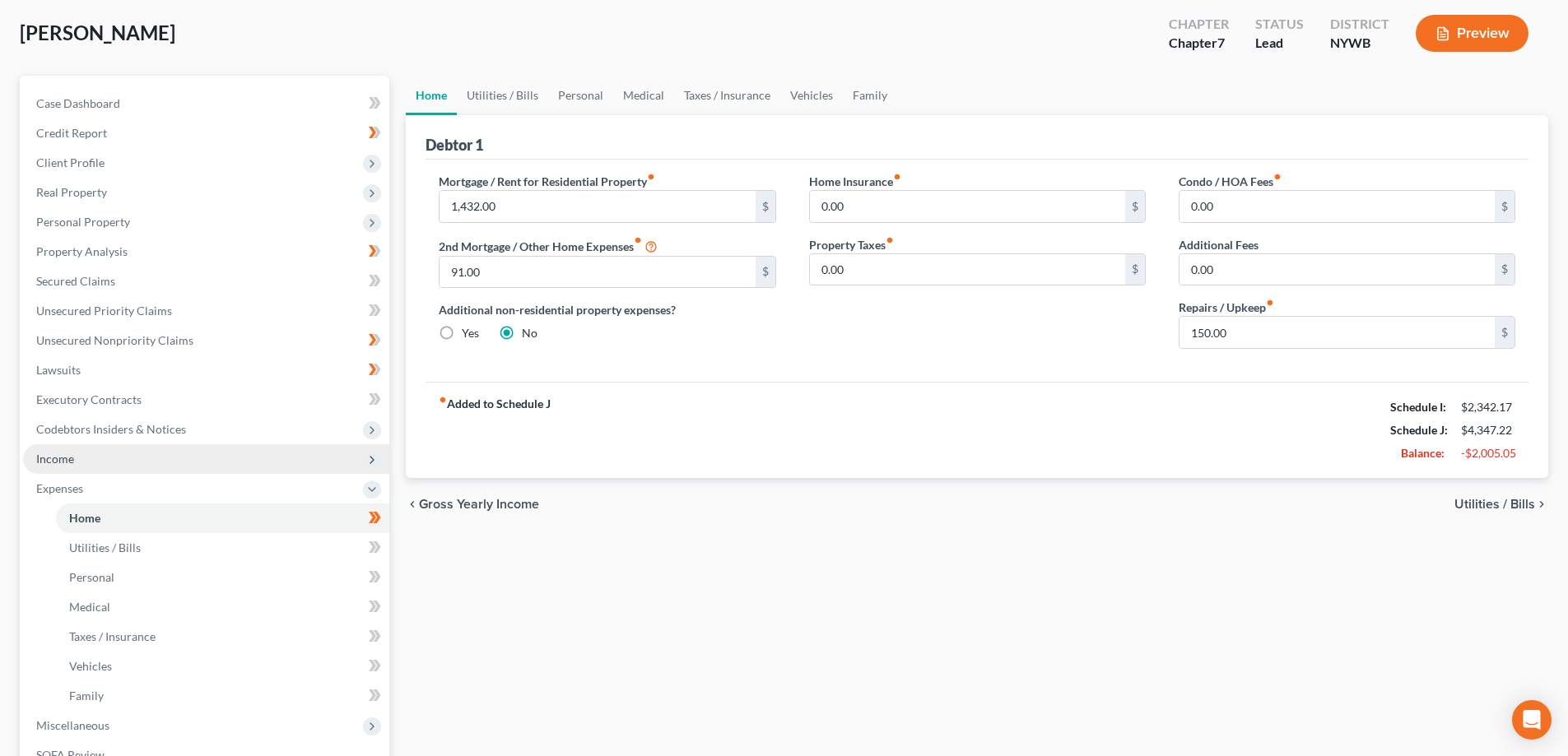 click on "Income" at bounding box center (55, 458) 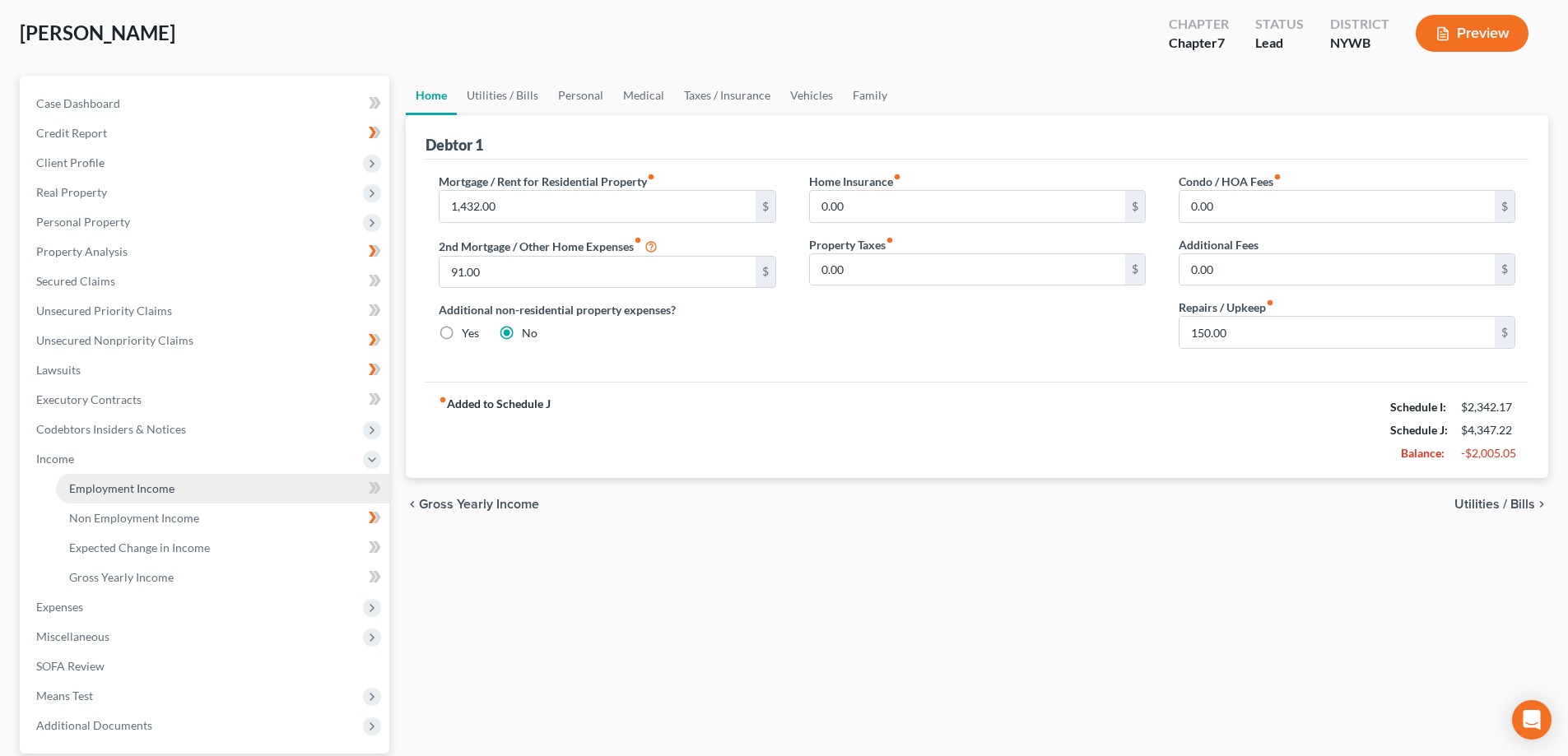 click on "Employment Income" at bounding box center (122, 488) 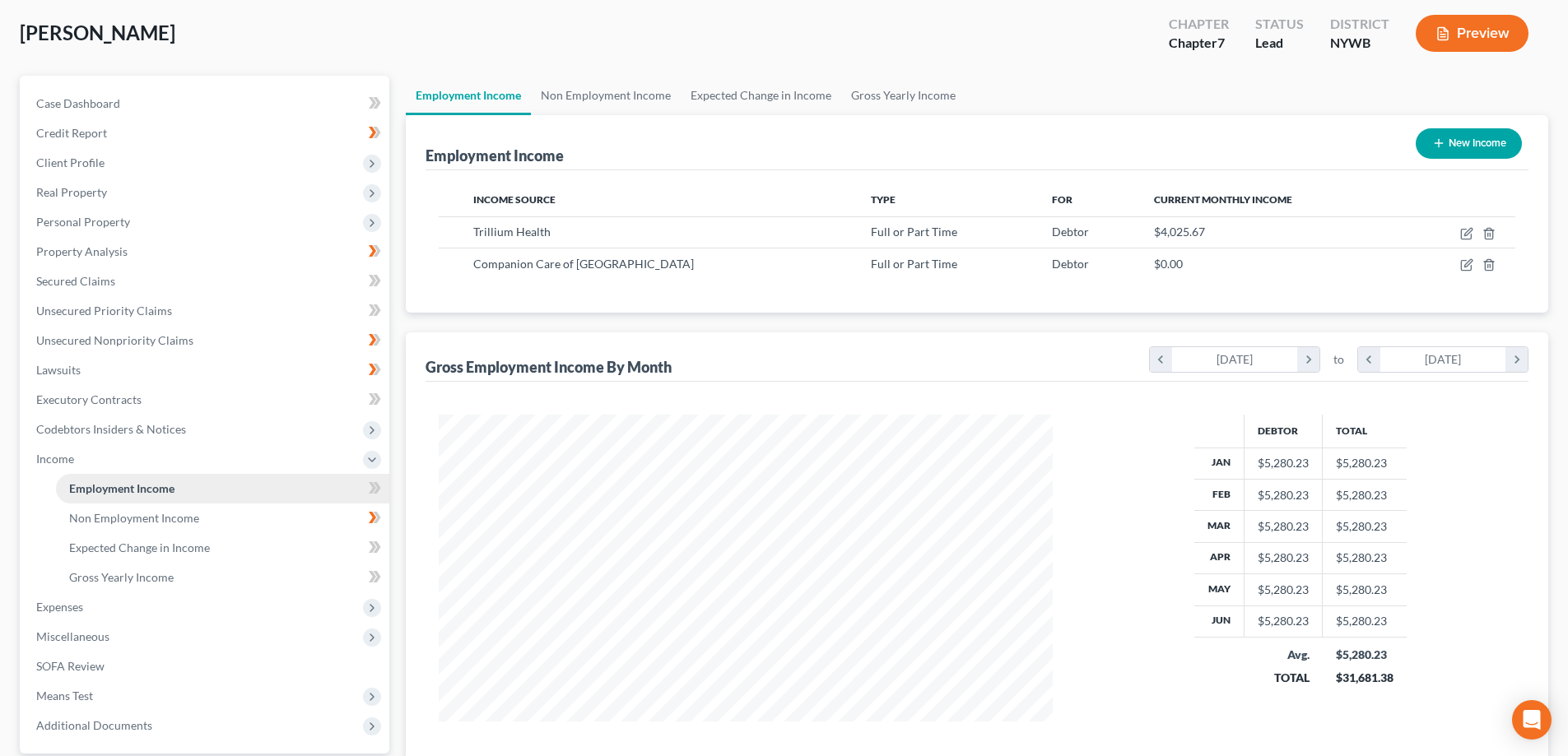 scroll, scrollTop: 0, scrollLeft: 0, axis: both 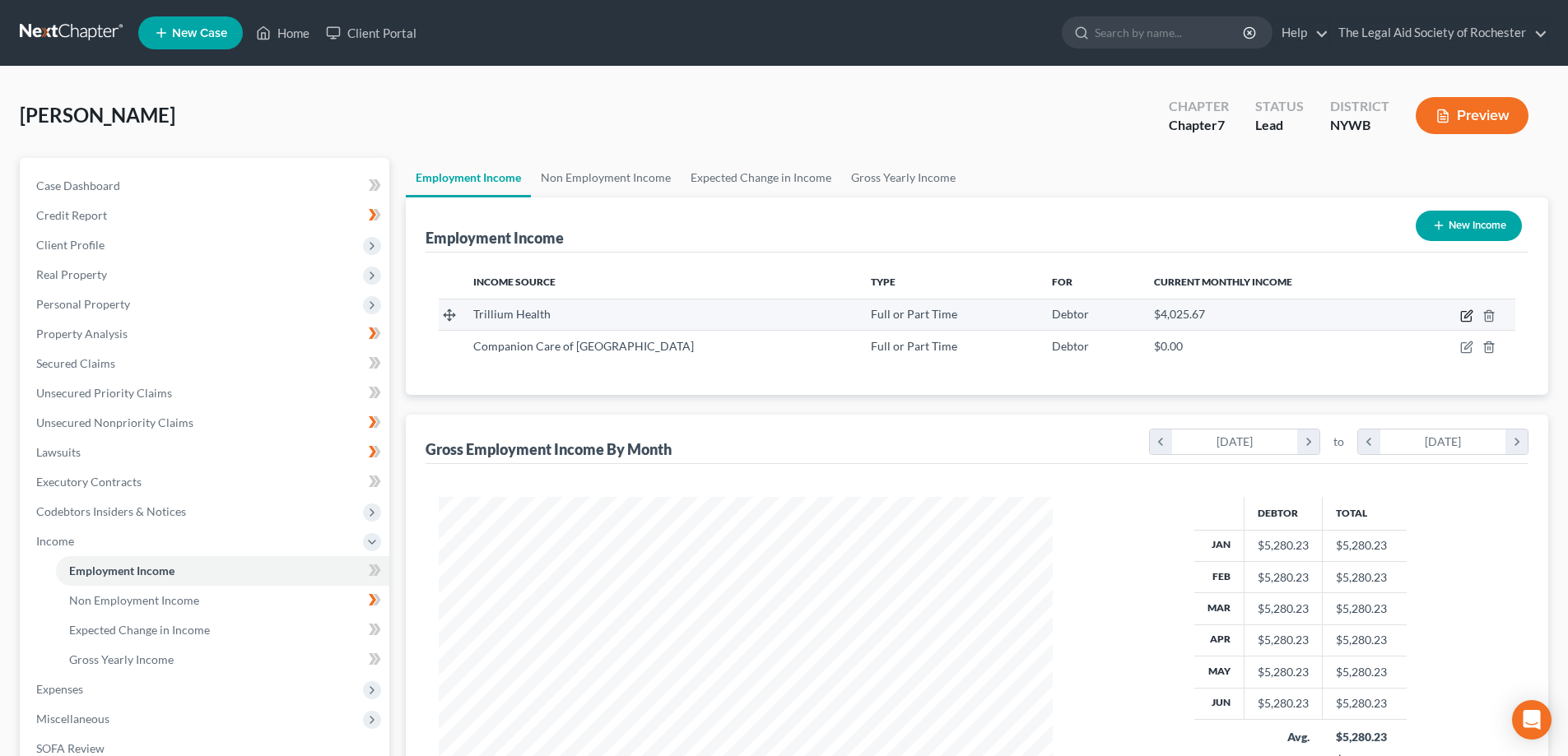 click 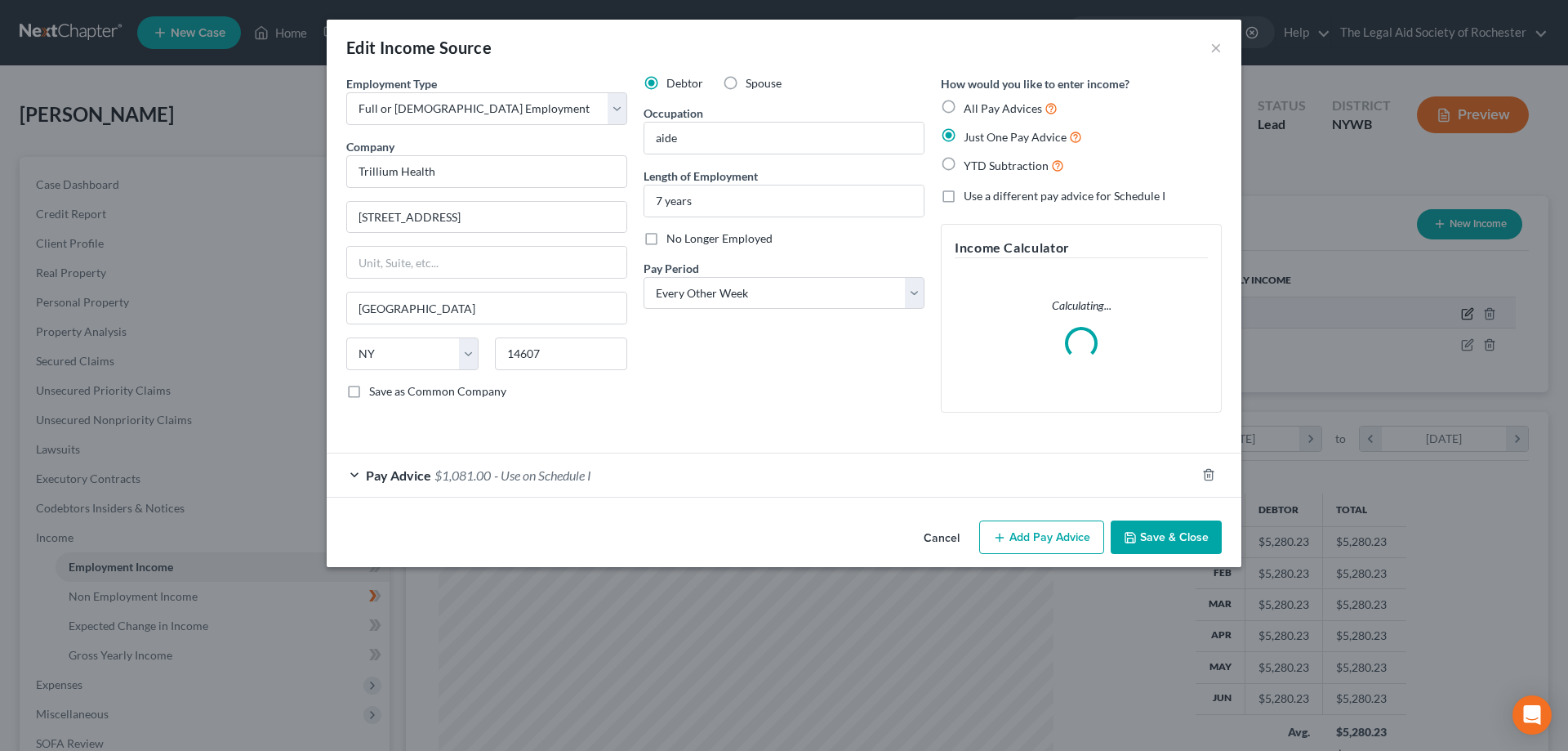 scroll, scrollTop: 816885, scrollLeft: 816019, axis: both 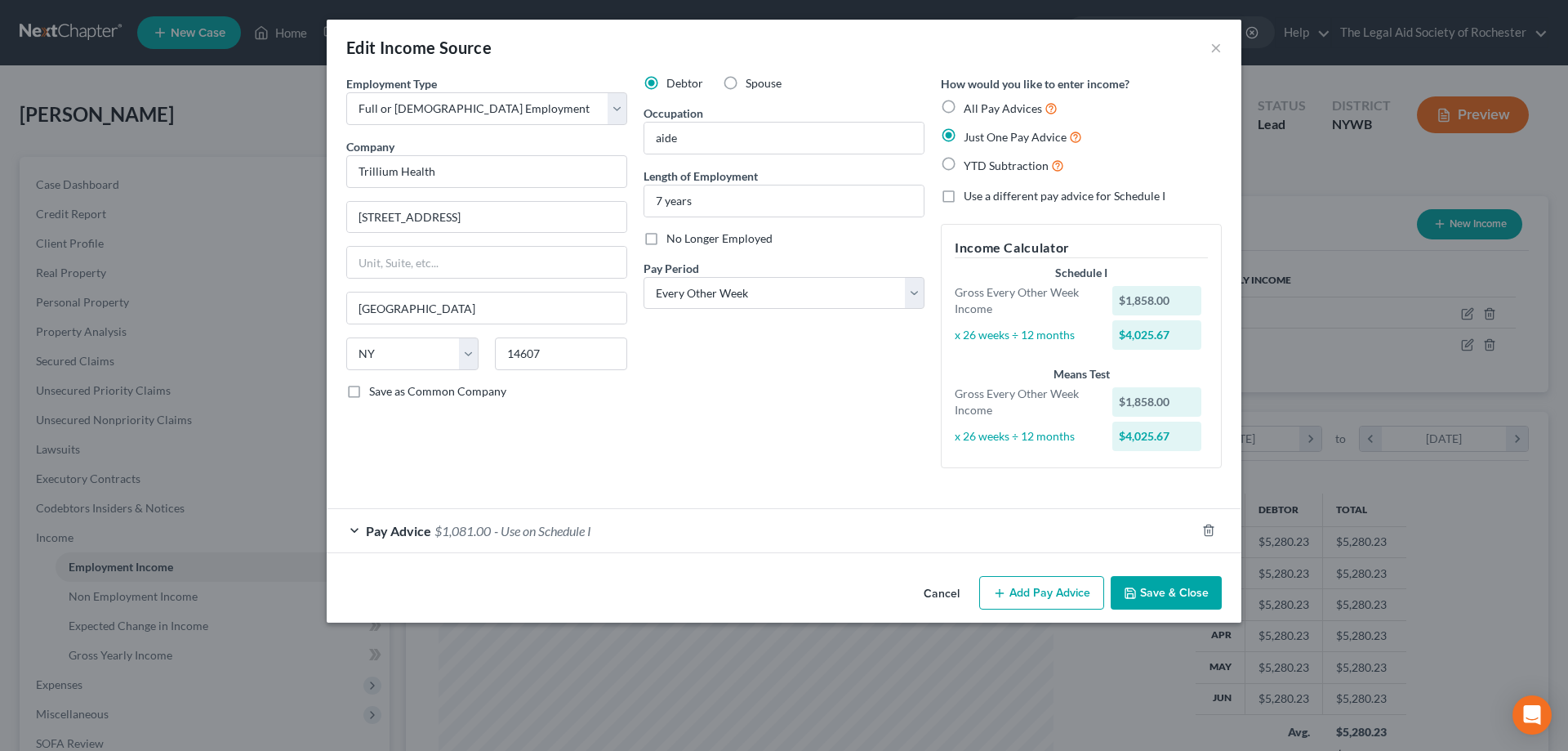 click on "Save & Close" at bounding box center [1166, 593] 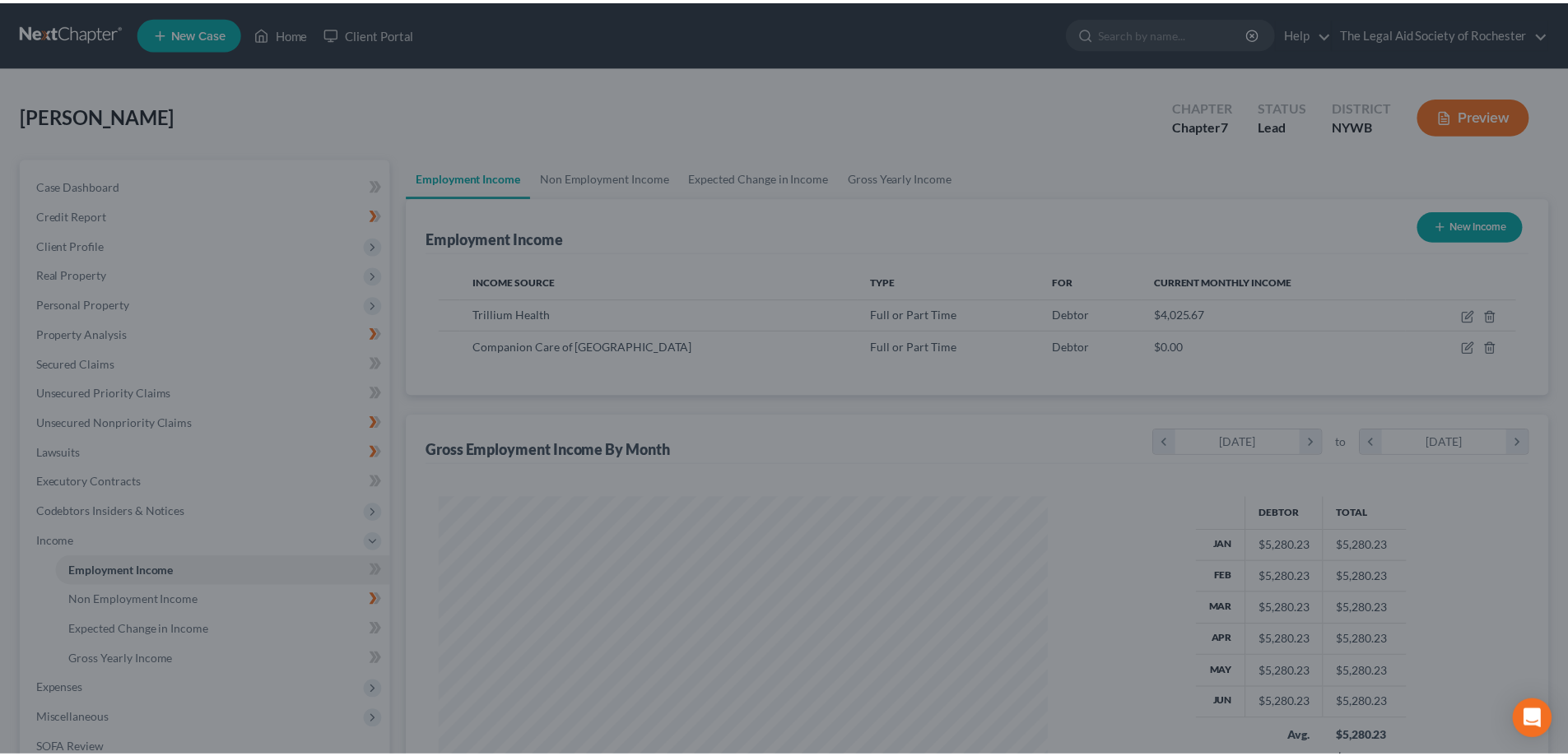 scroll, scrollTop: 307, scrollLeft: 647, axis: both 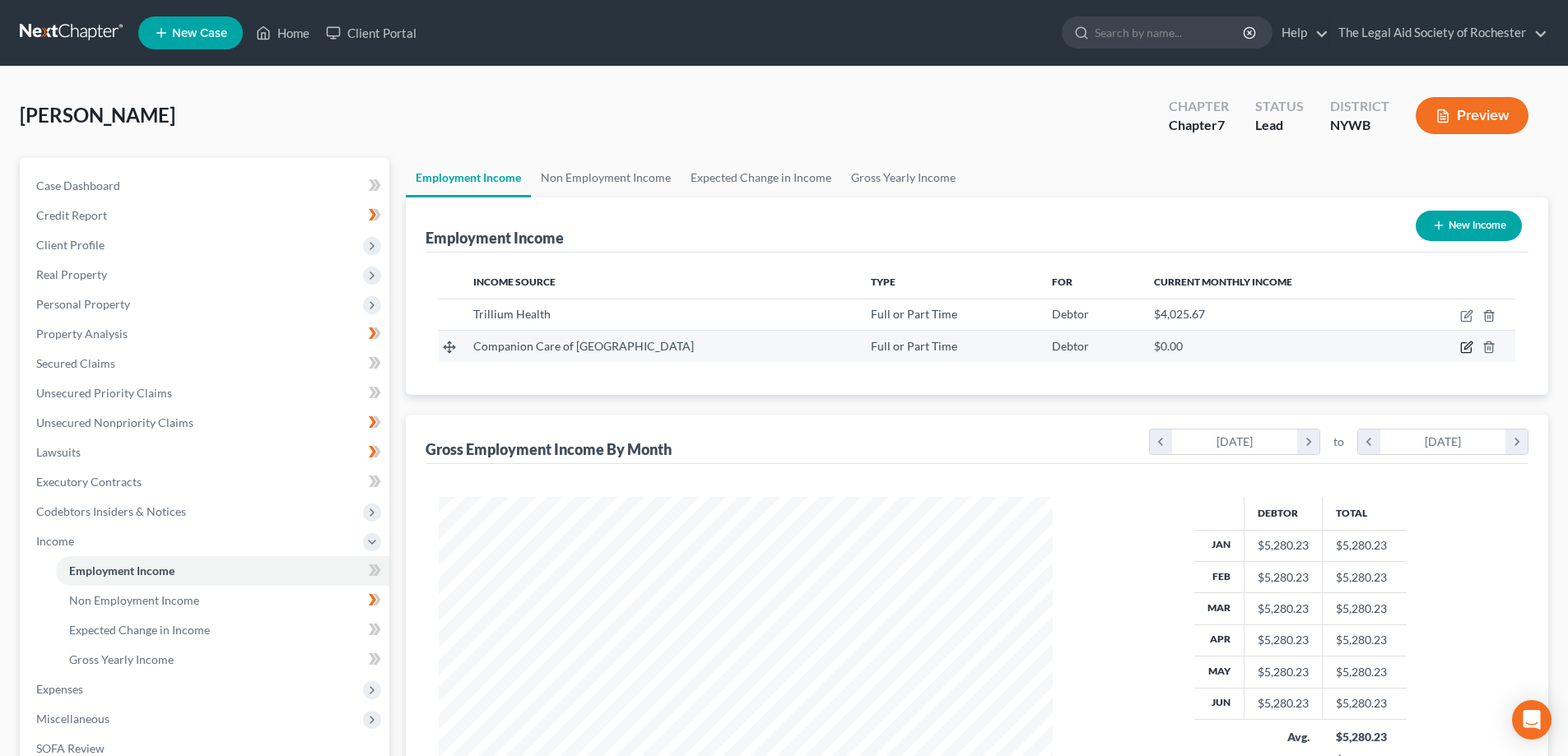 click 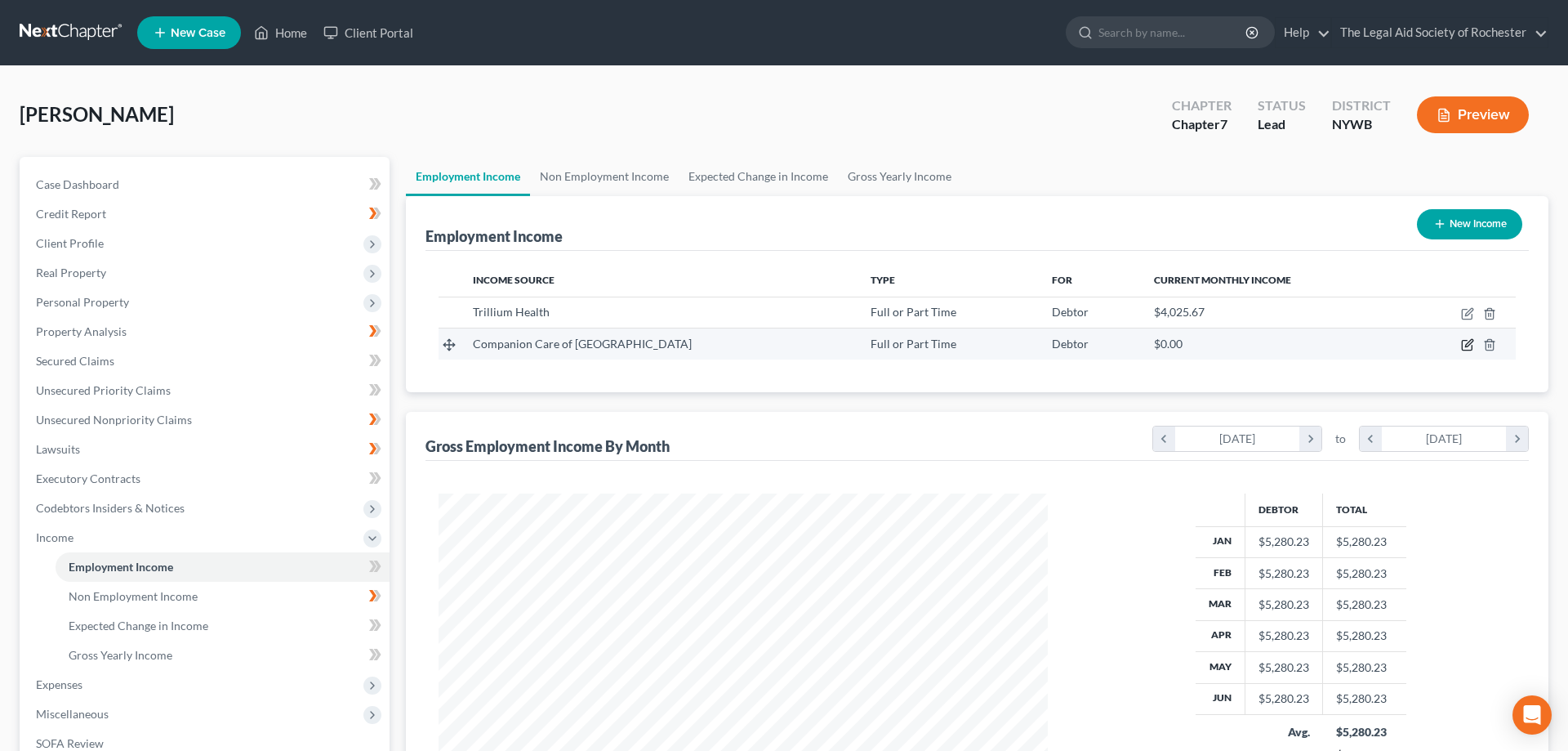 select on "0" 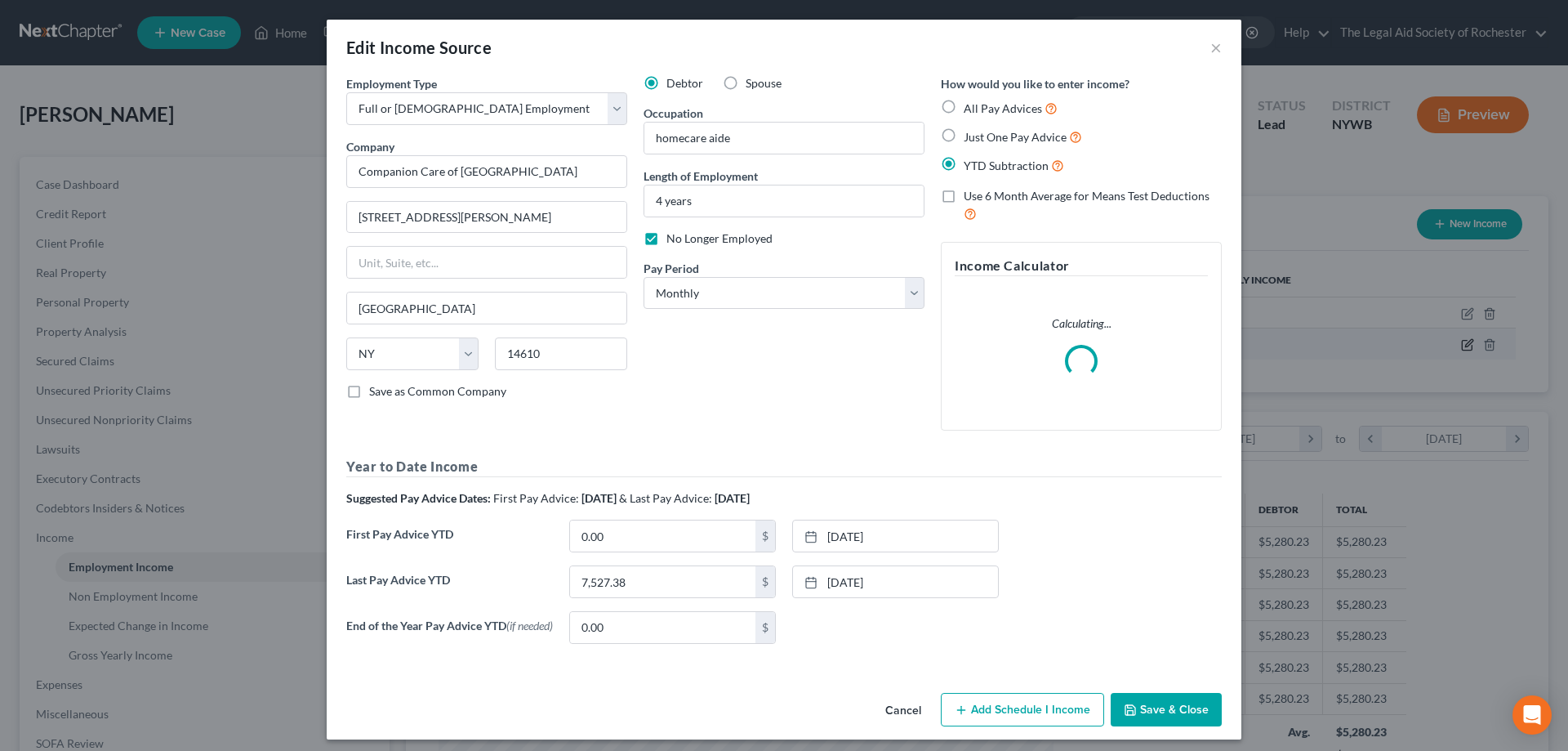 scroll, scrollTop: 816885, scrollLeft: 816019, axis: both 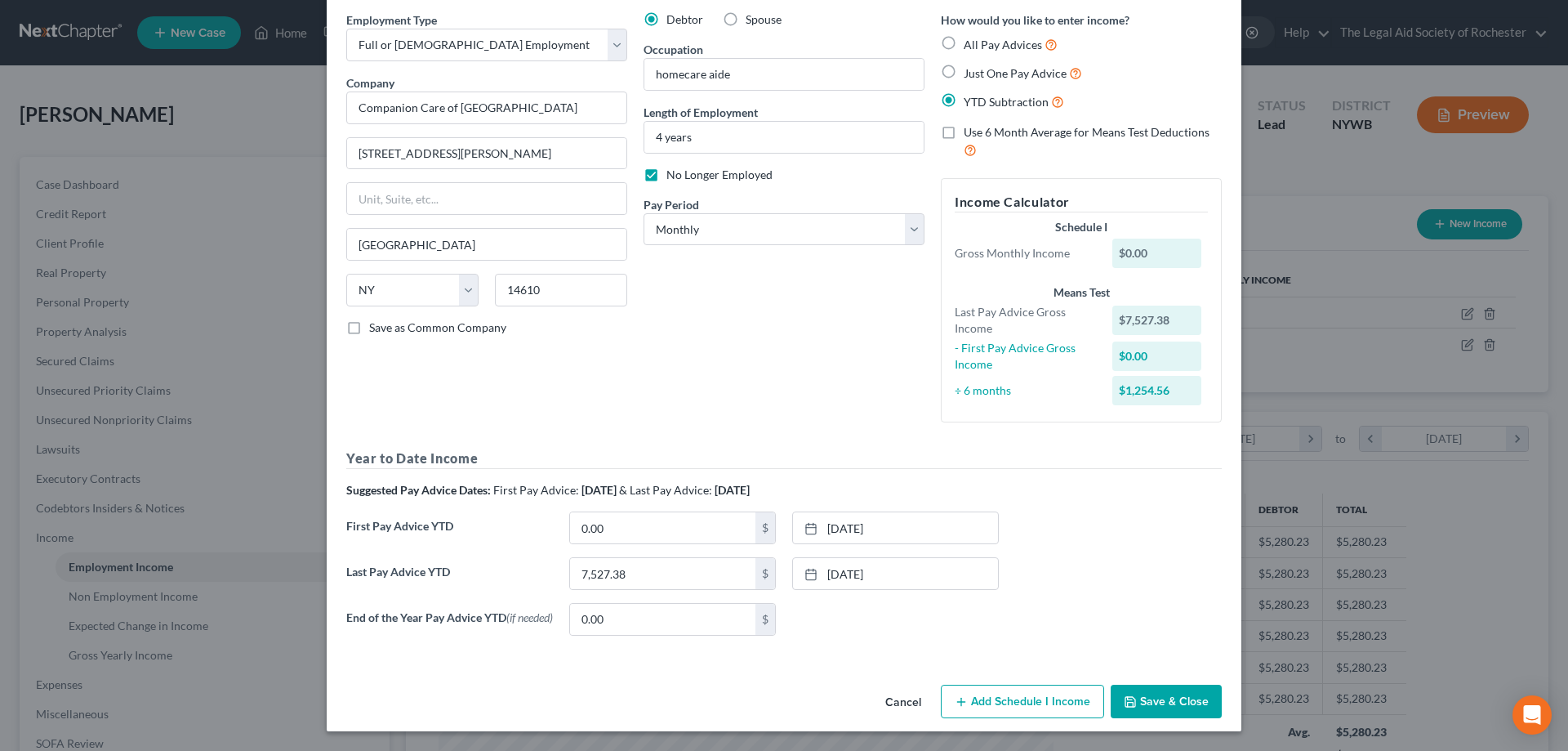 click on "Save & Close" at bounding box center [1166, 702] 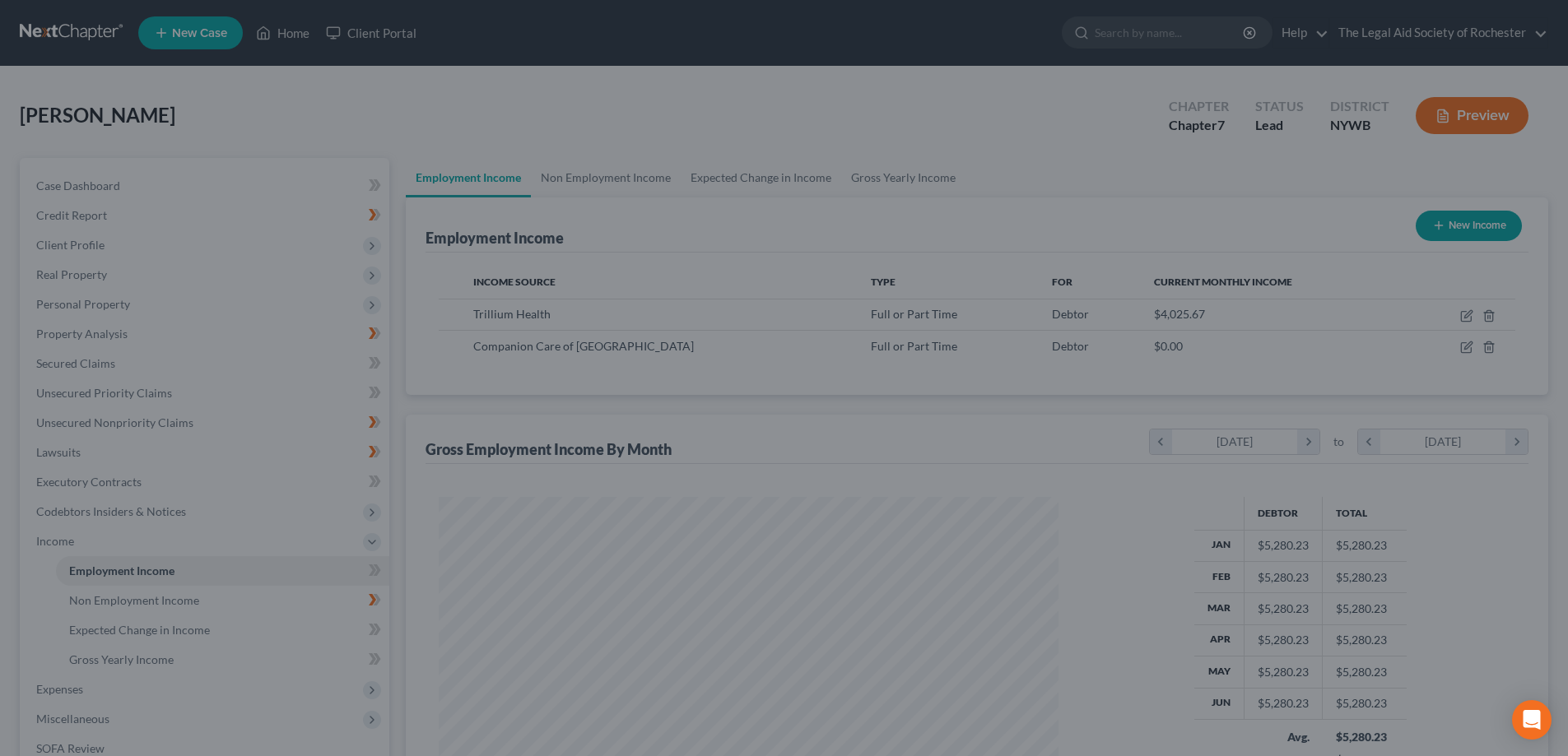 scroll, scrollTop: 307, scrollLeft: 647, axis: both 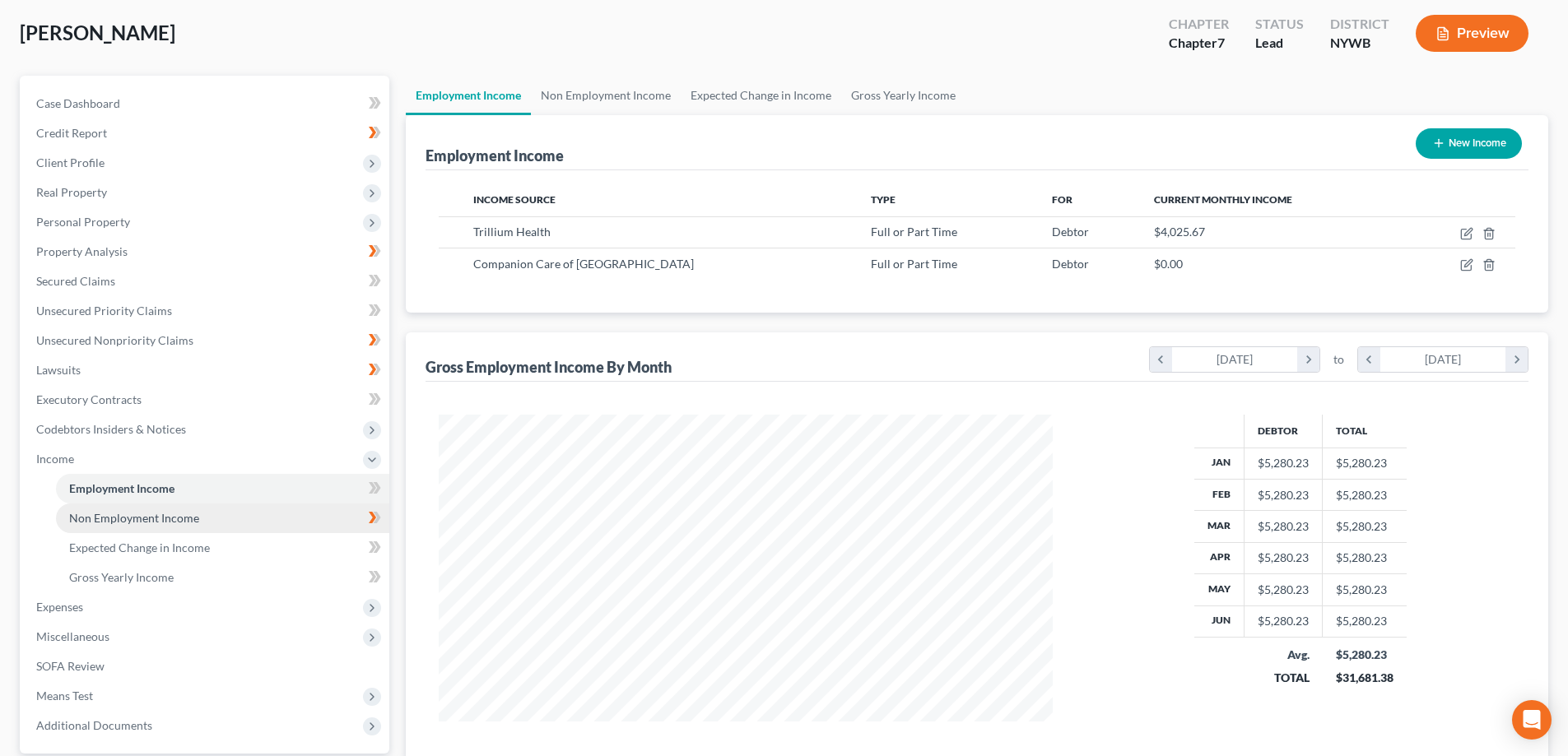 click on "Non Employment Income" at bounding box center [134, 517] 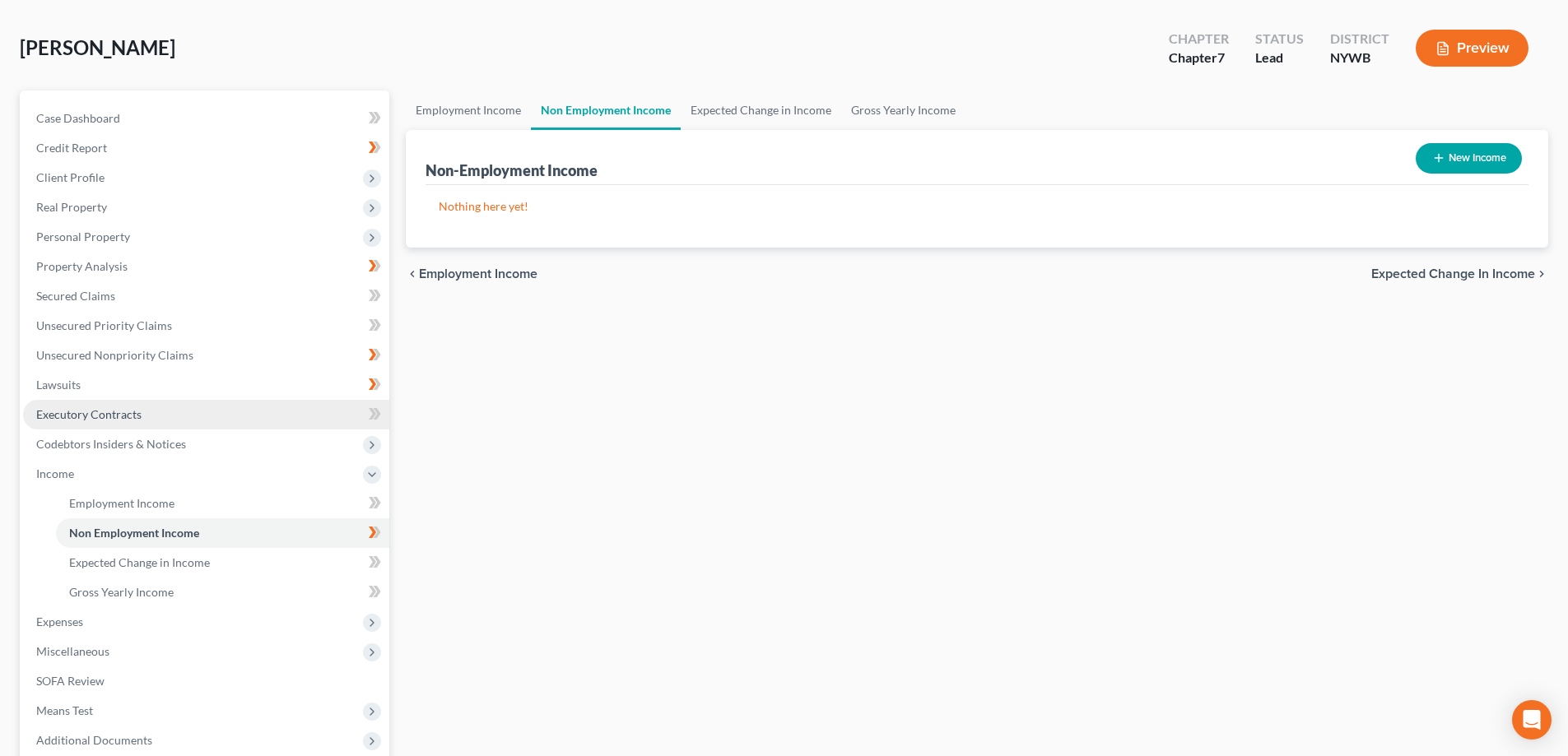 scroll, scrollTop: 237, scrollLeft: 0, axis: vertical 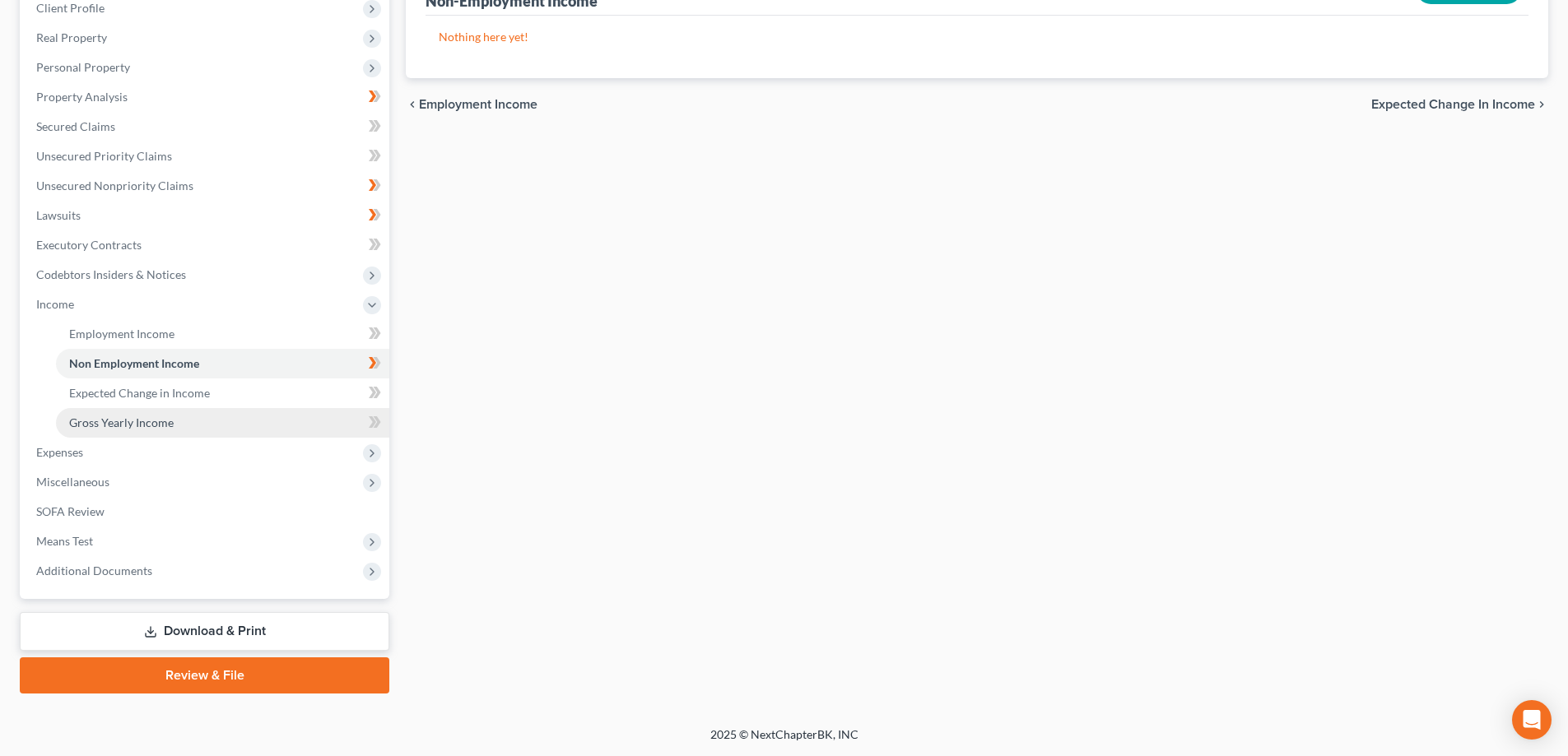 click on "Gross Yearly Income" at bounding box center (121, 422) 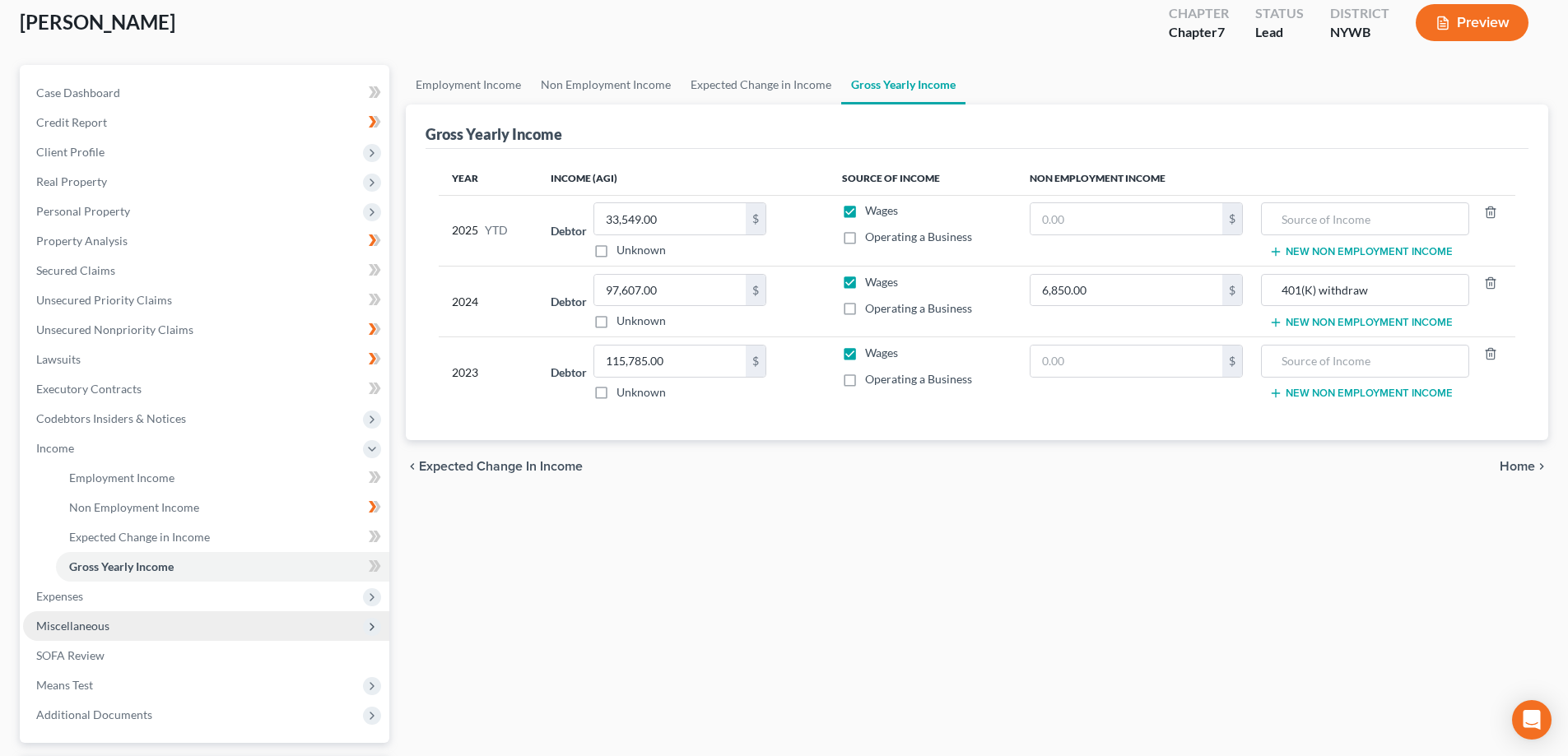 scroll, scrollTop: 72, scrollLeft: 0, axis: vertical 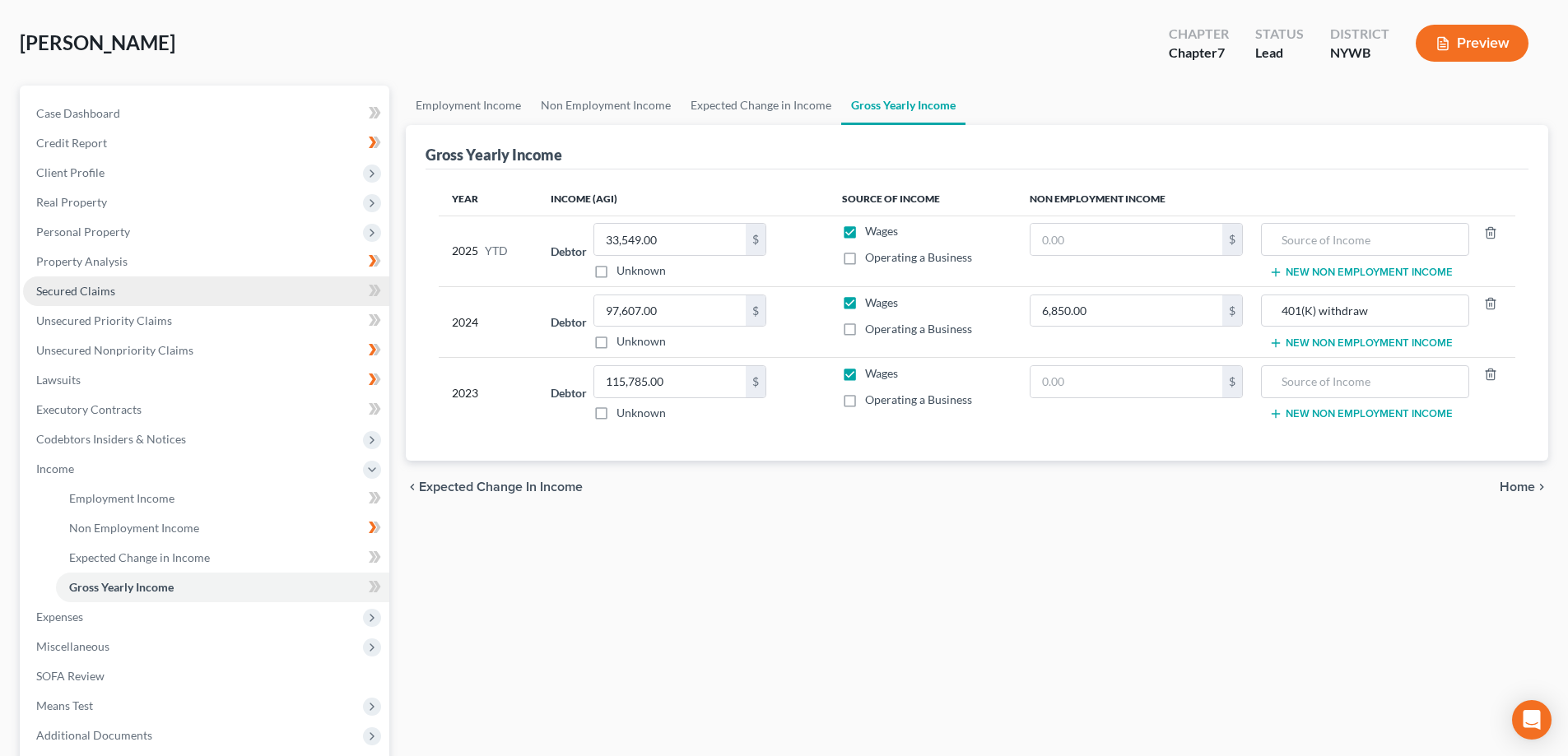 click on "Secured Claims" at bounding box center [76, 290] 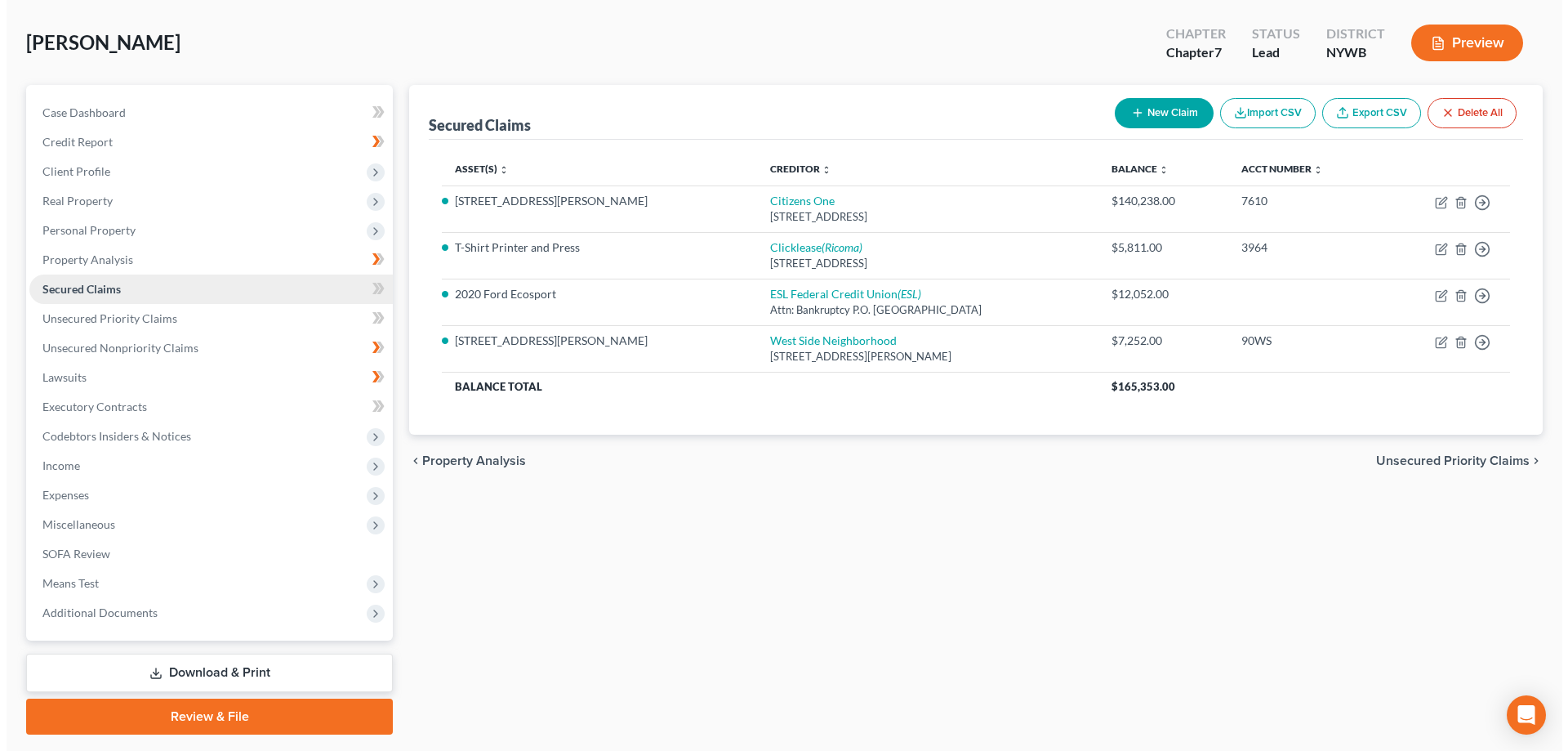 scroll, scrollTop: 0, scrollLeft: 0, axis: both 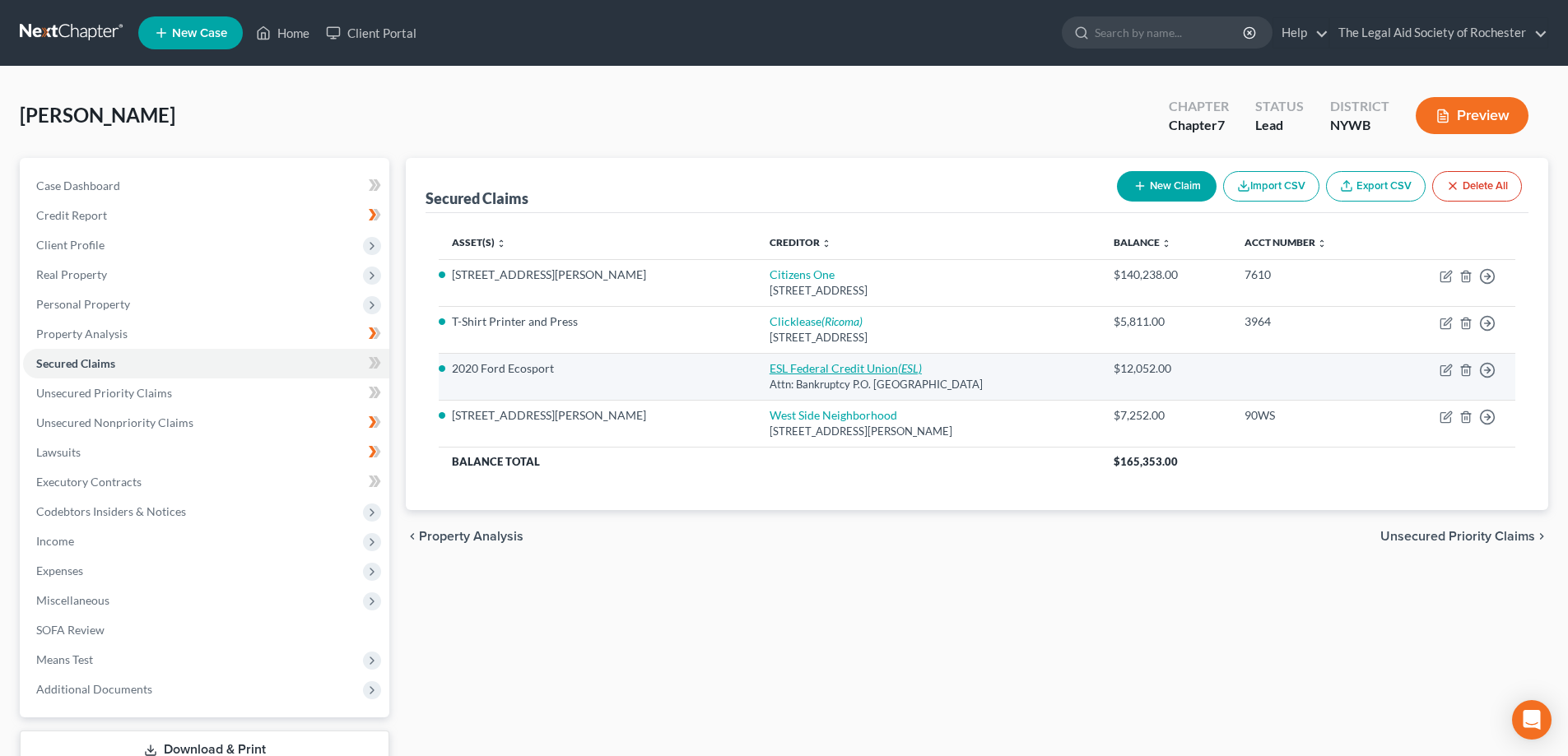 click on "ESL Federal Credit Union  (ESL)" at bounding box center [845, 368] 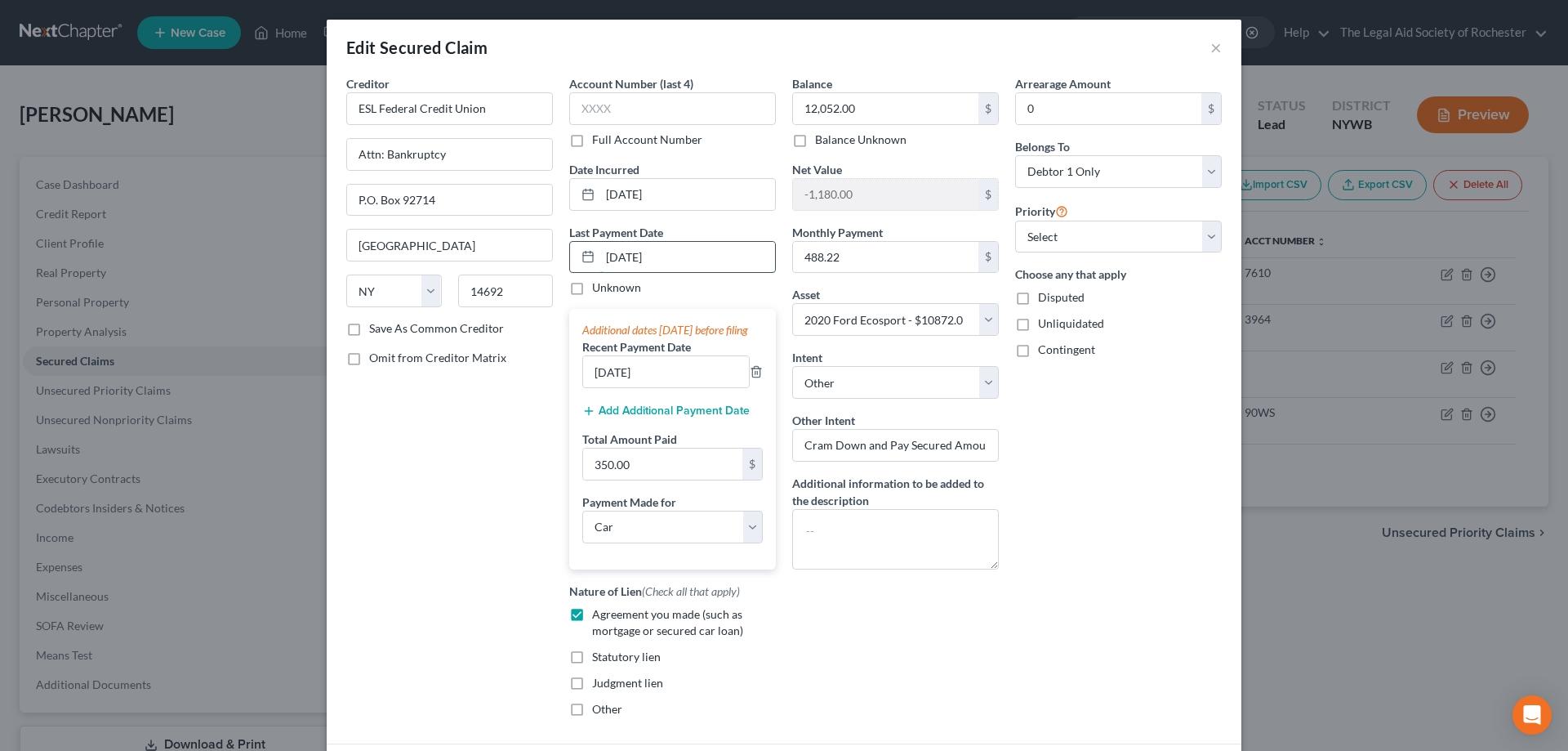 click on "[DATE]" at bounding box center (688, 257) 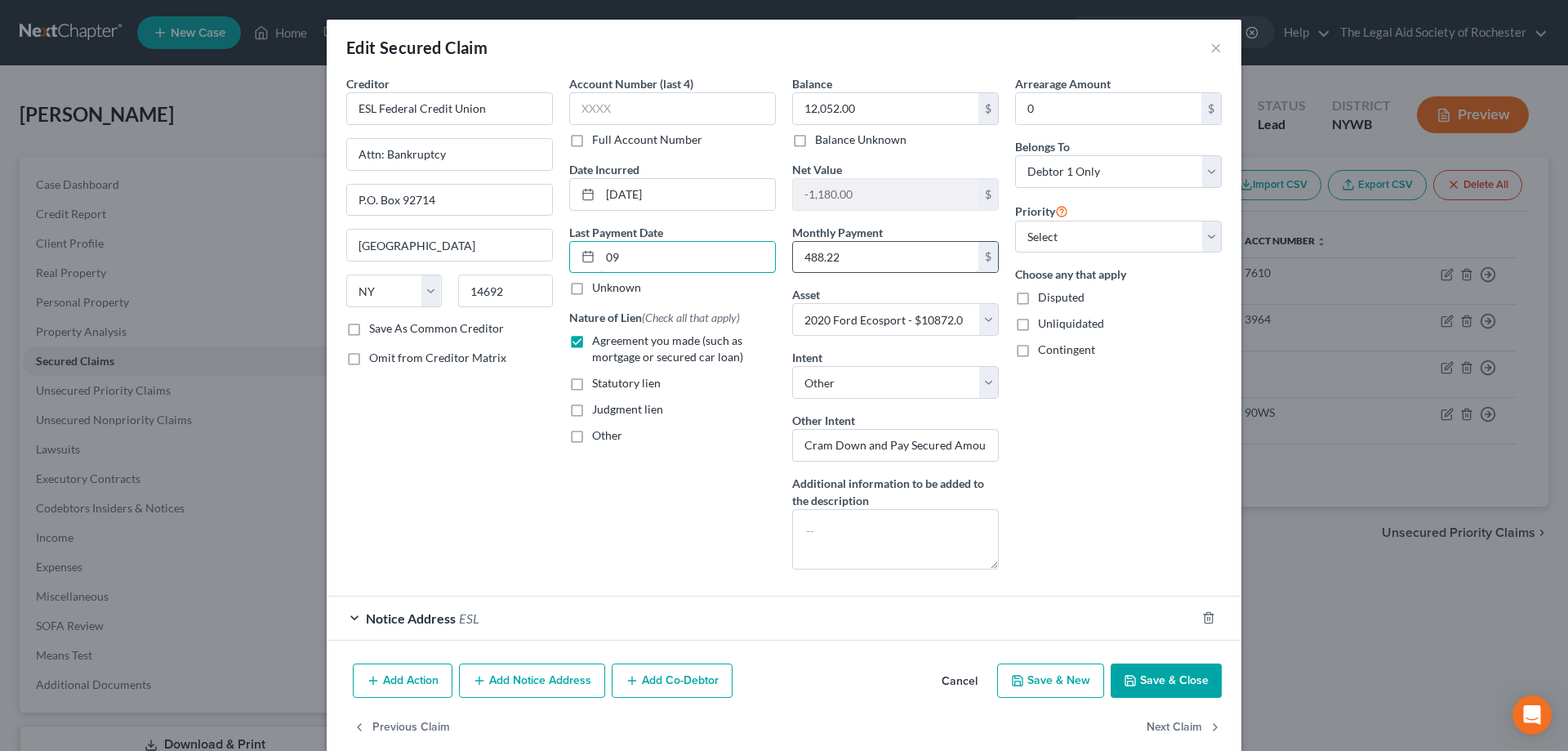 type on "0" 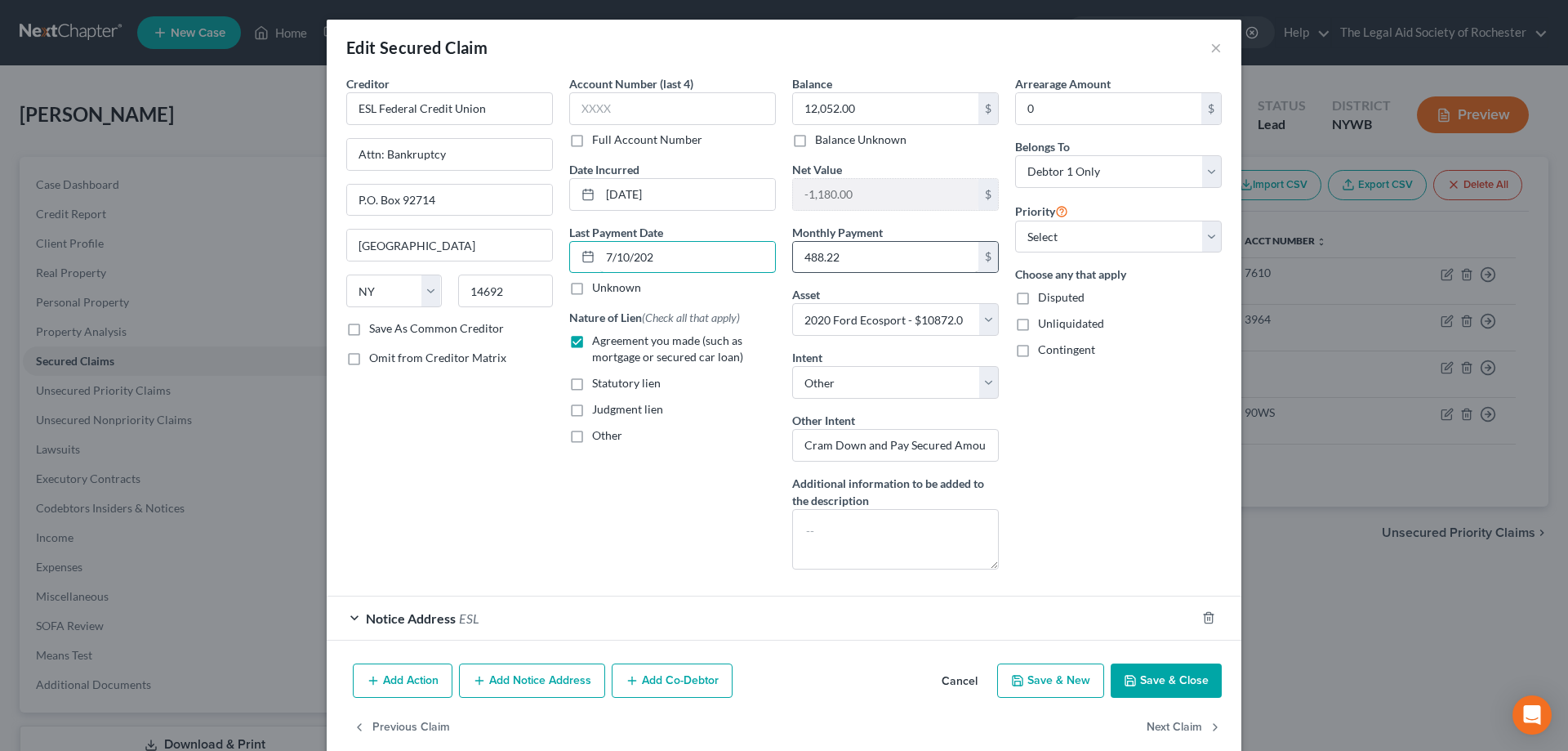 type on "[DATE]" 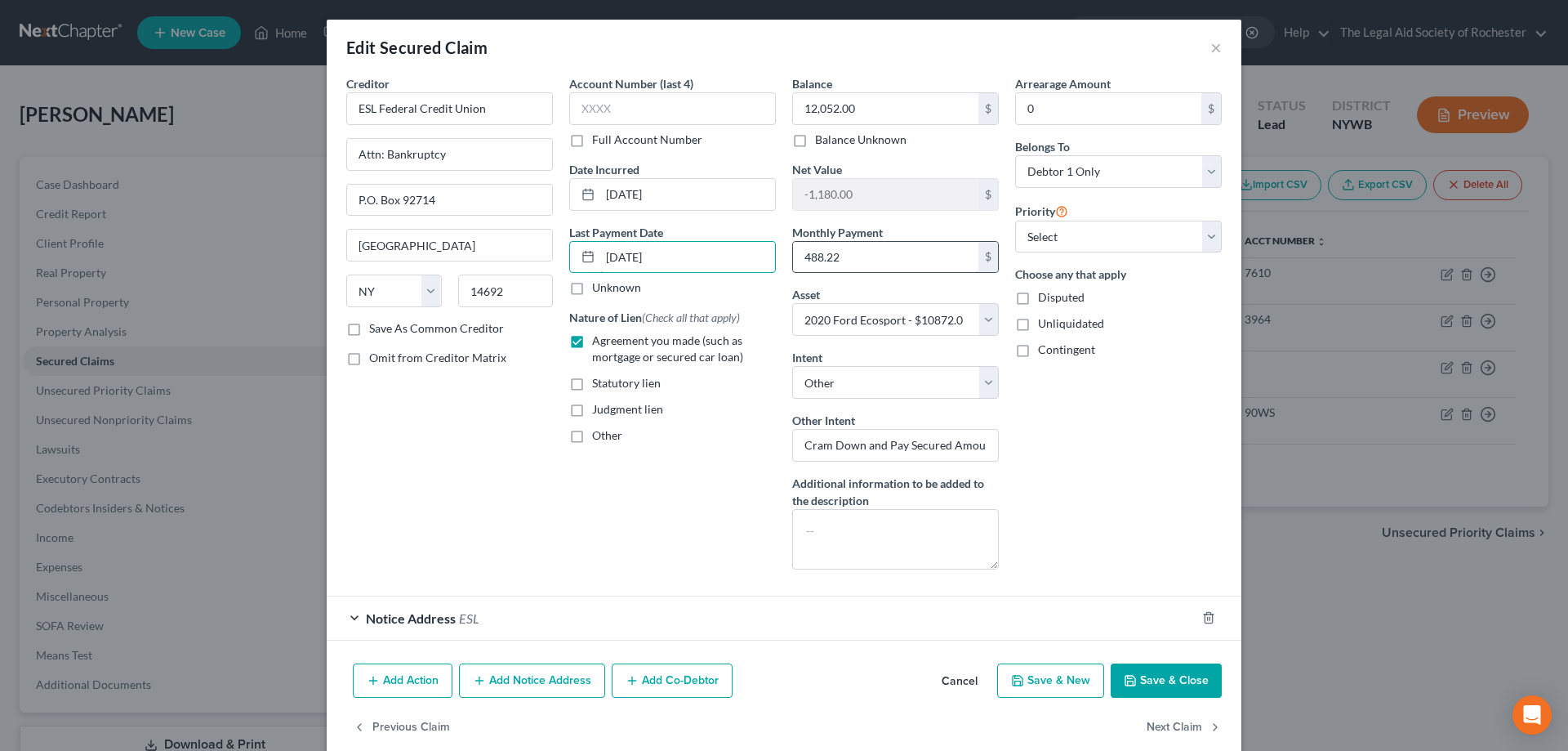 select on "0" 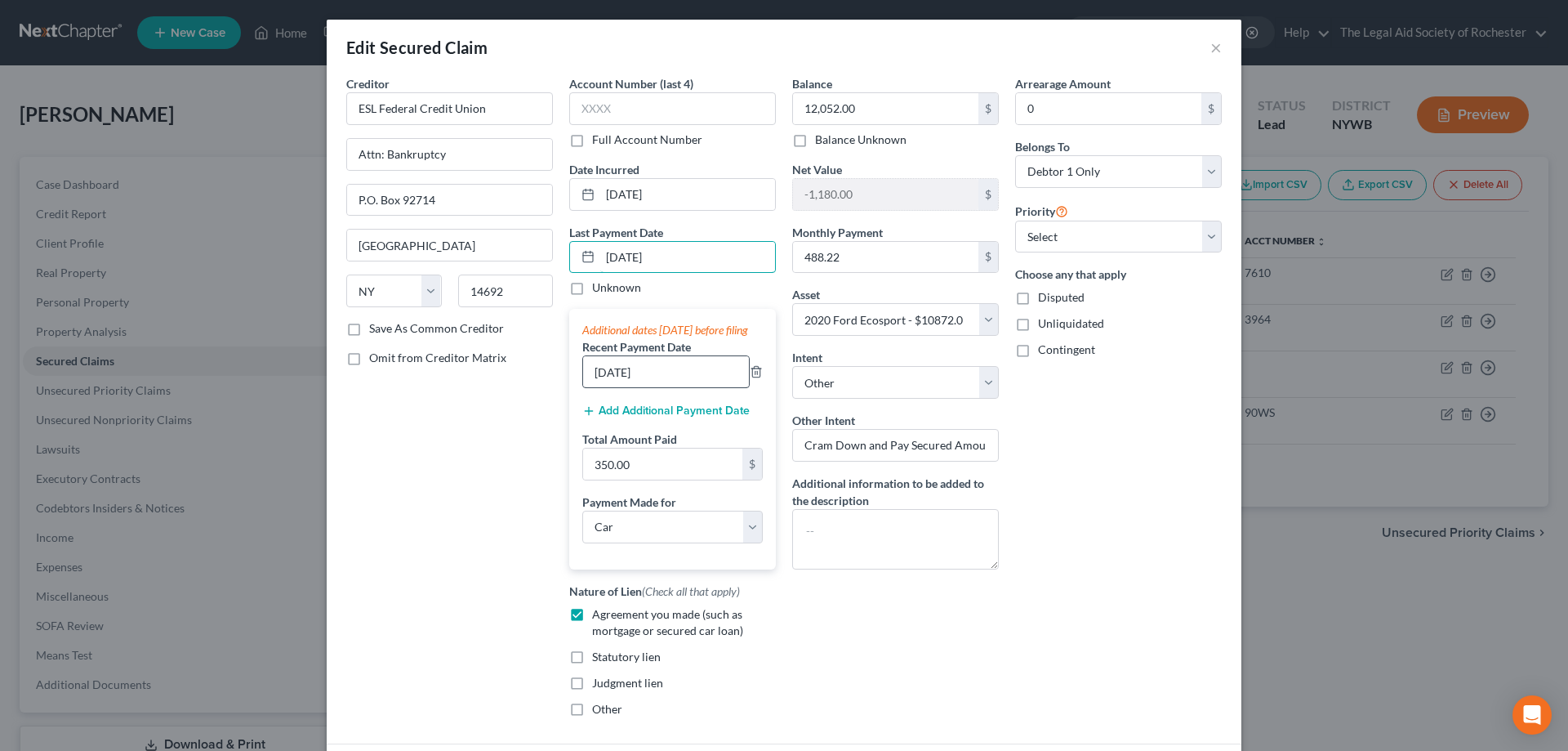 type on "[DATE]" 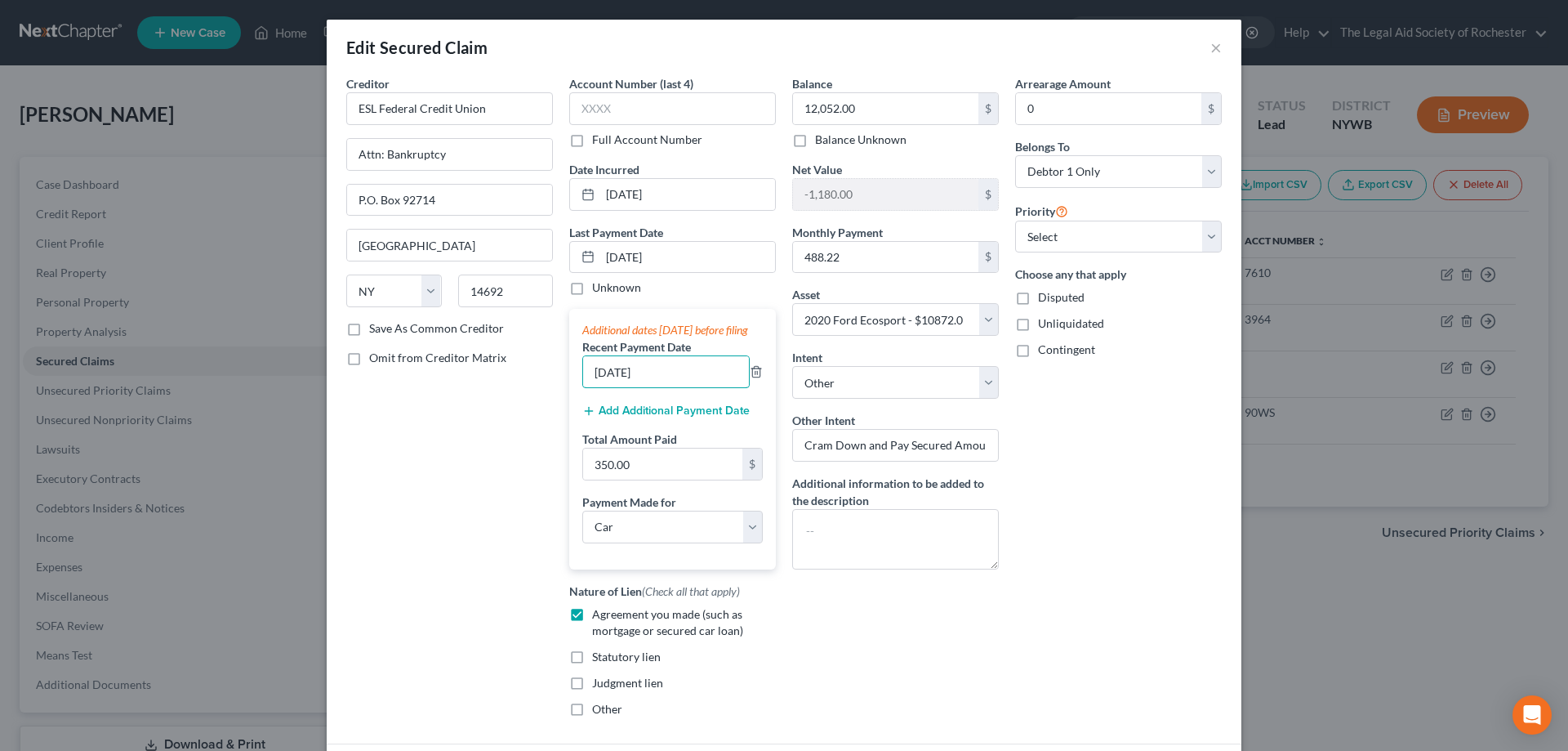 drag, startPoint x: 688, startPoint y: 381, endPoint x: 574, endPoint y: 389, distance: 114.28036 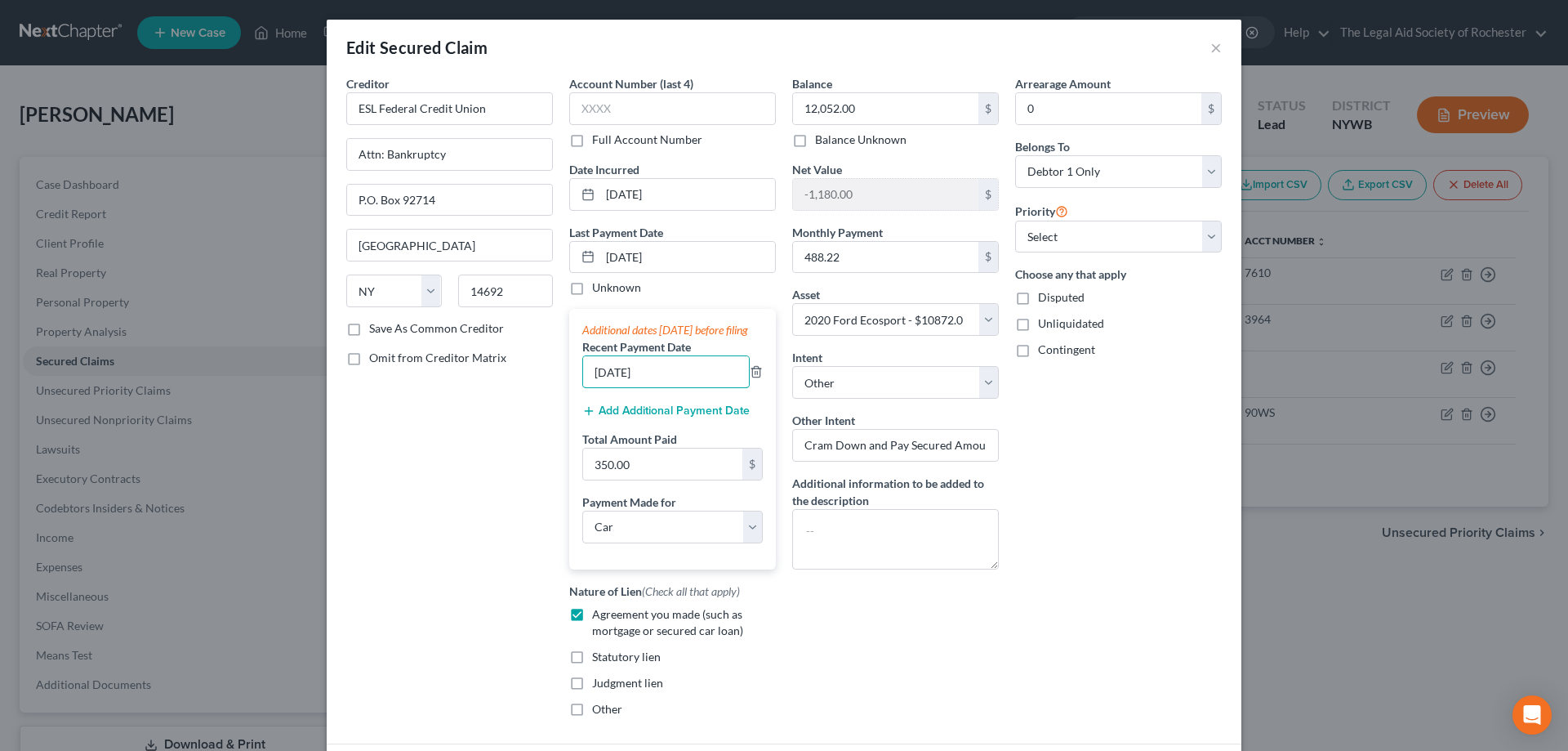 click on "Additional dates [DATE] before filing Recent Payment Date [DATE] Add Additional Payment Date Total Amount Paid 350.00 $ Payment Made for Select Car Credit Card Loan Repayment Mortgage Other Suppliers Or Vendors" at bounding box center (672, 439) 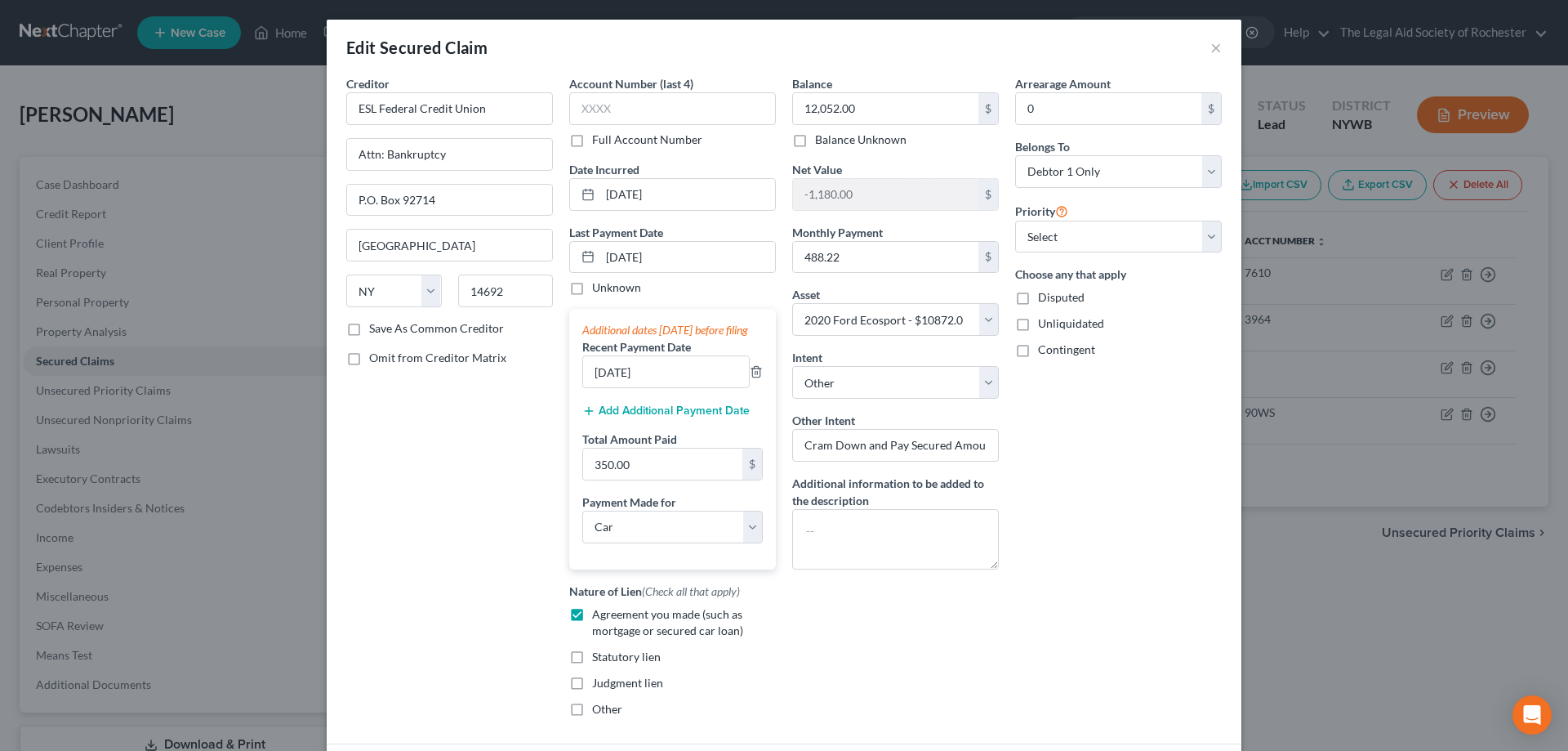 click 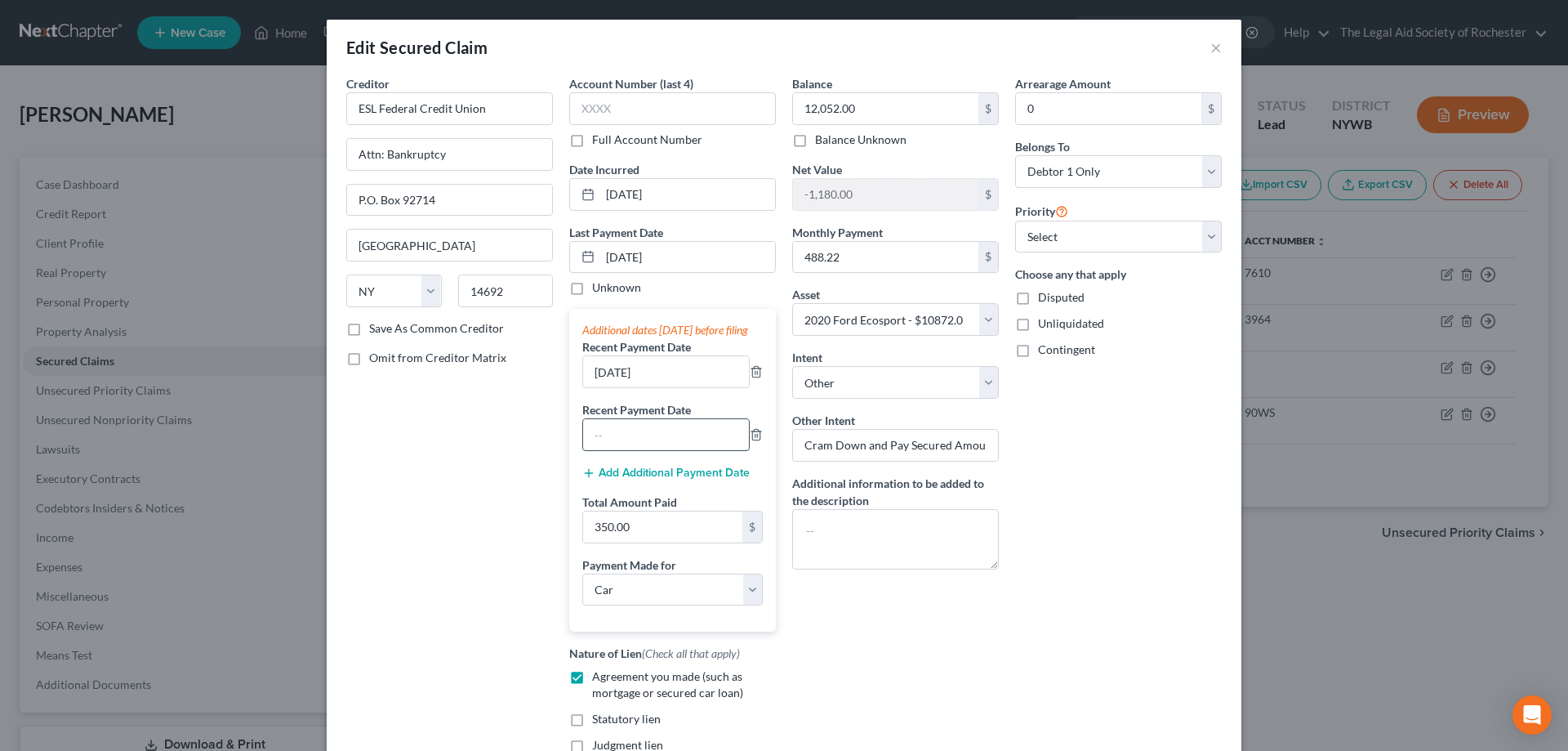 click at bounding box center (666, 435) 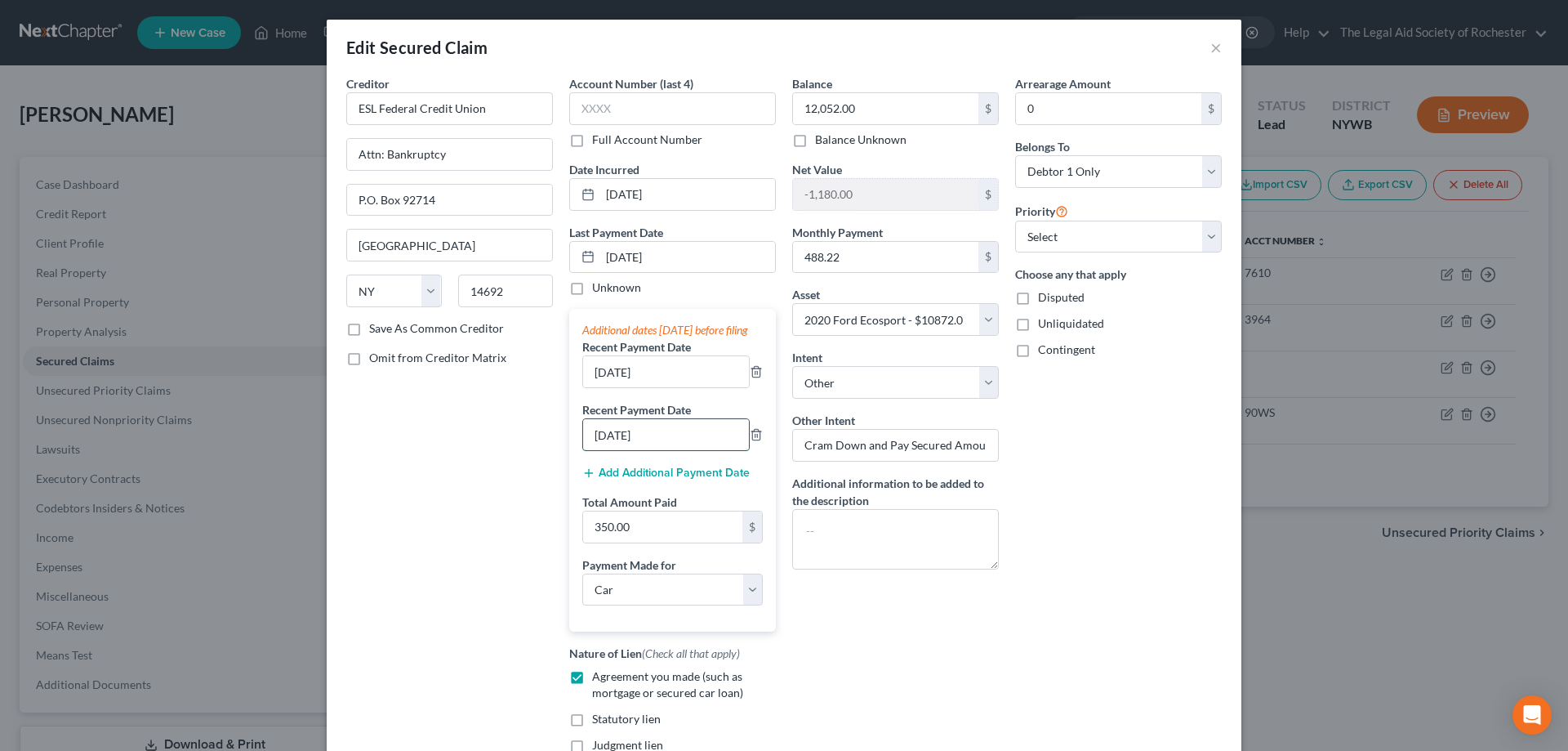 click on "[DATE]" at bounding box center (666, 435) 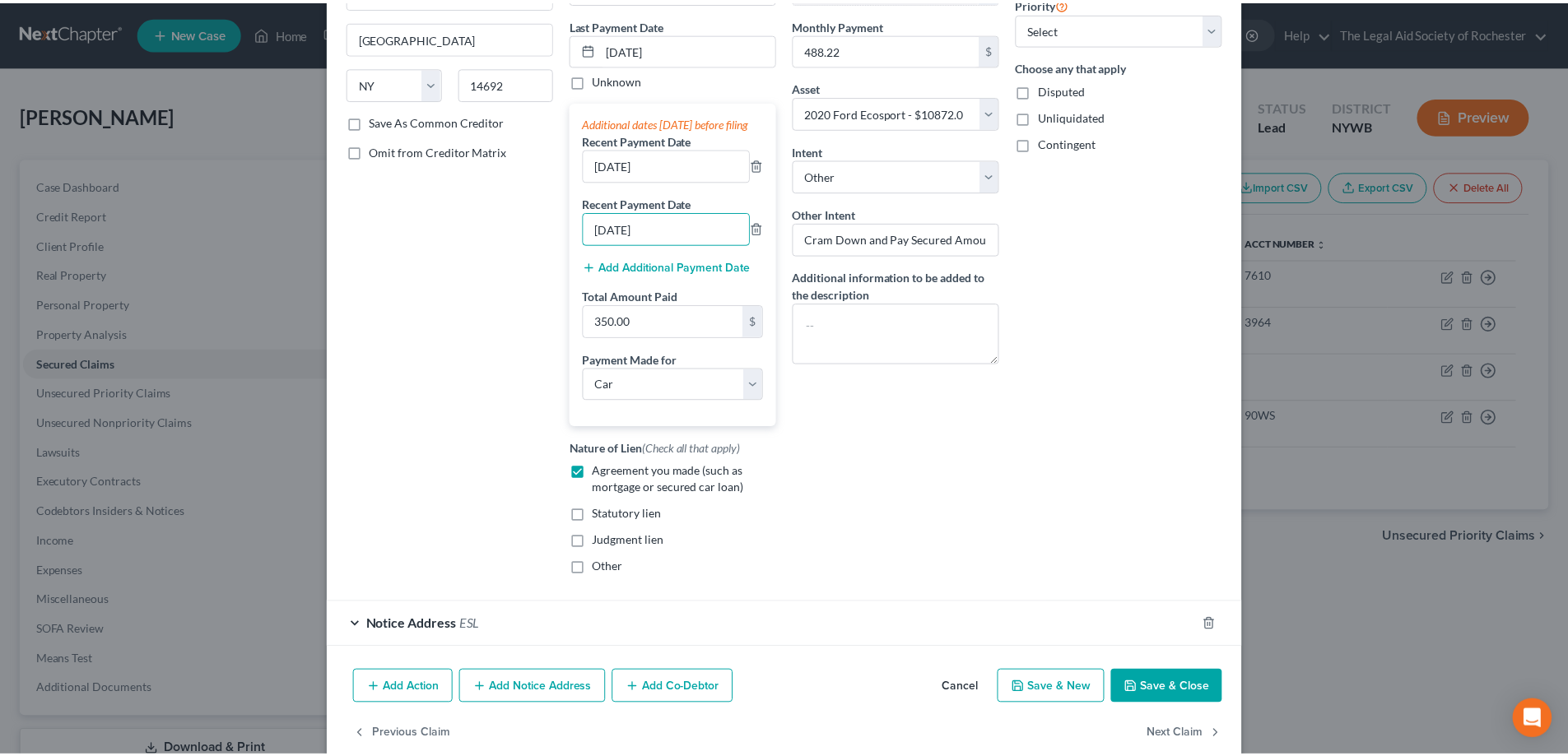 scroll, scrollTop: 255, scrollLeft: 0, axis: vertical 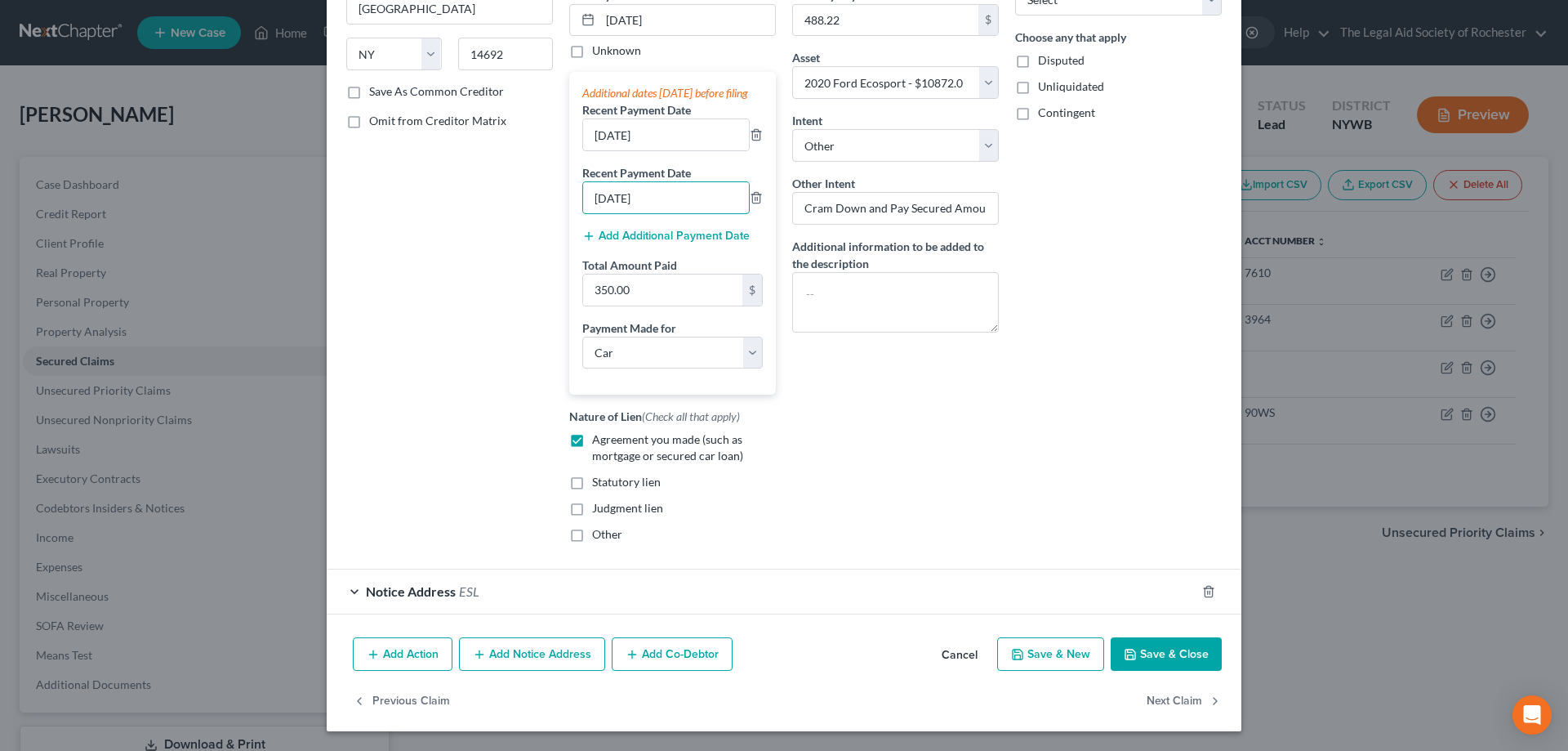 type on "[DATE]" 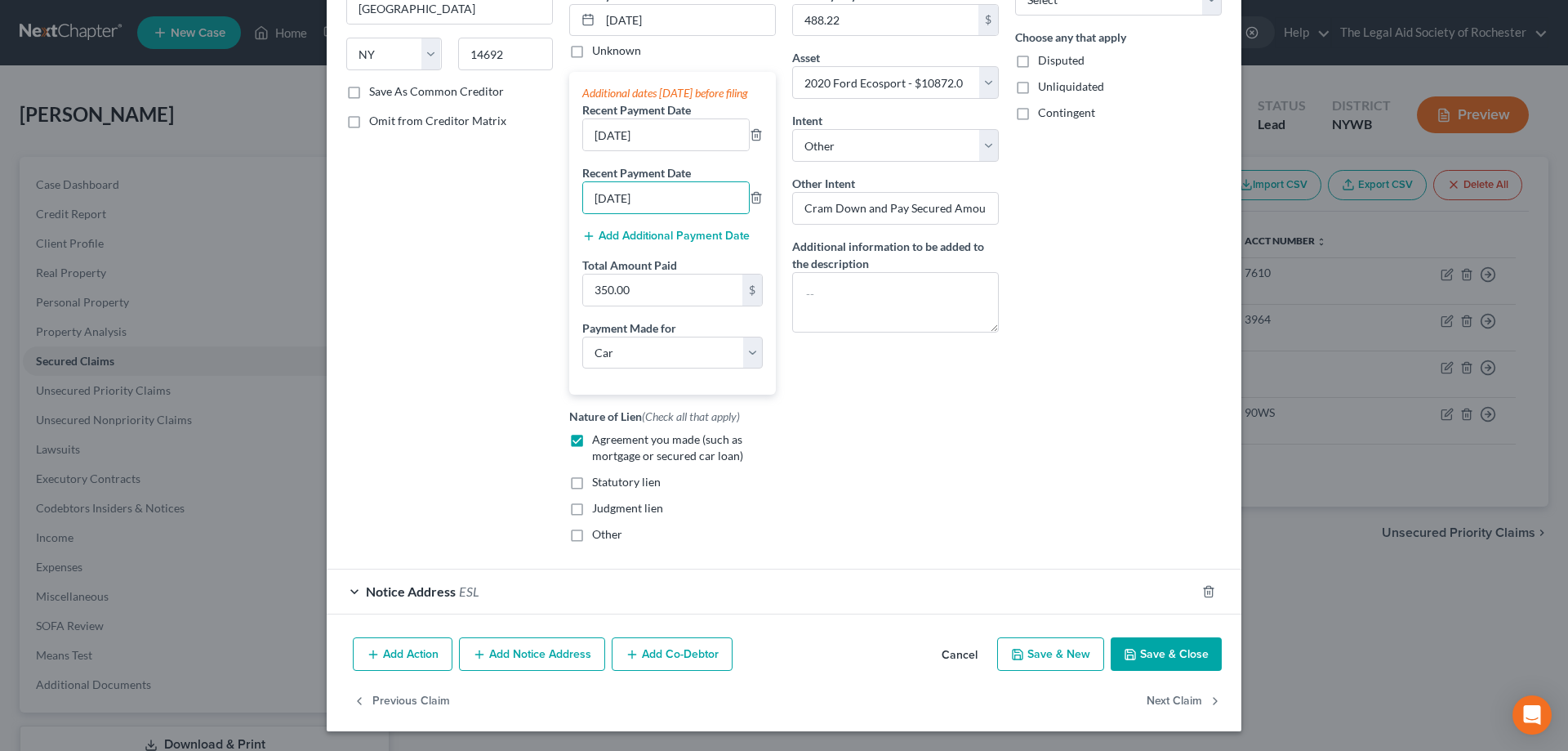 click on "Save & Close" at bounding box center (1166, 655) 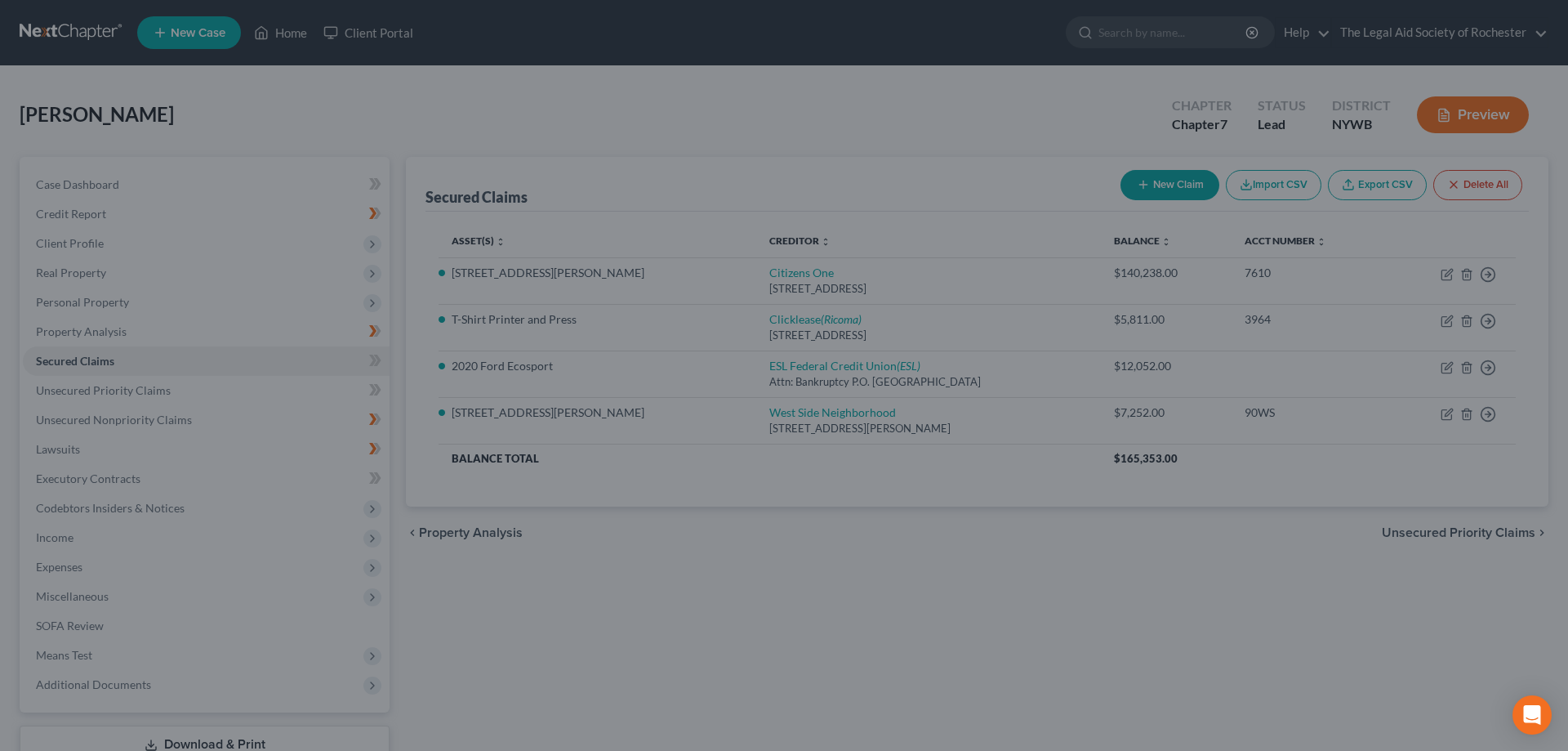 select on "2" 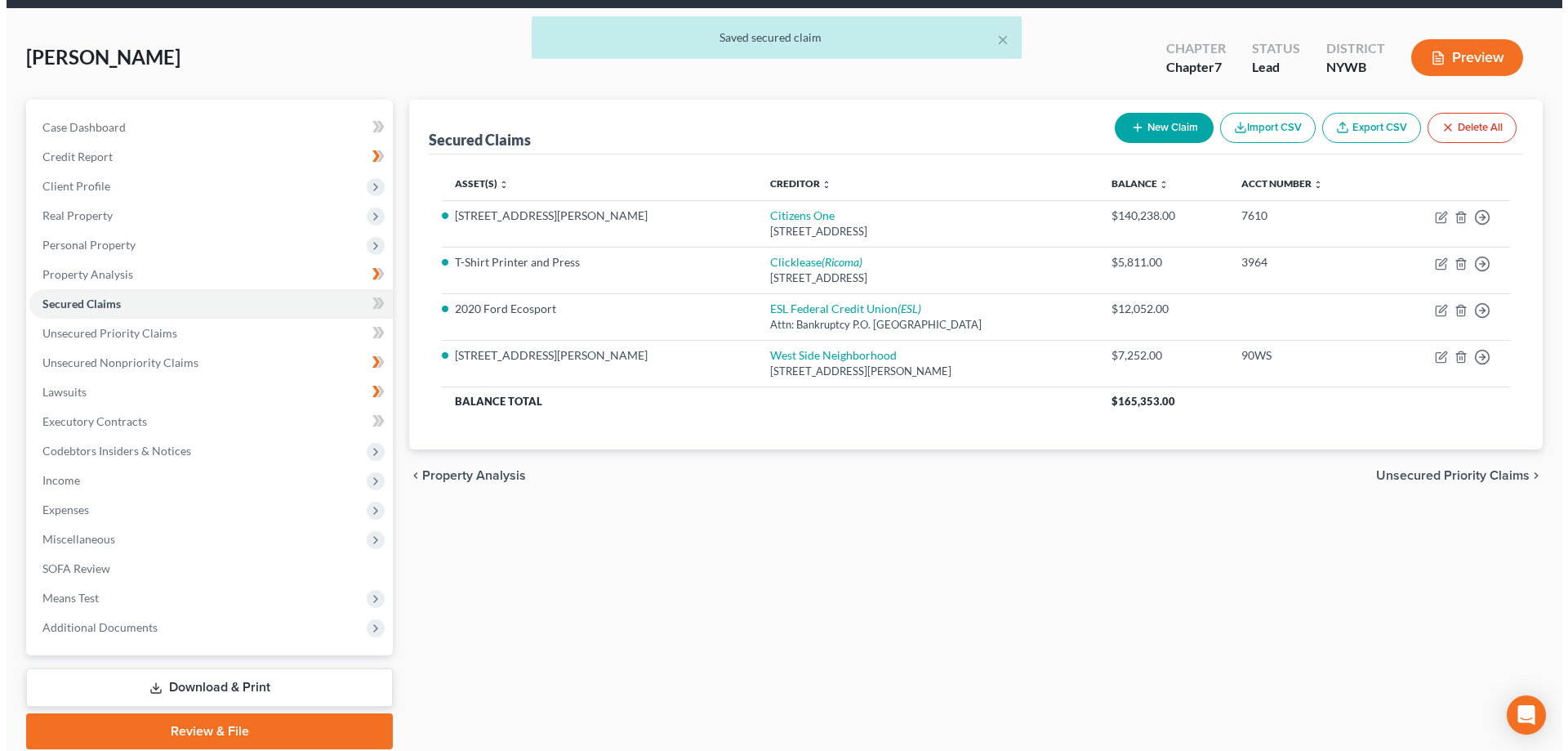 scroll, scrollTop: 82, scrollLeft: 0, axis: vertical 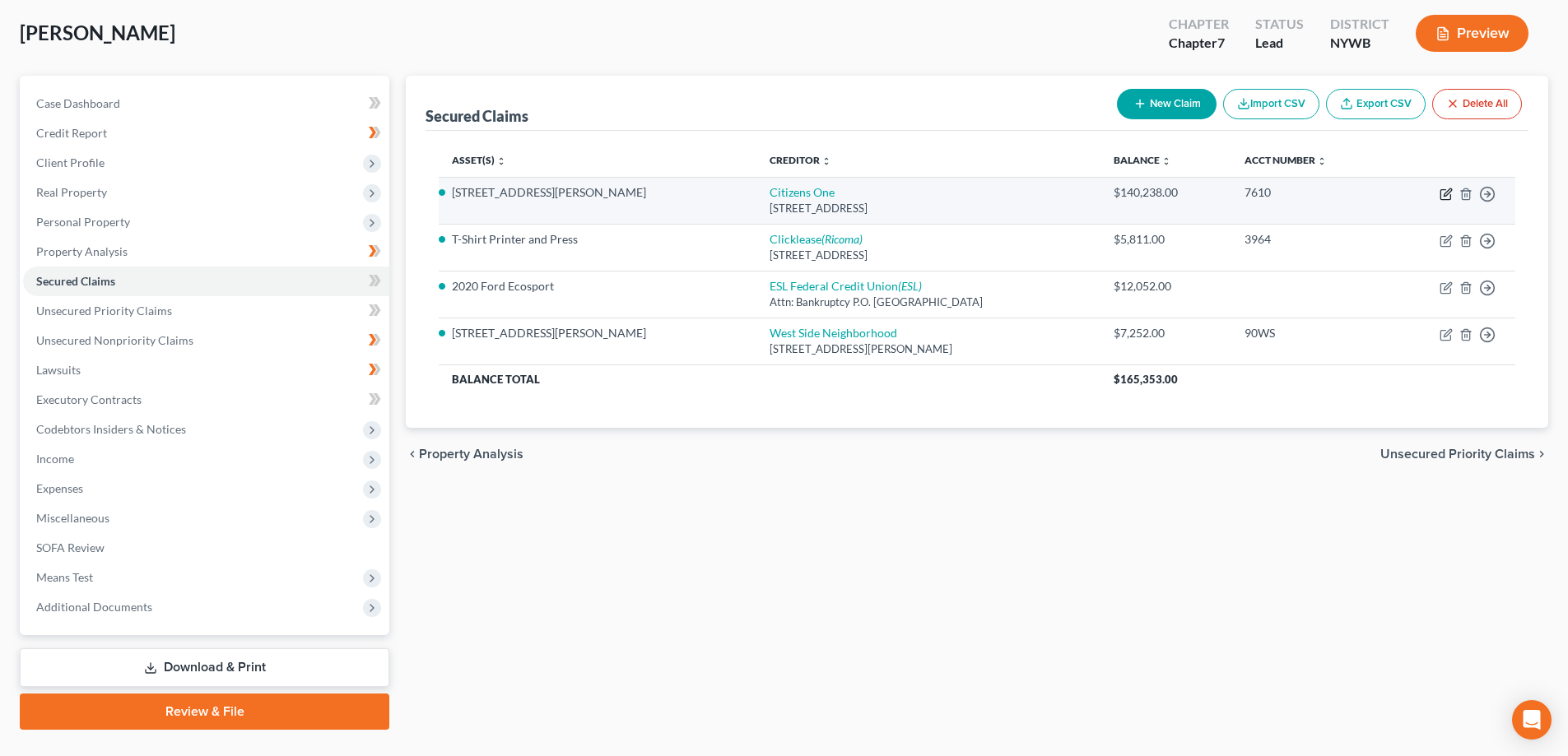 click 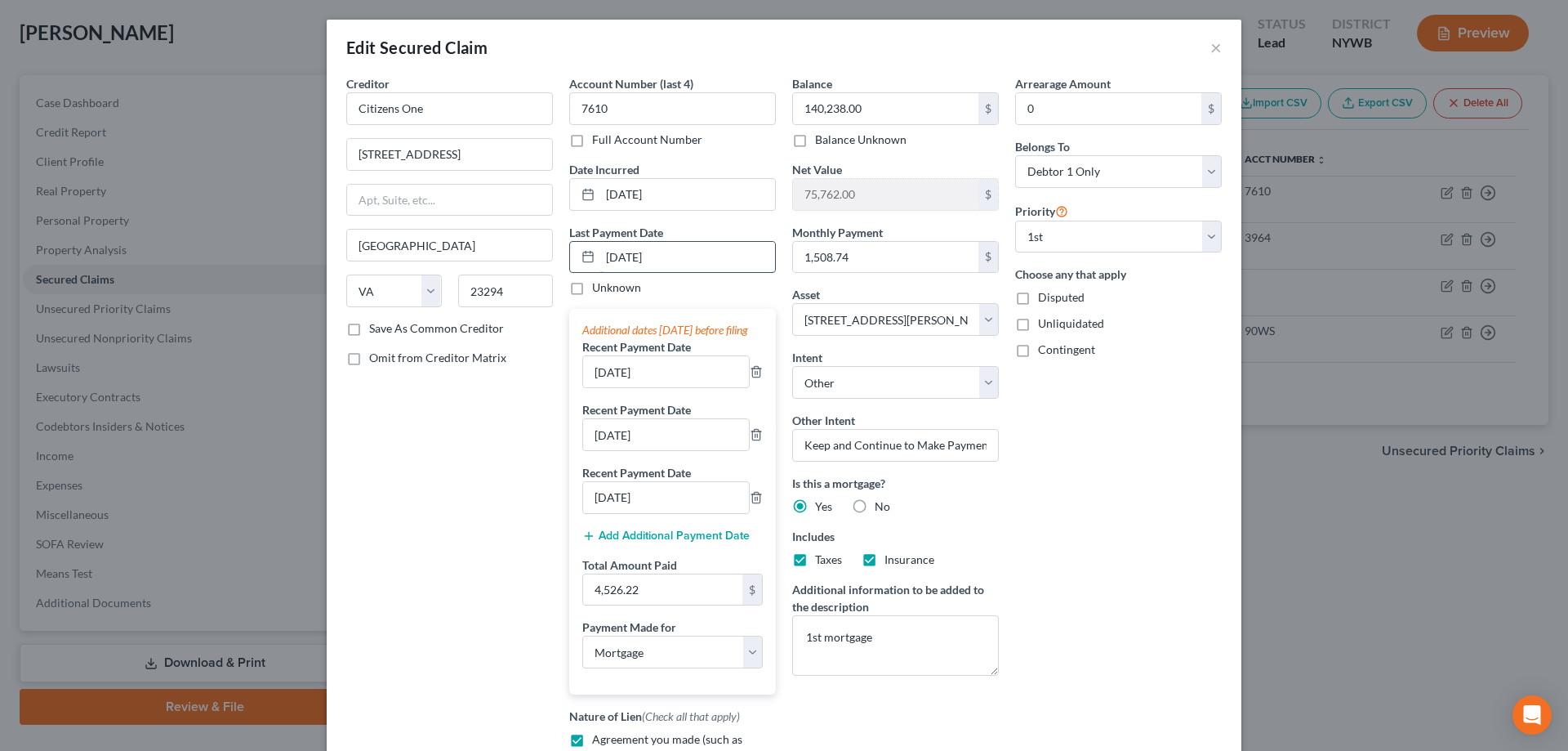 drag, startPoint x: 679, startPoint y: 268, endPoint x: 588, endPoint y: 263, distance: 91.13726 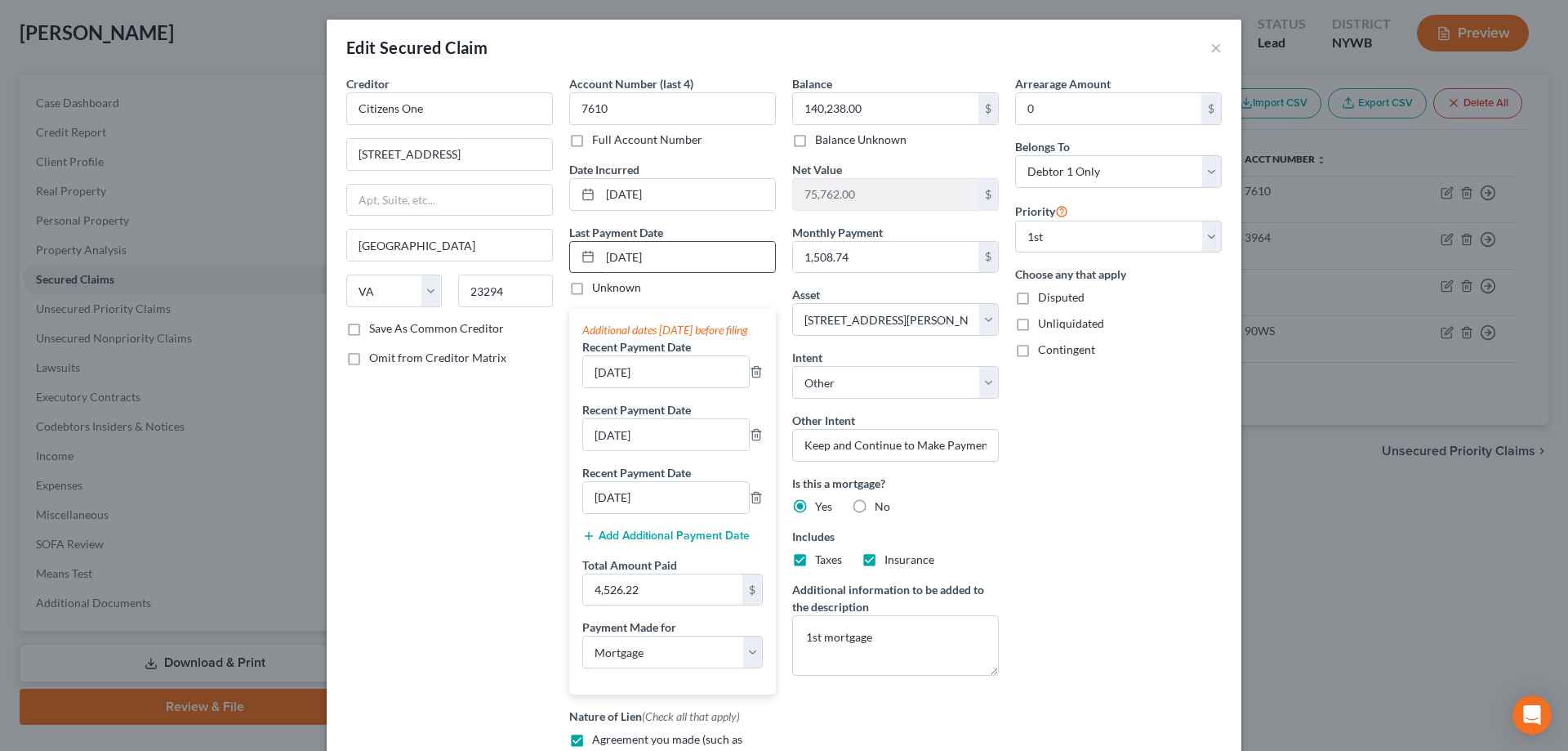 click on "[DATE]" at bounding box center [672, 257] 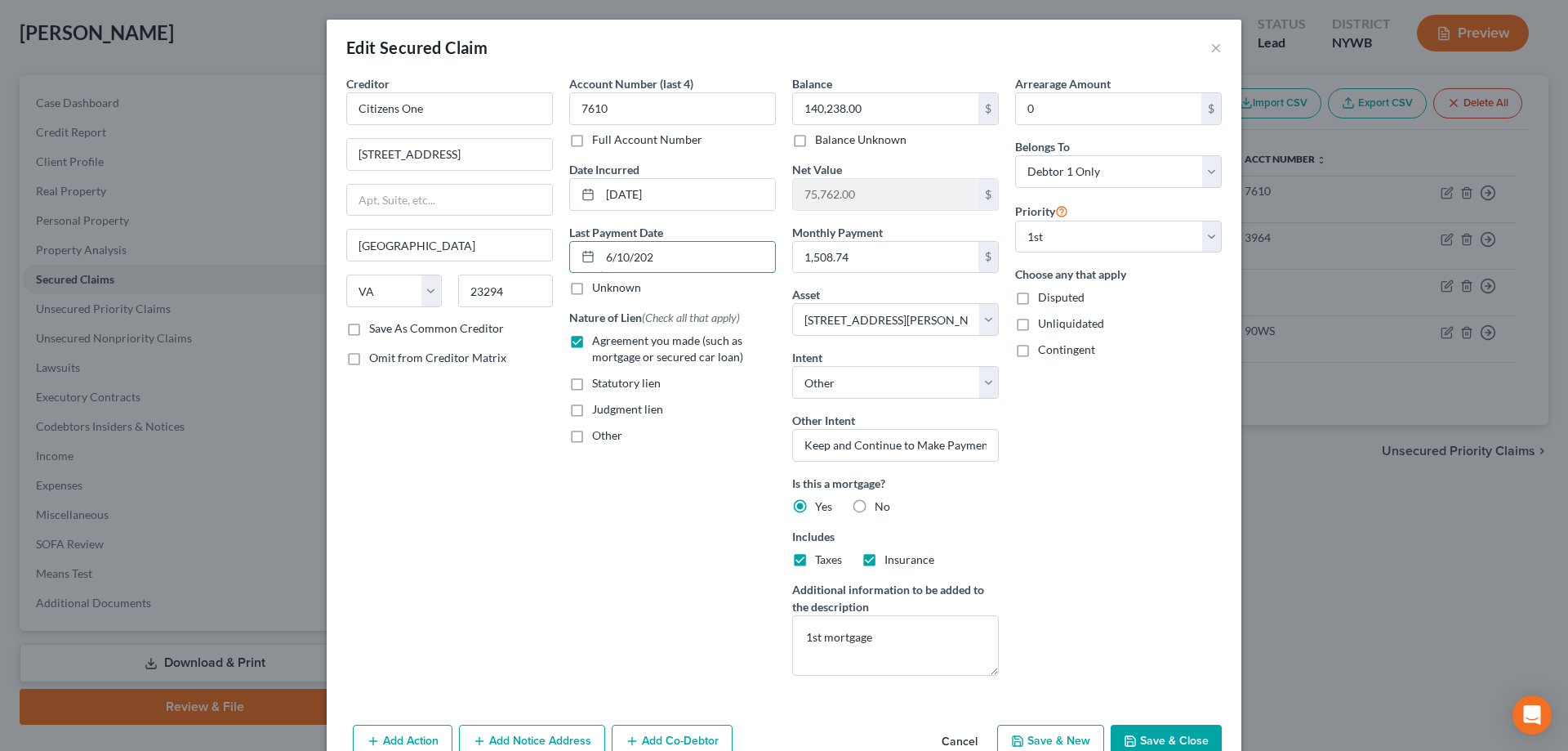 type on "[DATE]" 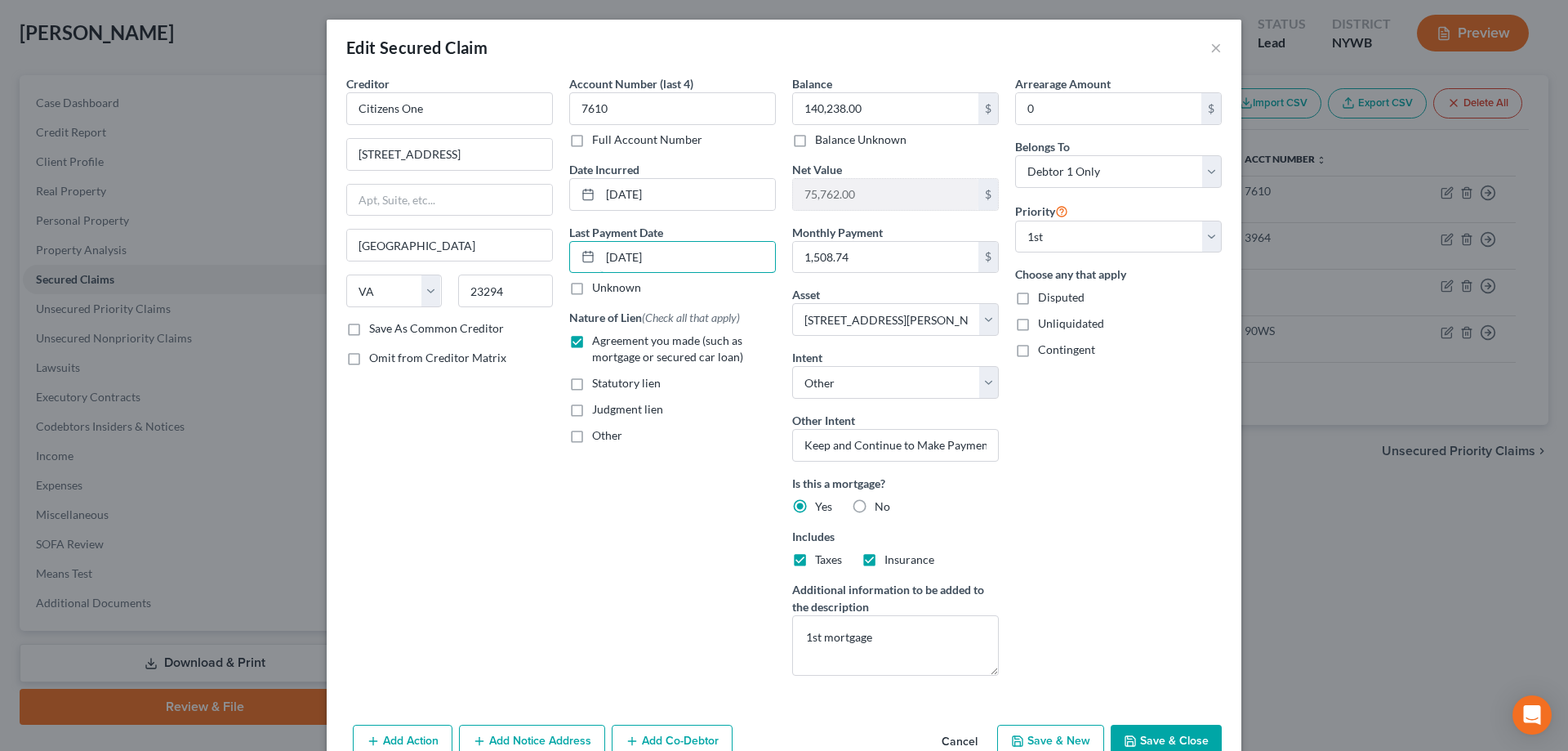 select on "3" 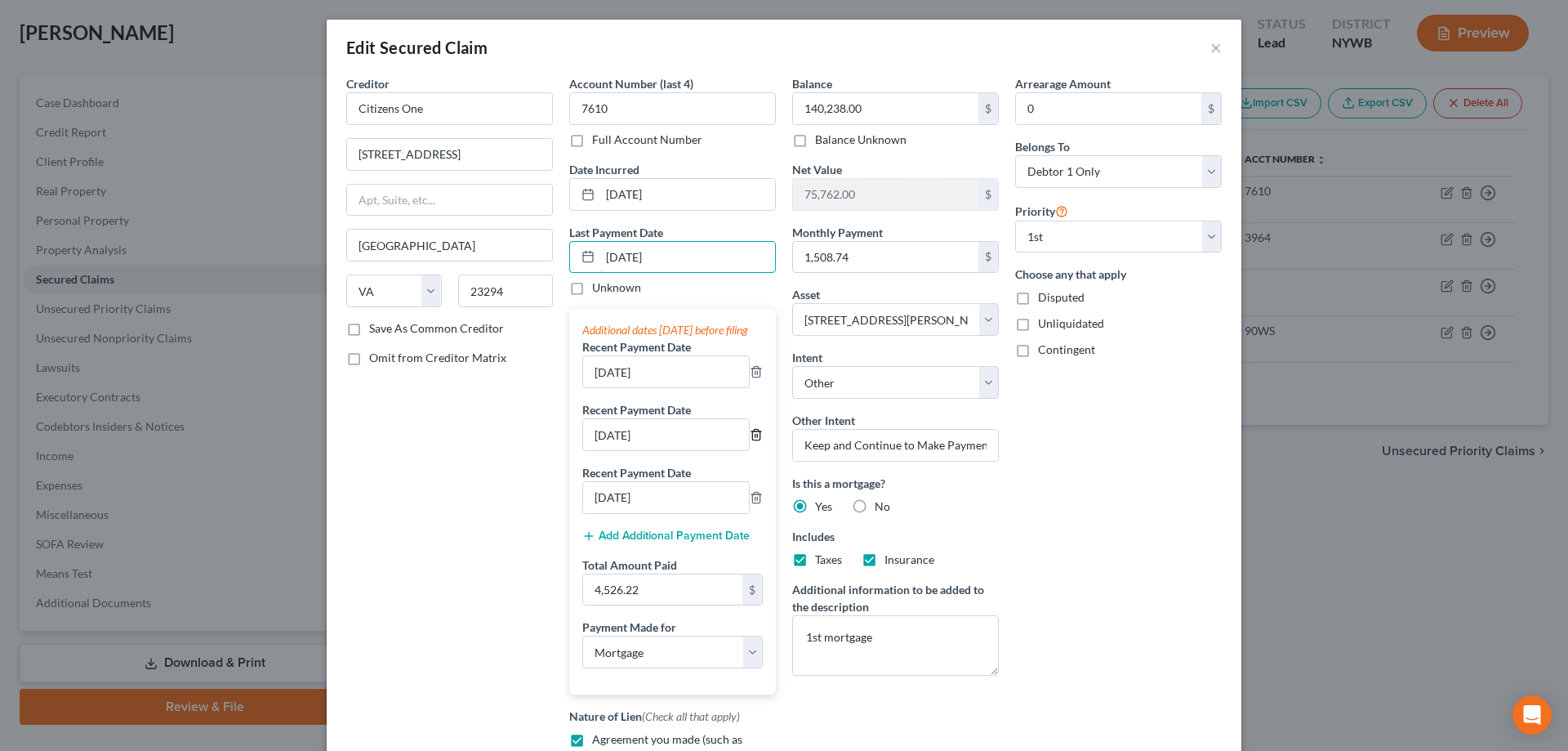 type on "[DATE]" 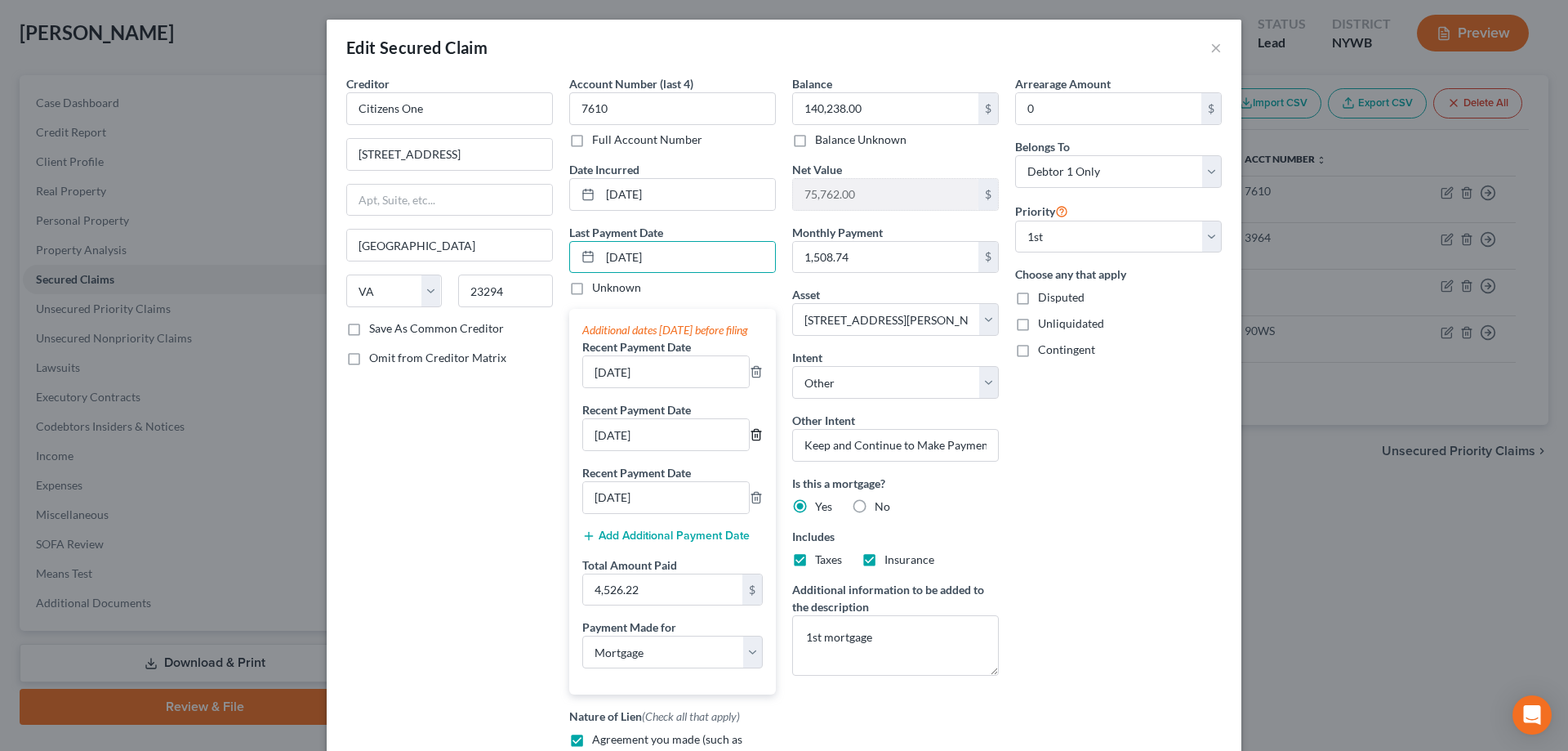 click 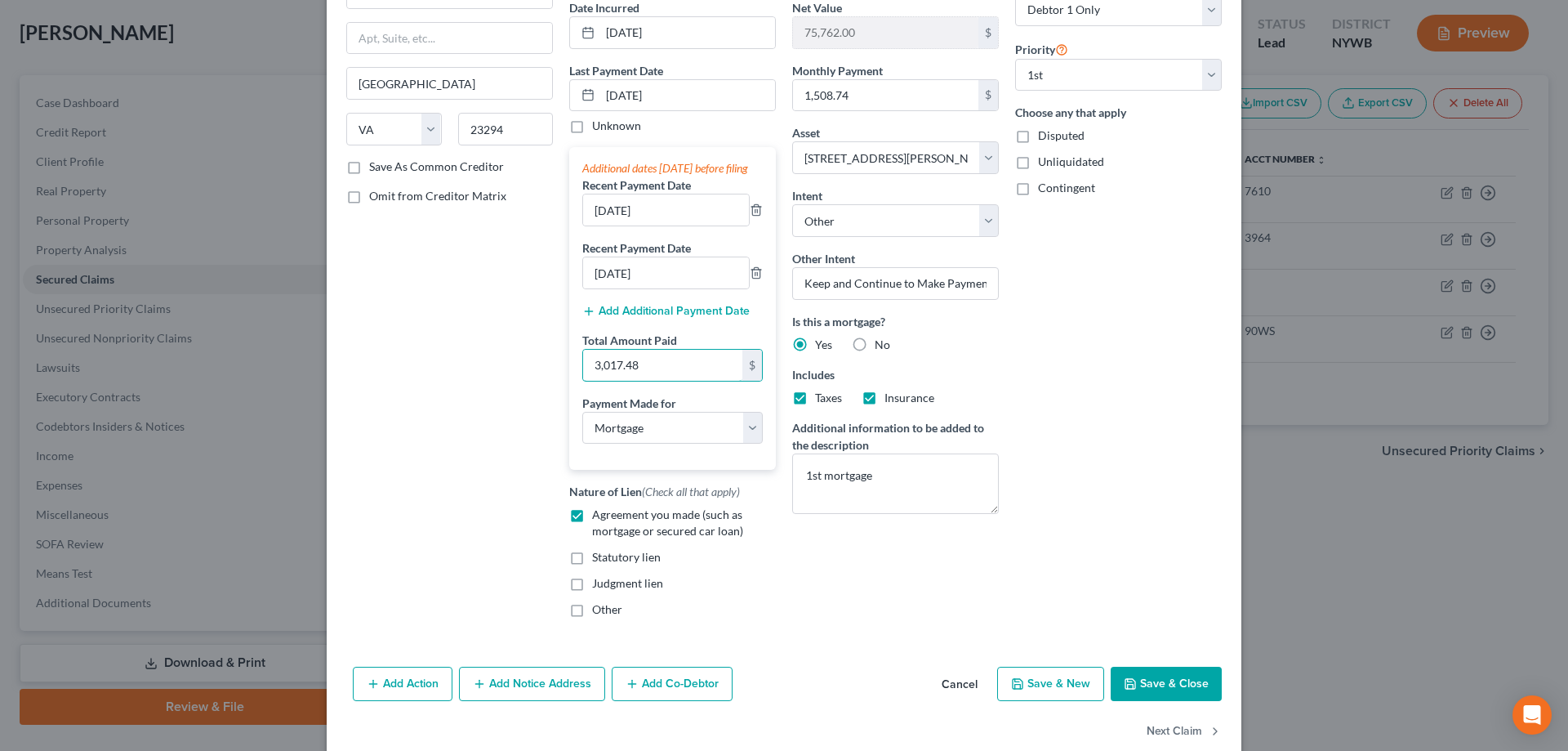 scroll, scrollTop: 163, scrollLeft: 0, axis: vertical 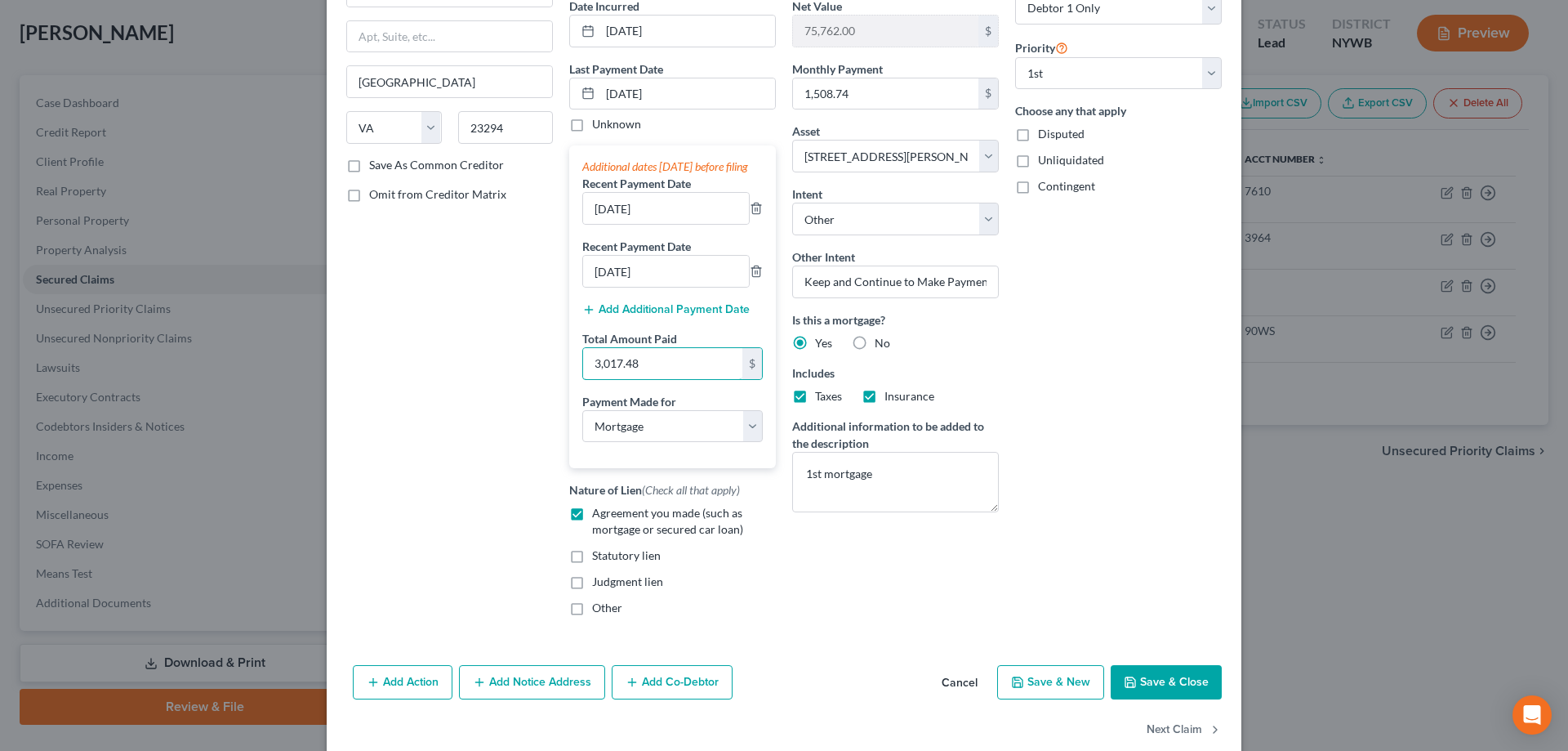 type on "3,017.48" 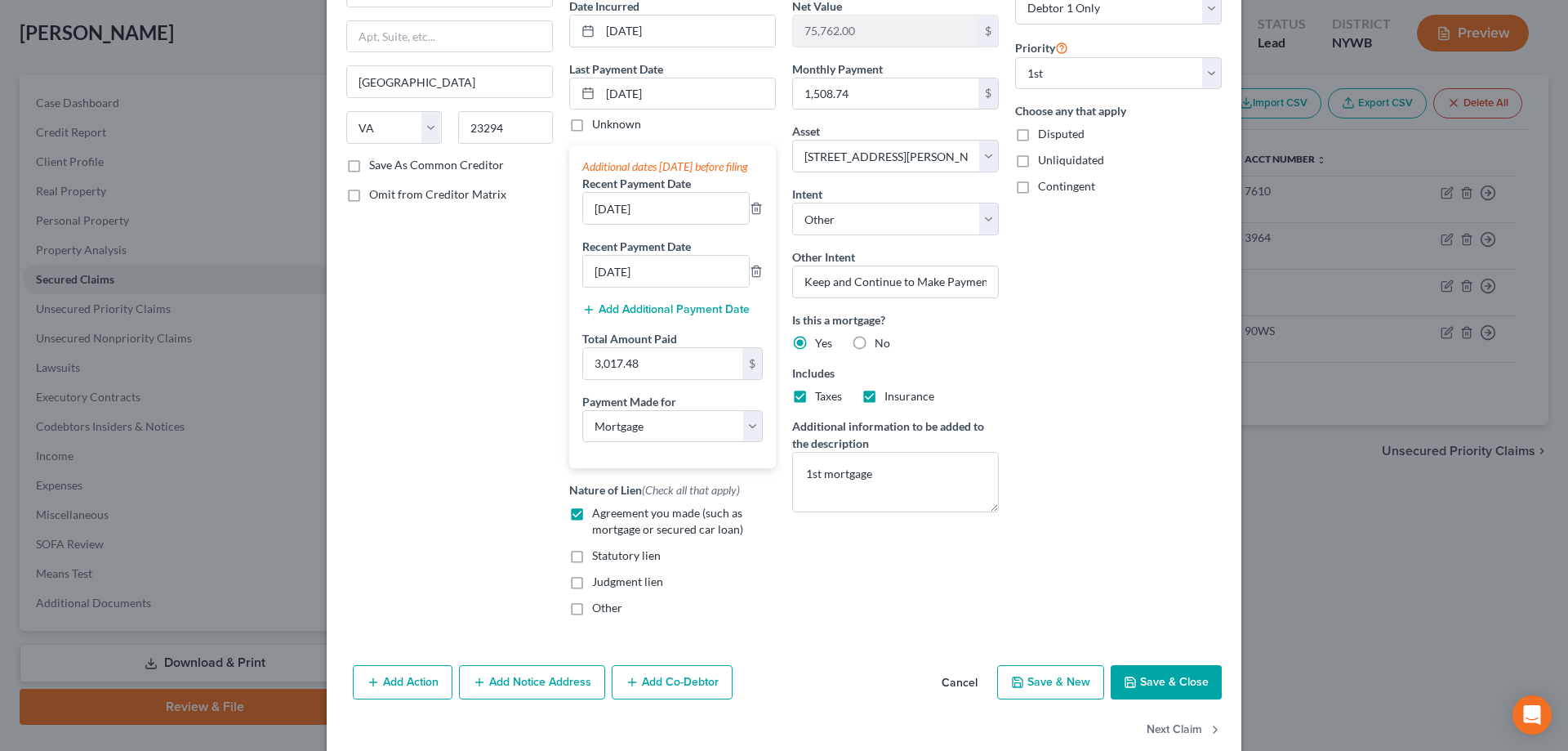 click on "Save & Close" at bounding box center [1166, 682] 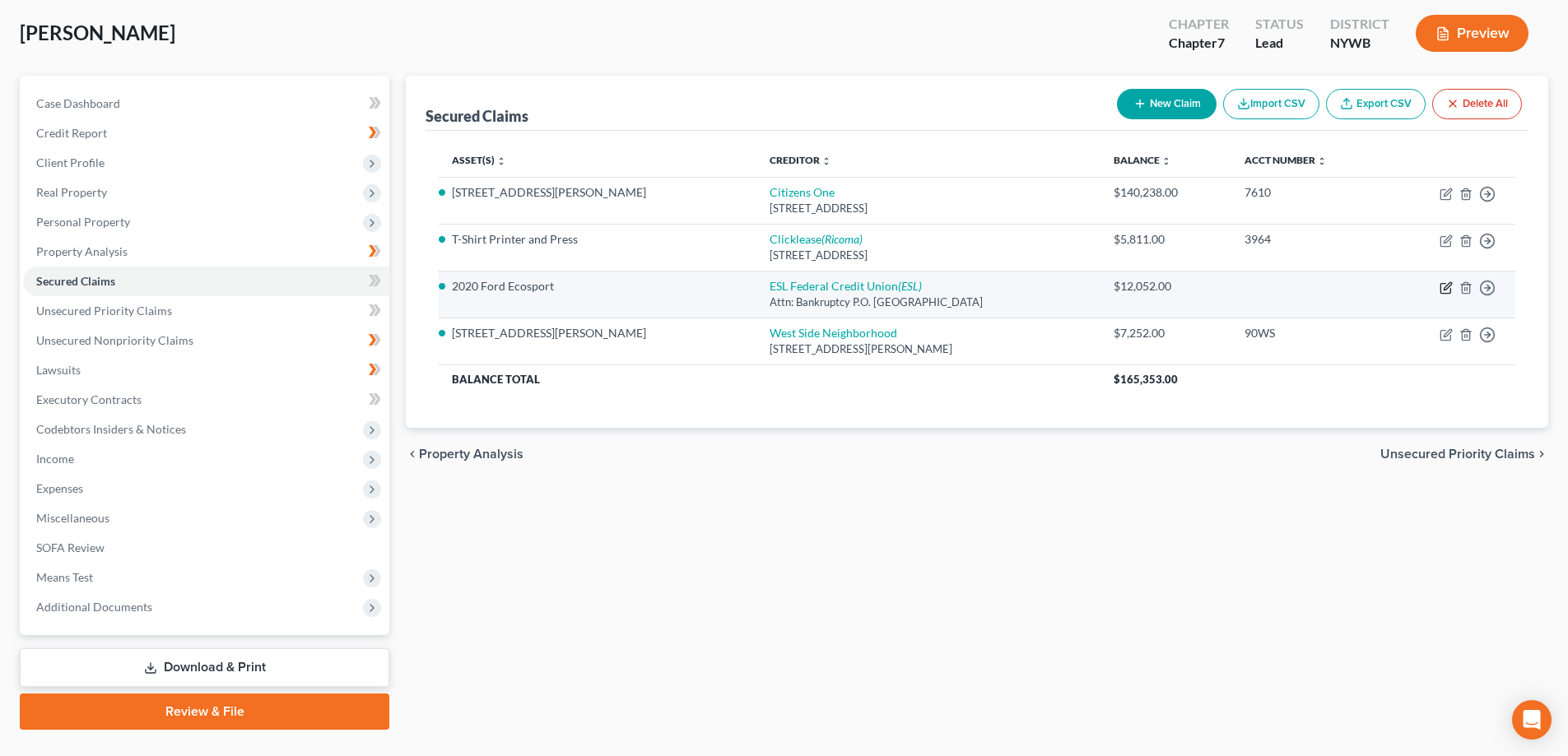 click 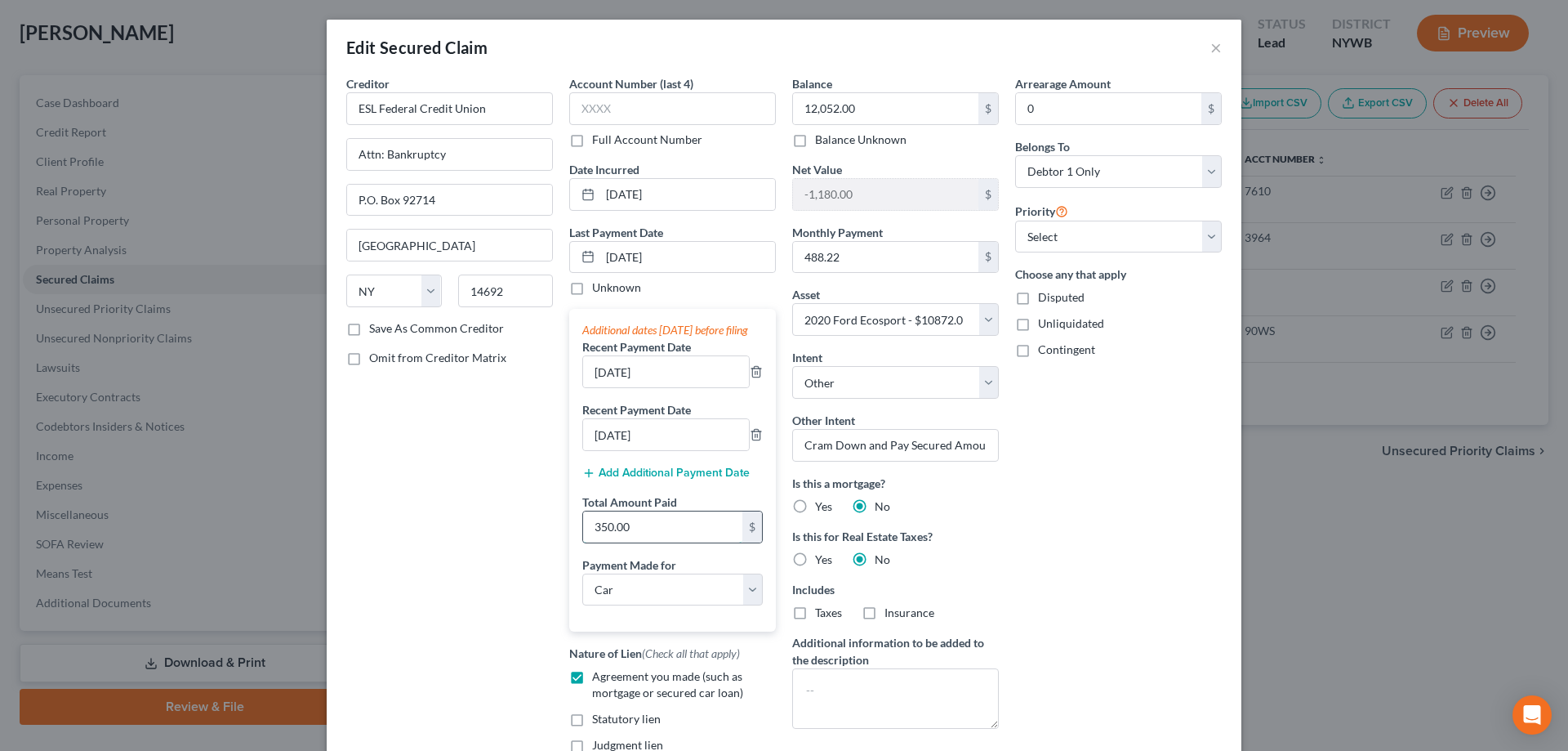 click on "350.00" at bounding box center (662, 527) 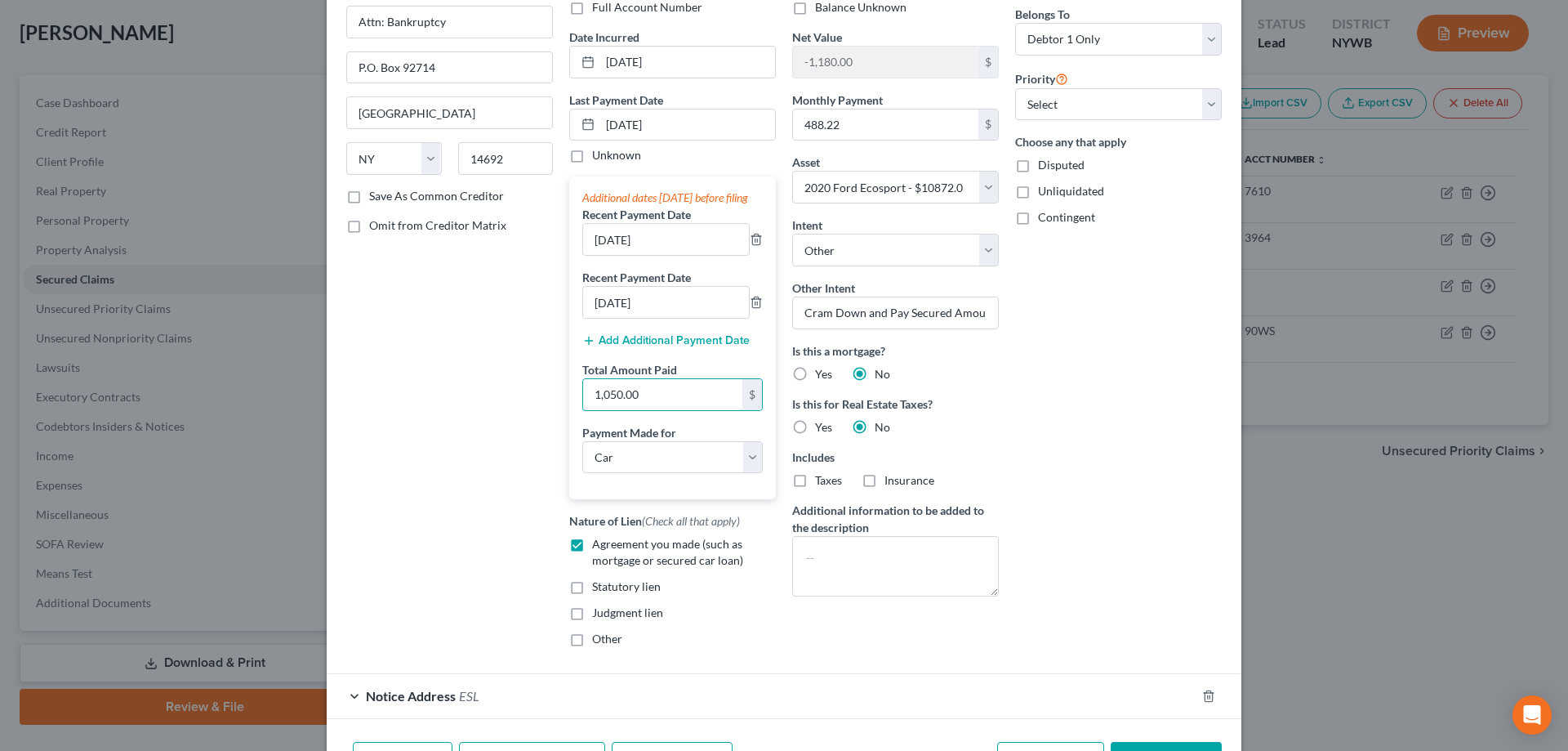 scroll, scrollTop: 163, scrollLeft: 0, axis: vertical 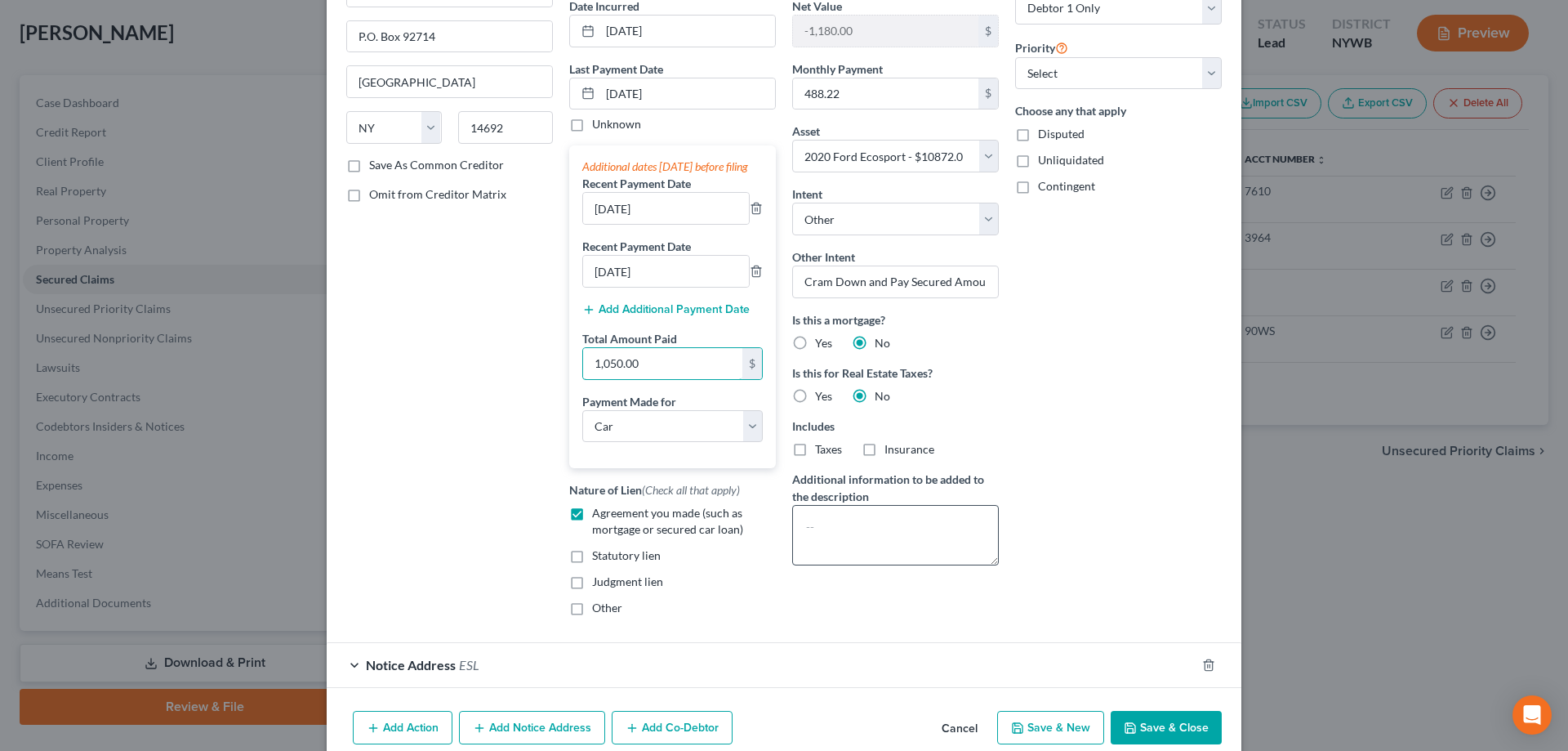 type on "1,050.00" 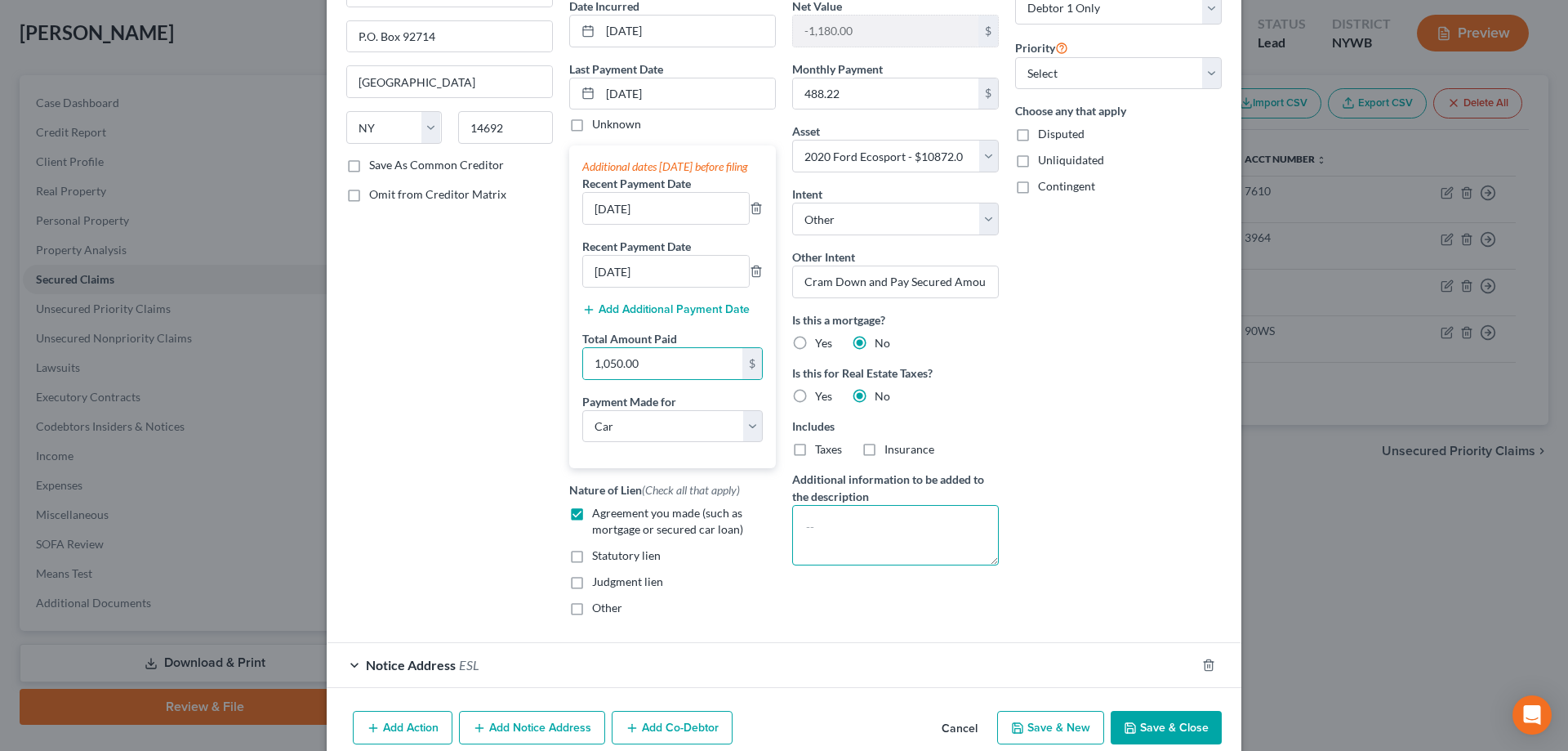 click at bounding box center [895, 535] 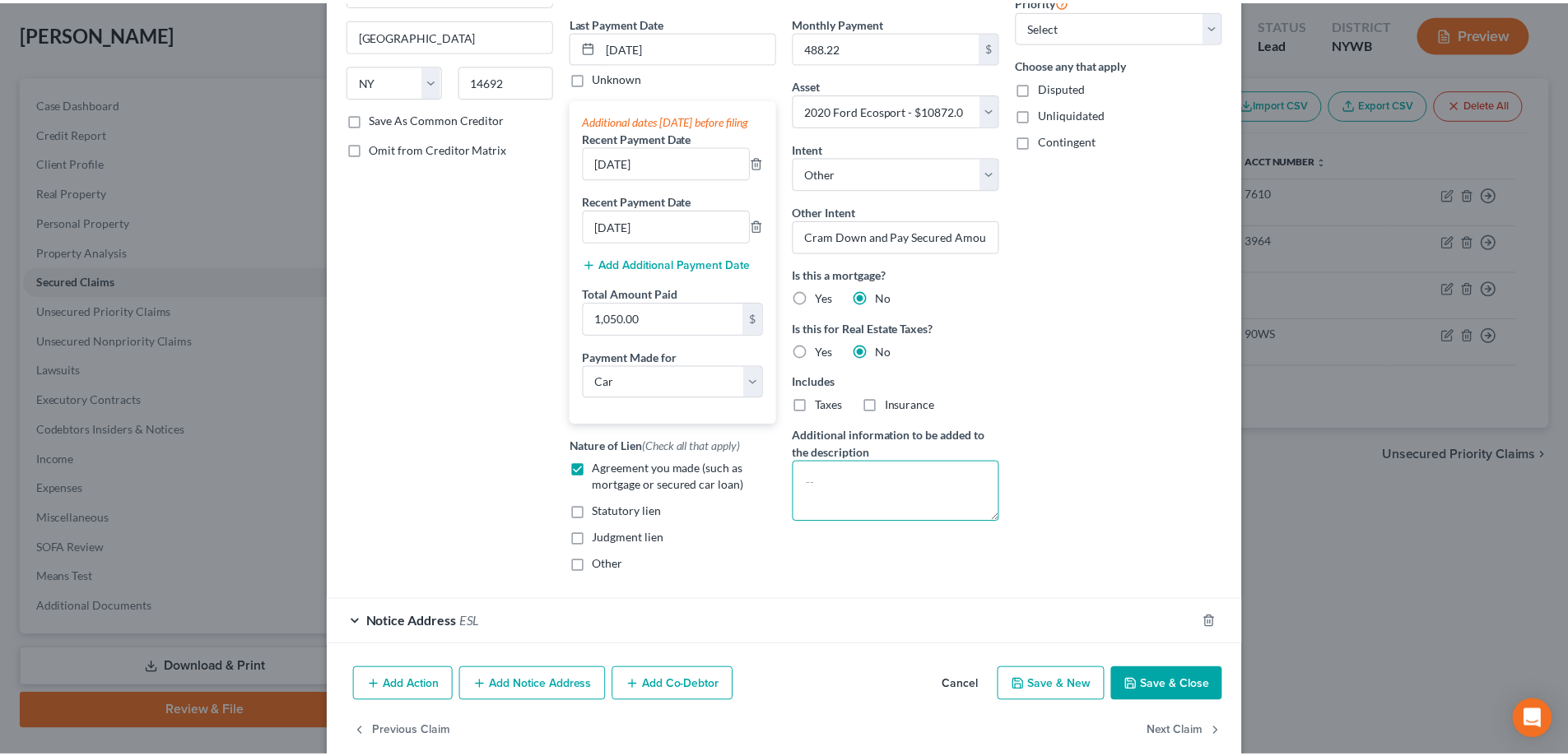 scroll, scrollTop: 255, scrollLeft: 0, axis: vertical 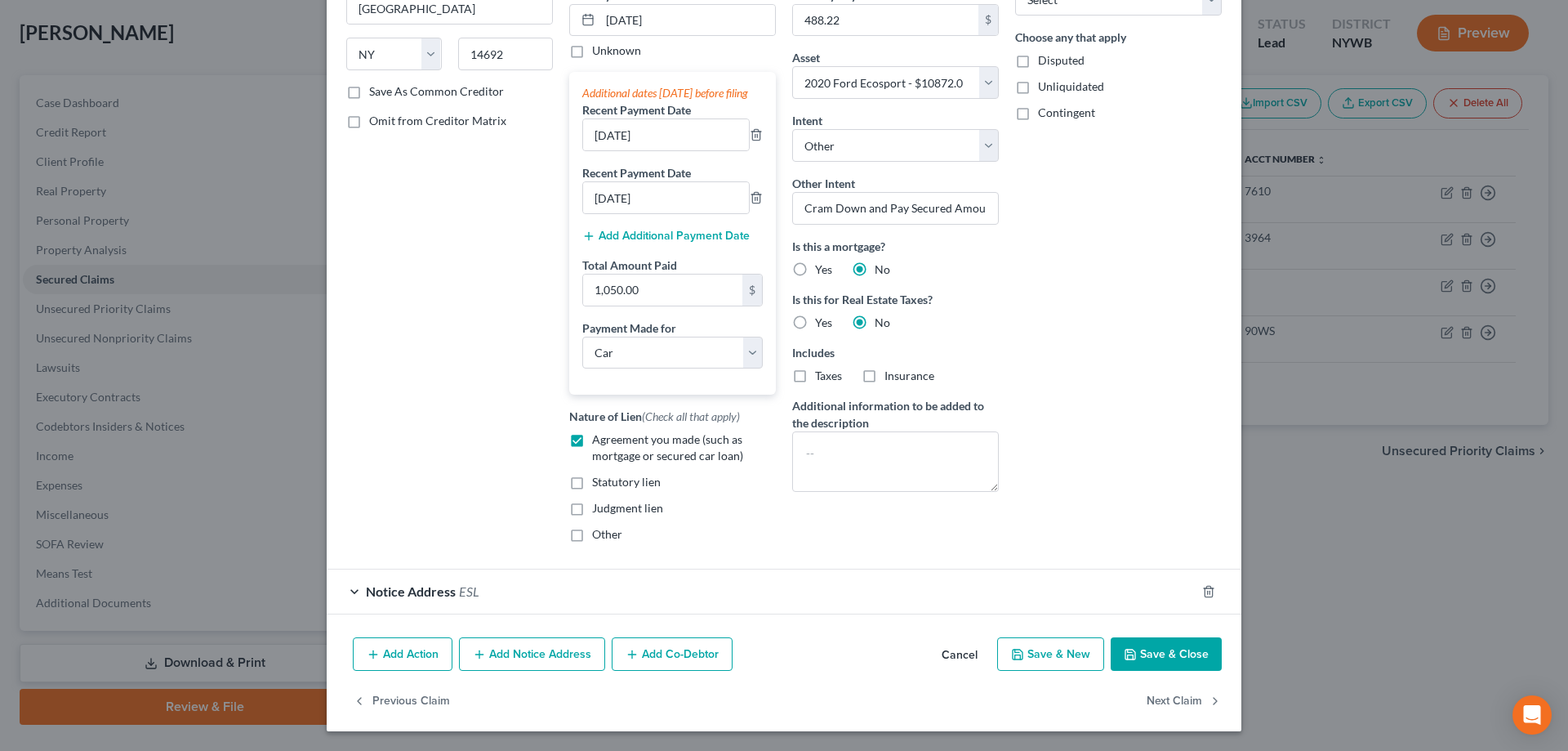 click on "Save & Close" at bounding box center (1166, 655) 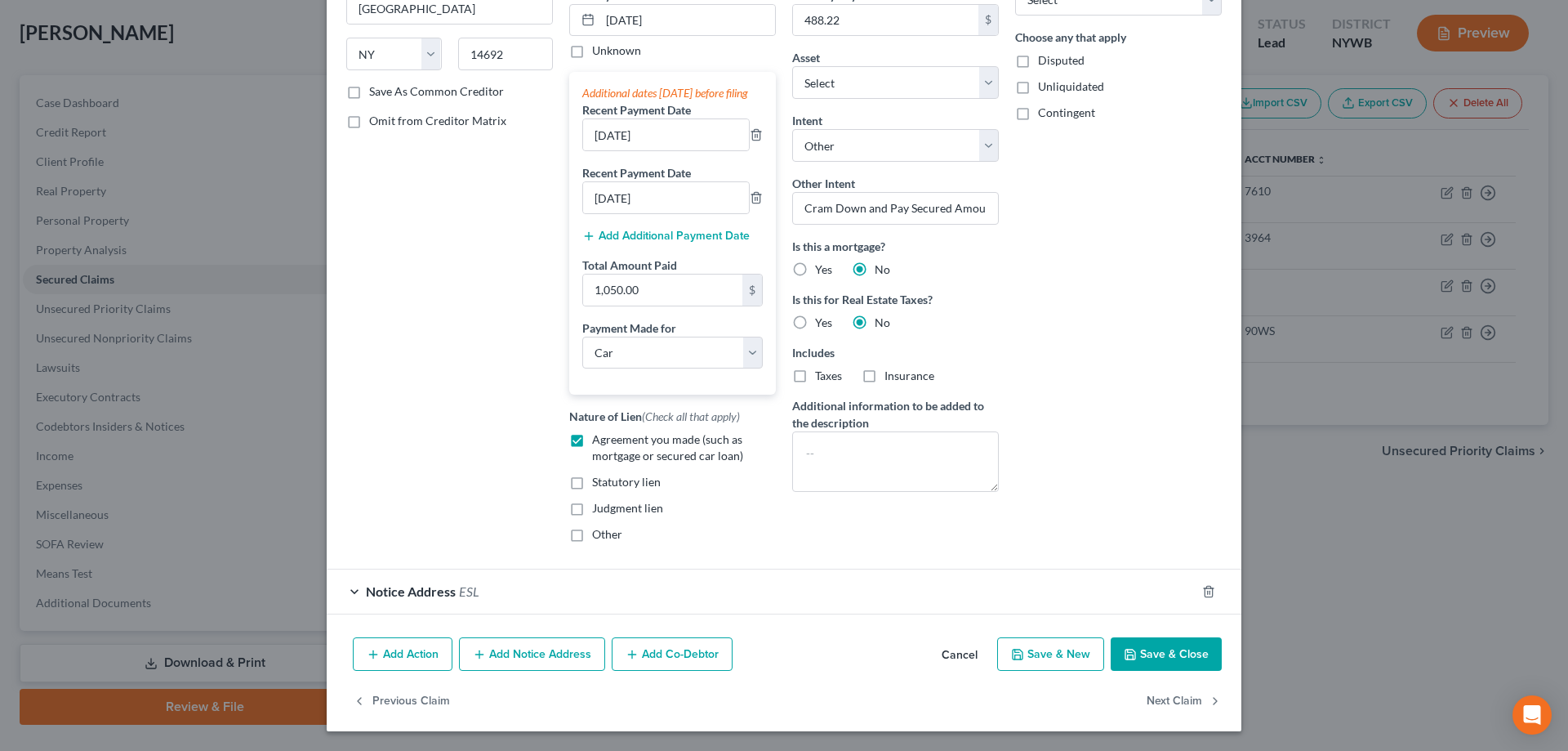 select on "2" 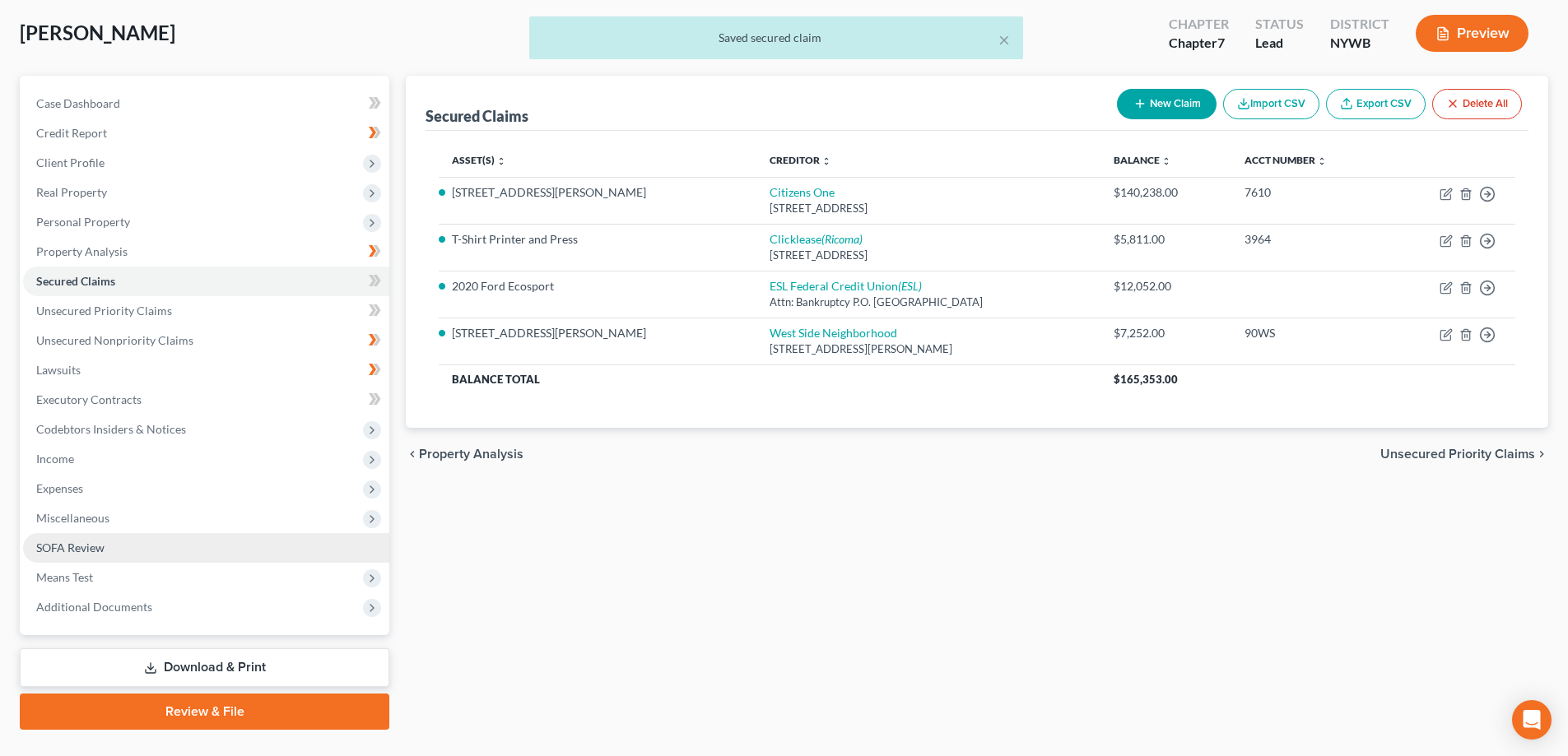 click on "SOFA Review" at bounding box center (206, 548) 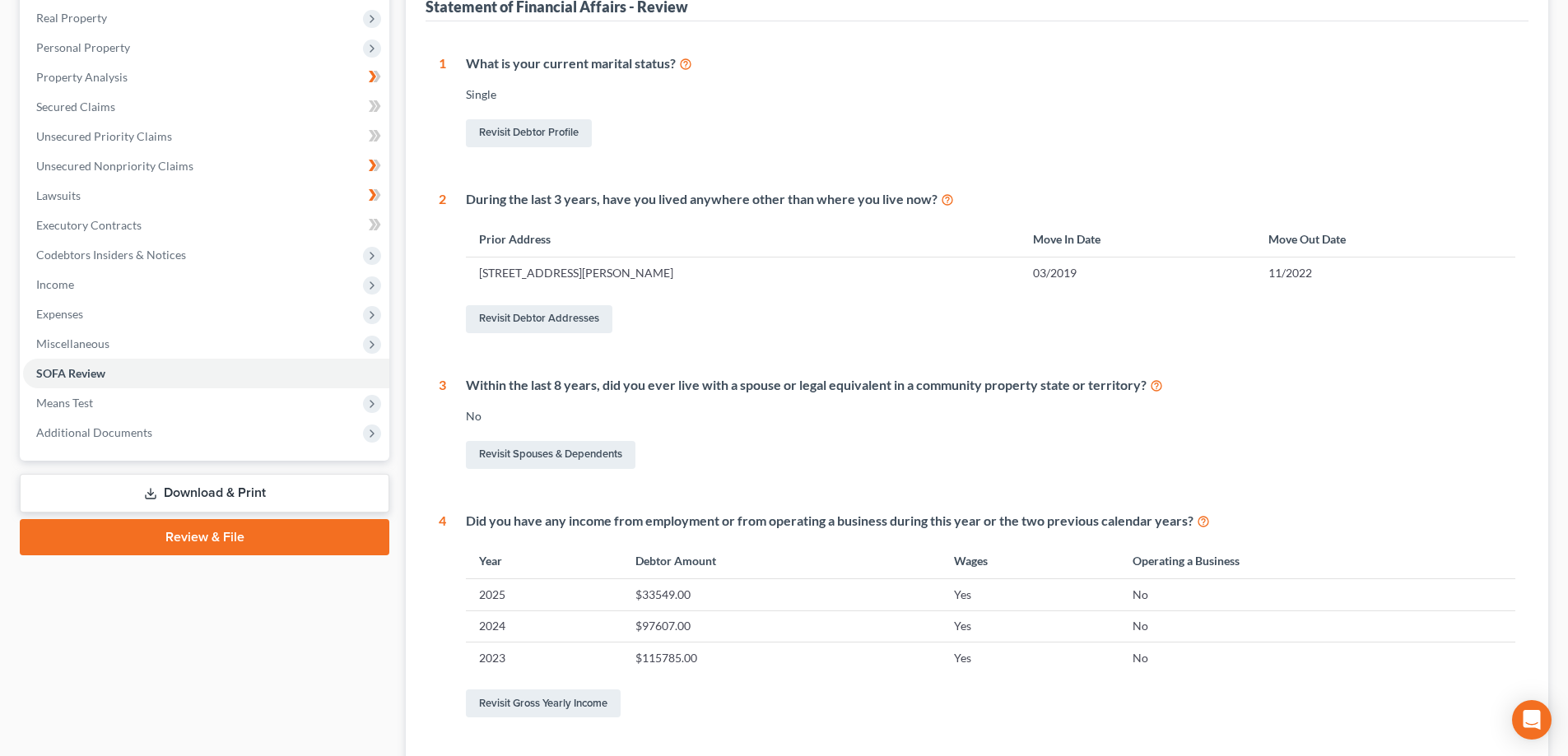 scroll, scrollTop: 7, scrollLeft: 0, axis: vertical 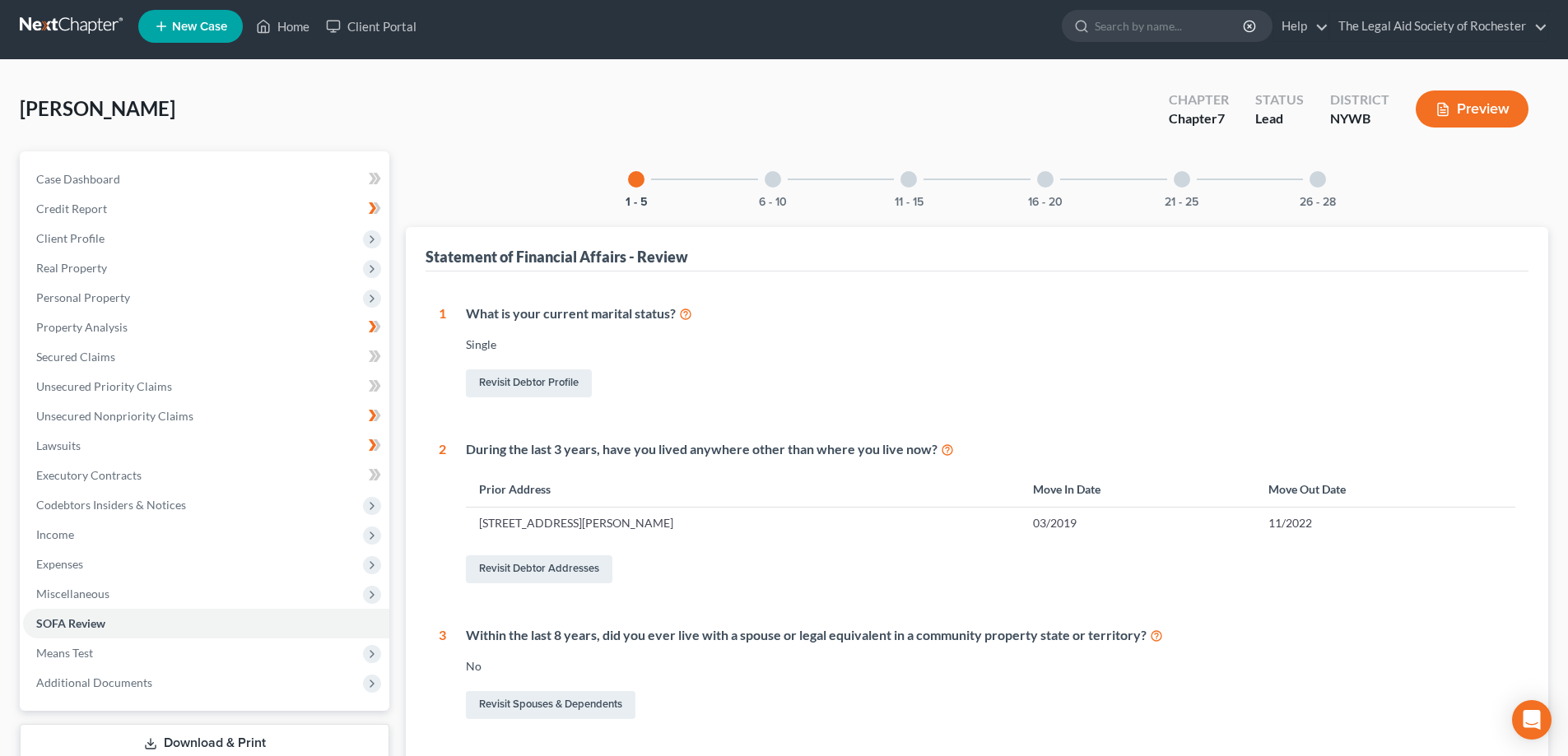 click at bounding box center (773, 179) 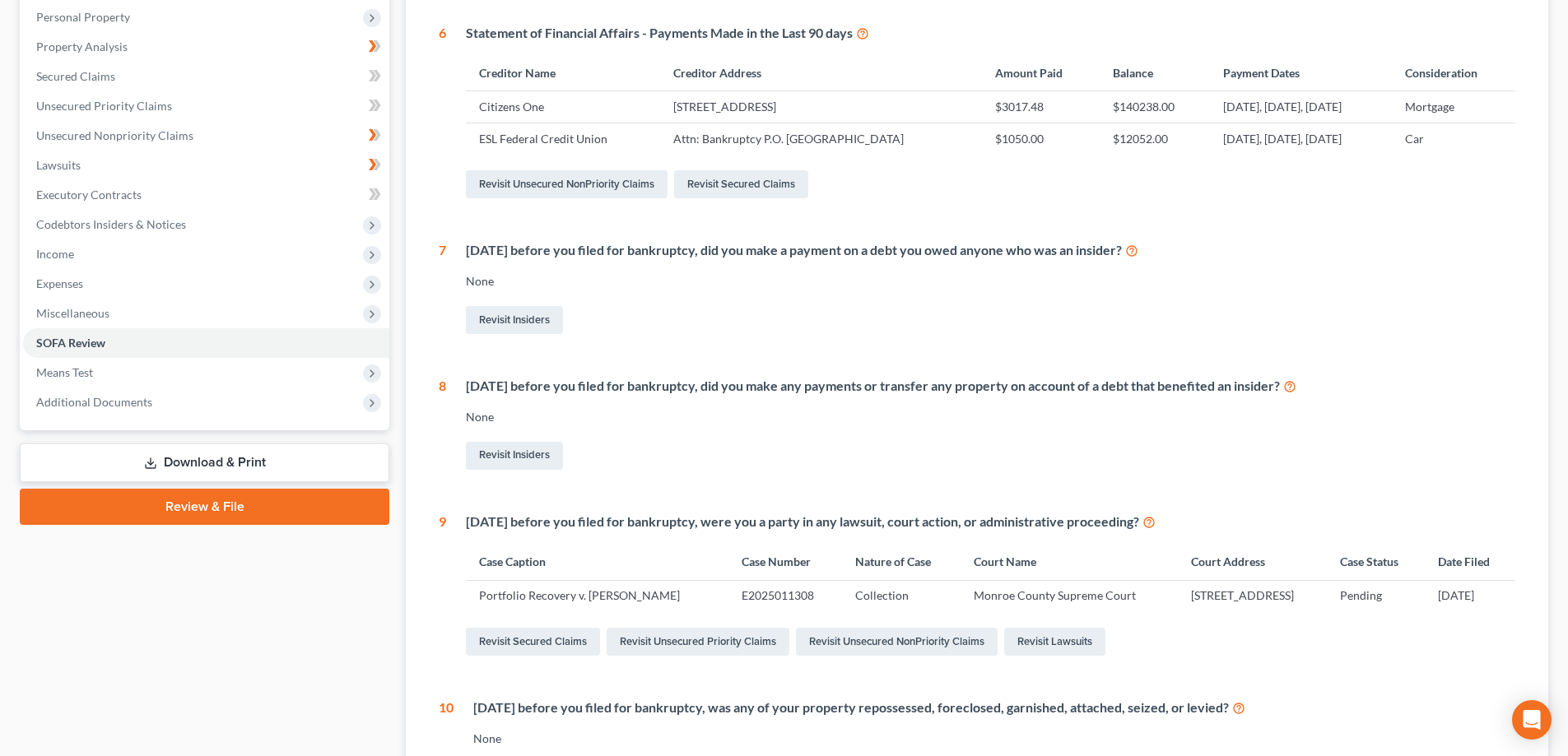 scroll, scrollTop: 7, scrollLeft: 0, axis: vertical 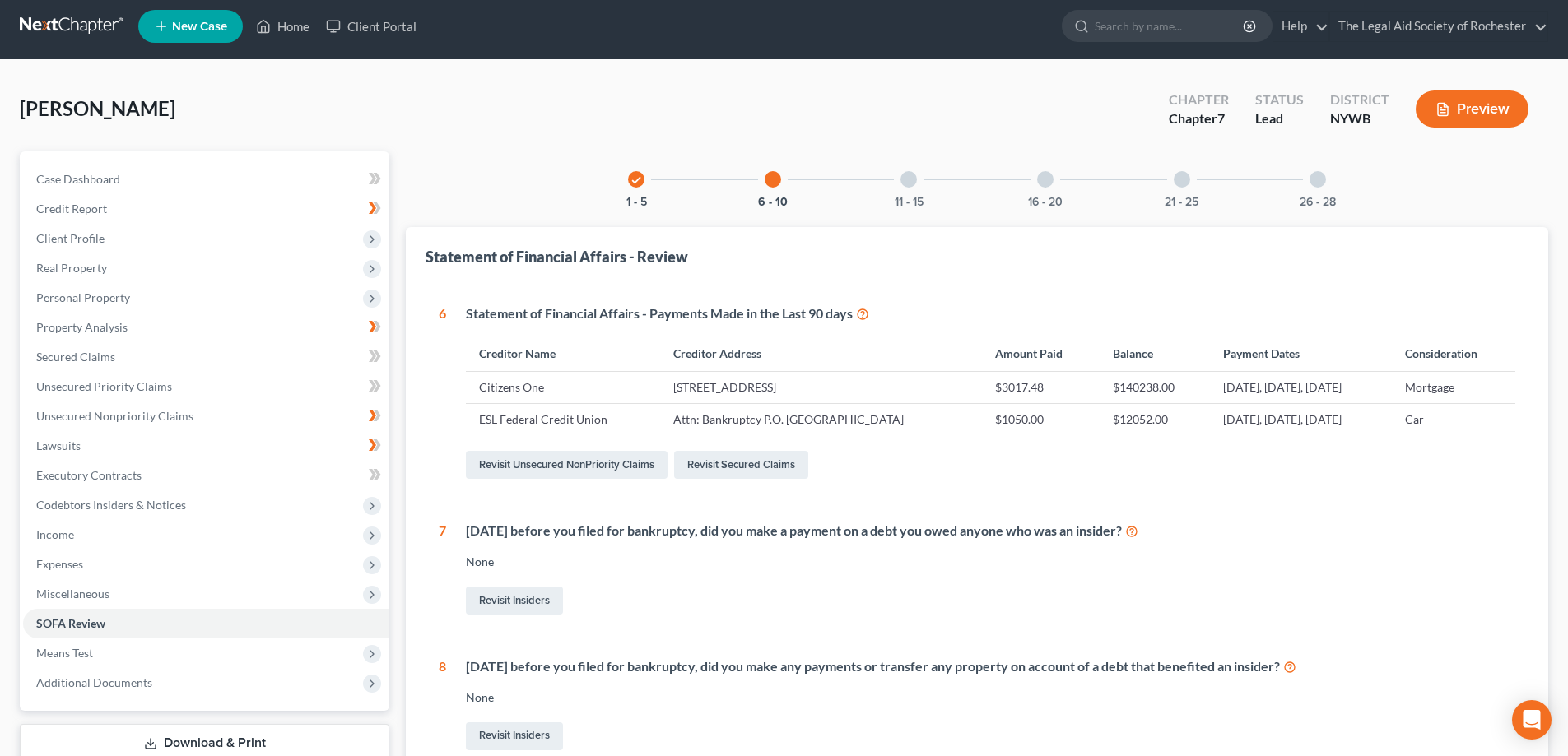 click at bounding box center (909, 179) 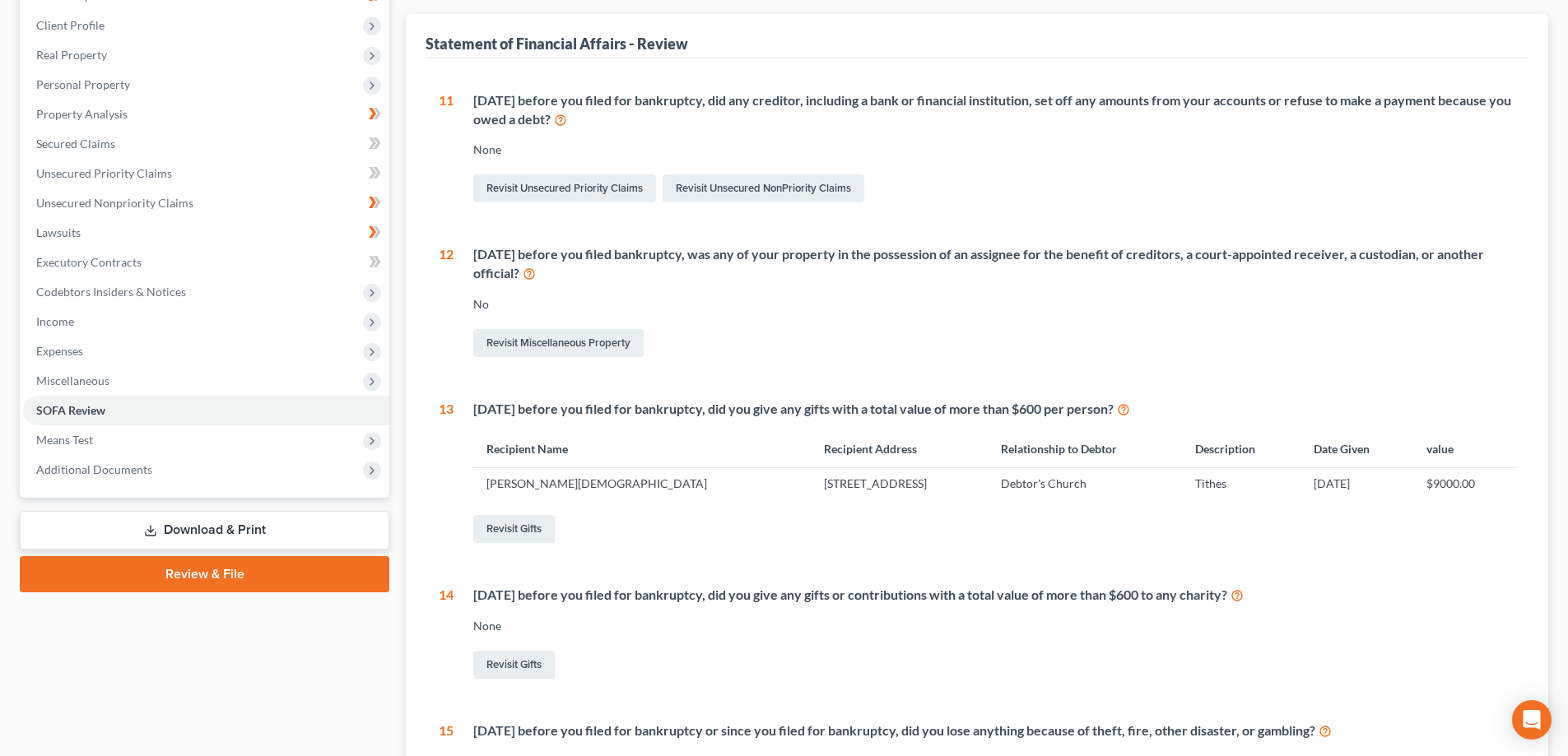 scroll, scrollTop: 44, scrollLeft: 0, axis: vertical 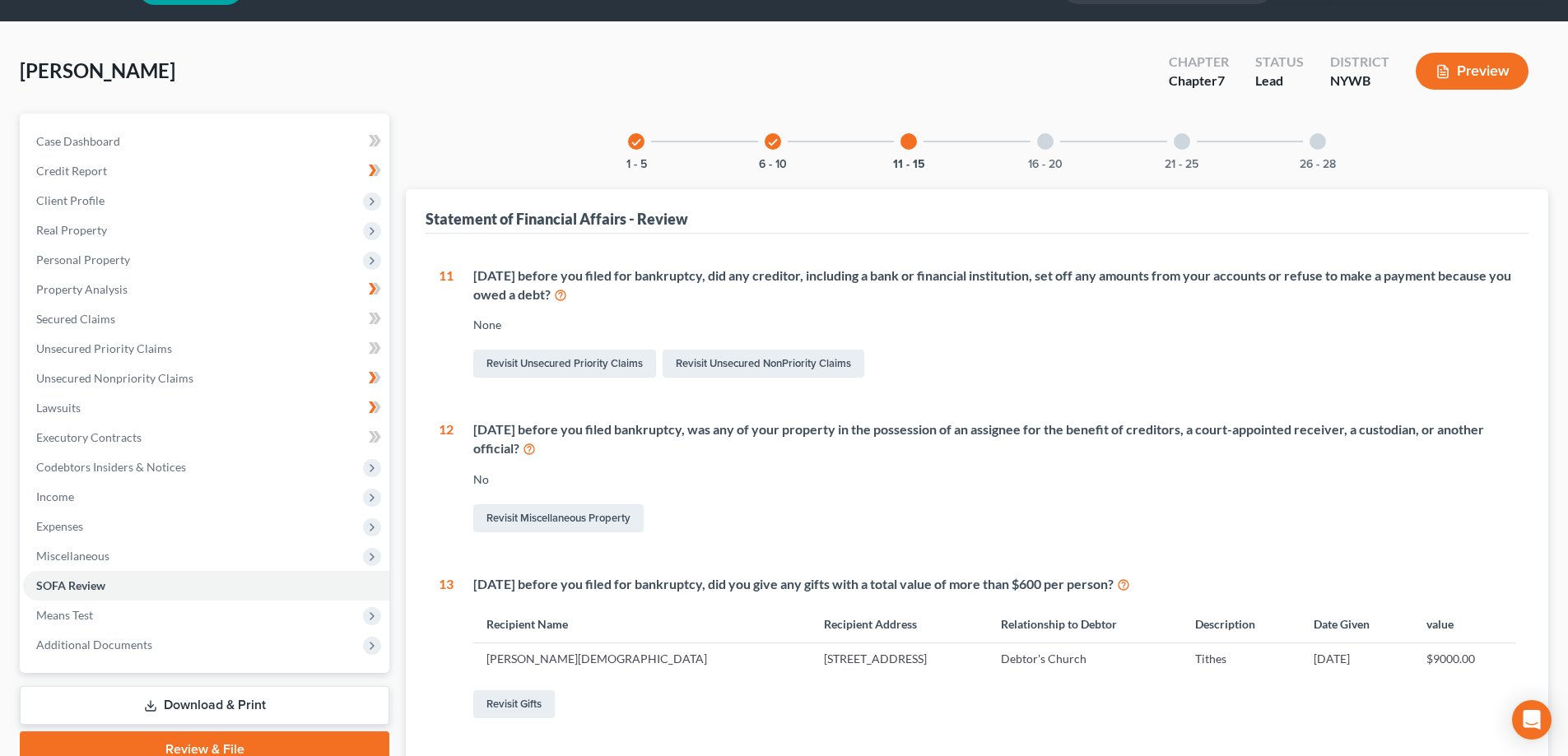 click at bounding box center [1045, 141] 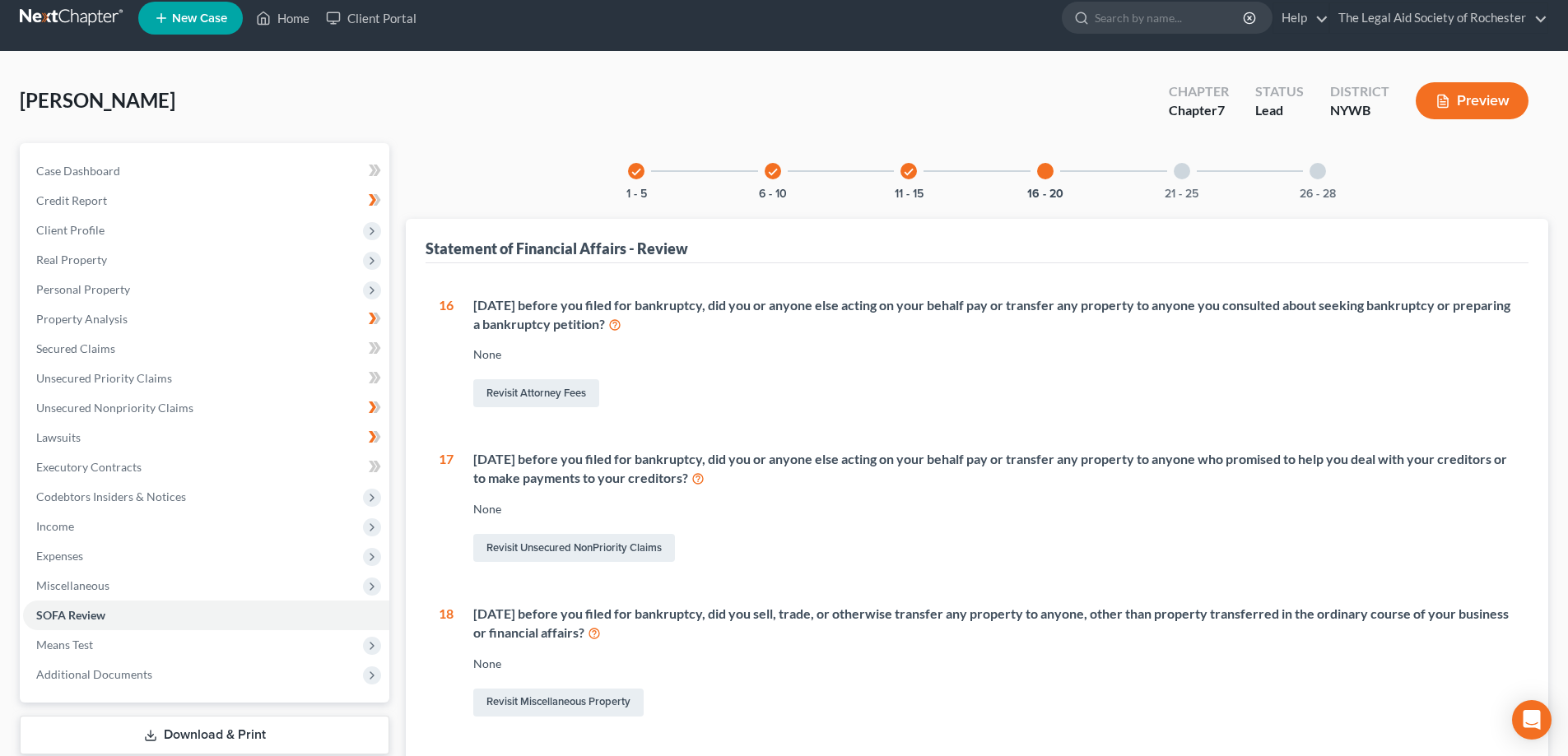 scroll, scrollTop: 0, scrollLeft: 0, axis: both 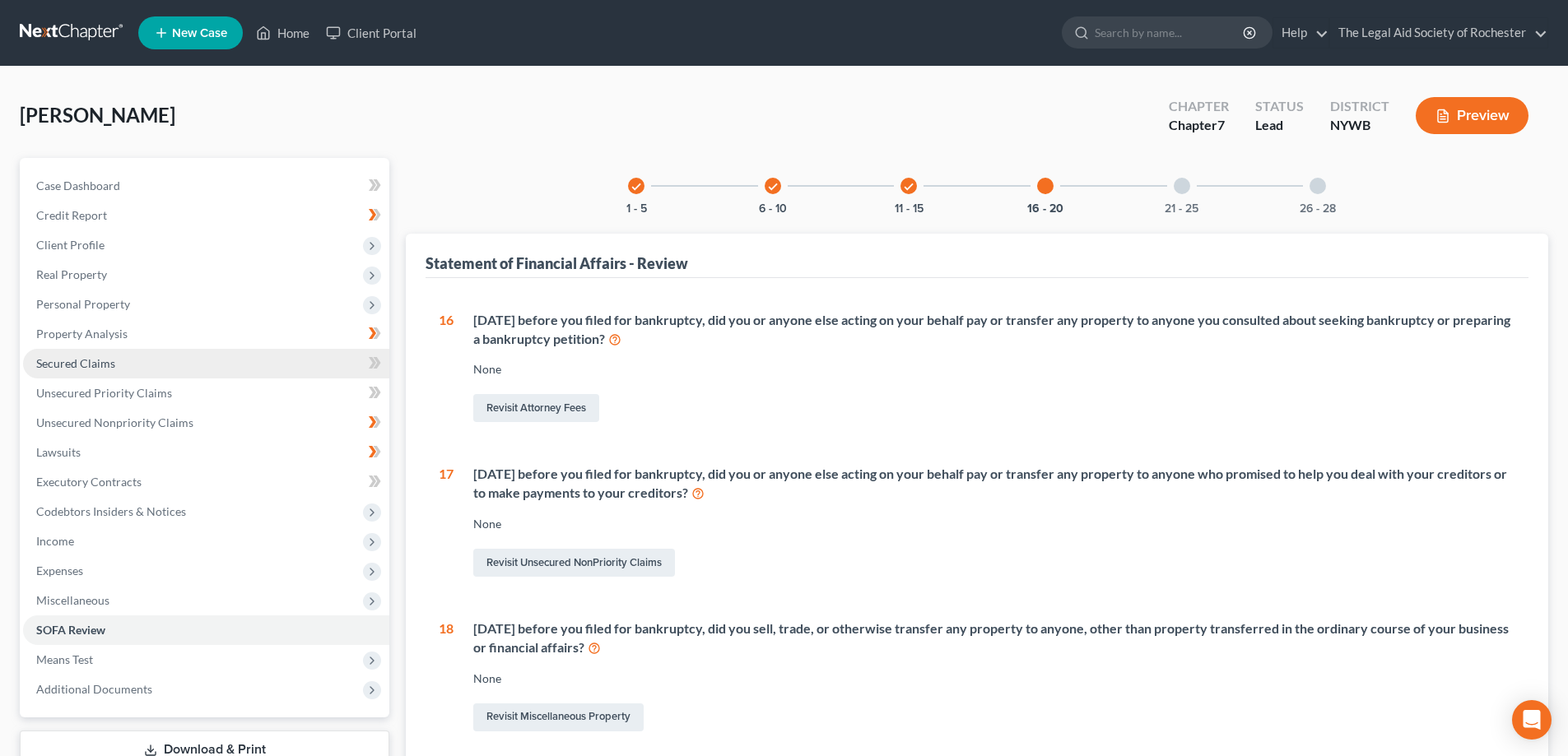 click on "Secured Claims" at bounding box center [76, 363] 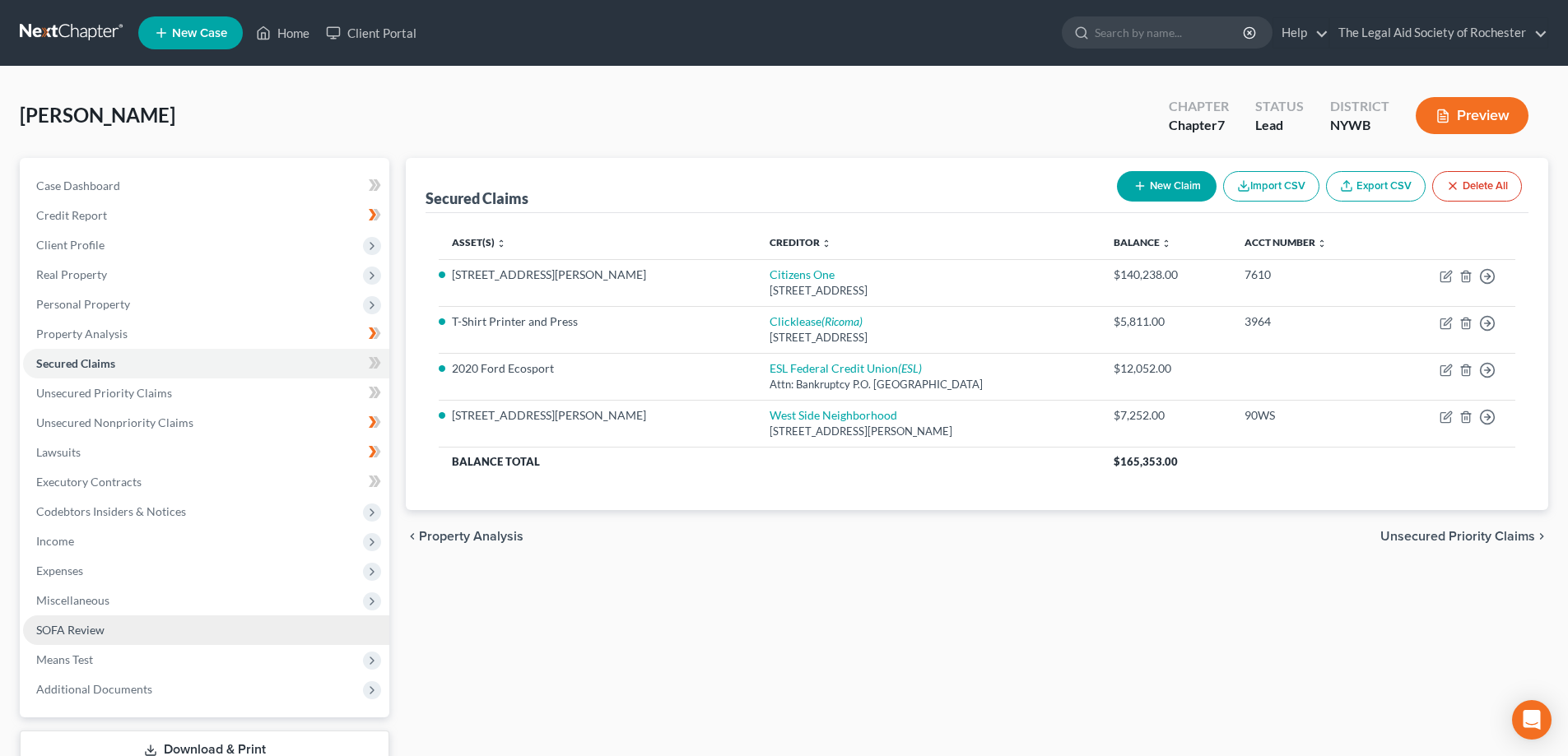click on "SOFA Review" at bounding box center [70, 629] 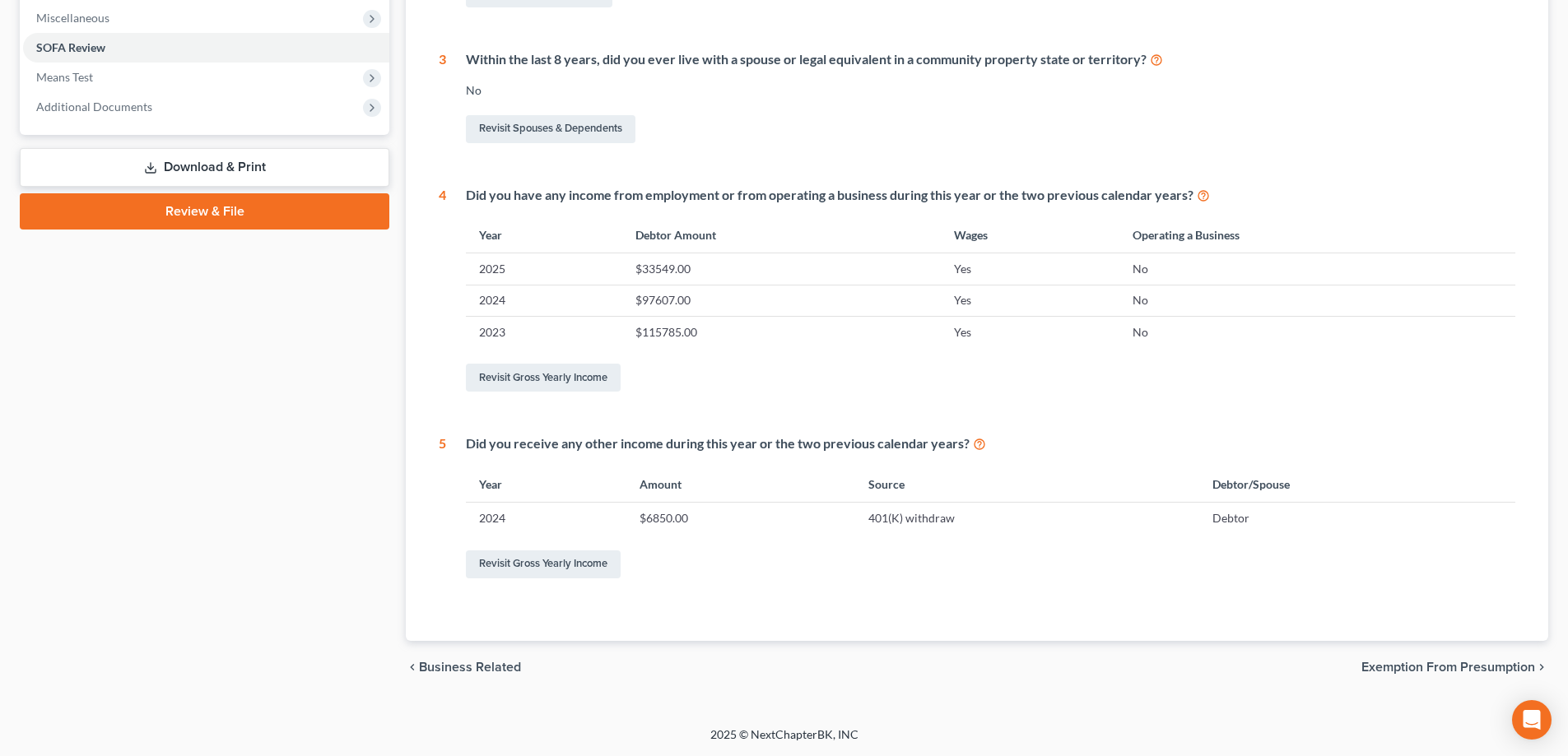 scroll, scrollTop: 89, scrollLeft: 0, axis: vertical 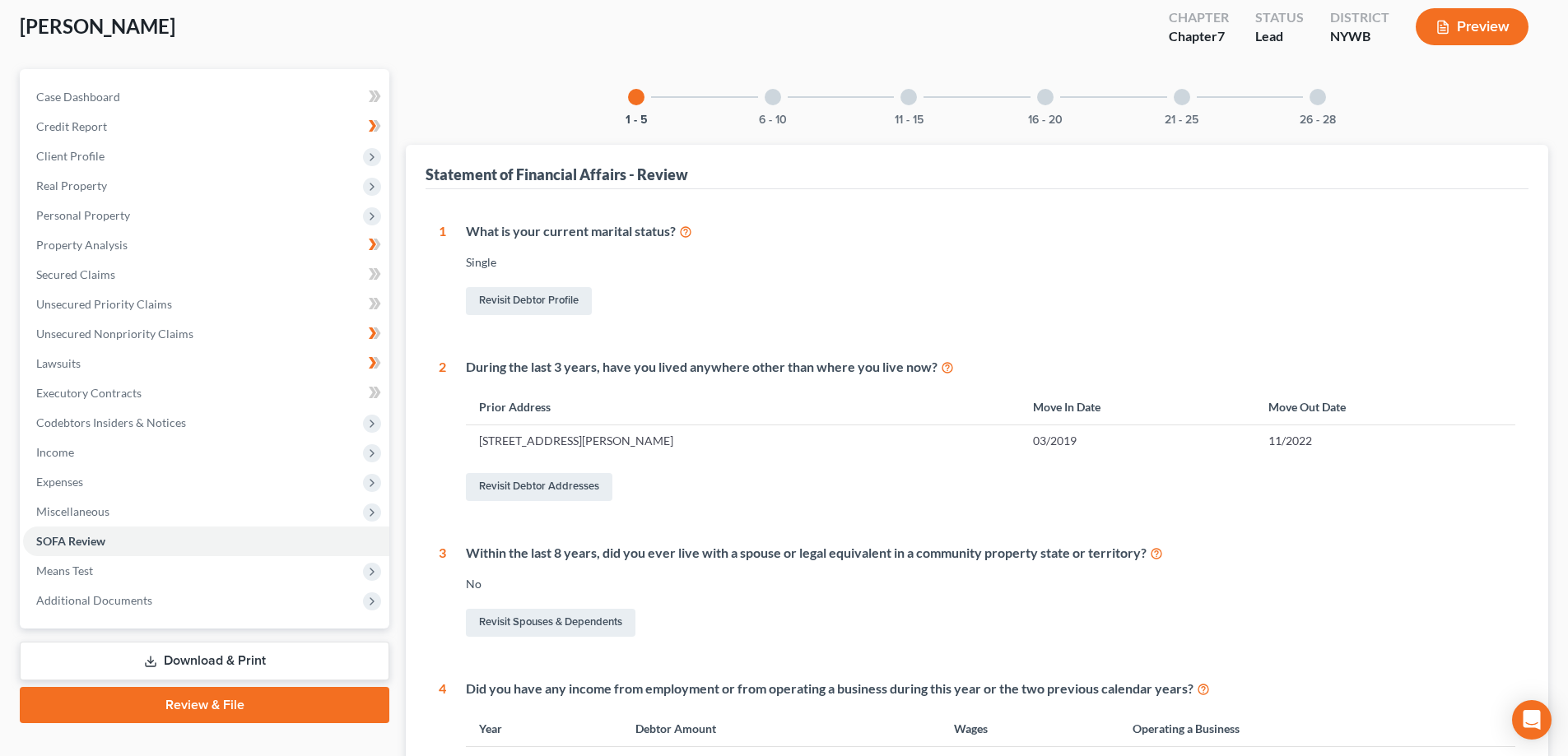 click on "6 - 10" at bounding box center [773, 97] 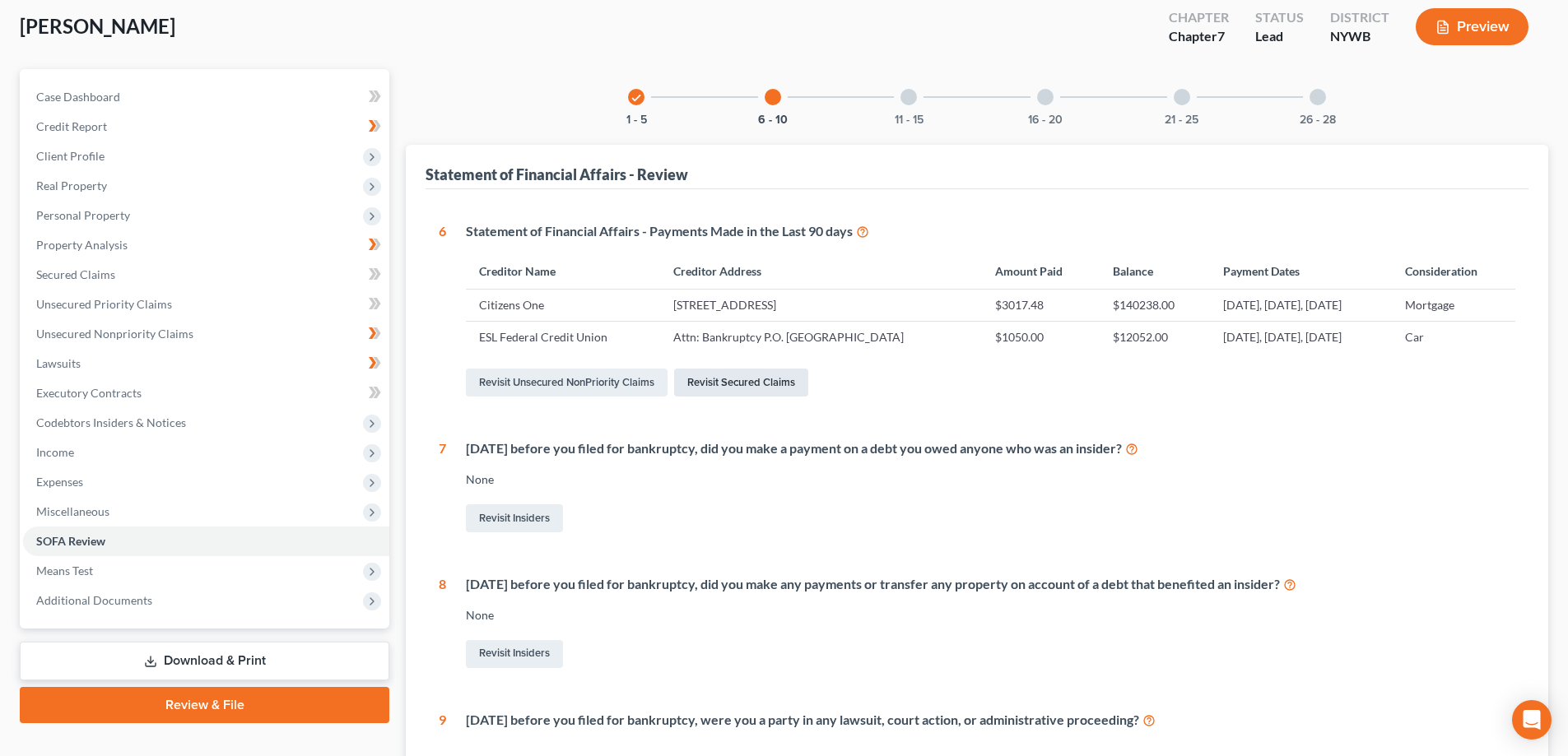 click on "Revisit Secured Claims" at bounding box center (741, 383) 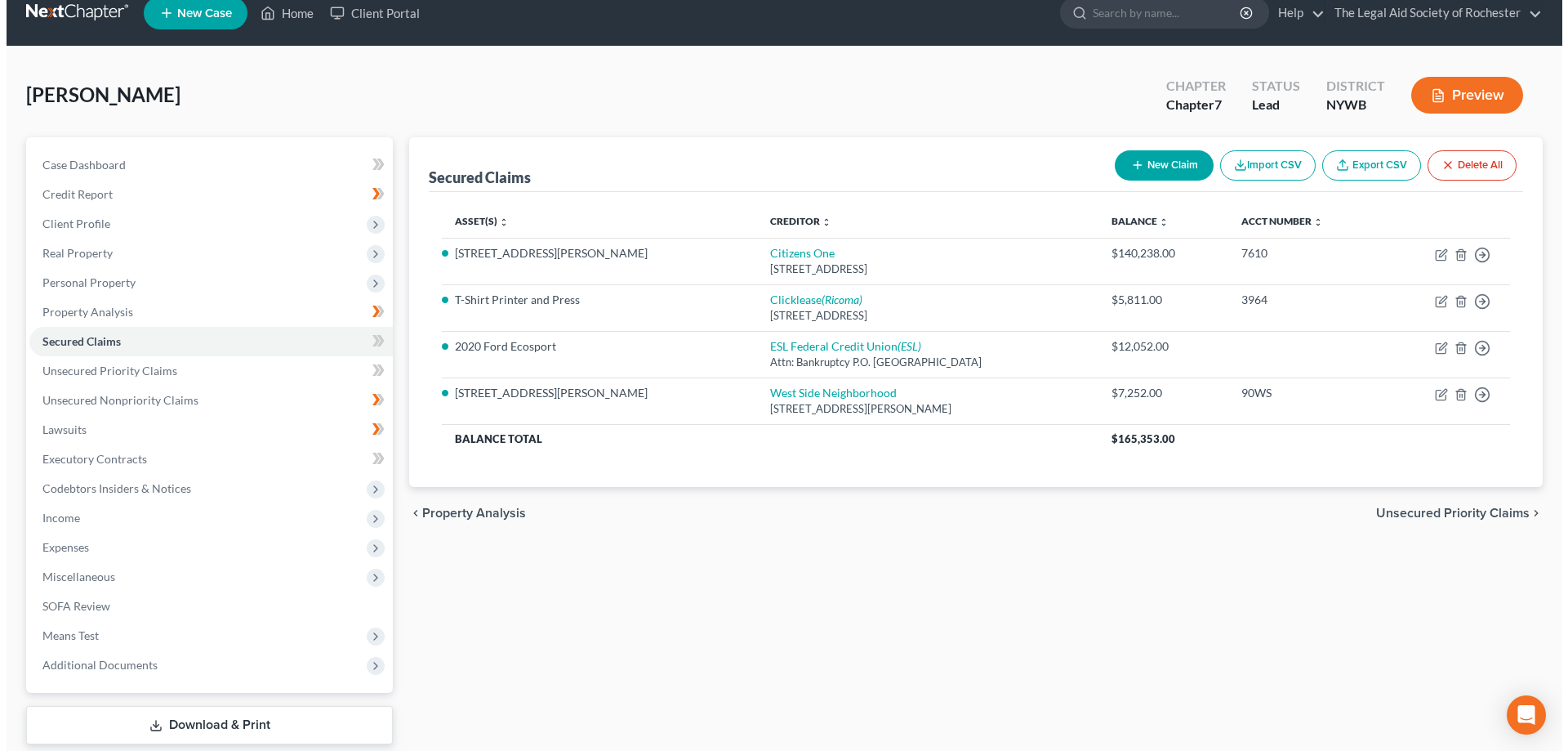 scroll, scrollTop: 0, scrollLeft: 0, axis: both 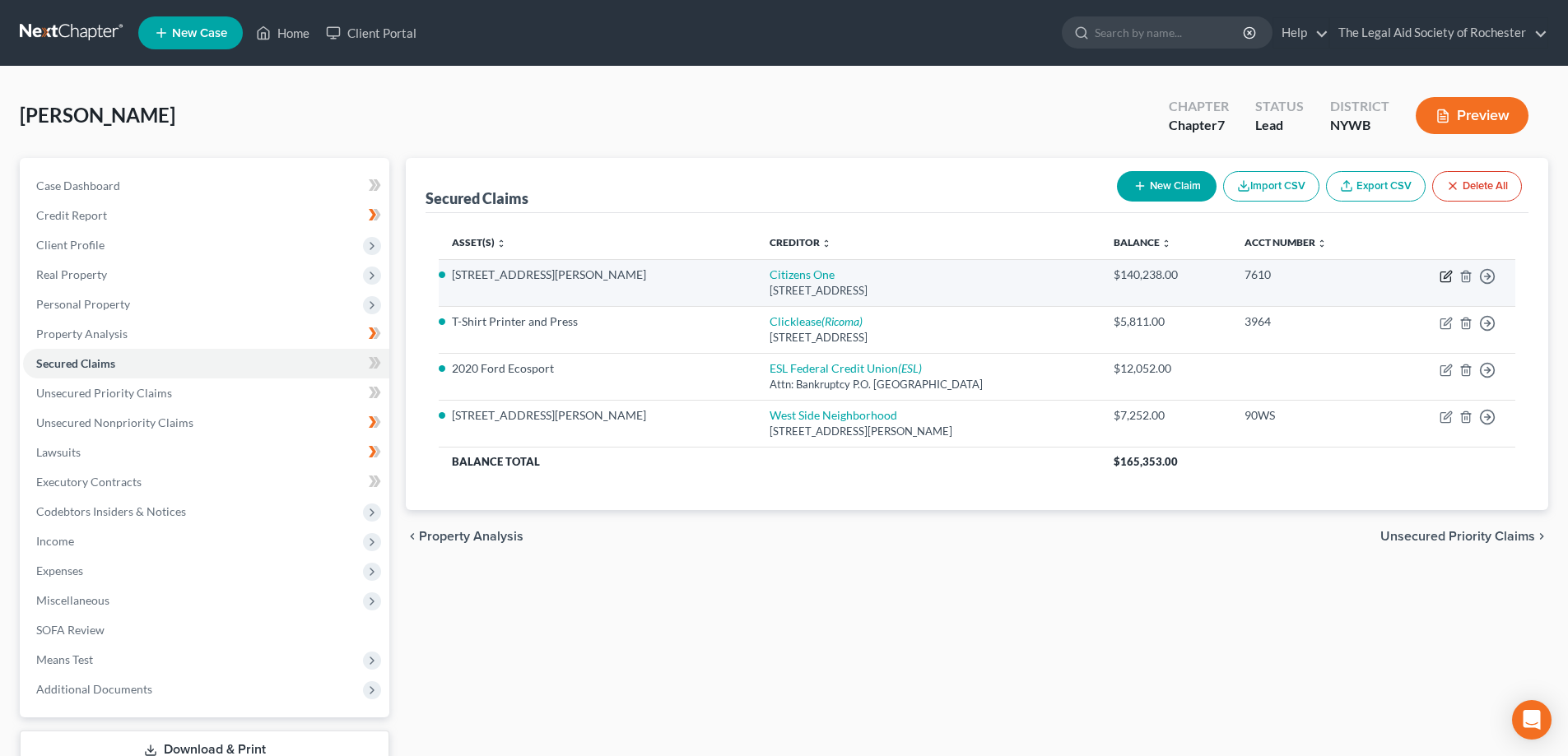 click 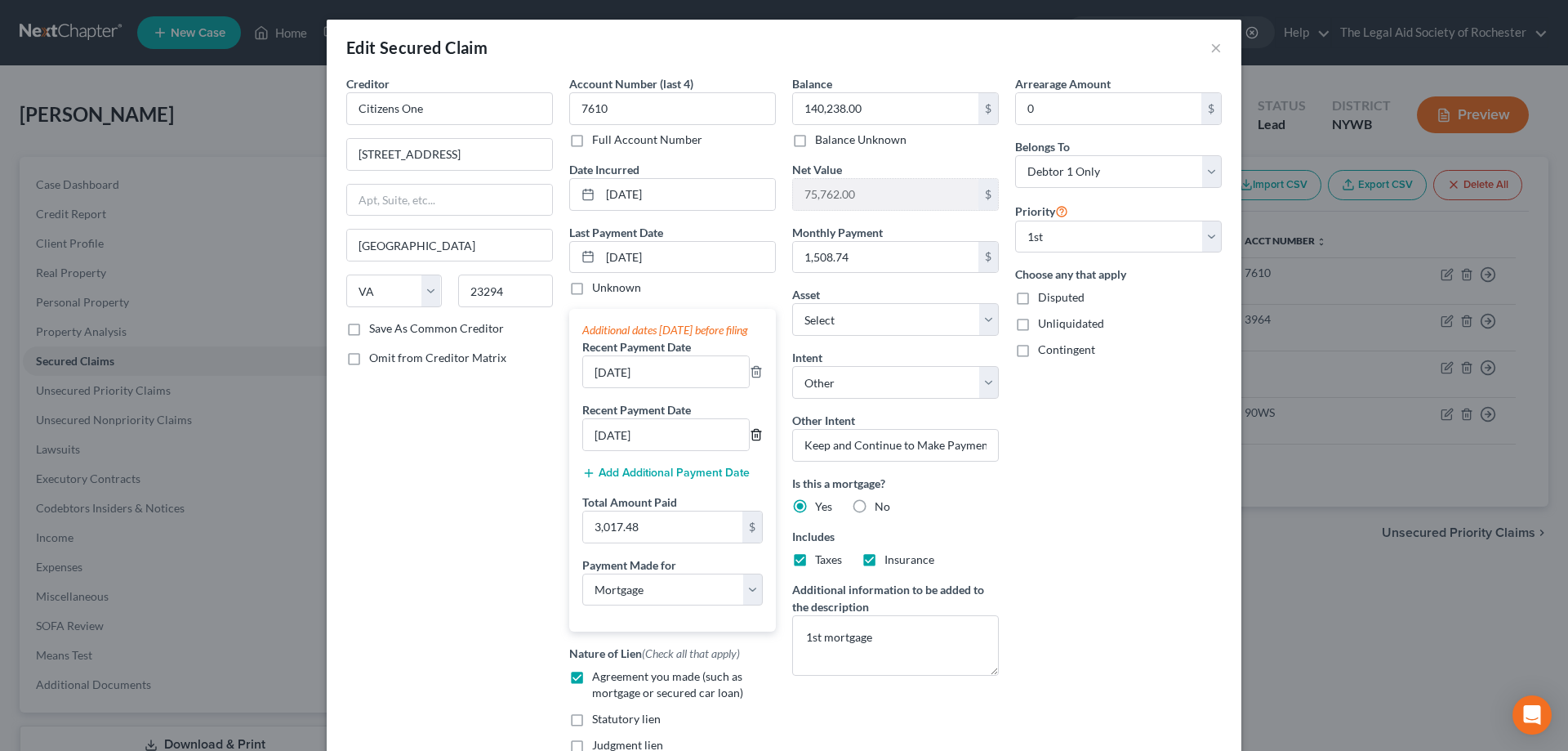 click 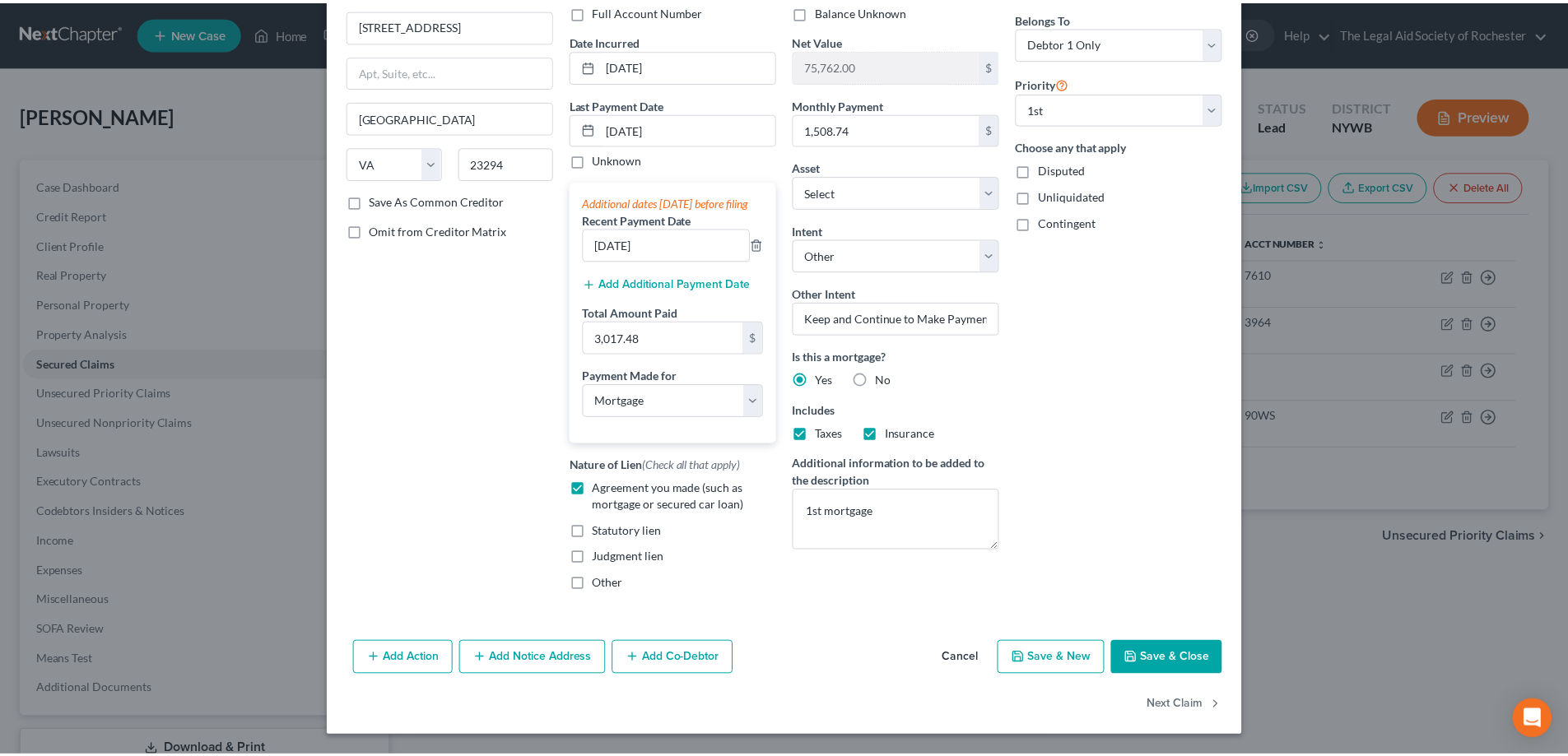 scroll, scrollTop: 146, scrollLeft: 0, axis: vertical 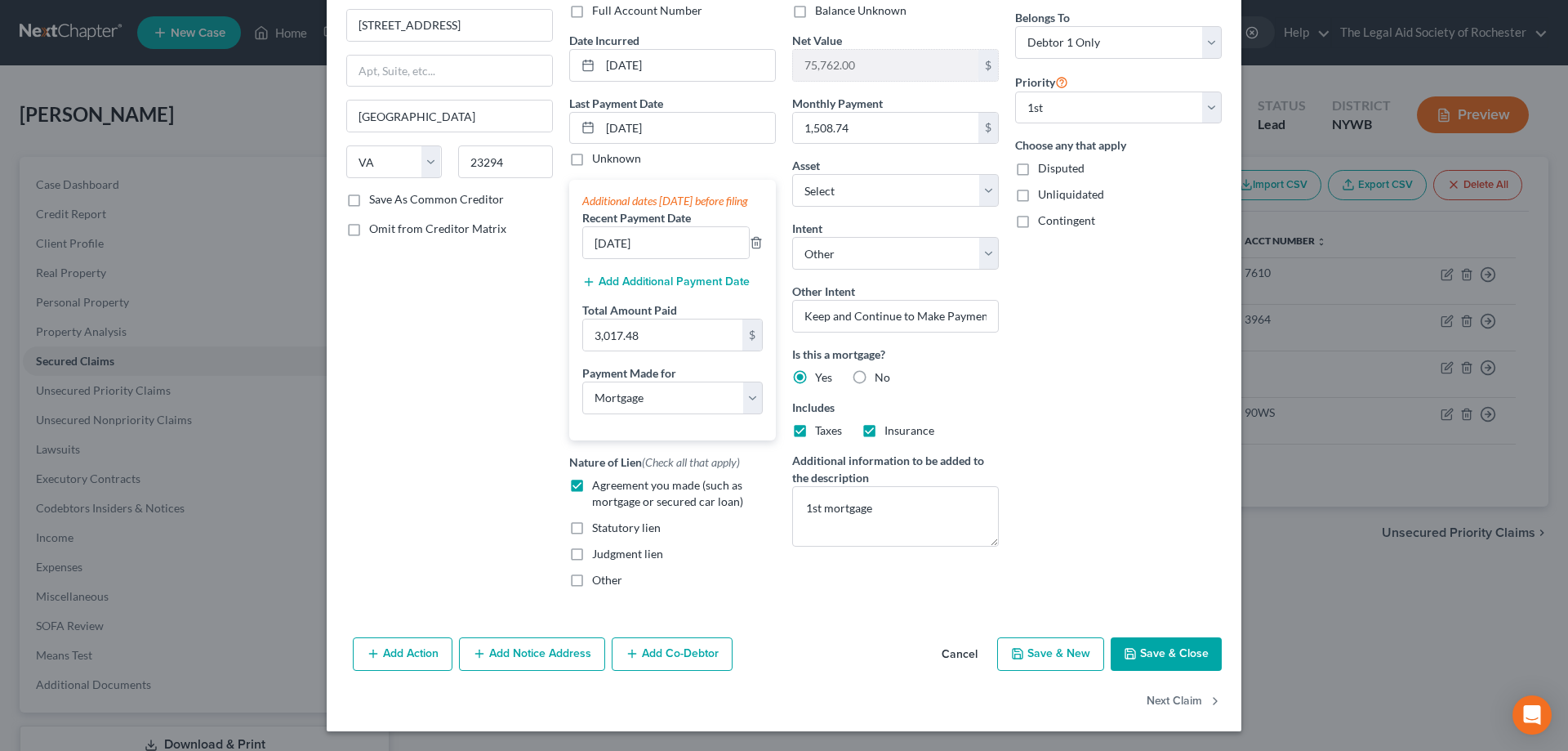 click on "Save & Close" at bounding box center [1166, 655] 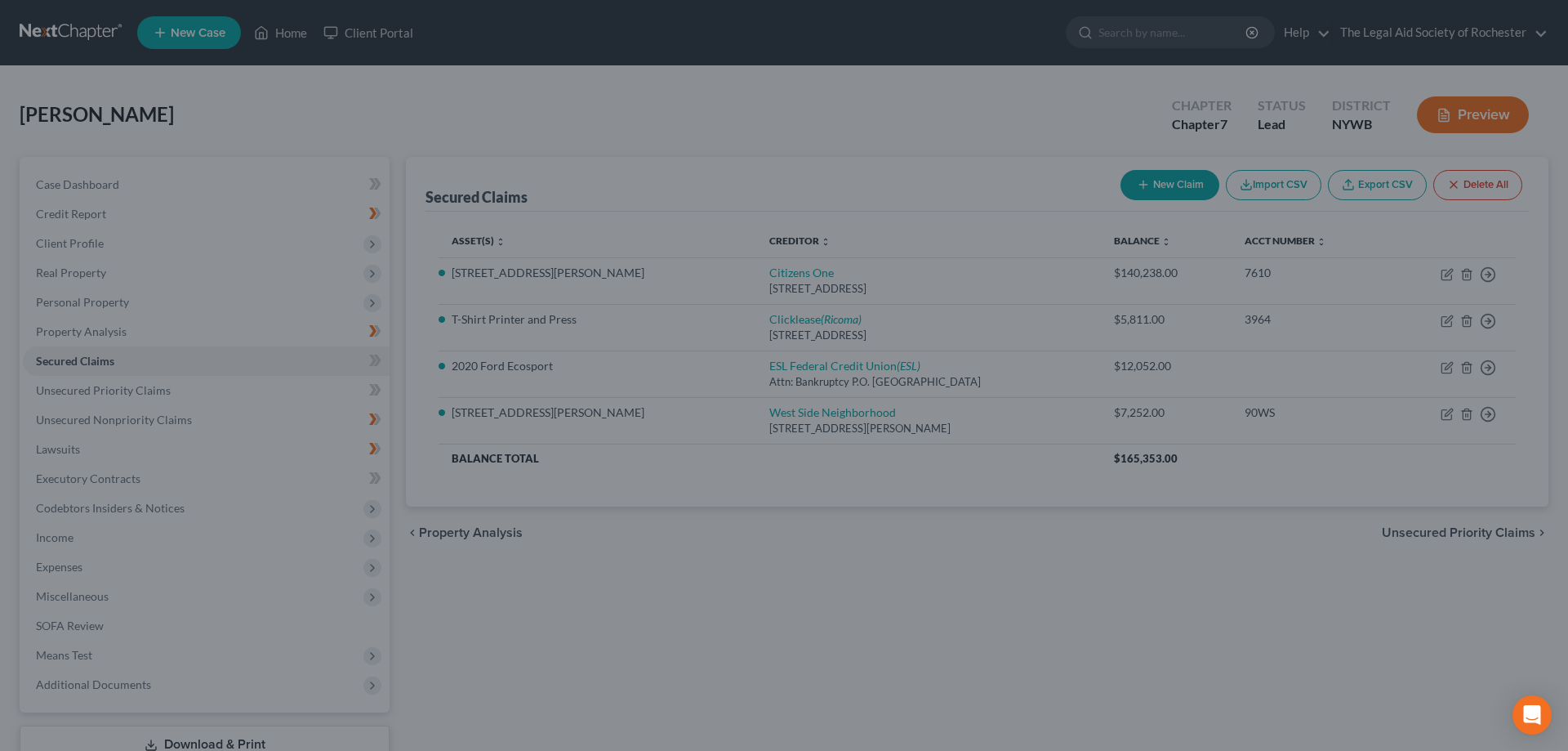 select on "3" 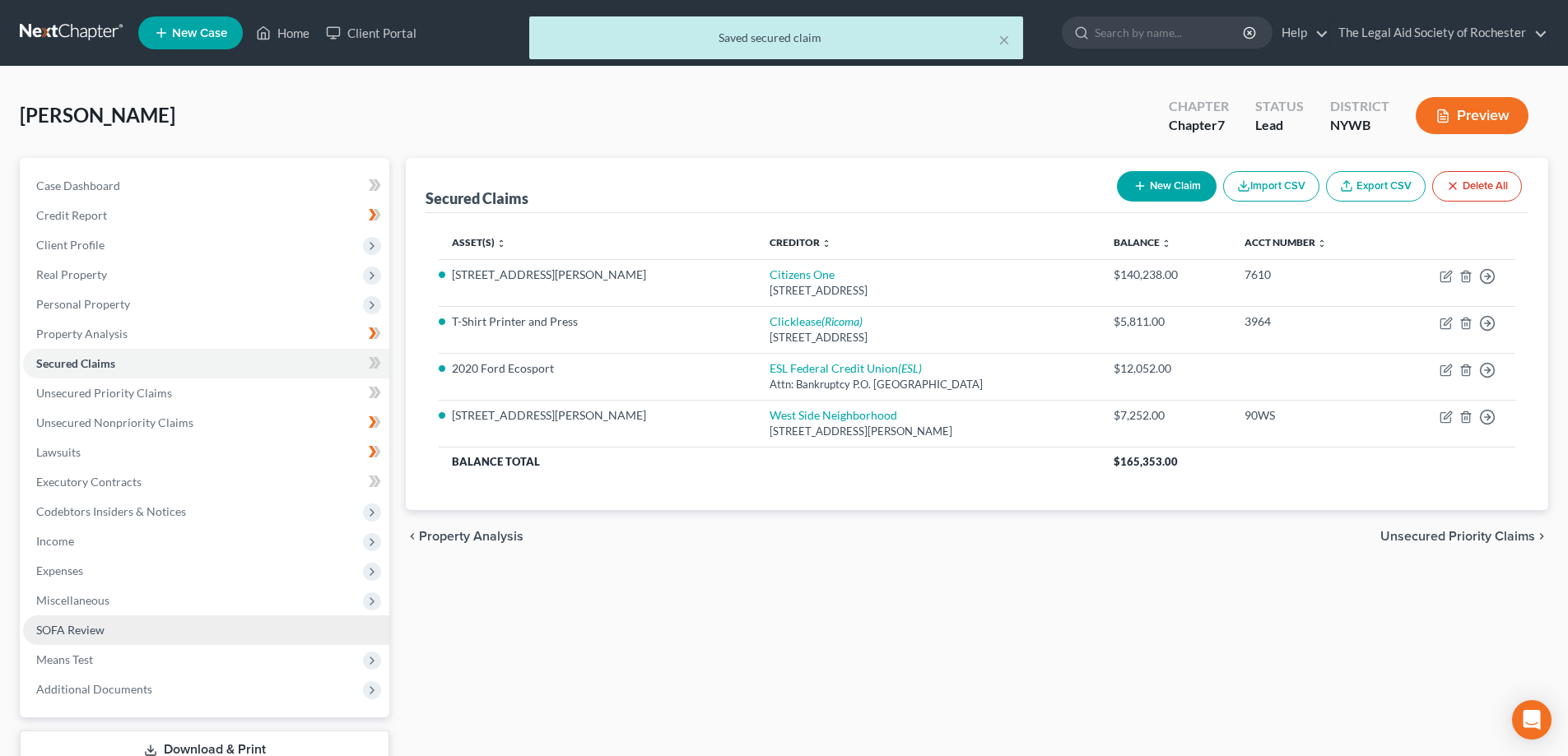 click on "SOFA Review" at bounding box center [70, 629] 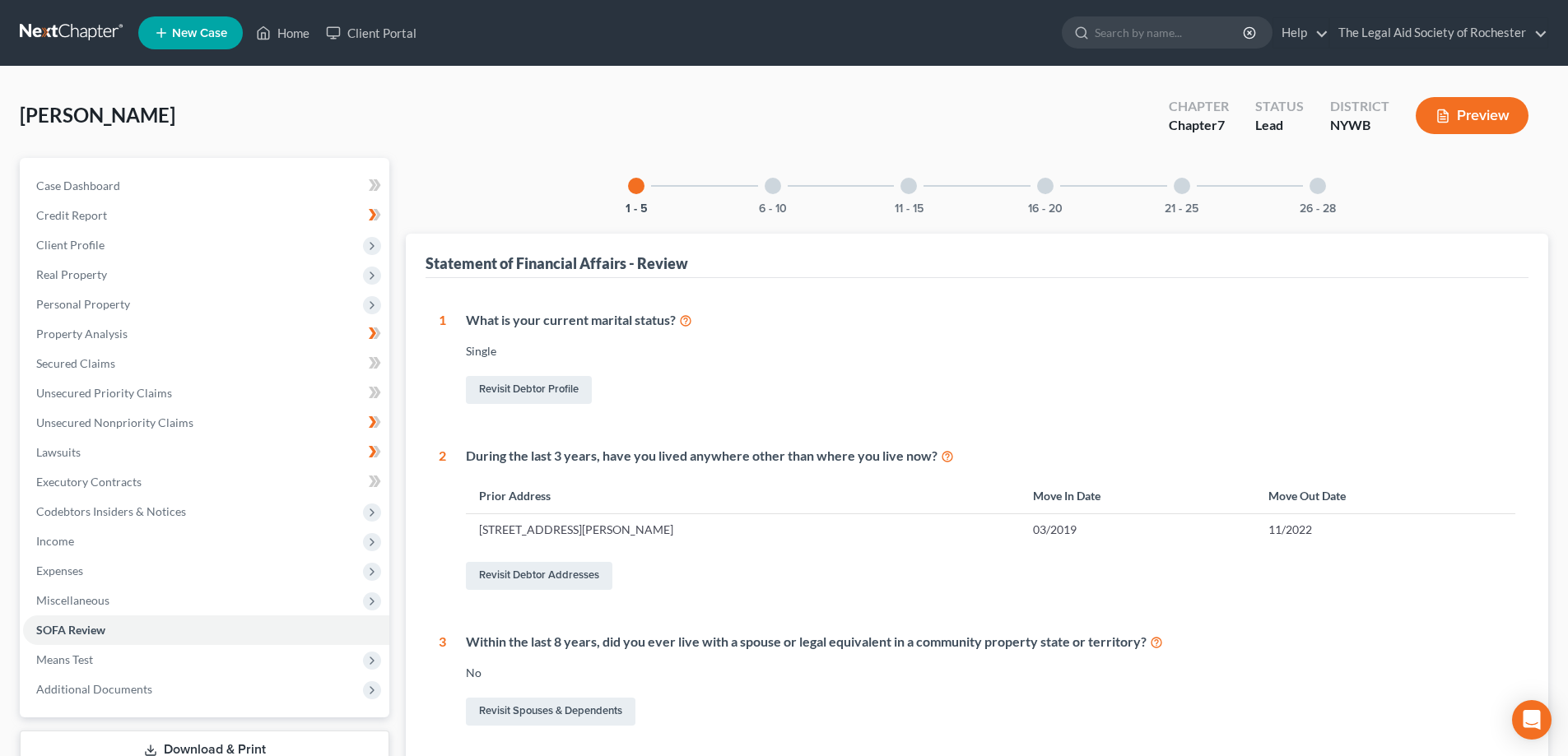 click at bounding box center (773, 186) 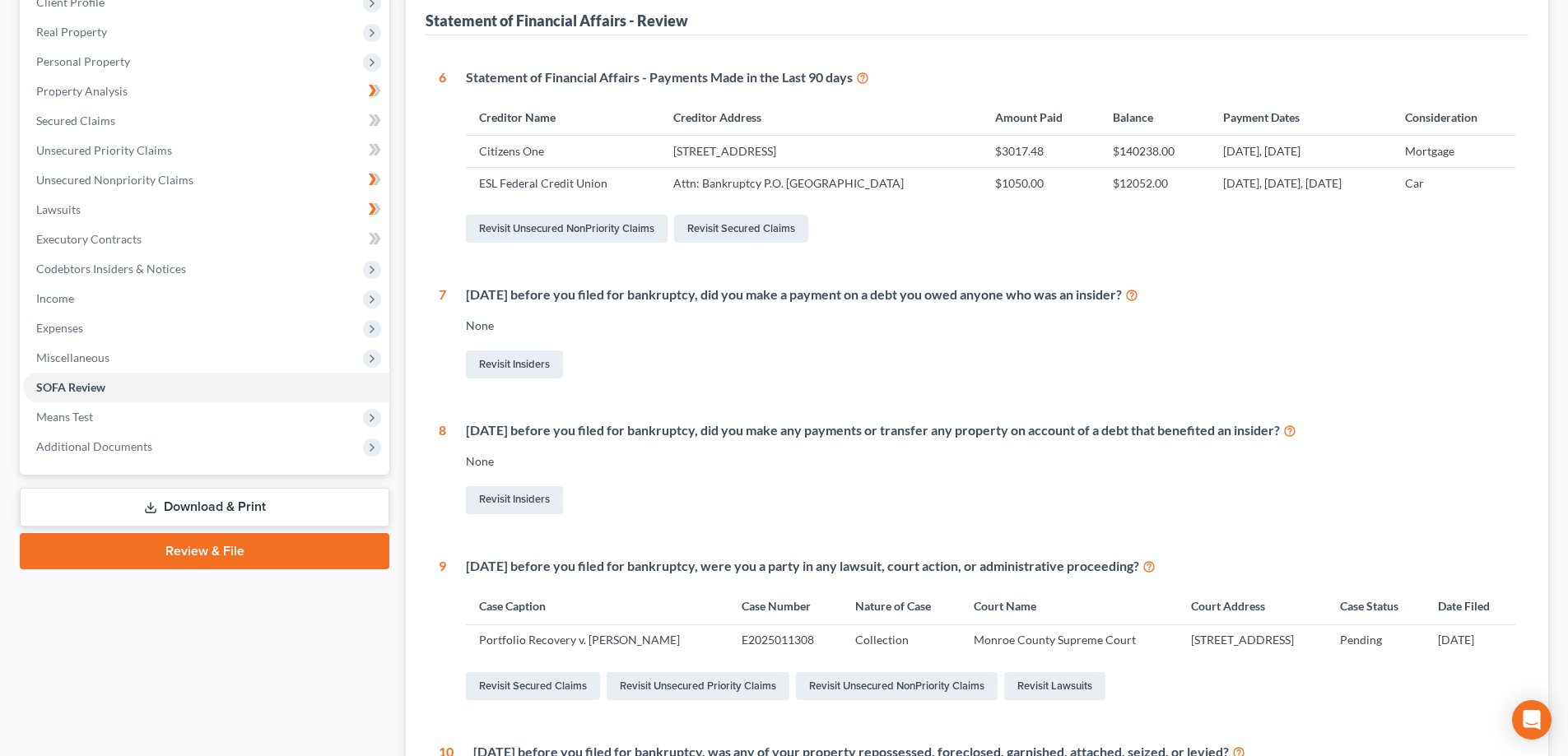 scroll, scrollTop: 247, scrollLeft: 0, axis: vertical 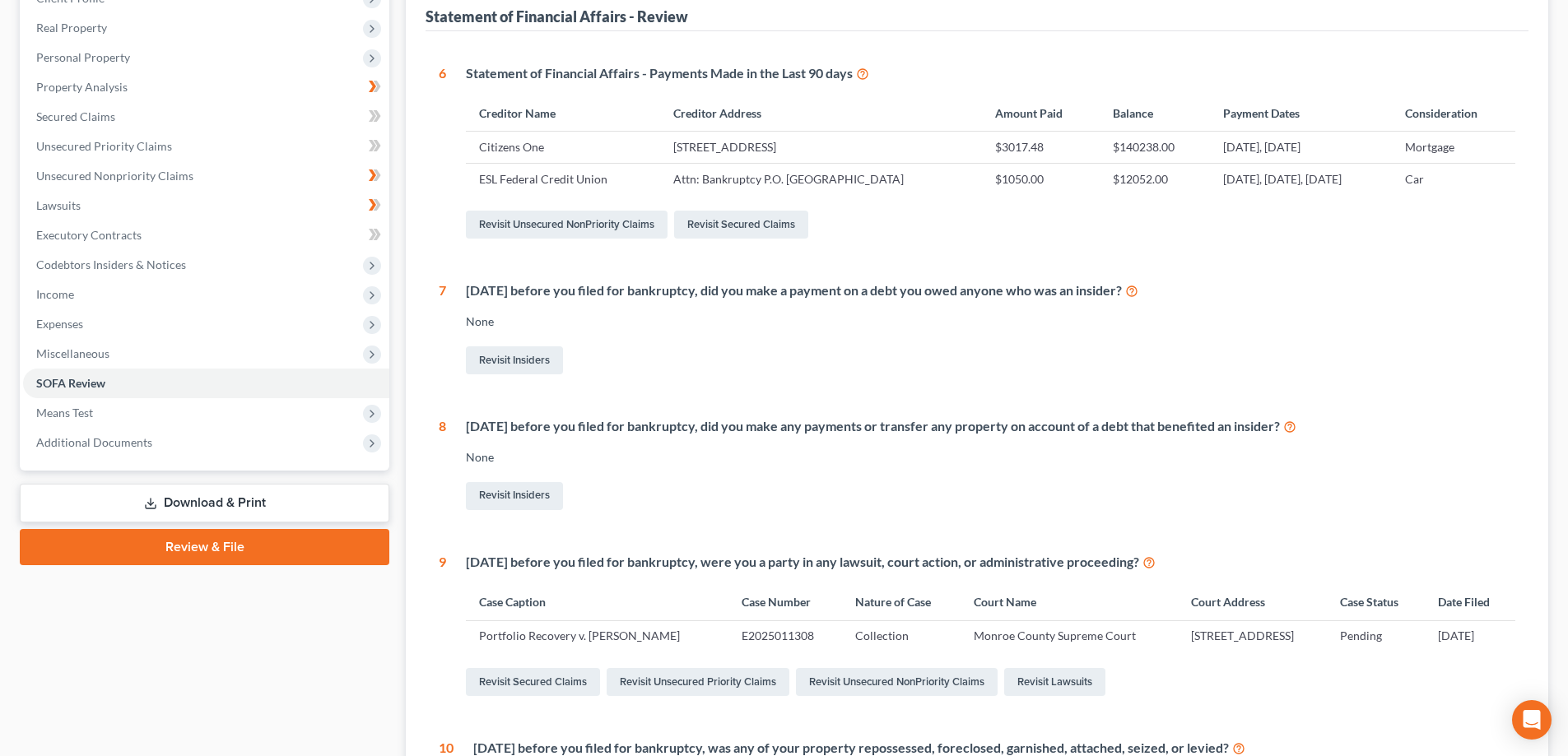 click on "Download & Print" at bounding box center [204, 503] 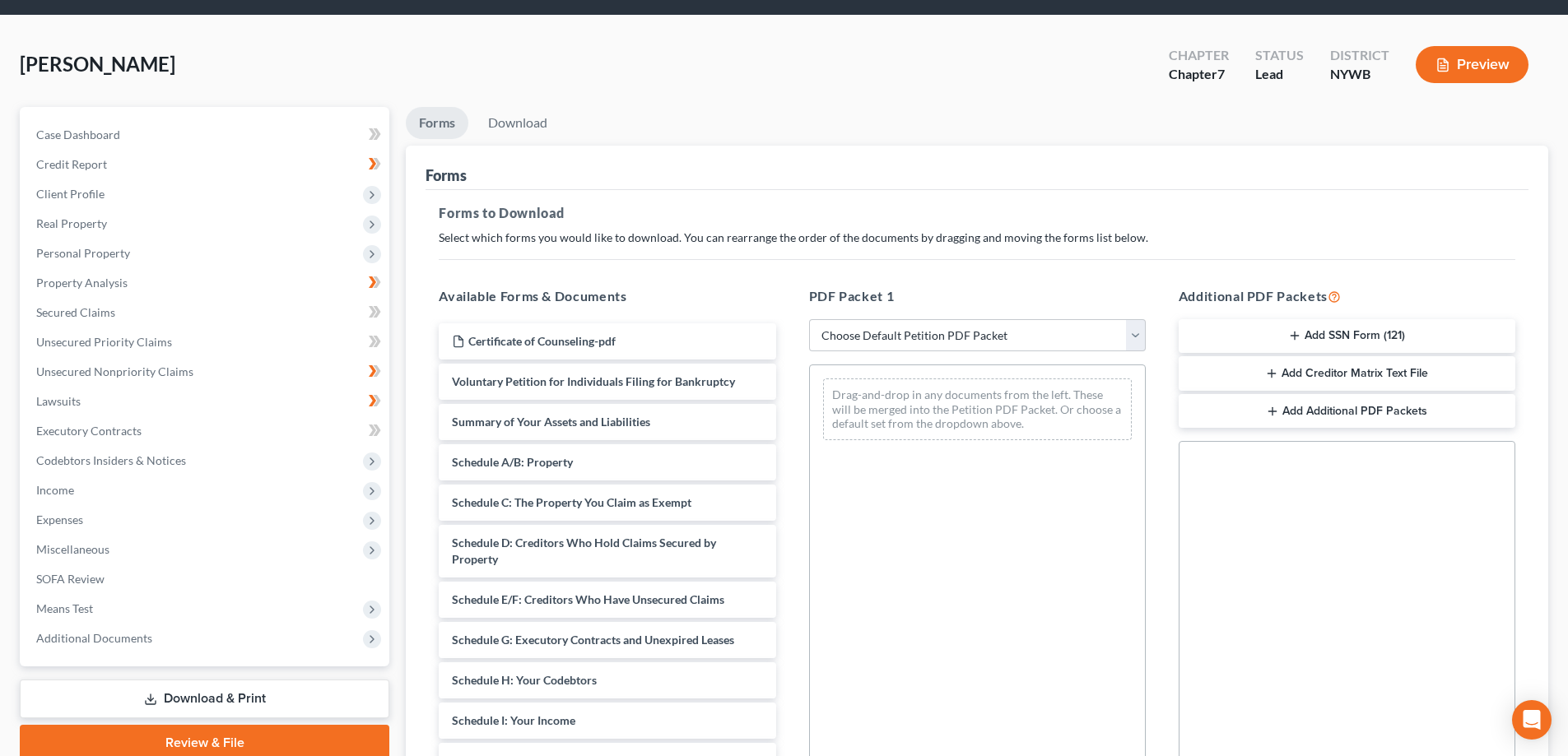 scroll, scrollTop: 165, scrollLeft: 0, axis: vertical 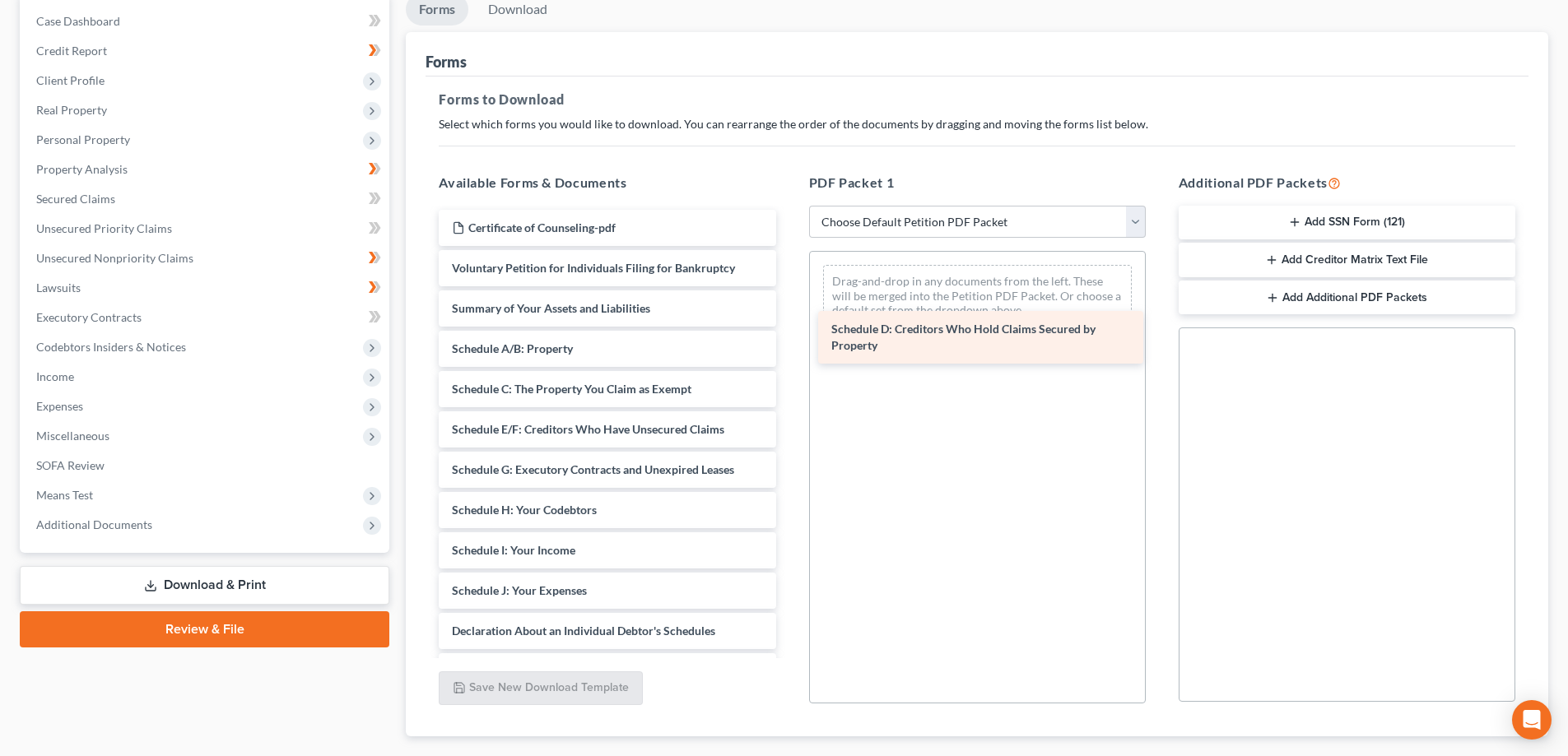drag, startPoint x: 535, startPoint y: 440, endPoint x: 914, endPoint y: 340, distance: 391.97 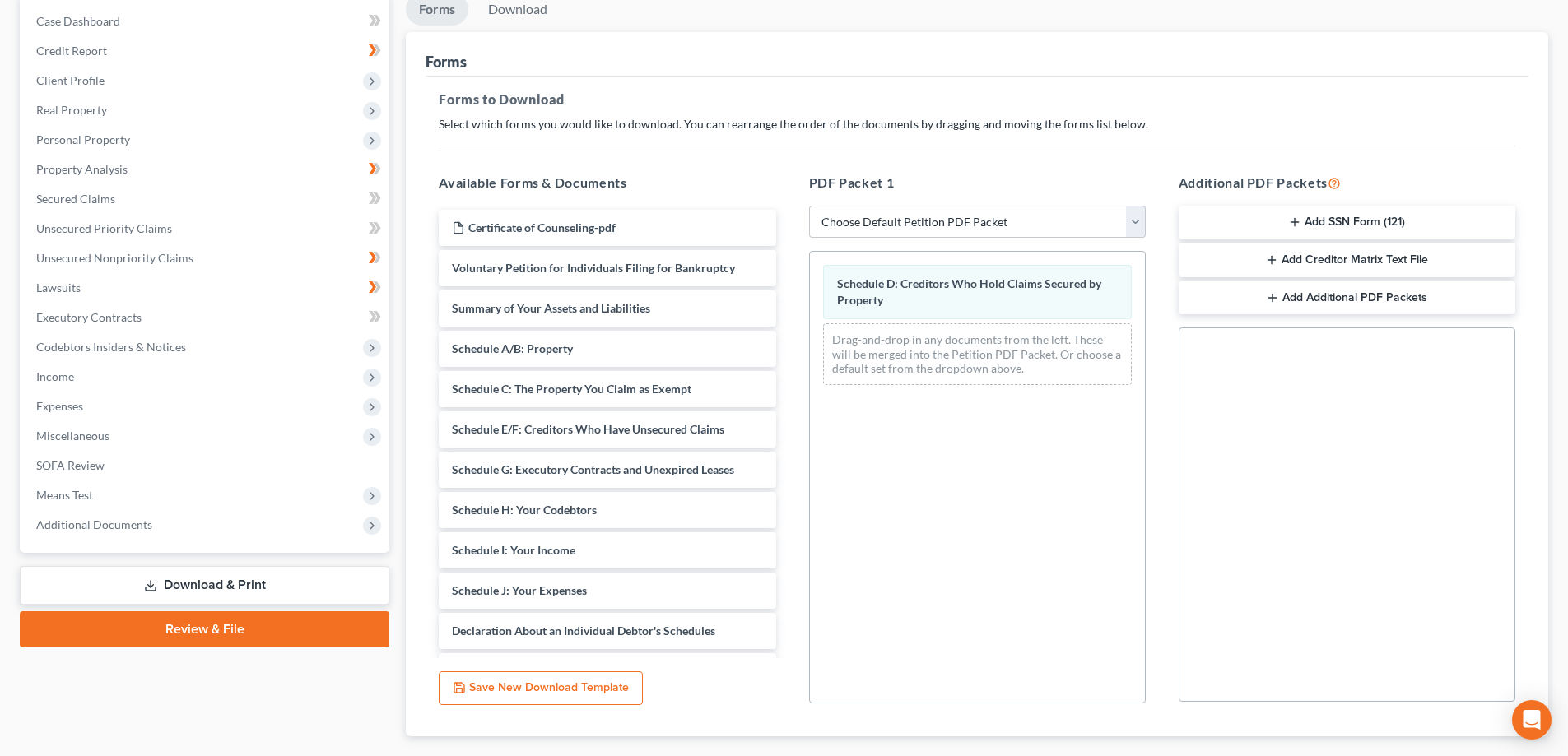 scroll, scrollTop: 343, scrollLeft: 0, axis: vertical 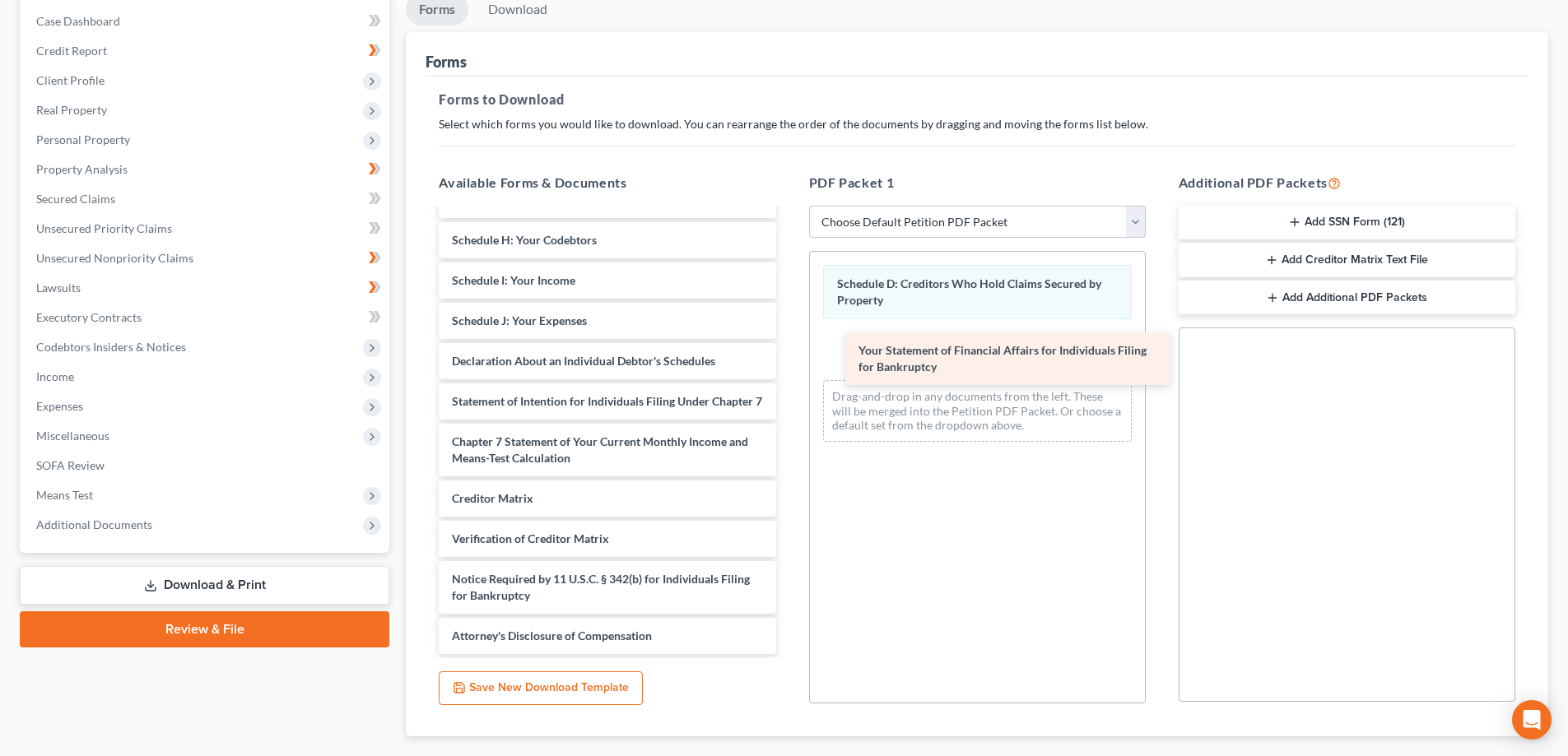 drag, startPoint x: 556, startPoint y: 324, endPoint x: 962, endPoint y: 346, distance: 406.5956 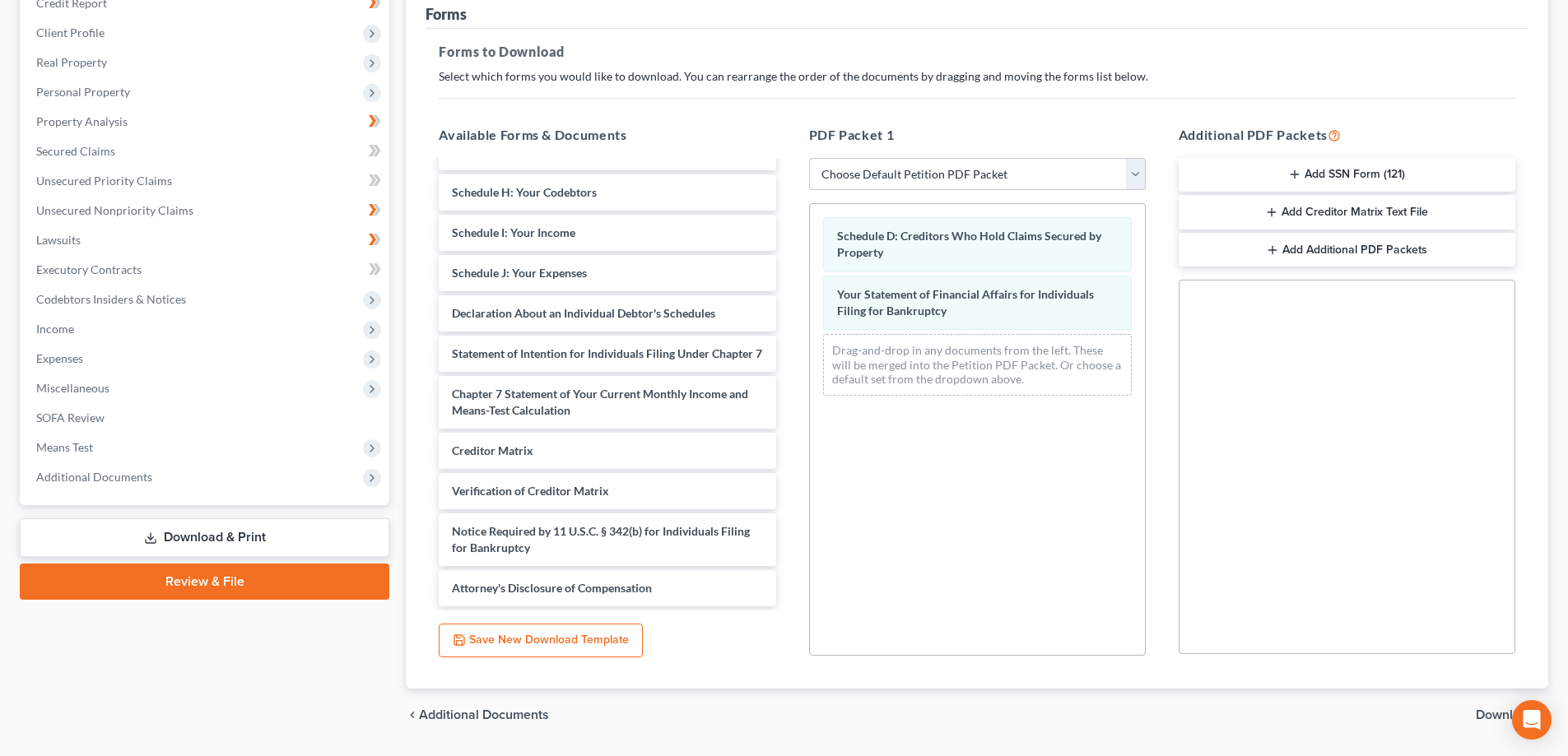 scroll, scrollTop: 260, scrollLeft: 0, axis: vertical 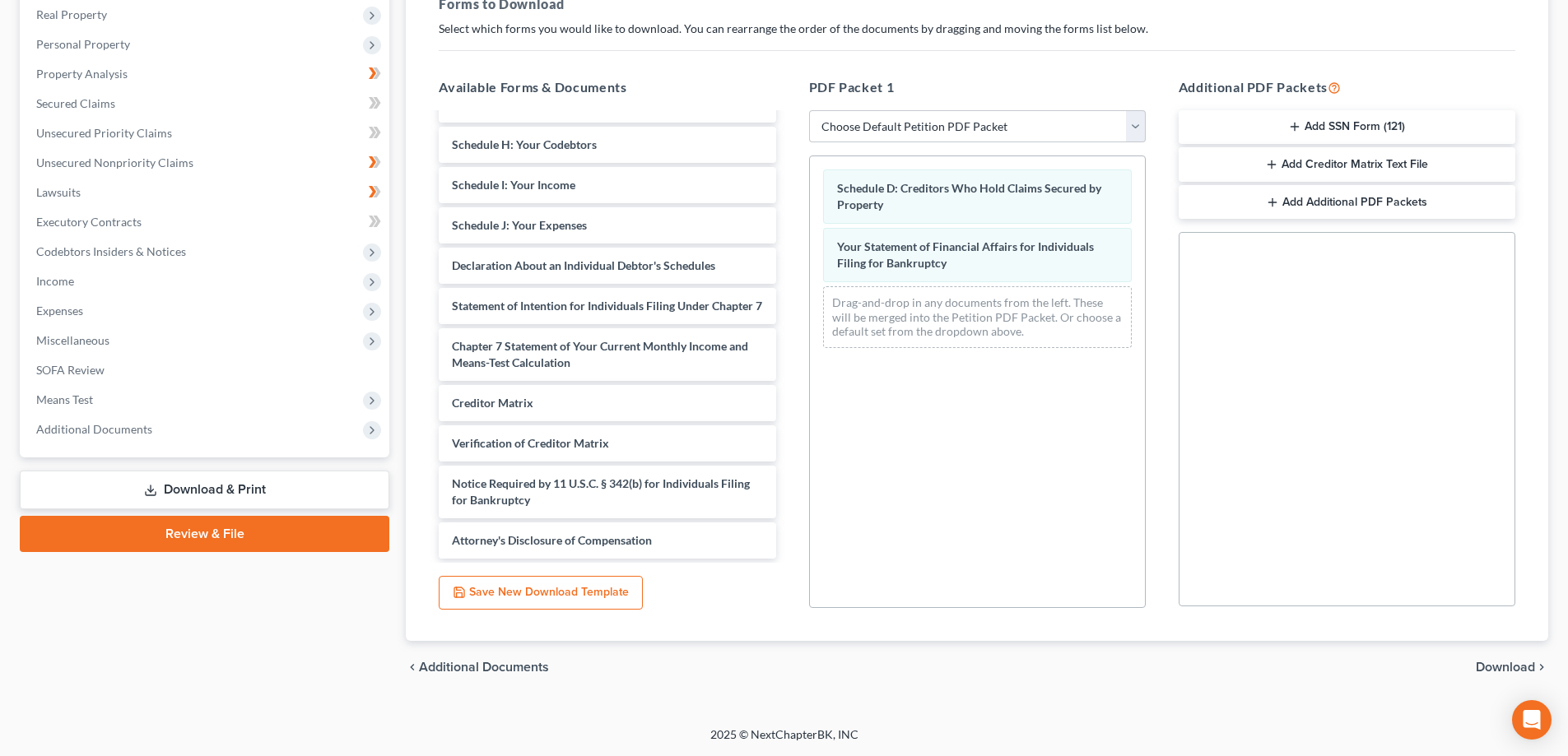 click on "Download" at bounding box center (1505, 667) 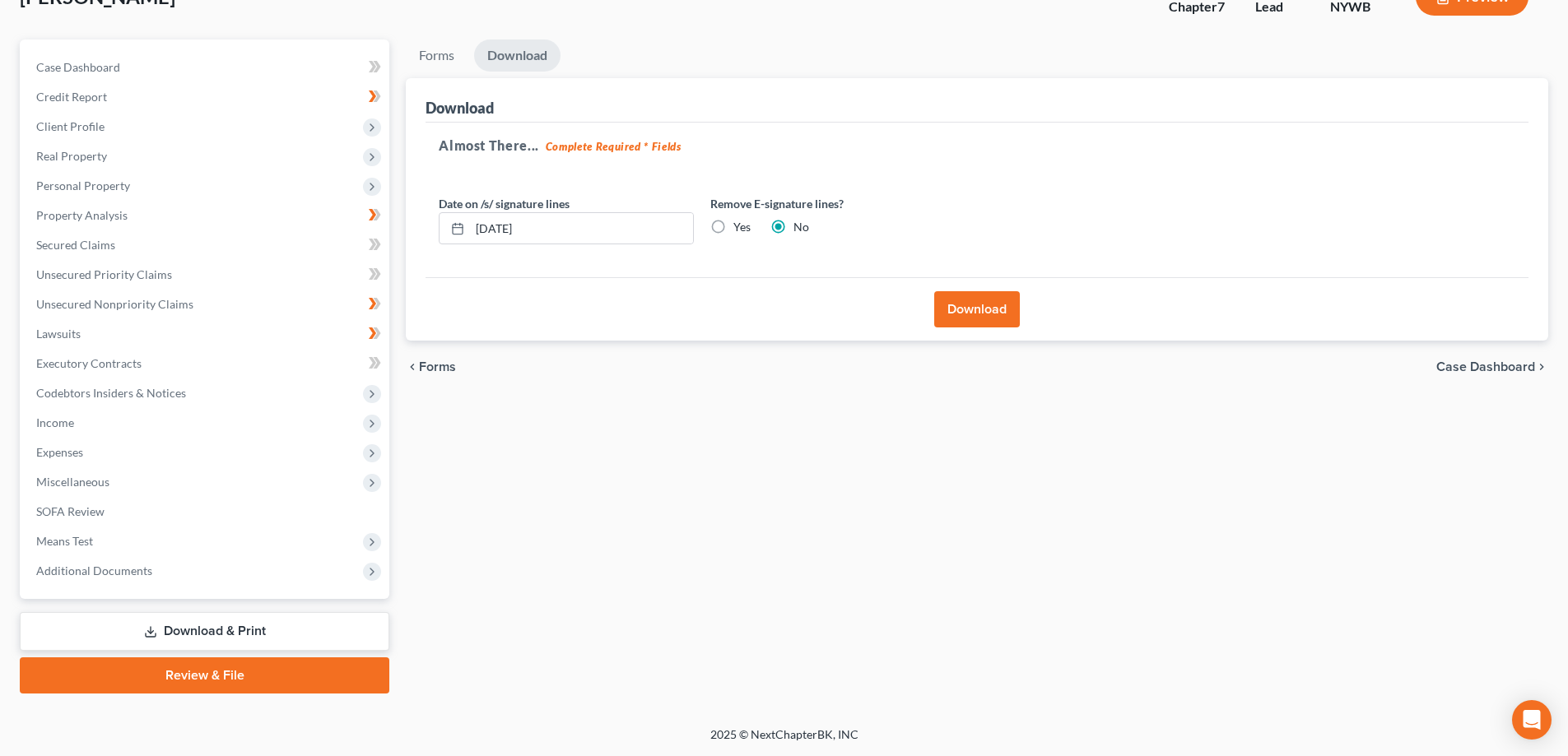 scroll, scrollTop: 118, scrollLeft: 0, axis: vertical 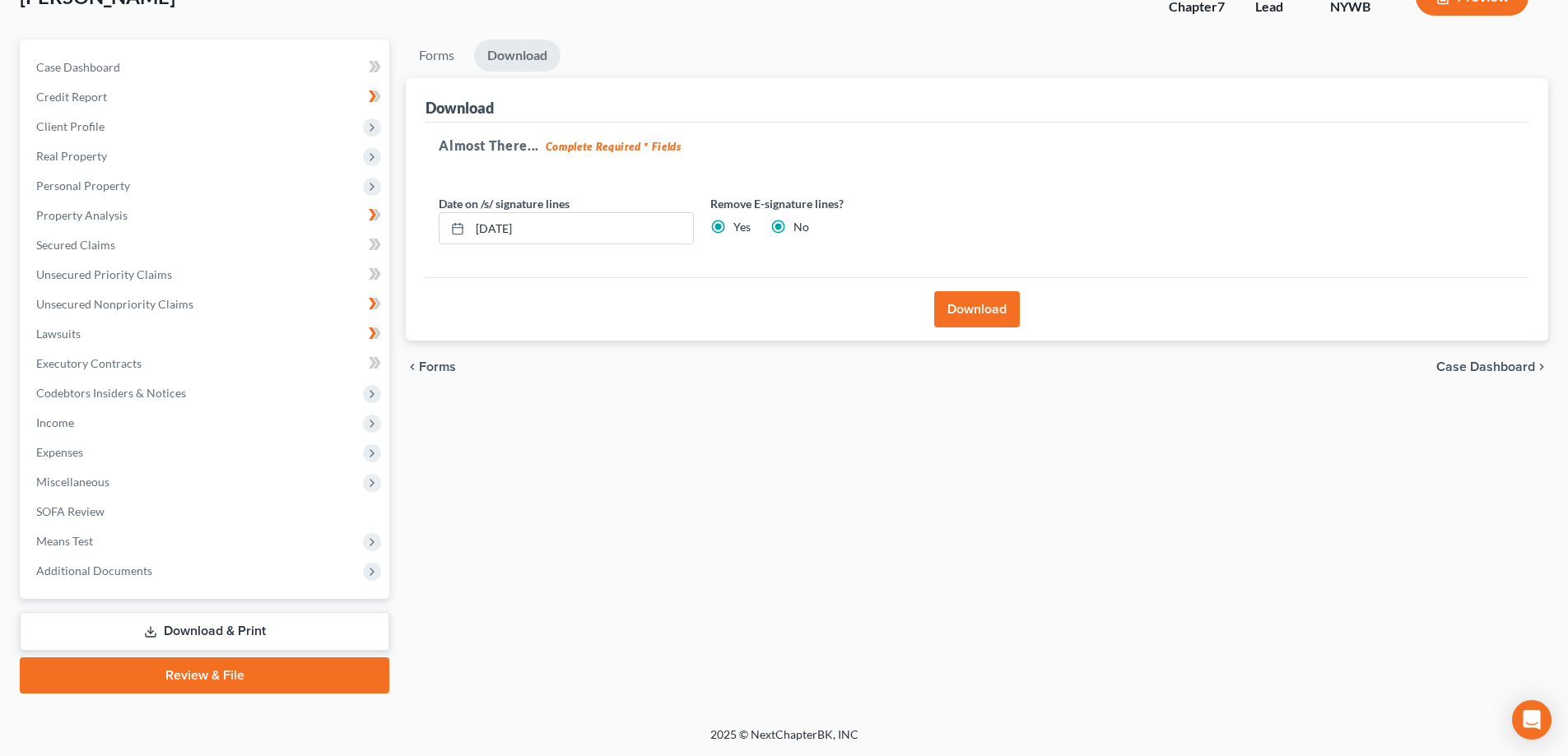 radio on "false" 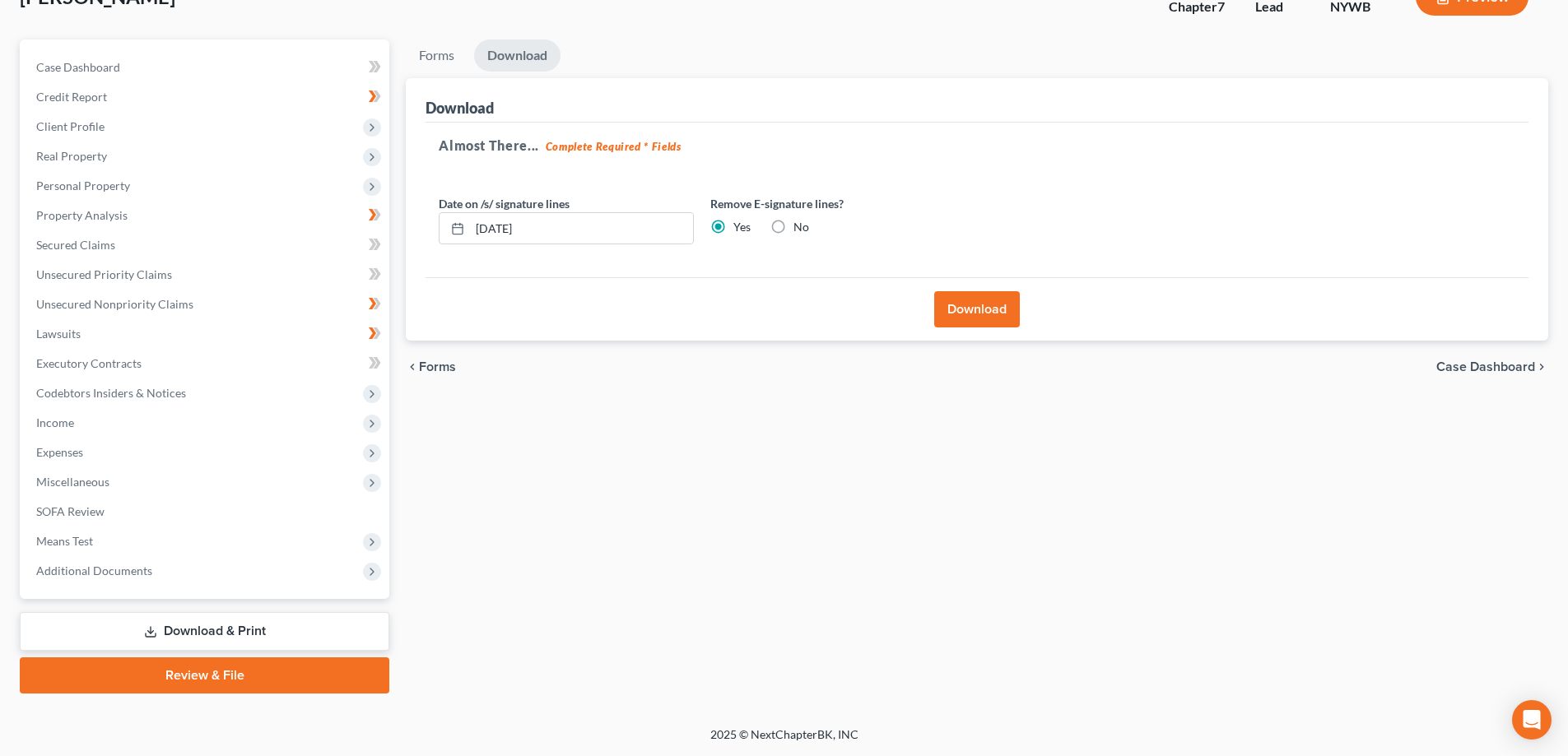 click on "Download" at bounding box center [977, 309] 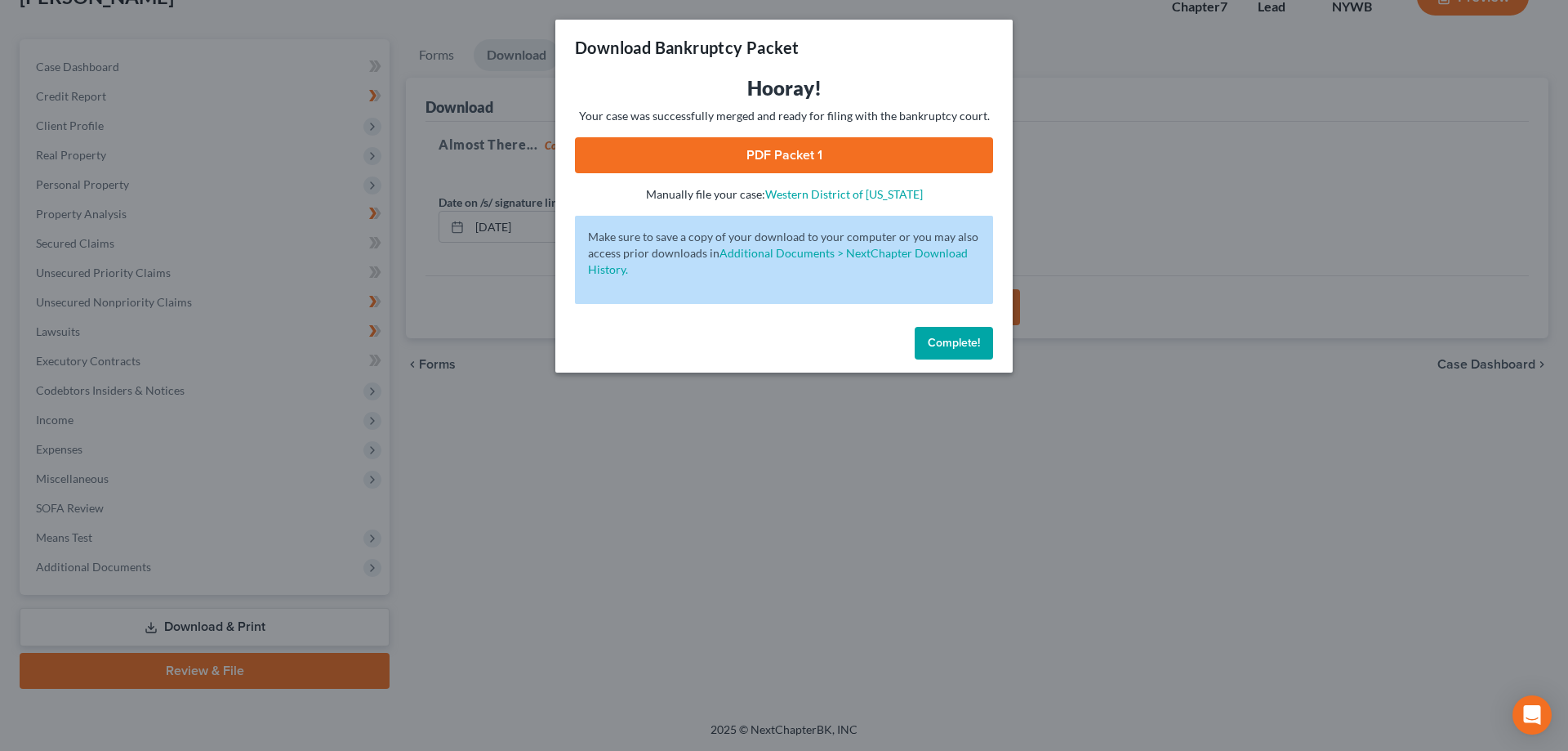 click on "PDF Packet 1" at bounding box center [784, 155] 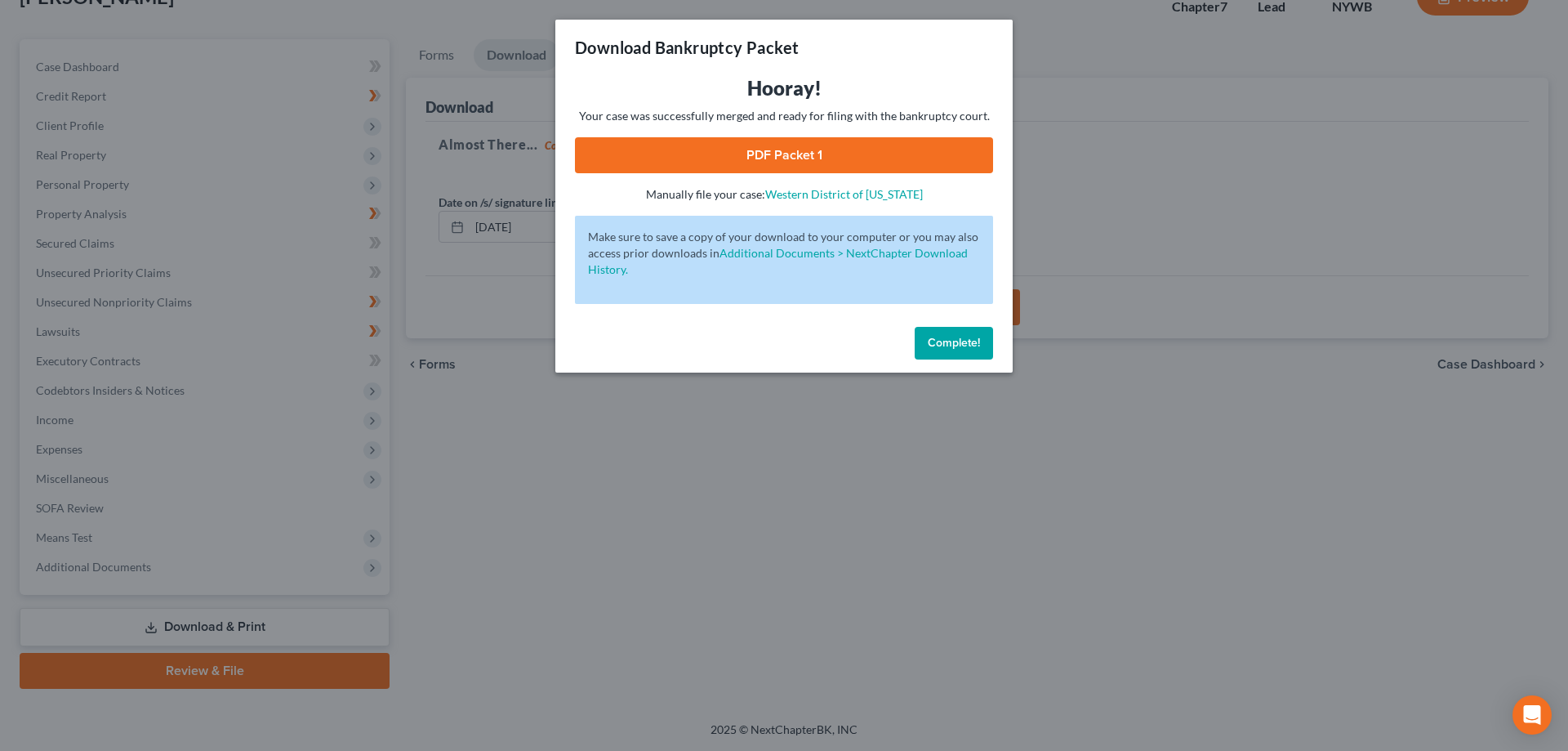 click on "Complete!" at bounding box center (954, 343) 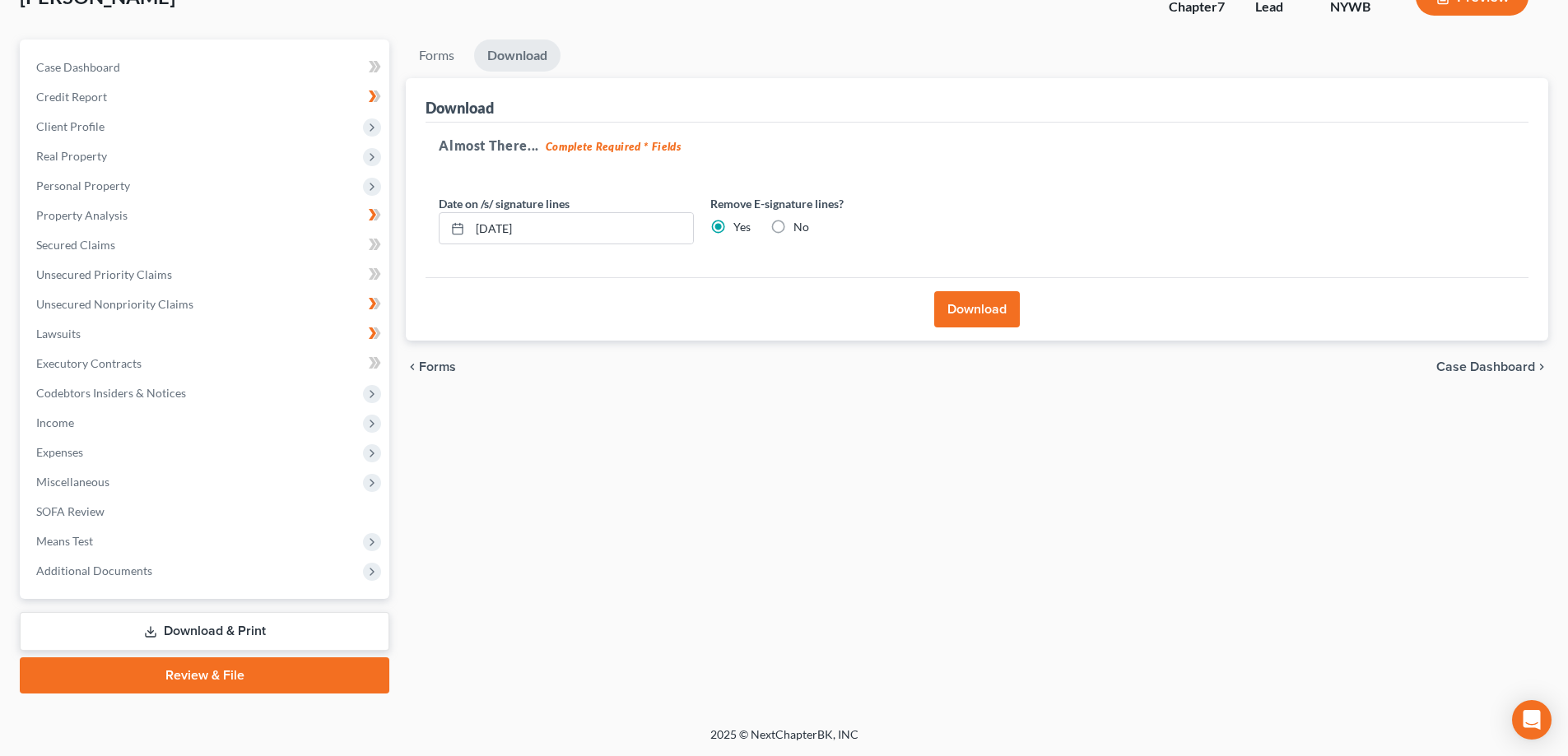click on "Forms" at bounding box center [437, 367] 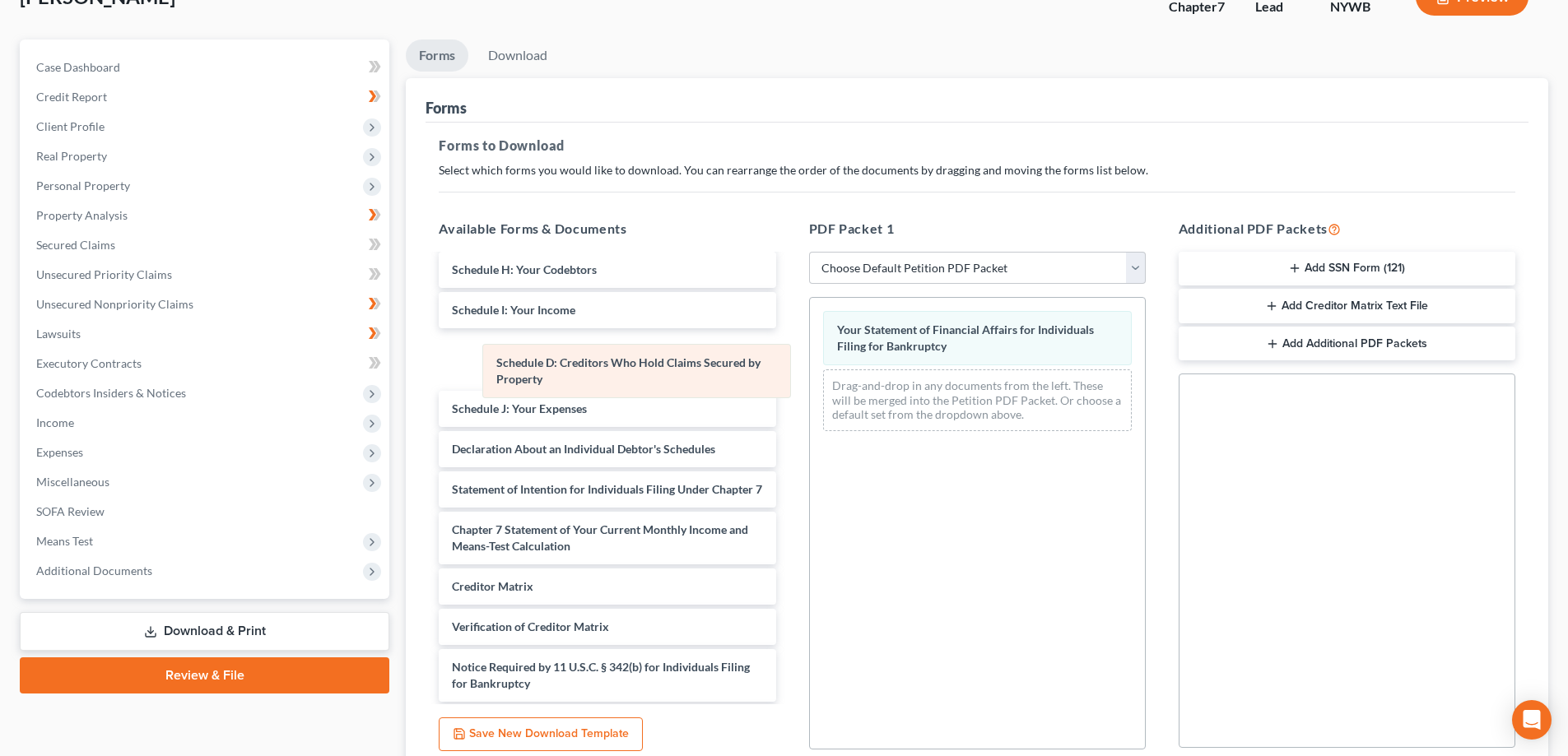 drag, startPoint x: 979, startPoint y: 324, endPoint x: 639, endPoint y: 357, distance: 341.5977 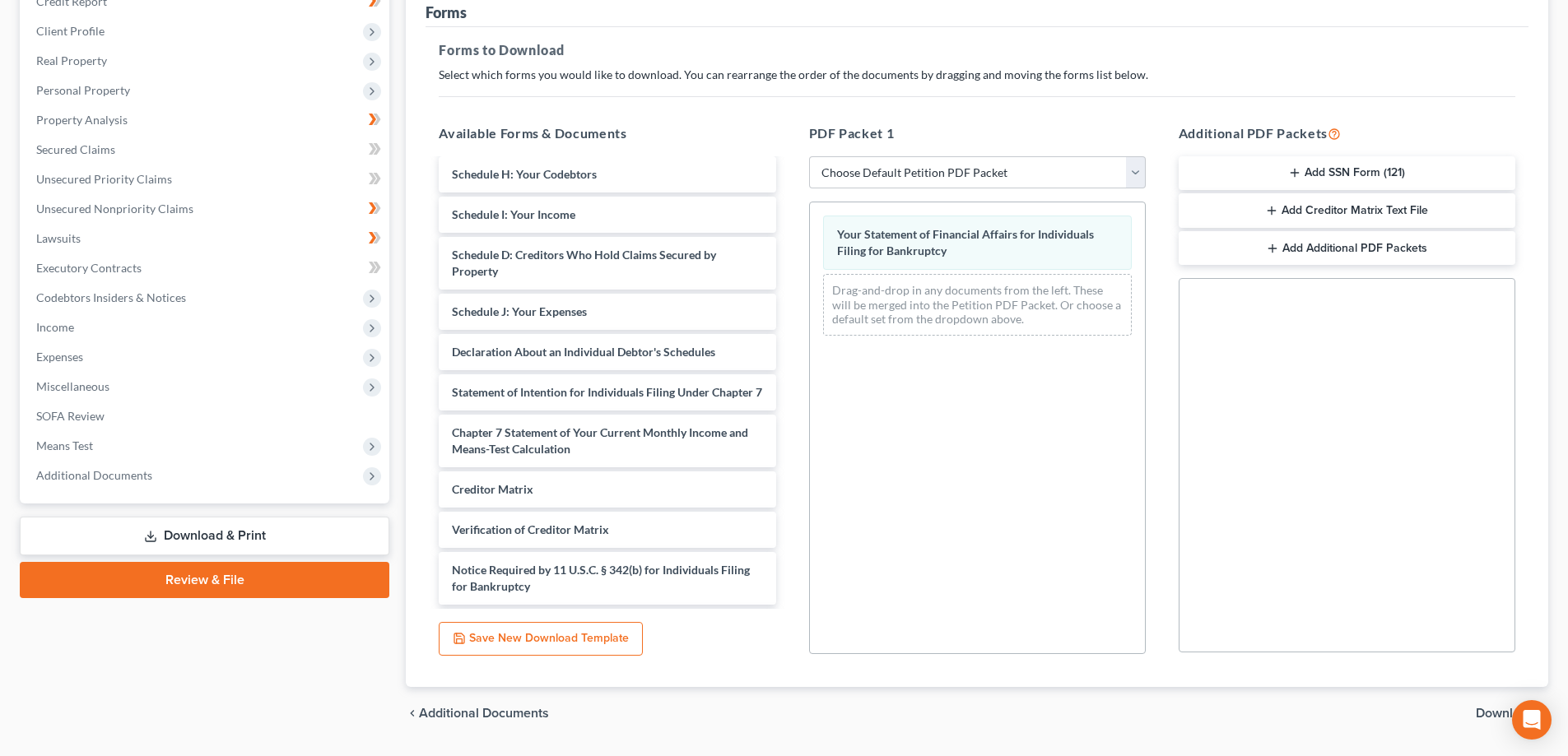 scroll, scrollTop: 260, scrollLeft: 0, axis: vertical 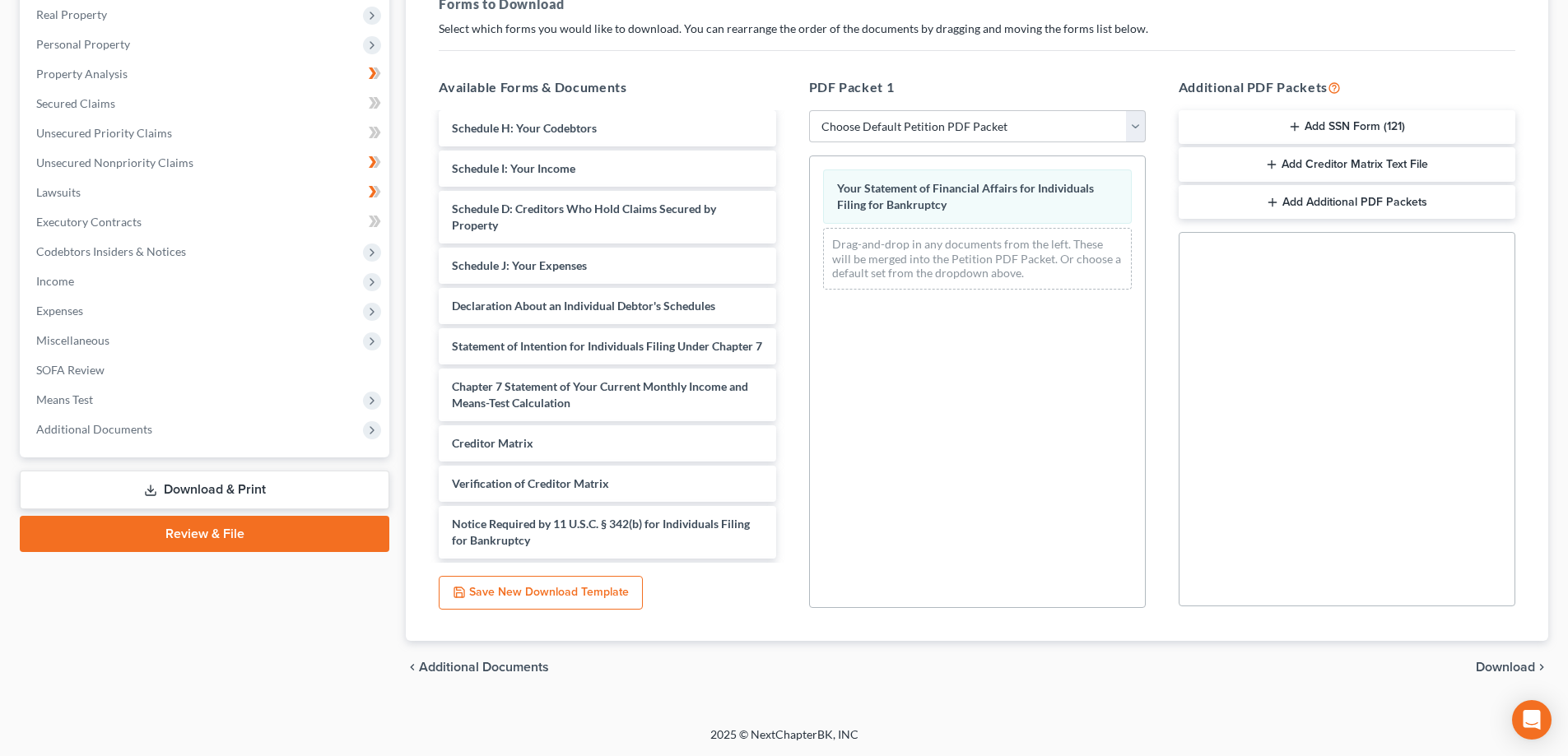 click on "Download" at bounding box center (1505, 667) 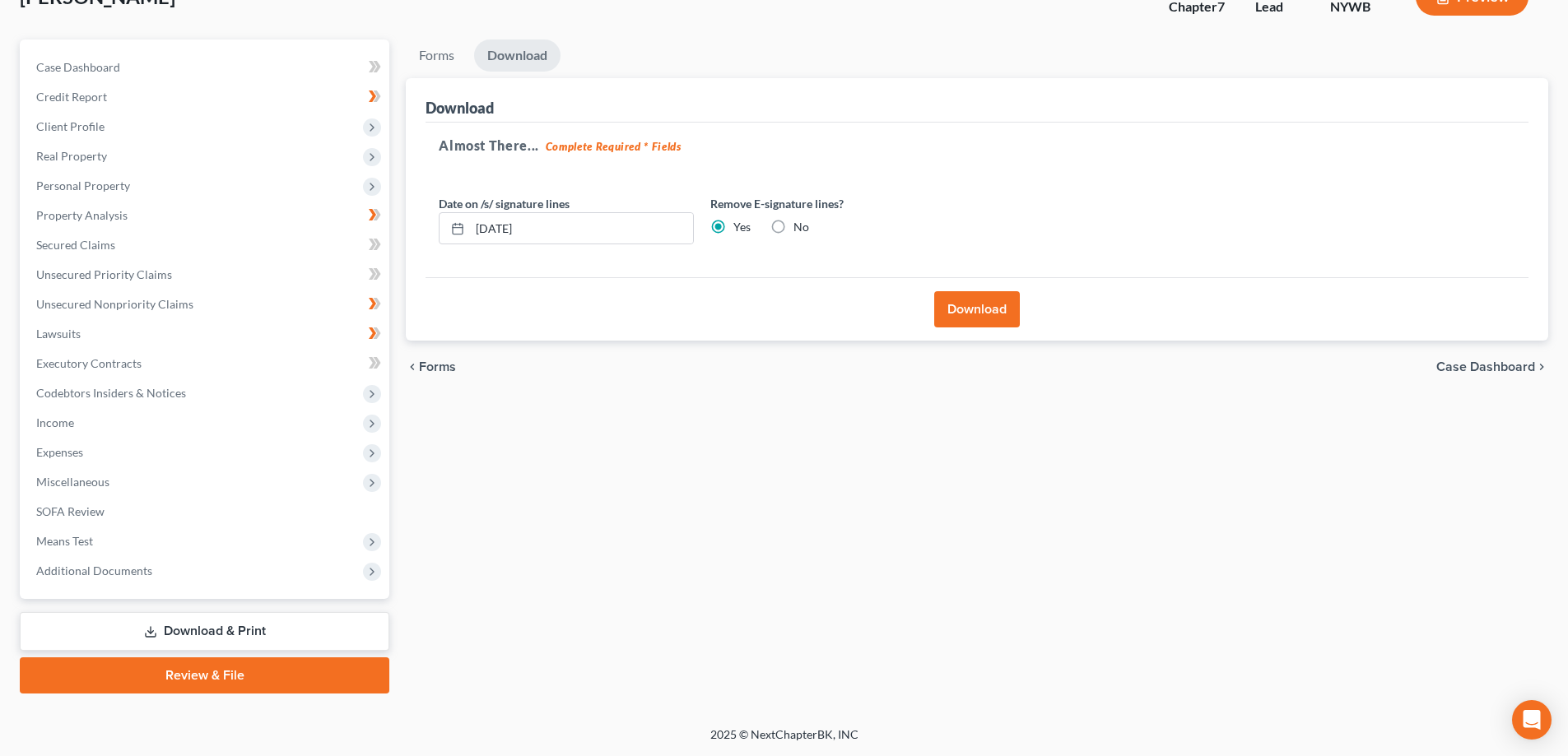 click on "Download" at bounding box center (977, 309) 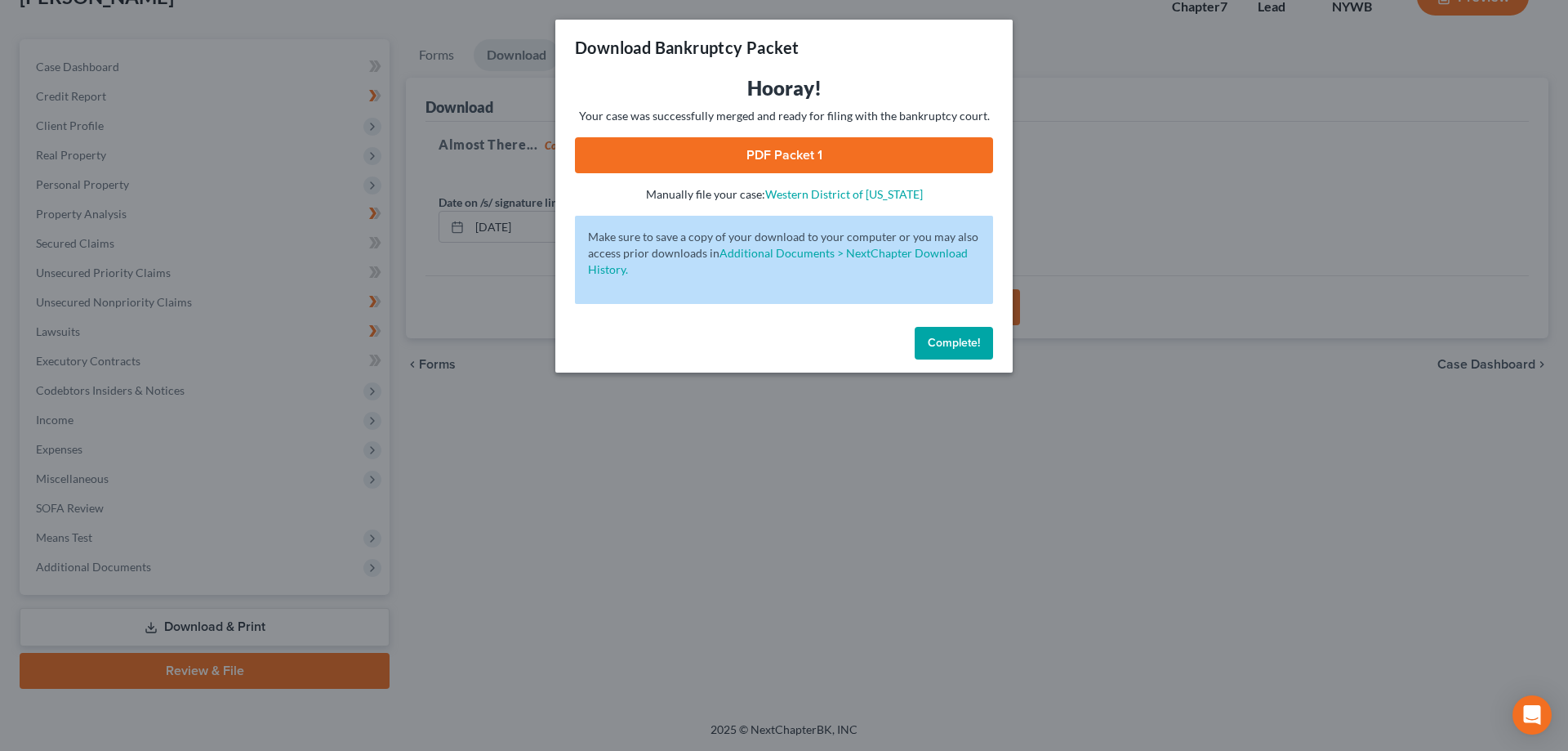 click on "PDF Packet 1" at bounding box center [784, 155] 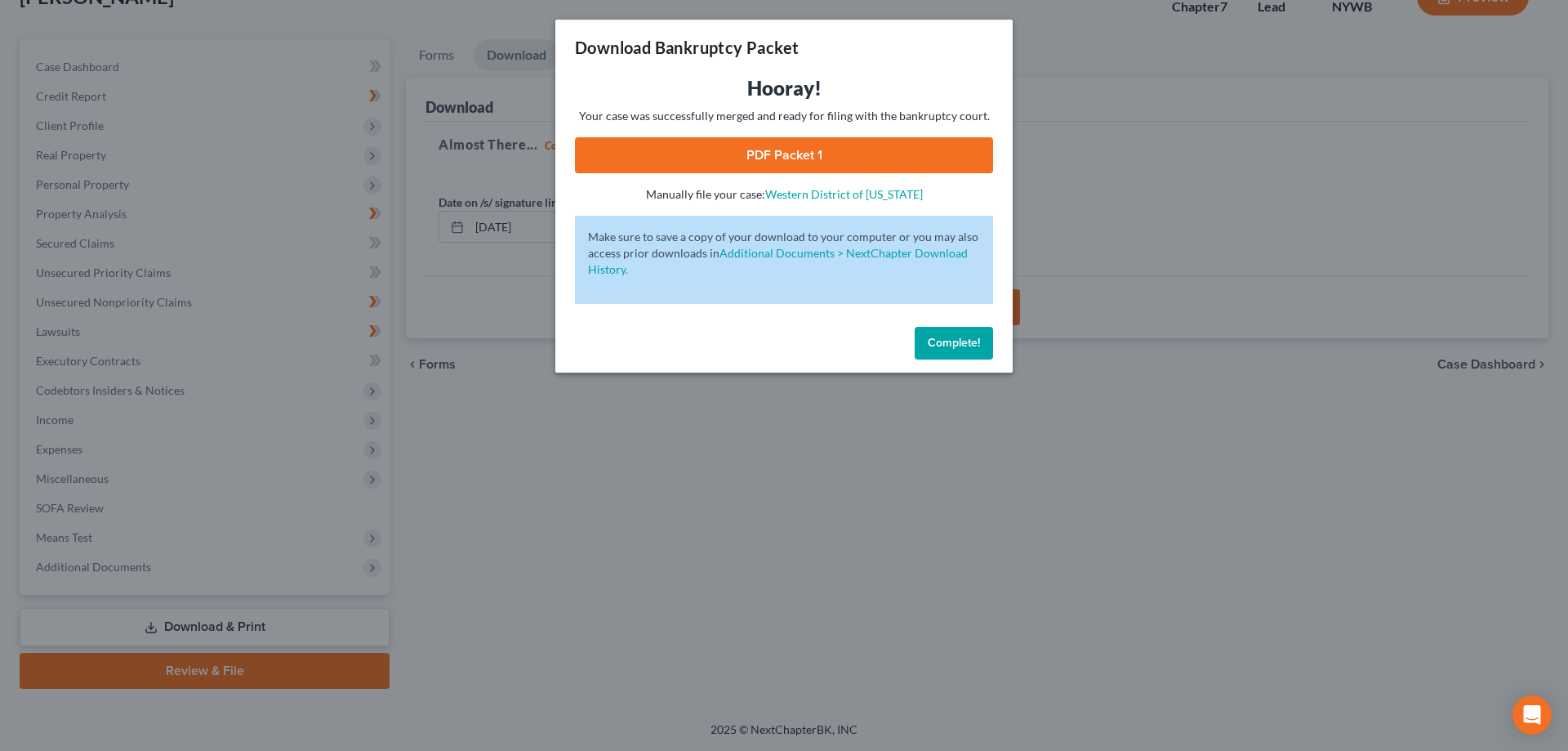 click on "Complete!" at bounding box center (954, 342) 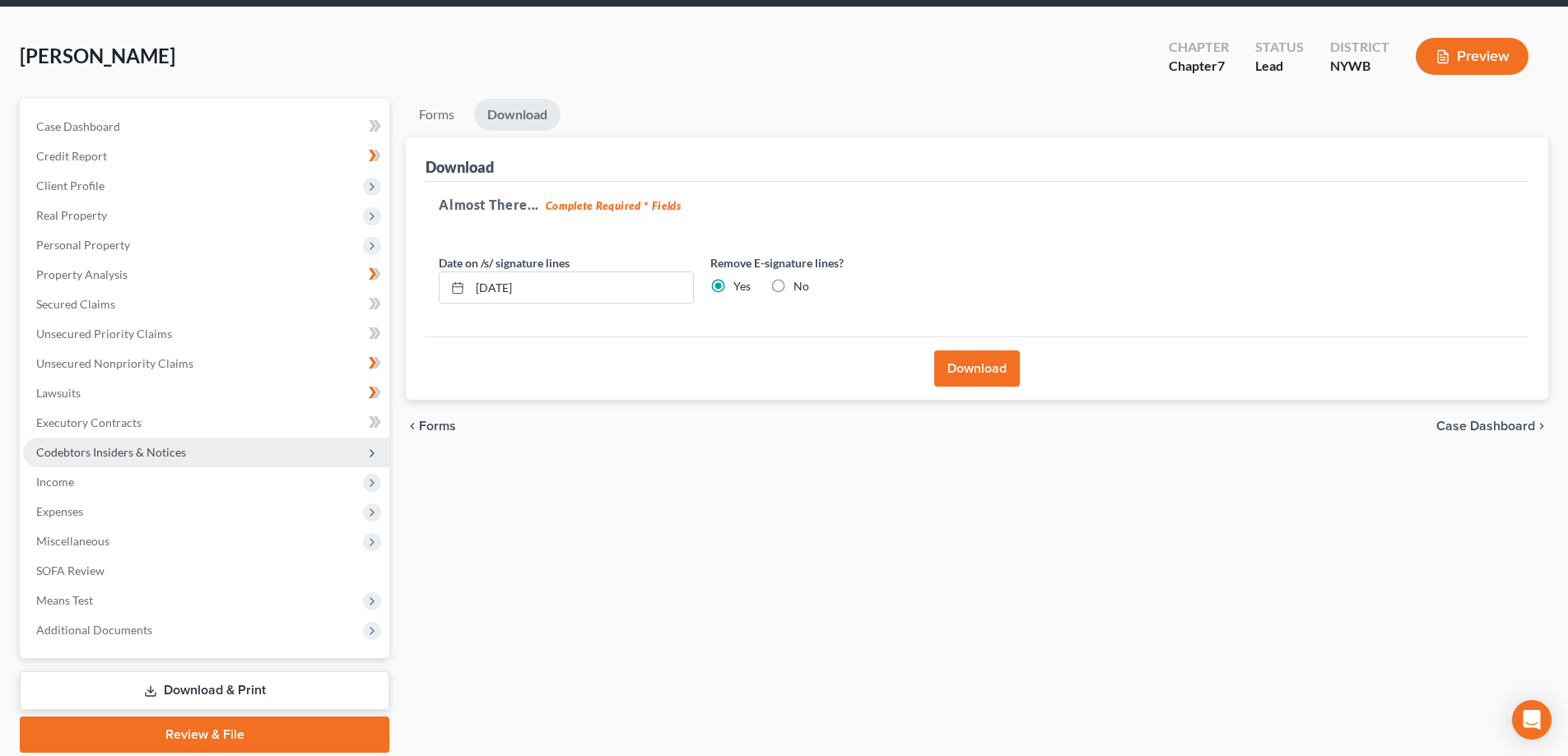 scroll, scrollTop: 0, scrollLeft: 0, axis: both 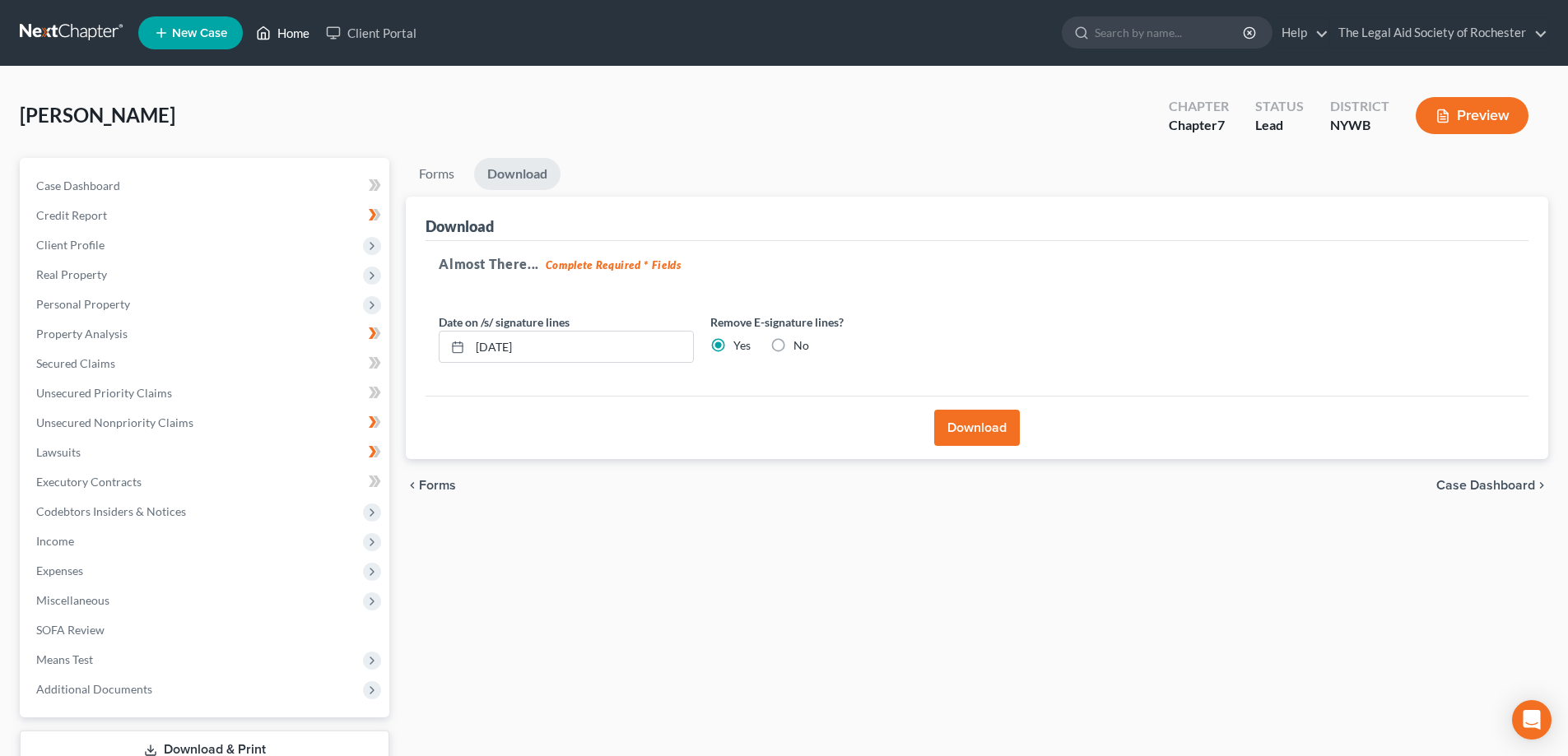 click on "Home" at bounding box center [282, 33] 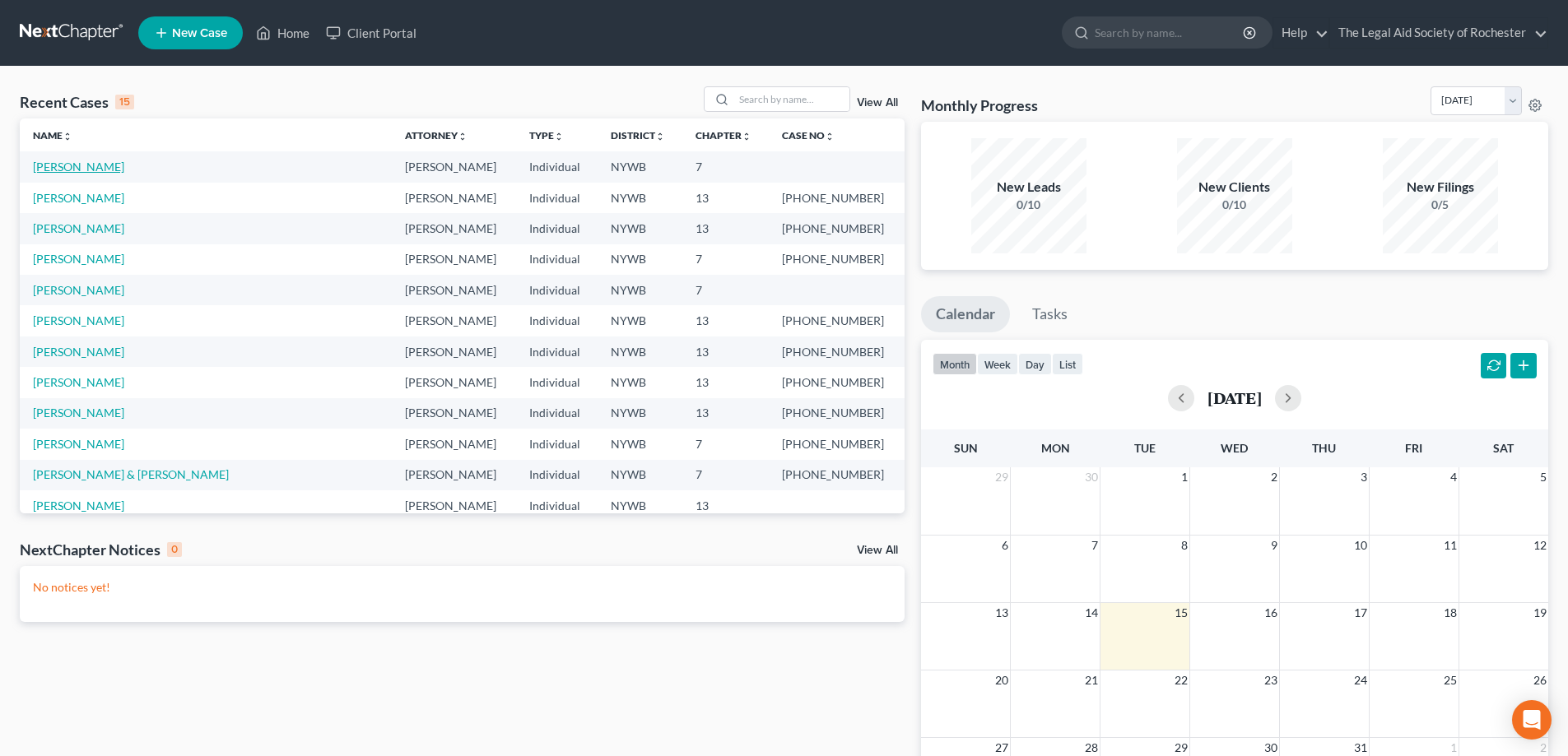 click on "[PERSON_NAME]" at bounding box center [78, 166] 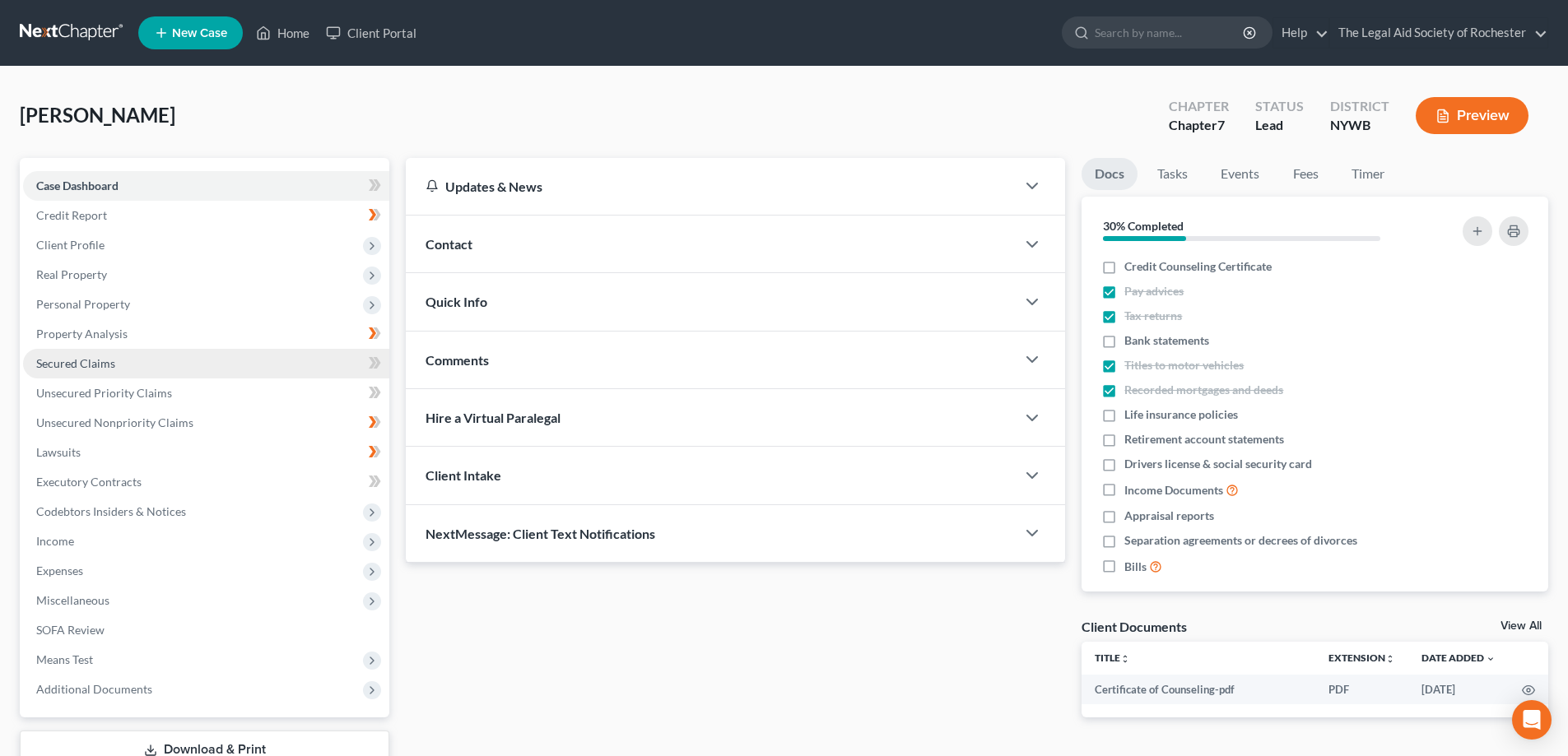 scroll, scrollTop: 118, scrollLeft: 0, axis: vertical 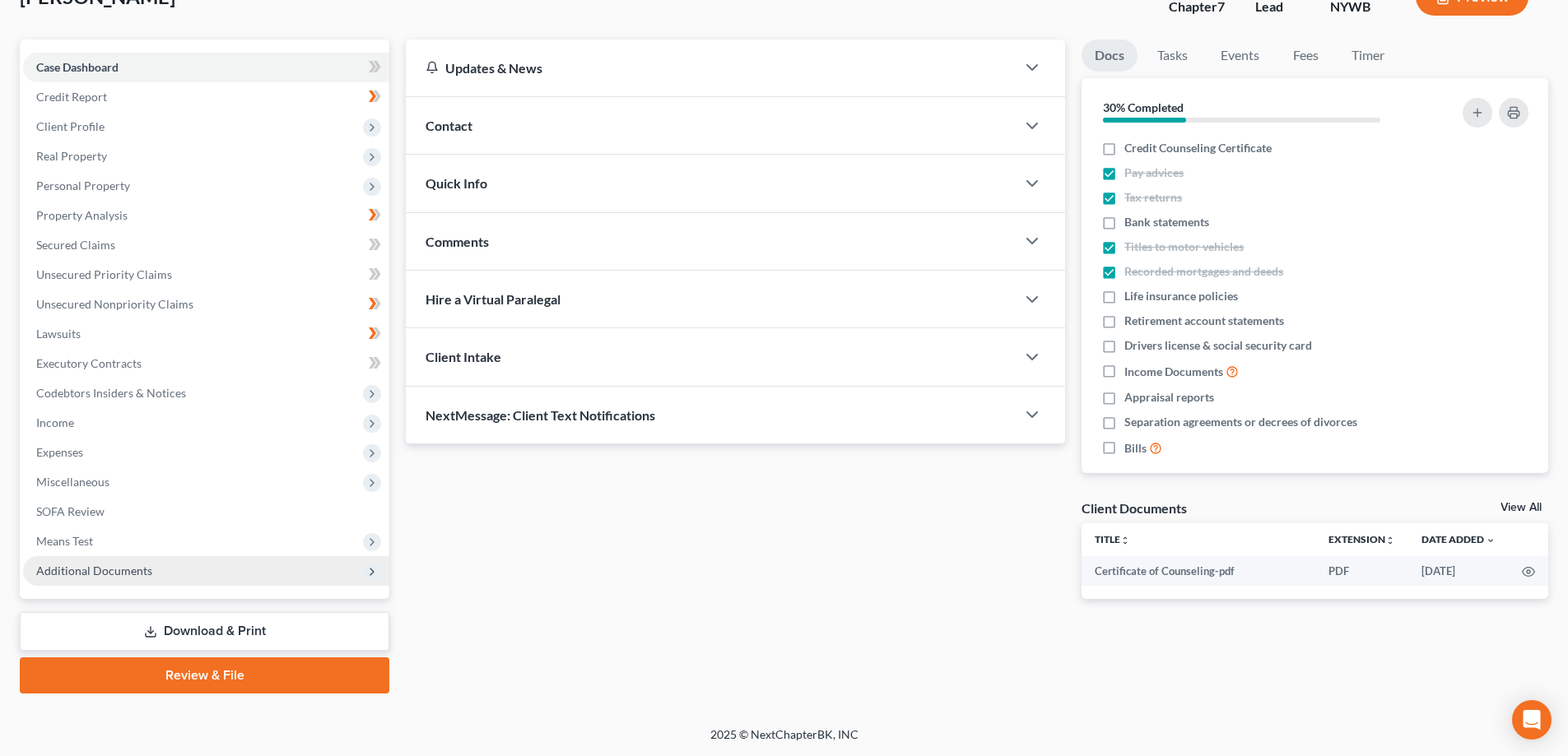 click on "Additional Documents" at bounding box center (94, 570) 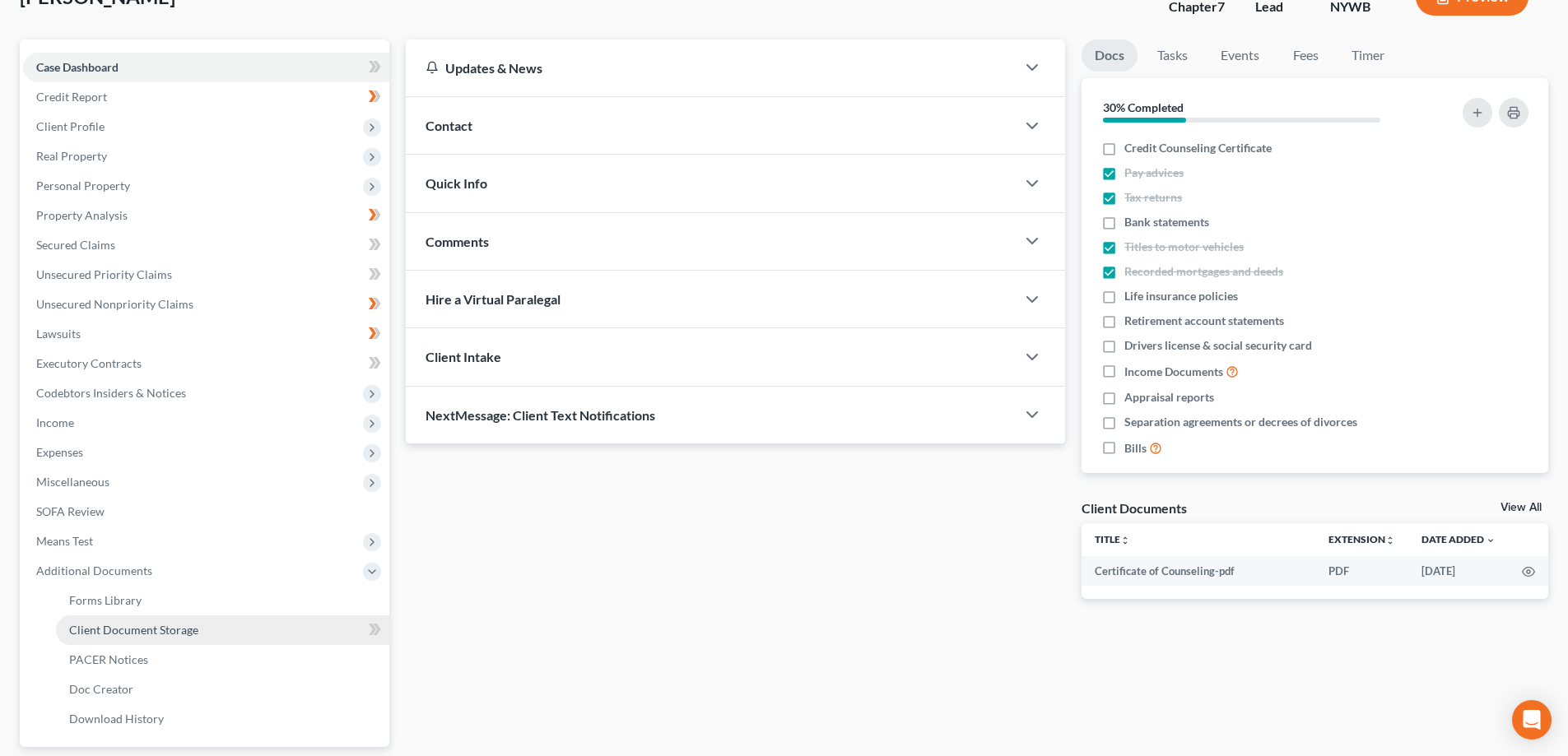 click on "Client Document Storage" at bounding box center (133, 629) 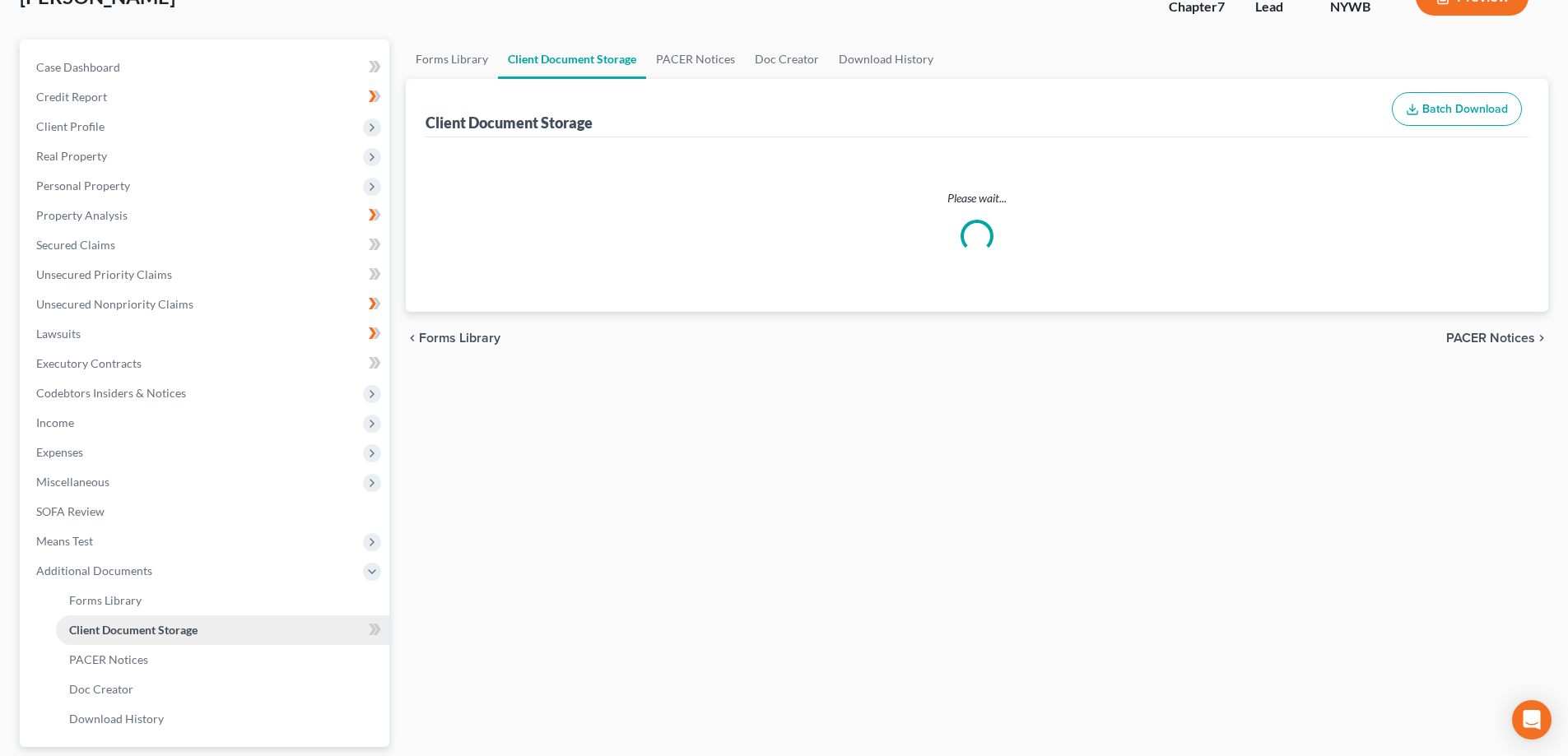 scroll, scrollTop: 0, scrollLeft: 0, axis: both 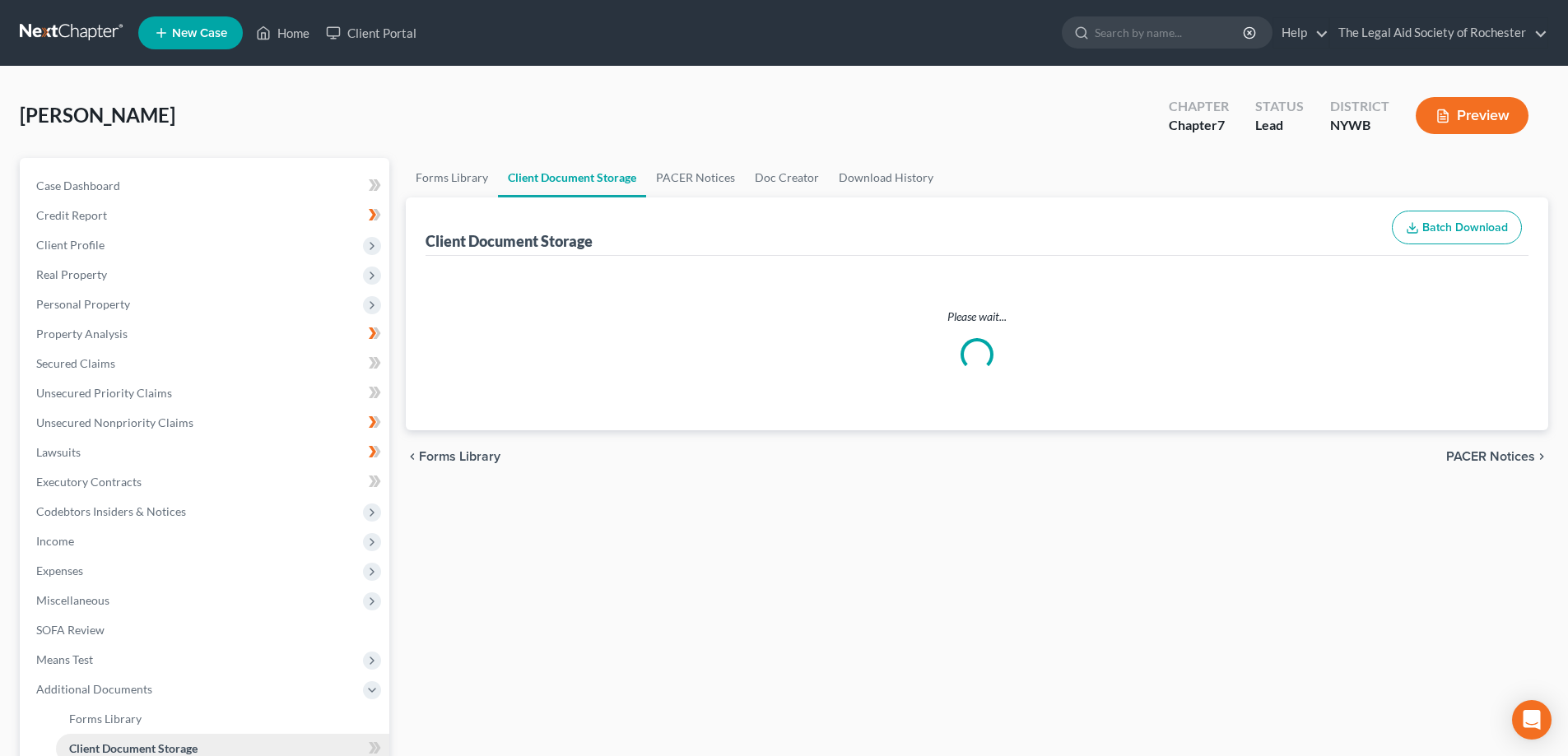 select on "0" 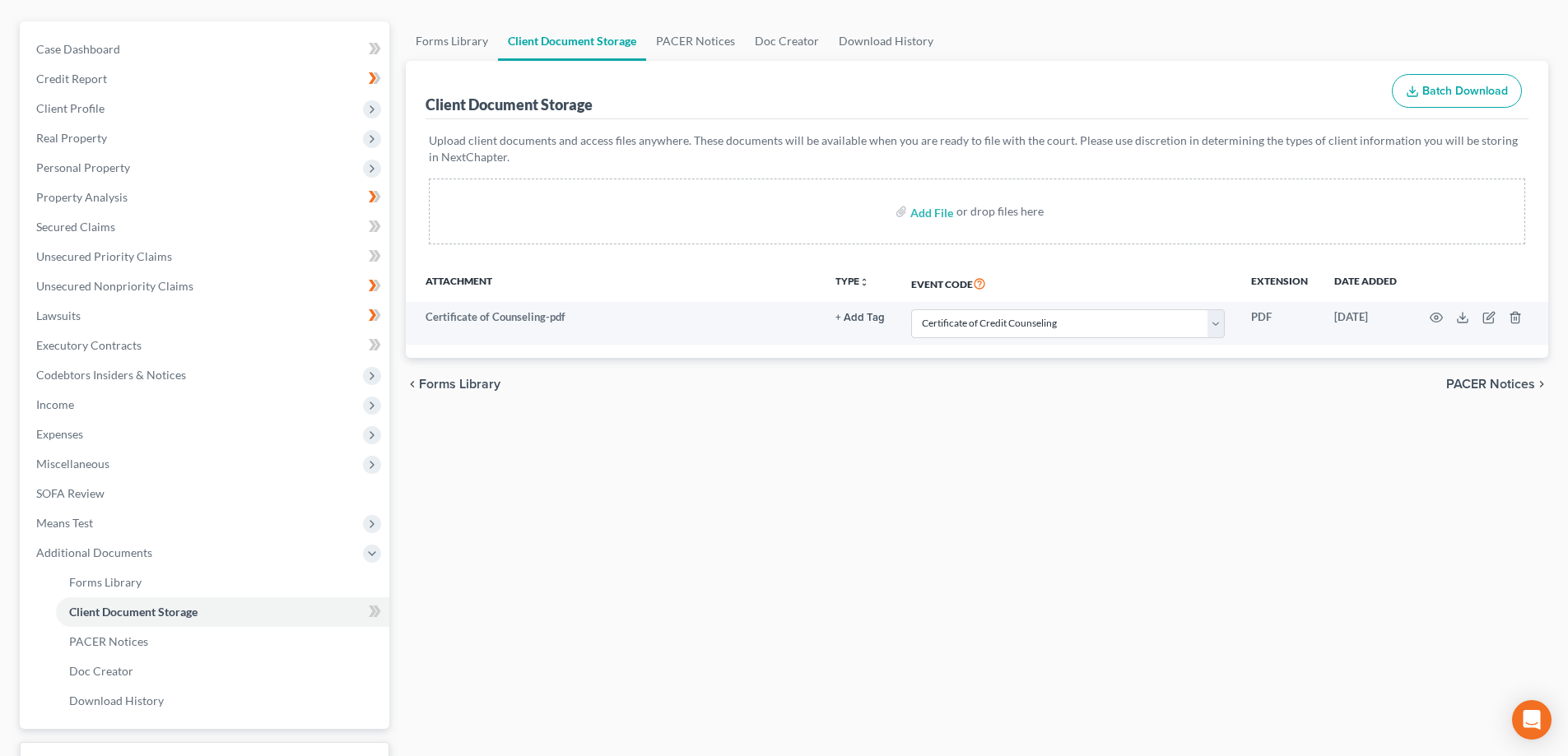 scroll, scrollTop: 165, scrollLeft: 0, axis: vertical 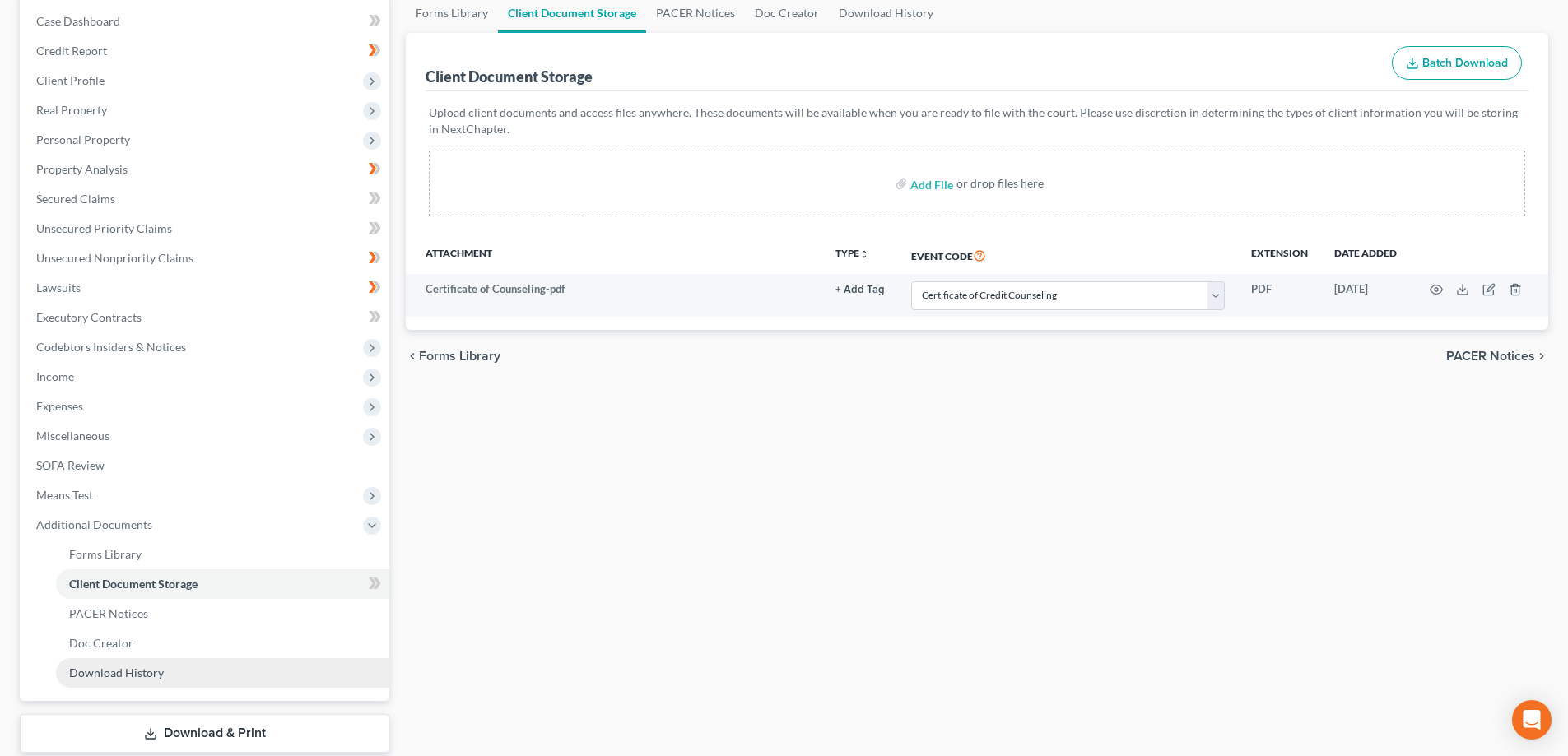 click on "Download History" at bounding box center (116, 672) 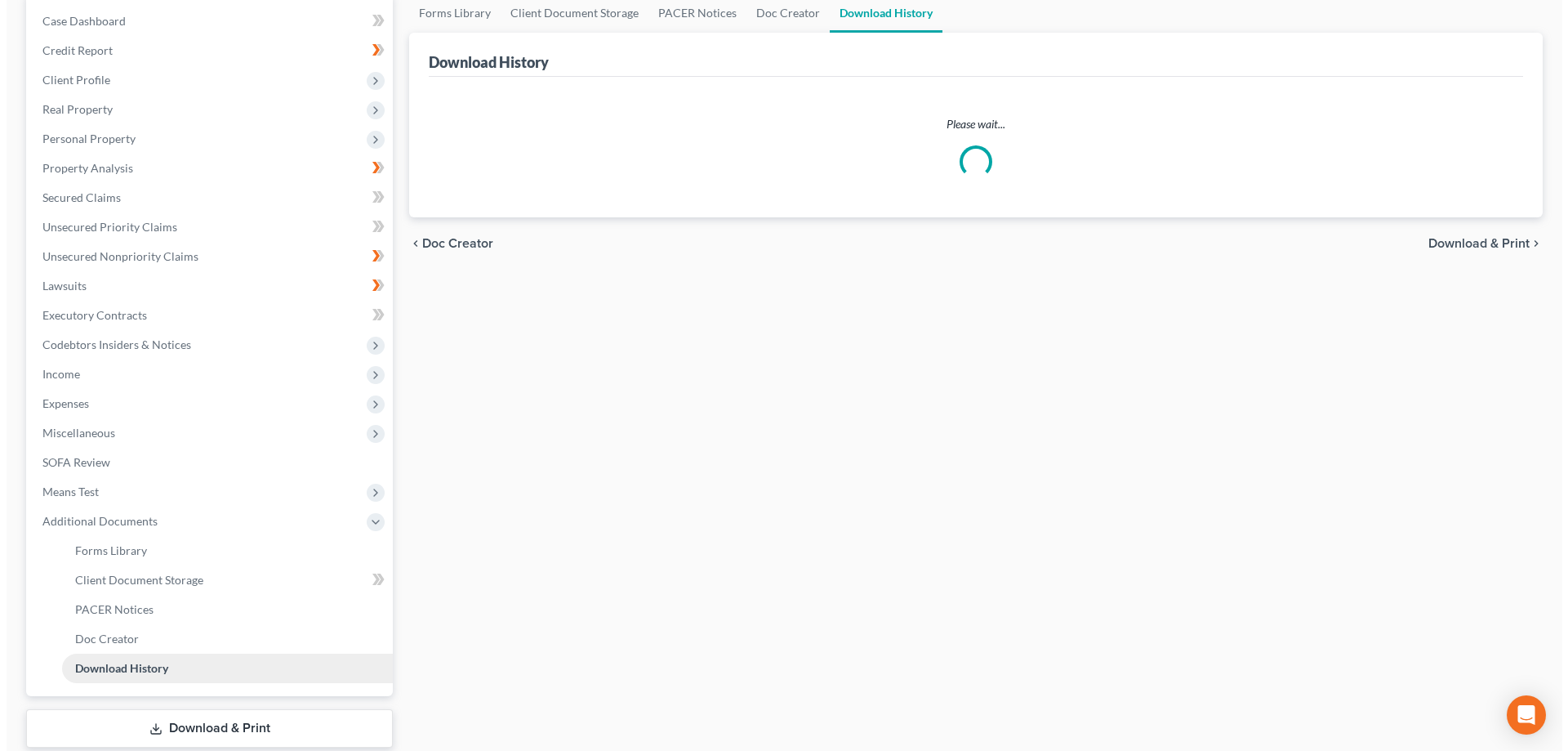 scroll, scrollTop: 0, scrollLeft: 0, axis: both 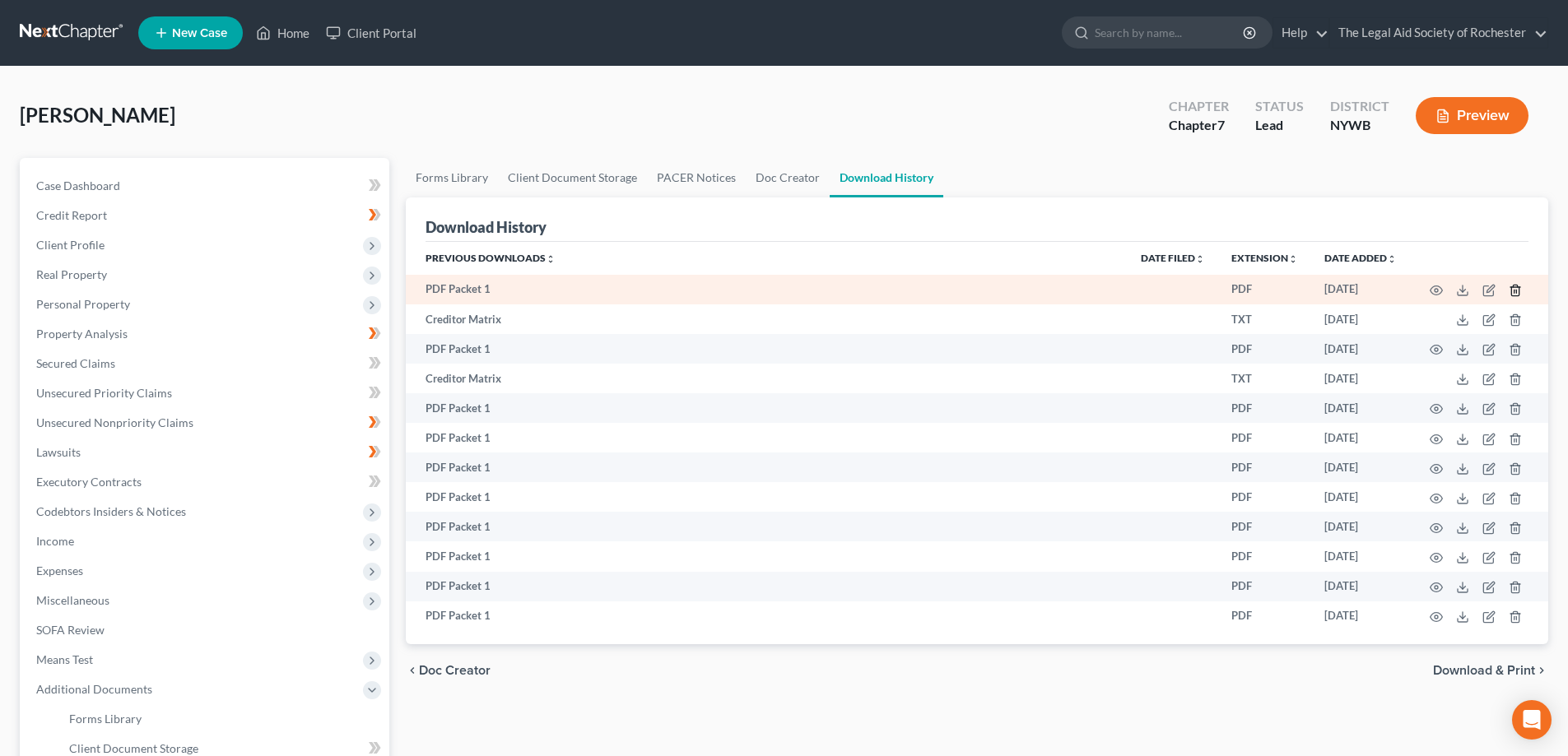click 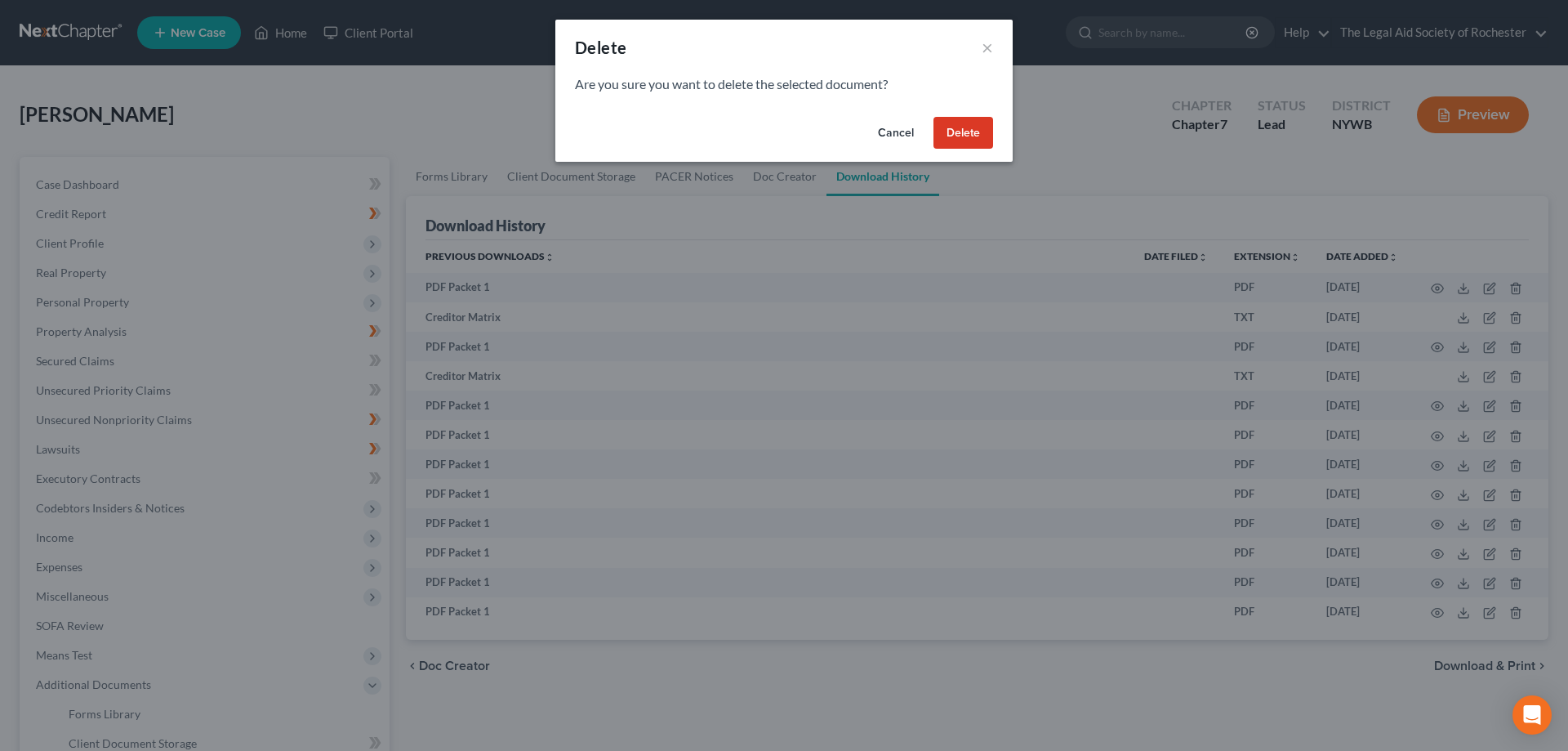 click on "Delete" at bounding box center [963, 133] 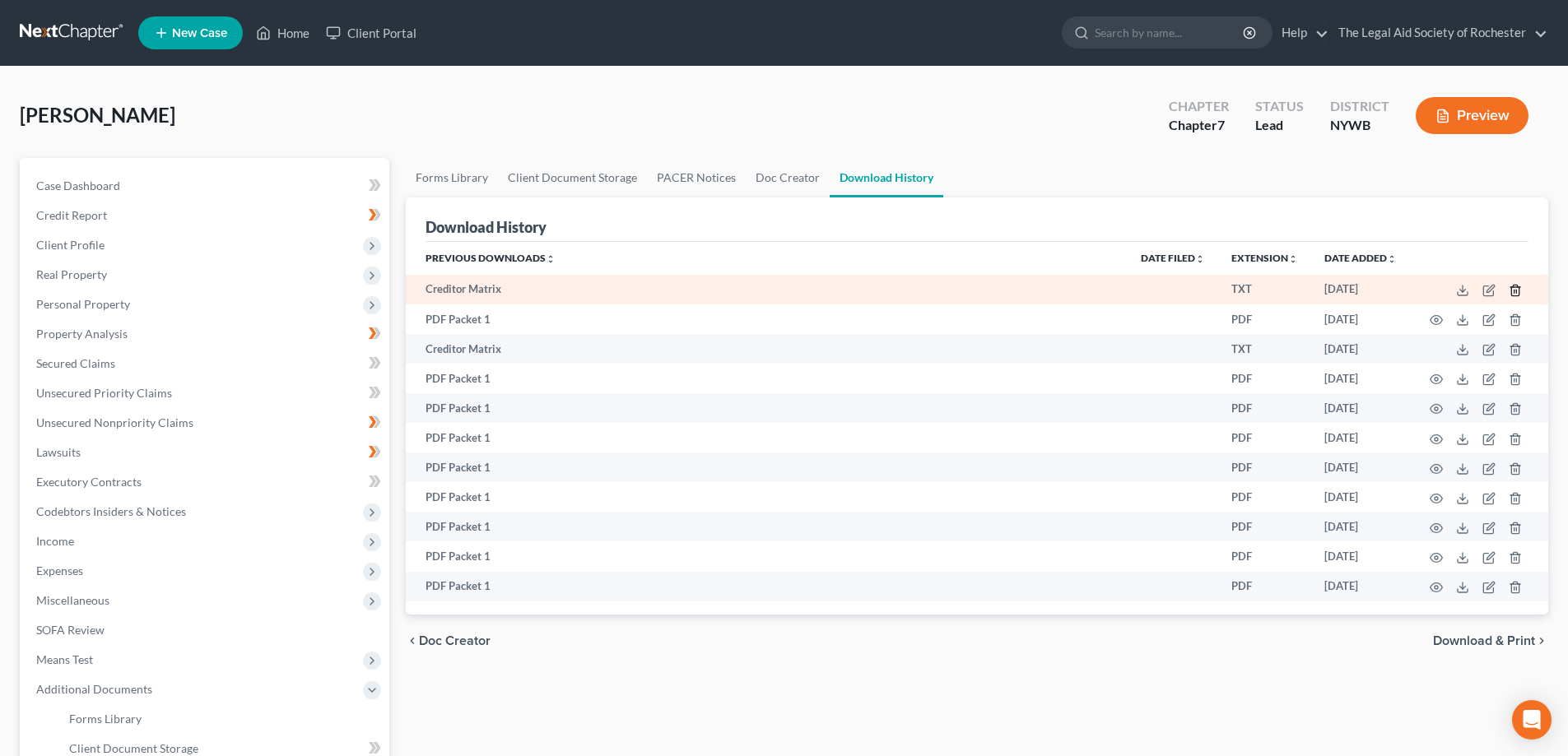click 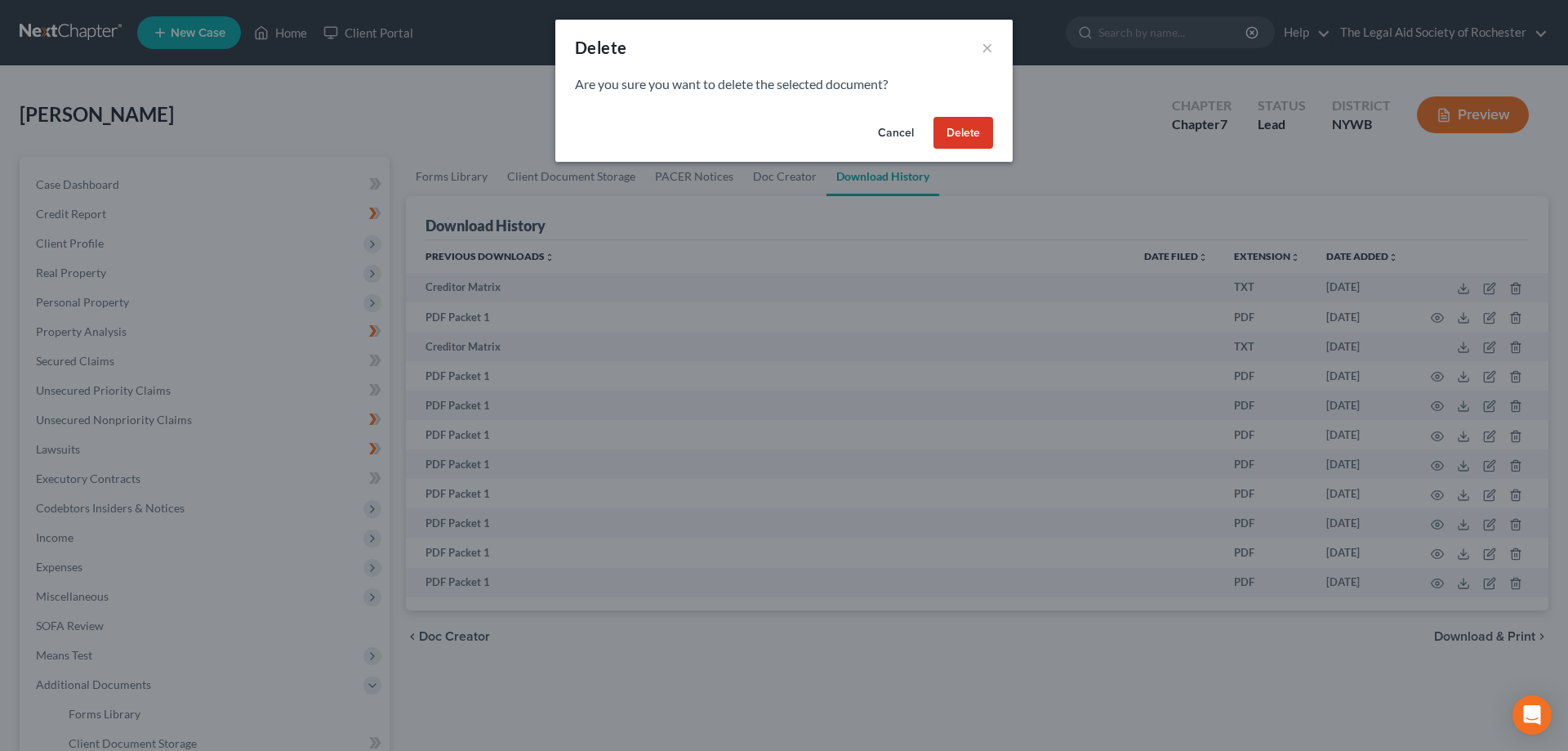 click on "Delete" at bounding box center (963, 133) 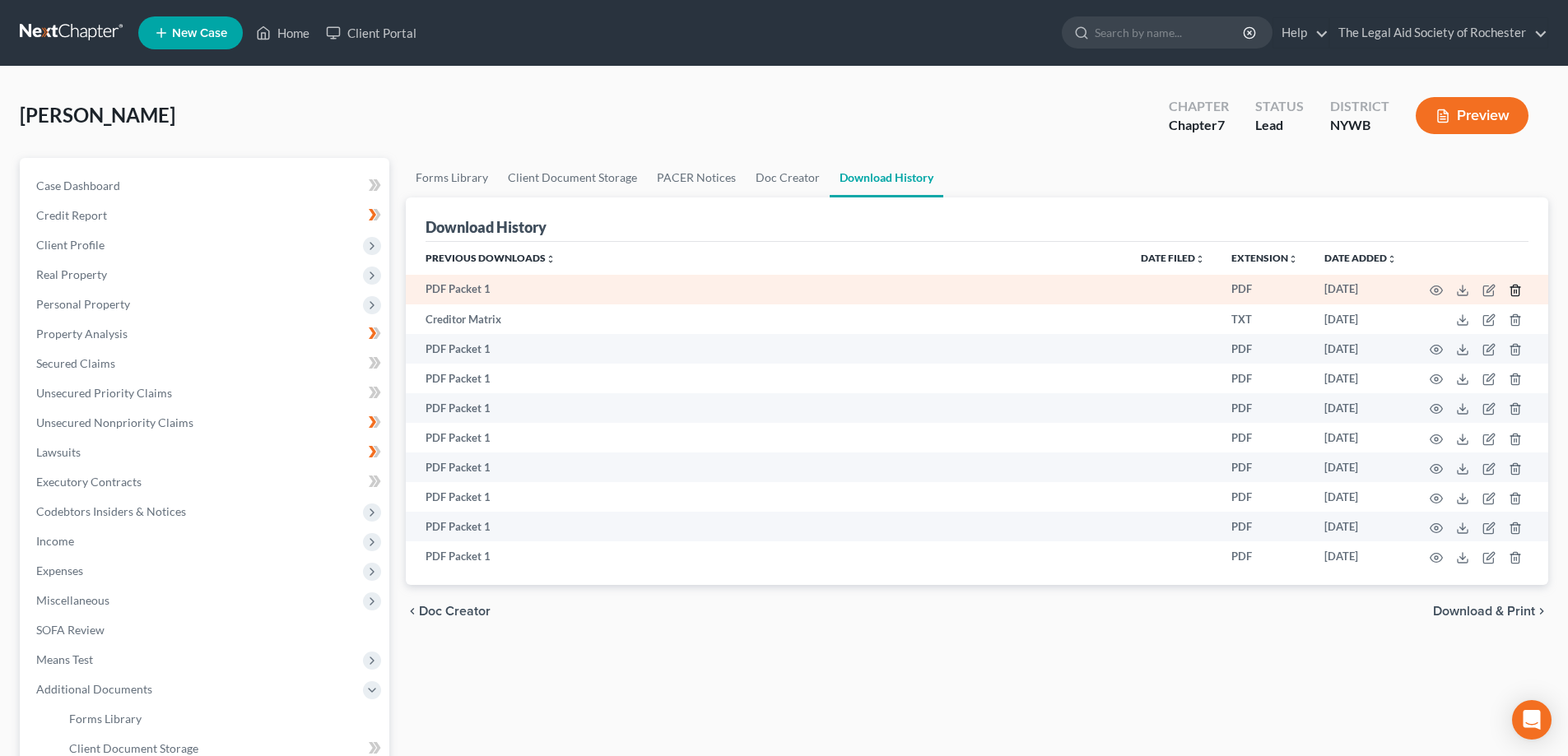 click 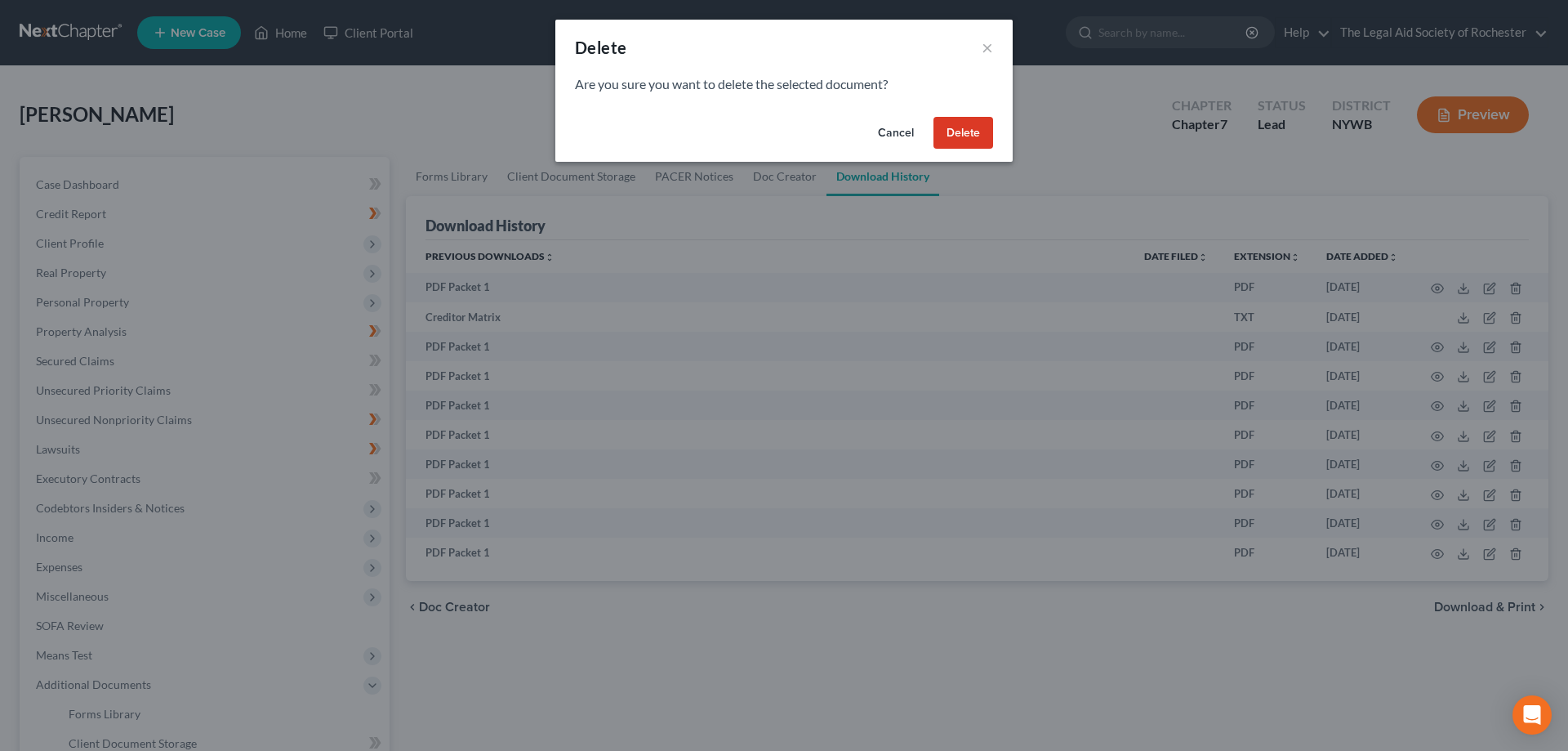 click on "Delete" at bounding box center (963, 133) 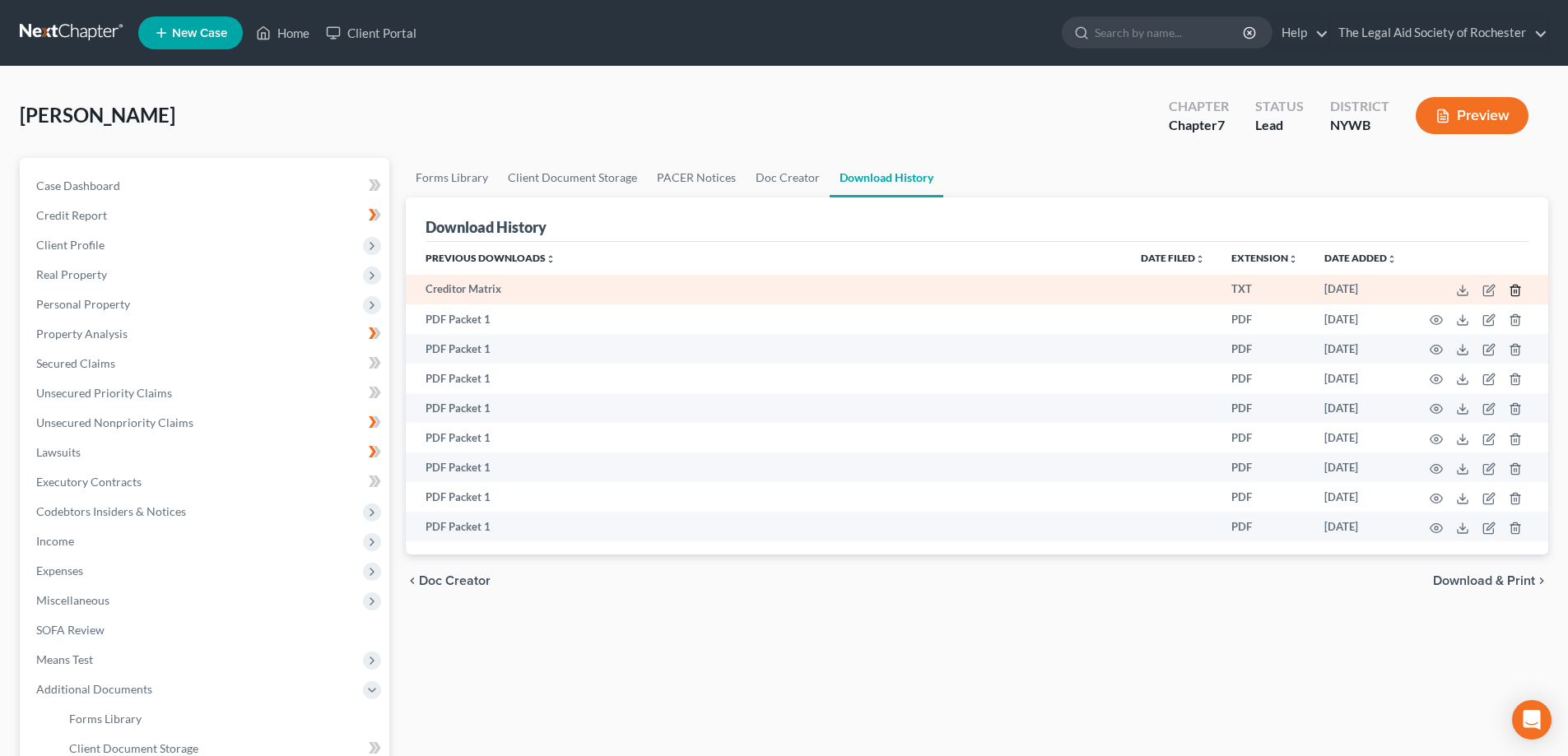click 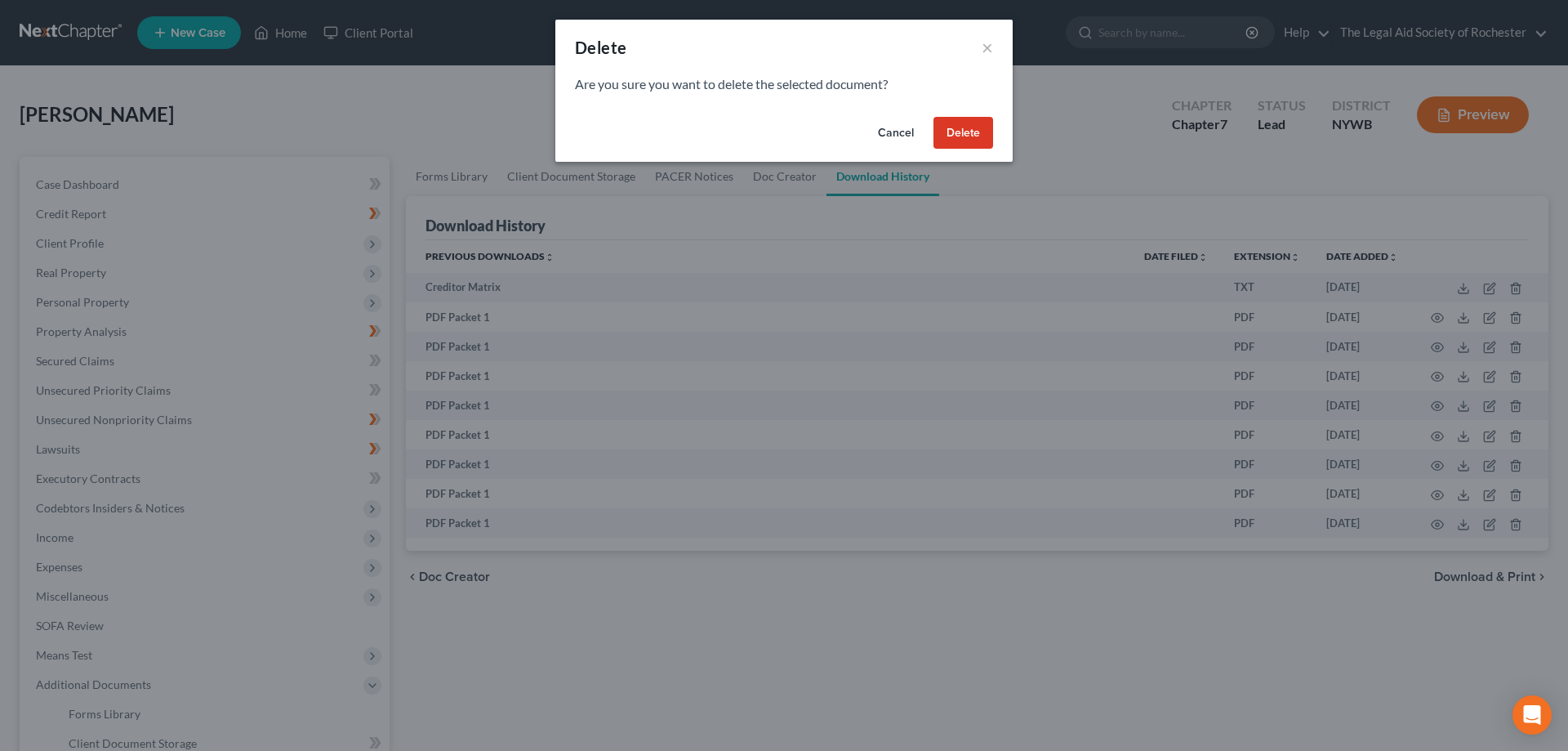 click on "Delete" at bounding box center (963, 133) 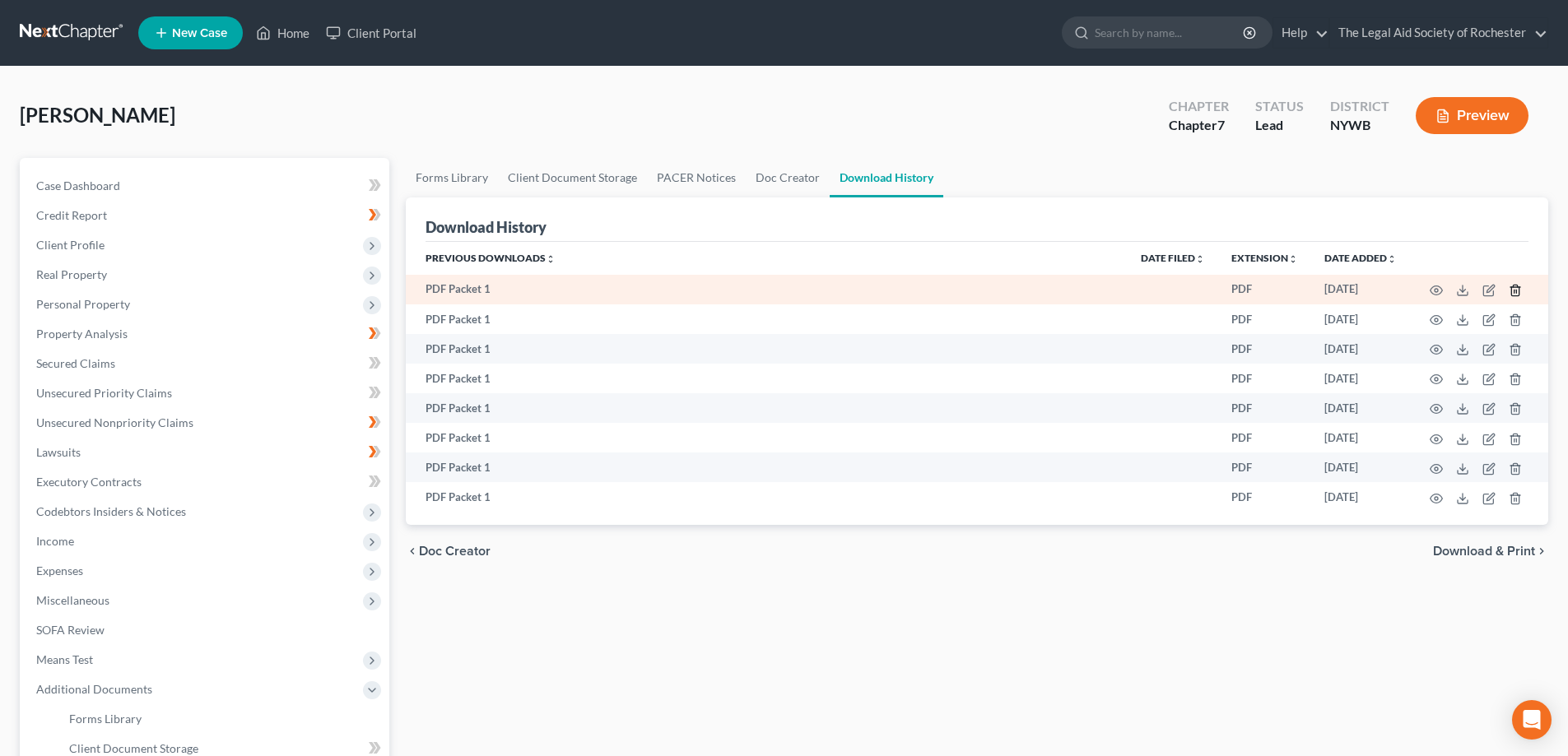 click 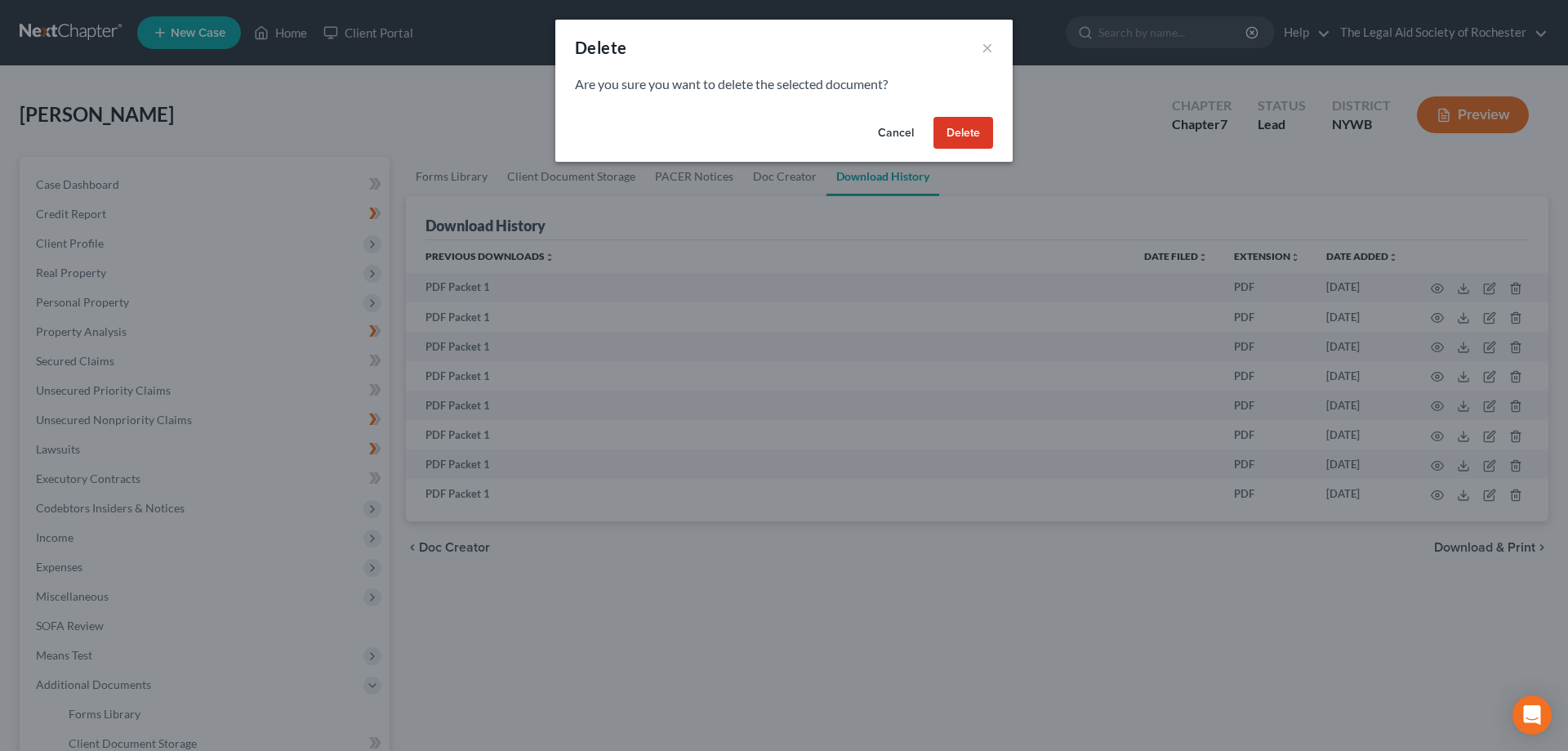 click on "Delete" at bounding box center (963, 133) 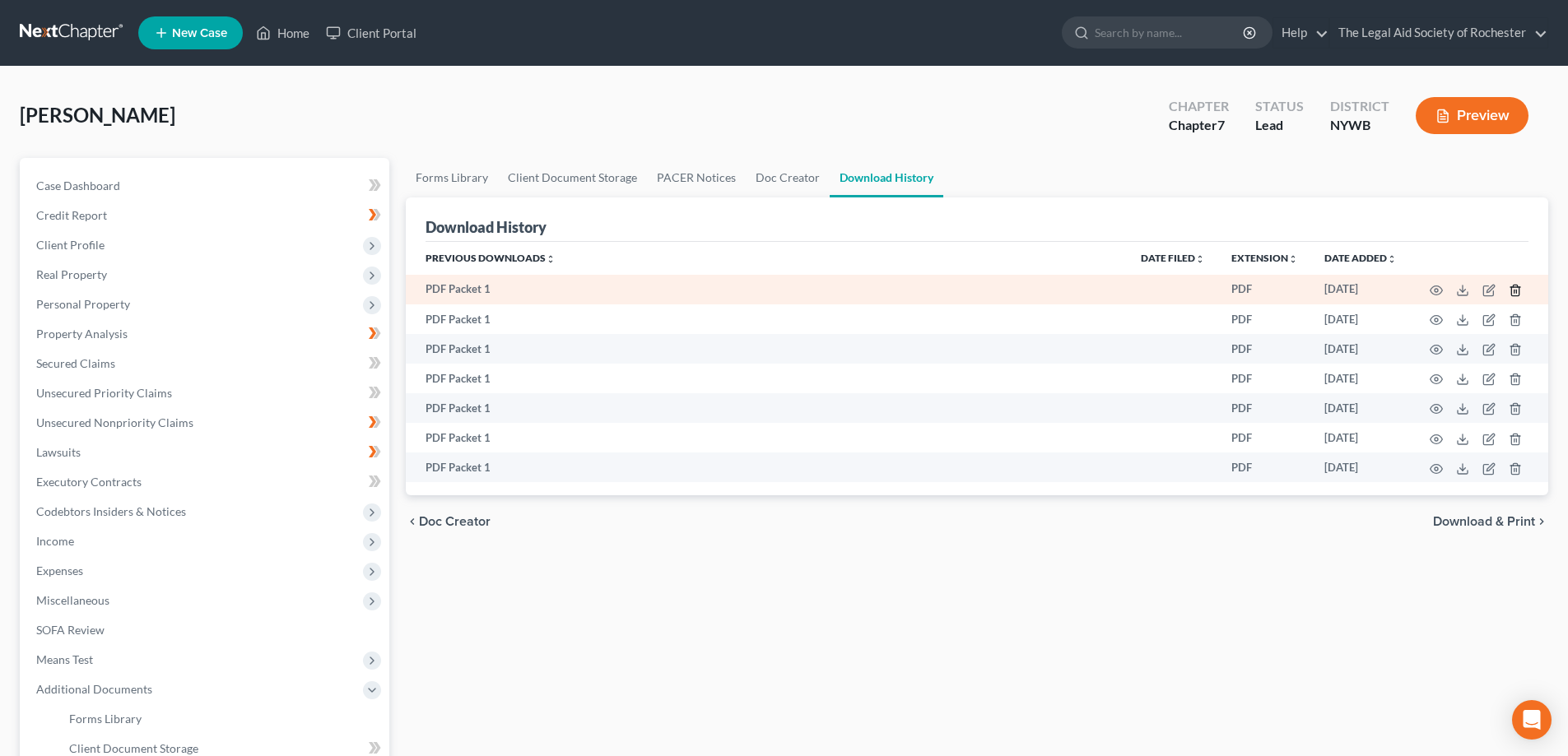 click 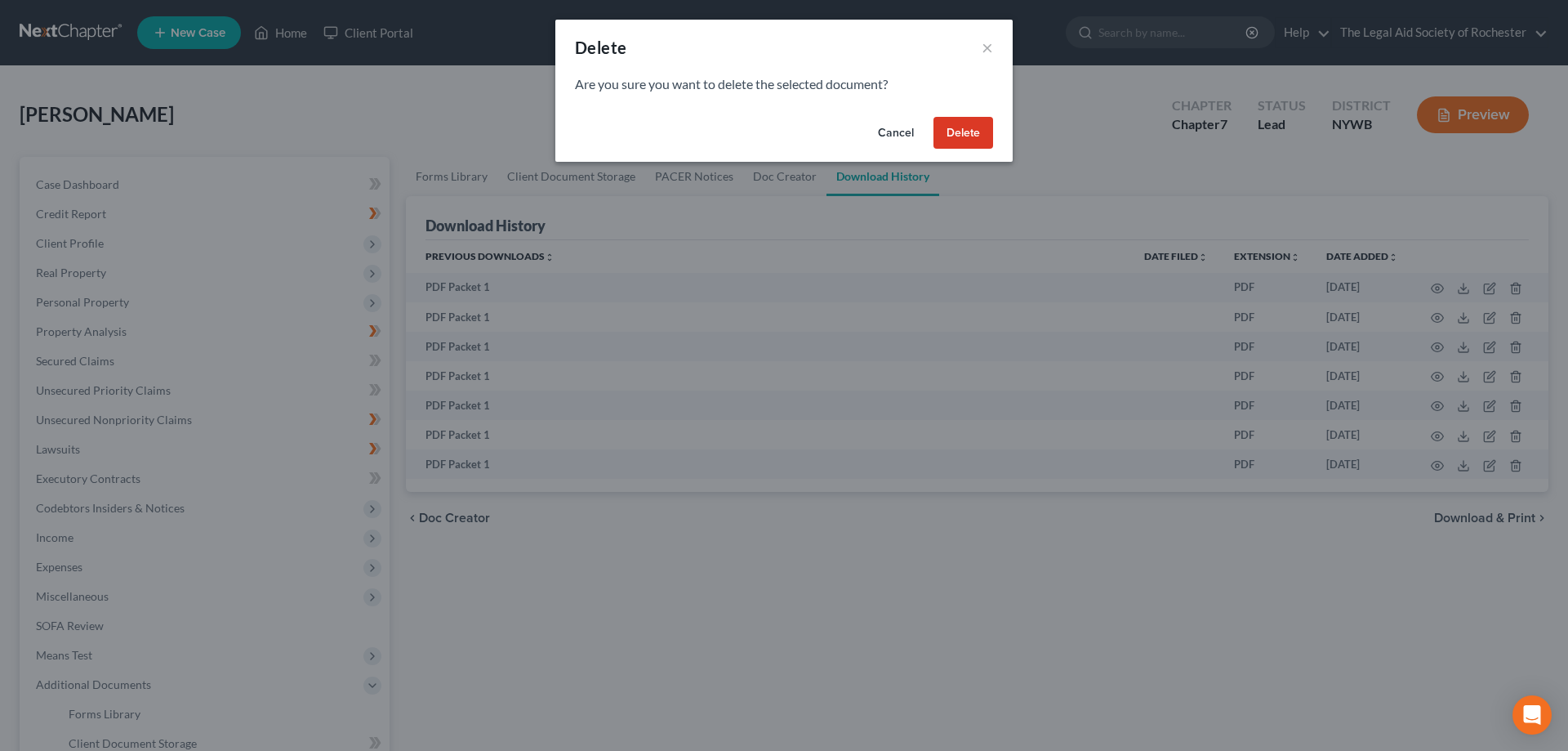 click on "Delete" at bounding box center [963, 133] 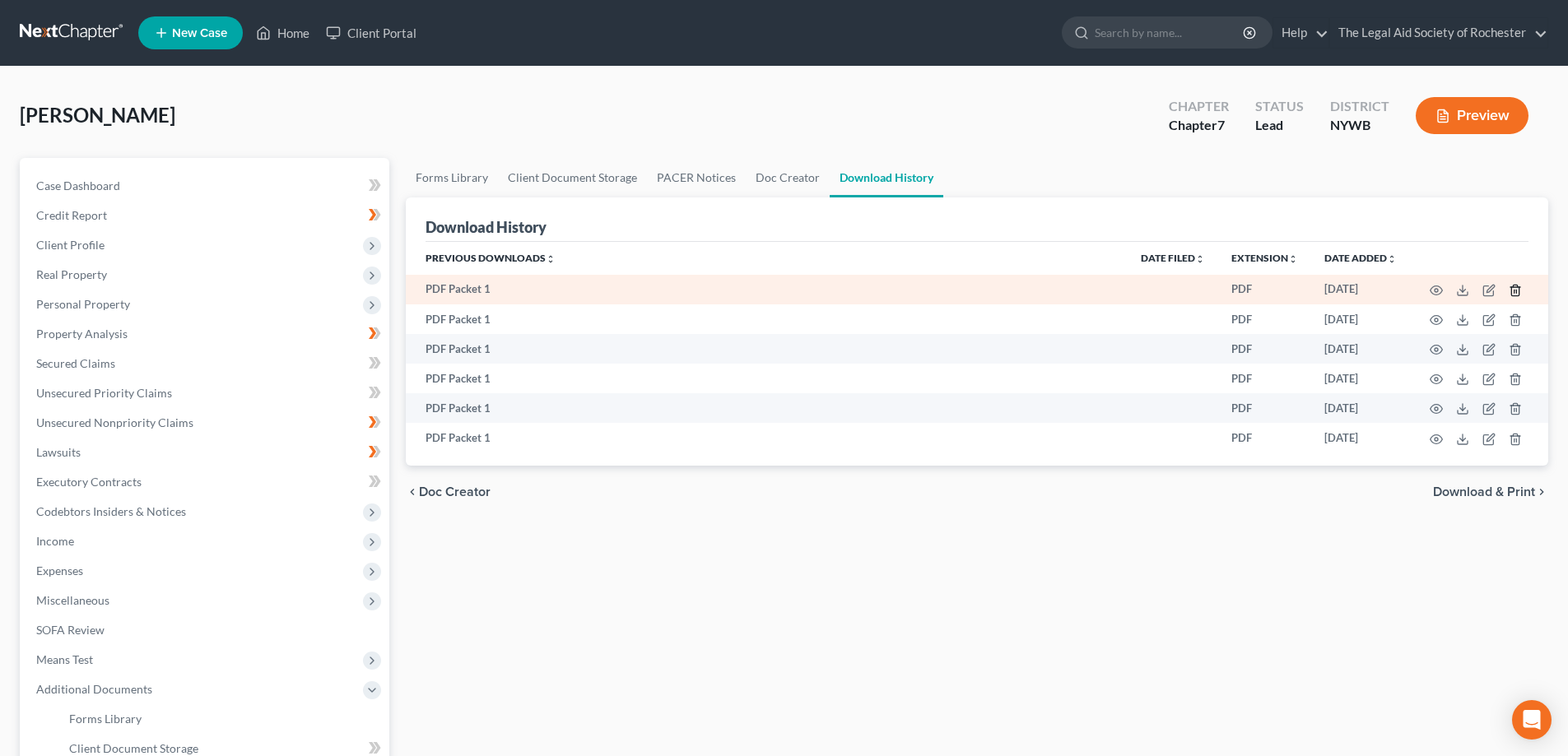 click 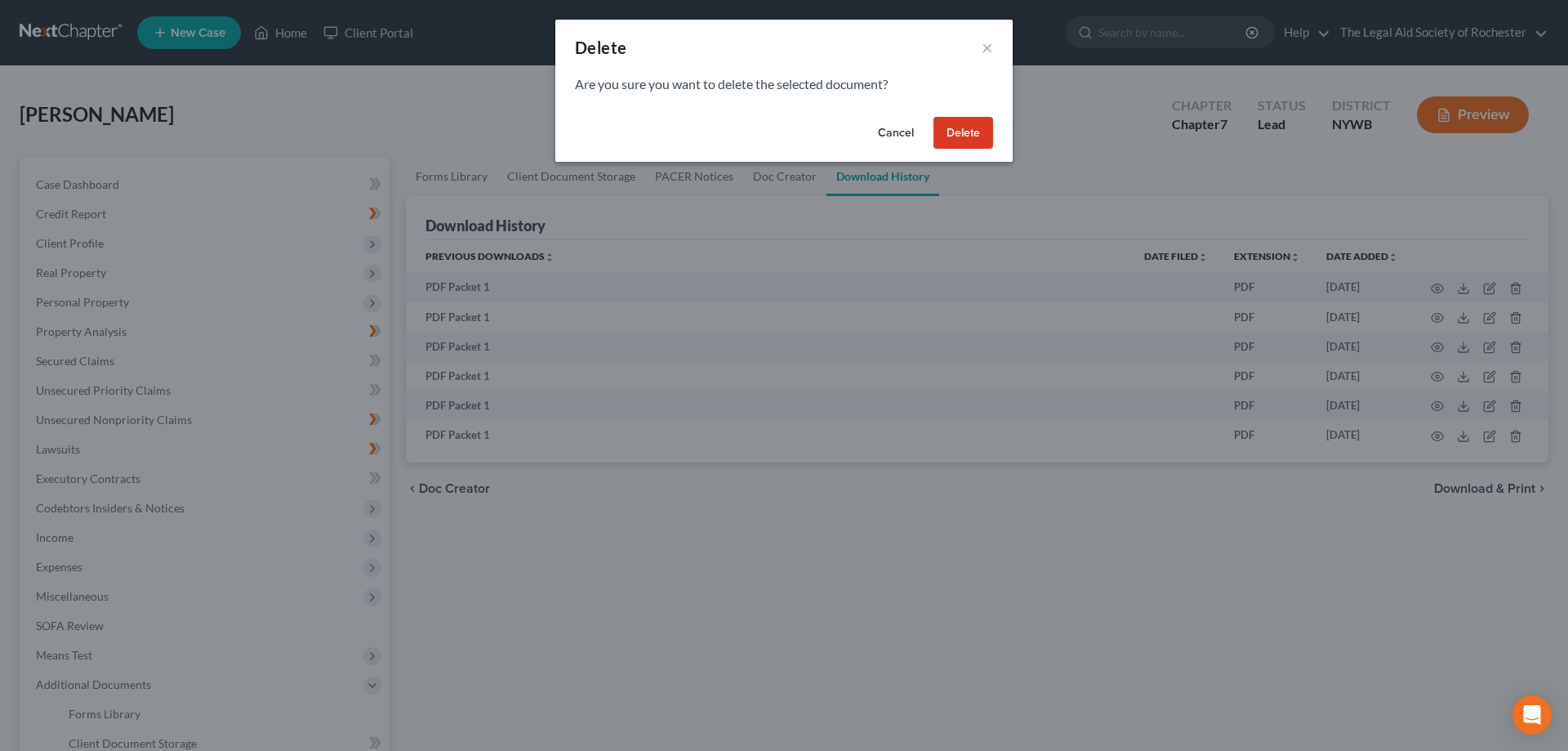 click on "Delete" at bounding box center (963, 133) 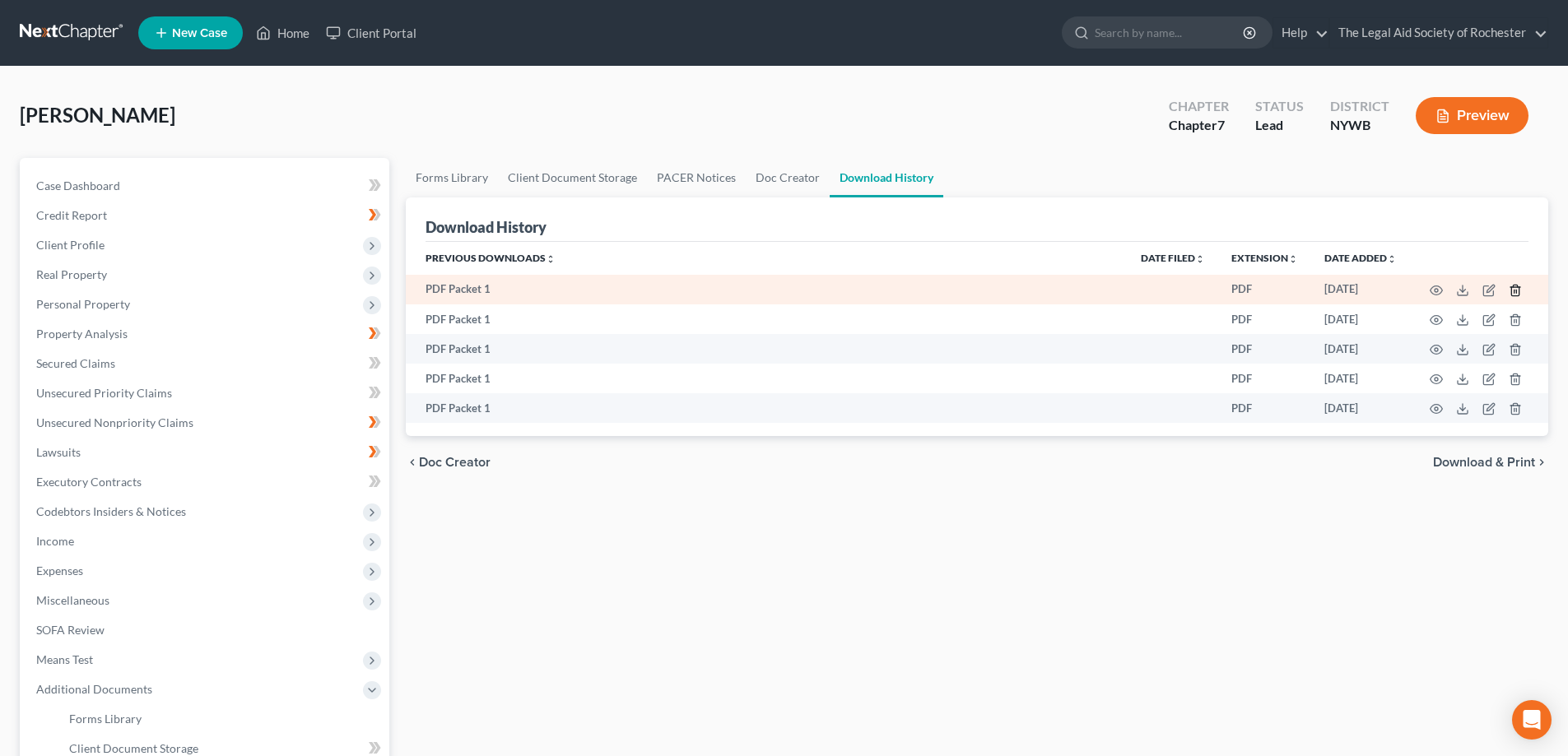 click 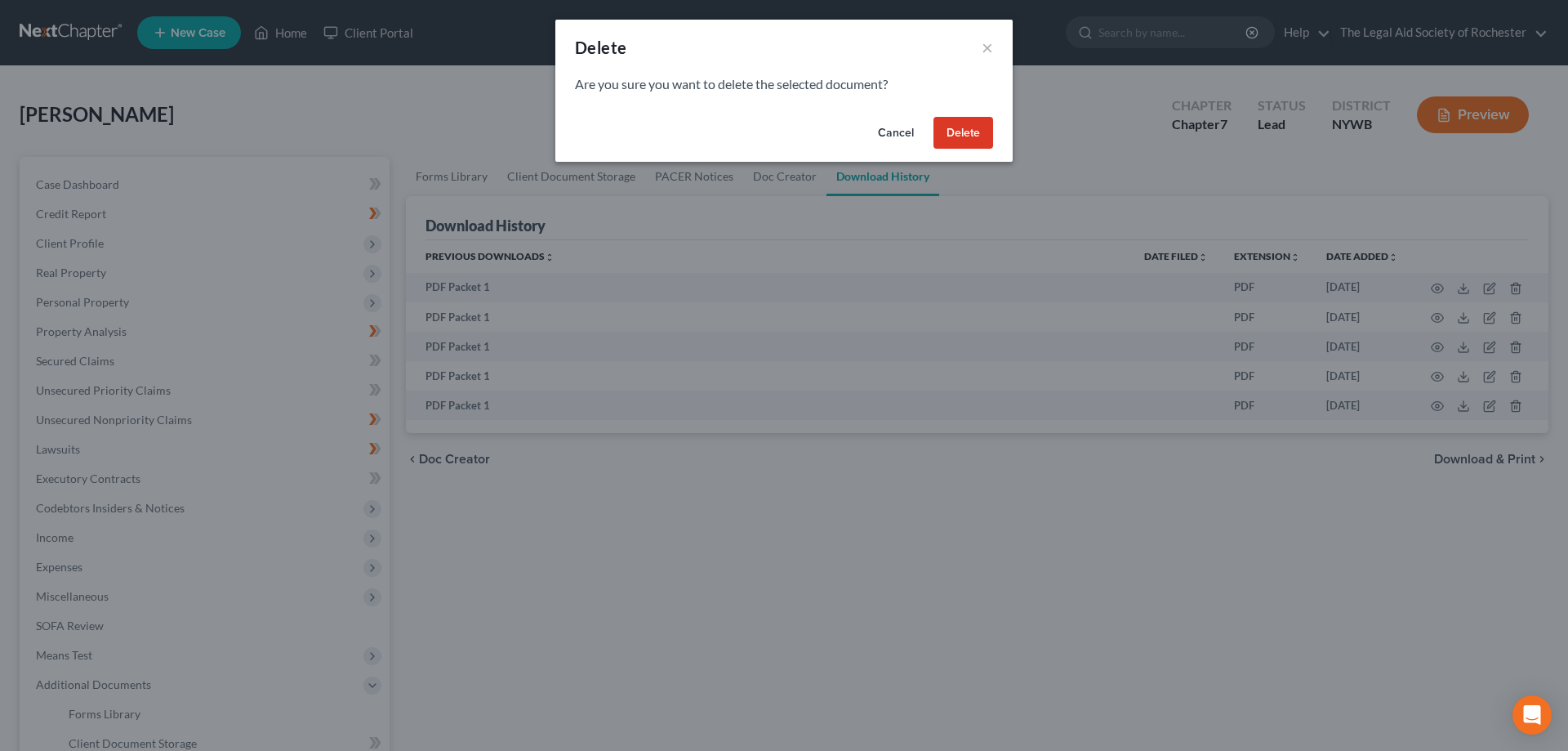 click on "Delete" at bounding box center (963, 133) 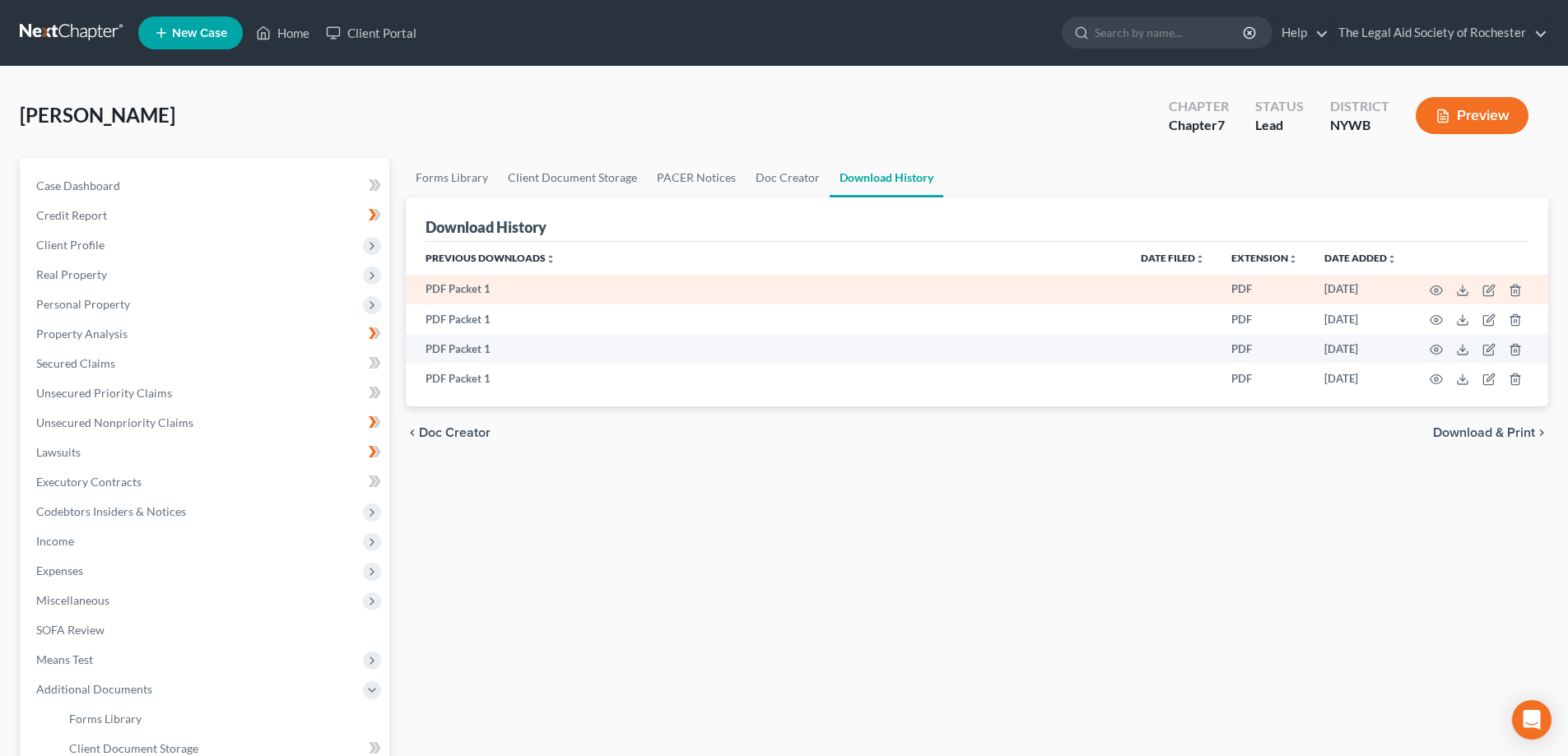 click at bounding box center [1479, 290] 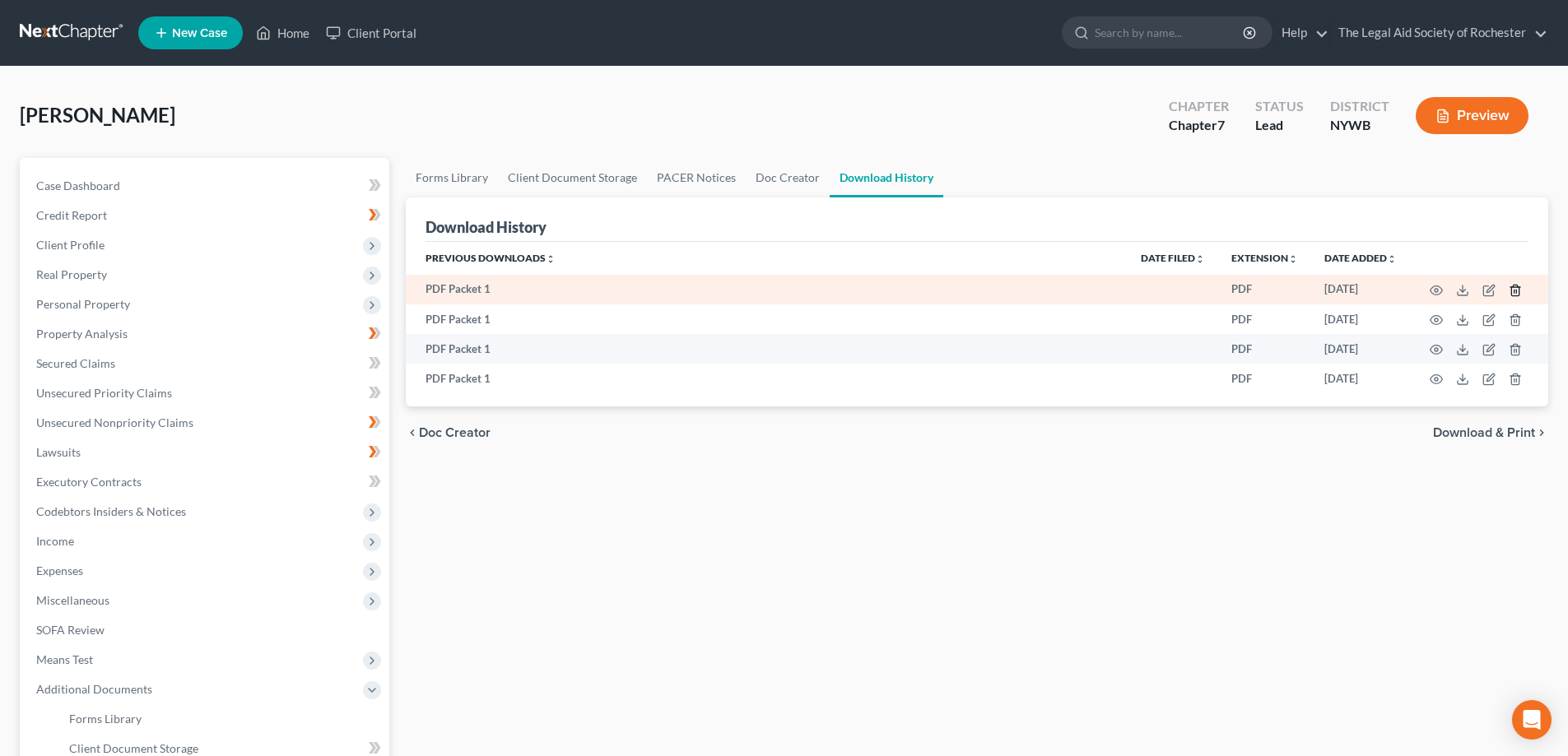 click 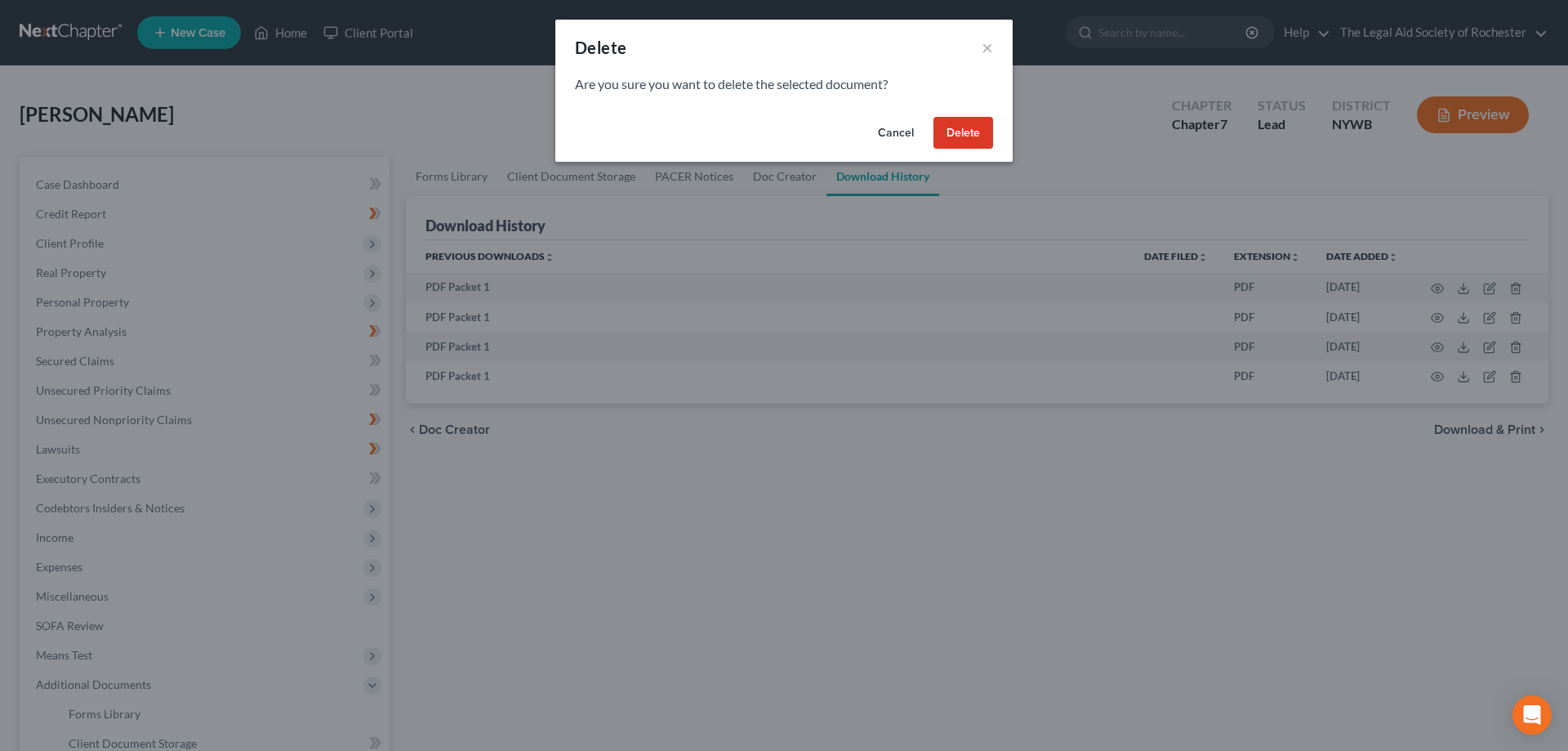 click on "Delete" at bounding box center (963, 133) 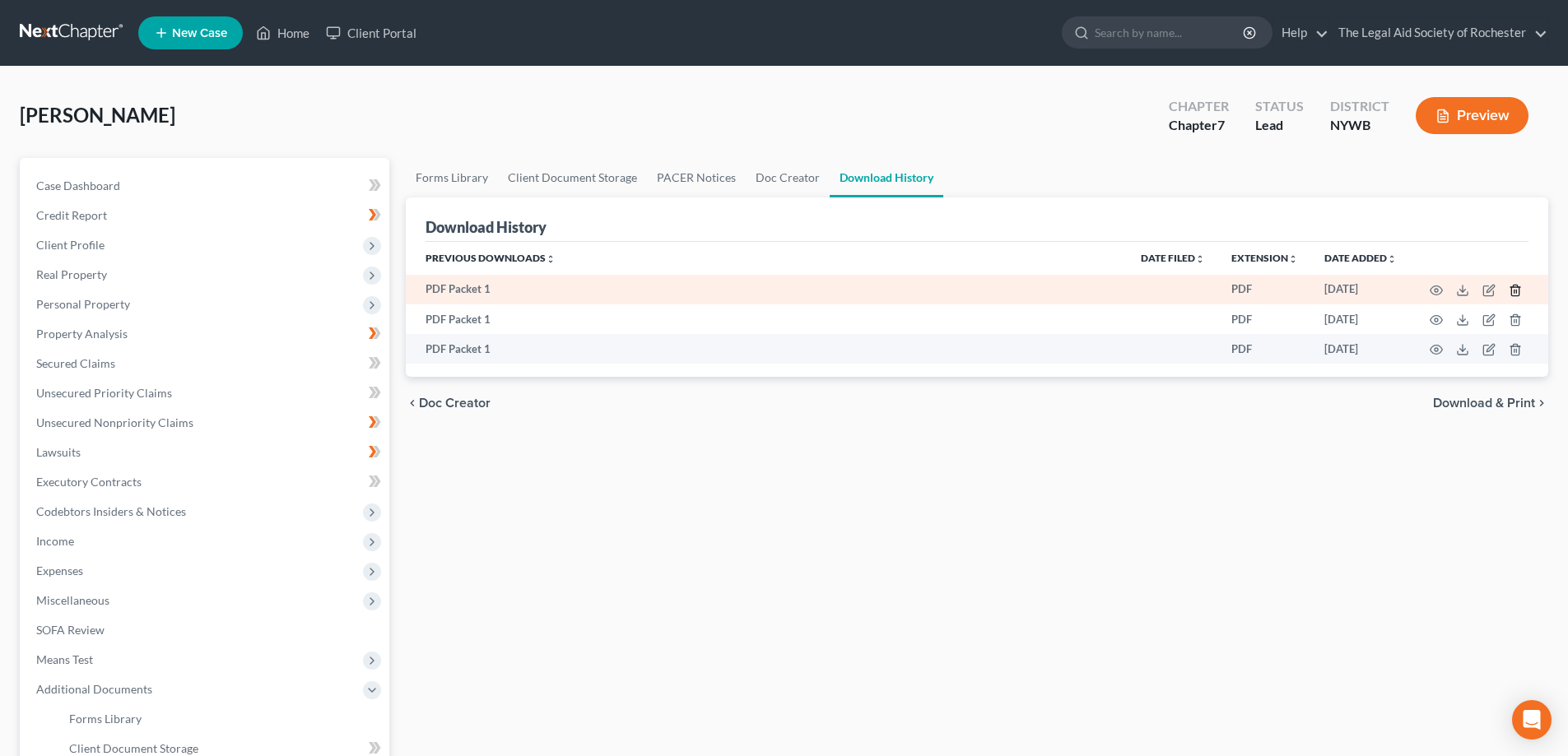 click 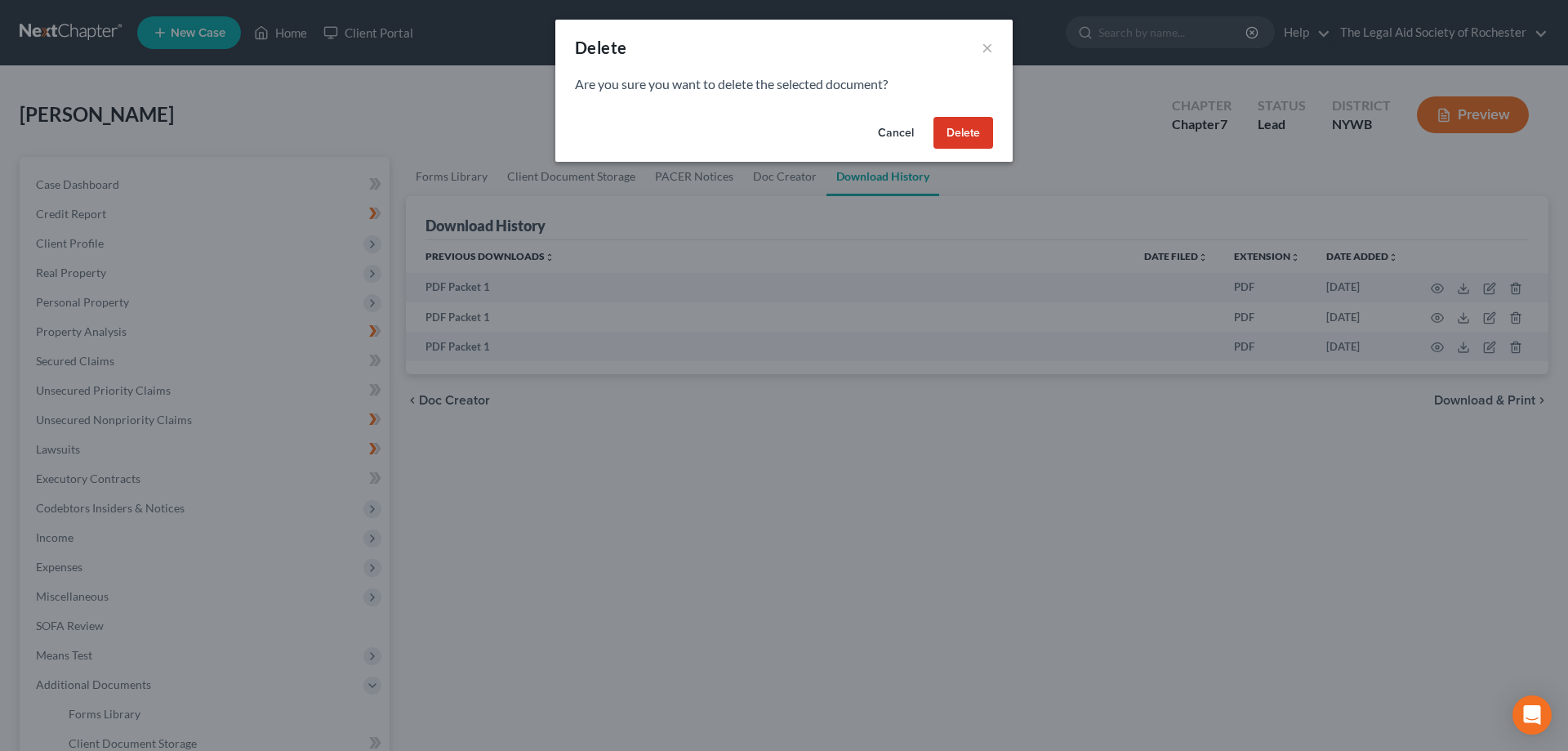 click on "Delete" at bounding box center [963, 133] 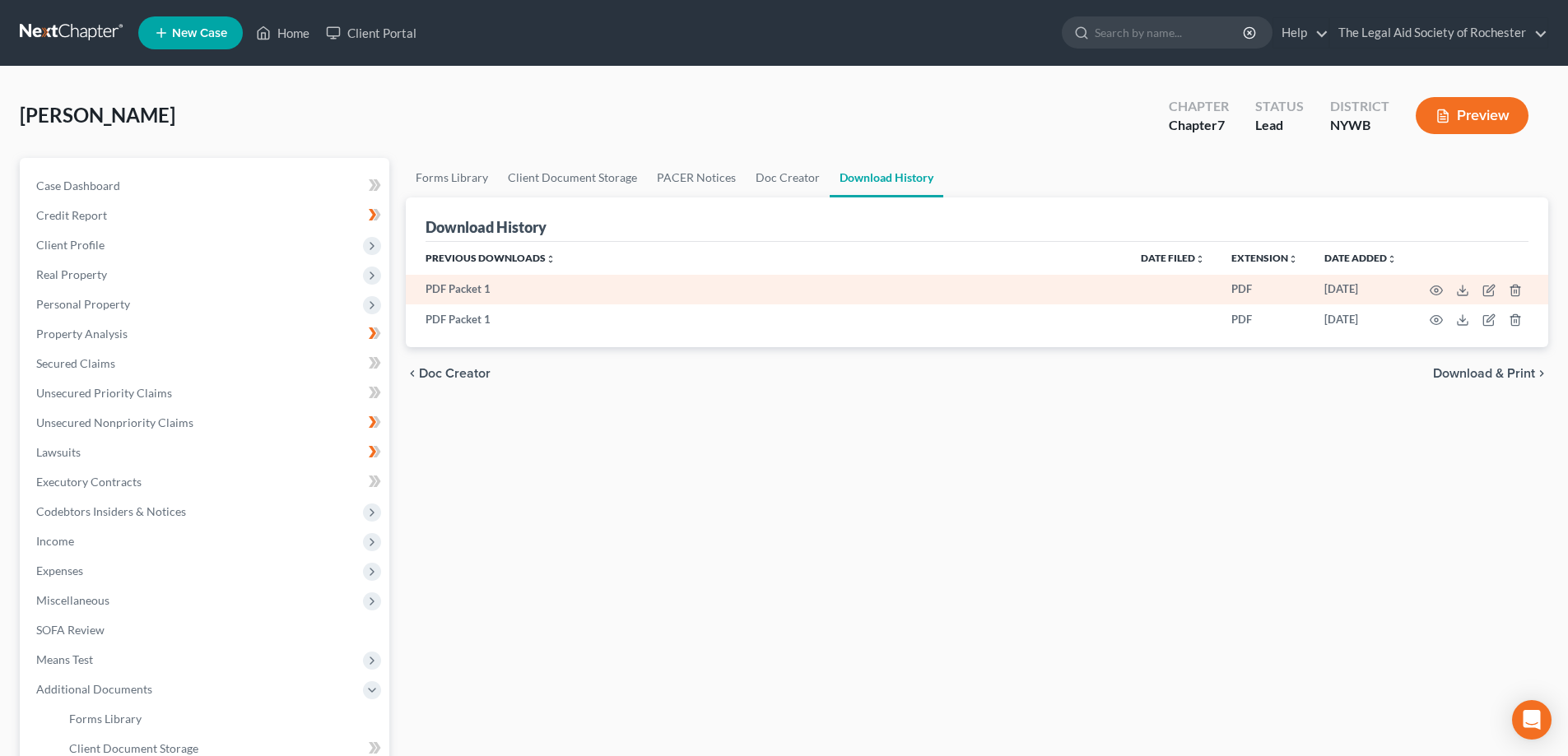 click at bounding box center (1479, 290) 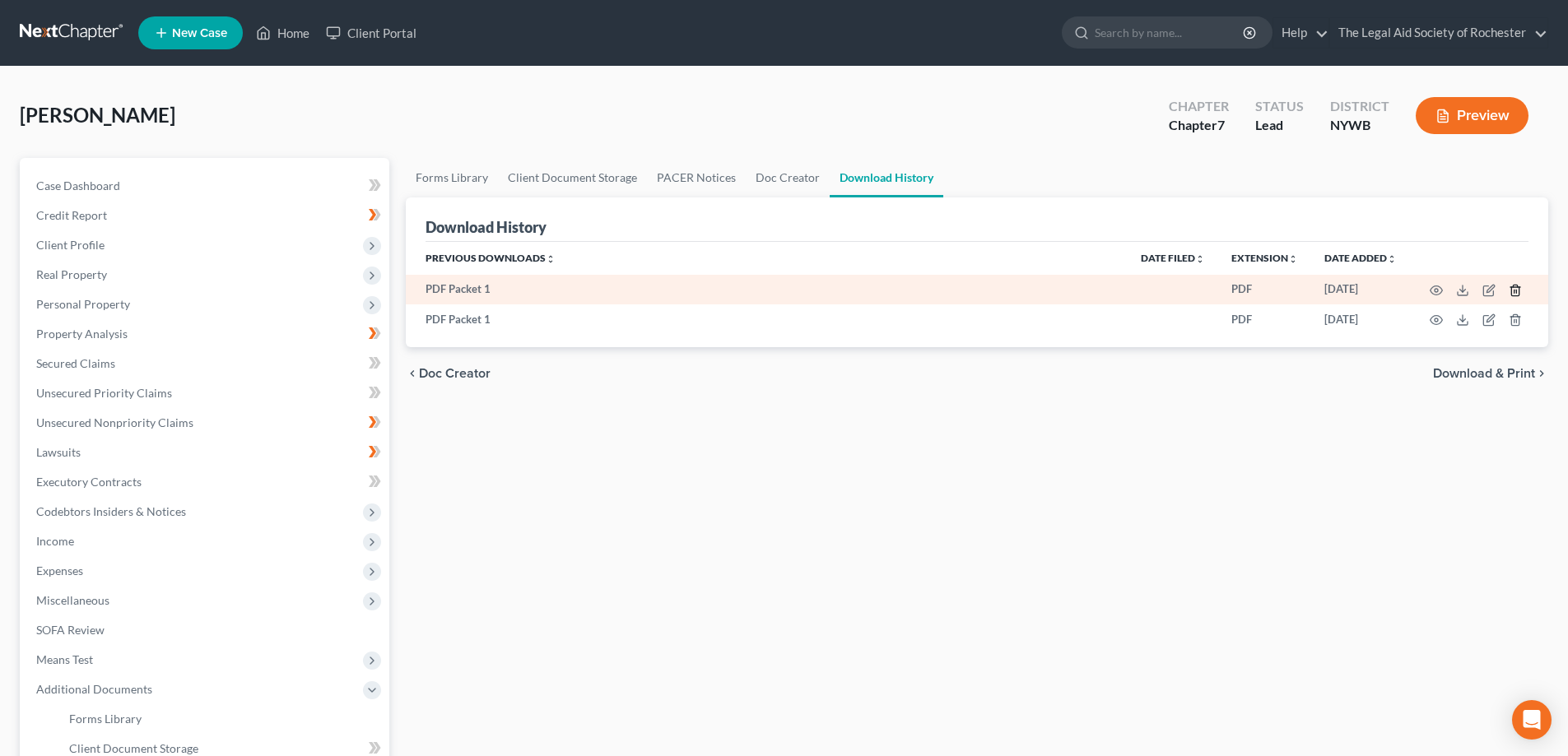 click 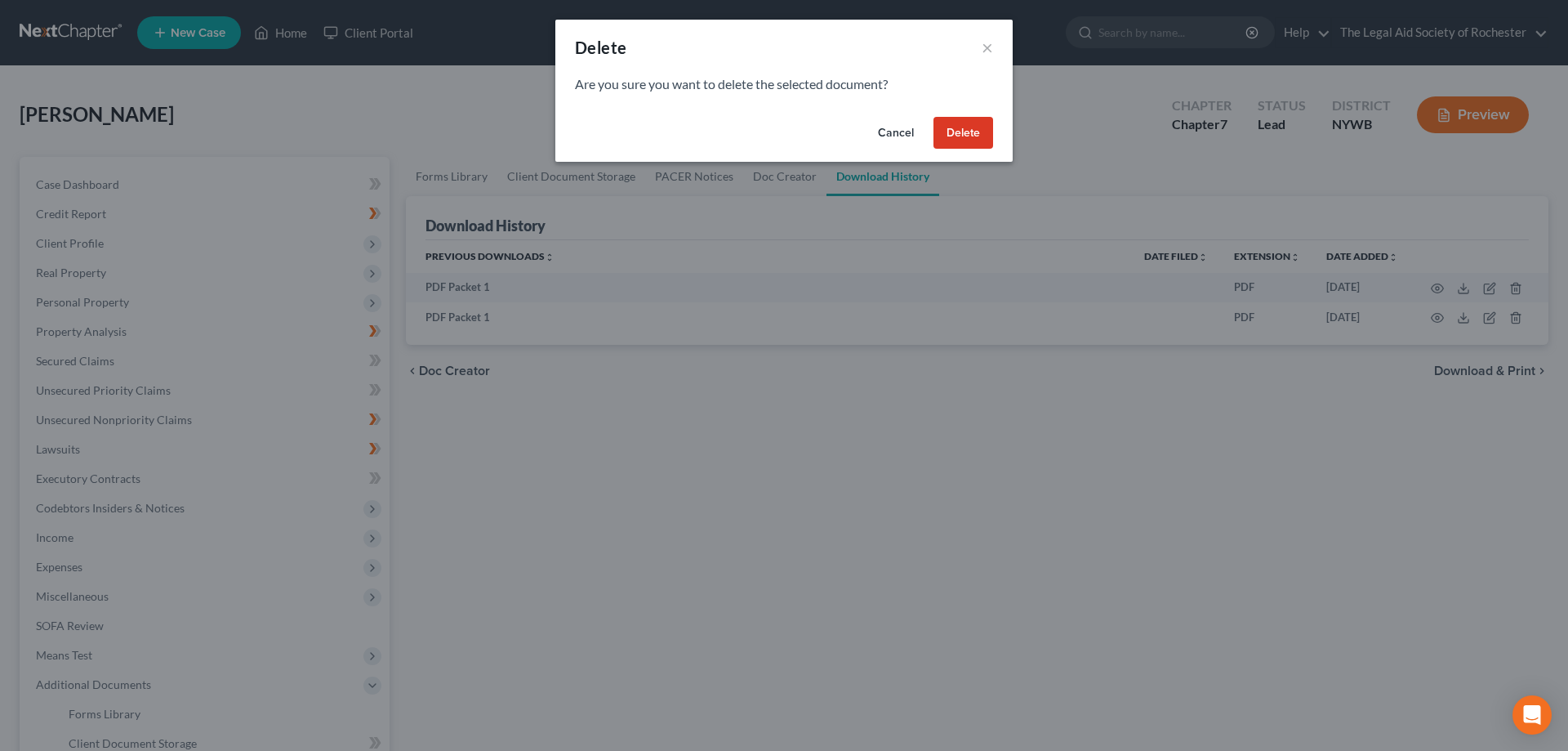 click on "Delete" at bounding box center (963, 133) 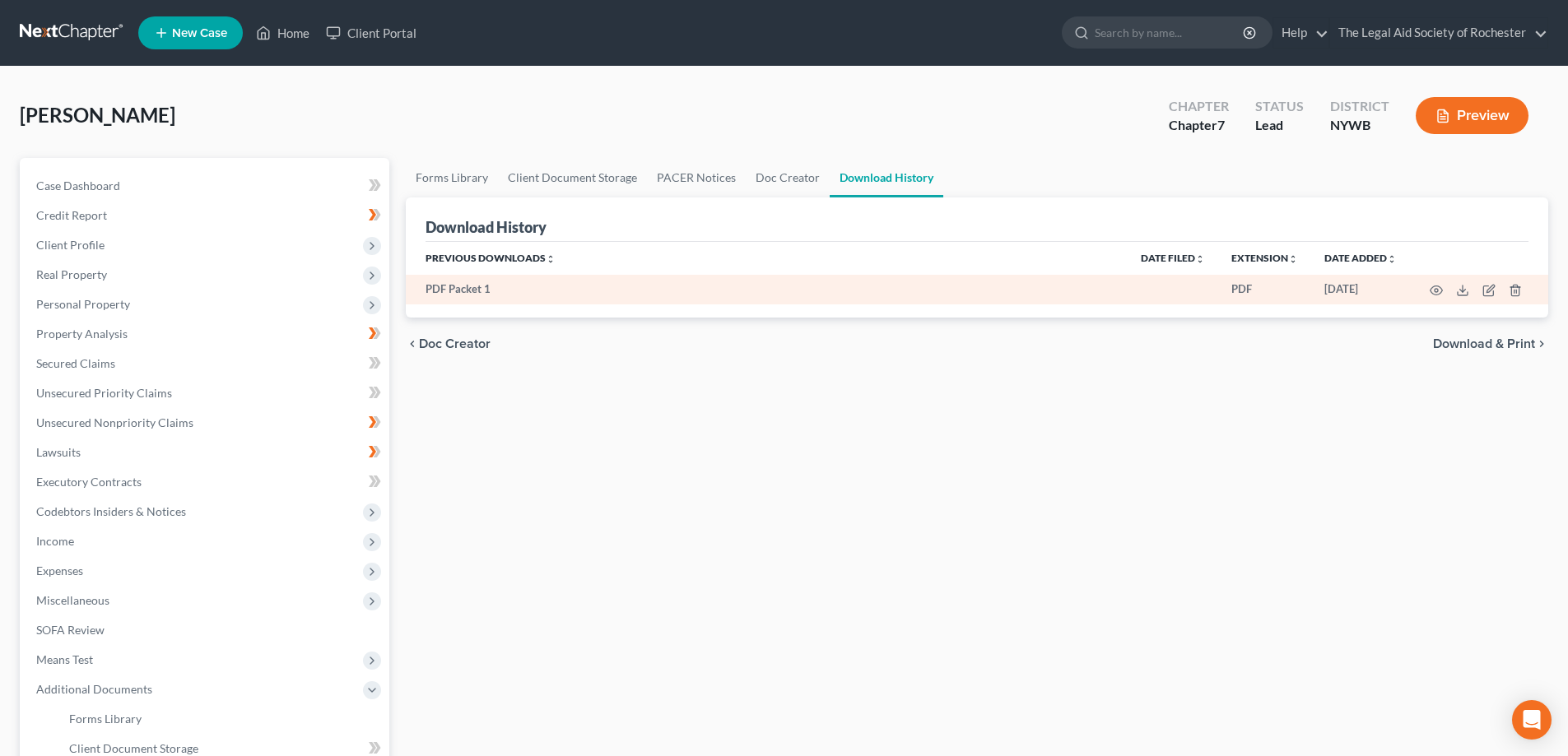 click at bounding box center (1479, 290) 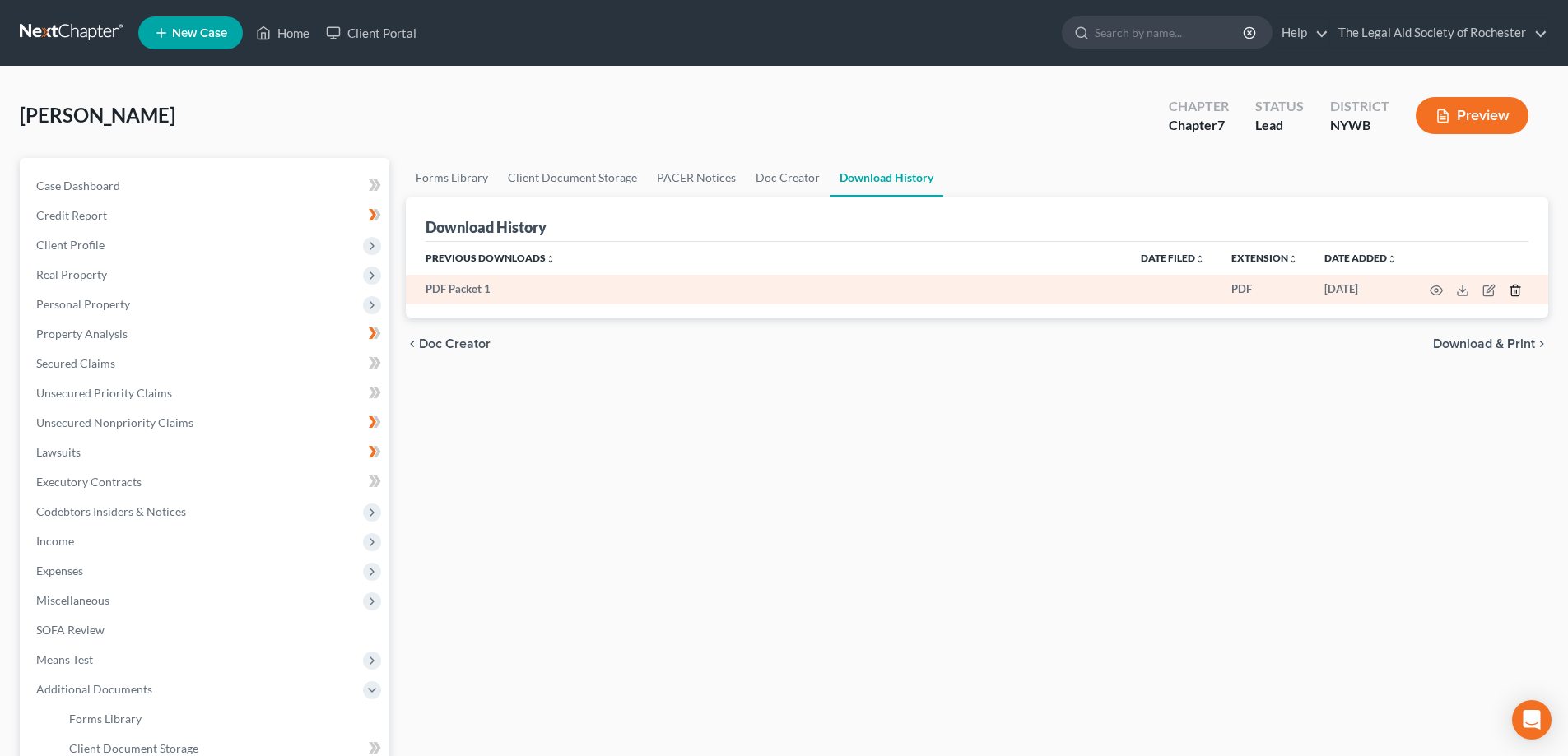 click 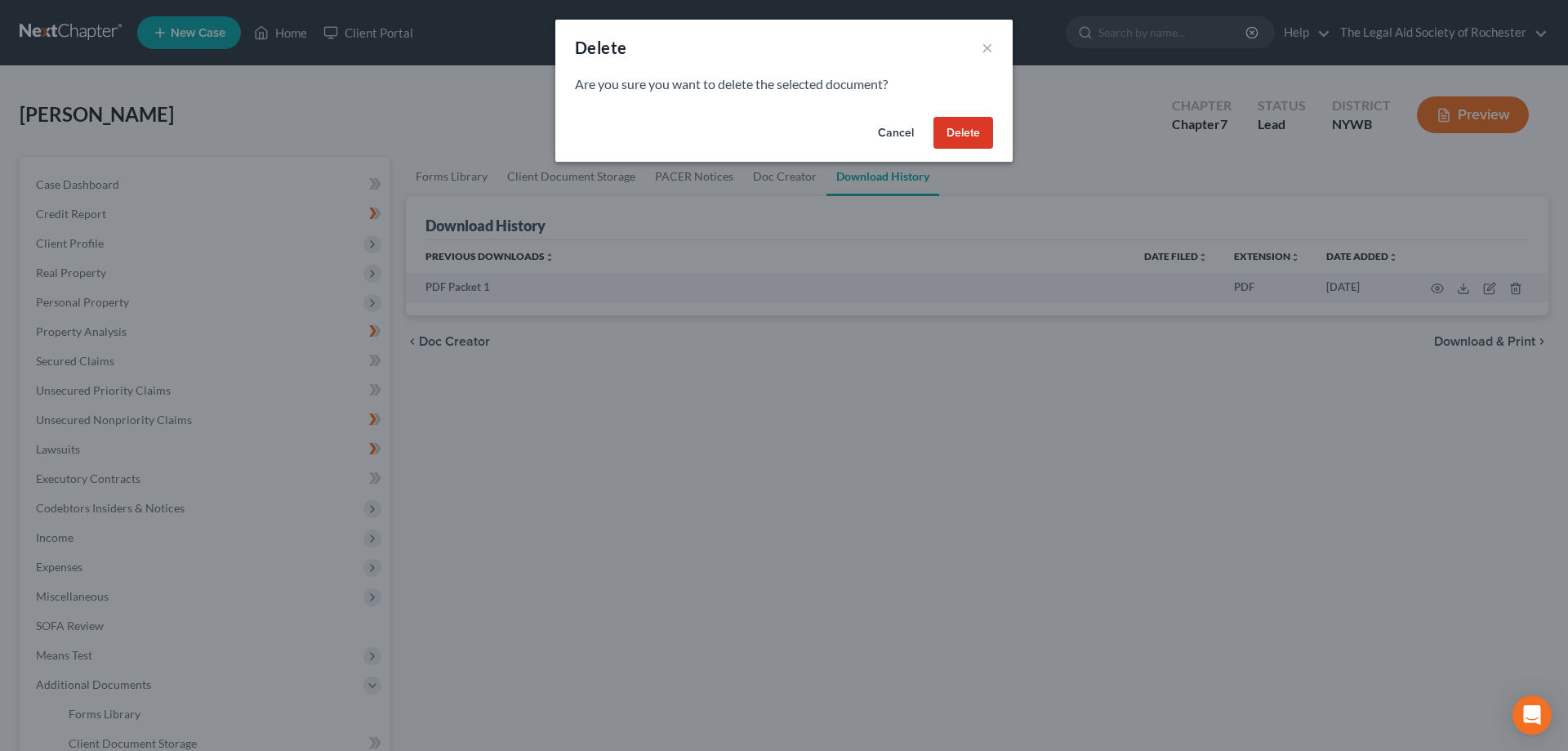 click on "Delete" at bounding box center [963, 133] 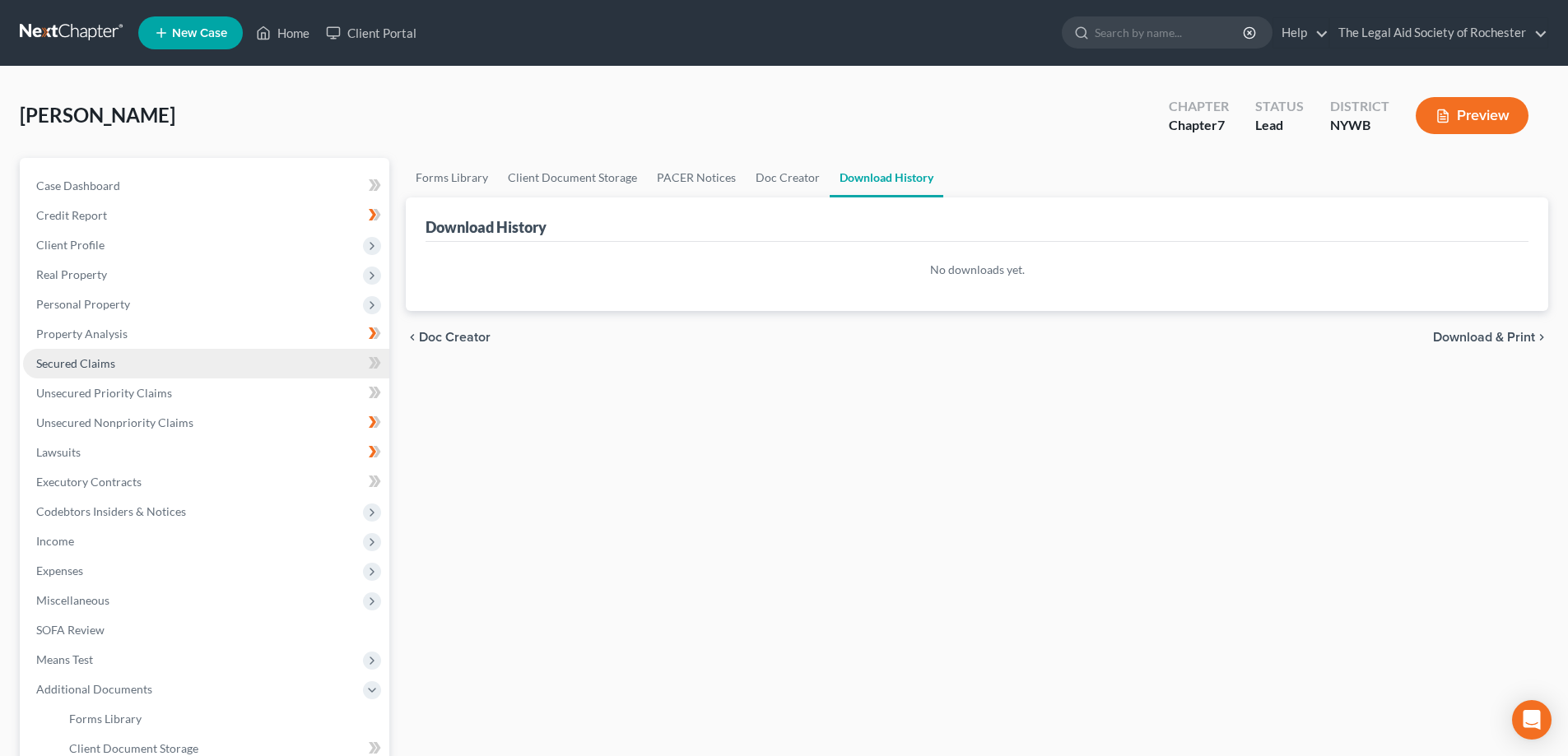 click on "Secured Claims" at bounding box center (206, 364) 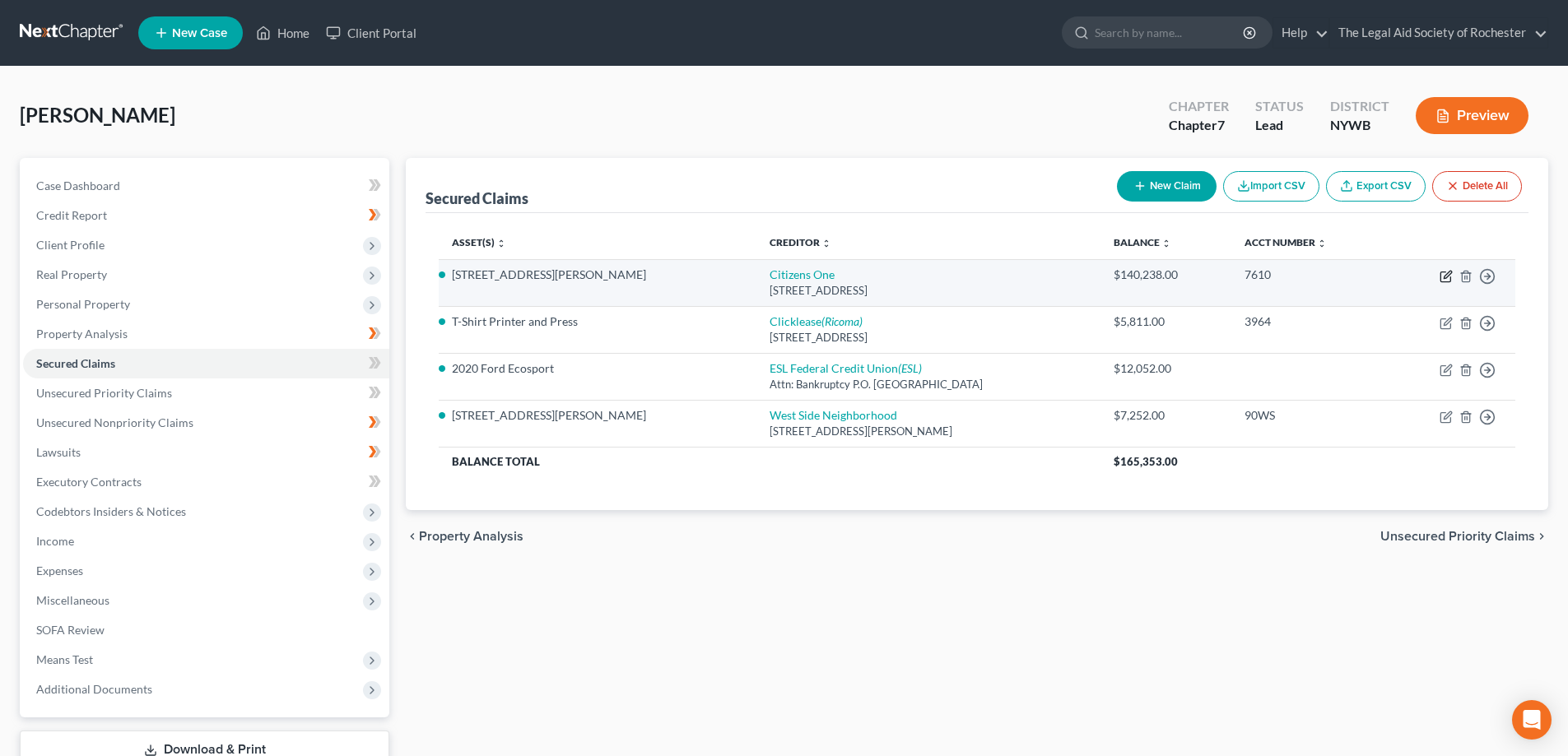 click 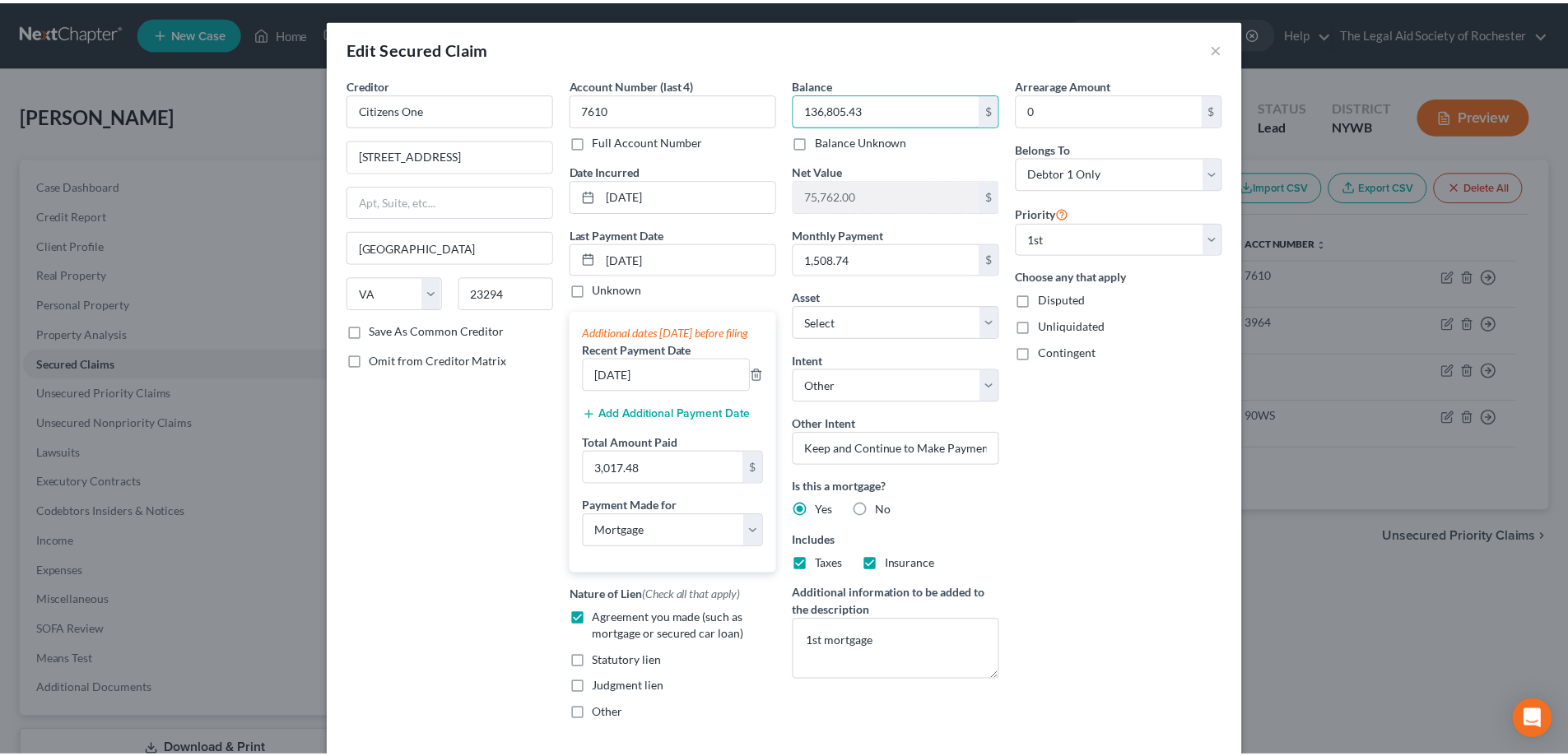 scroll, scrollTop: 146, scrollLeft: 0, axis: vertical 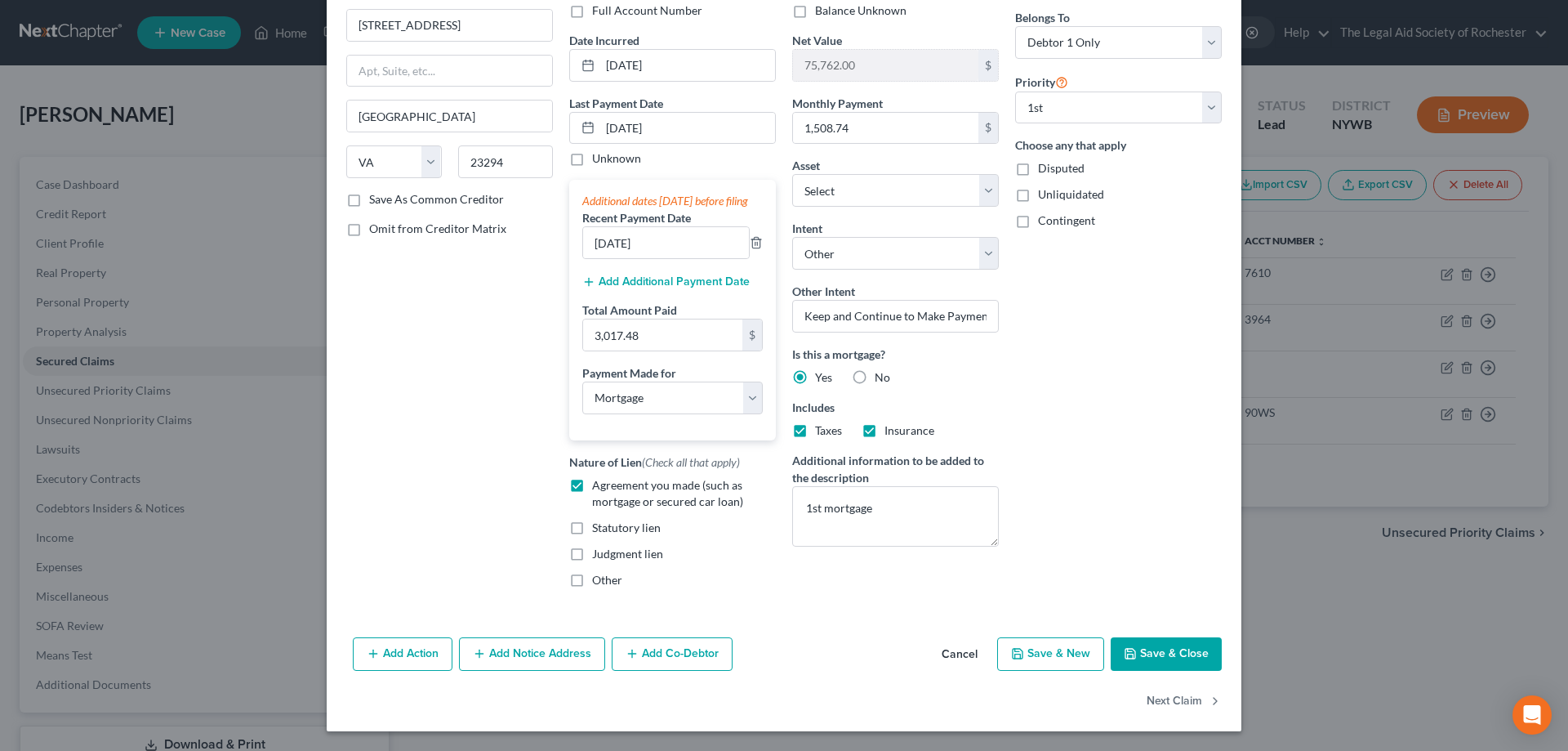 type on "136,805.43" 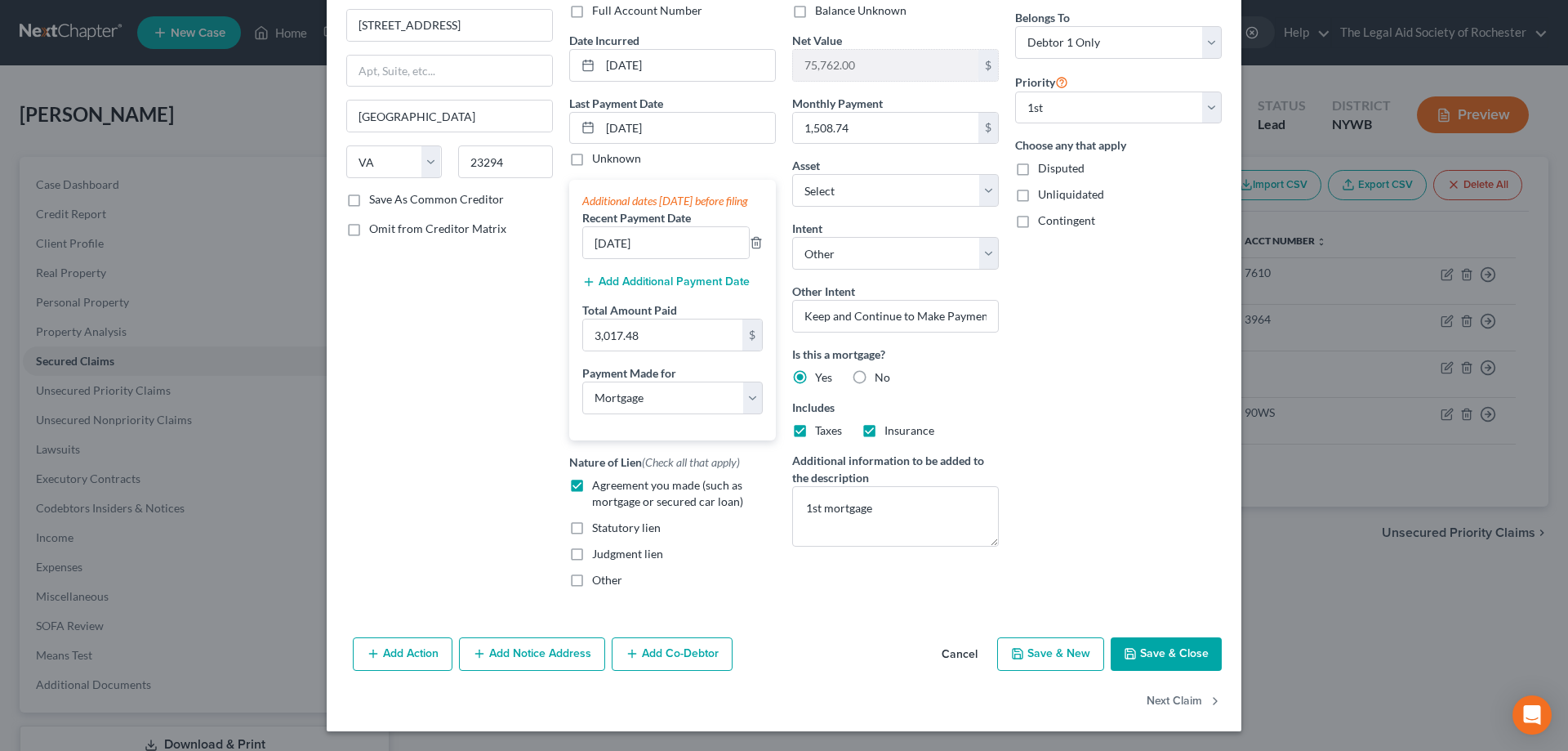 click on "Save & Close" at bounding box center [1166, 655] 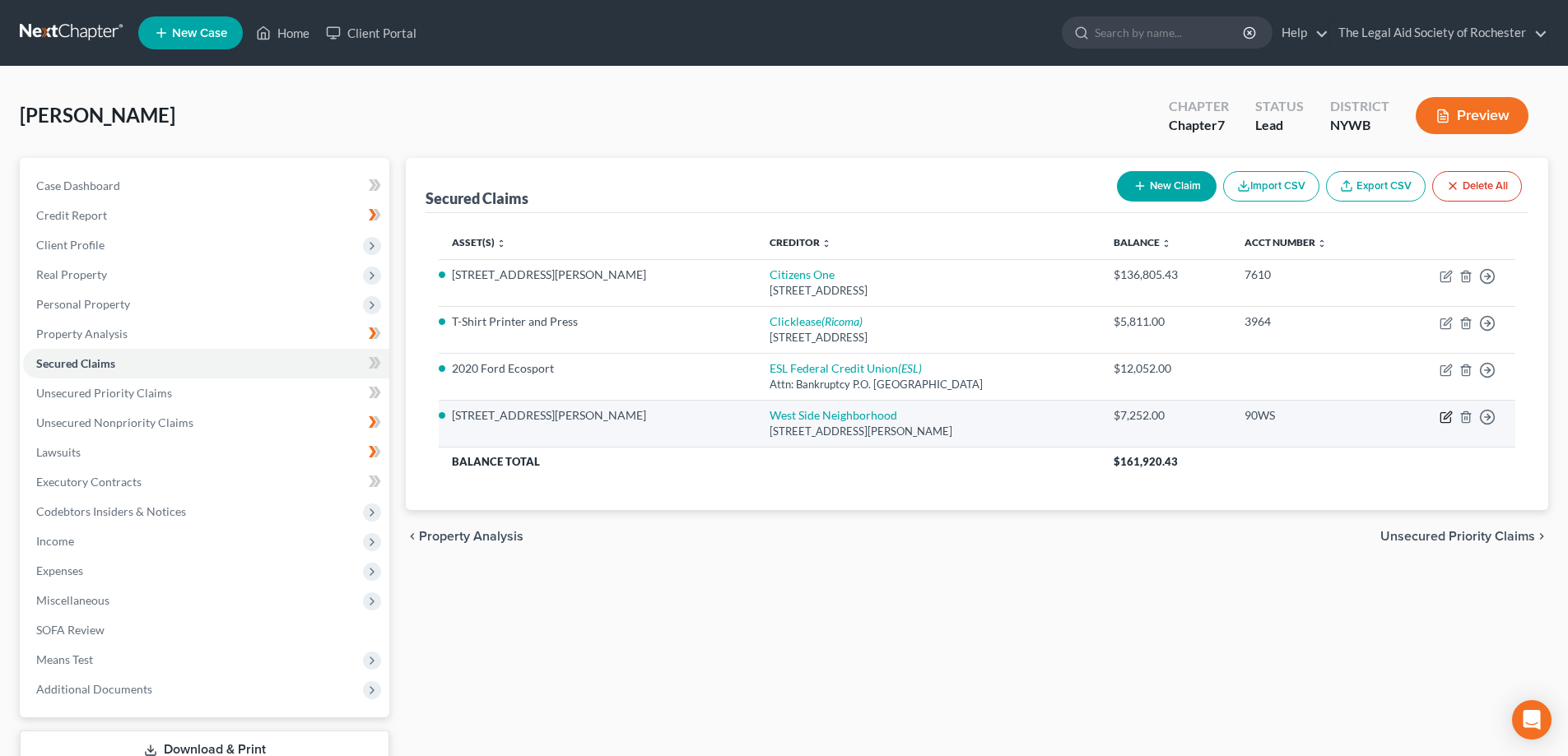 click 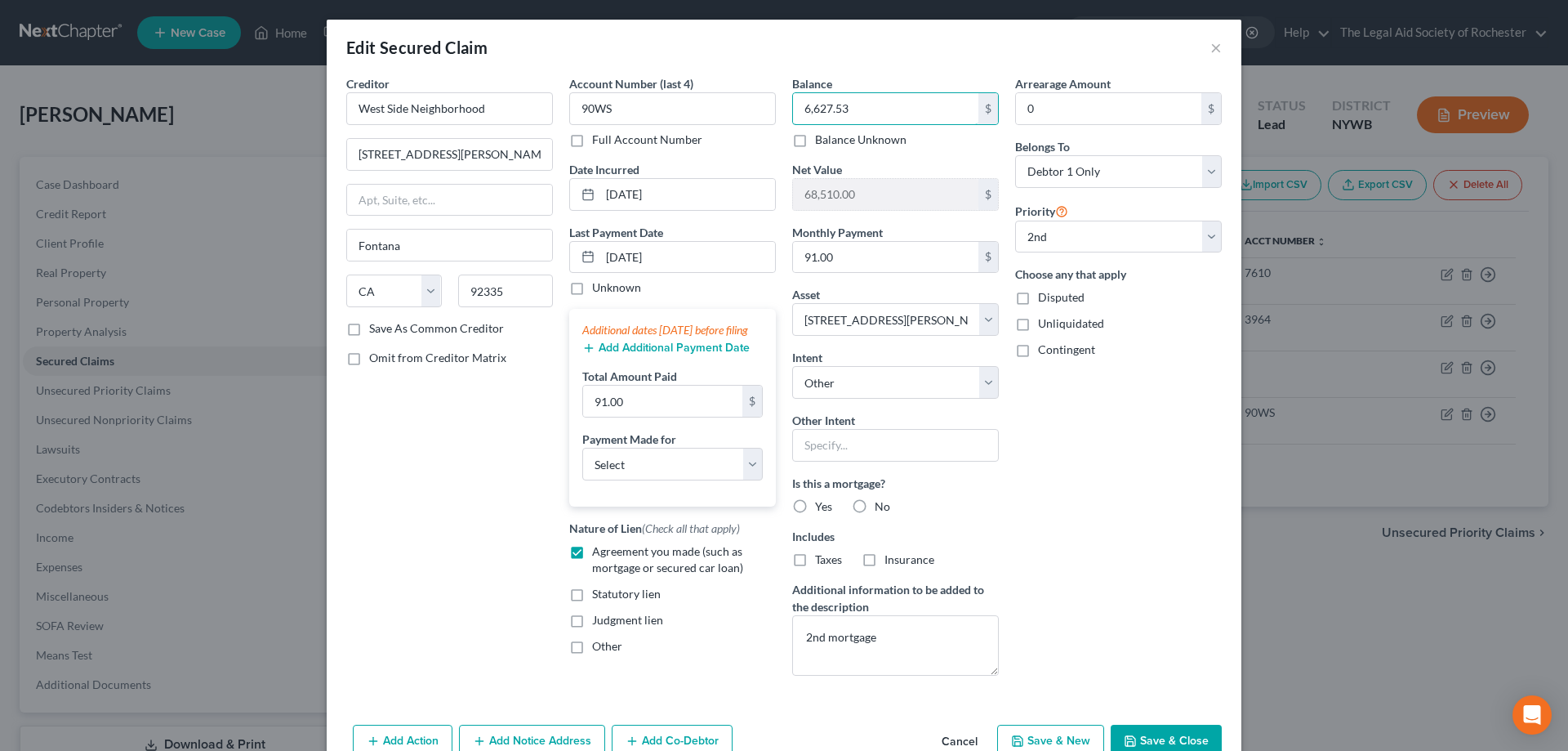 type on "6,627.53" 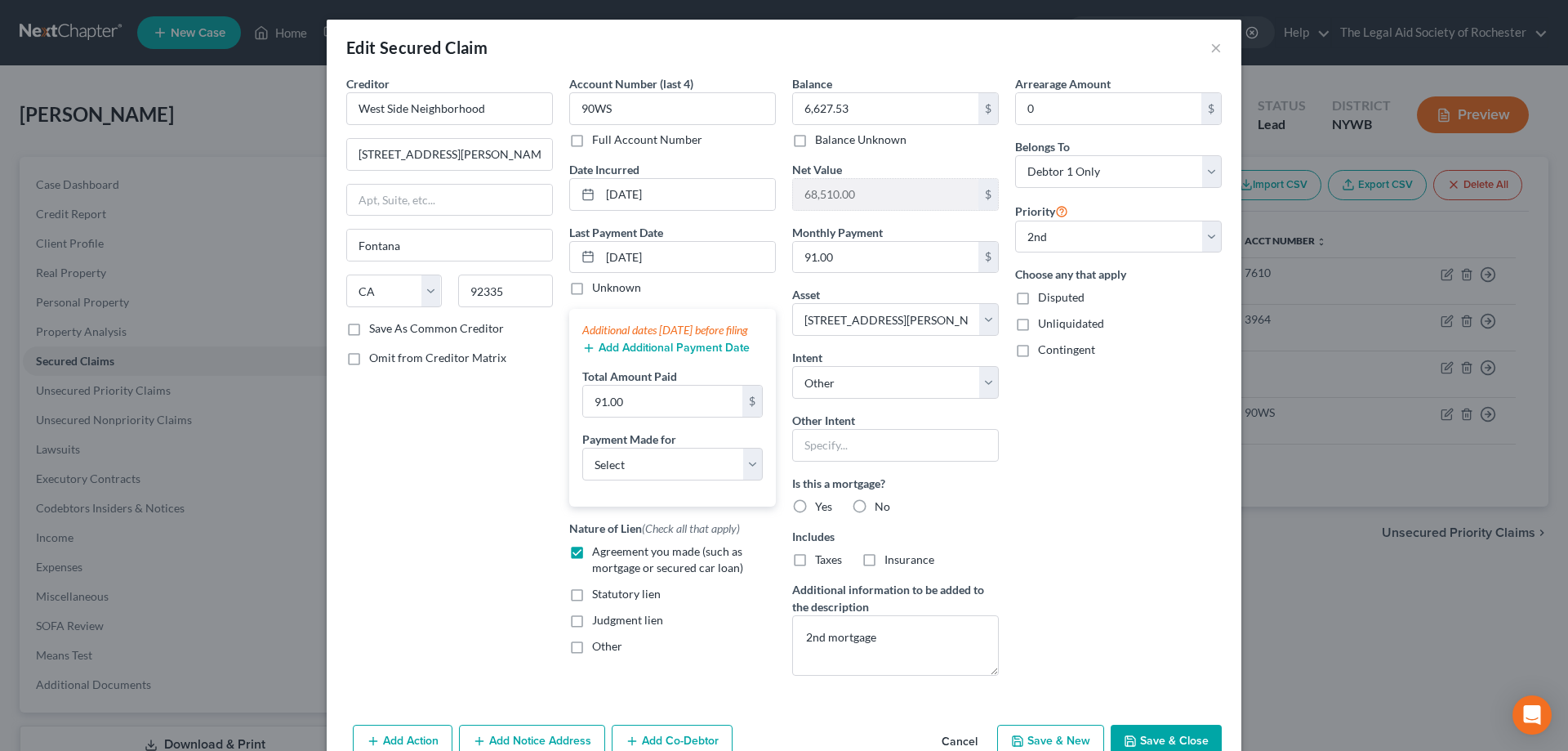 click on "Save & Close" at bounding box center [1166, 742] 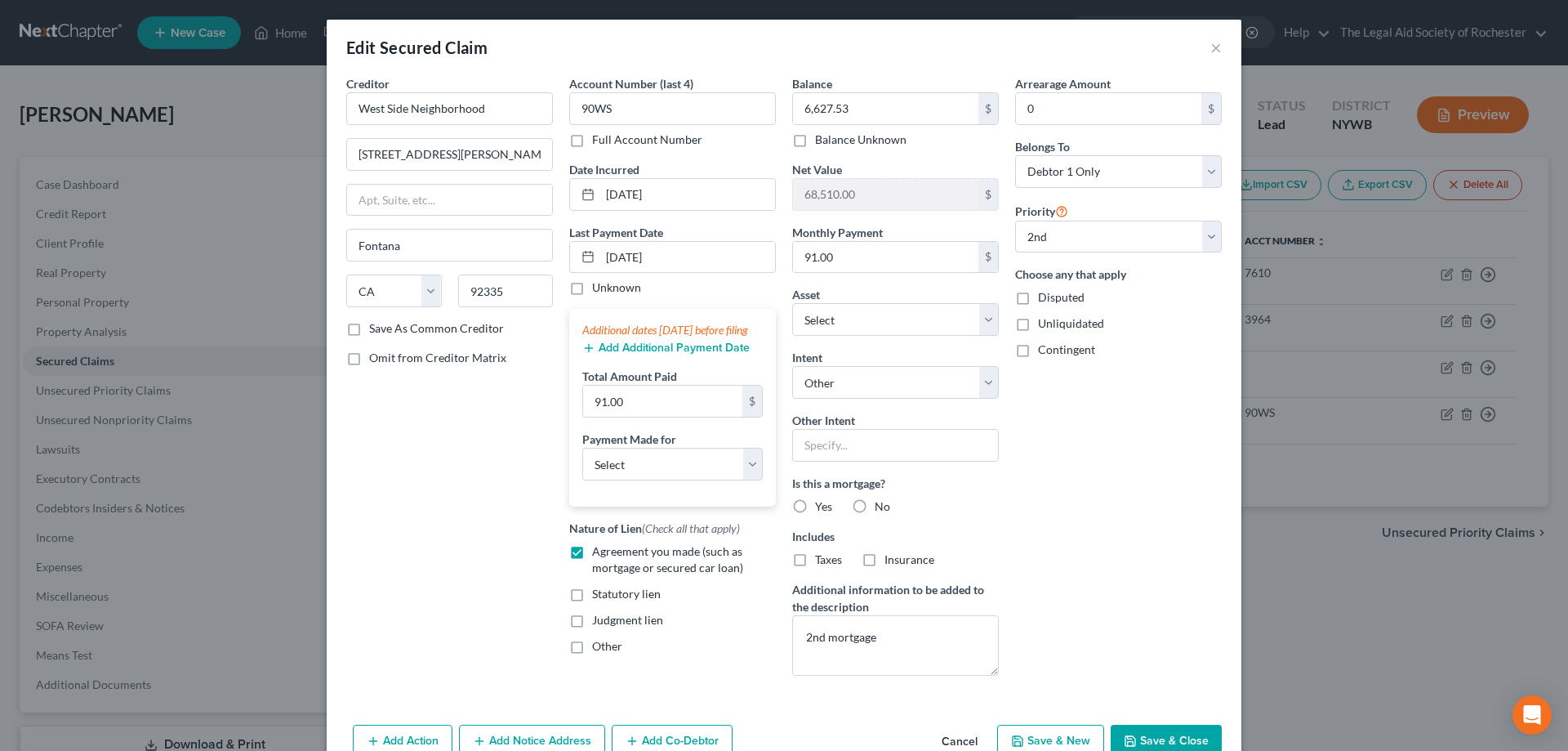 select on "0" 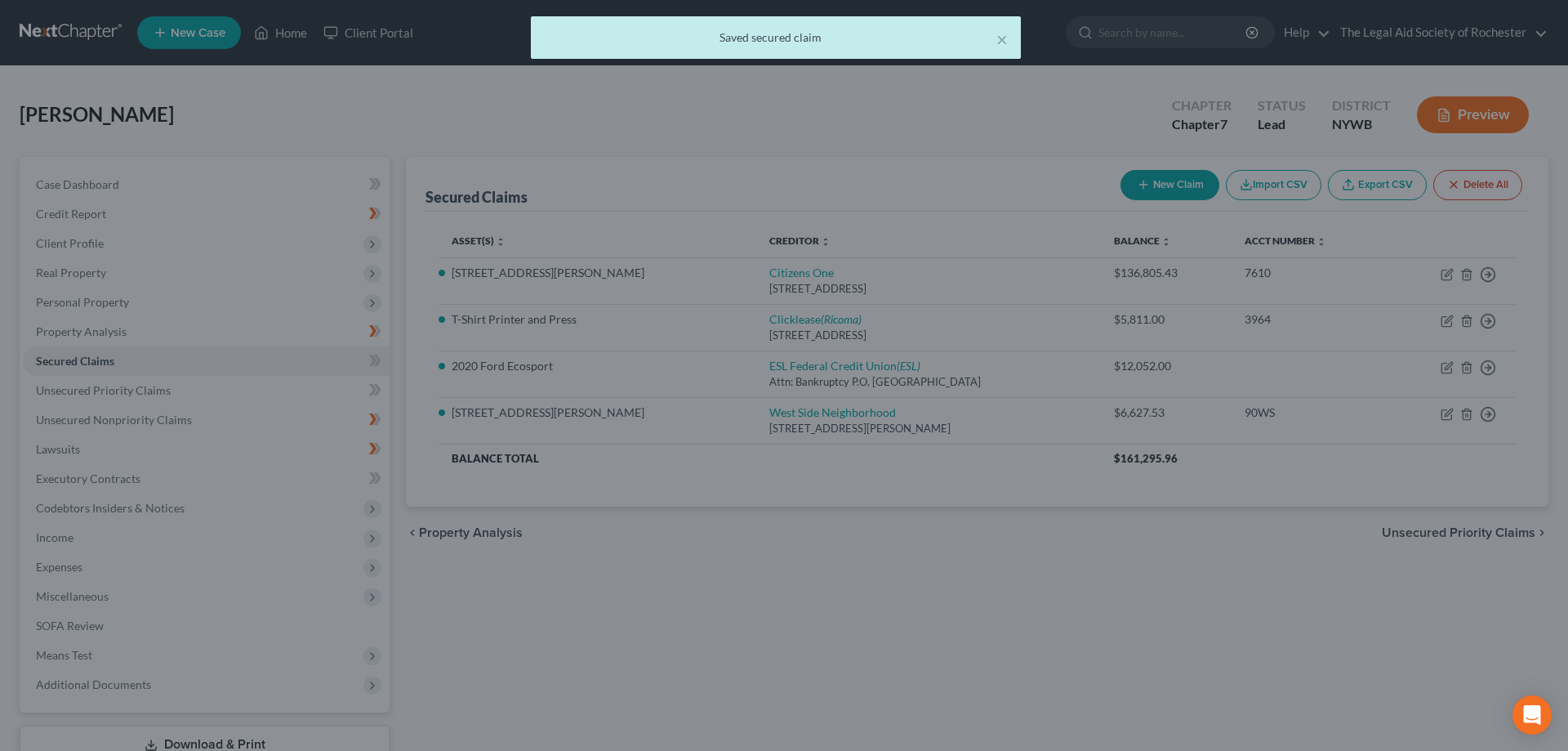 type on "72,567.04" 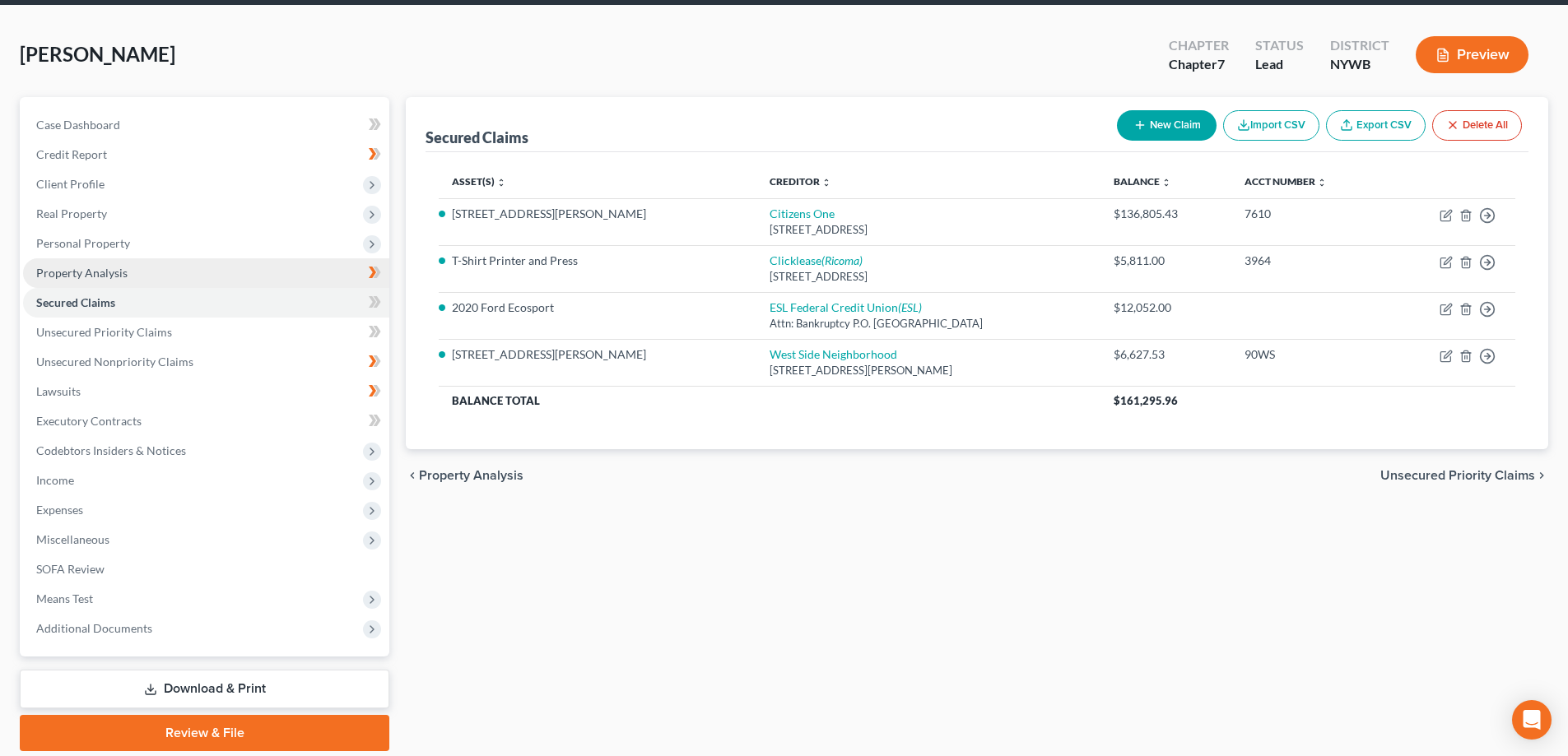 scroll, scrollTop: 118, scrollLeft: 0, axis: vertical 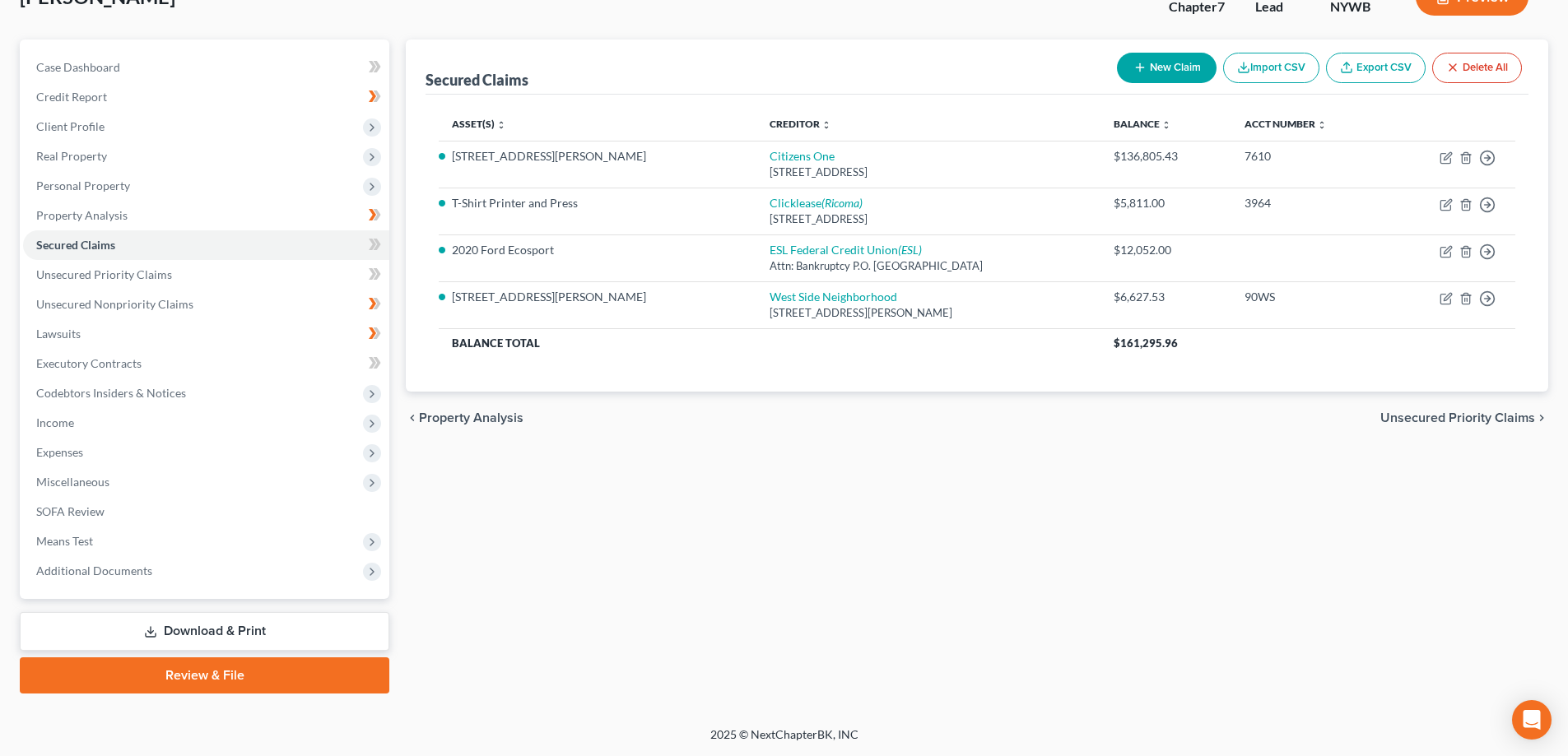 click on "Download & Print" at bounding box center [204, 631] 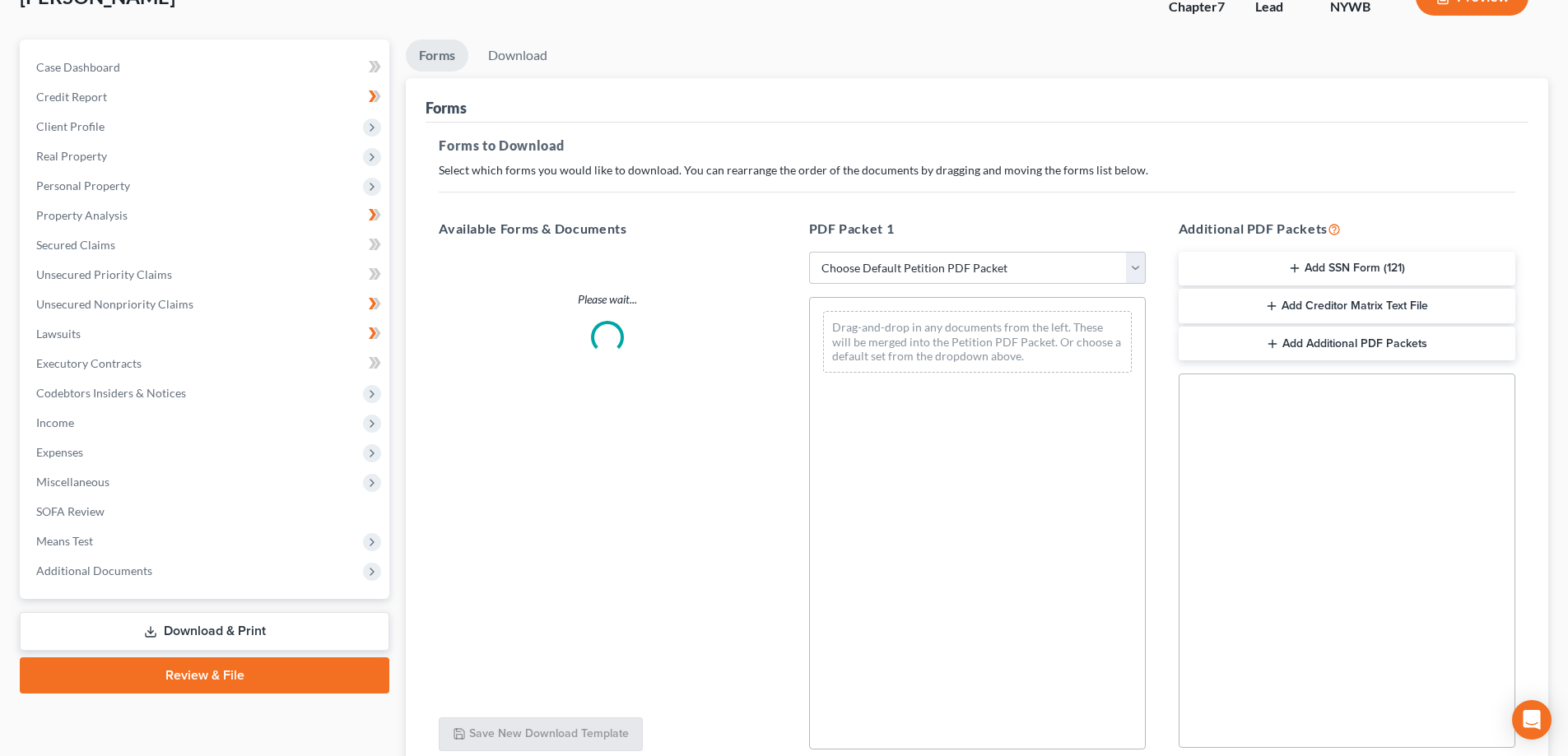 scroll, scrollTop: 0, scrollLeft: 0, axis: both 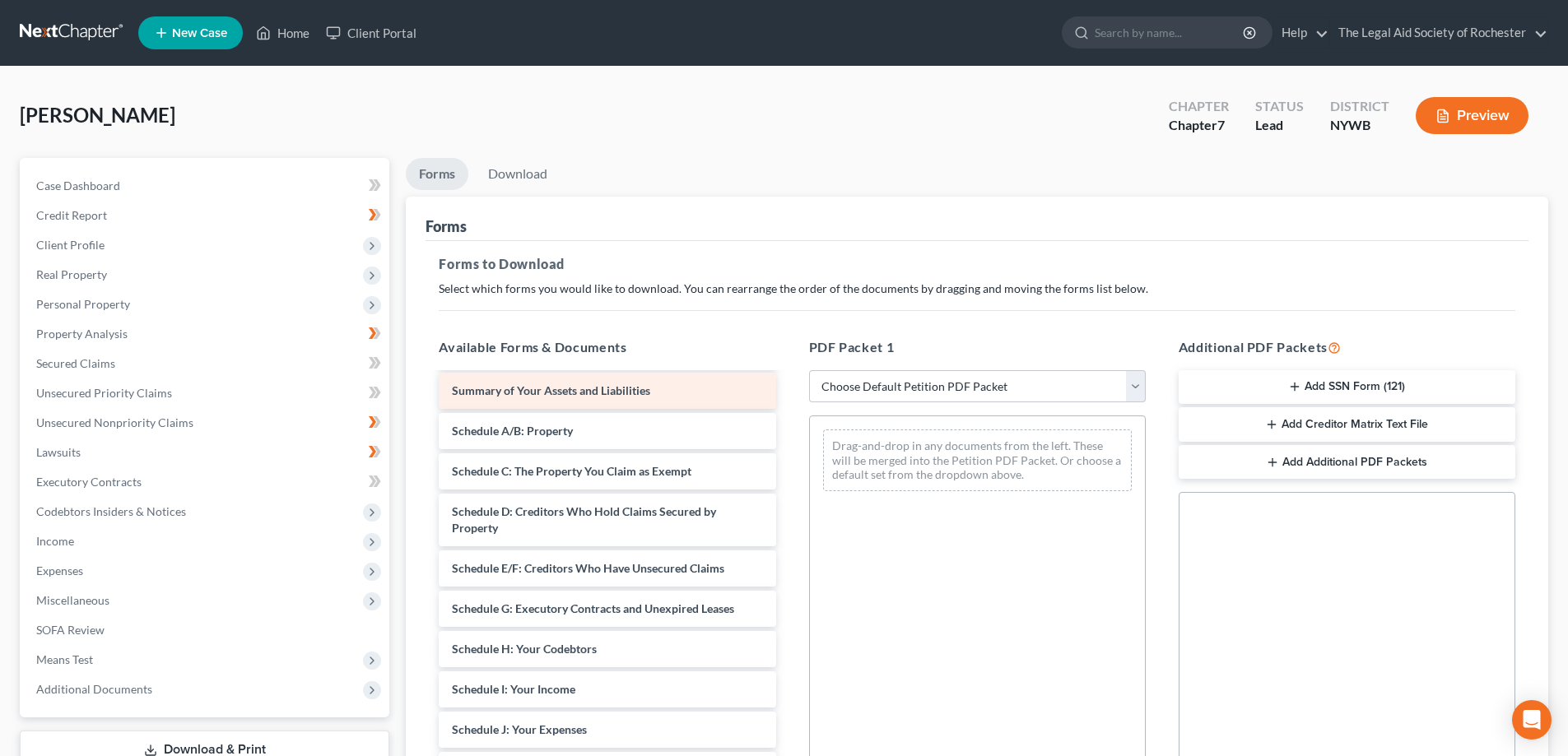 click on "Summary of Your Assets and Liabilities" at bounding box center (551, 390) 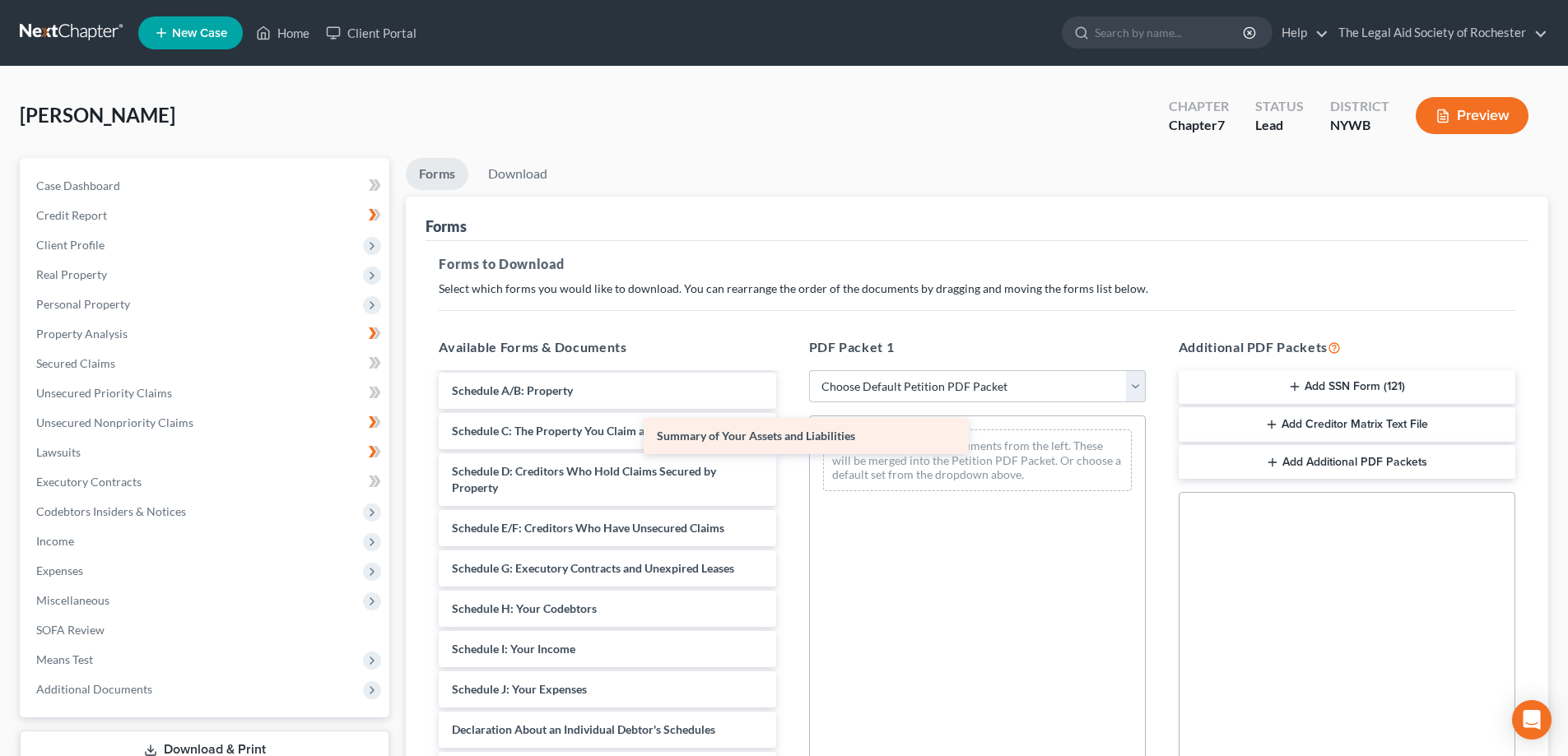scroll, scrollTop: 42, scrollLeft: 0, axis: vertical 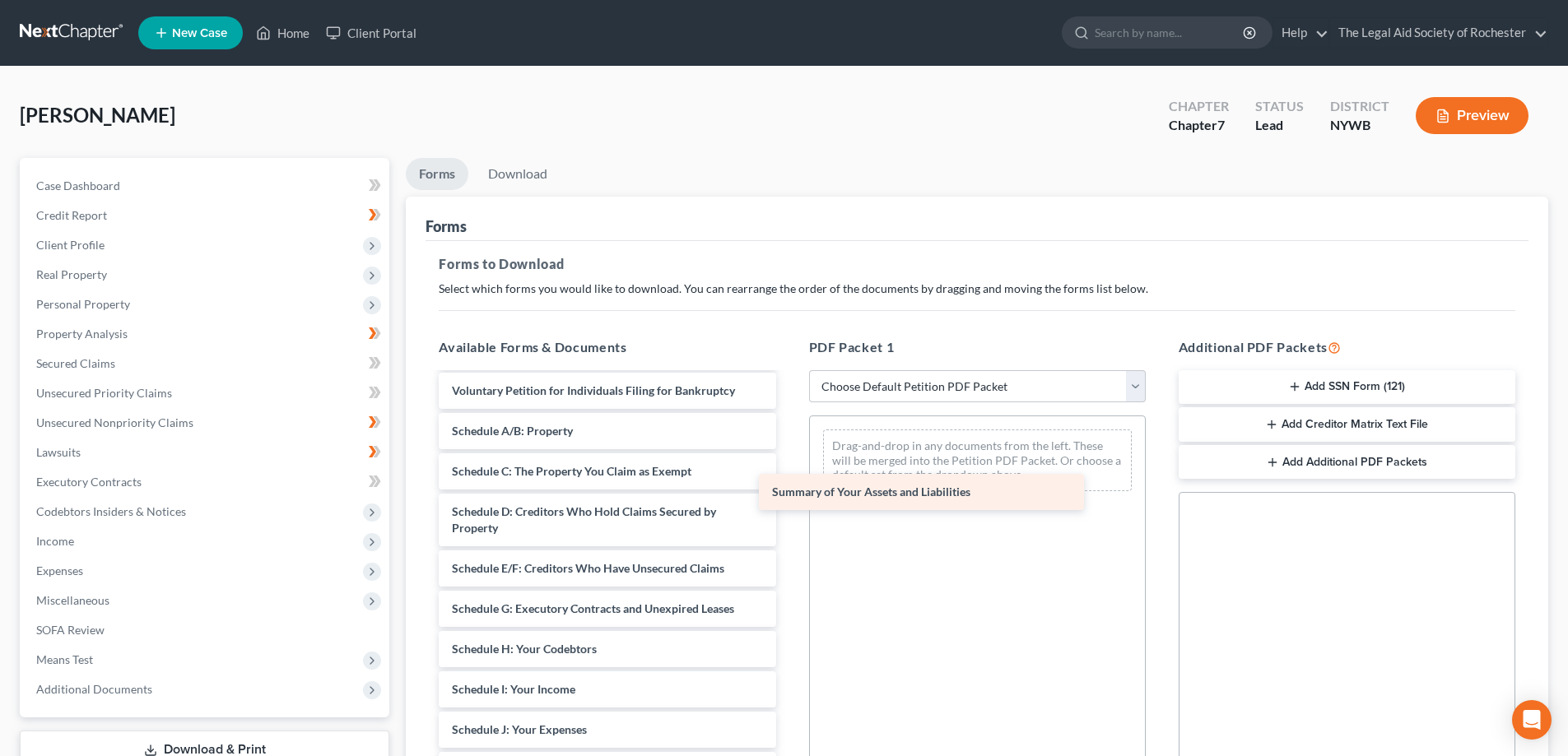 drag, startPoint x: 587, startPoint y: 392, endPoint x: 907, endPoint y: 494, distance: 335.86307 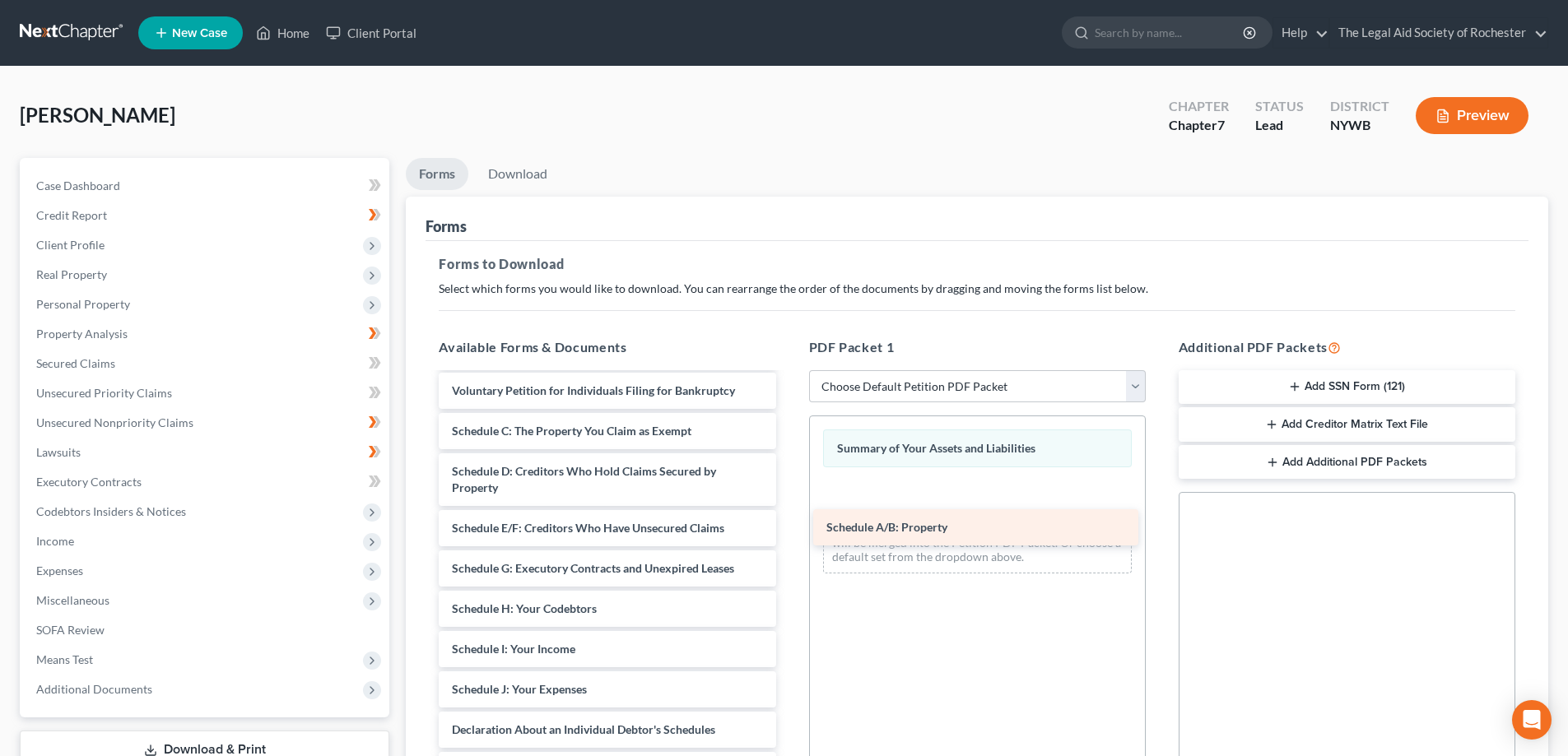 drag, startPoint x: 540, startPoint y: 434, endPoint x: 914, endPoint y: 531, distance: 386.3742 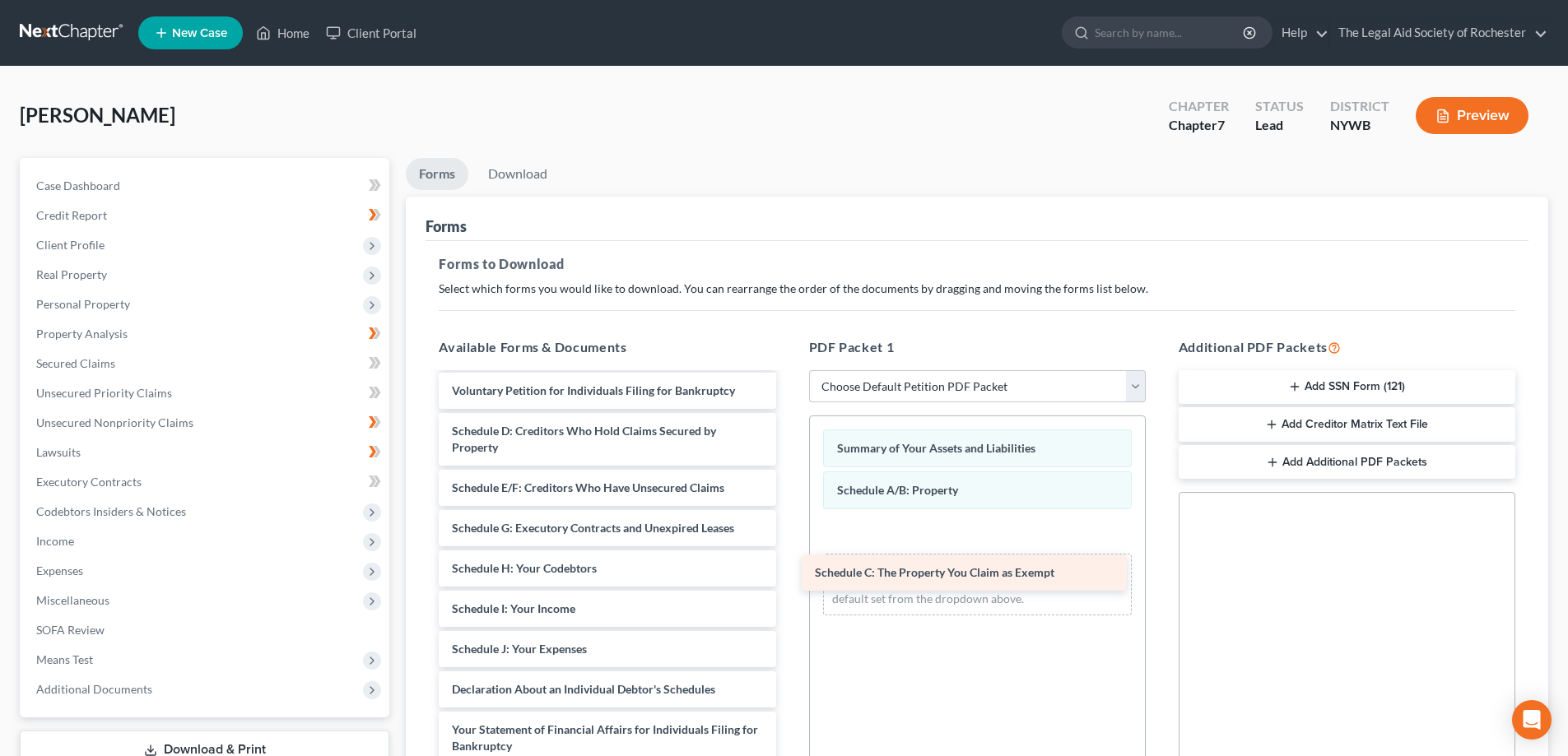 drag, startPoint x: 584, startPoint y: 436, endPoint x: 947, endPoint y: 577, distance: 389.42265 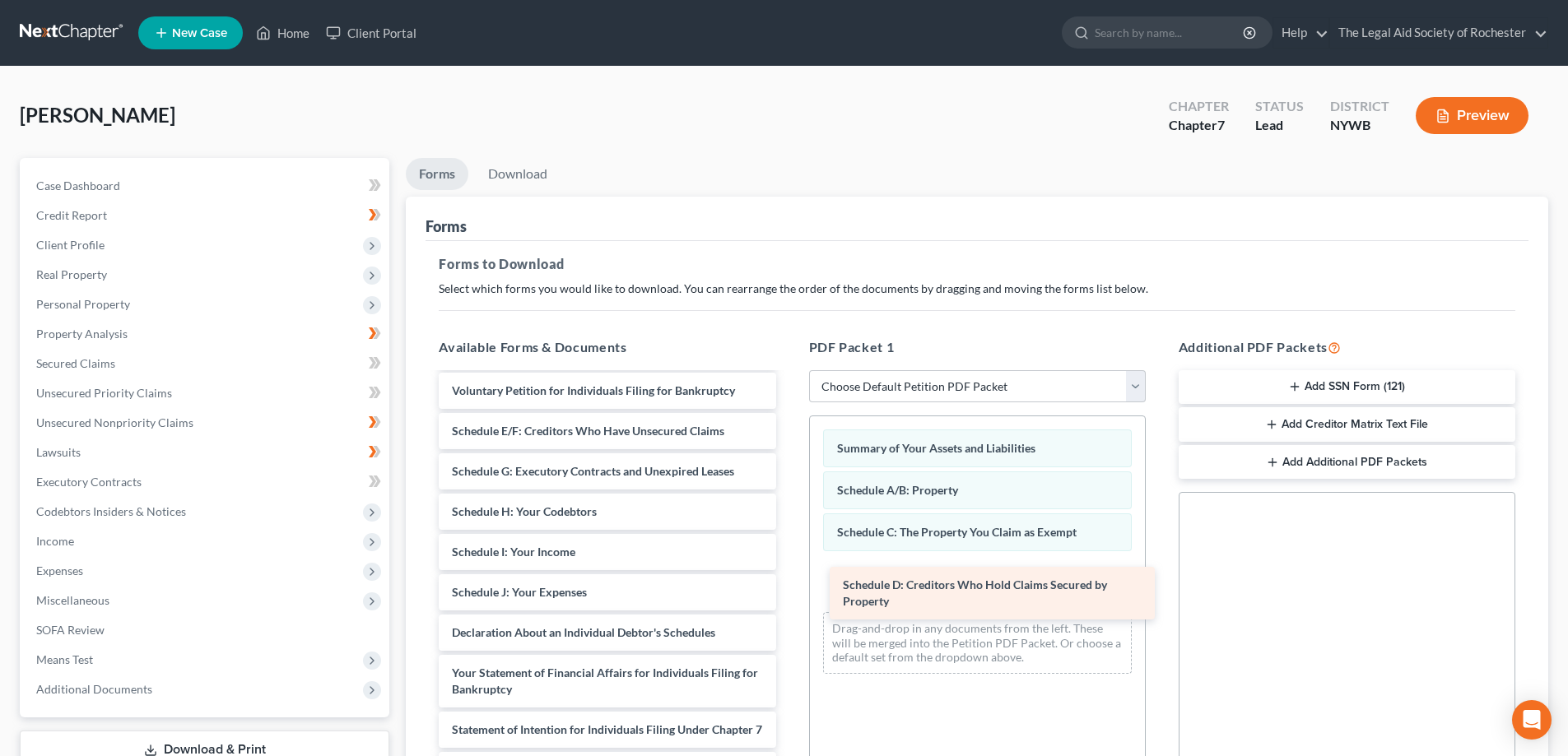 drag, startPoint x: 566, startPoint y: 444, endPoint x: 957, endPoint y: 598, distance: 420.23446 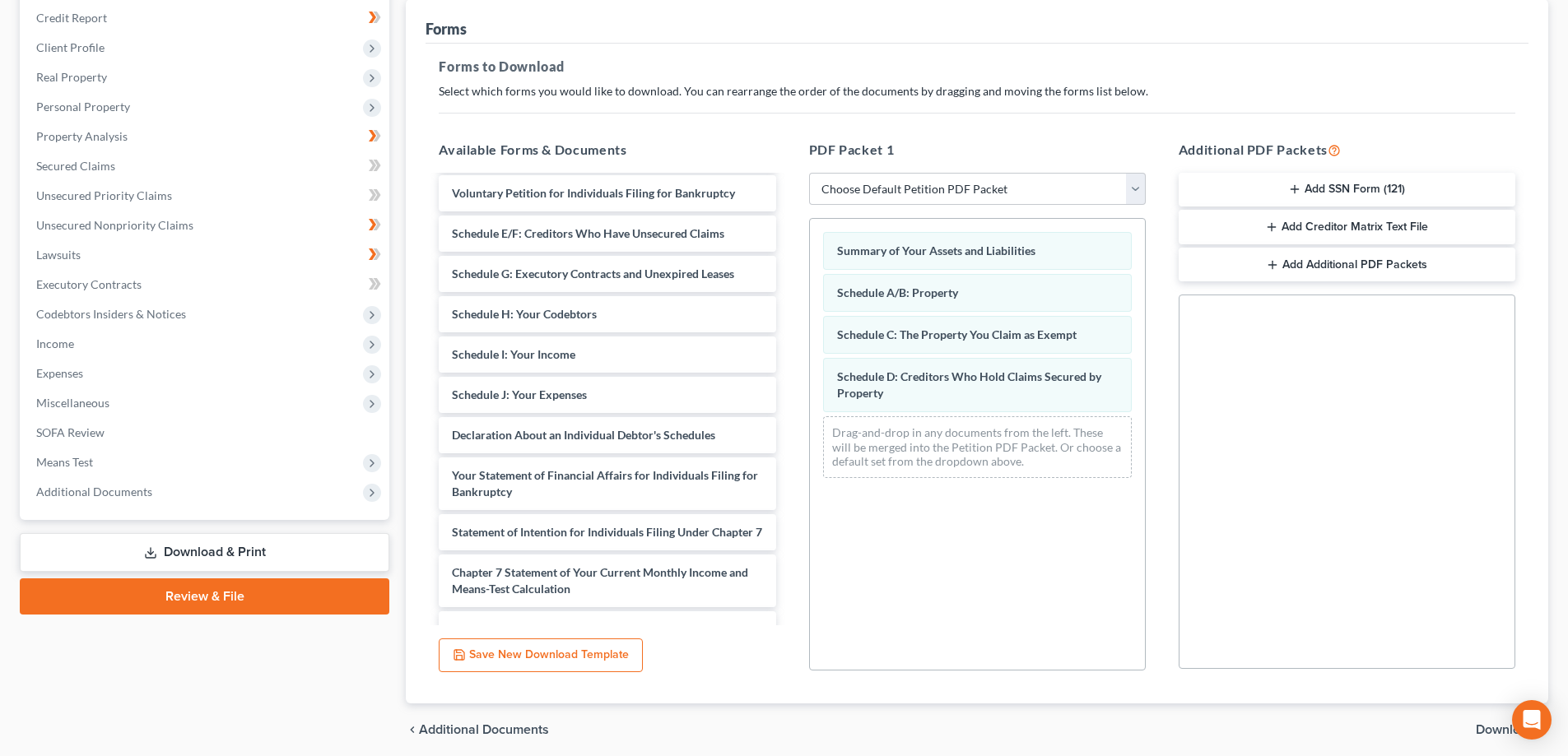 scroll, scrollTop: 260, scrollLeft: 0, axis: vertical 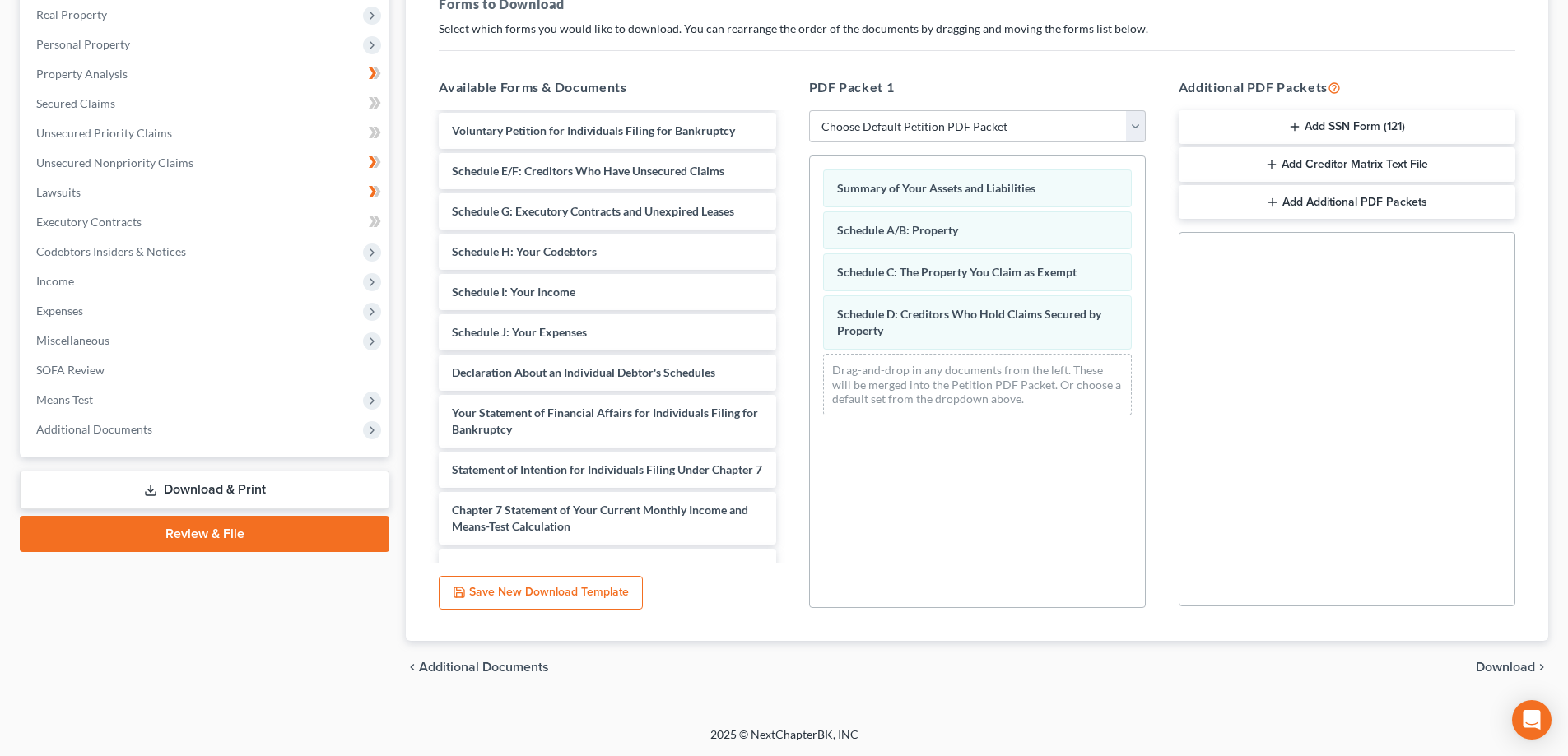 click on "Download" at bounding box center (1505, 667) 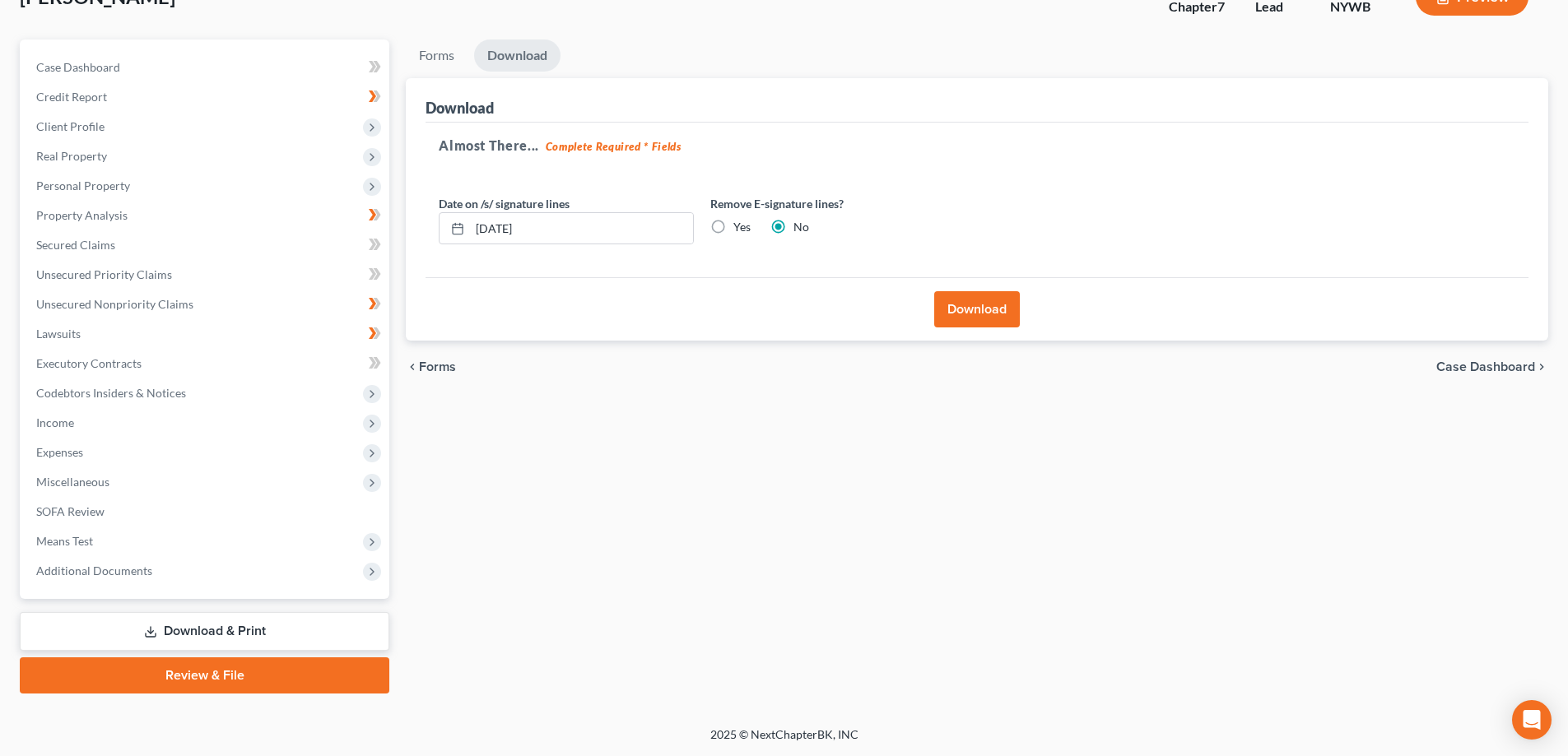 scroll, scrollTop: 118, scrollLeft: 0, axis: vertical 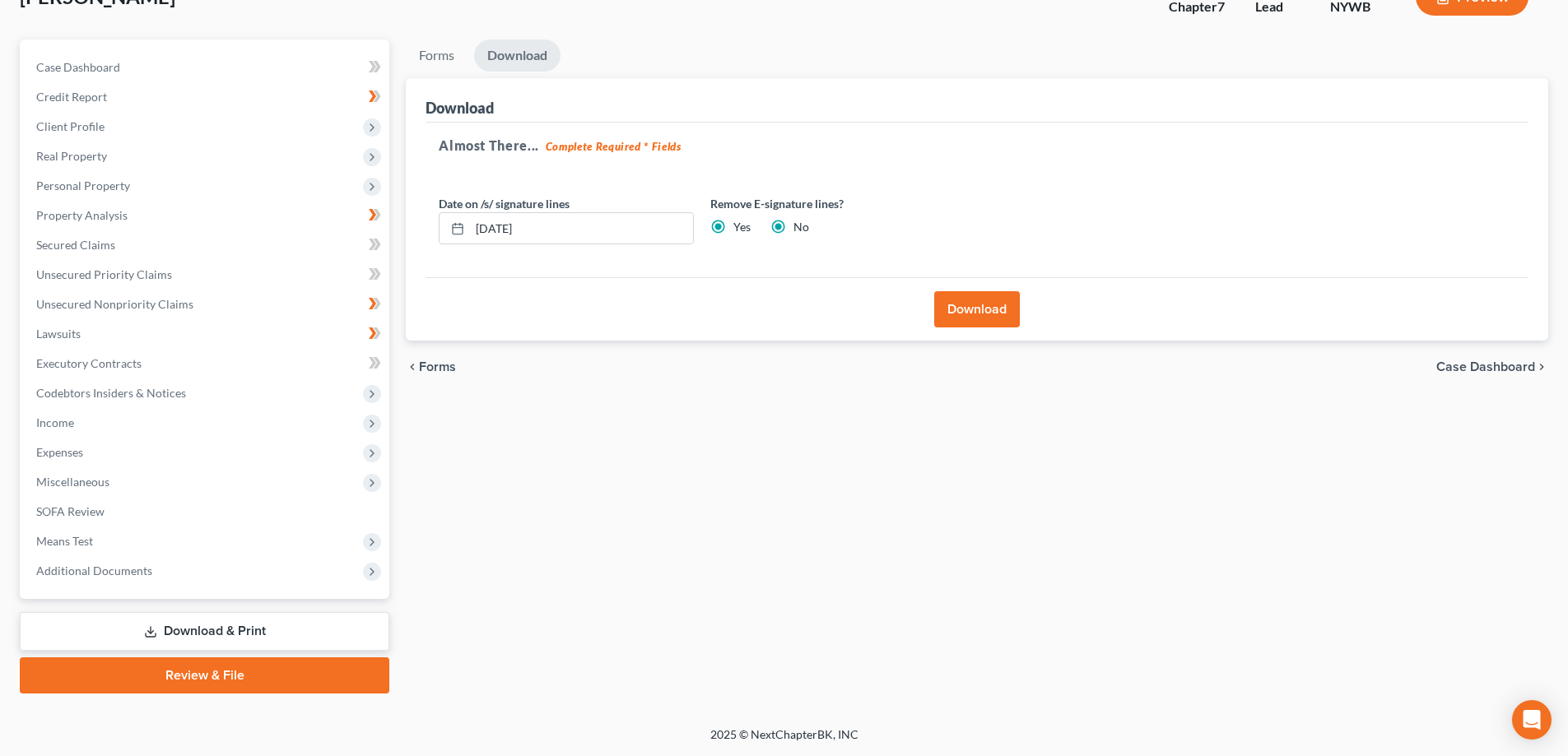 radio on "false" 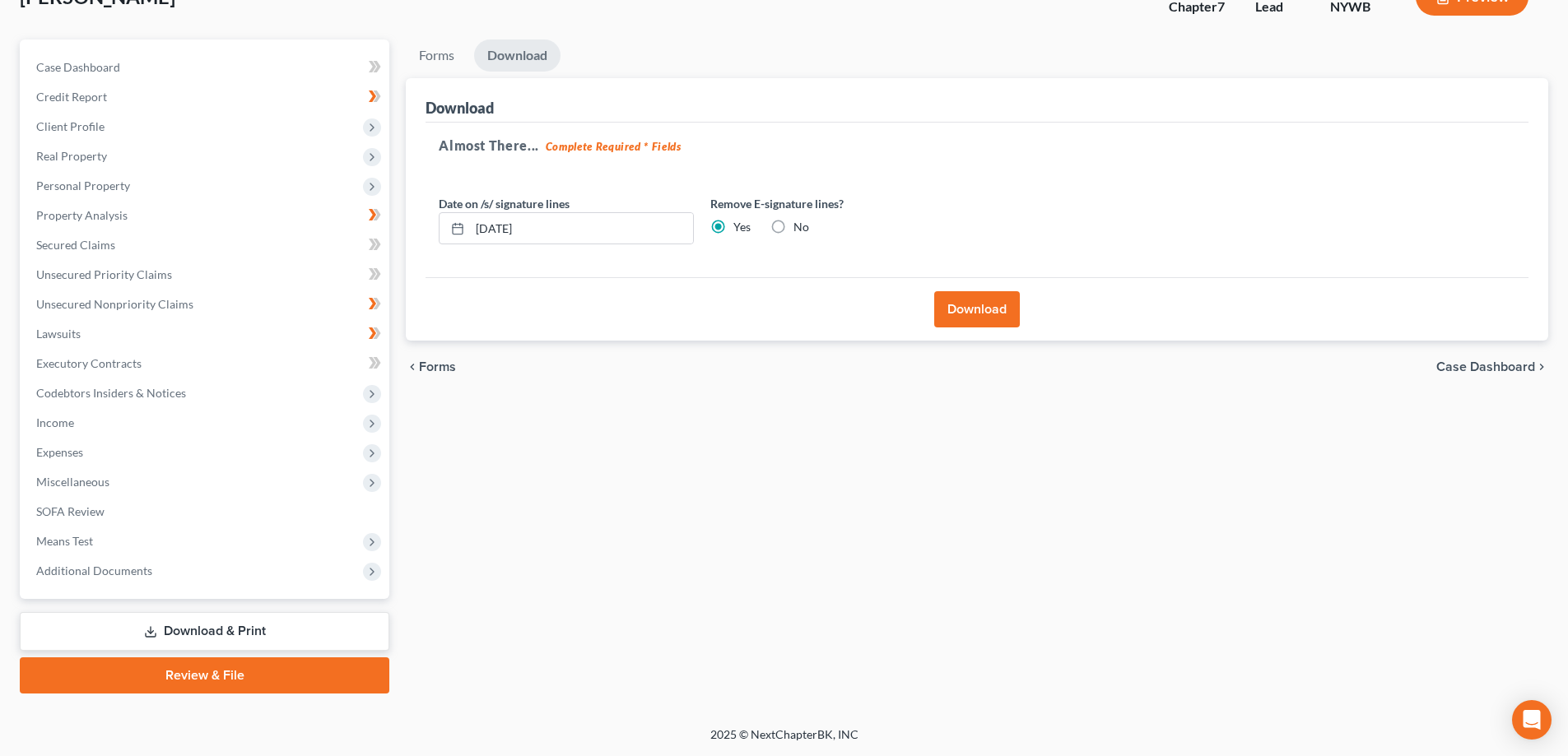 click on "Download" at bounding box center [977, 309] 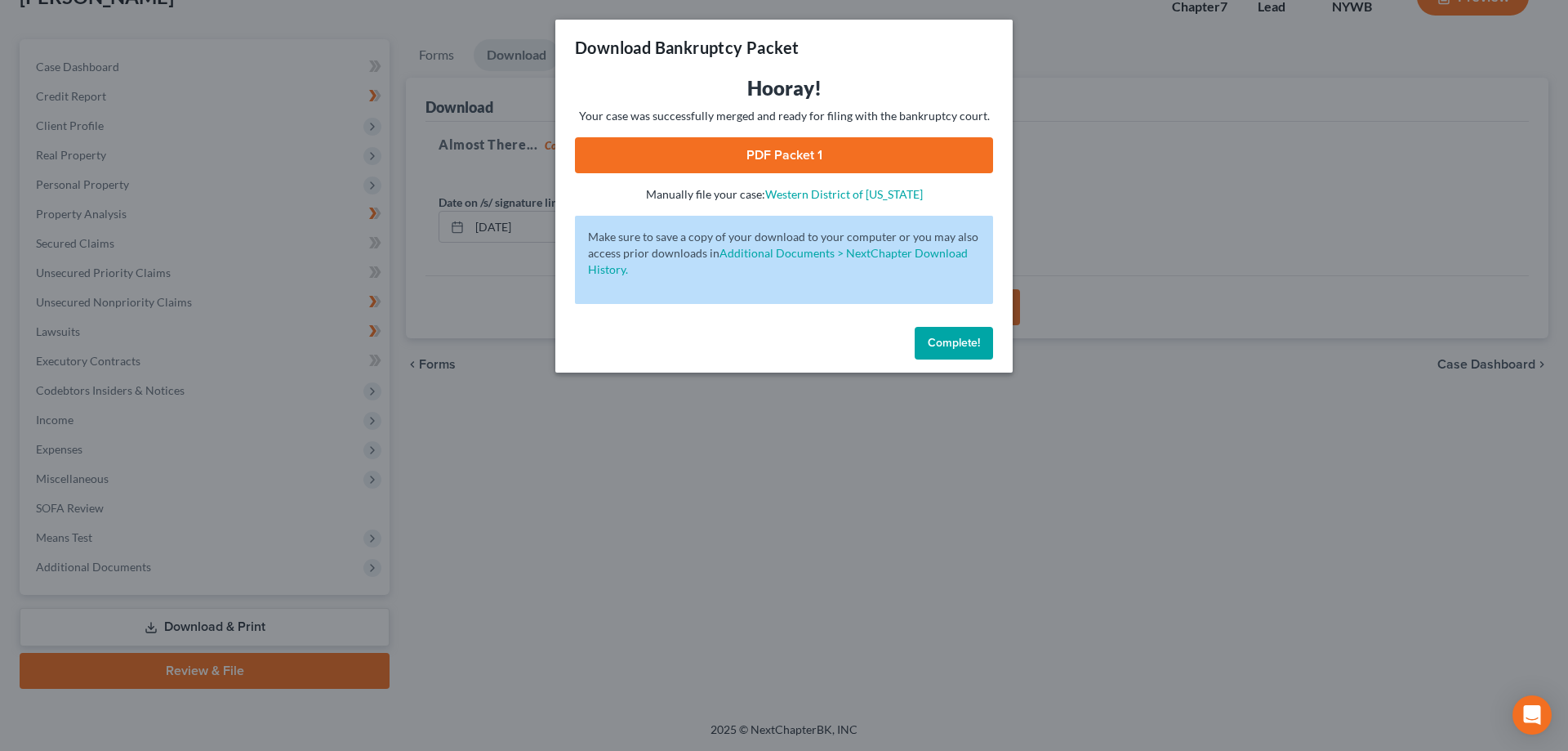 click on "PDF Packet 1" at bounding box center (784, 155) 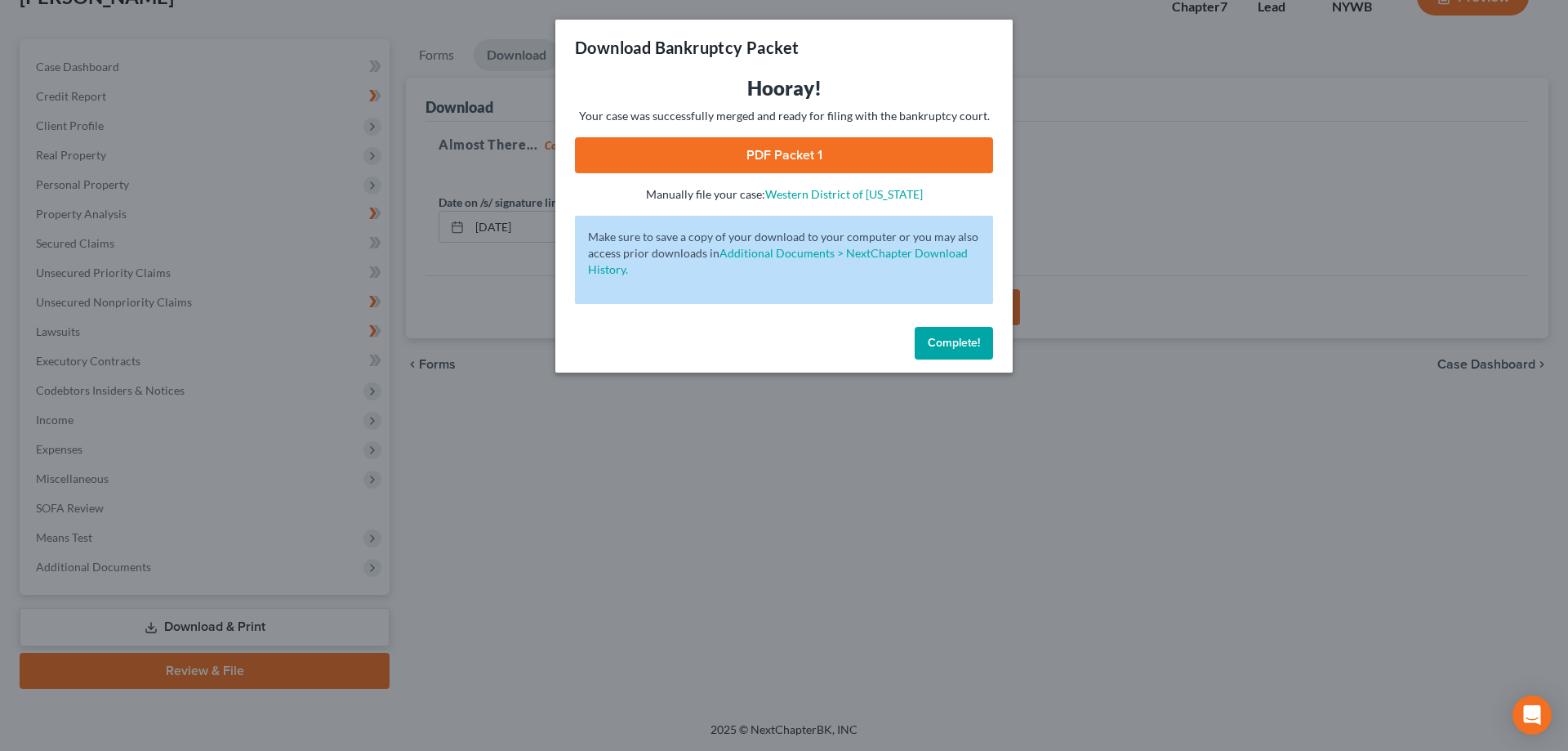 click on "Complete!" at bounding box center [954, 342] 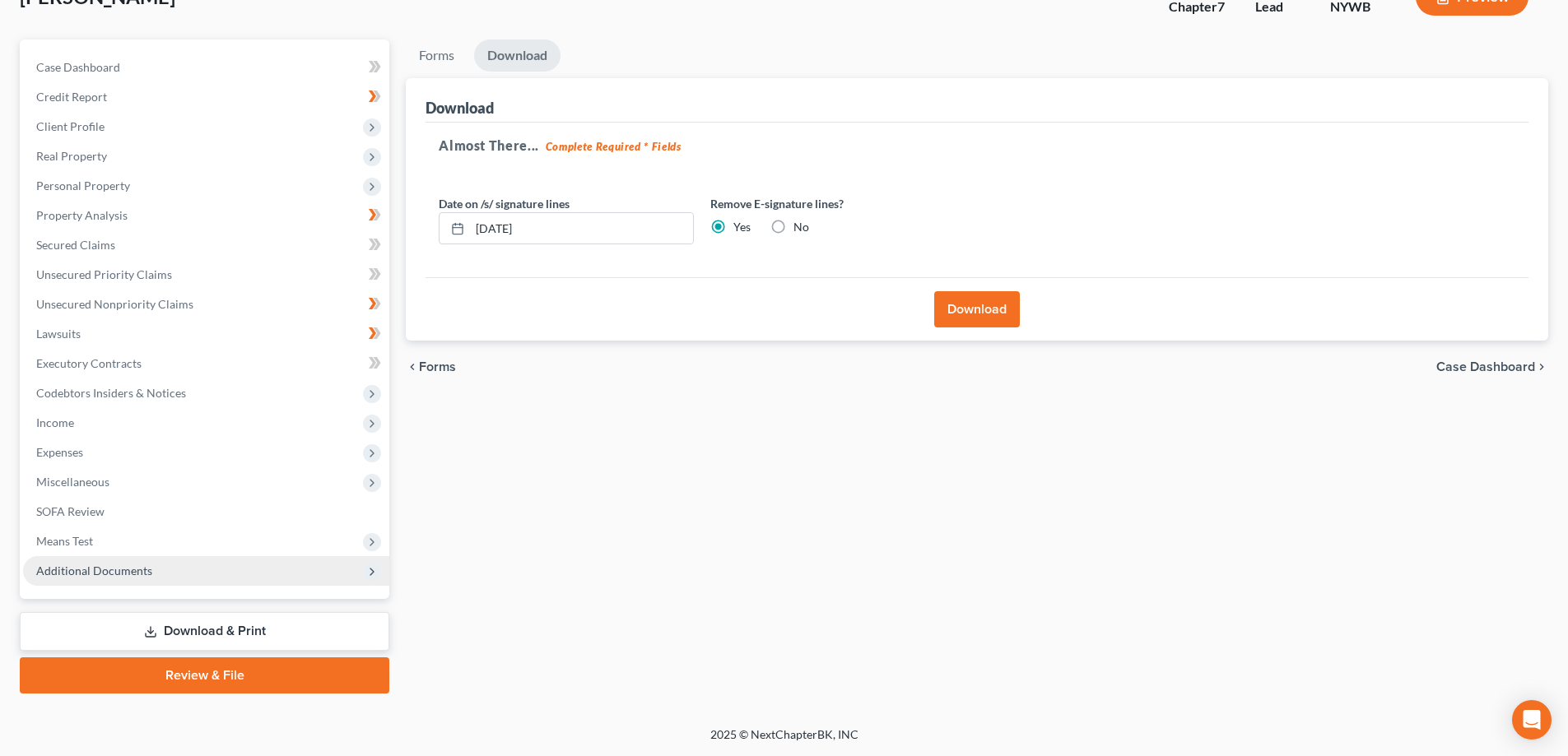 click on "Additional Documents" at bounding box center (206, 571) 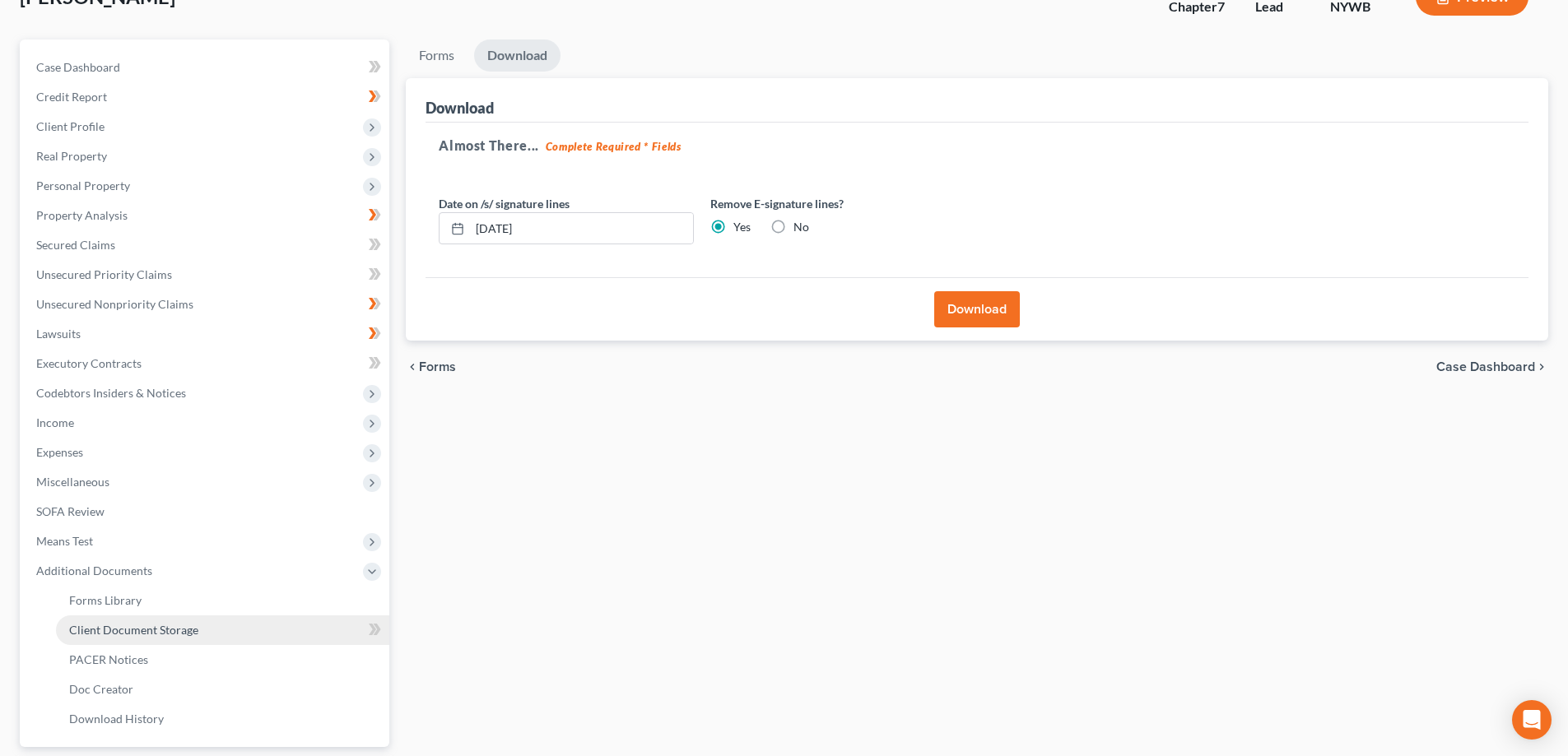 click on "Client Document Storage" at bounding box center [133, 629] 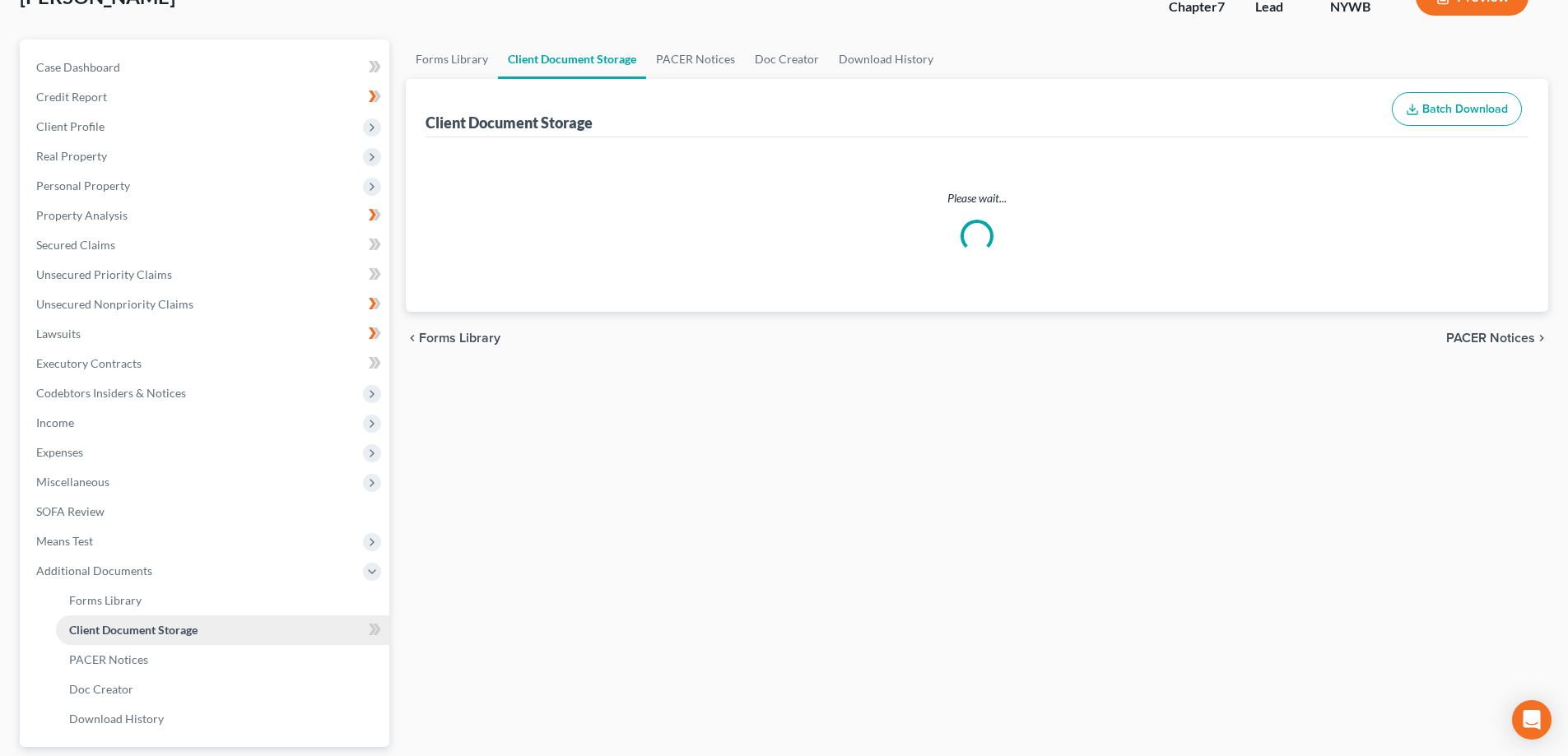 scroll, scrollTop: 43, scrollLeft: 0, axis: vertical 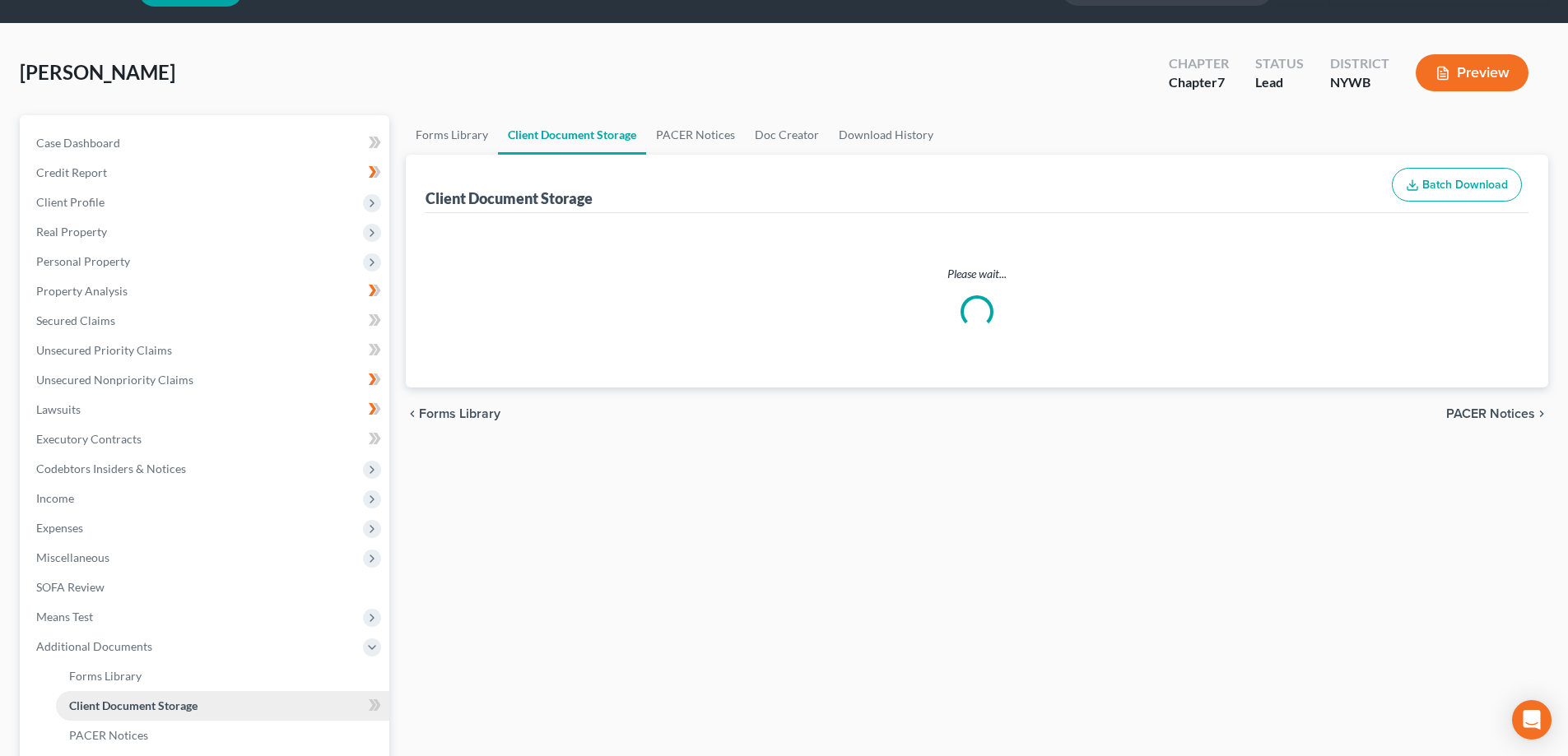 select on "0" 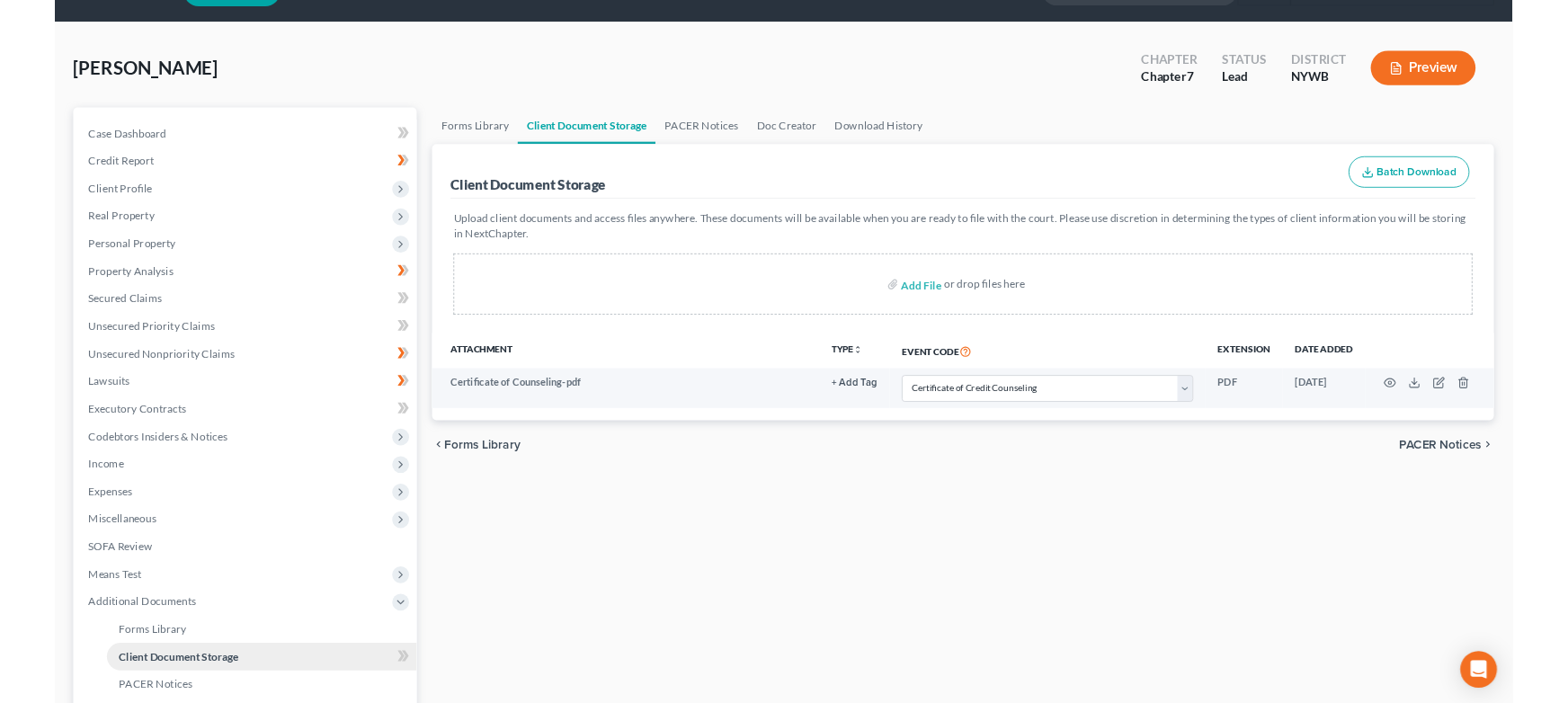 scroll, scrollTop: 0, scrollLeft: 0, axis: both 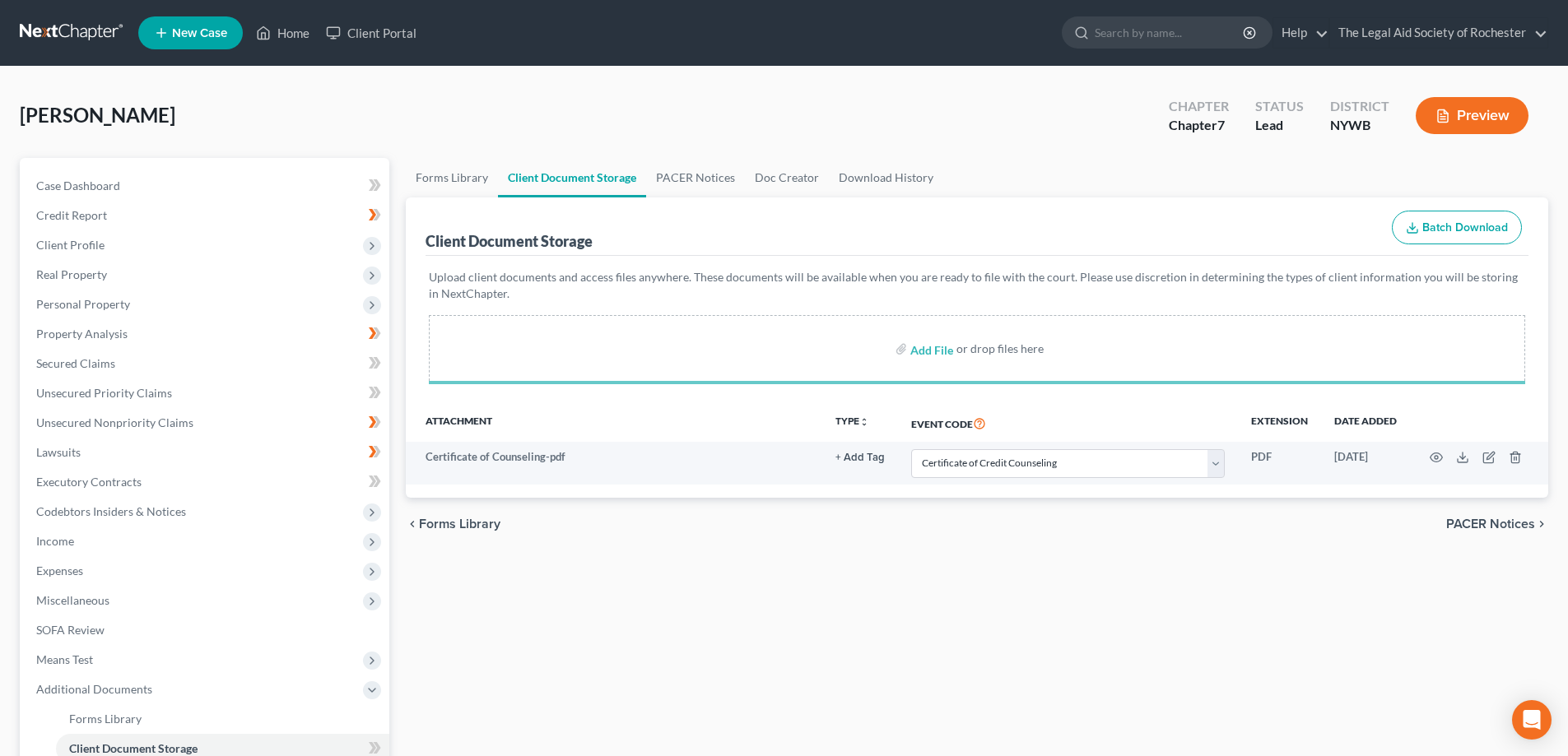 select on "0" 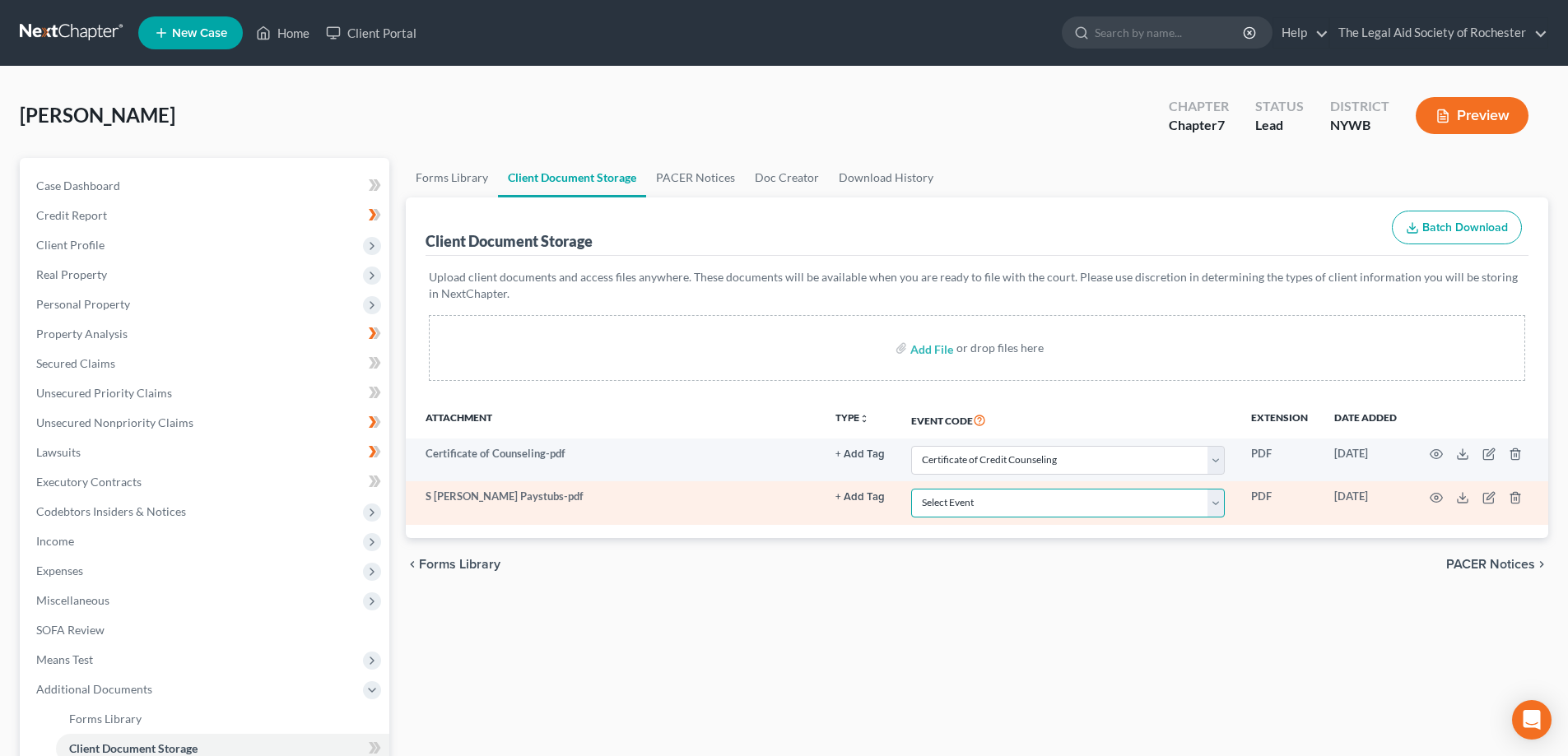 click on "Select Event Certificate of Credit Counseling Ch 7 (Form 122A-1, 122A-1Supp) Monthly Income/Exemption from Presumption of Abuse Ch 7 (Form 122A-2) Means Test Calculation Ch. 13 (Form 122C-1) Statement of Monthly Income Ch. 13 (Form 122C-2) Calculation of Disposable Income Chapter 13 Plan Employee Income Records Pay Filing Fee in Installments" at bounding box center [1068, 503] 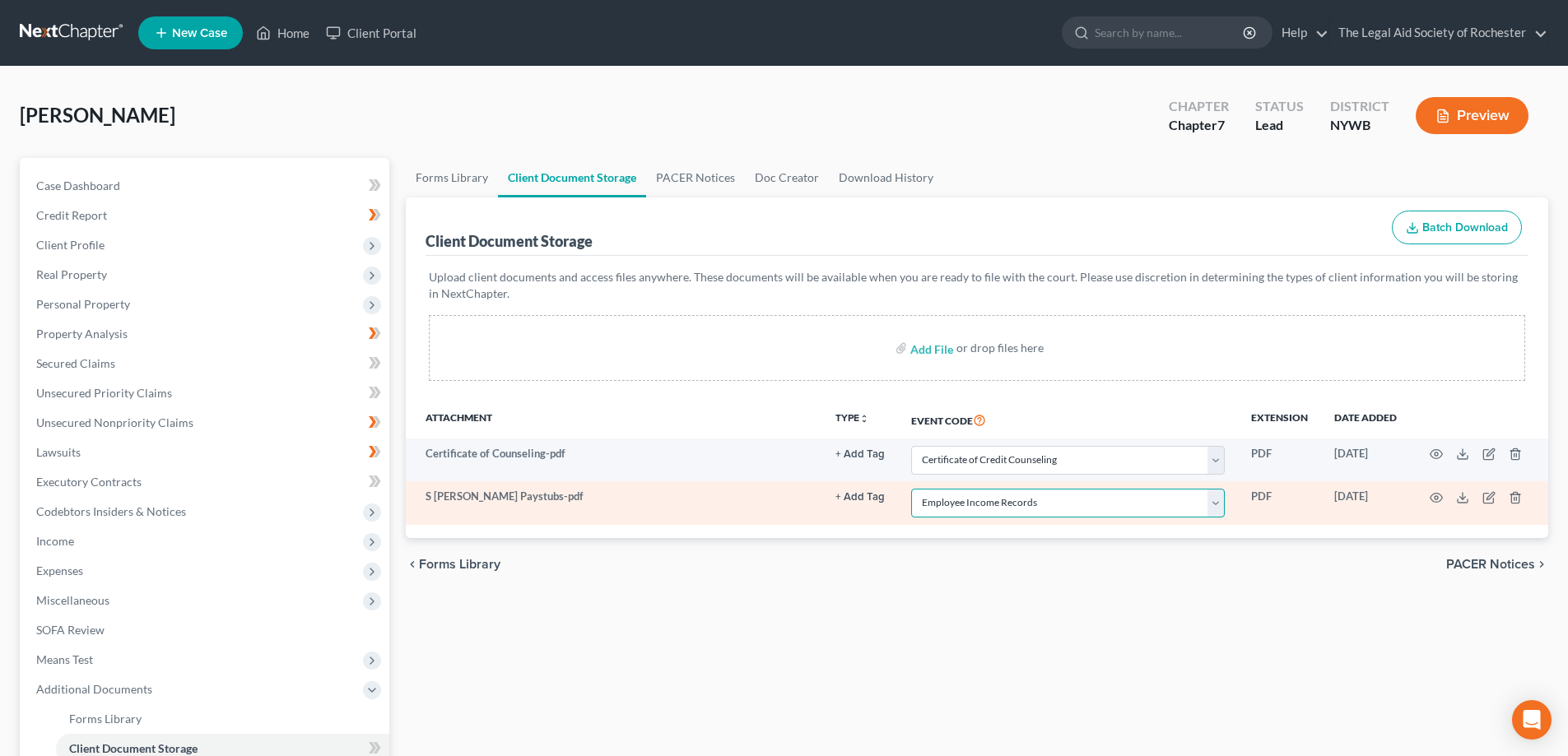 click on "Select Event Certificate of Credit Counseling Ch 7 (Form 122A-1, 122A-1Supp) Monthly Income/Exemption from Presumption of Abuse Ch 7 (Form 122A-2) Means Test Calculation Ch. 13 (Form 122C-1) Statement of Monthly Income Ch. 13 (Form 122C-2) Calculation of Disposable Income Chapter 13 Plan Employee Income Records Pay Filing Fee in Installments" at bounding box center (1068, 503) 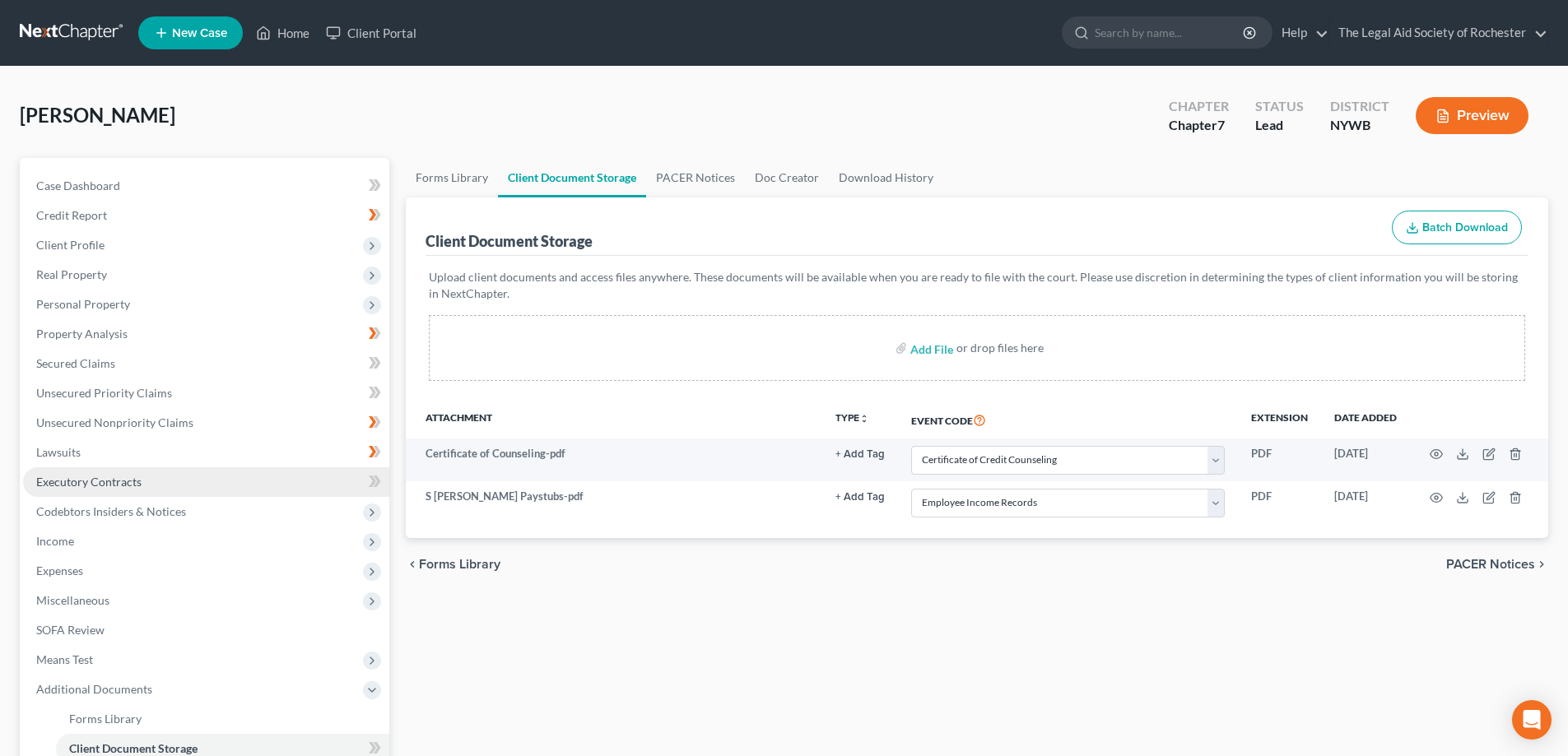 click on "Executory Contracts" at bounding box center (206, 482) 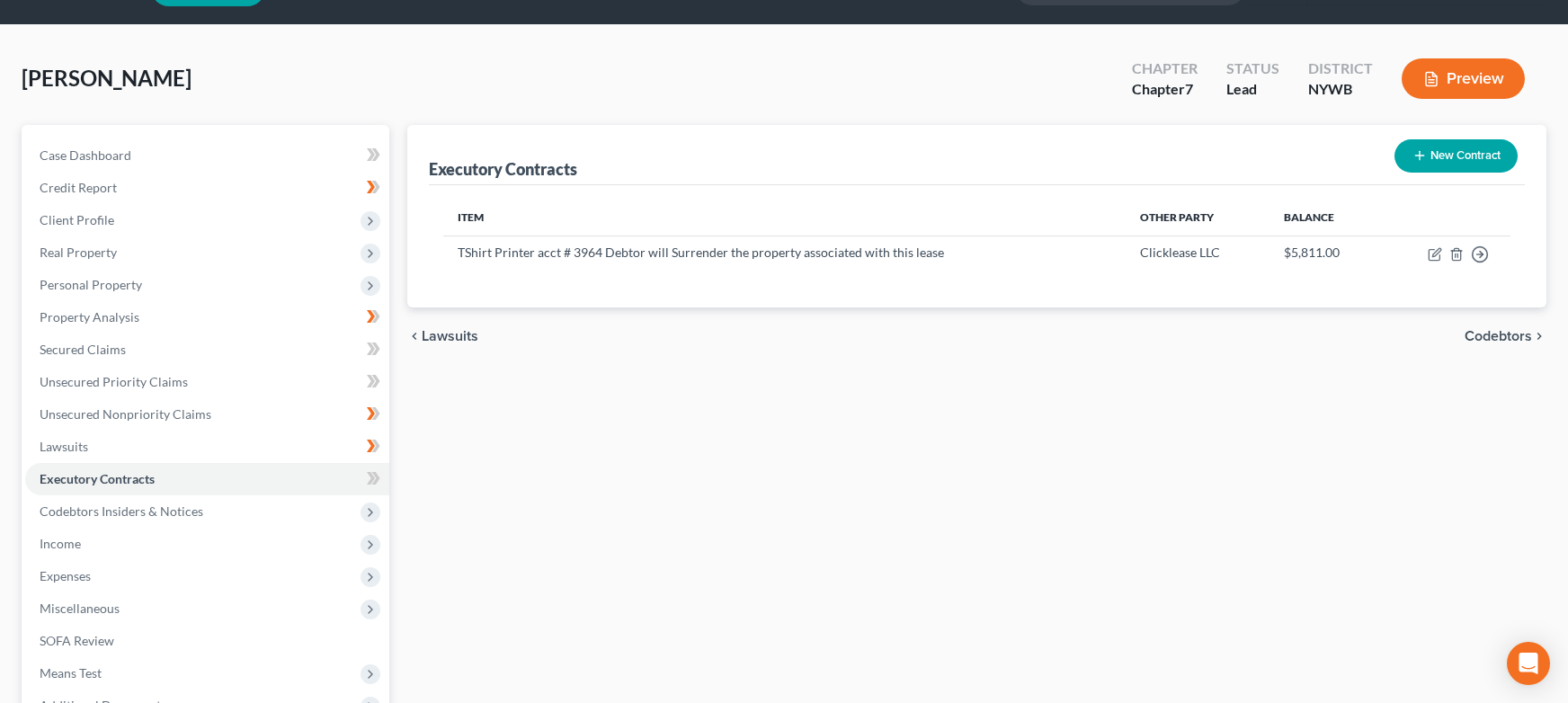scroll, scrollTop: 90, scrollLeft: 0, axis: vertical 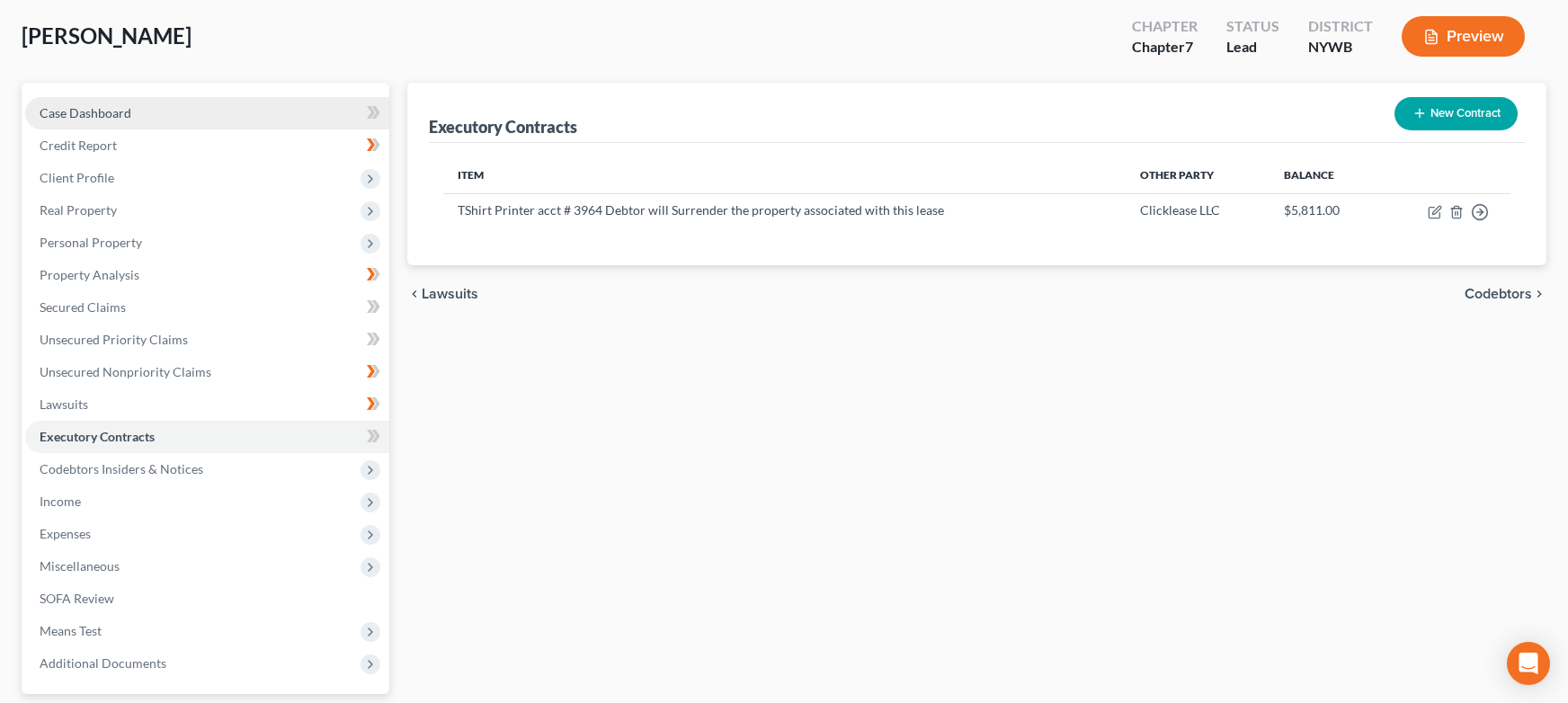 click on "Case Dashboard" at bounding box center (207, 113) 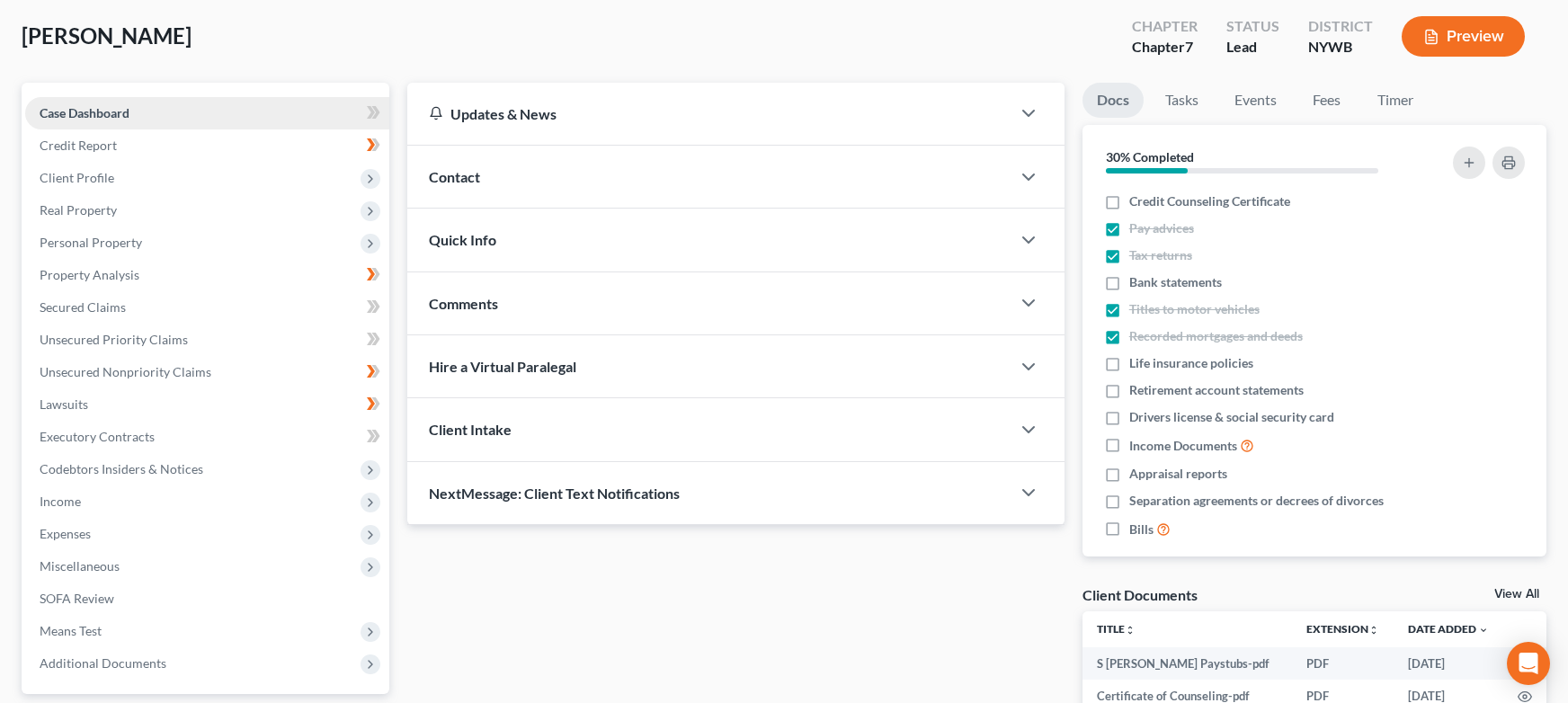 scroll, scrollTop: 0, scrollLeft: 0, axis: both 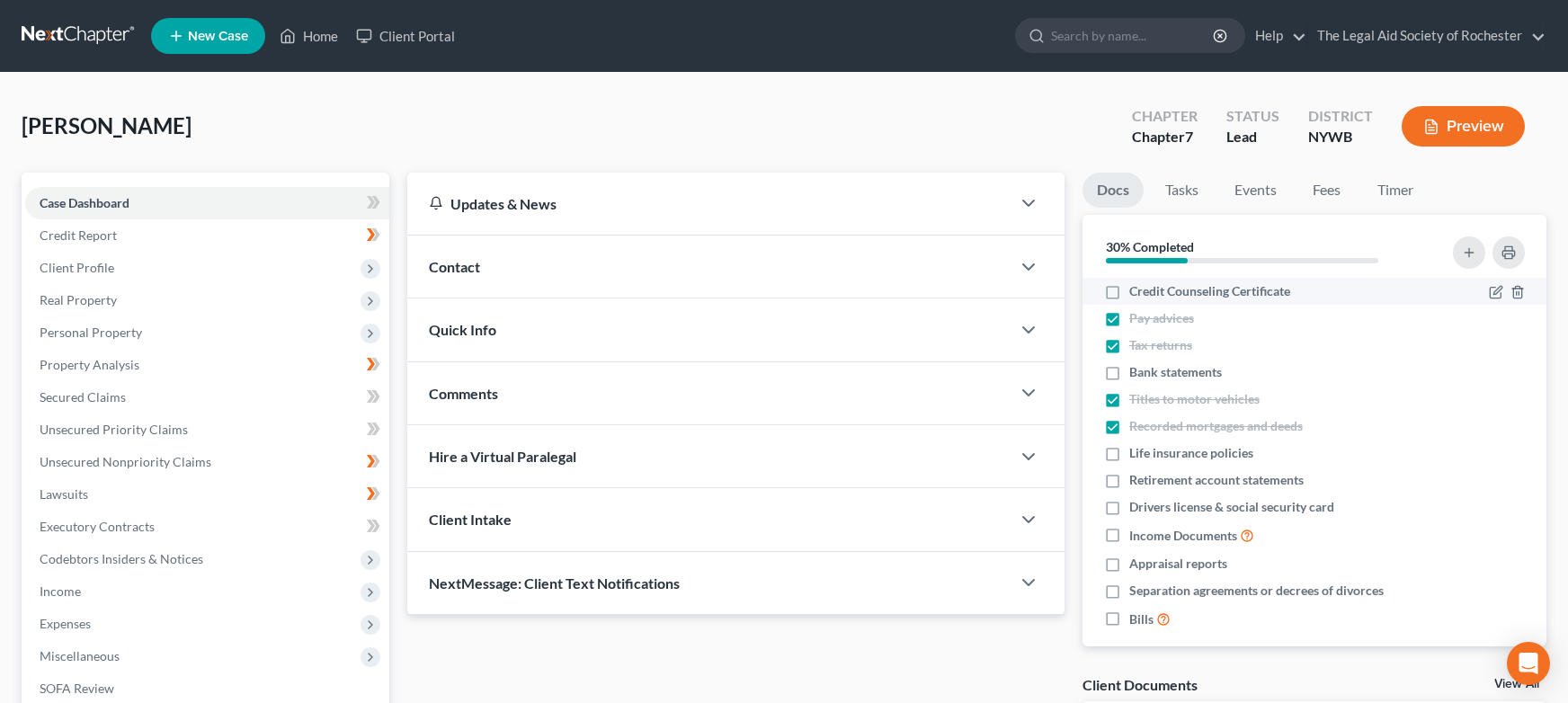 click on "Credit Counseling Certificate" at bounding box center (1209, 291) 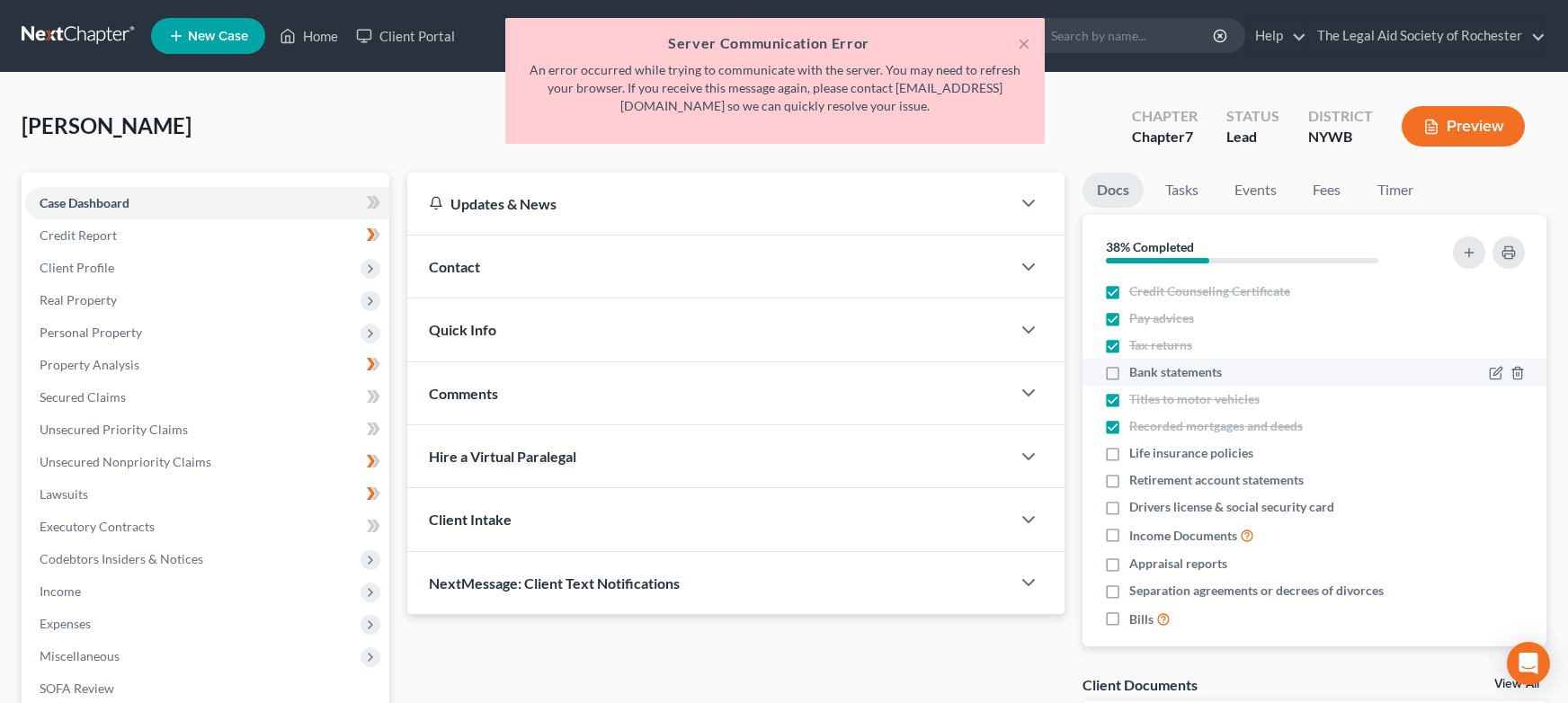 click on "Bank statements" at bounding box center [1175, 372] 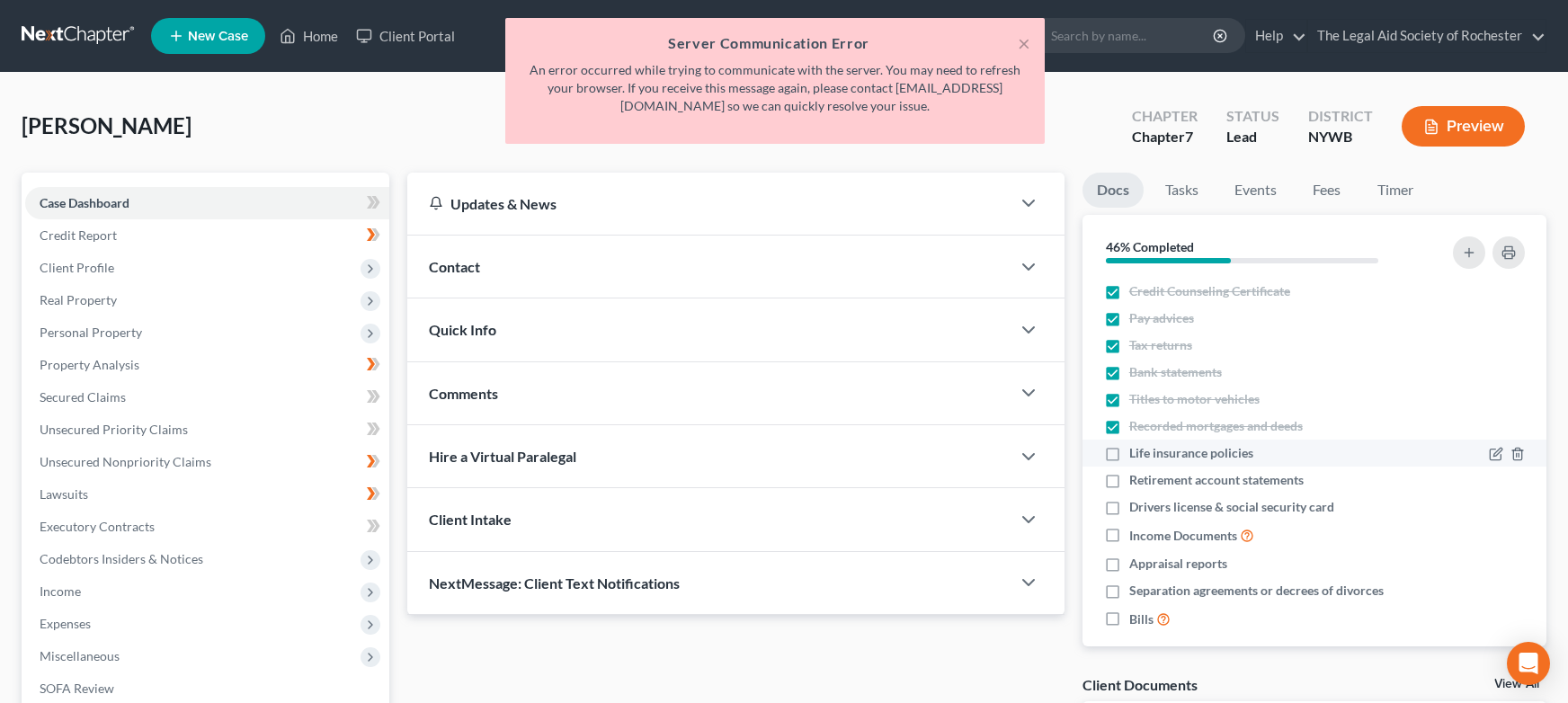 click on "Life insurance policies" at bounding box center (1191, 453) 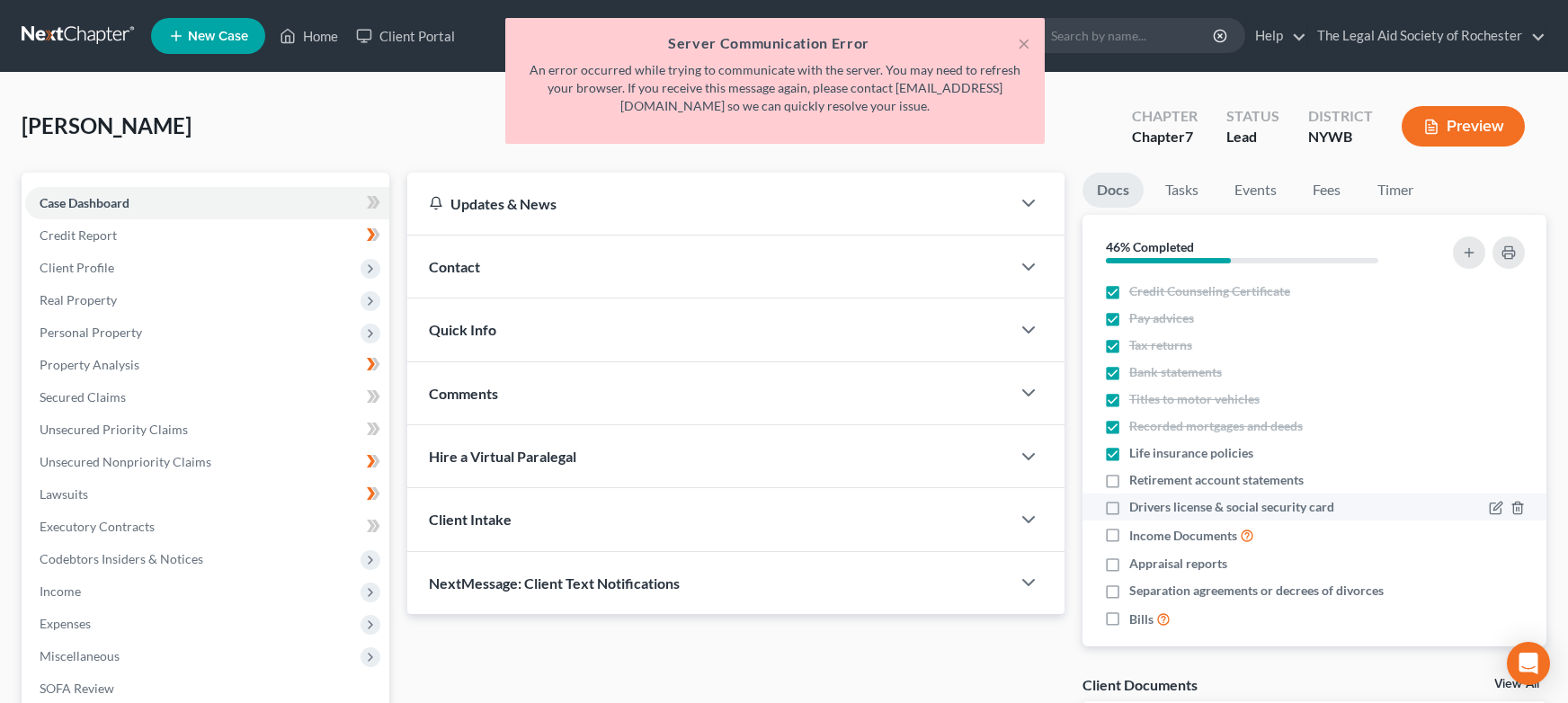 click on "Retirement account statements" at bounding box center [1216, 480] 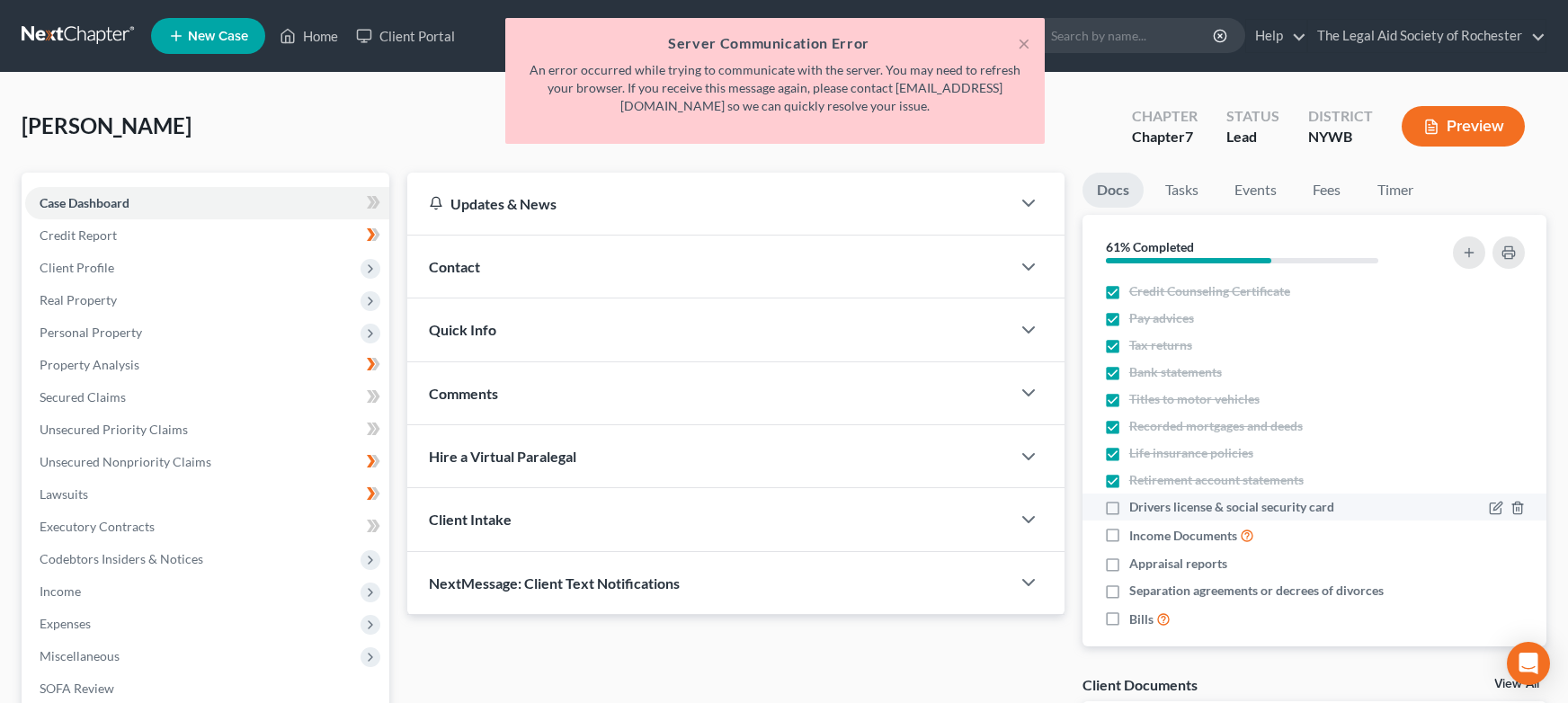 click on "Drivers license & social security card" at bounding box center [1232, 507] 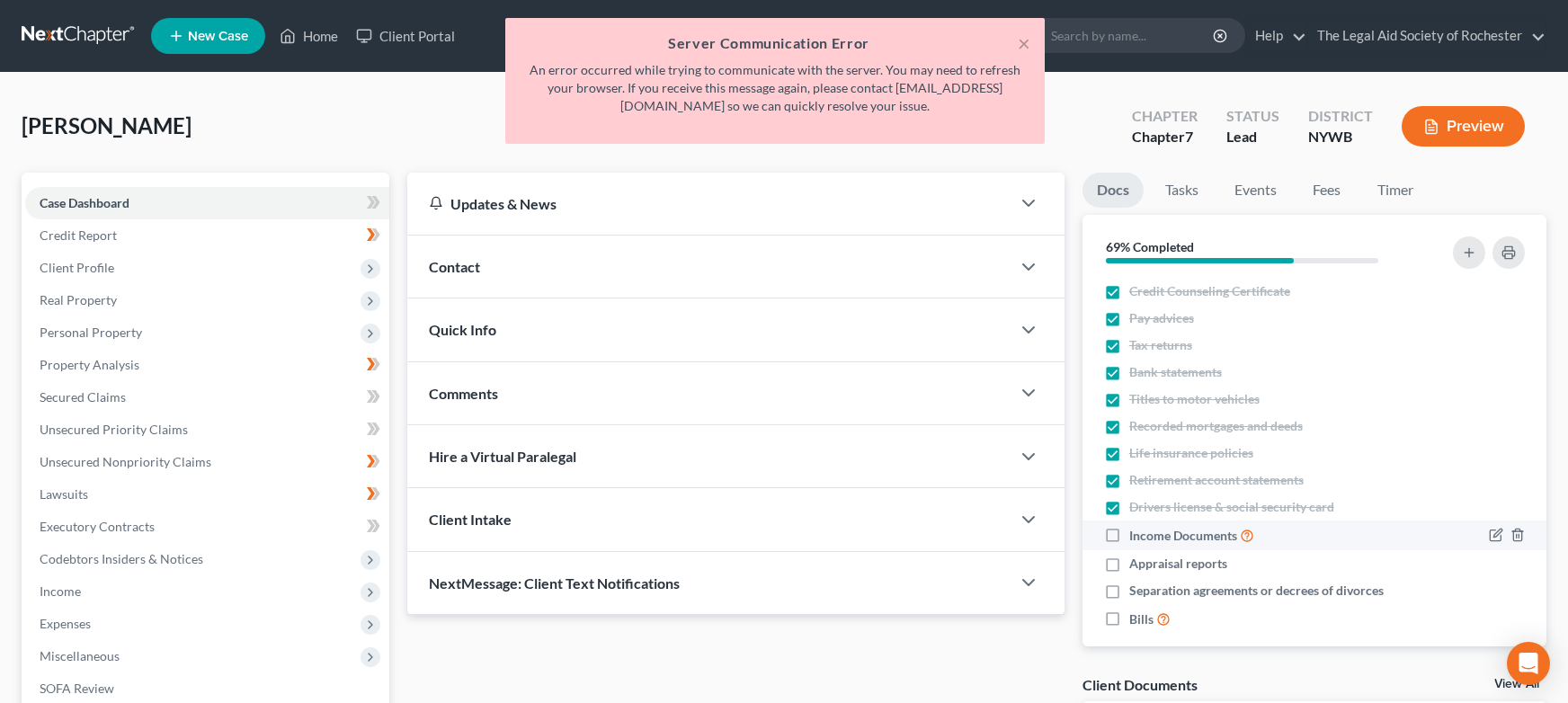 click on "Income Documents" at bounding box center [1191, 535] 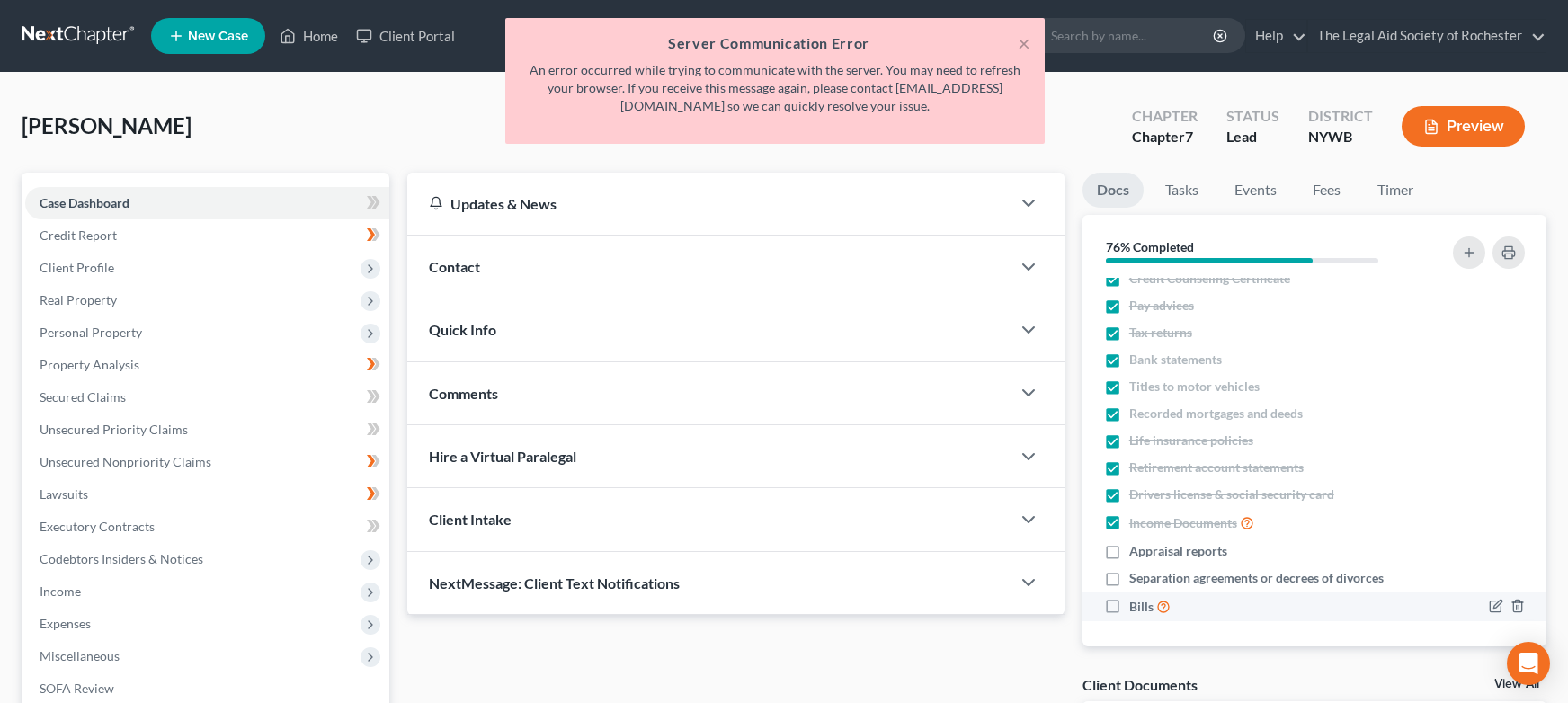 scroll, scrollTop: 16, scrollLeft: 0, axis: vertical 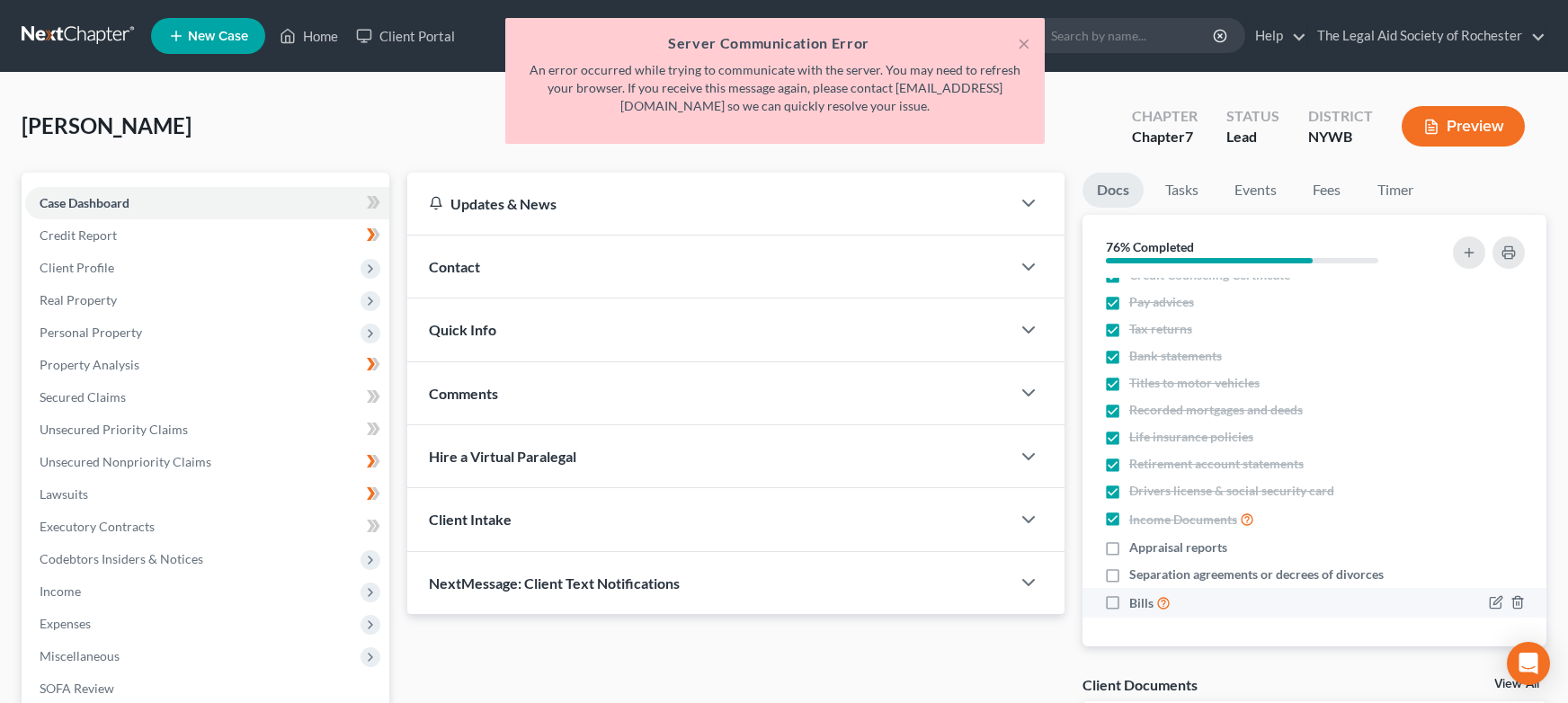 click on "Bills" at bounding box center [1150, 602] 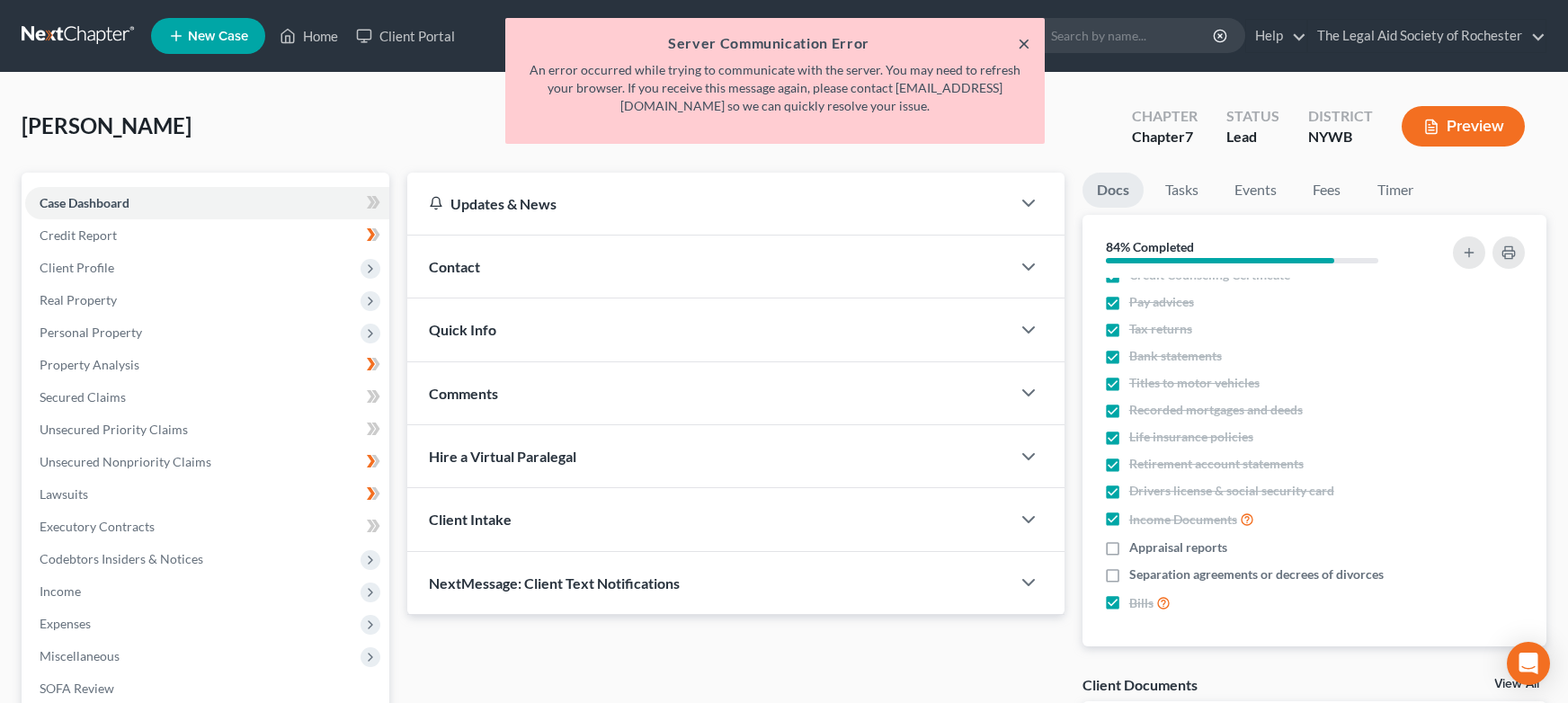 click on "×" at bounding box center [1024, 43] 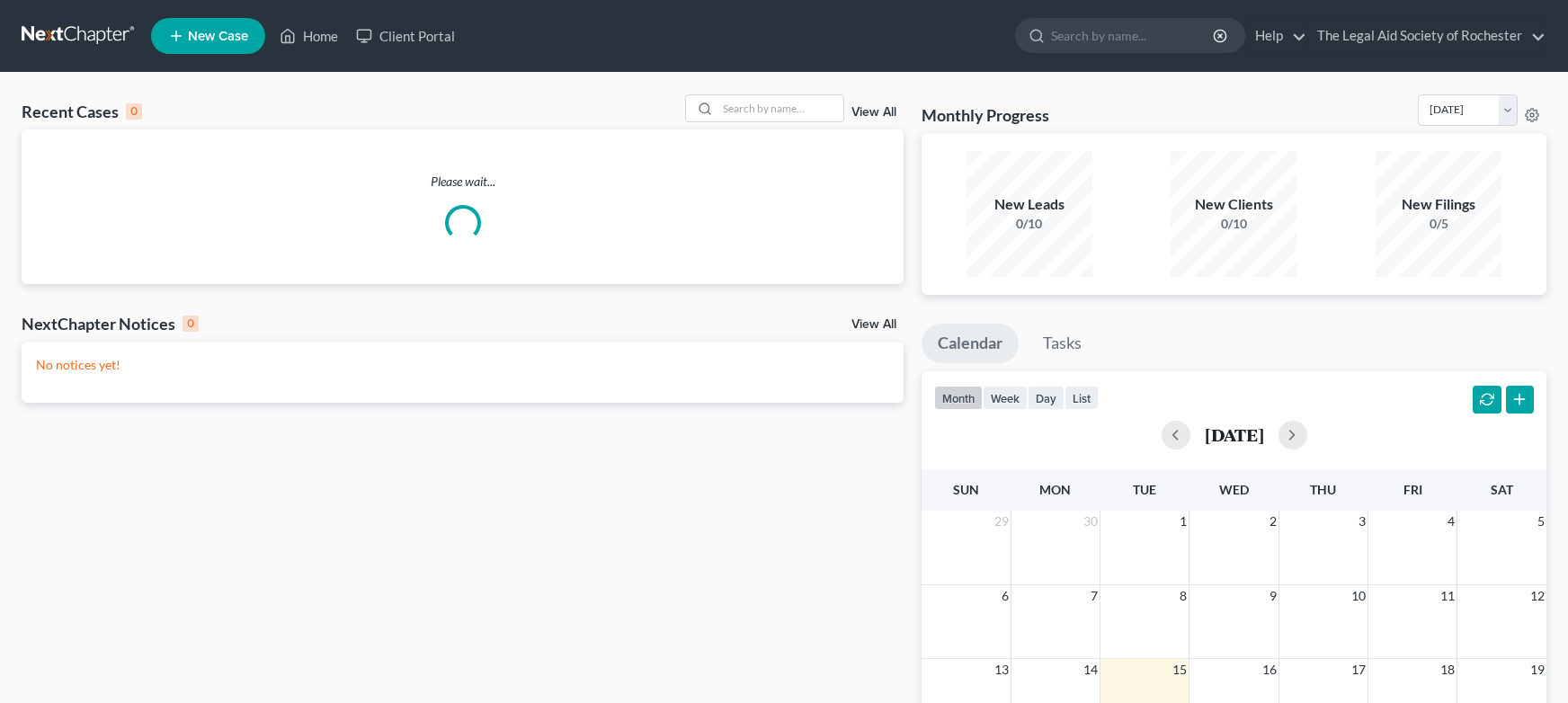 scroll, scrollTop: 0, scrollLeft: 0, axis: both 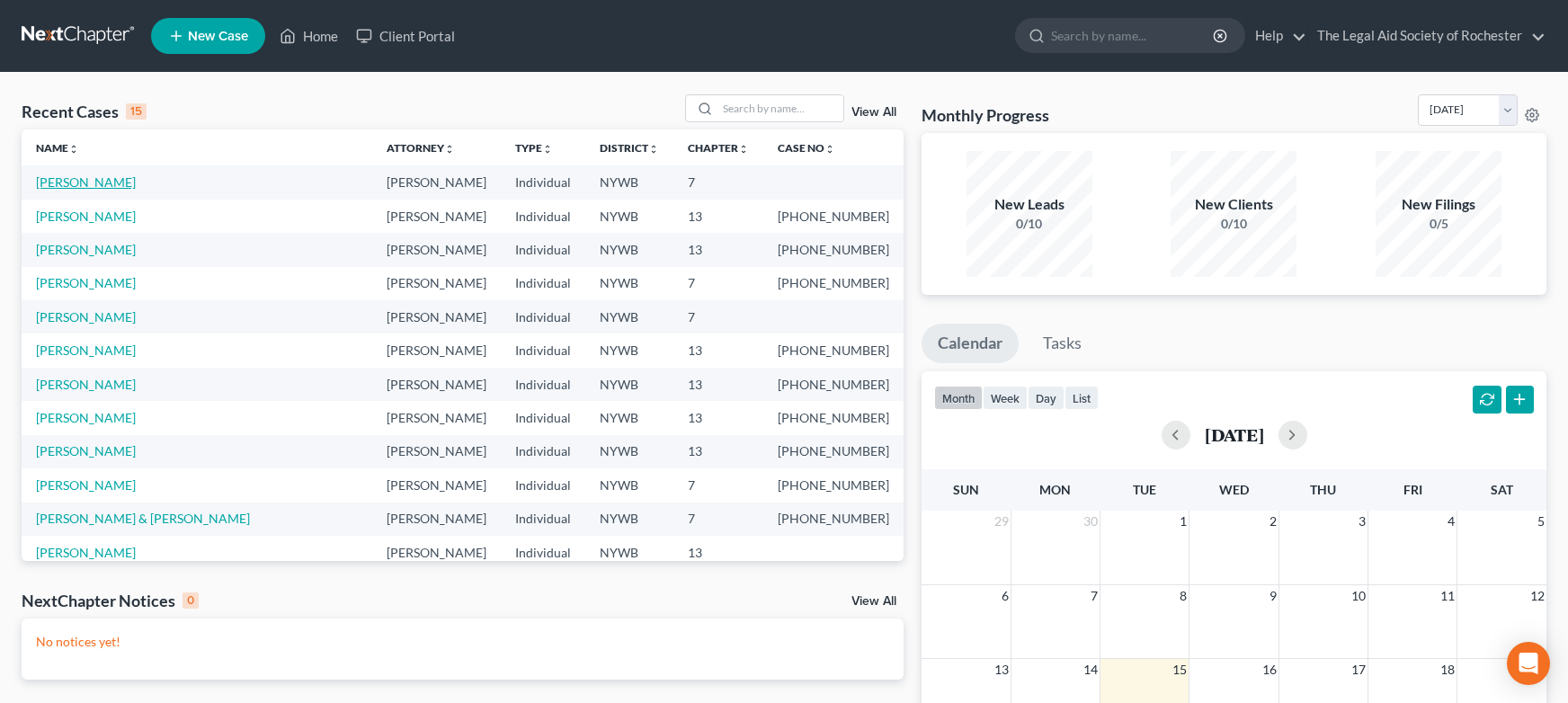click on "[PERSON_NAME]" at bounding box center [85, 182] 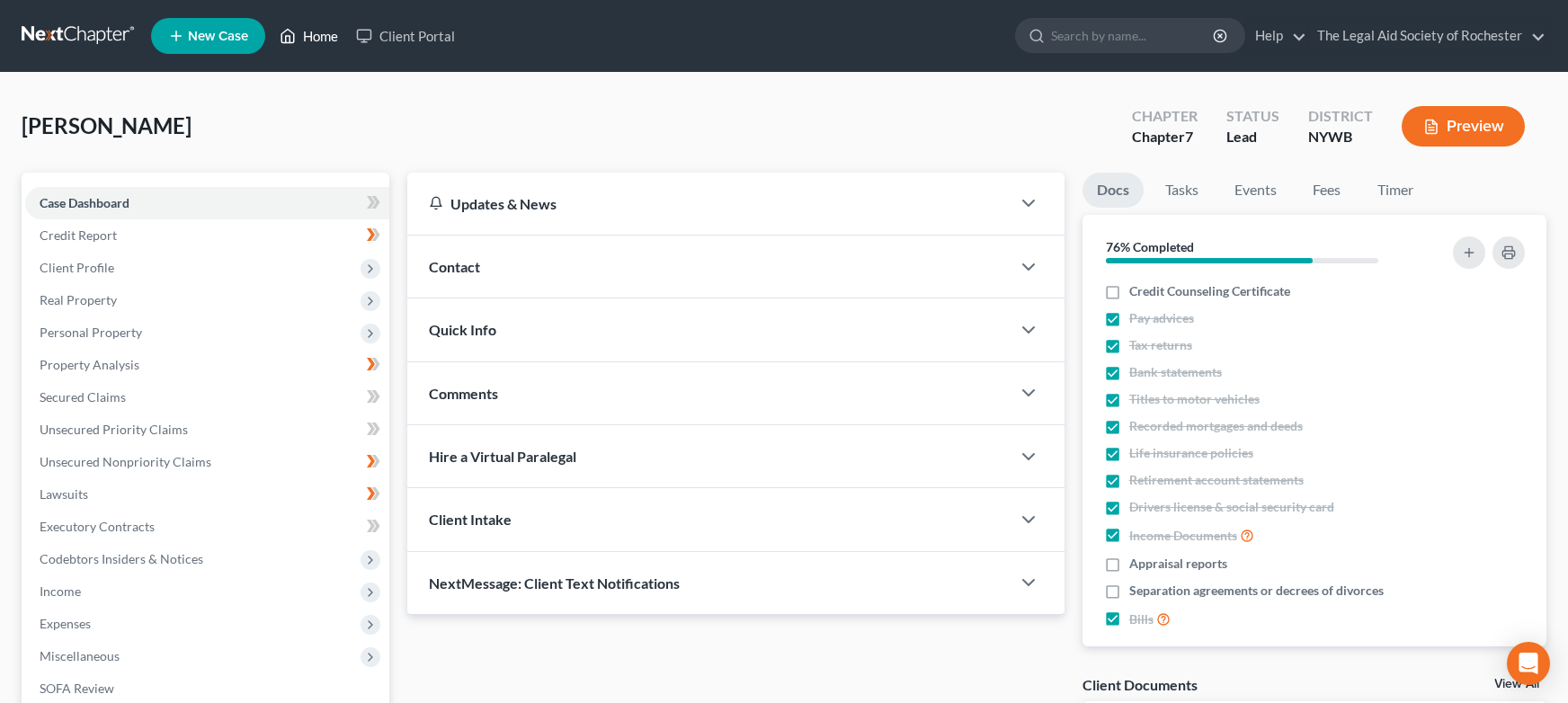 click on "Home" at bounding box center [308, 36] 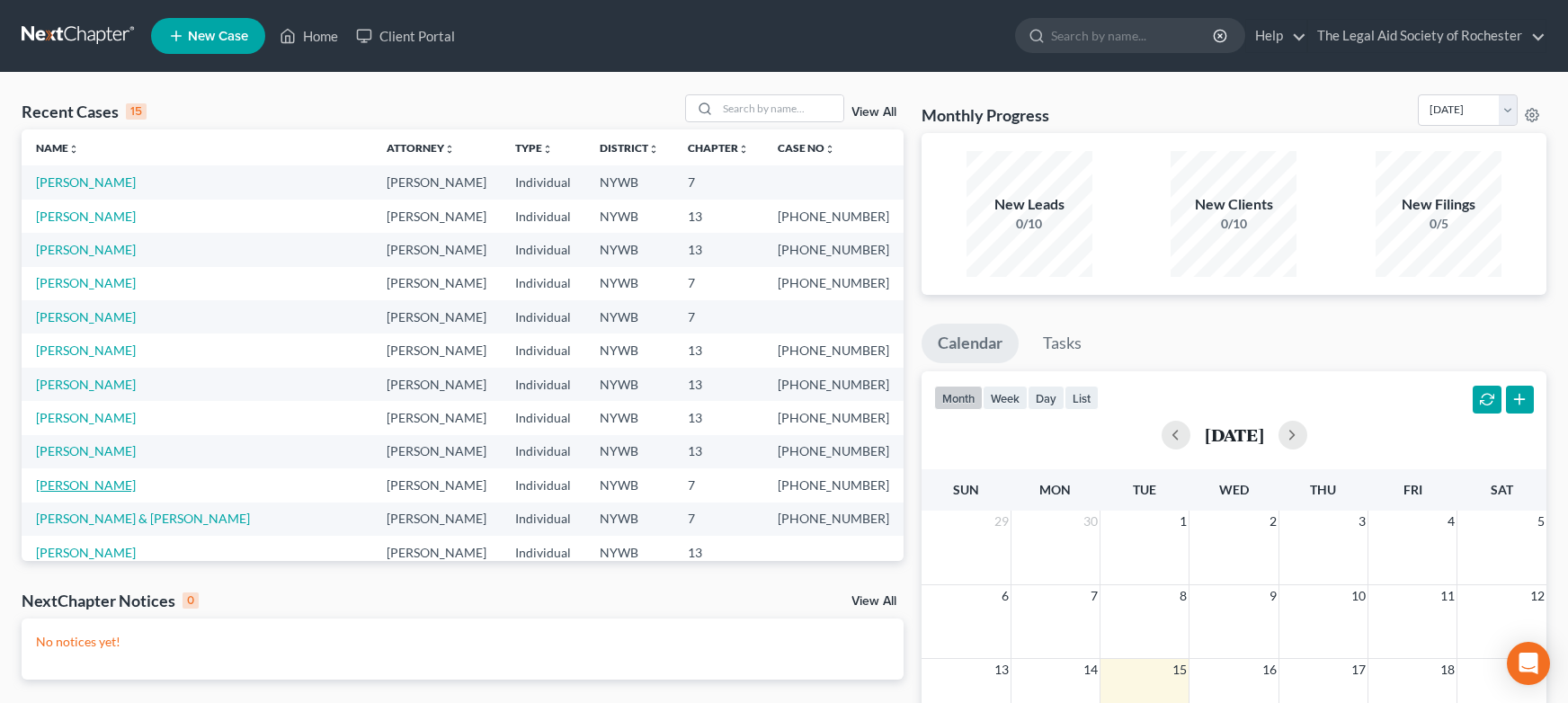 click on "[PERSON_NAME]" at bounding box center (85, 485) 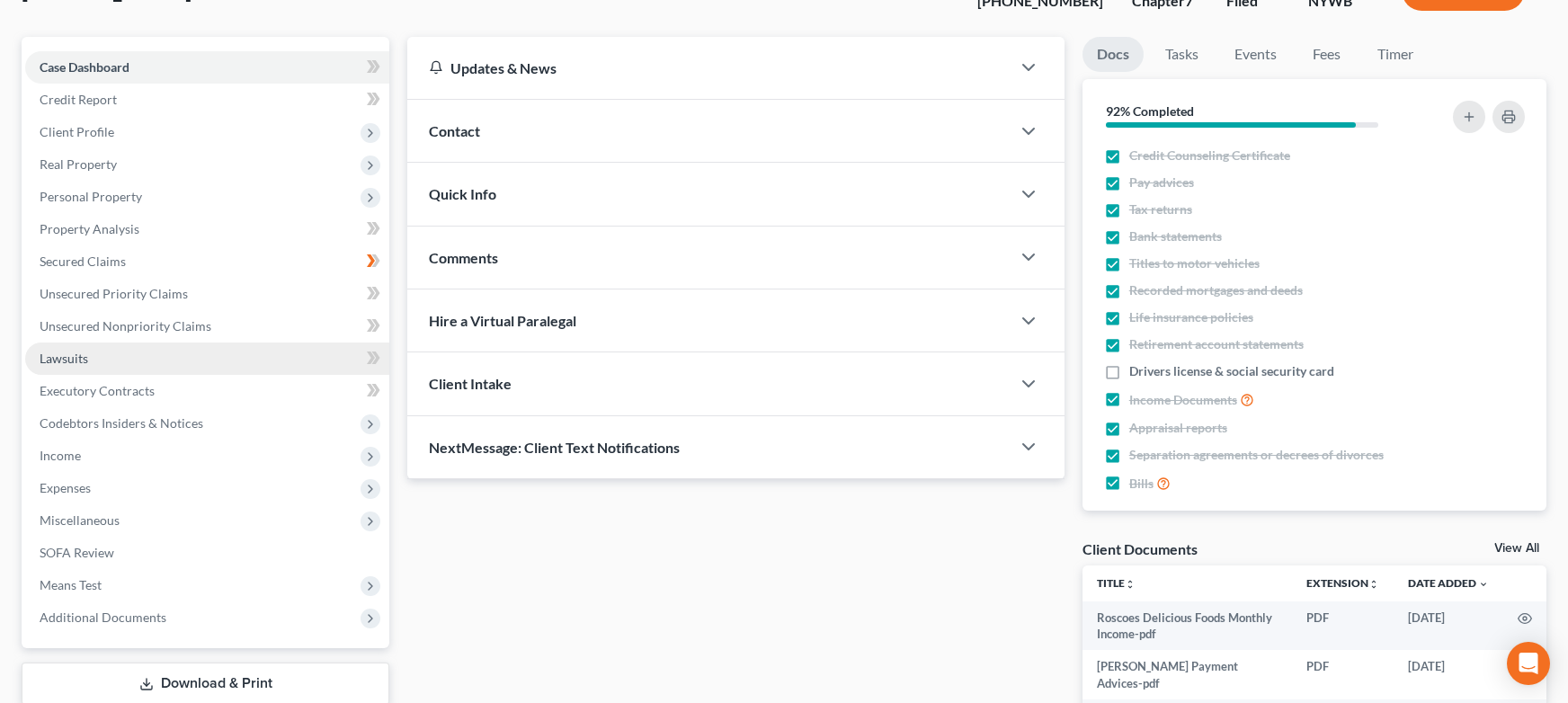 scroll, scrollTop: 260, scrollLeft: 0, axis: vertical 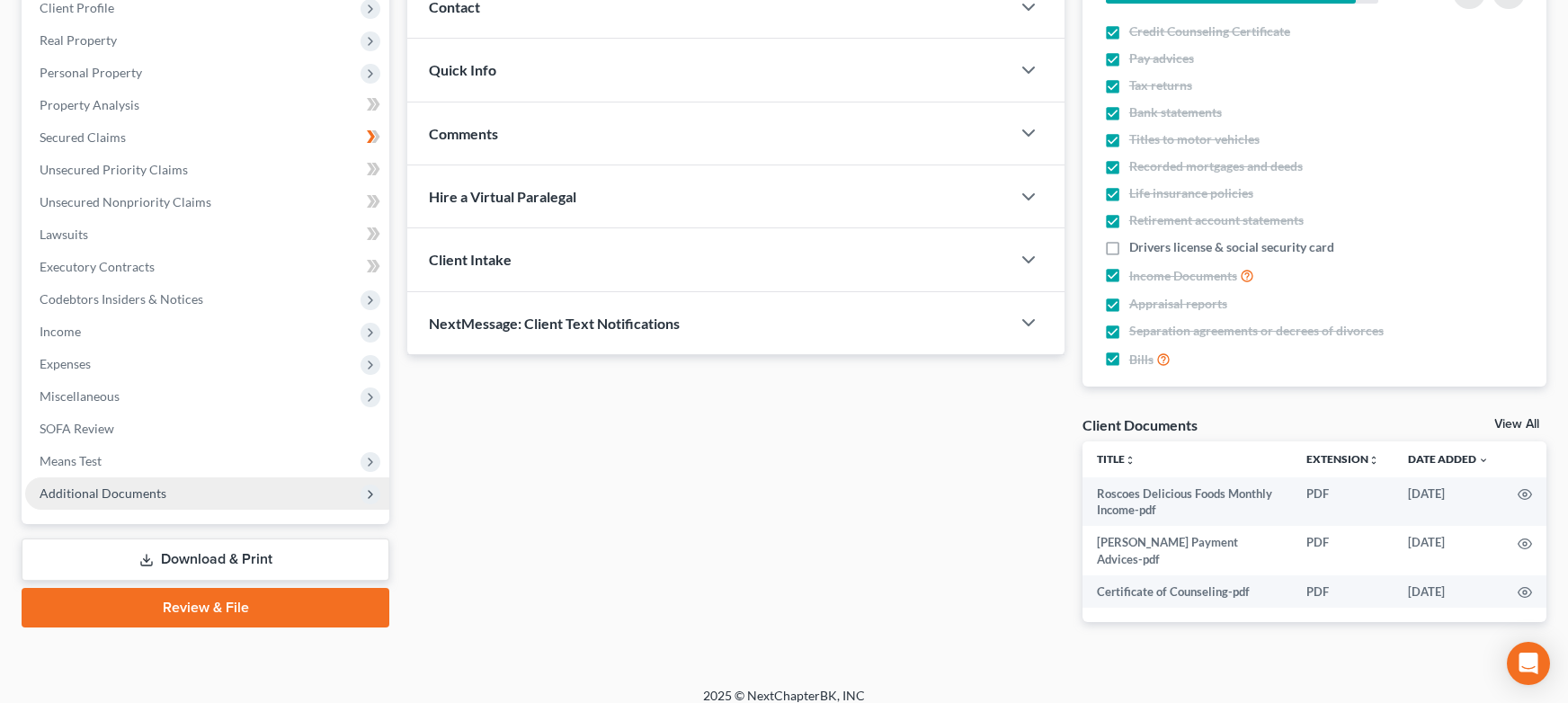 click on "Additional Documents" at bounding box center [102, 493] 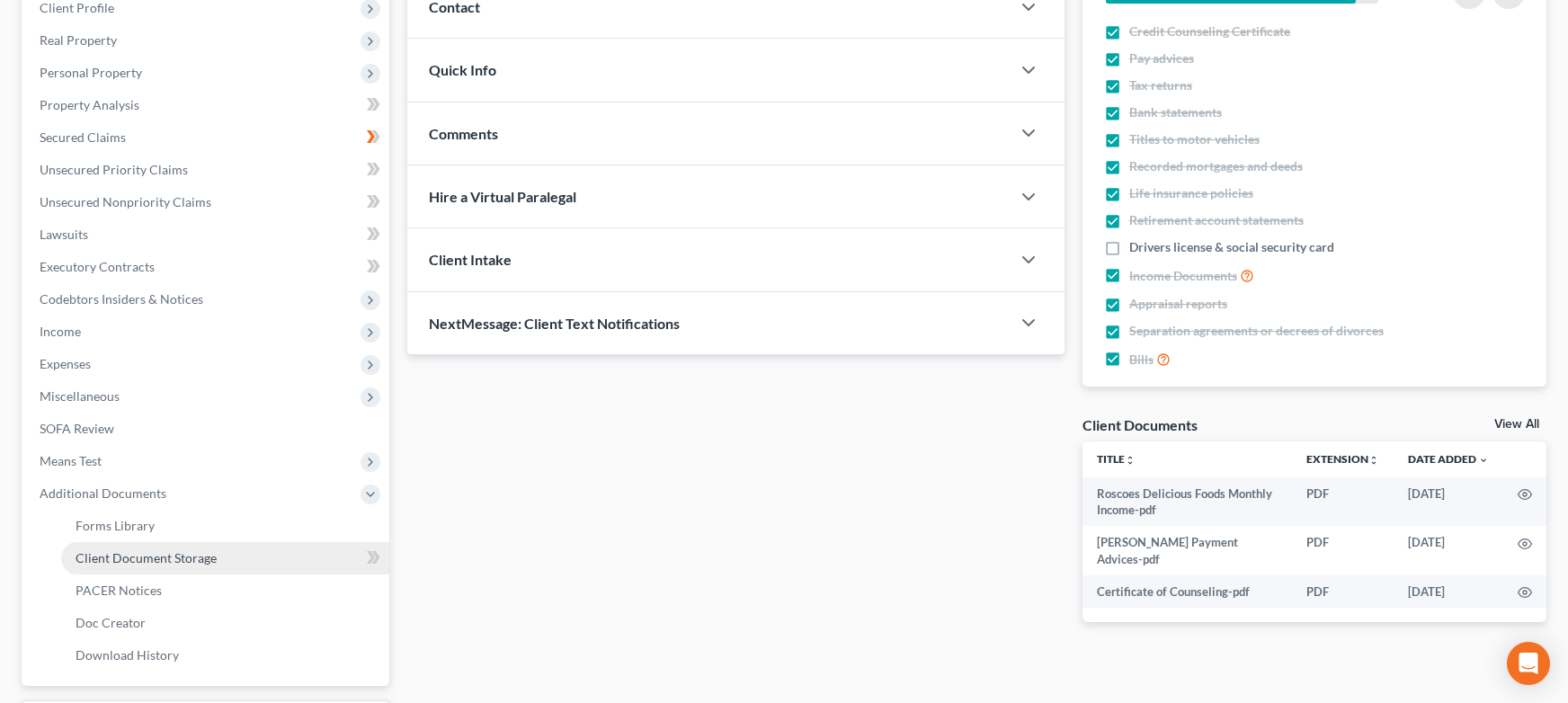 click on "Client Document Storage" at bounding box center [146, 557] 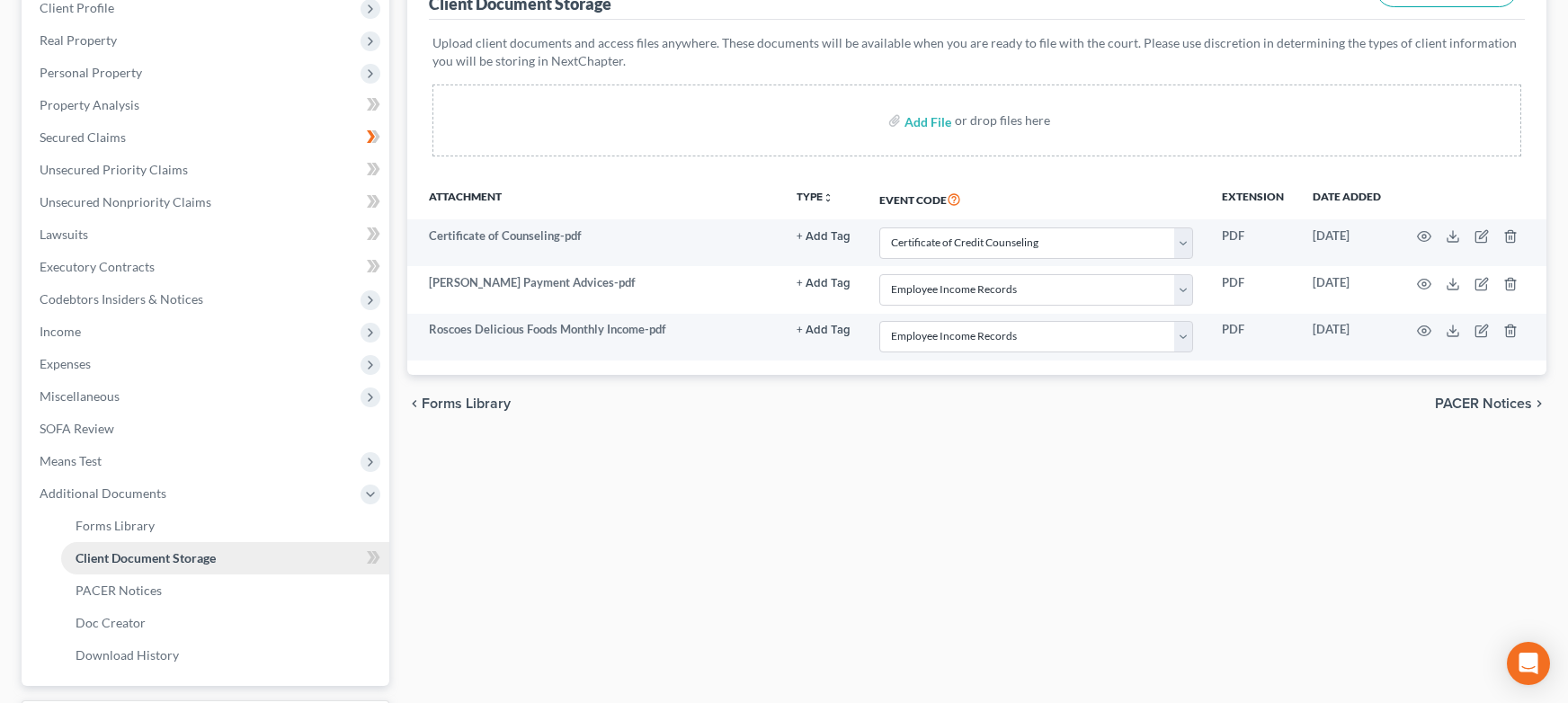 scroll, scrollTop: 0, scrollLeft: 0, axis: both 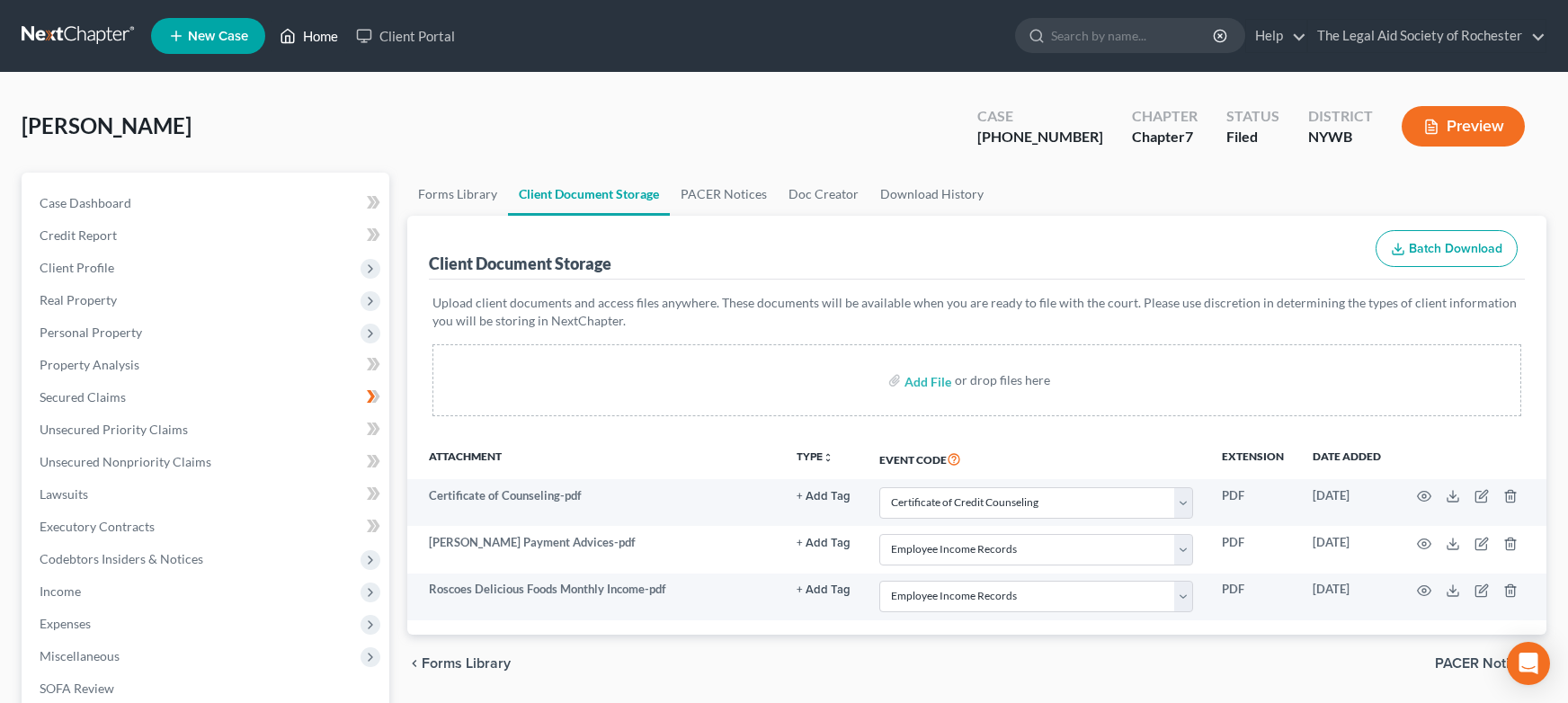 click on "Home" at bounding box center [308, 36] 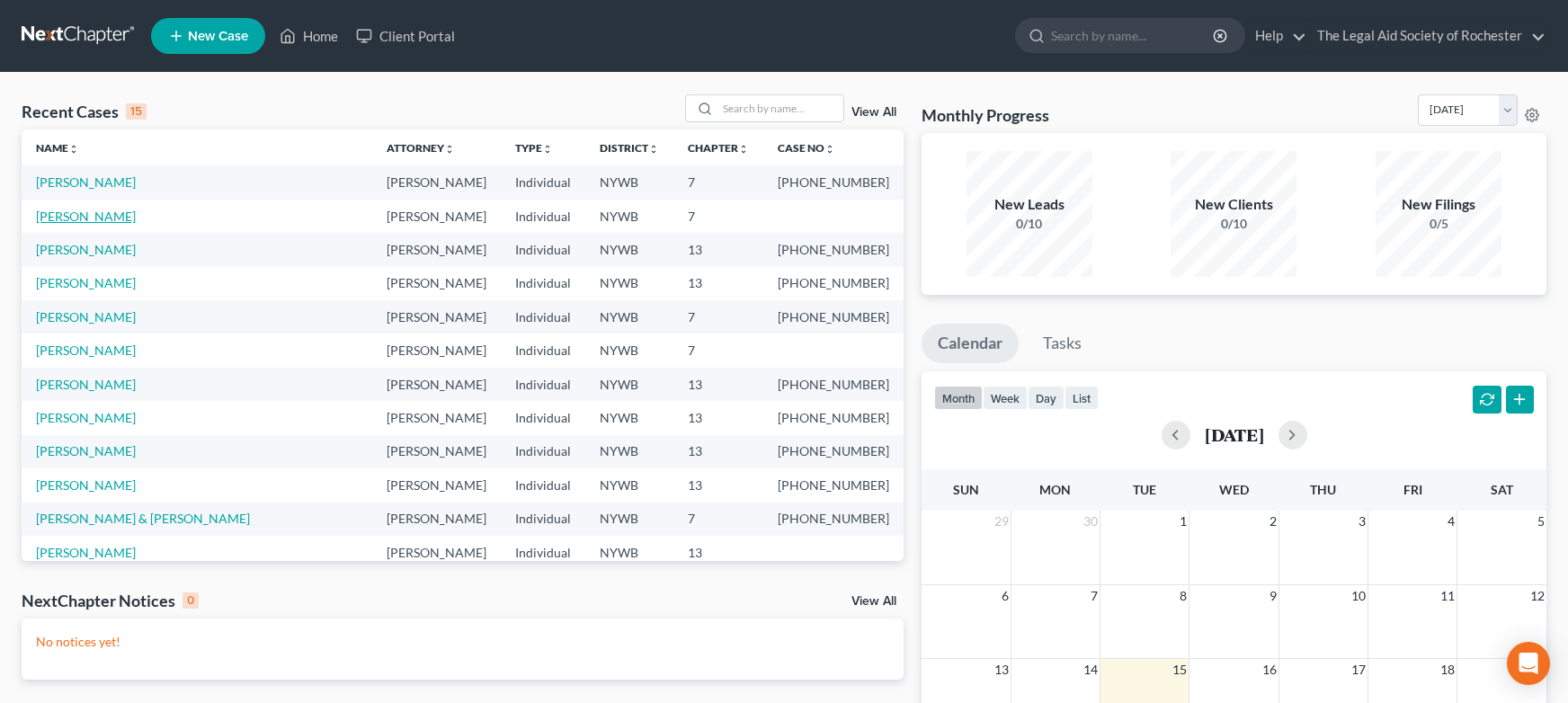 click on "[PERSON_NAME]" at bounding box center (85, 216) 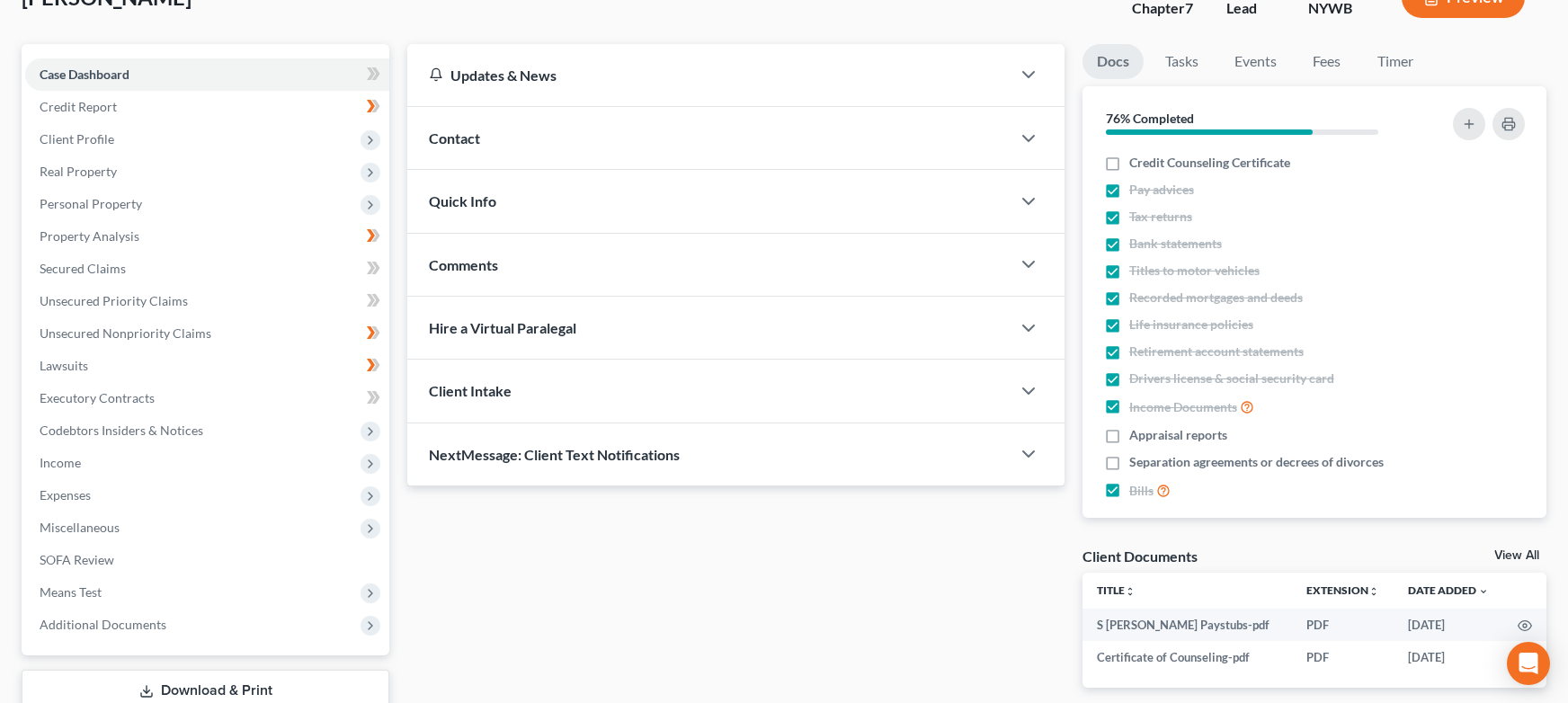 scroll, scrollTop: 253, scrollLeft: 0, axis: vertical 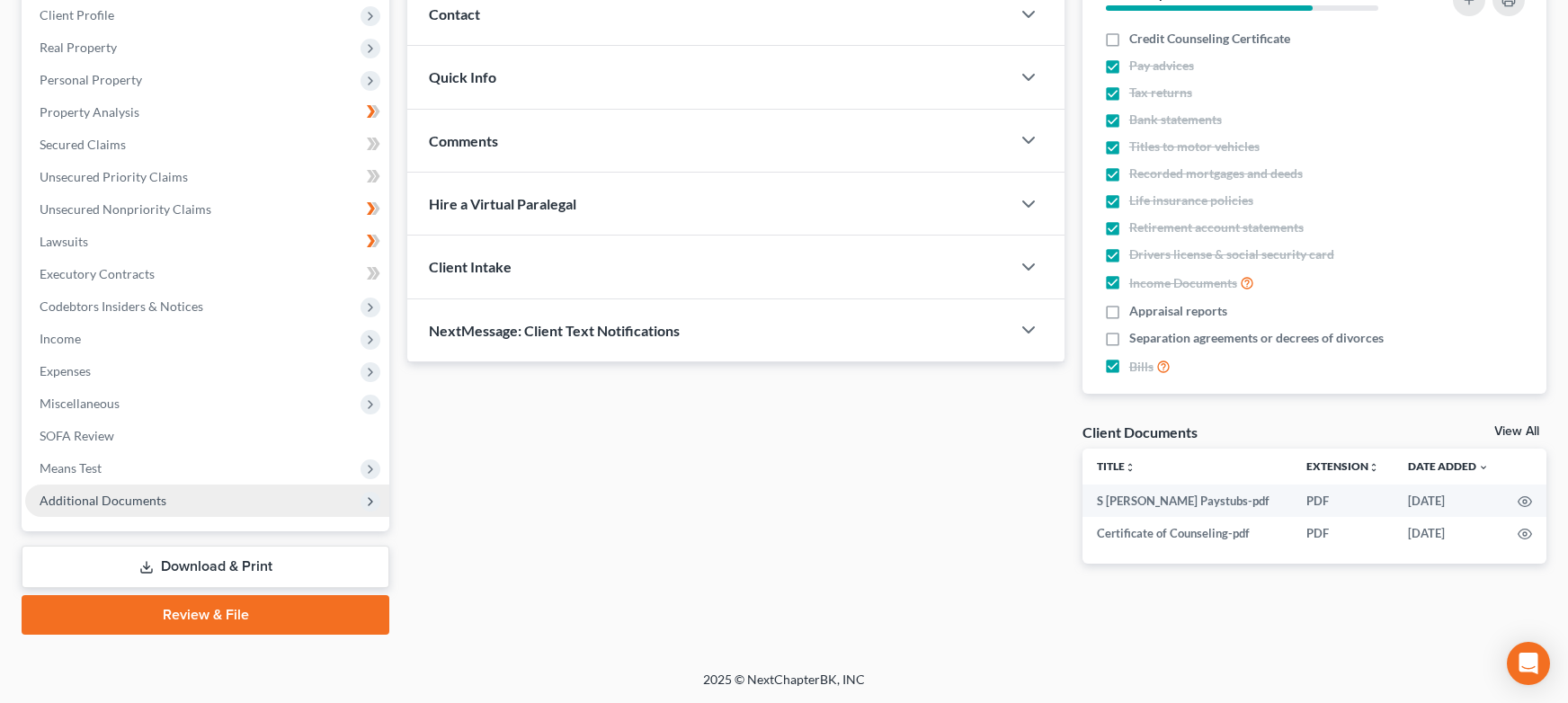 click on "Additional Documents" at bounding box center [102, 500] 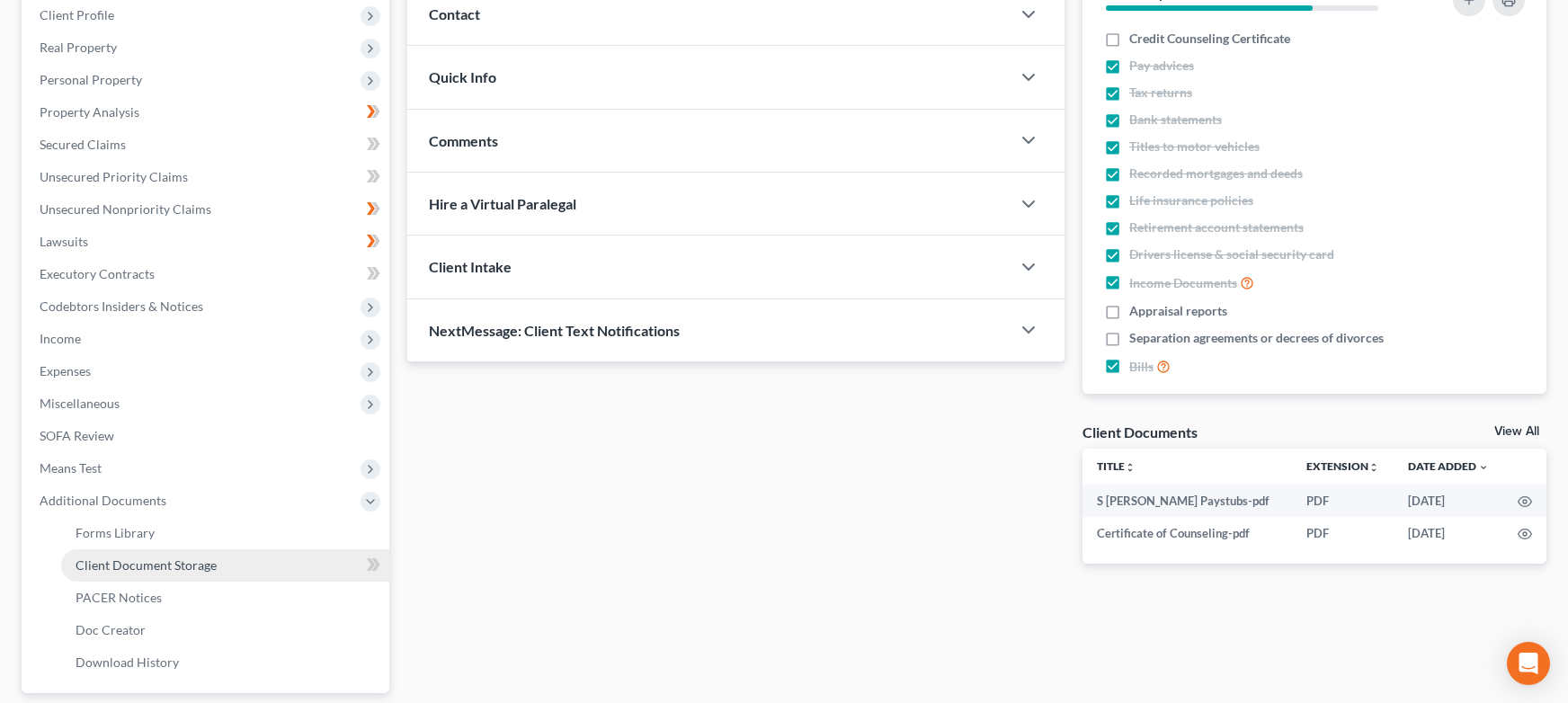 click on "Client Document Storage" at bounding box center [146, 565] 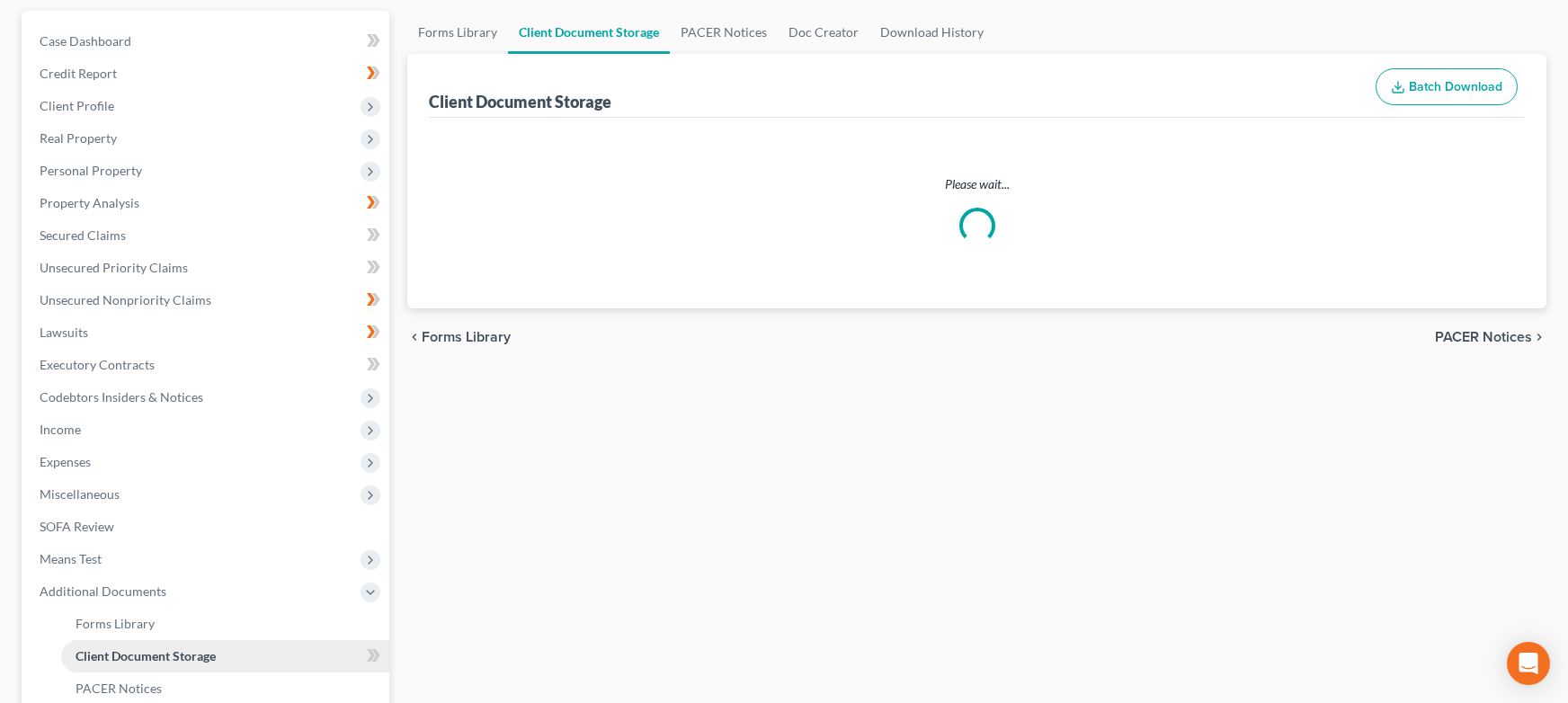 select on "0" 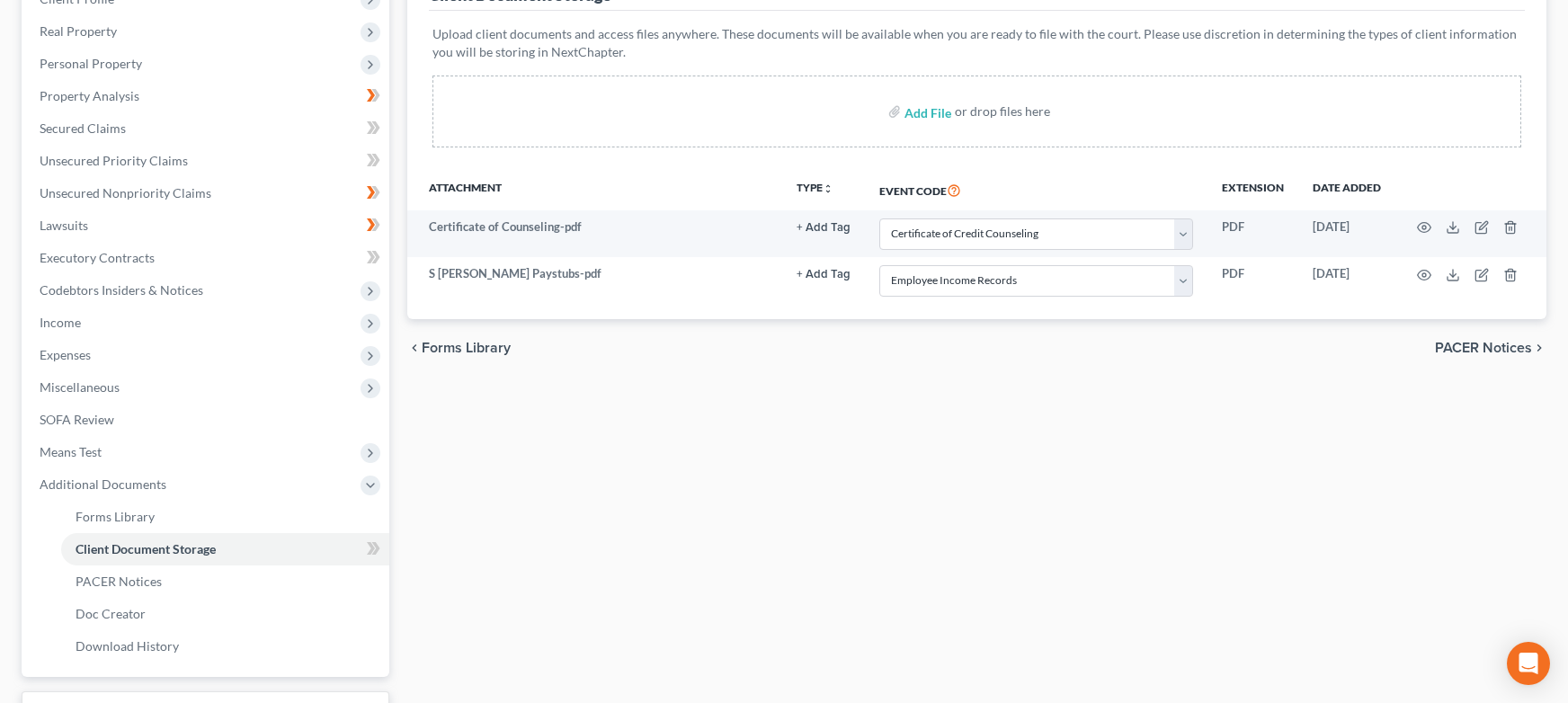 scroll, scrollTop: 270, scrollLeft: 0, axis: vertical 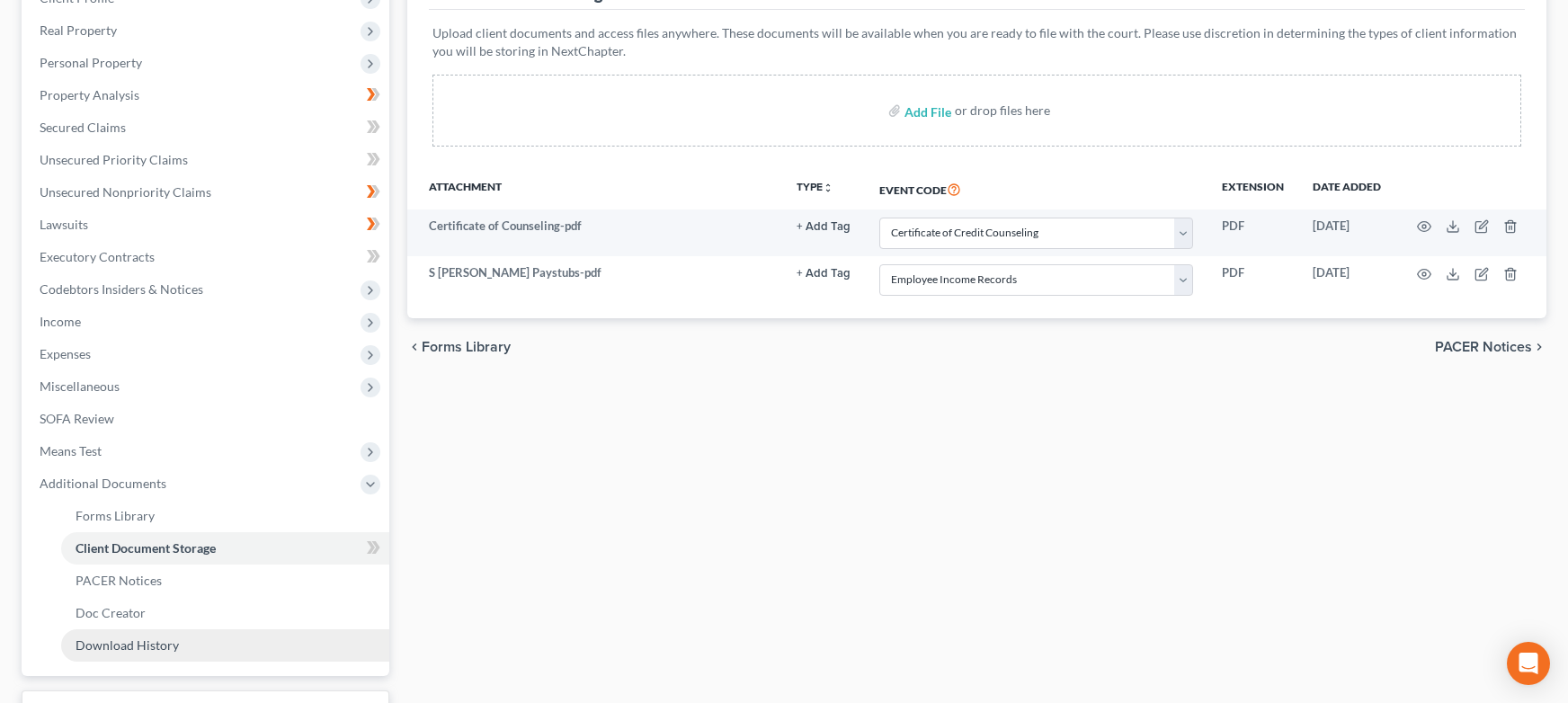 click on "Download History" at bounding box center (127, 645) 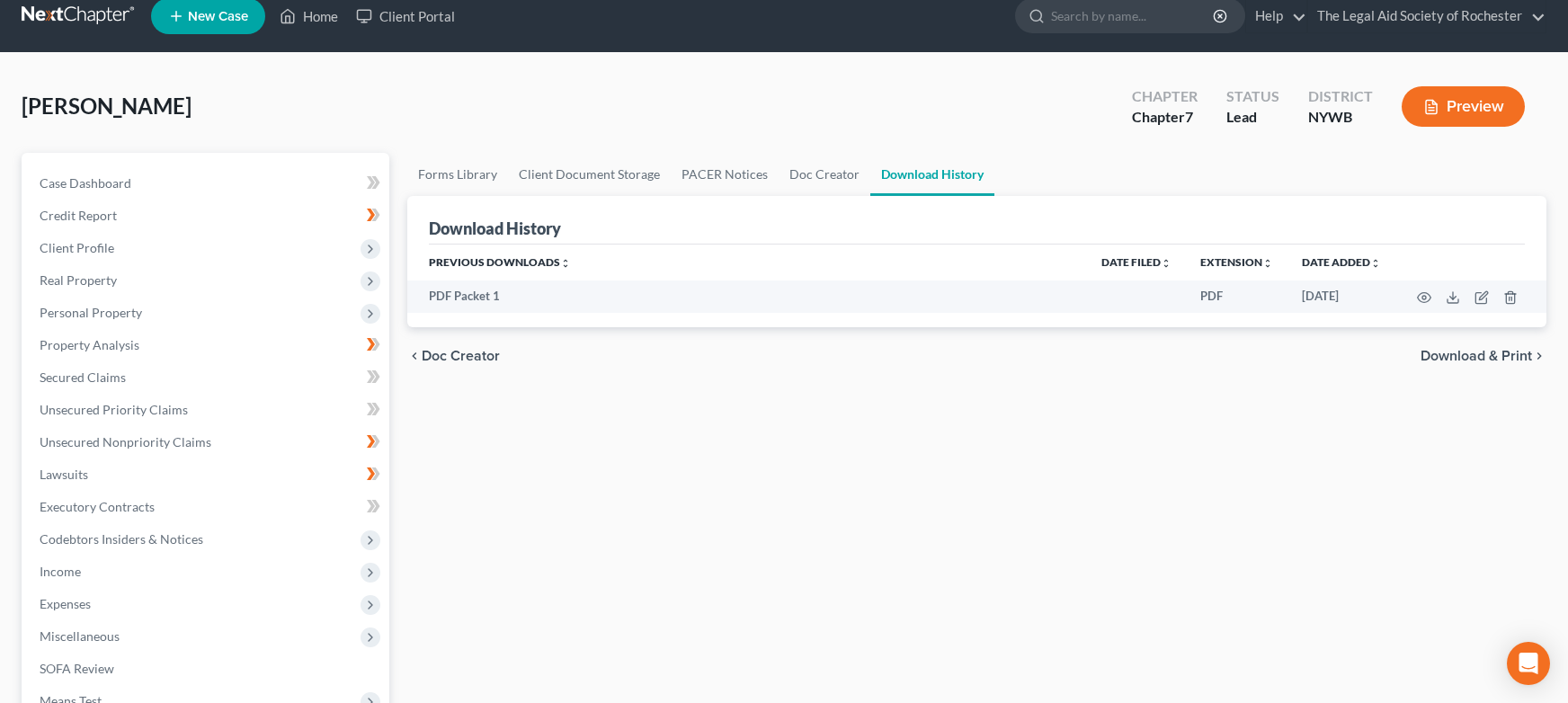 scroll, scrollTop: 0, scrollLeft: 0, axis: both 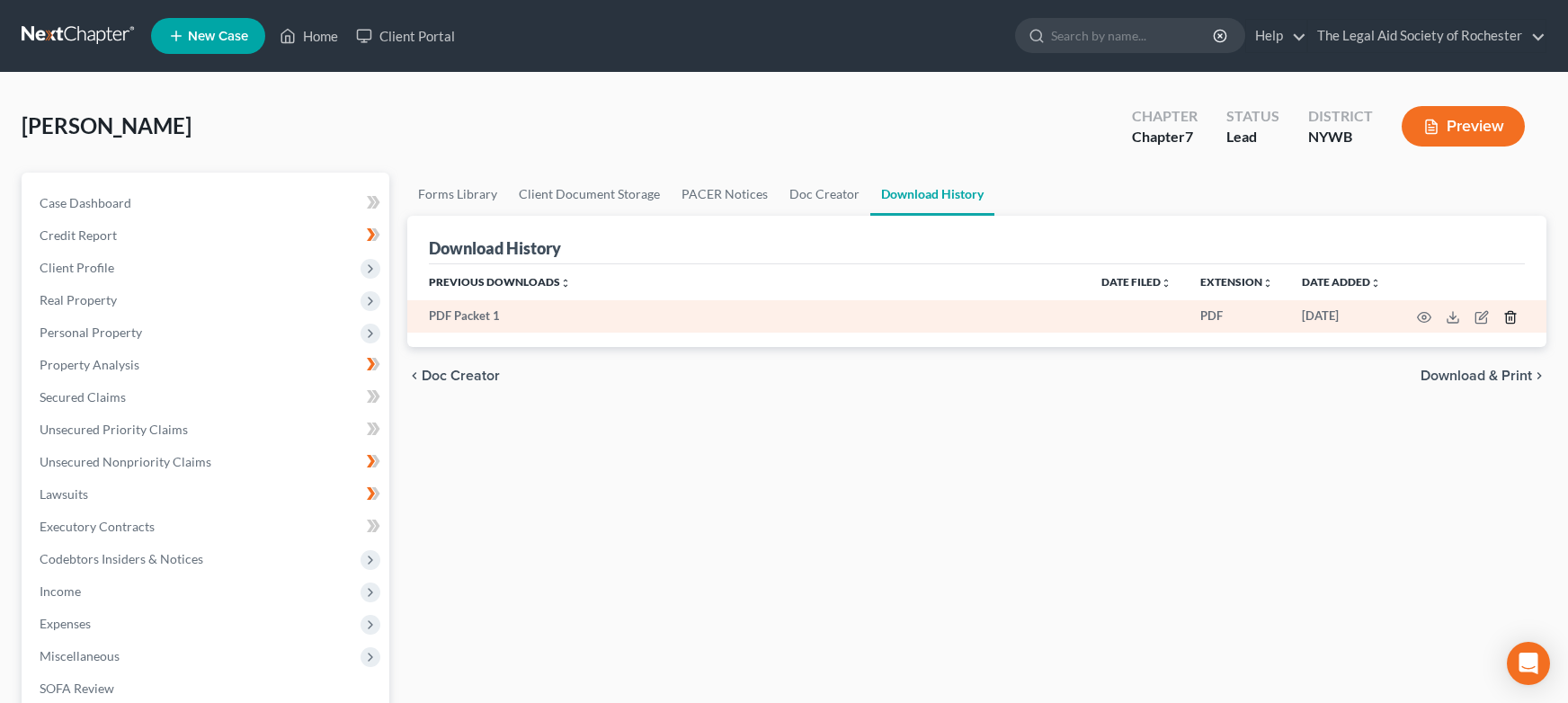 click 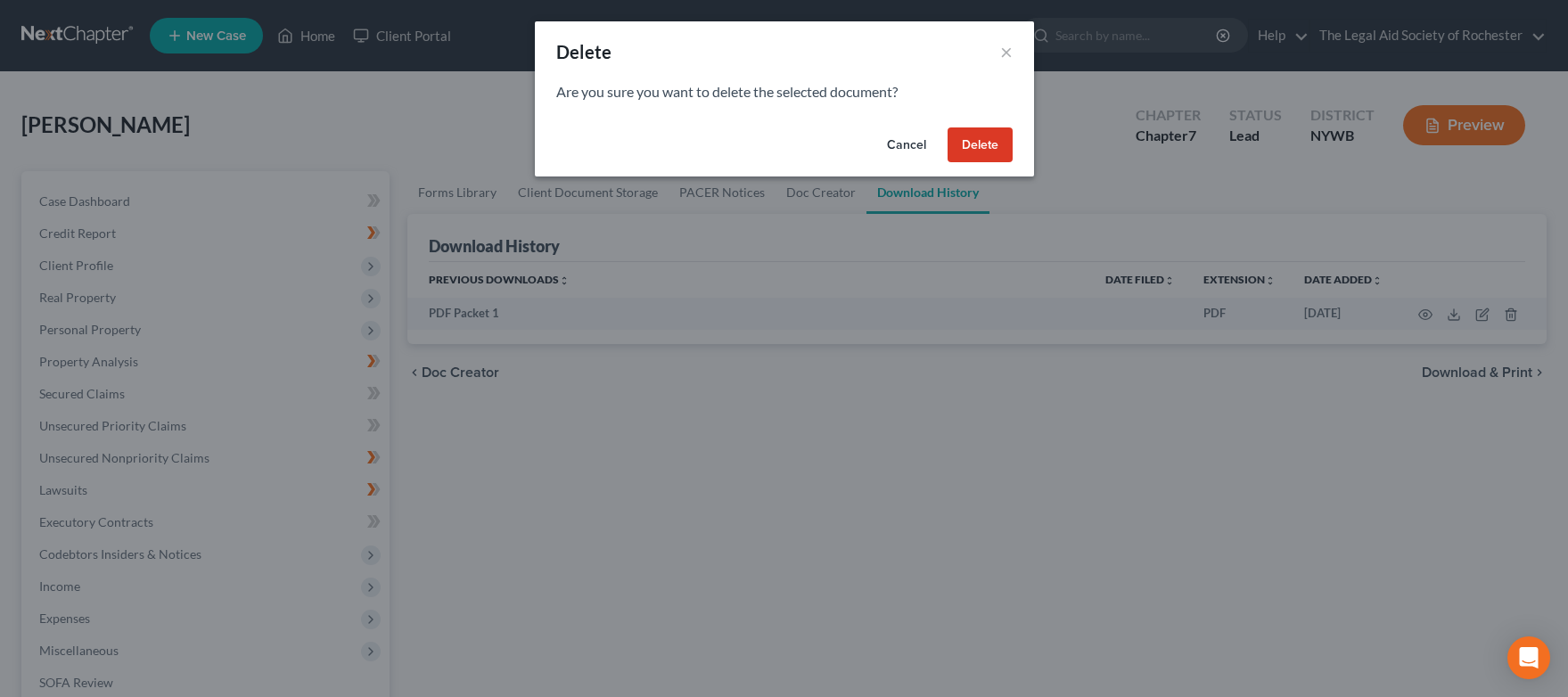 click on "Delete" at bounding box center [980, 145] 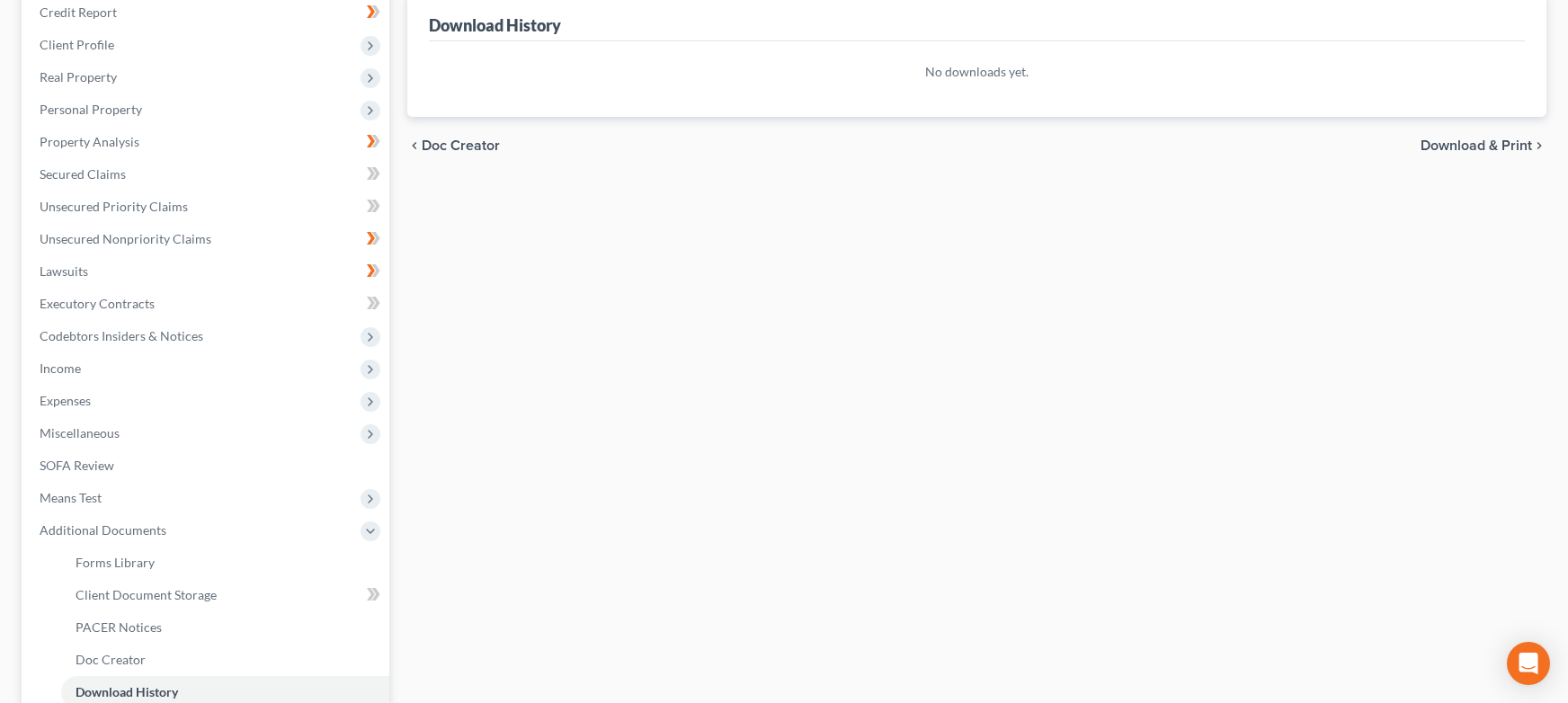 scroll, scrollTop: 414, scrollLeft: 0, axis: vertical 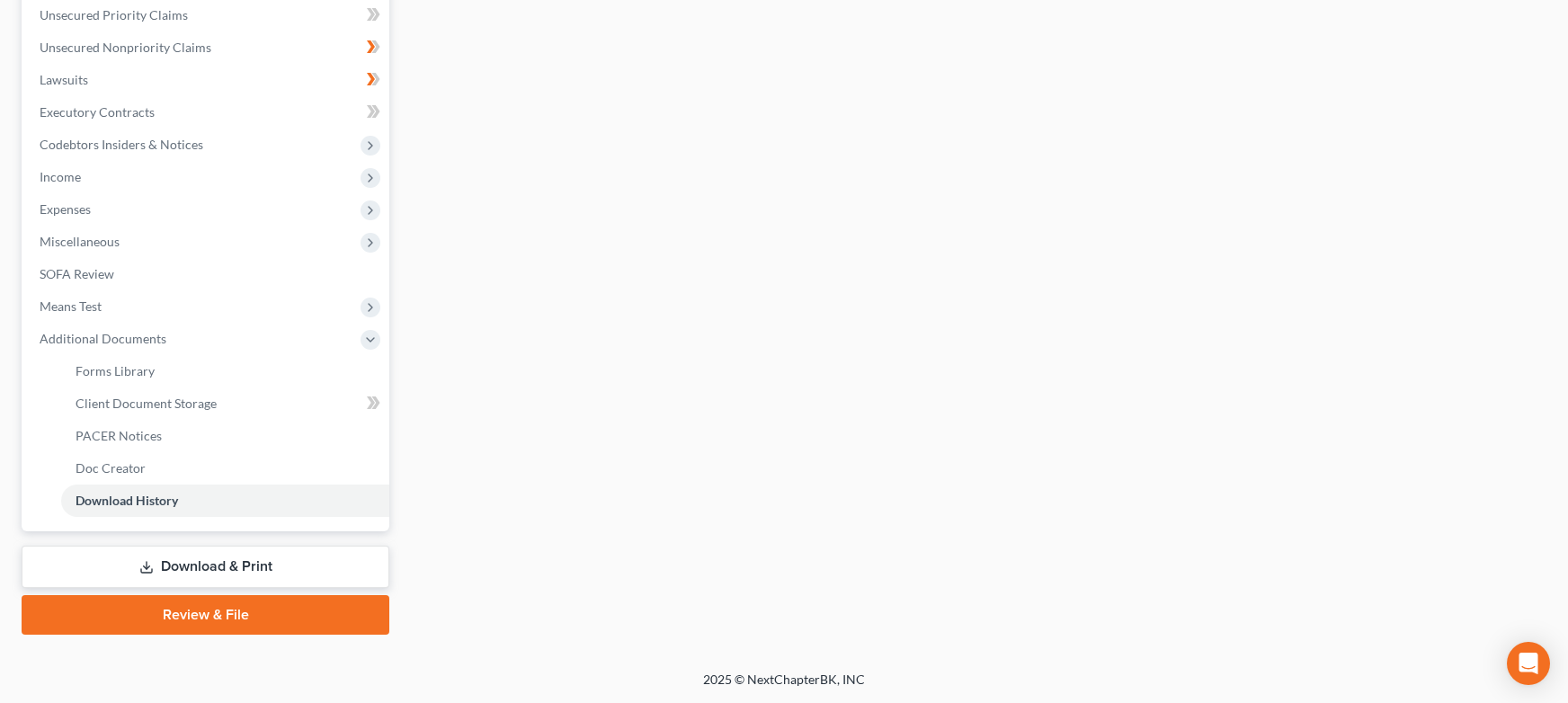 click on "Review & File" at bounding box center (205, 615) 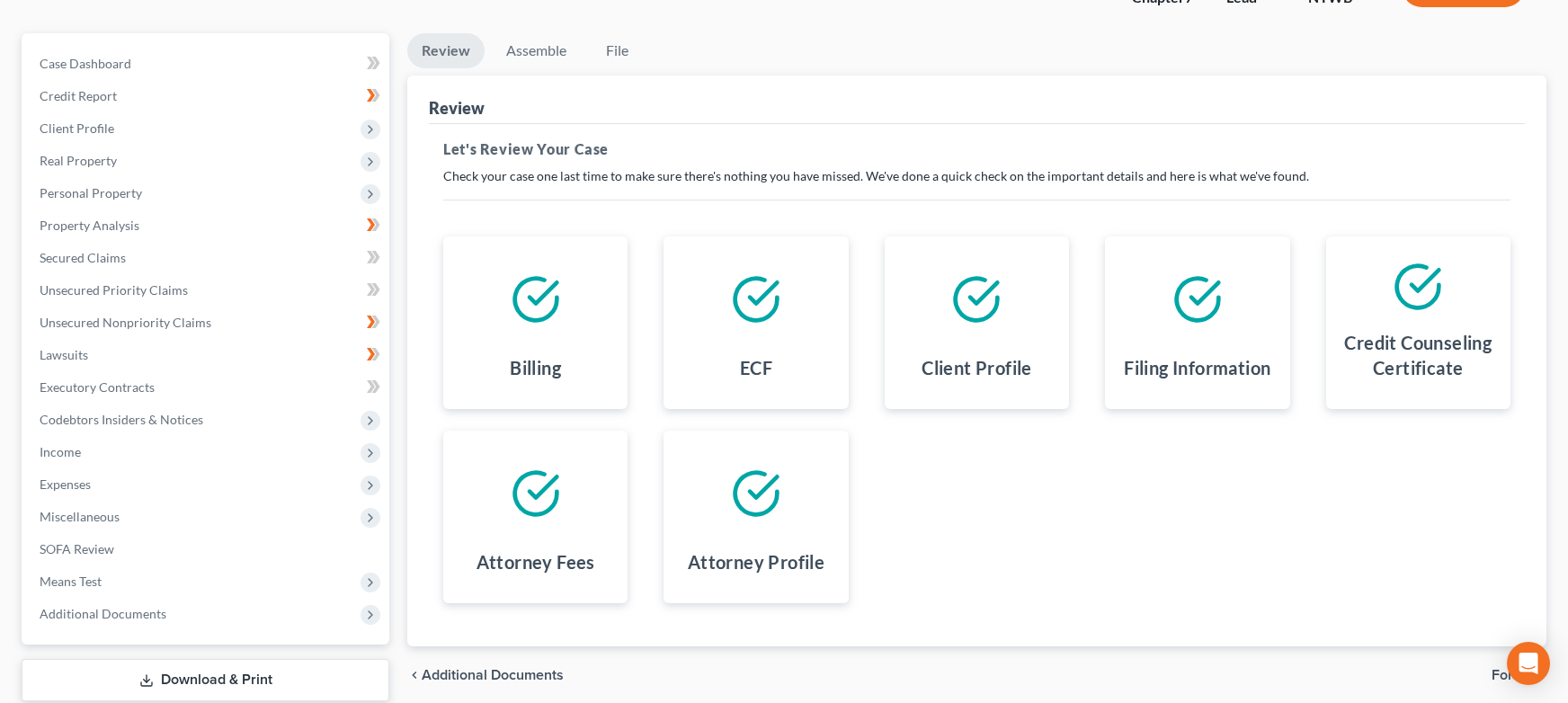 scroll, scrollTop: 0, scrollLeft: 0, axis: both 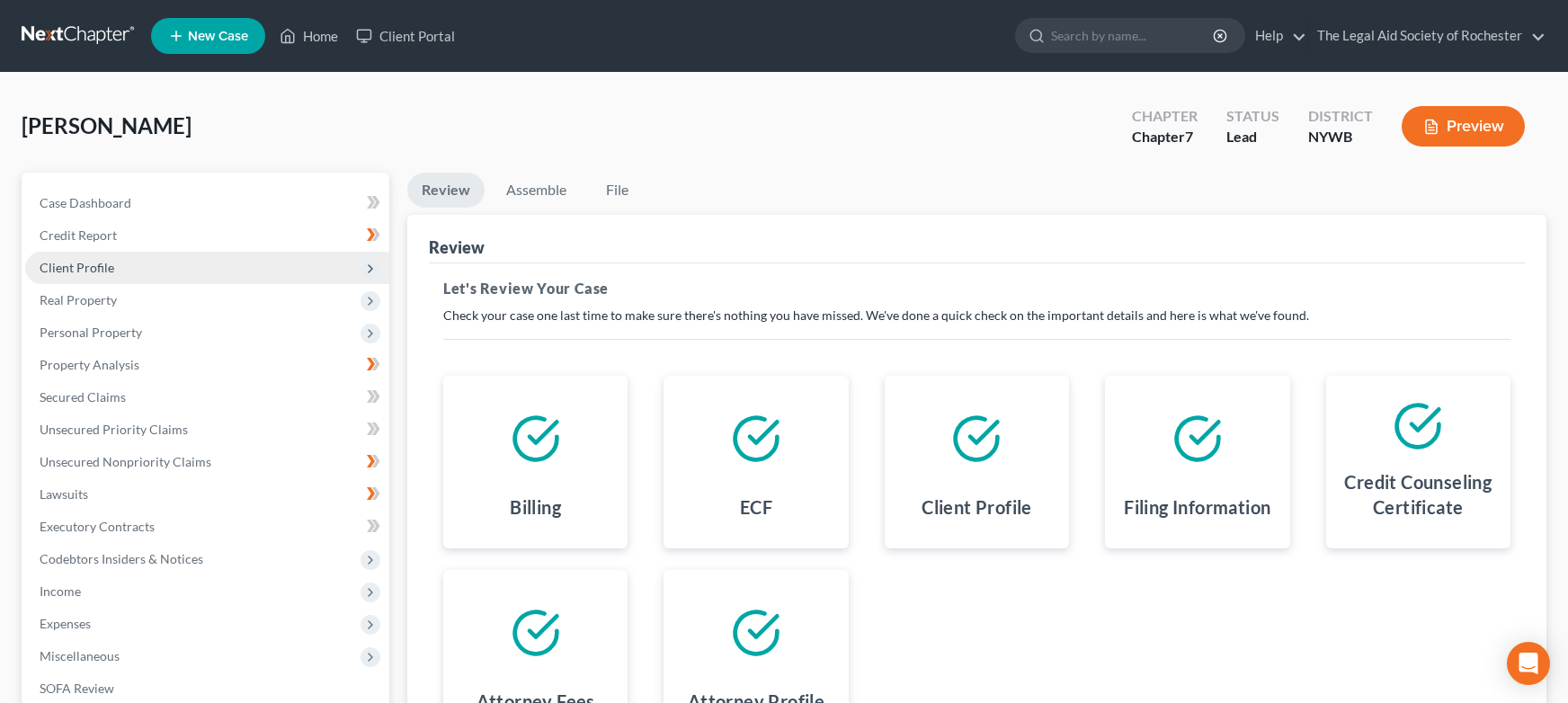 click 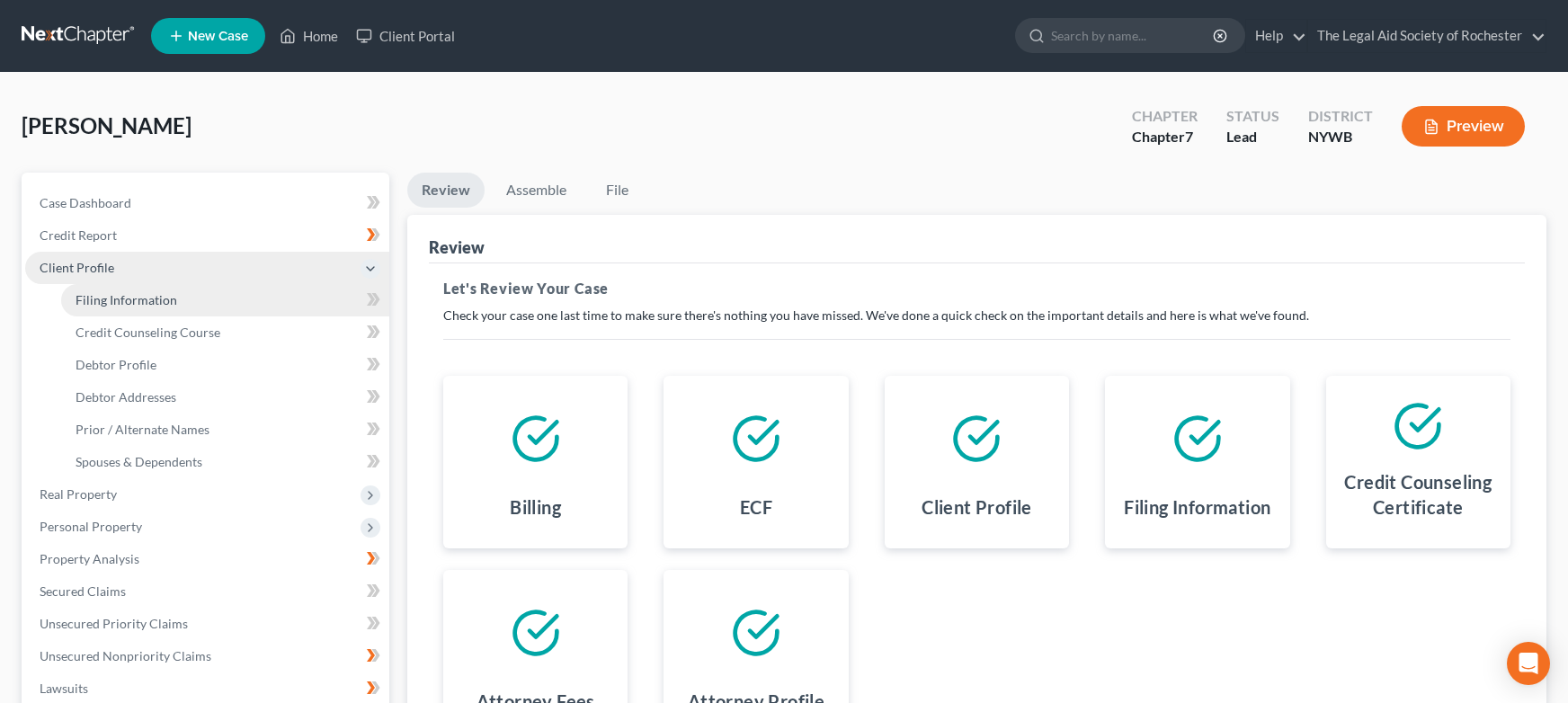 click on "Filing Information" at bounding box center [225, 300] 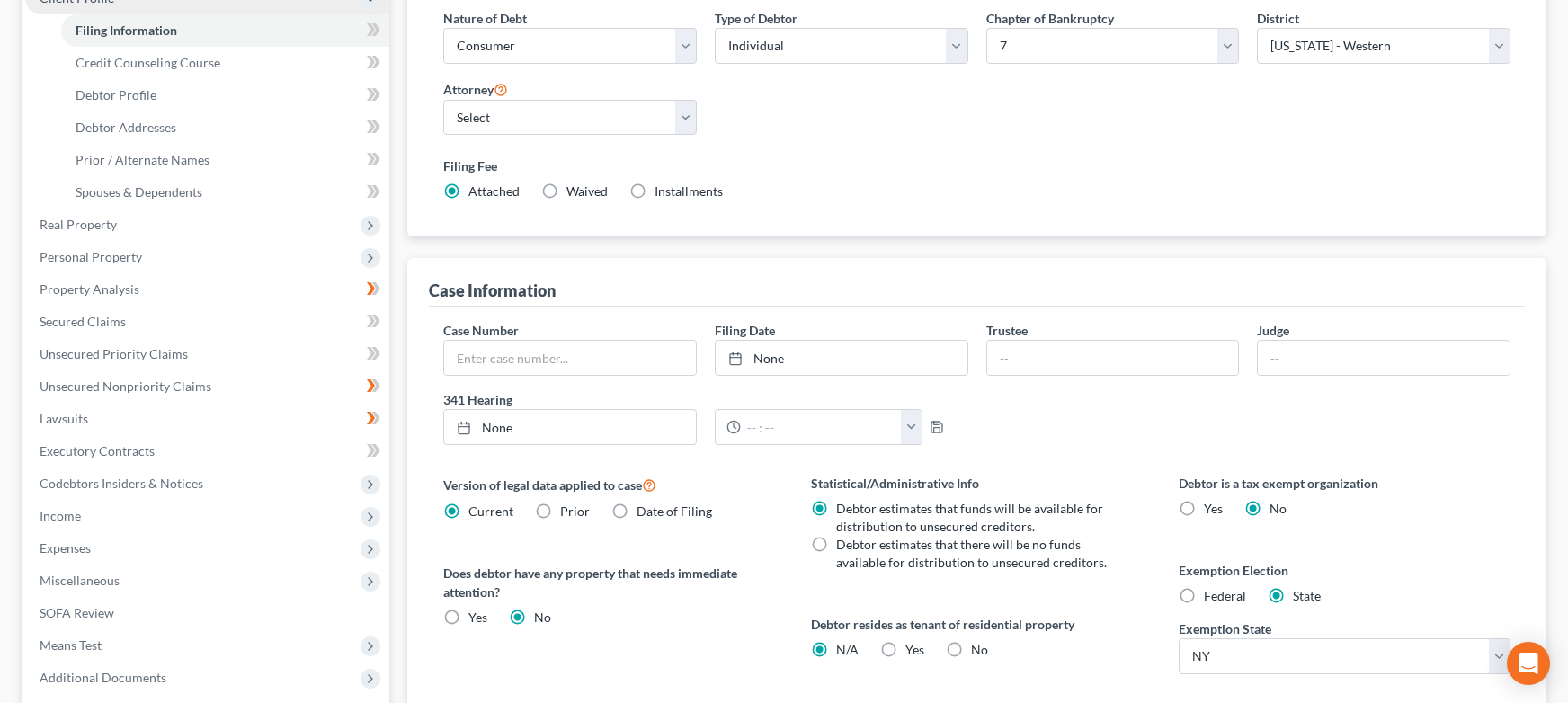 scroll, scrollTop: 360, scrollLeft: 0, axis: vertical 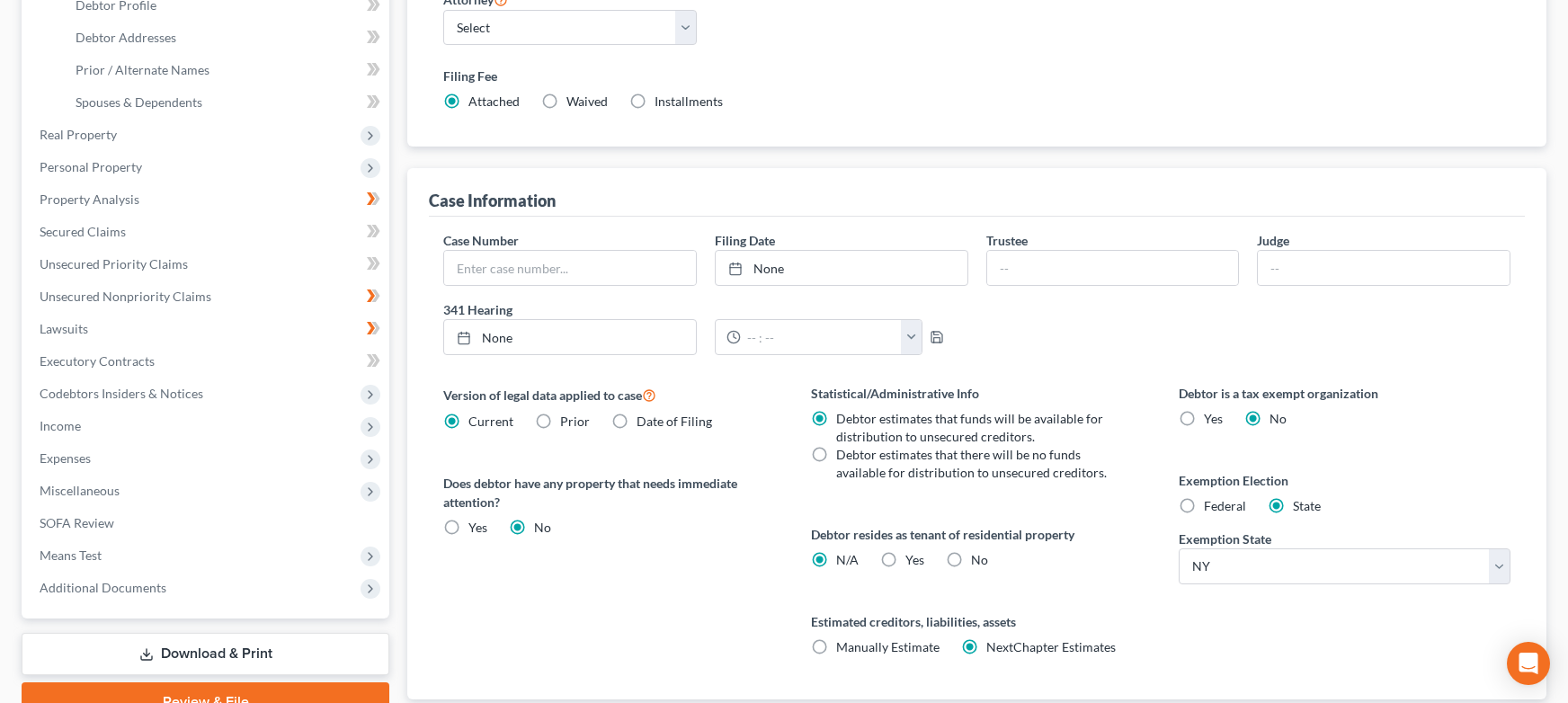 click on "Debtor estimates that there will be no funds available for distribution to unsecured creditors." at bounding box center [978, 464] 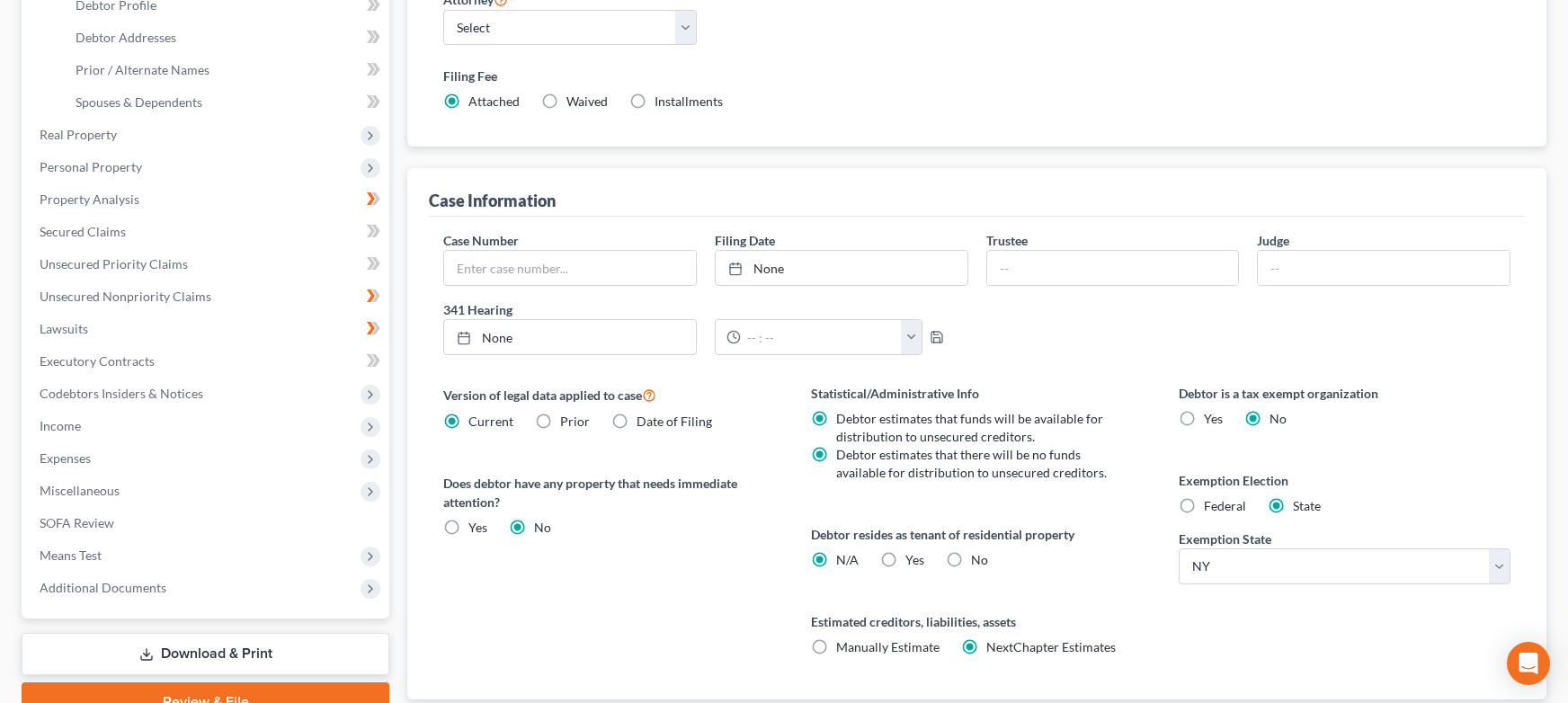 radio on "false" 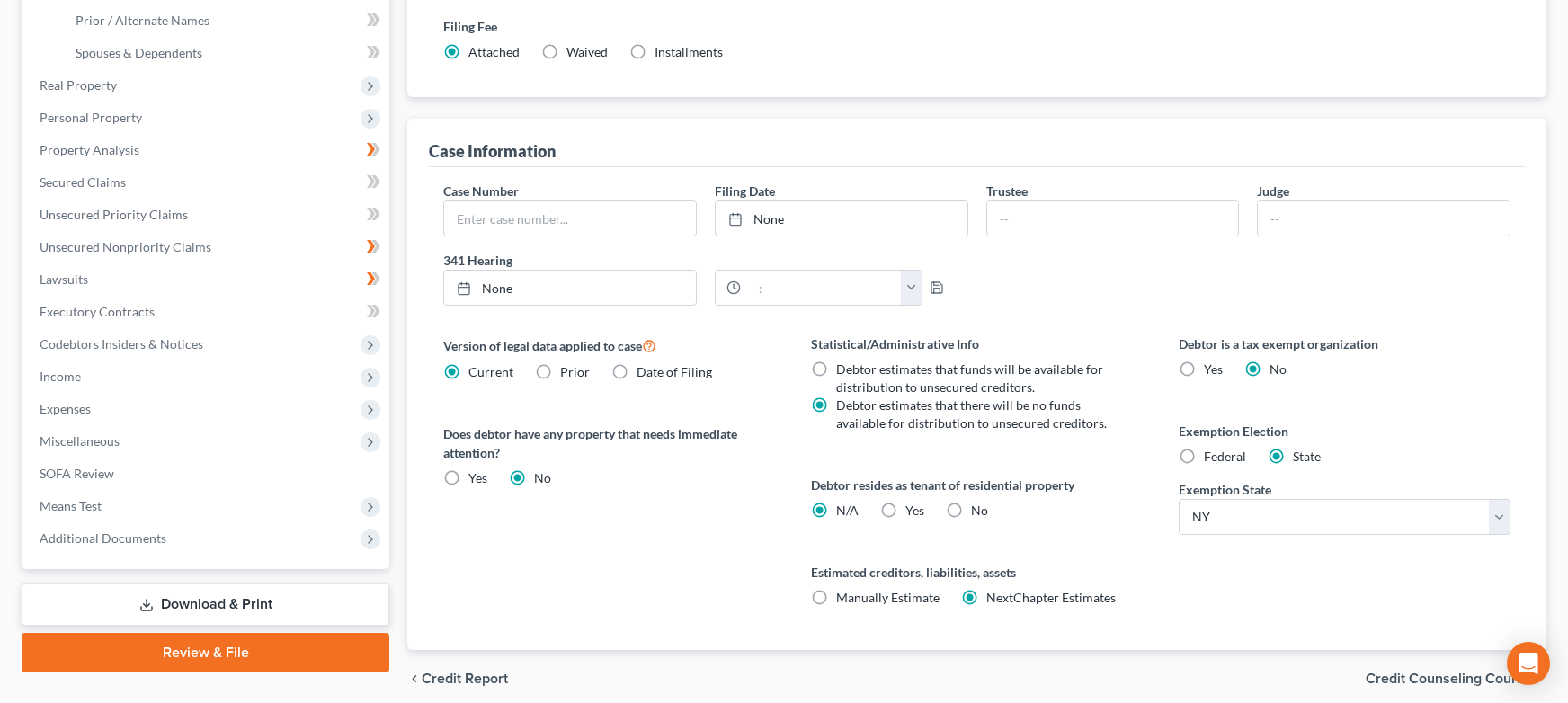 scroll, scrollTop: 449, scrollLeft: 0, axis: vertical 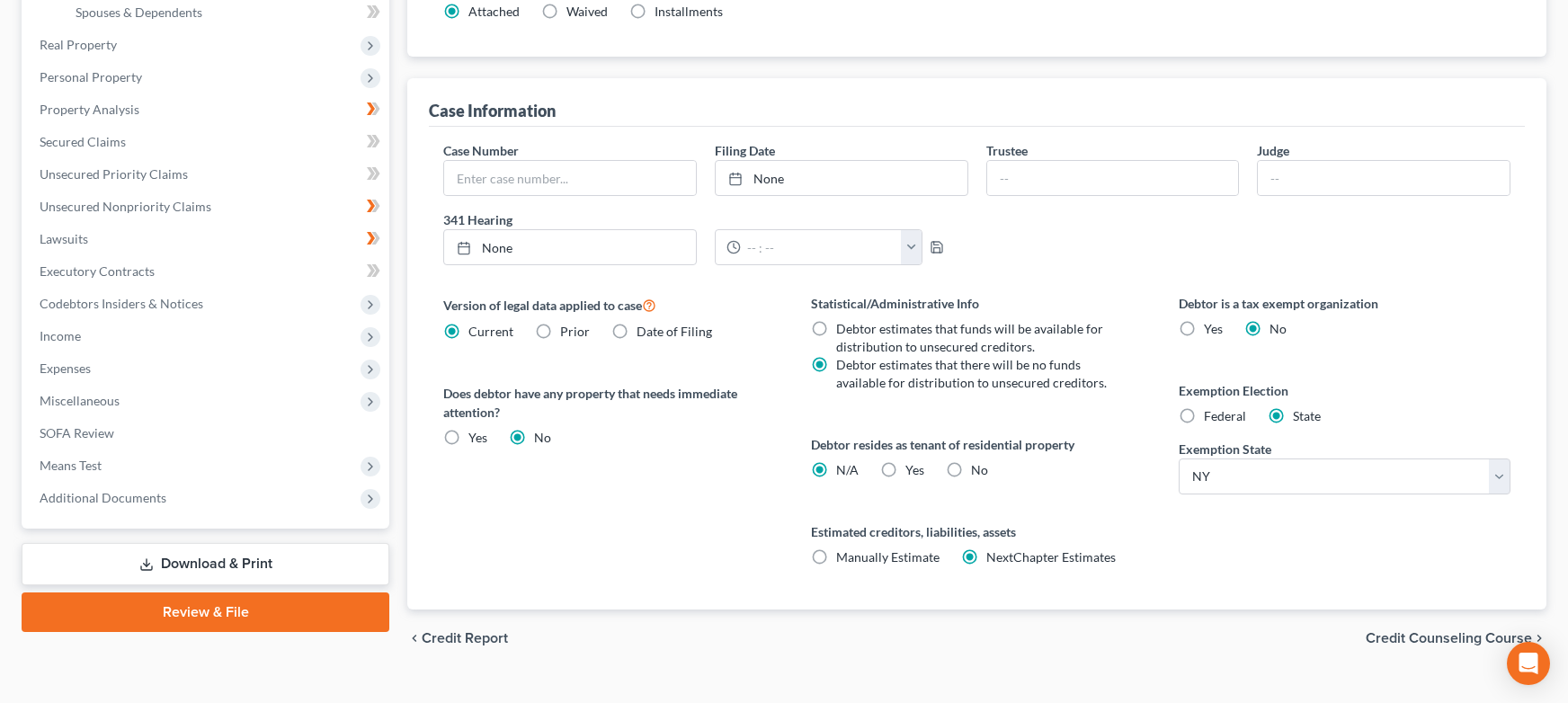 click on "No" at bounding box center (979, 470) 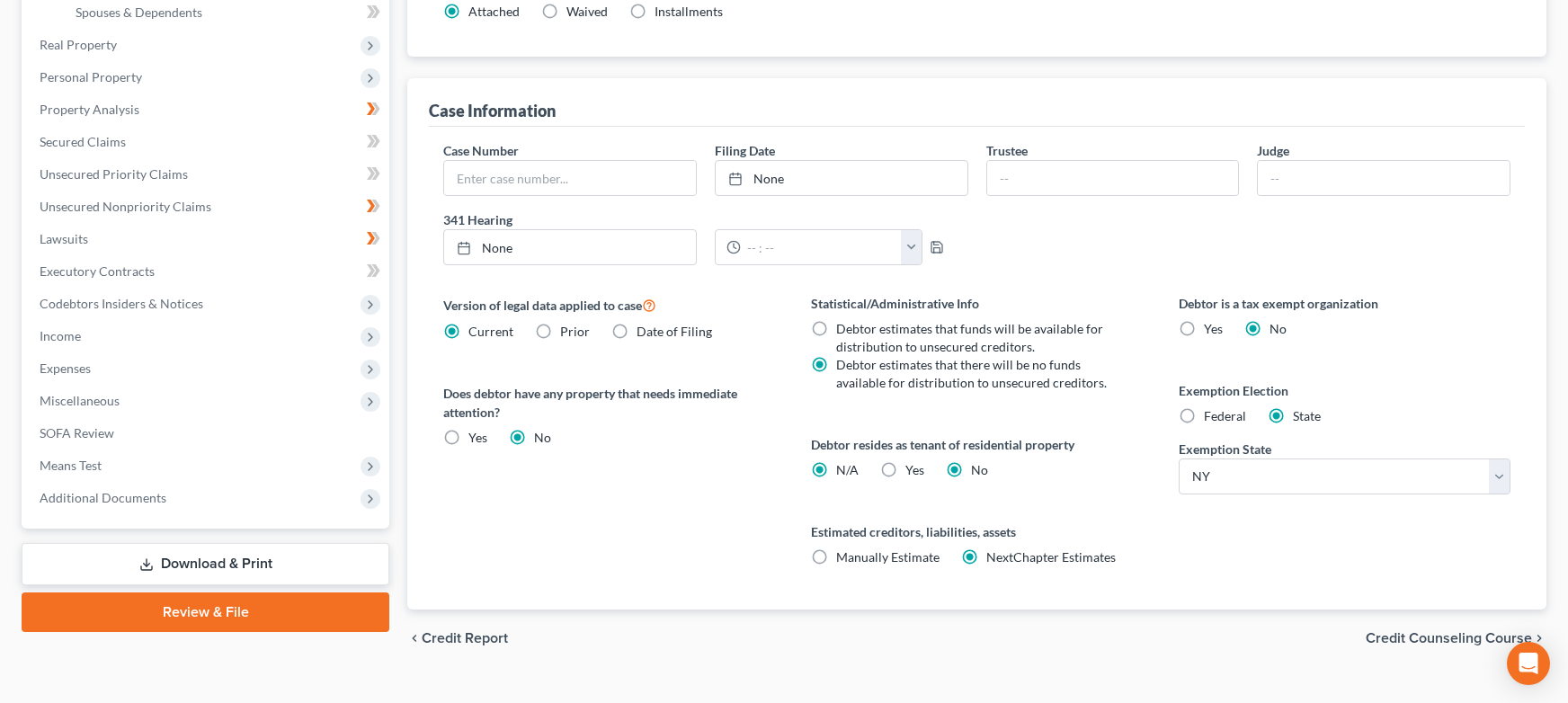 radio on "false" 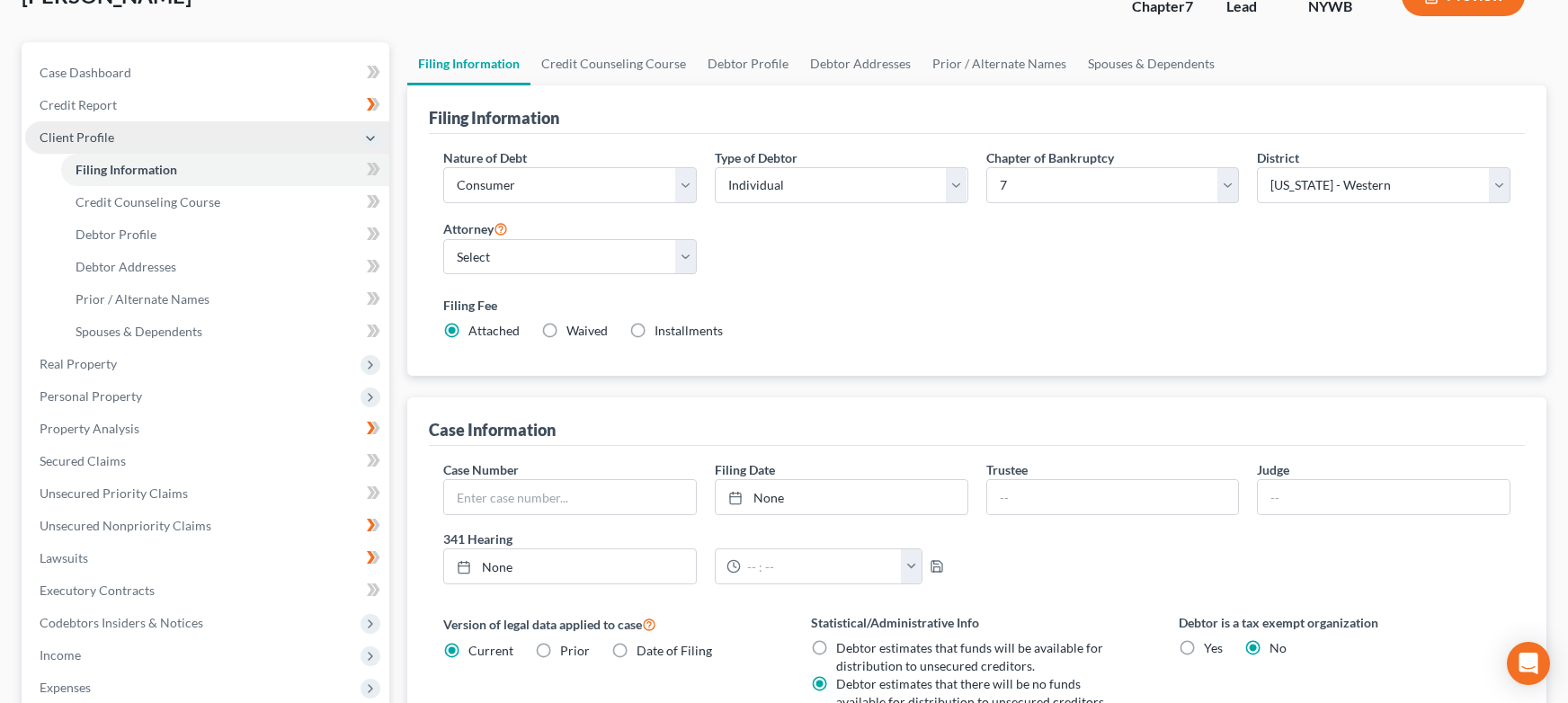 scroll, scrollTop: 122, scrollLeft: 0, axis: vertical 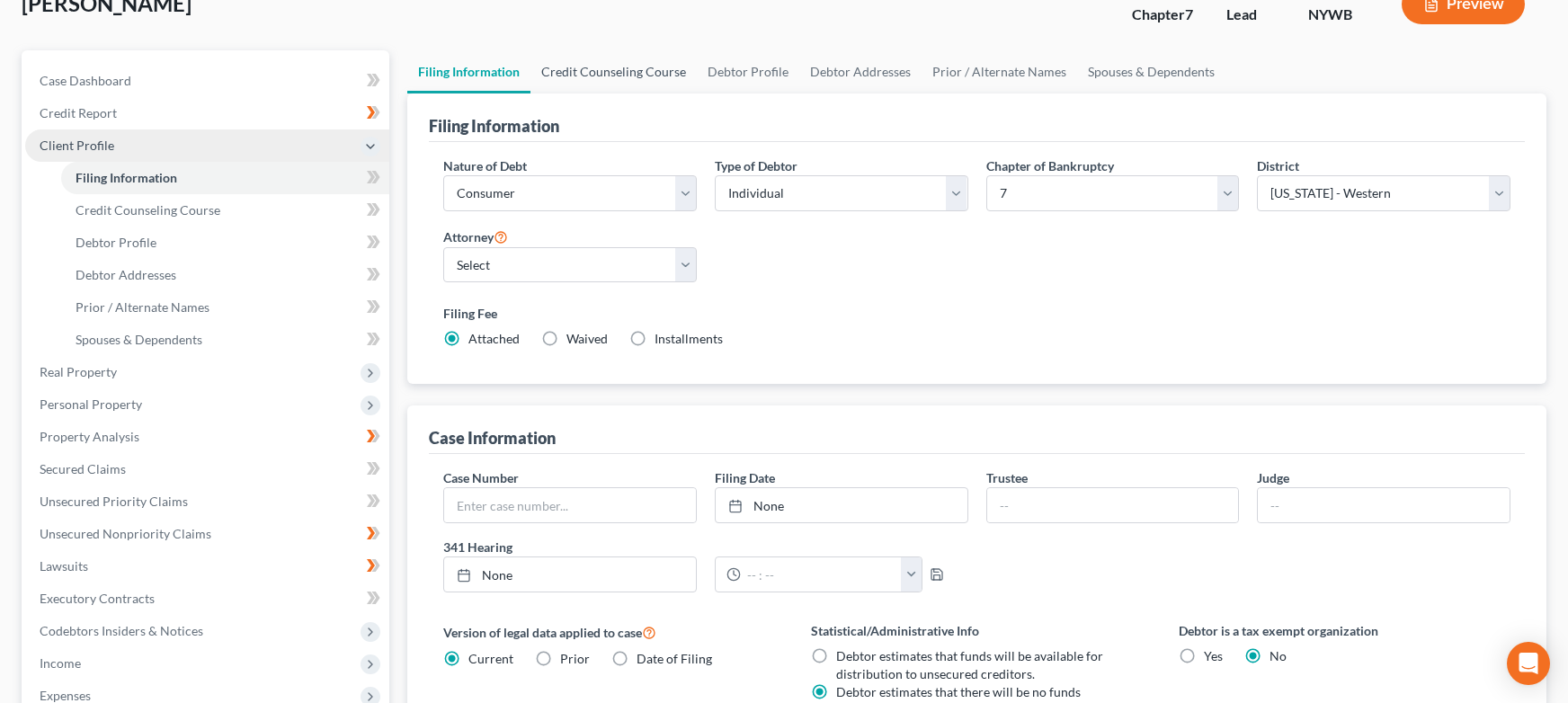 click on "Credit Counseling Course" at bounding box center [613, 72] 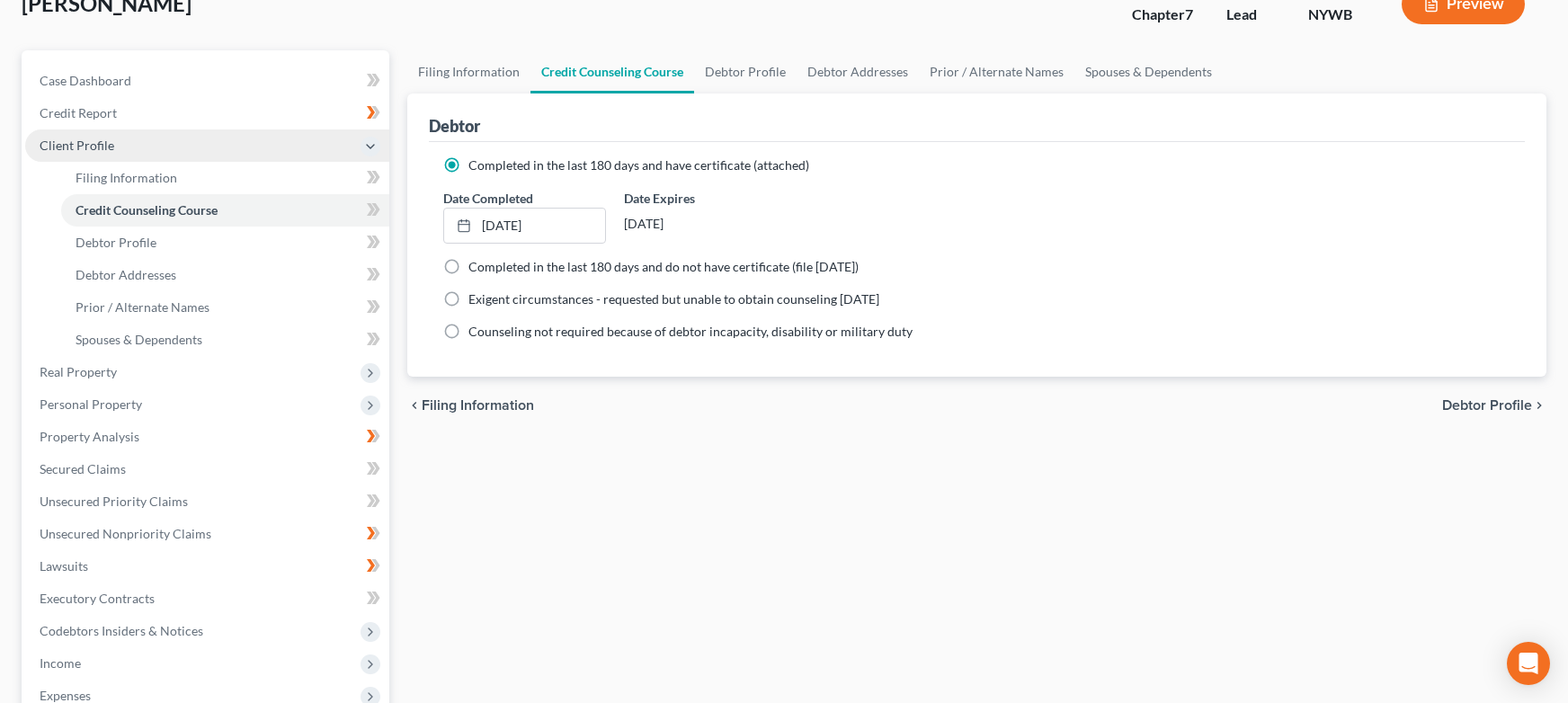 scroll, scrollTop: 0, scrollLeft: 0, axis: both 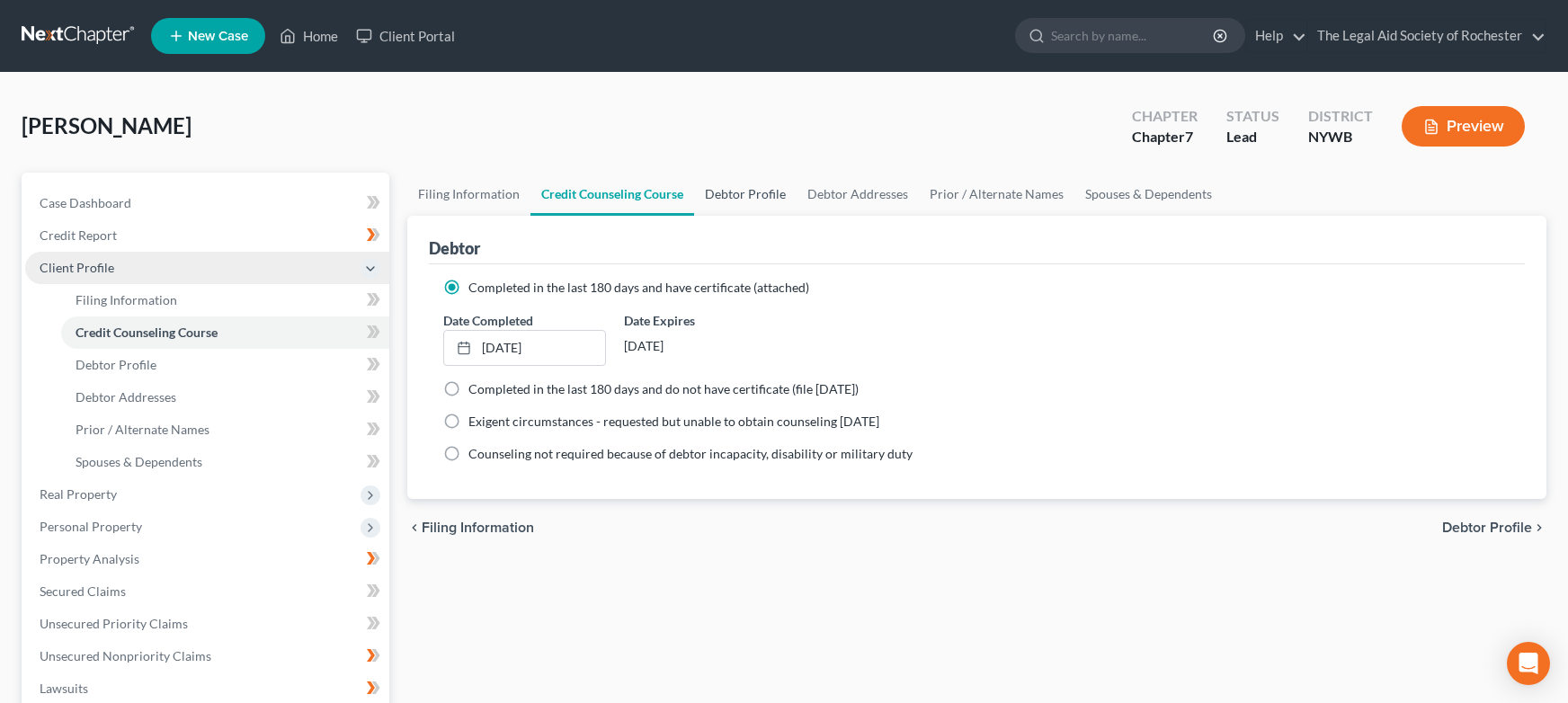 click on "Debtor Profile" at bounding box center (745, 194) 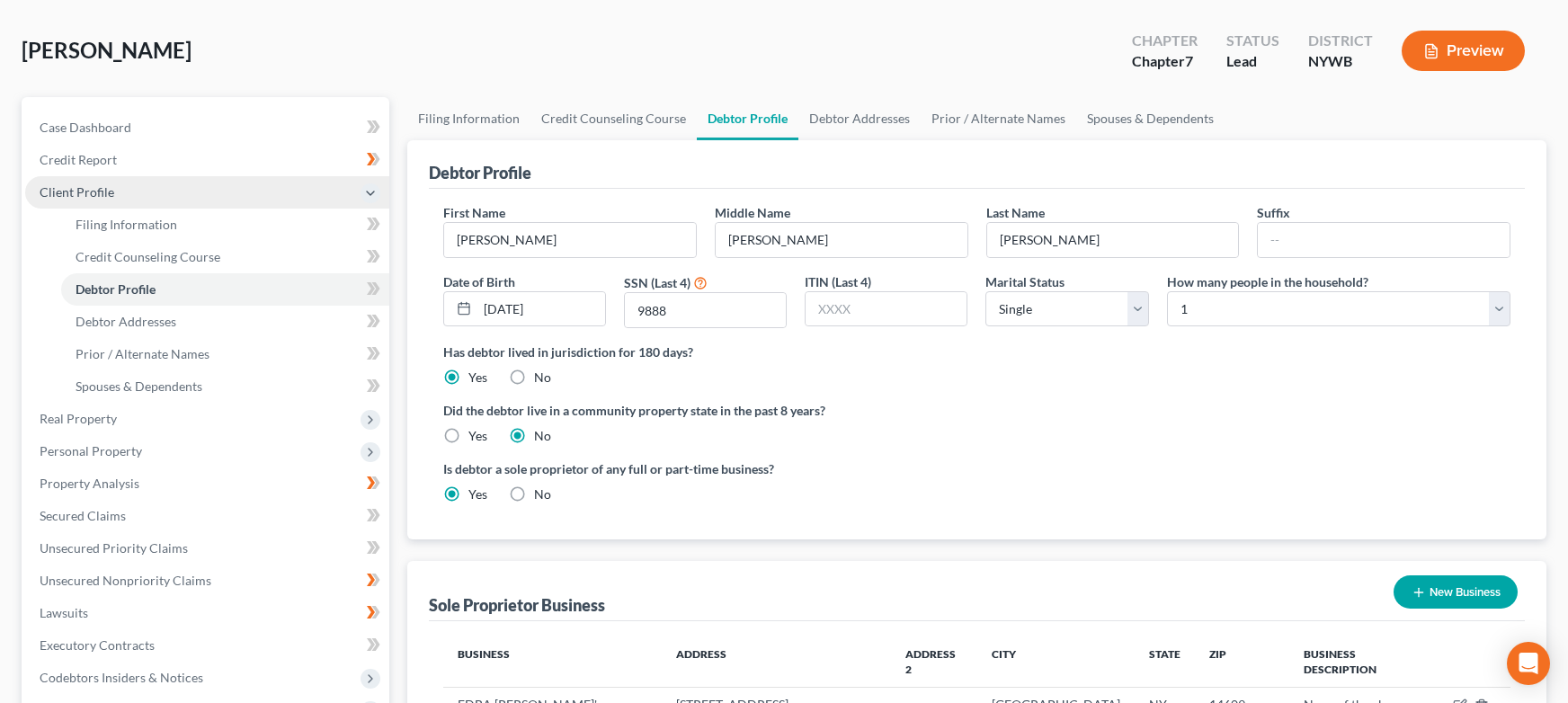 scroll, scrollTop: 0, scrollLeft: 0, axis: both 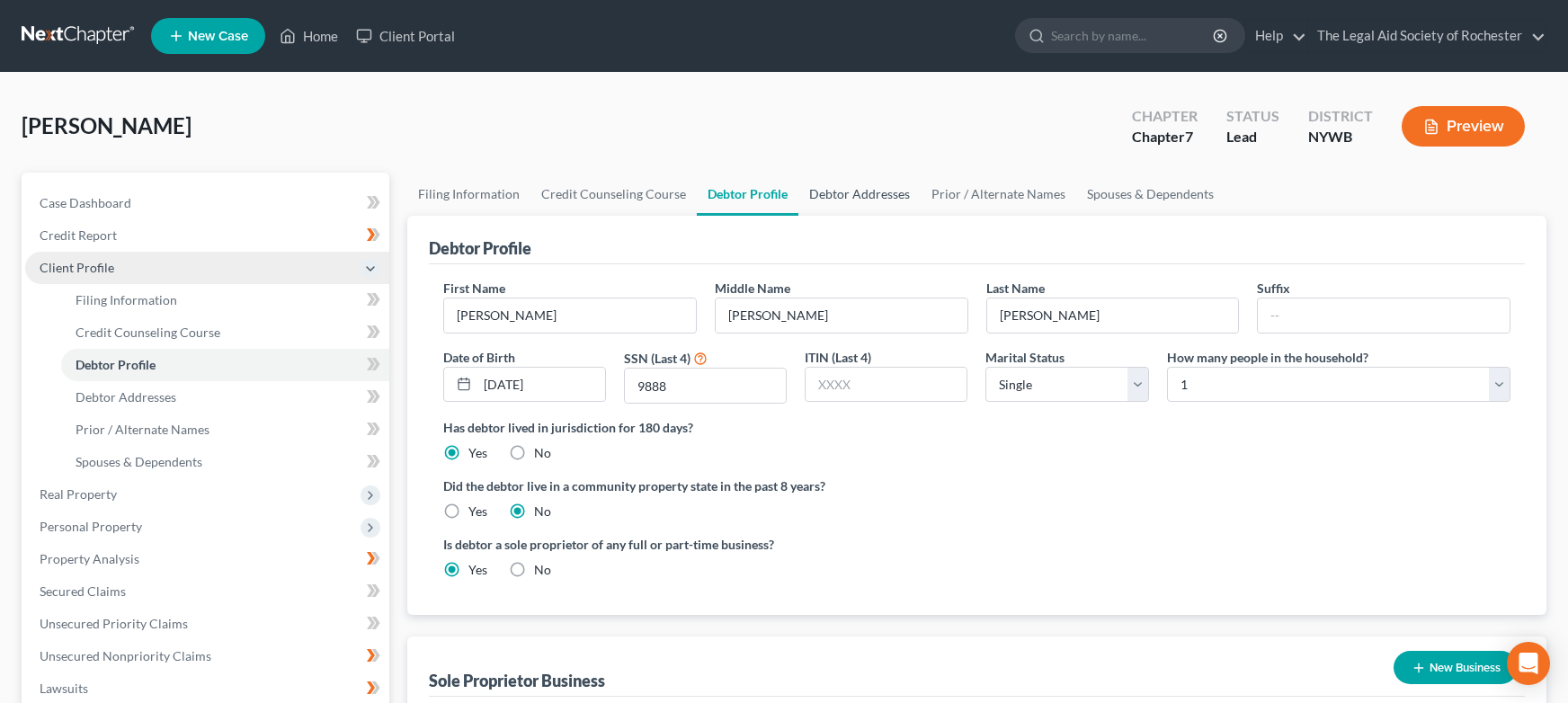 click on "Debtor Addresses" at bounding box center (860, 194) 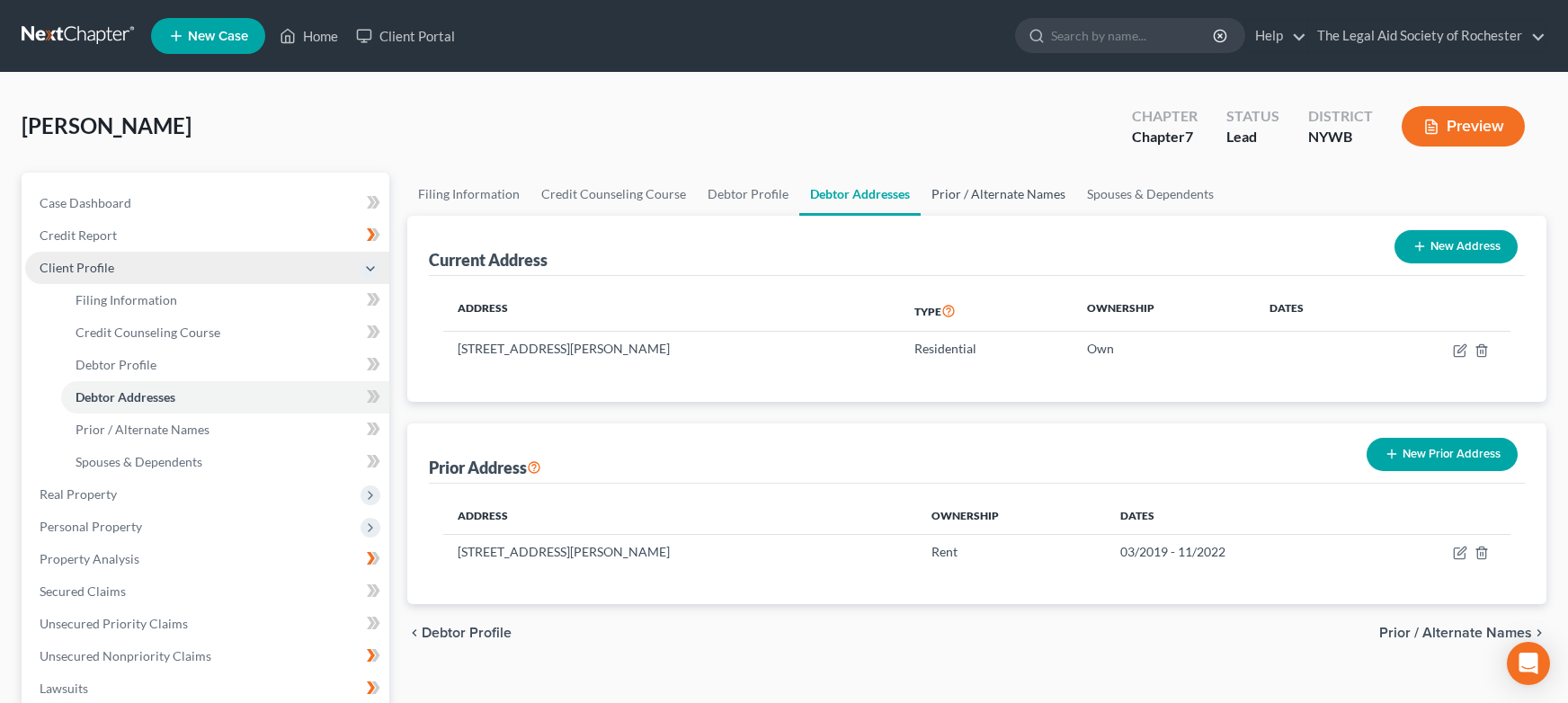 click on "Prior / Alternate Names" at bounding box center (998, 194) 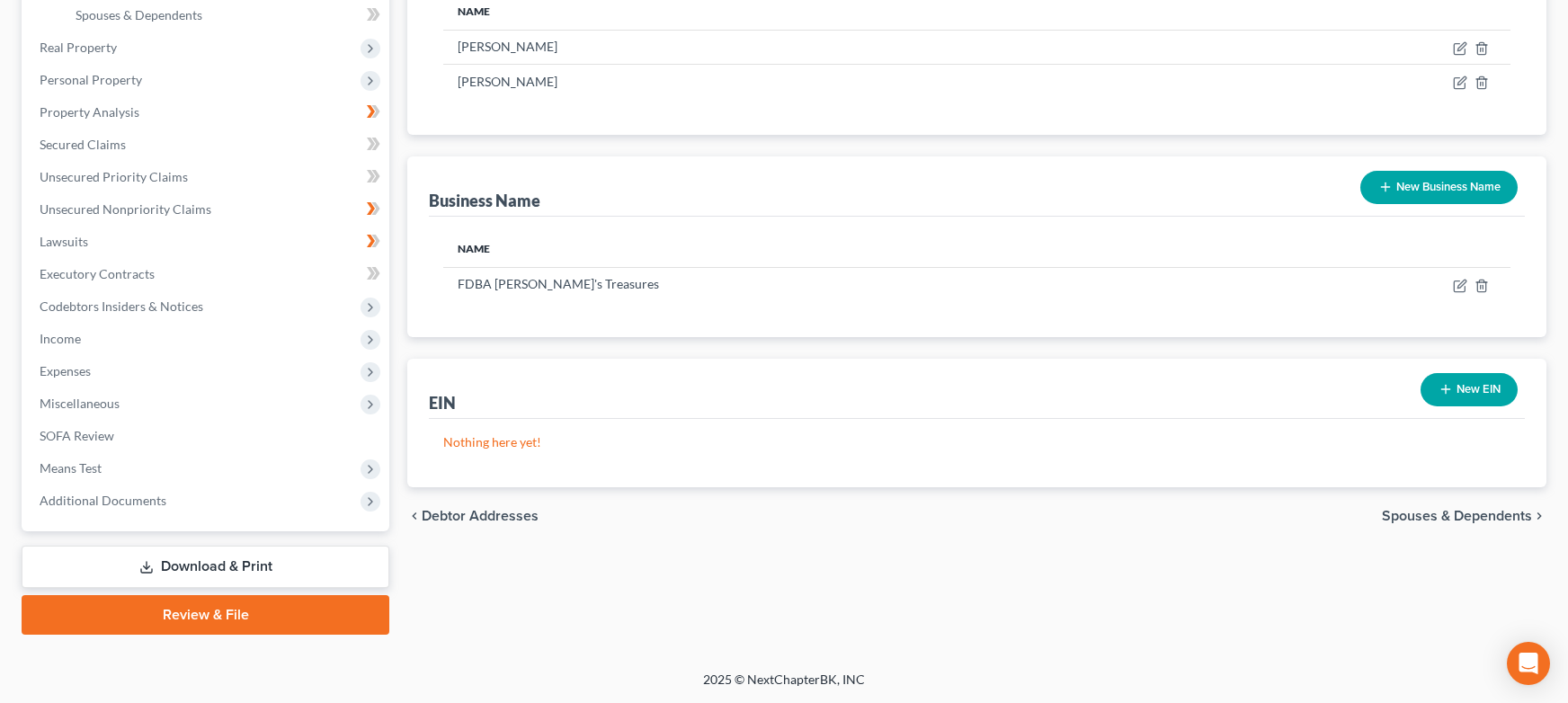 scroll, scrollTop: 0, scrollLeft: 0, axis: both 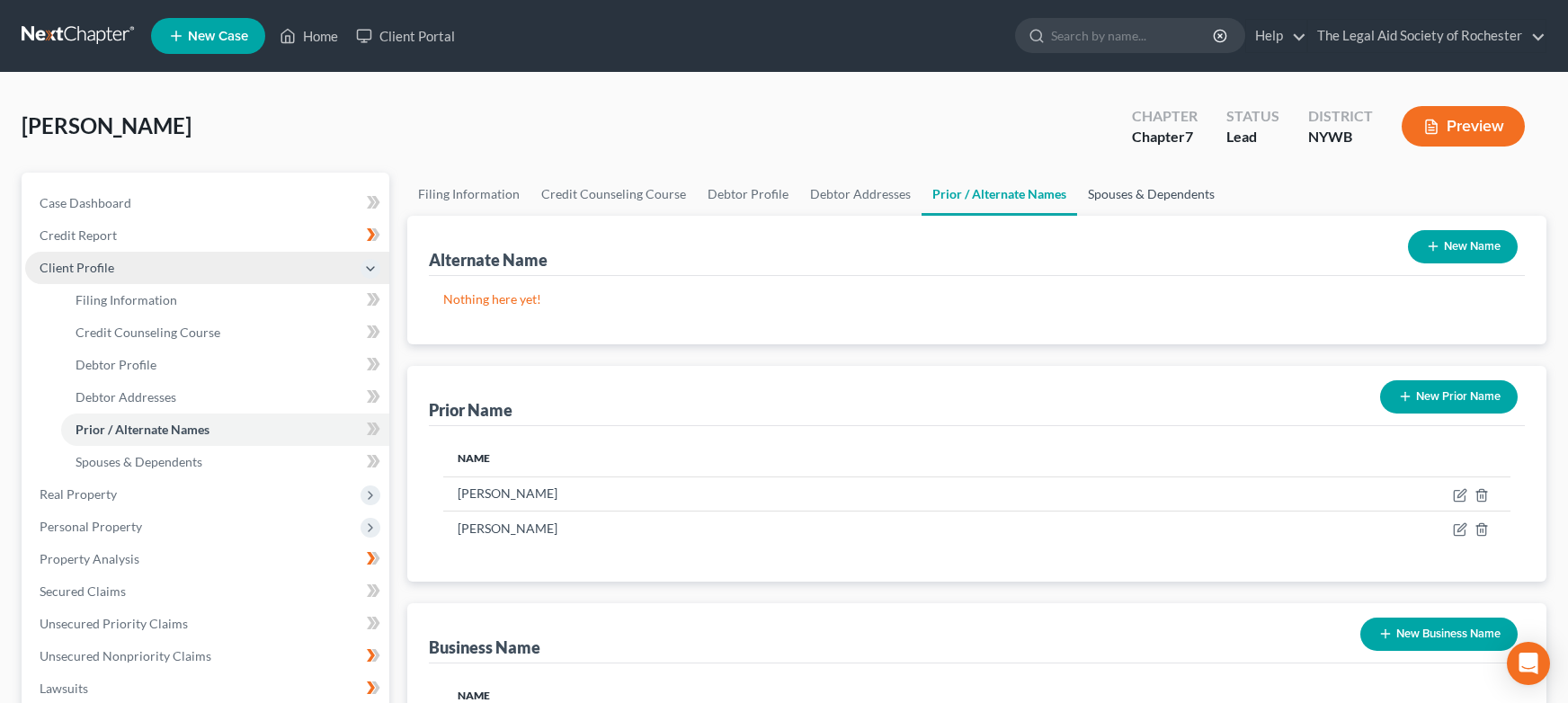 click on "Spouses & Dependents" at bounding box center [1151, 194] 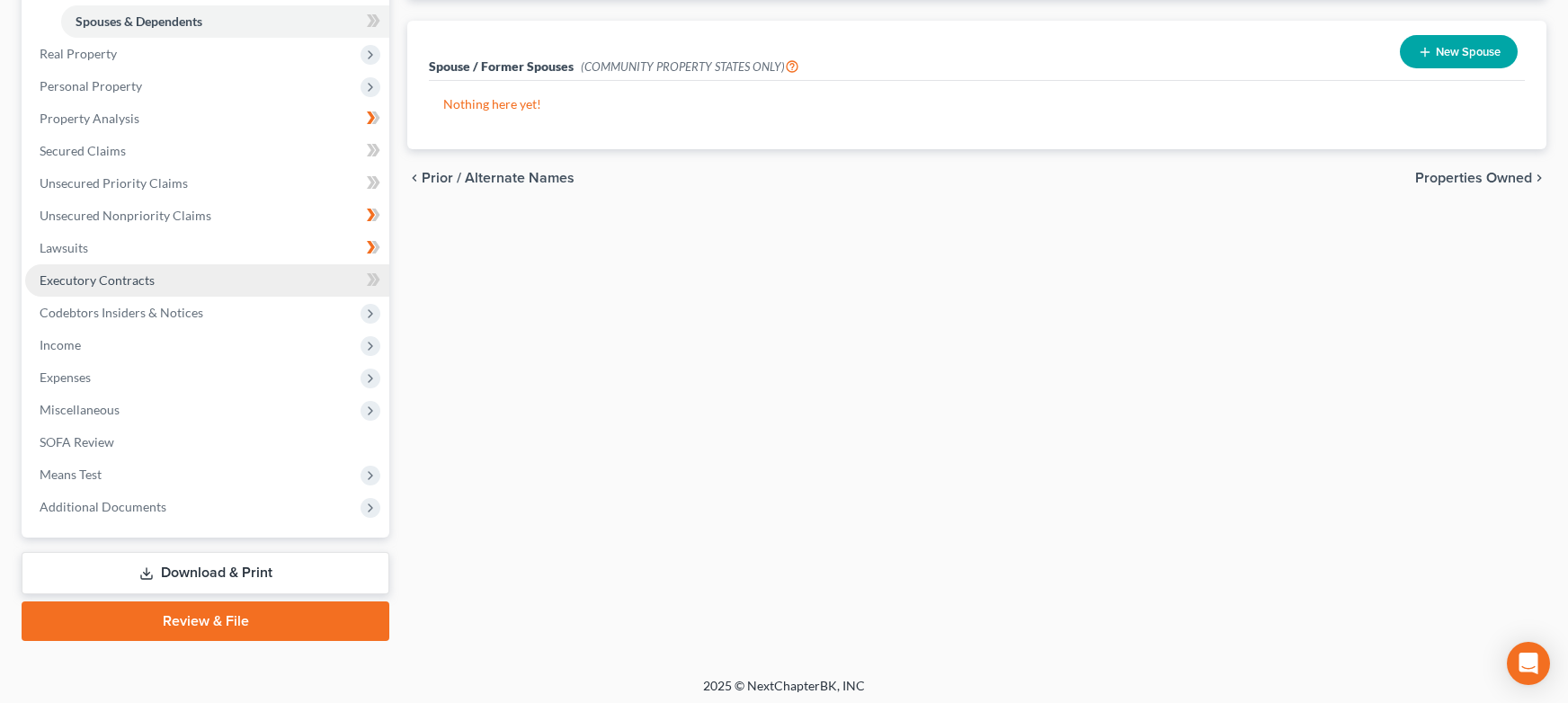scroll, scrollTop: 447, scrollLeft: 0, axis: vertical 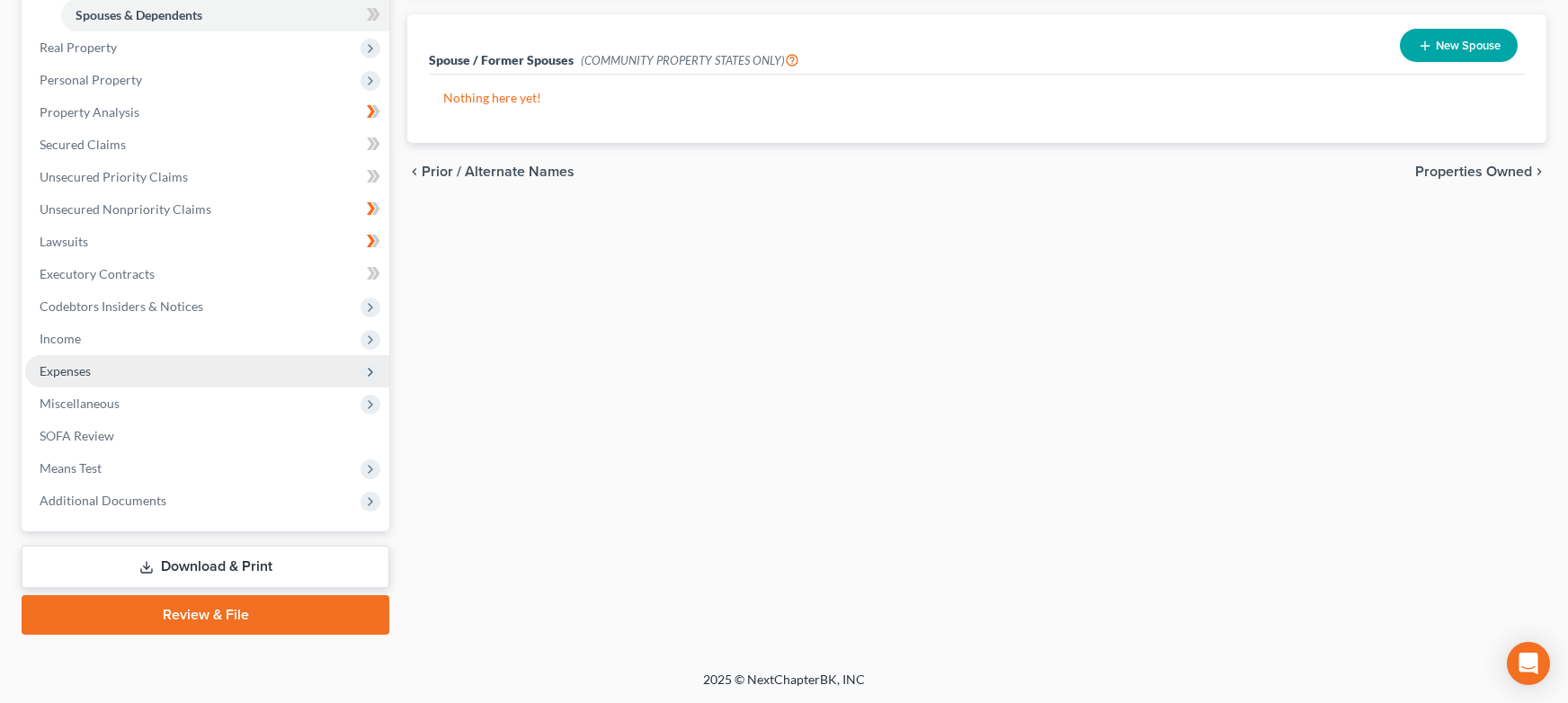 click on "Expenses" at bounding box center (65, 370) 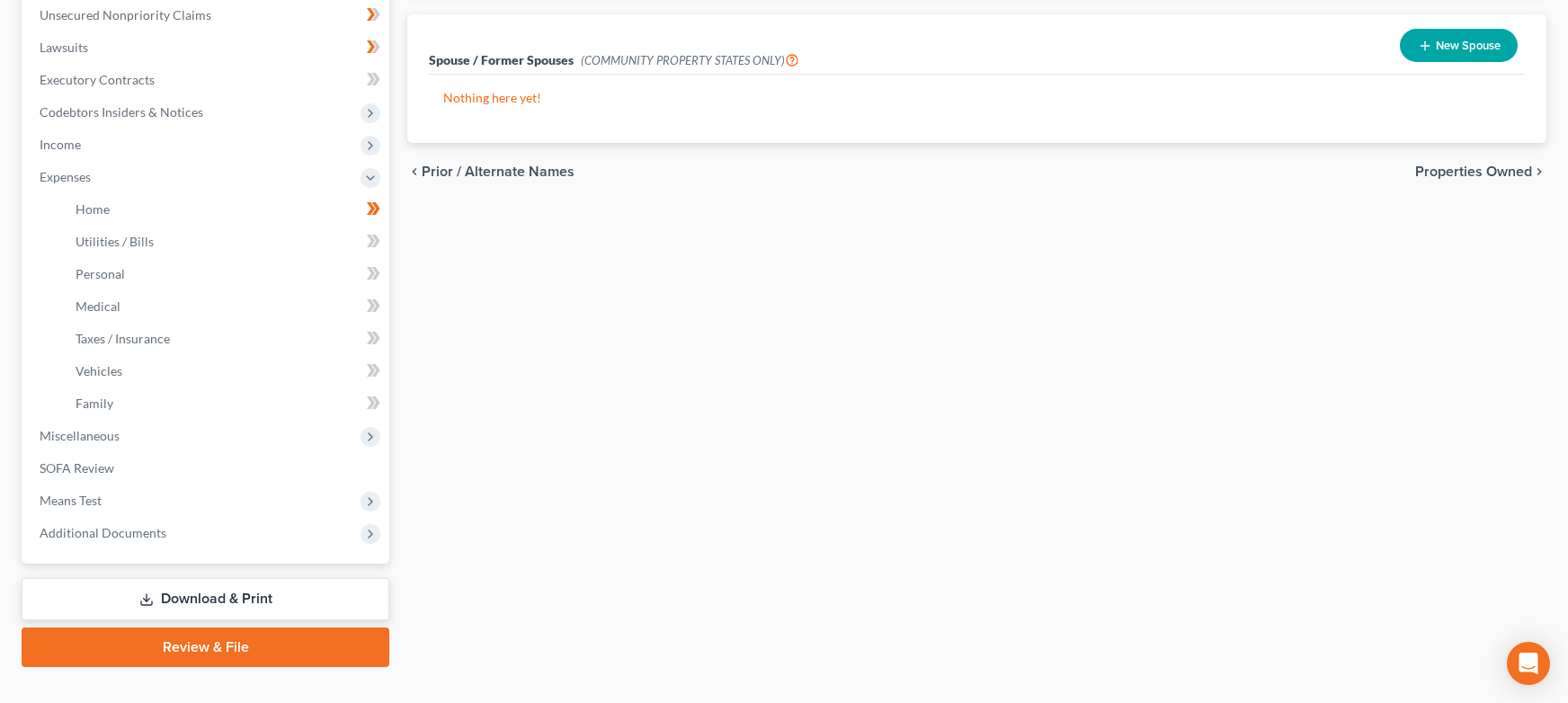 click on "Download & Print" at bounding box center (205, 599) 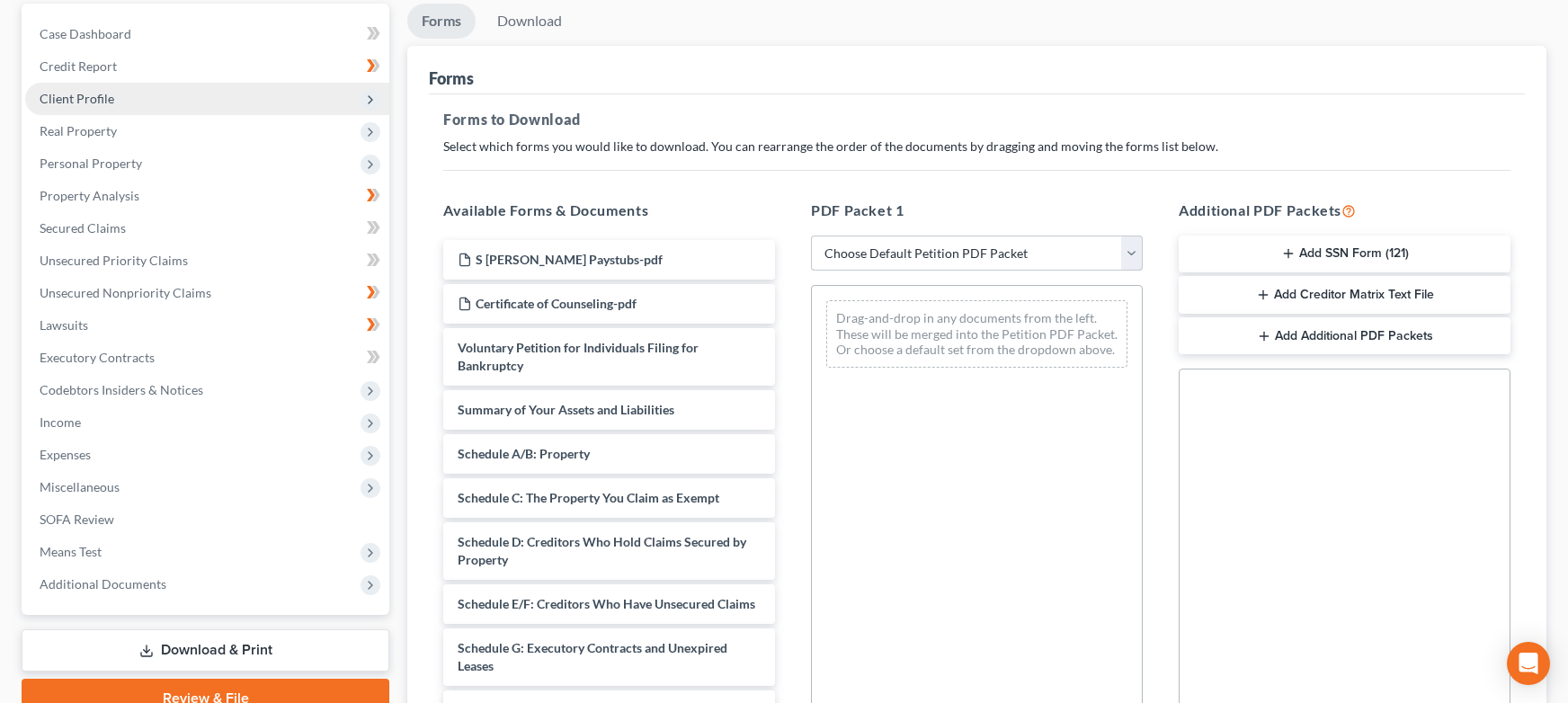 scroll, scrollTop: 180, scrollLeft: 0, axis: vertical 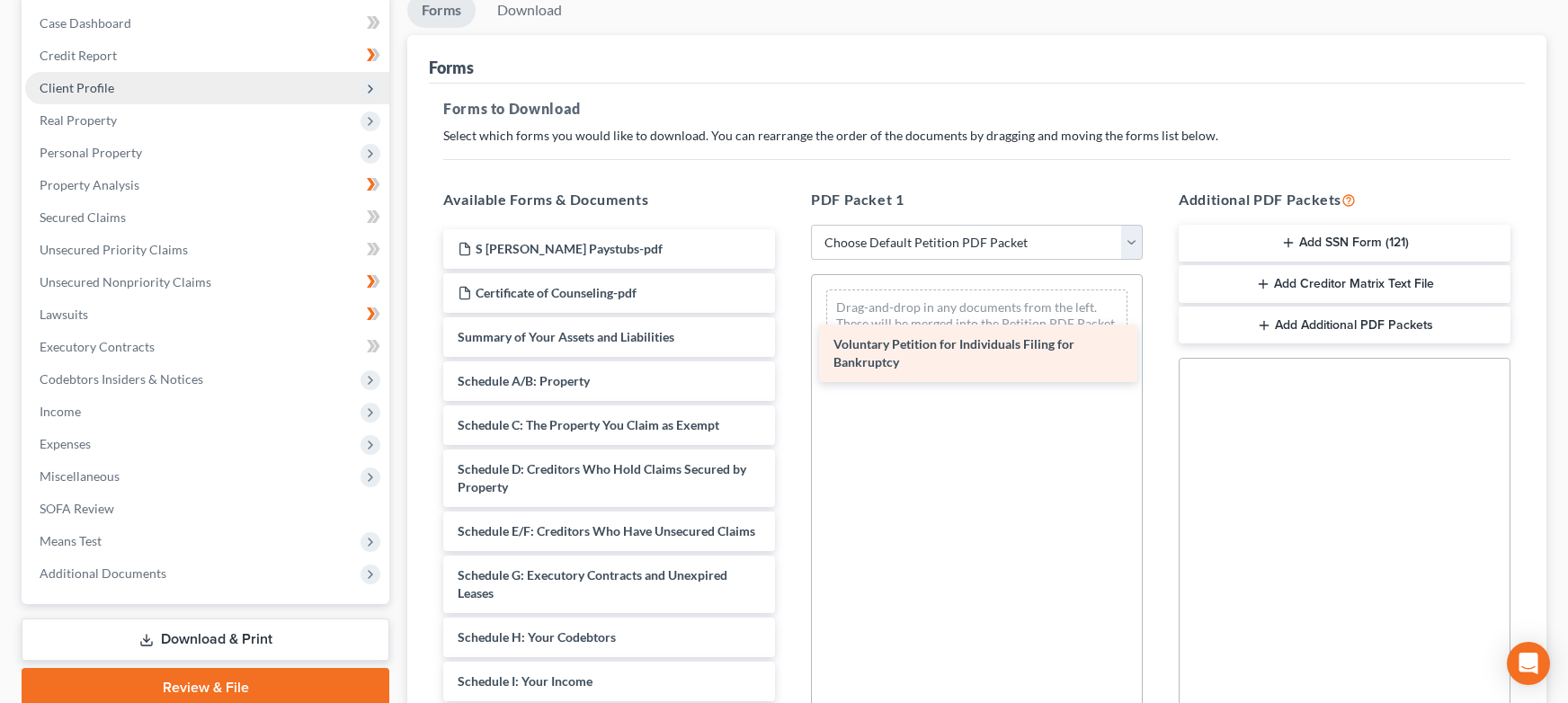 drag, startPoint x: 564, startPoint y: 352, endPoint x: 940, endPoint y: 359, distance: 376.06515 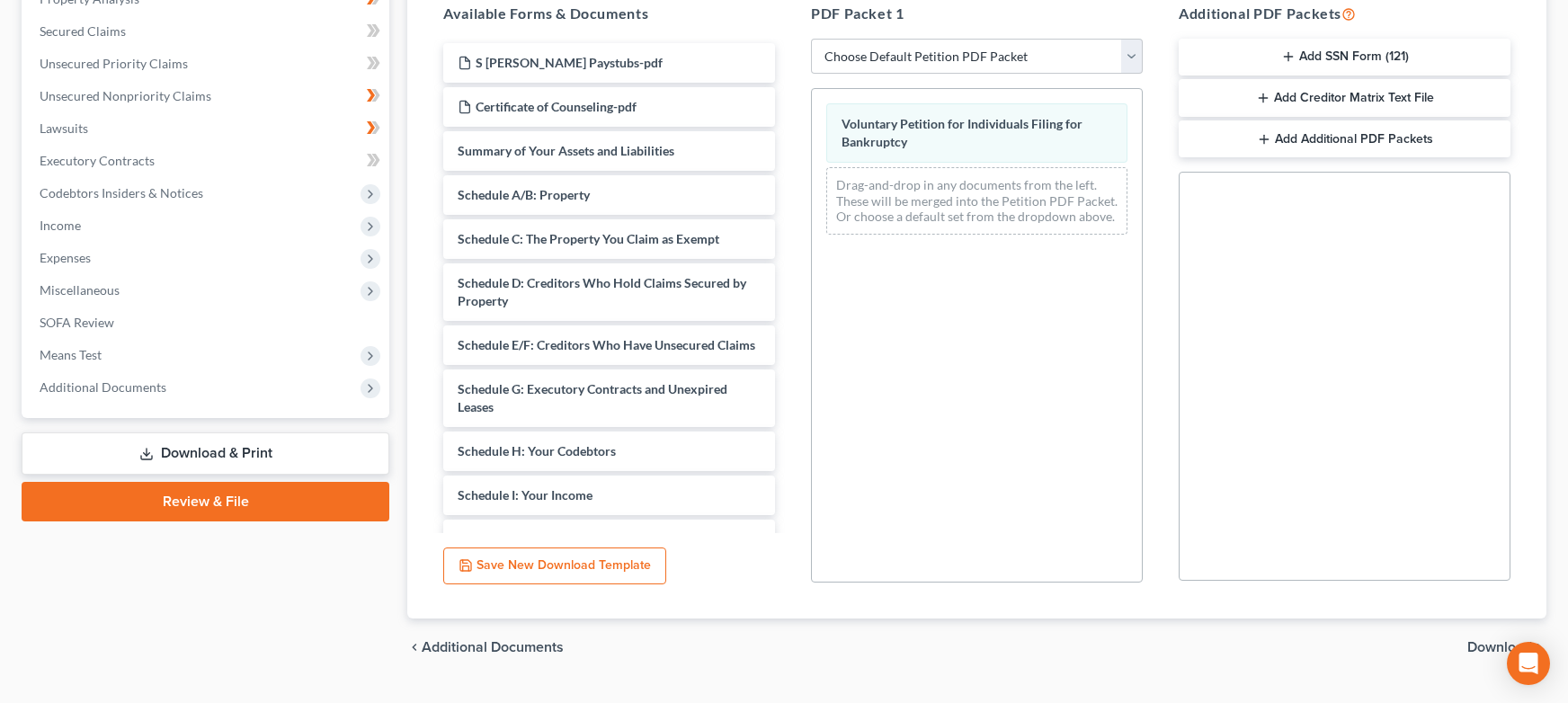 scroll, scrollTop: 407, scrollLeft: 0, axis: vertical 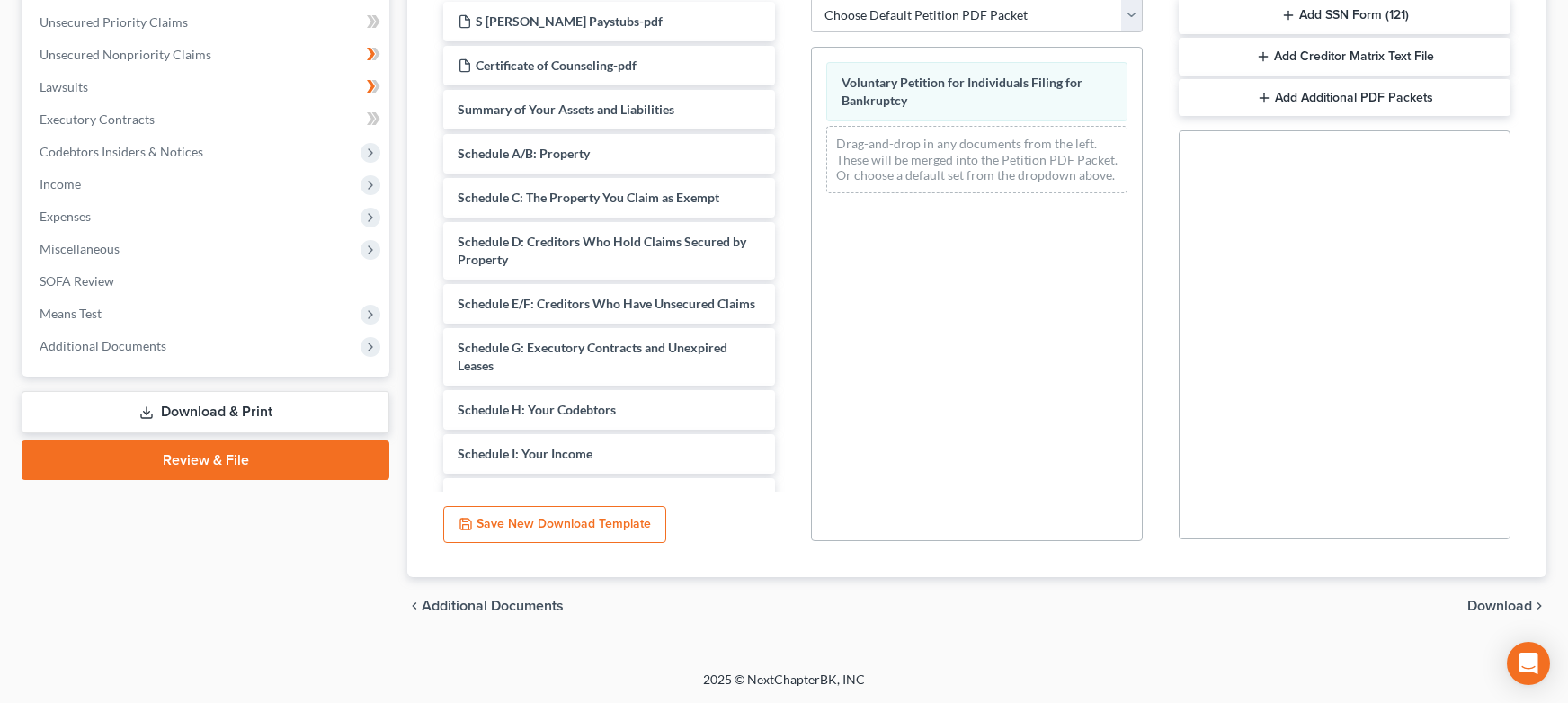 click on "Download" at bounding box center (1500, 606) 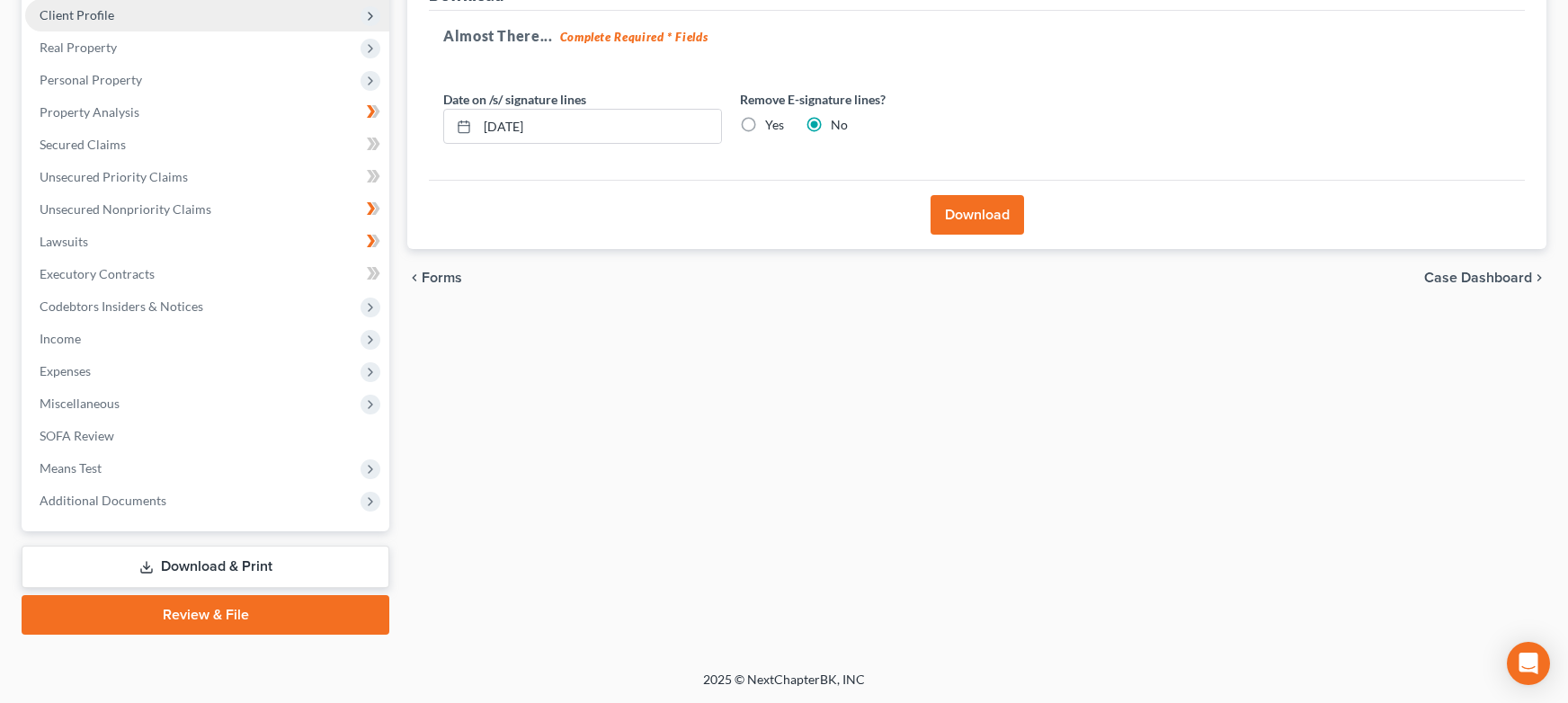 scroll, scrollTop: 253, scrollLeft: 0, axis: vertical 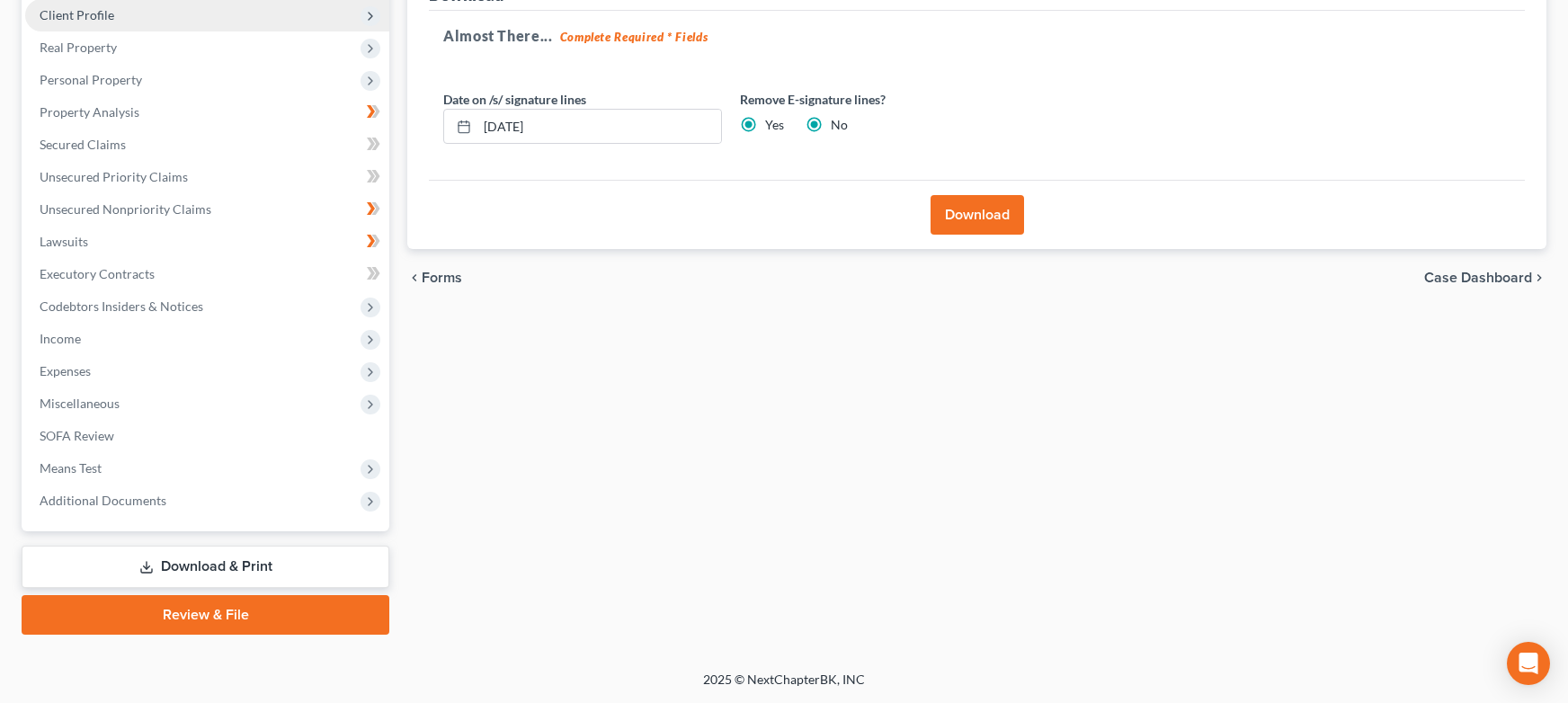 radio on "false" 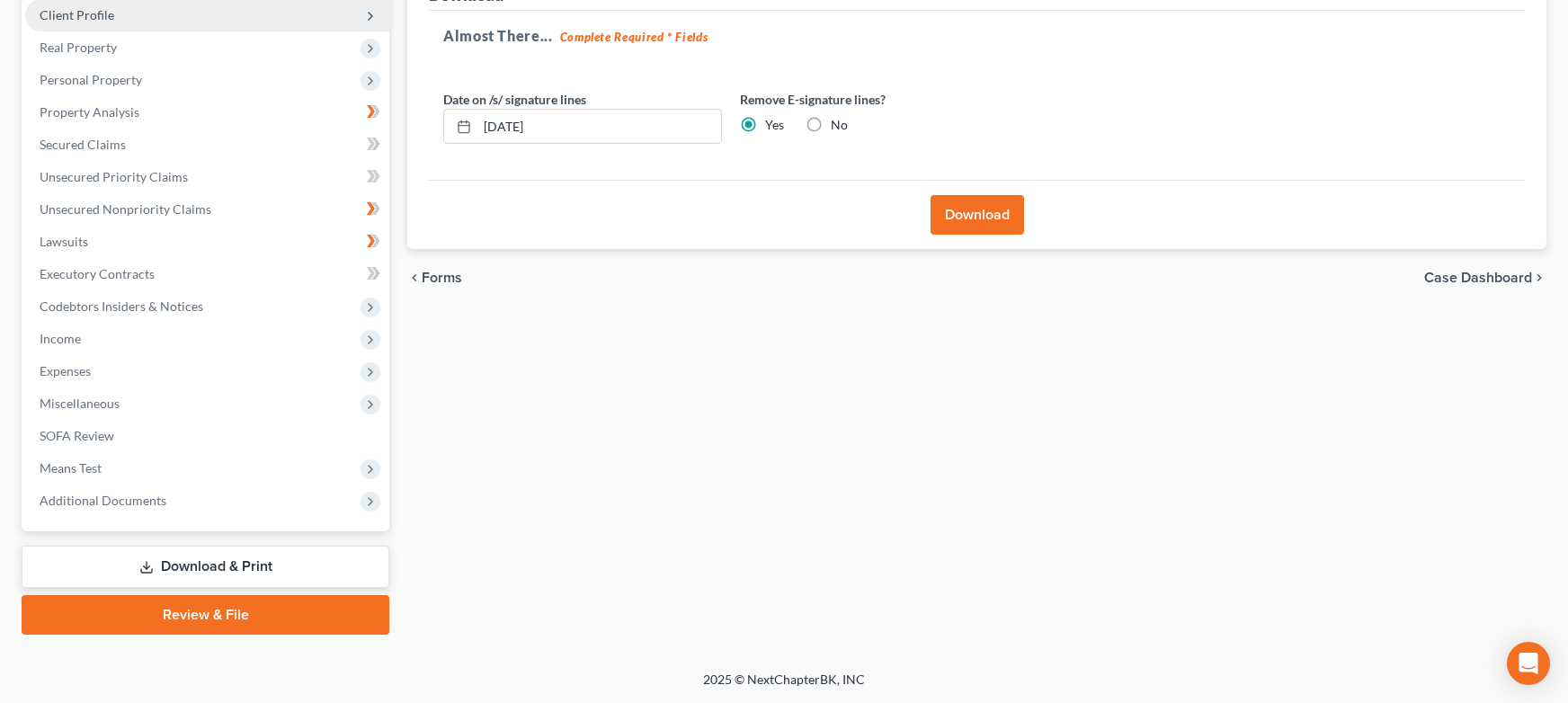 click on "Download" at bounding box center [977, 215] 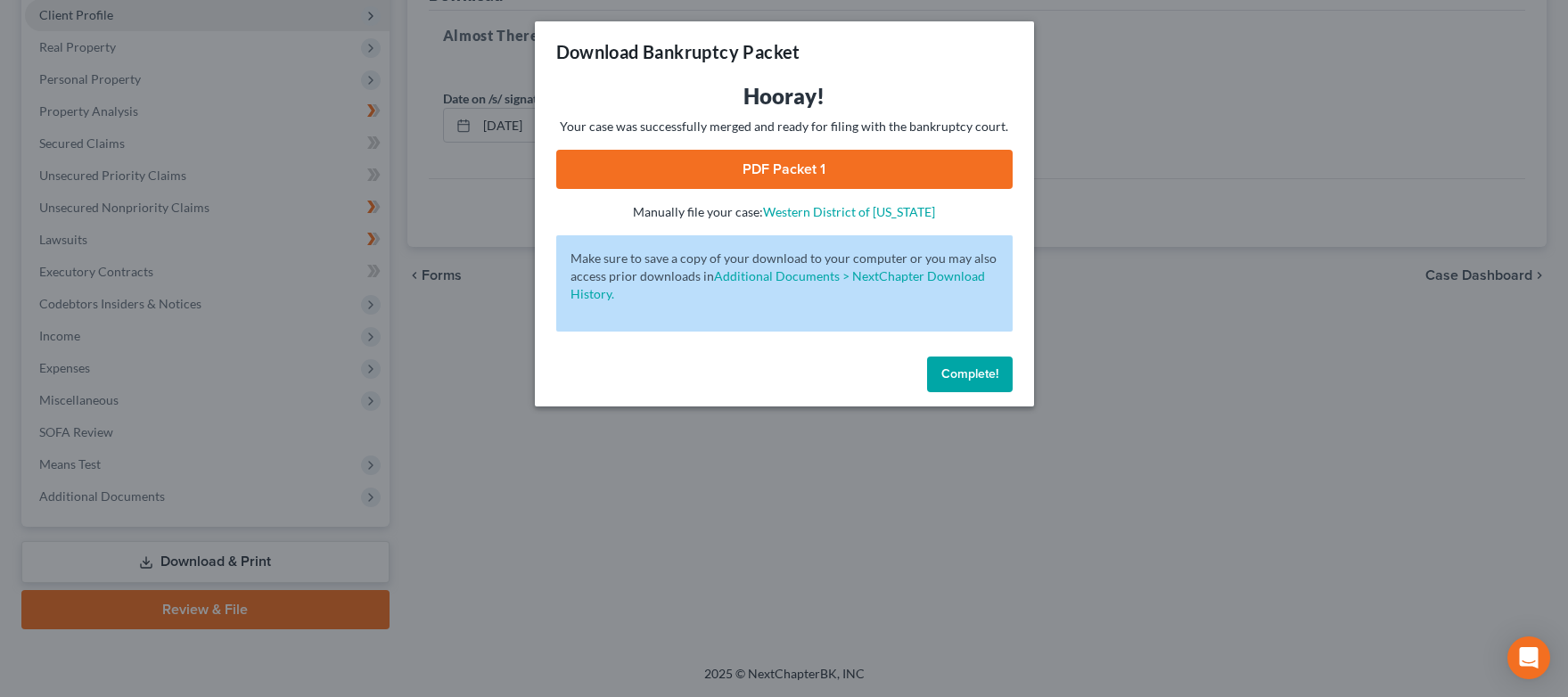 click on "PDF Packet 1" at bounding box center [784, 169] 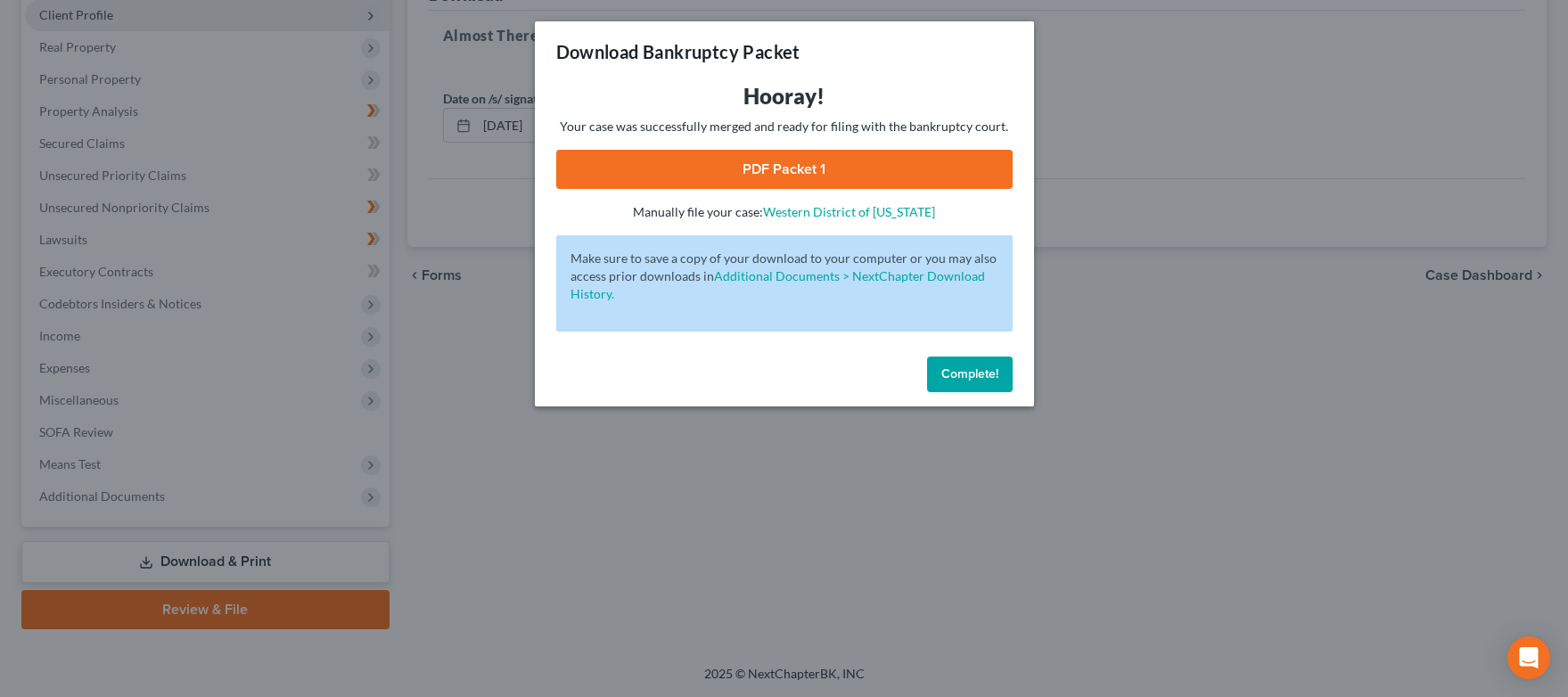 click on "Complete!" at bounding box center (970, 373) 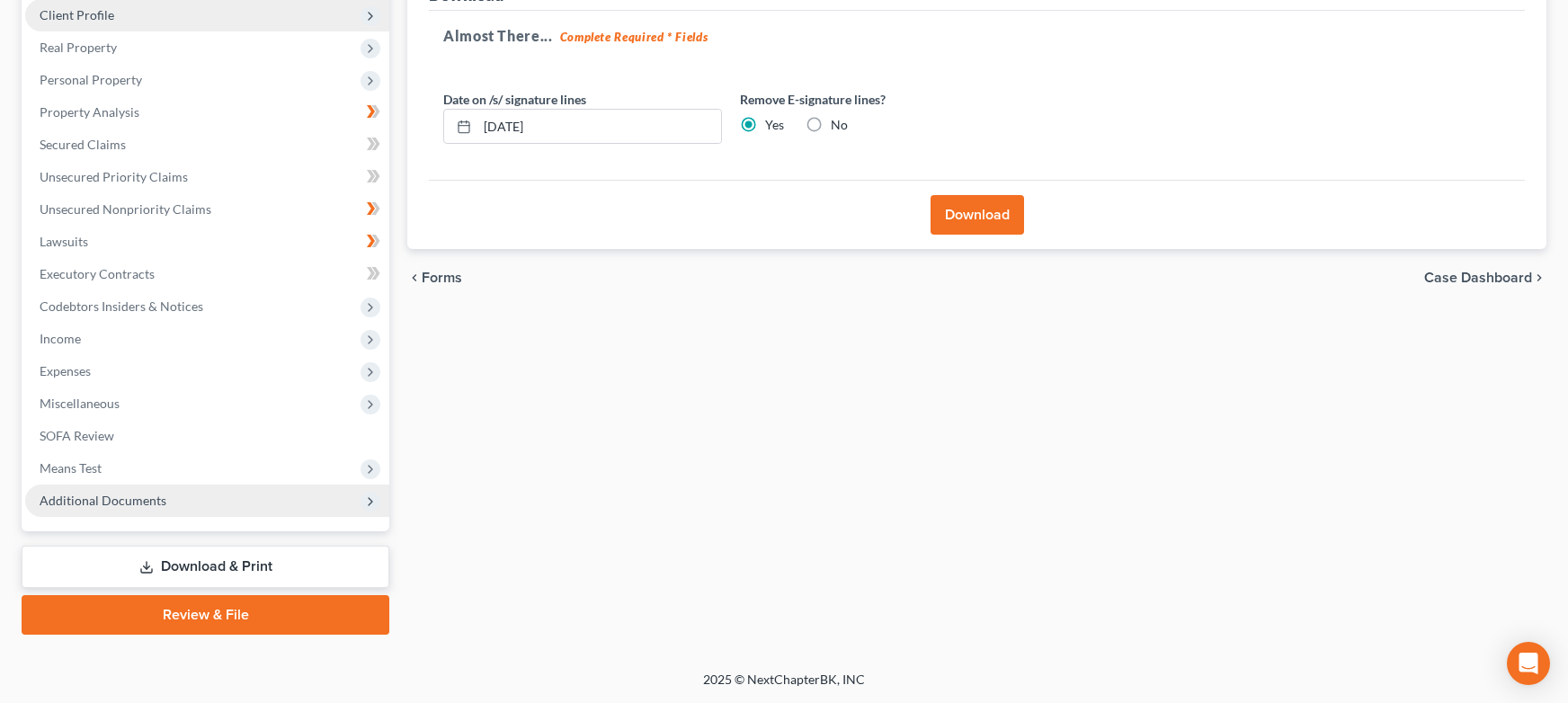 click on "Additional Documents" at bounding box center (102, 500) 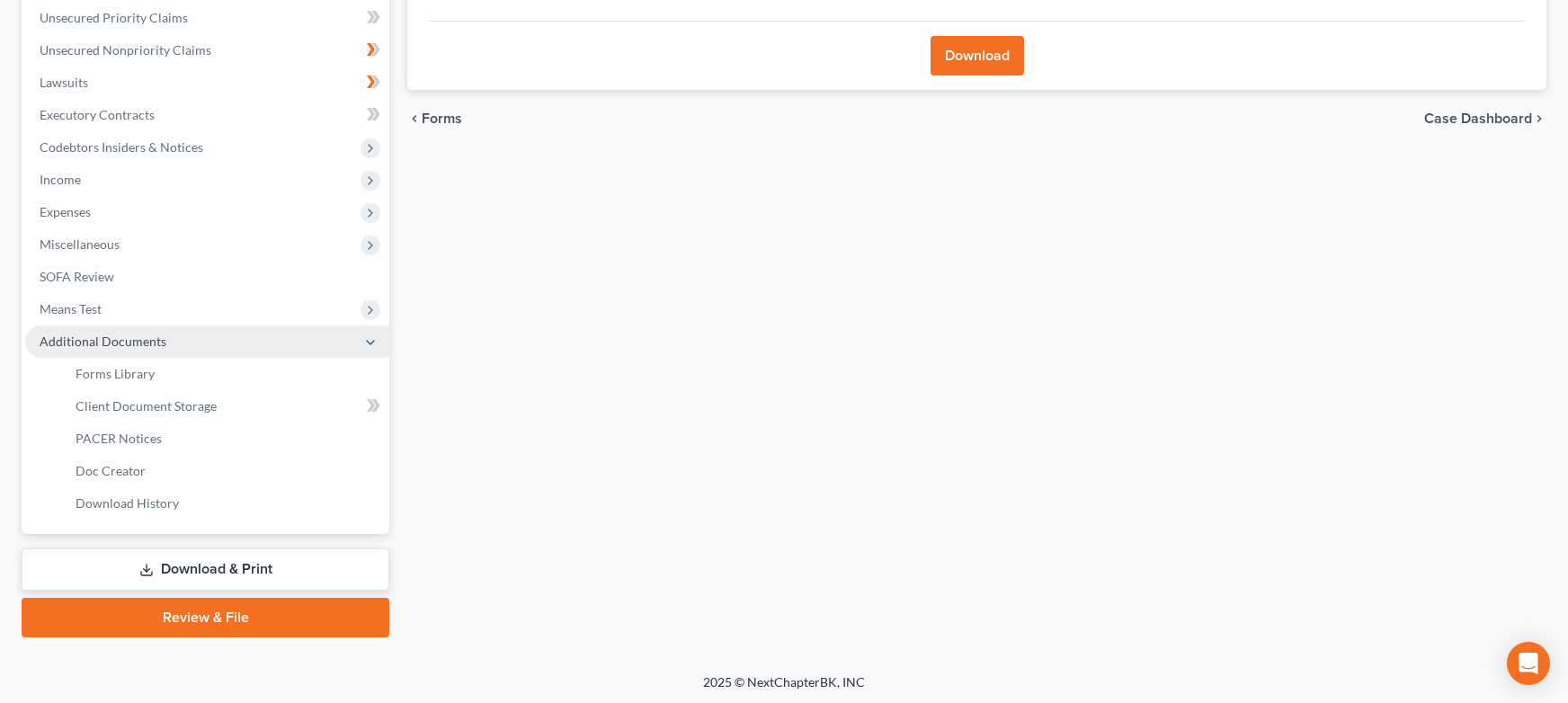 scroll, scrollTop: 414, scrollLeft: 0, axis: vertical 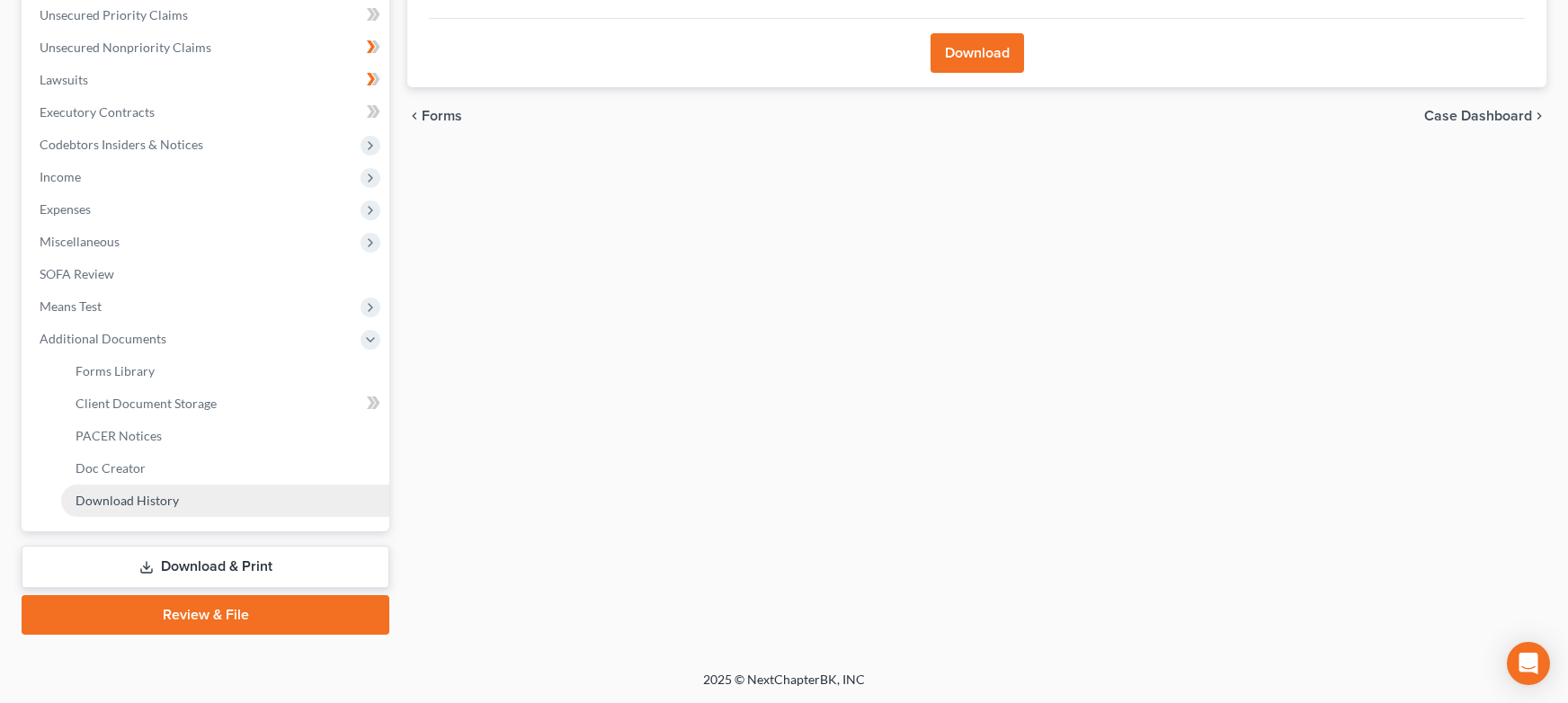click on "Download History" at bounding box center (225, 501) 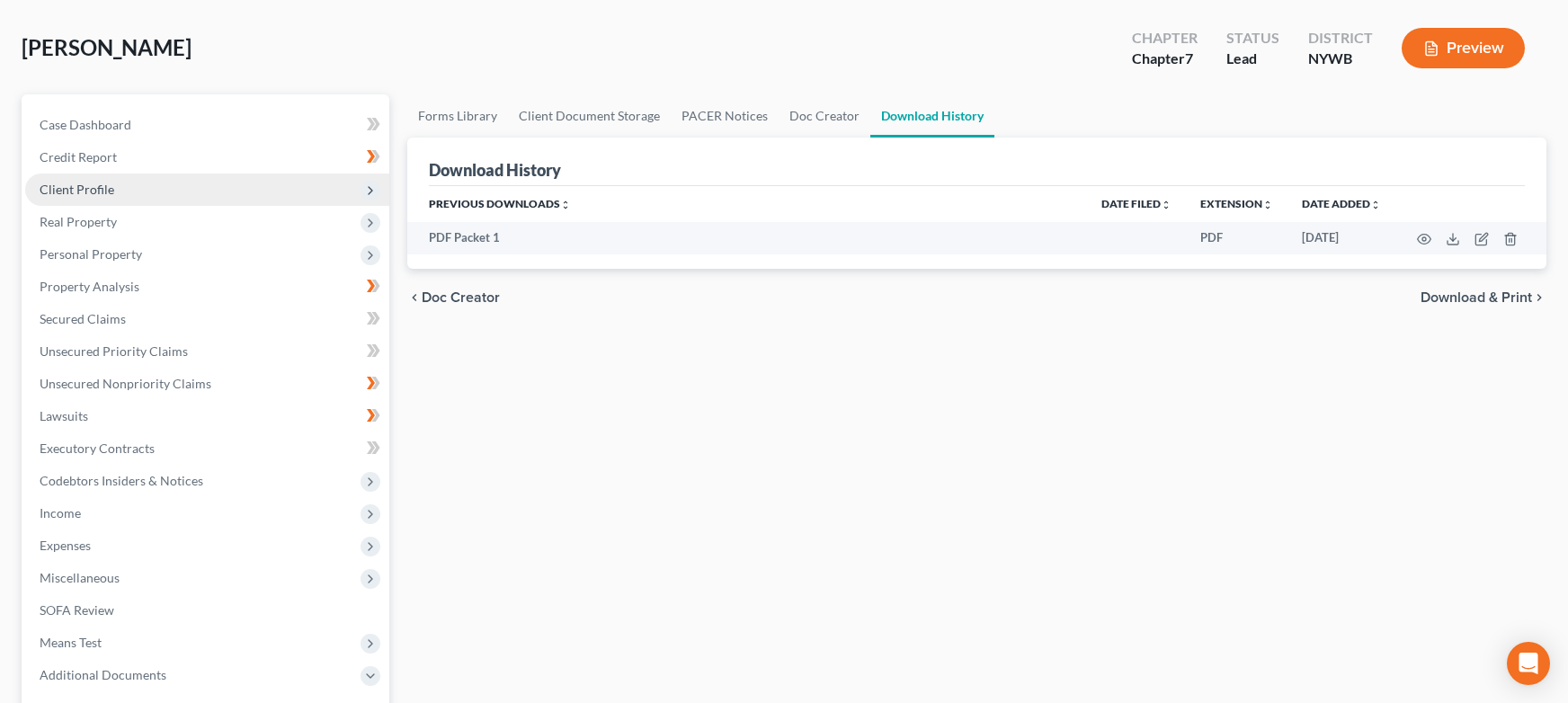 scroll, scrollTop: 0, scrollLeft: 0, axis: both 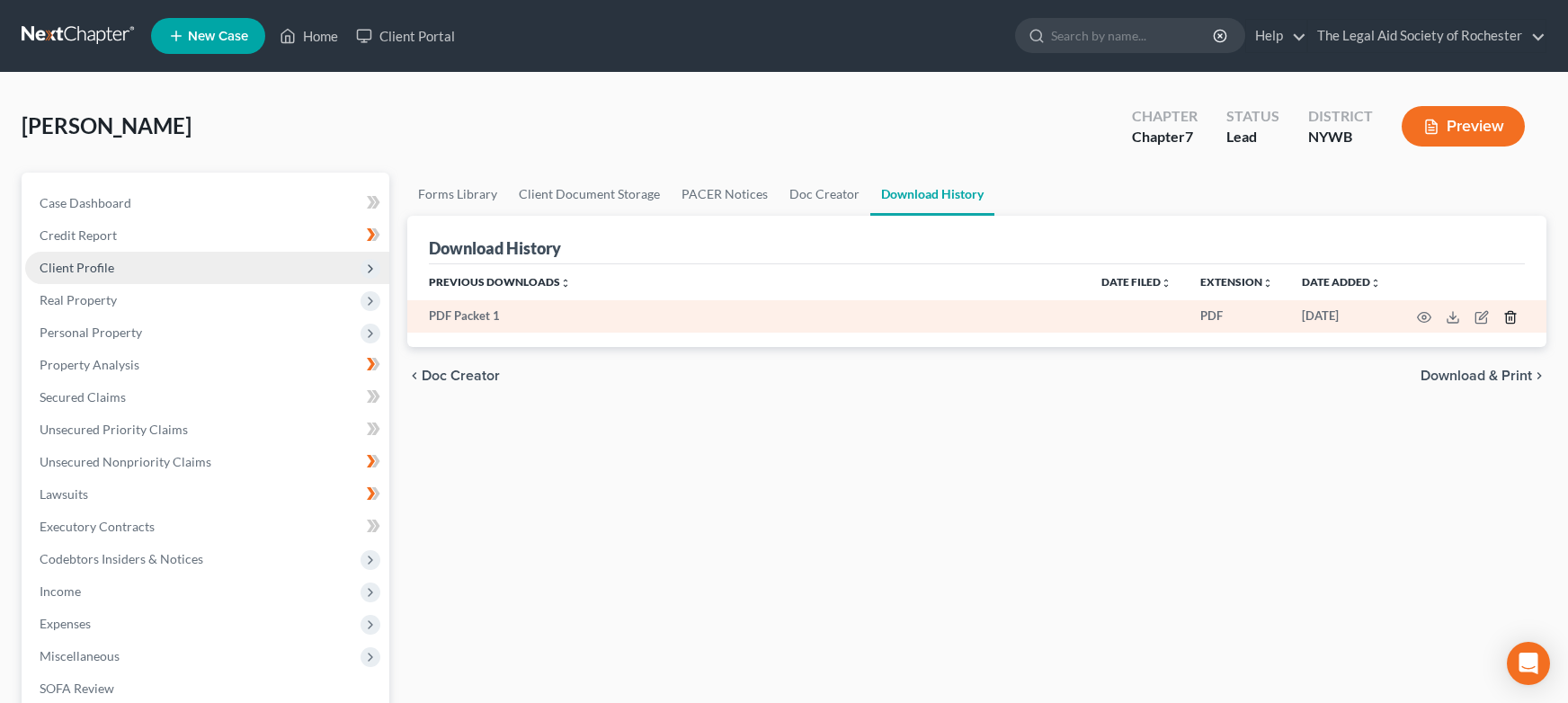 click 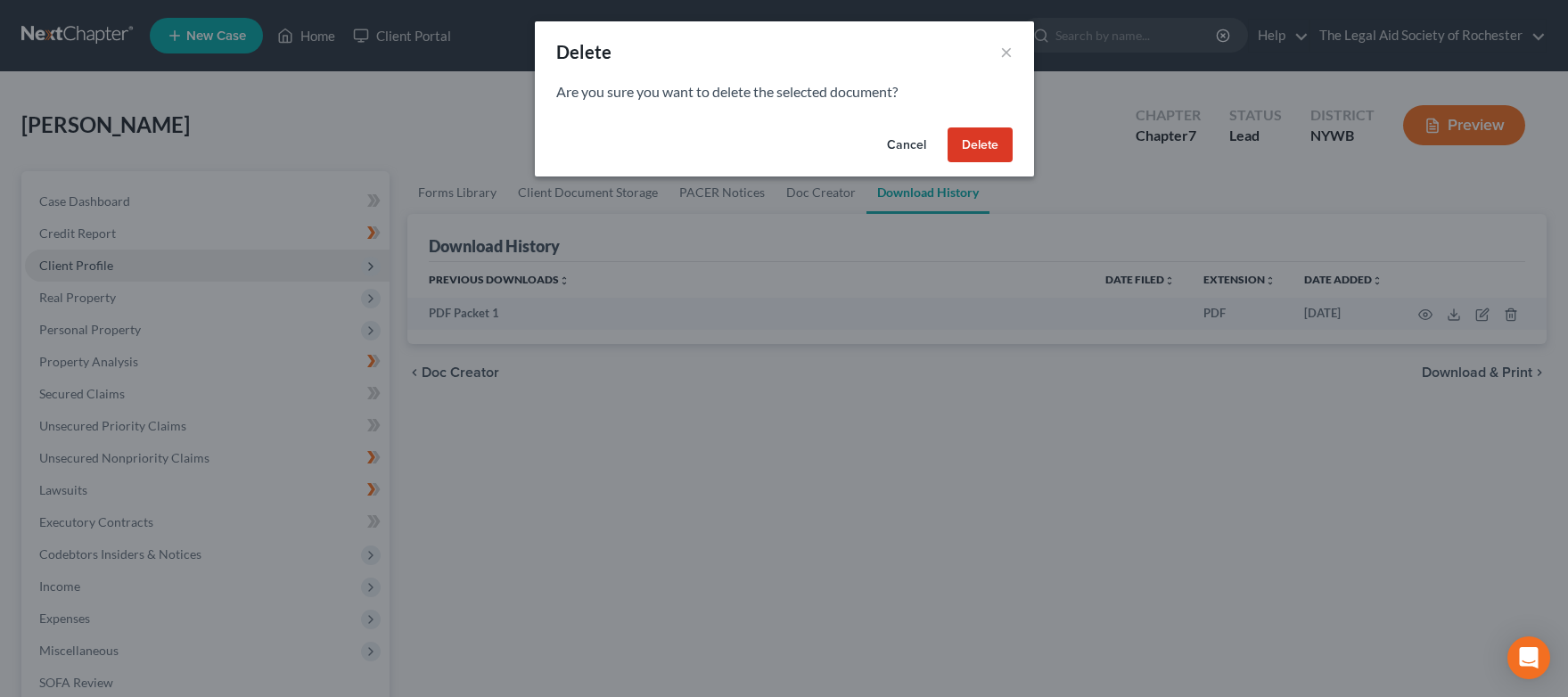 click on "Delete" at bounding box center [980, 145] 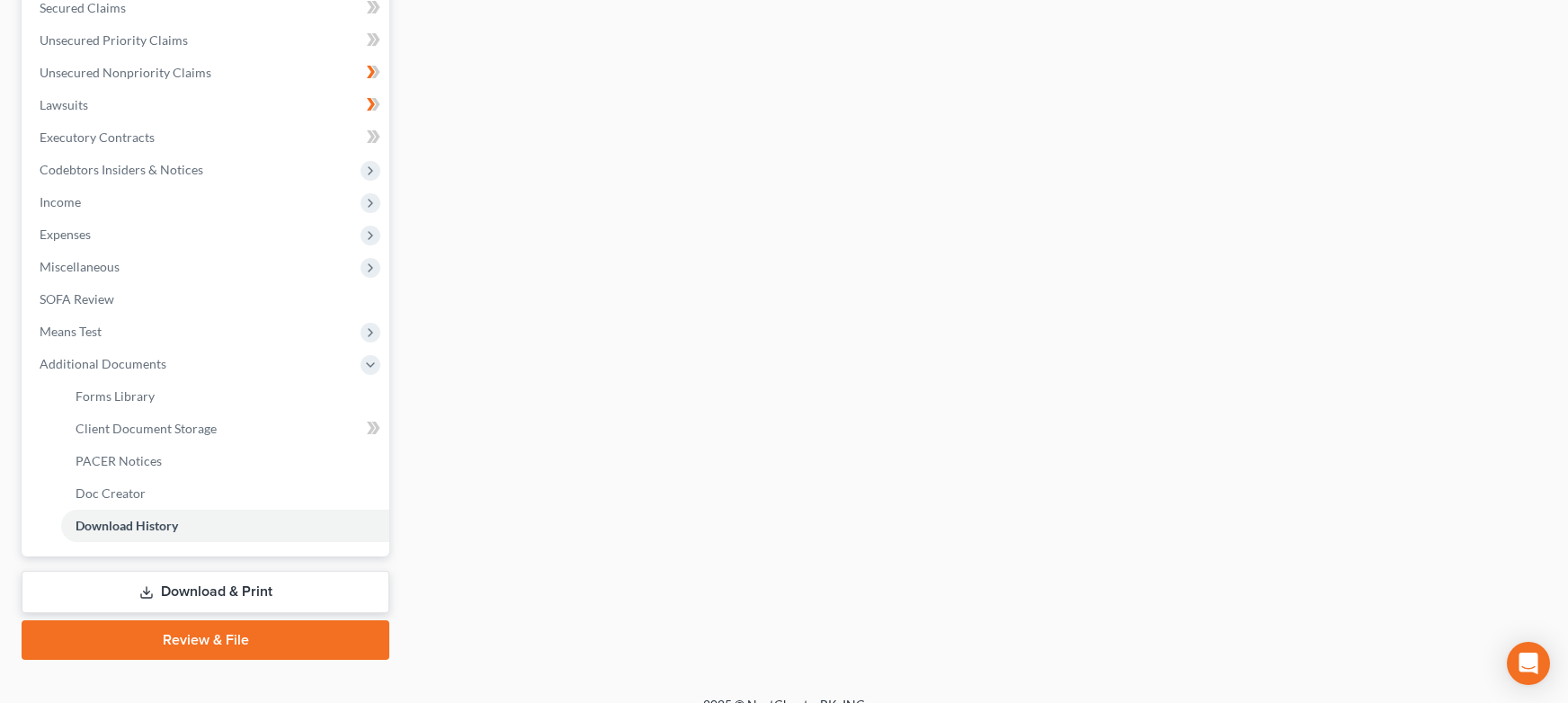 scroll, scrollTop: 414, scrollLeft: 0, axis: vertical 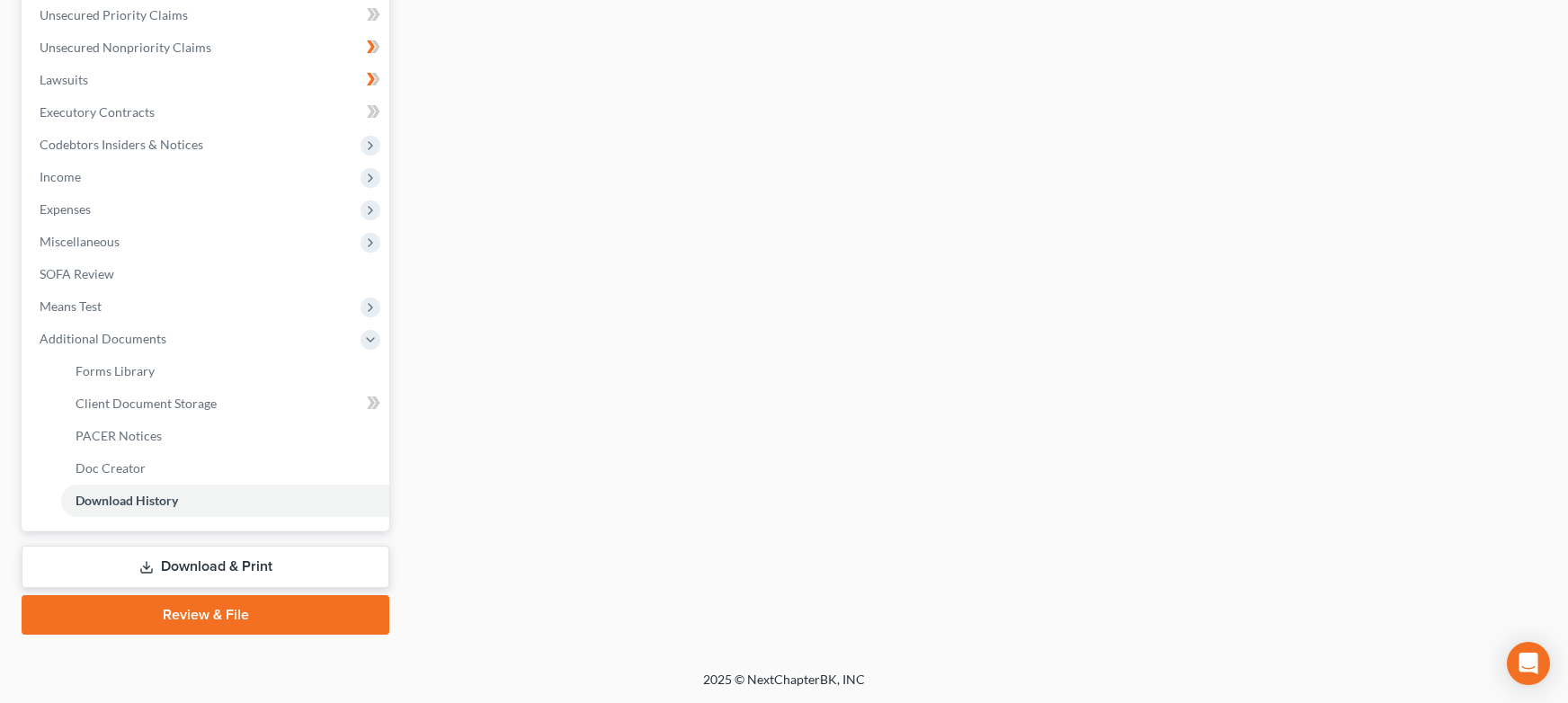 click on "Review & File" at bounding box center [205, 615] 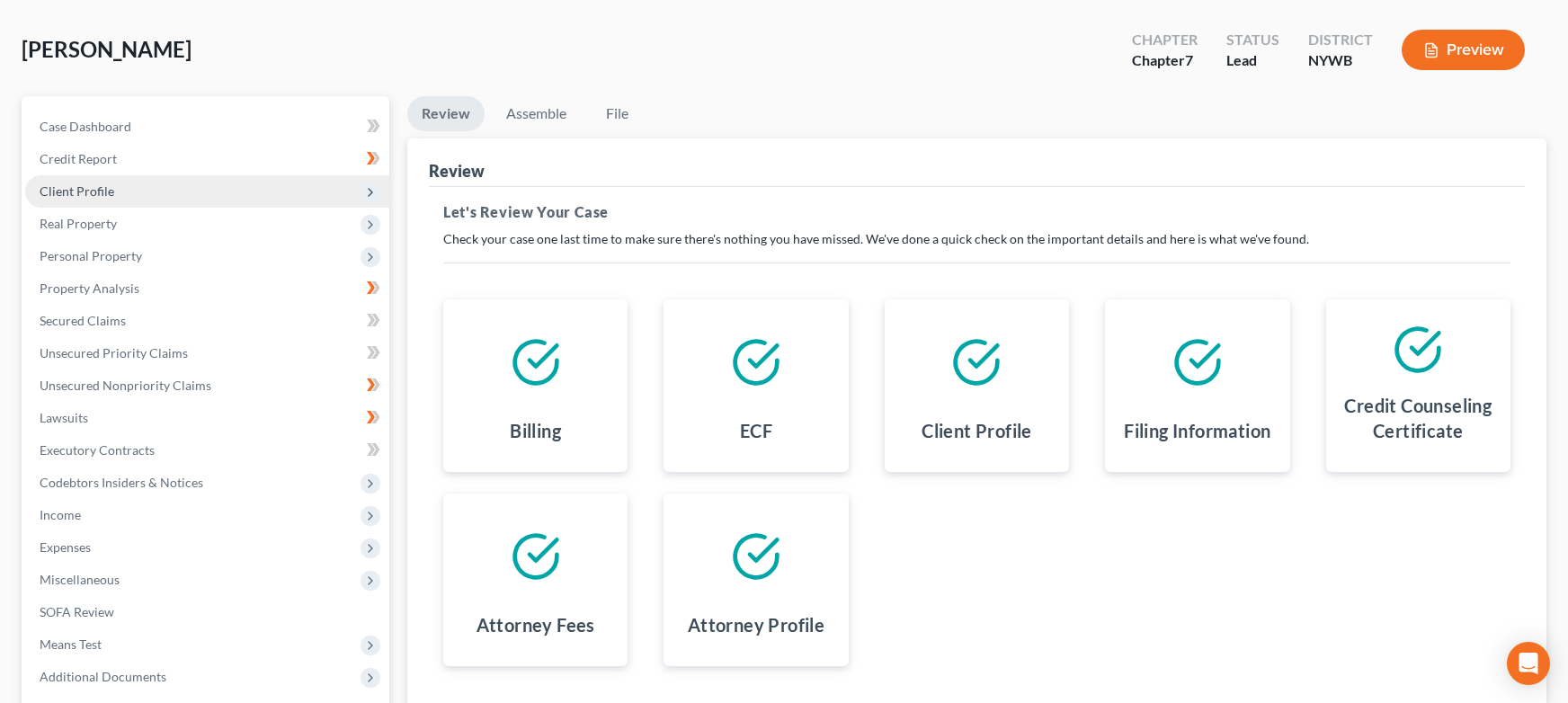 scroll, scrollTop: 180, scrollLeft: 0, axis: vertical 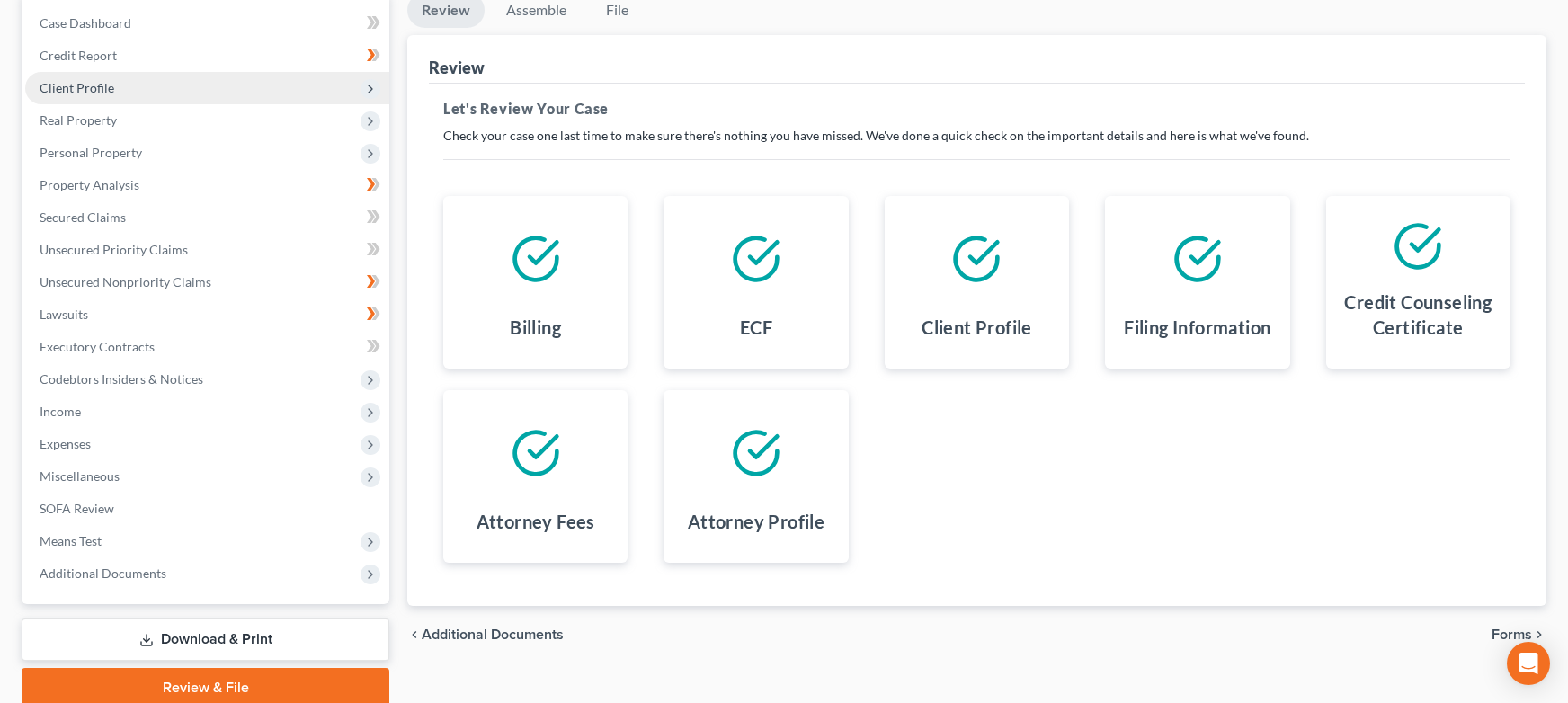click on "Forms" at bounding box center [1511, 635] 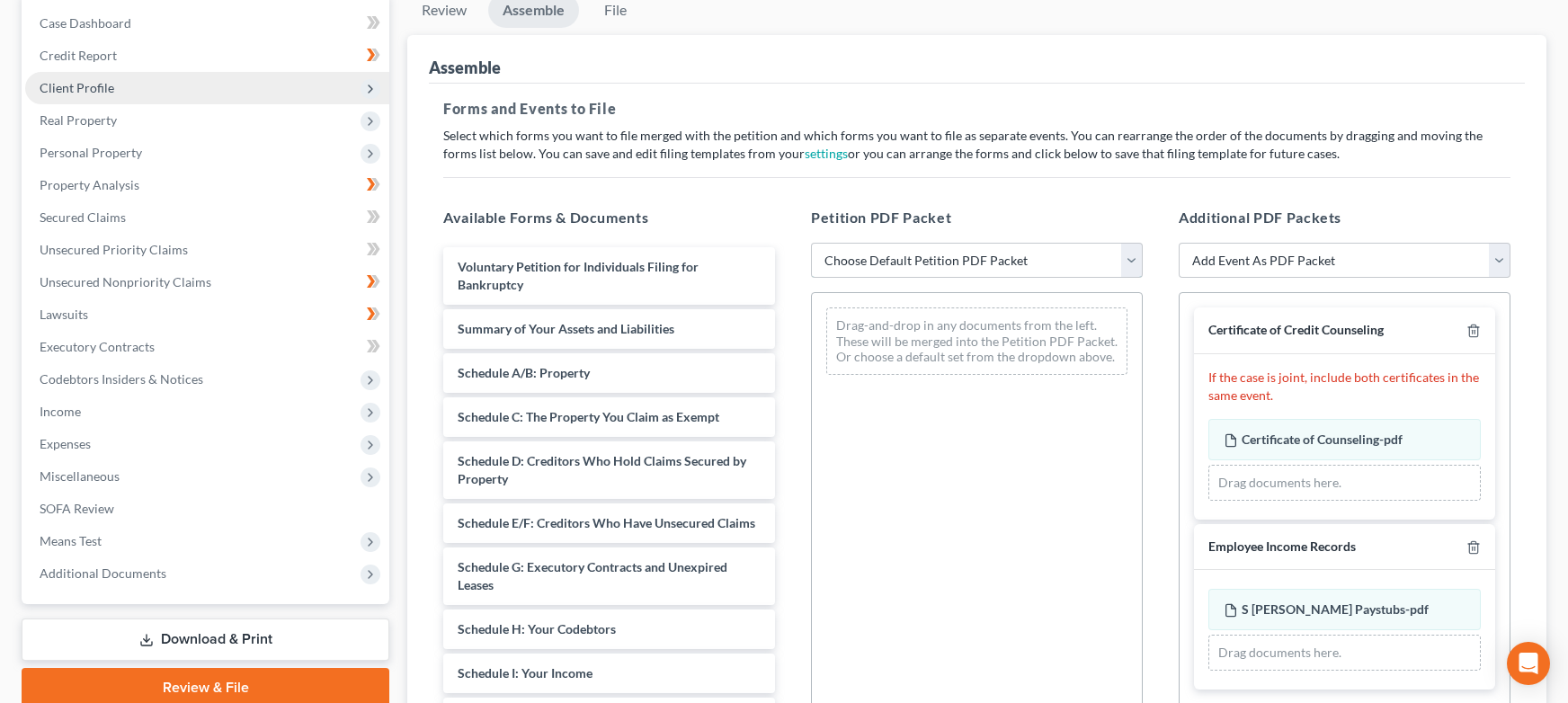 click on "Choose Default Petition PDF Packet Emergency Filing (Voluntary Petition and Creditor List Only) Chapter 7 Template Complete Chapter 7 Packet" at bounding box center [976, 261] 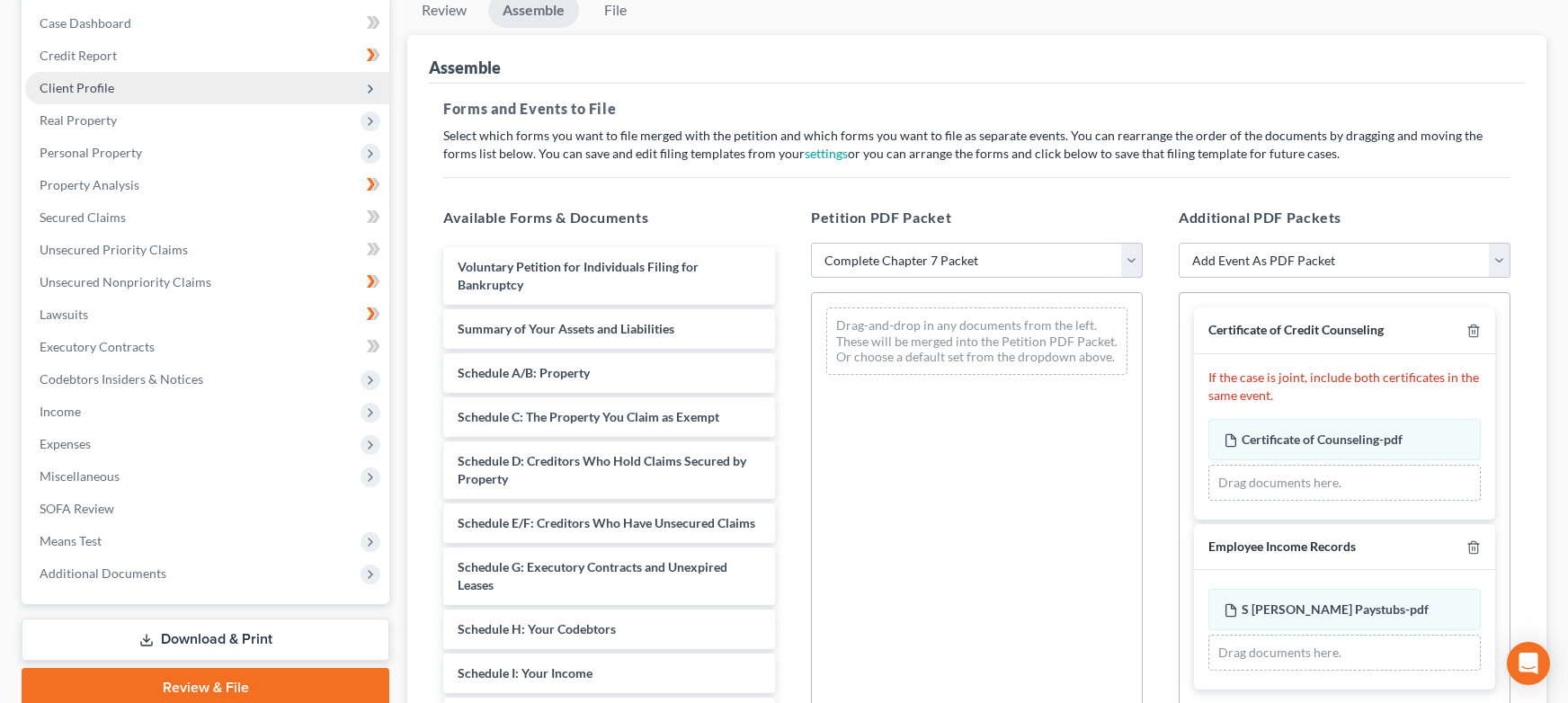 click on "Choose Default Petition PDF Packet Emergency Filing (Voluntary Petition and Creditor List Only) Chapter 7 Template Complete Chapter 7 Packet" at bounding box center [976, 261] 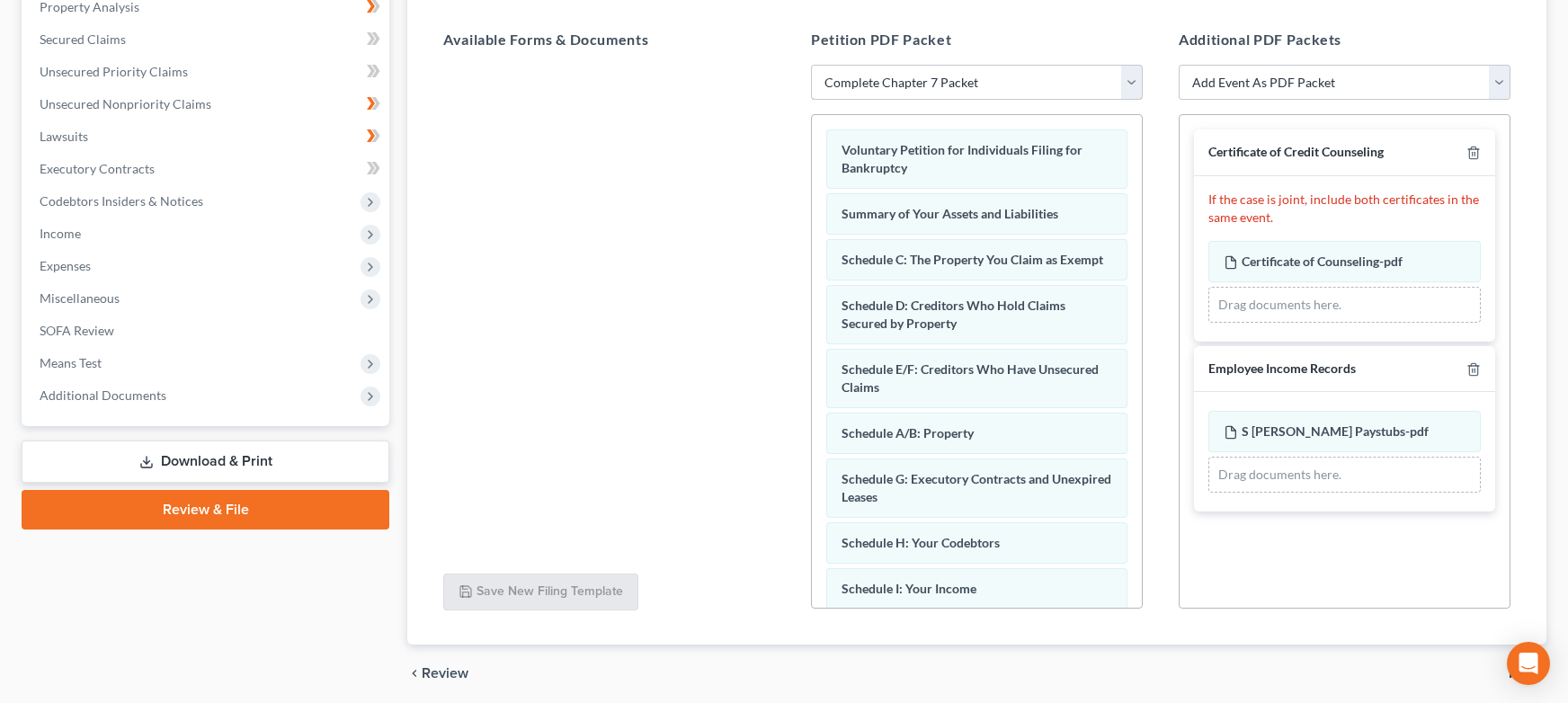 scroll, scrollTop: 360, scrollLeft: 0, axis: vertical 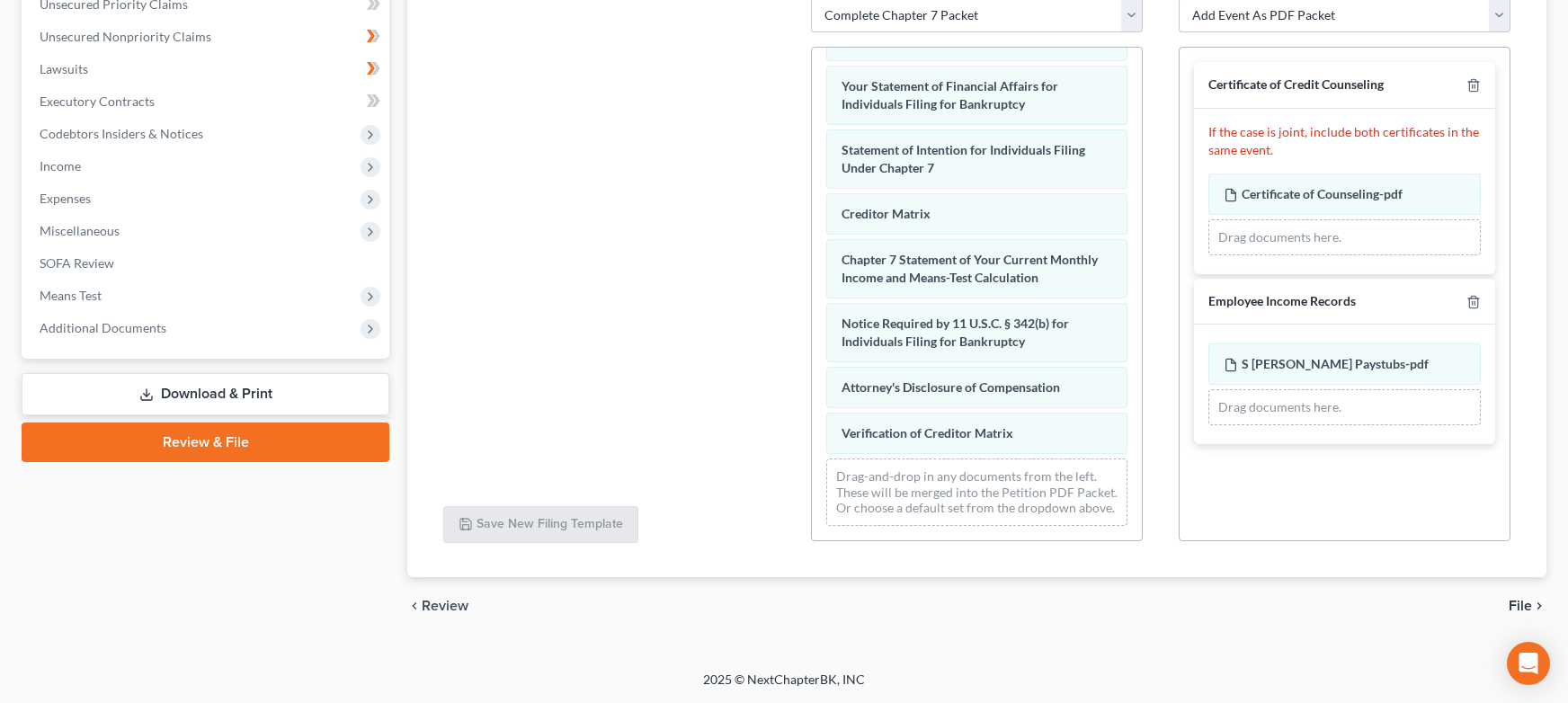 click on "File" at bounding box center (1520, 606) 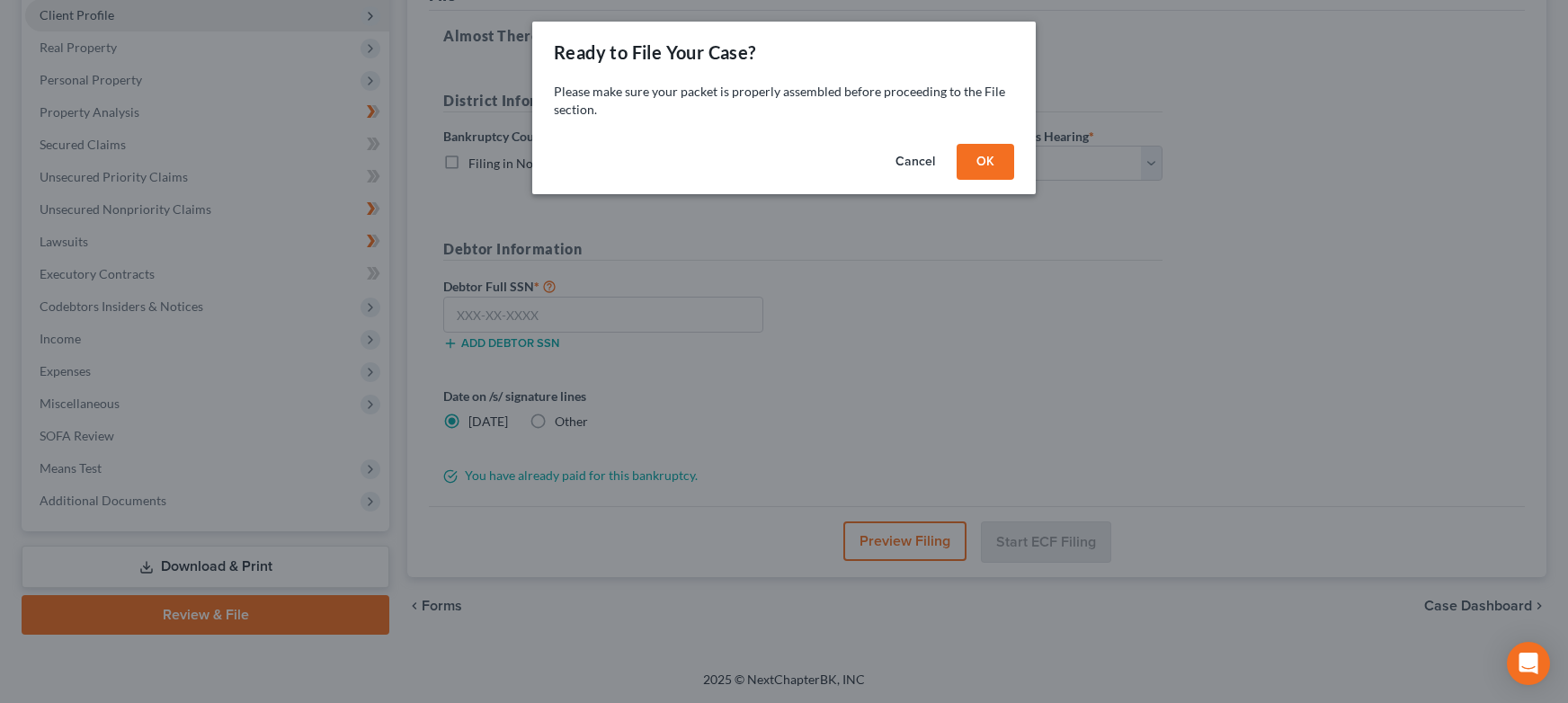 scroll, scrollTop: 253, scrollLeft: 0, axis: vertical 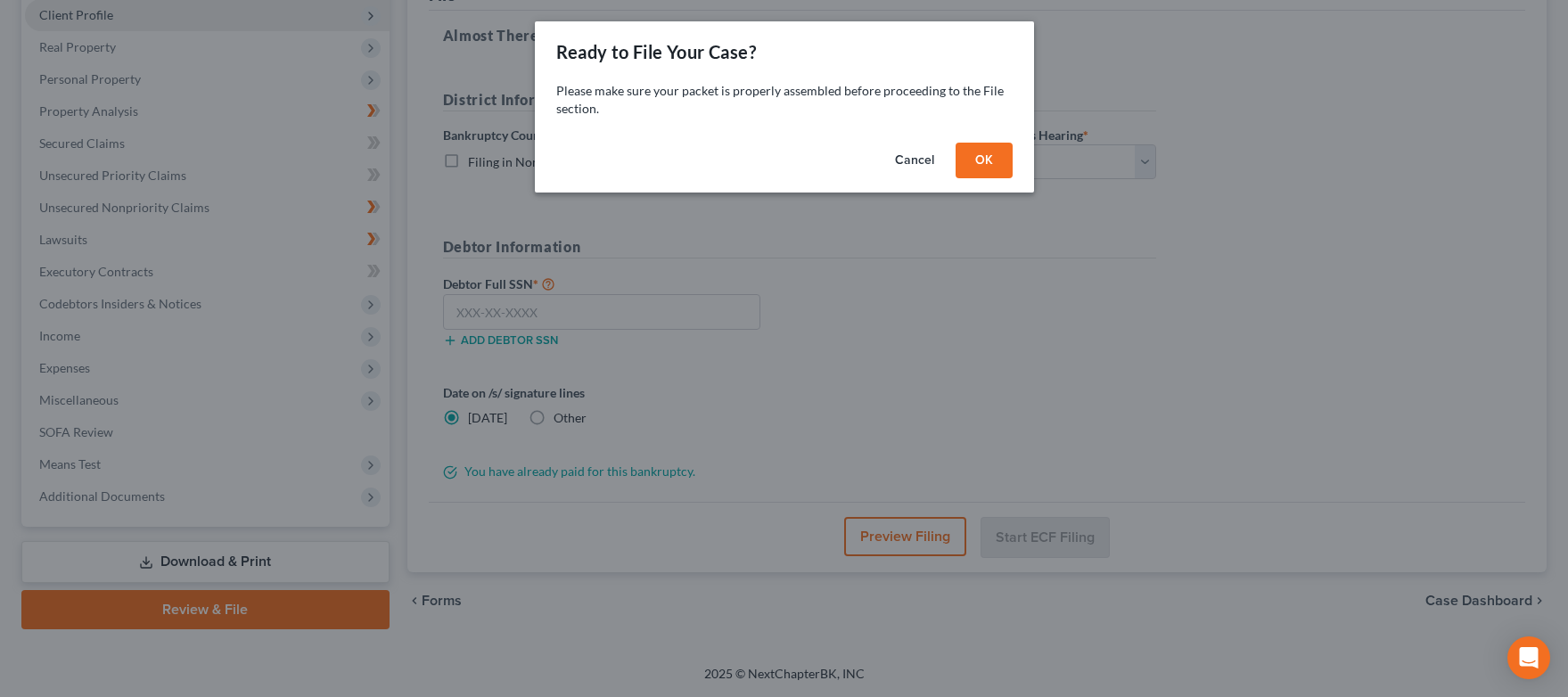 click on "OK" at bounding box center (984, 160) 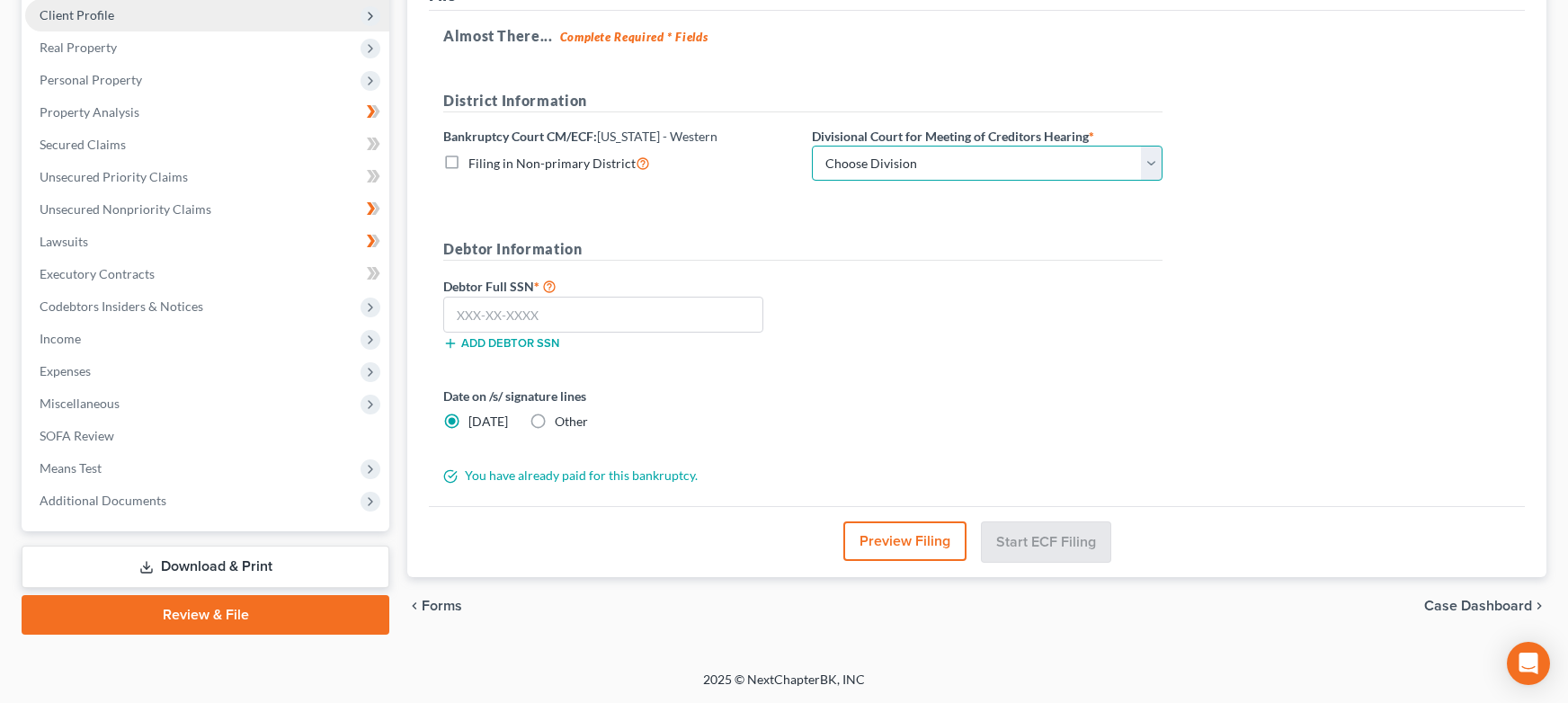 click on "Choose Division Buffalo Rochester" at bounding box center [987, 164] 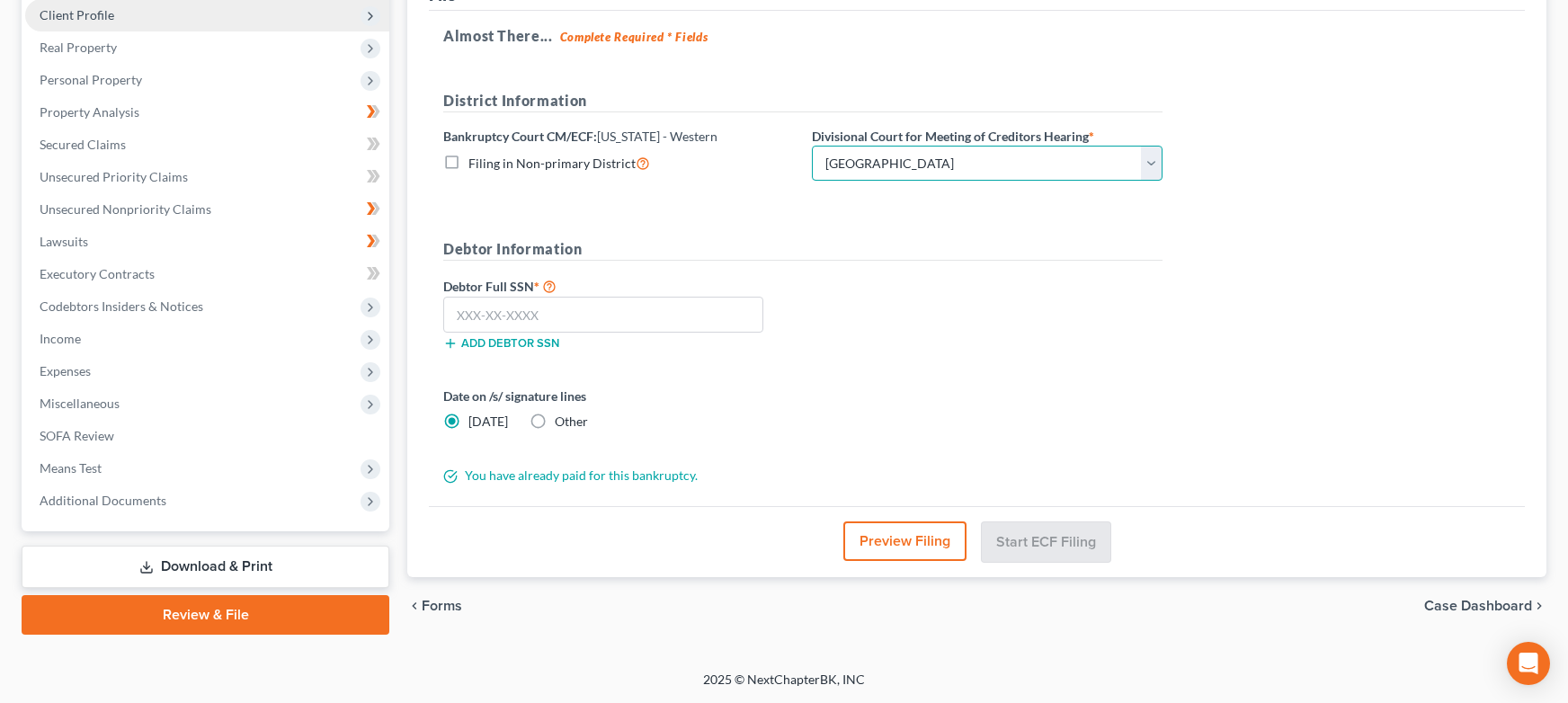click on "Choose Division Buffalo Rochester" at bounding box center (987, 164) 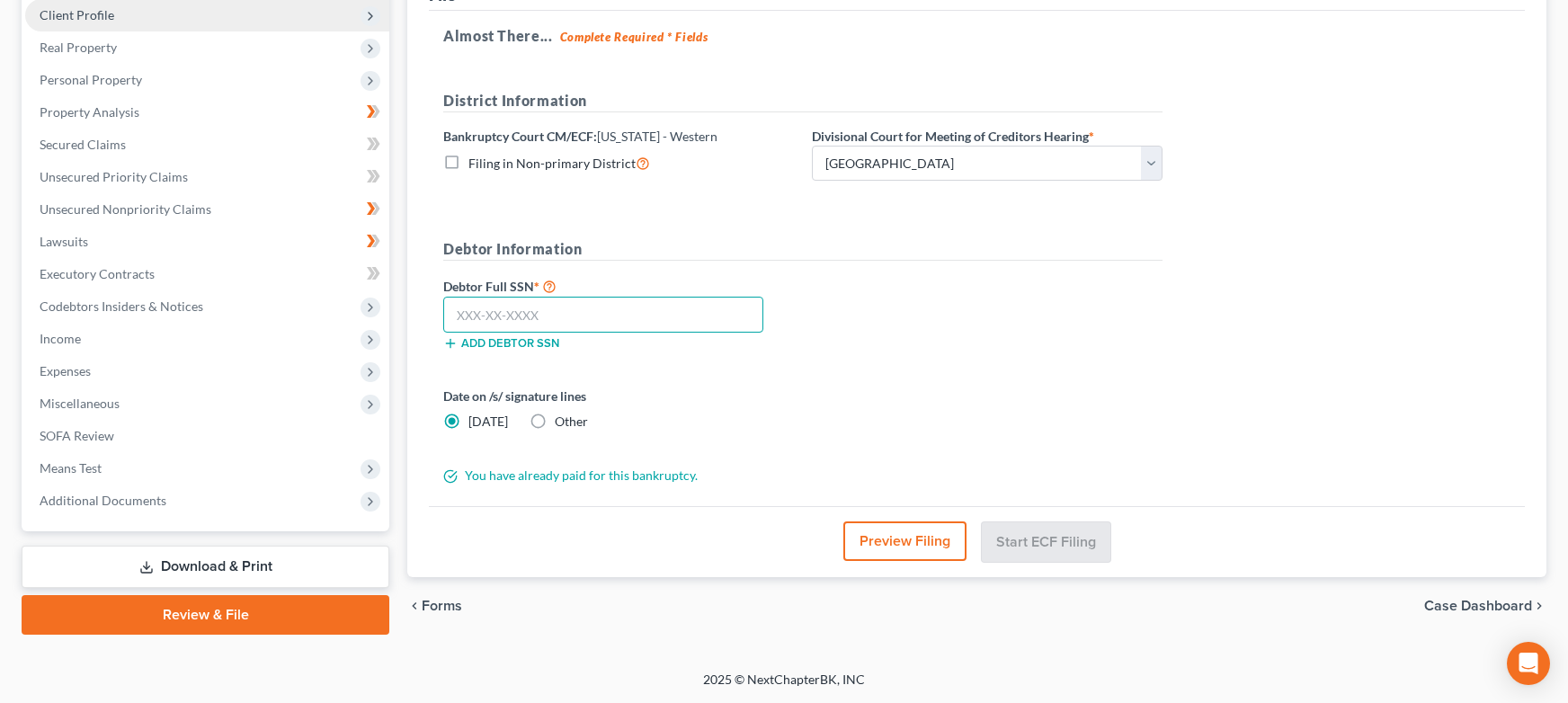 click at bounding box center [603, 315] 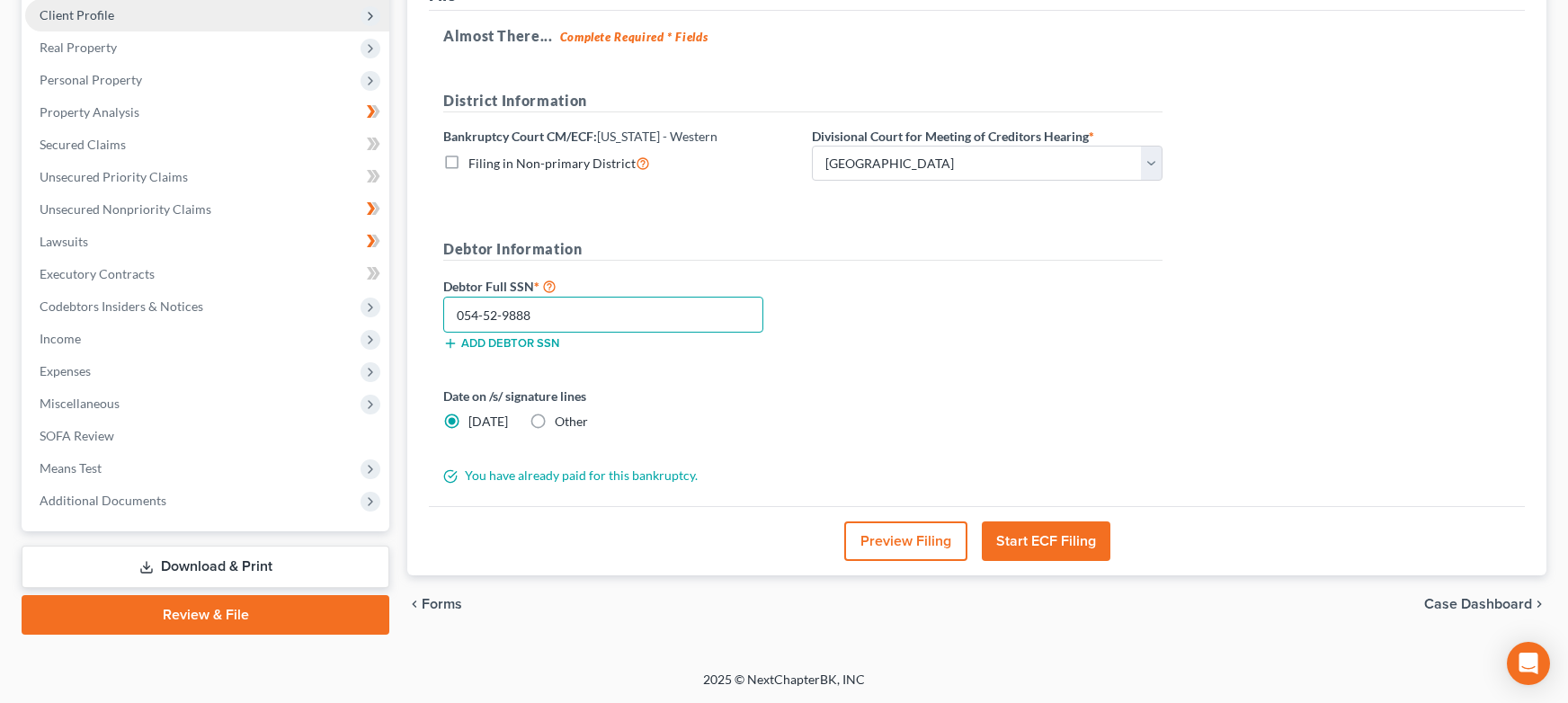 type on "054-52-9888" 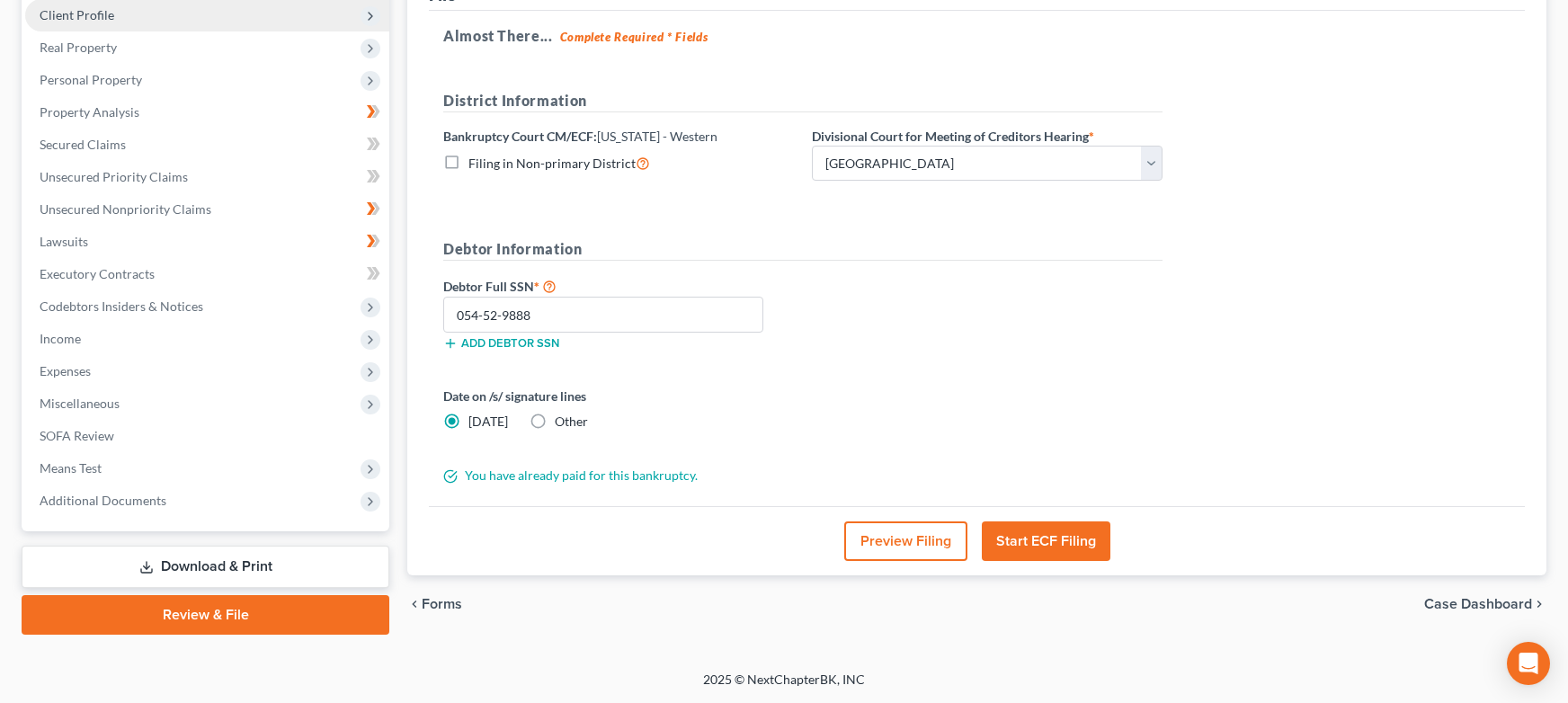 click on "Start ECF Filing" at bounding box center [1046, 541] 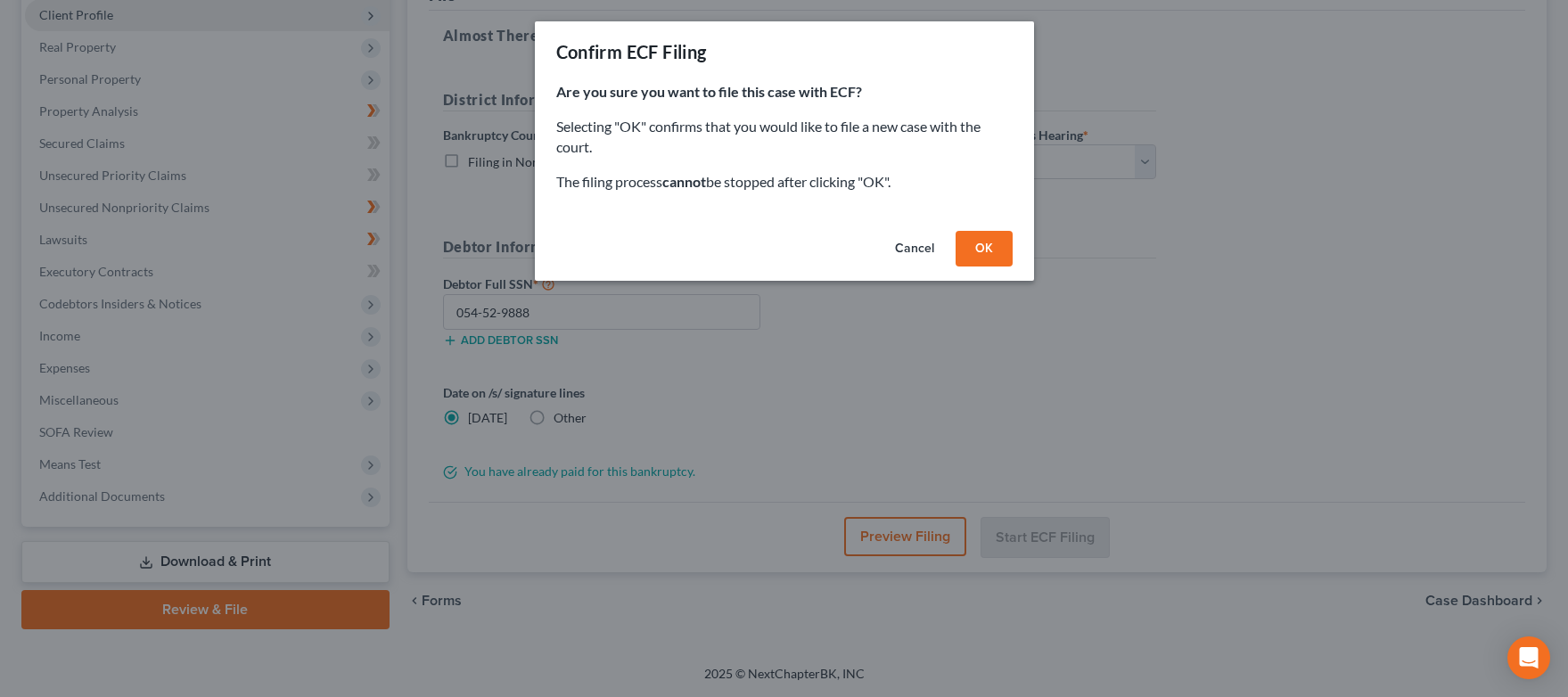 click on "OK" at bounding box center (984, 249) 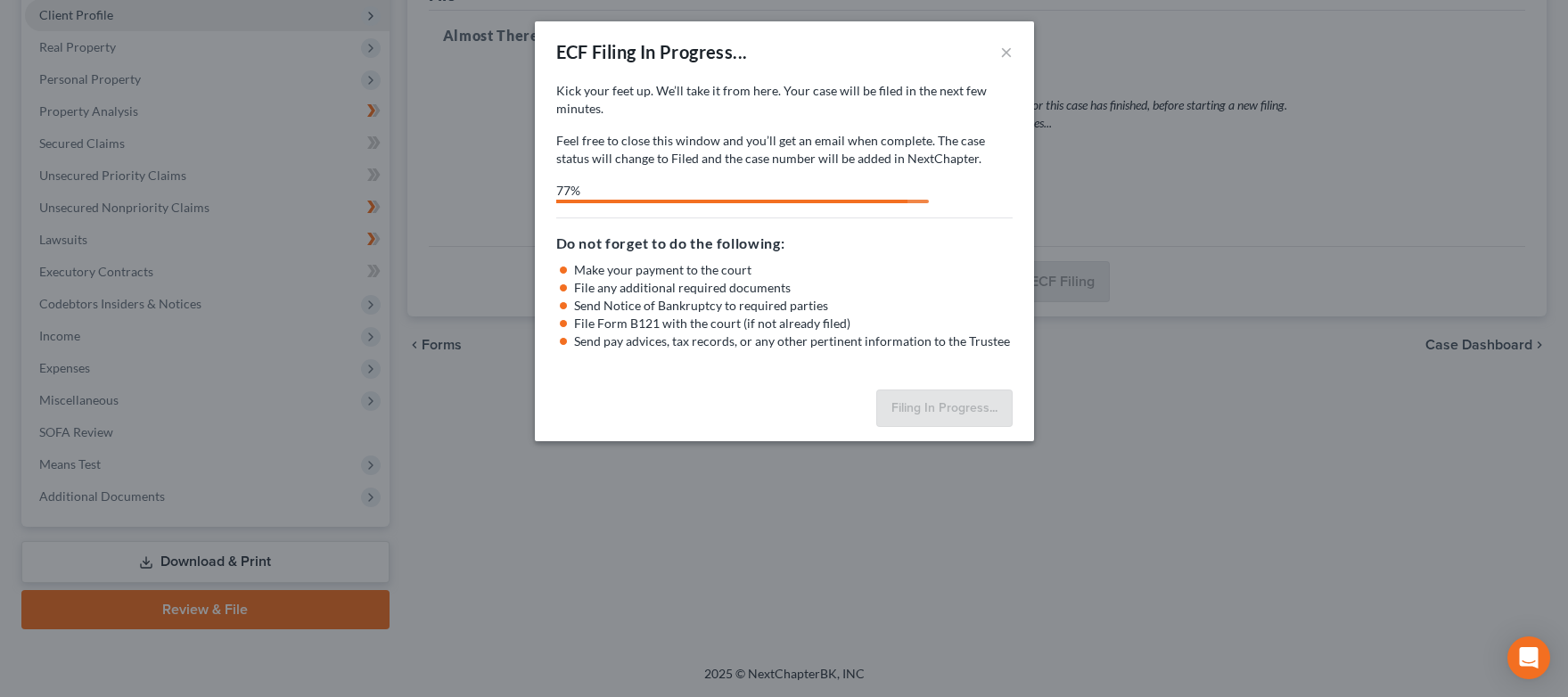 select on "1" 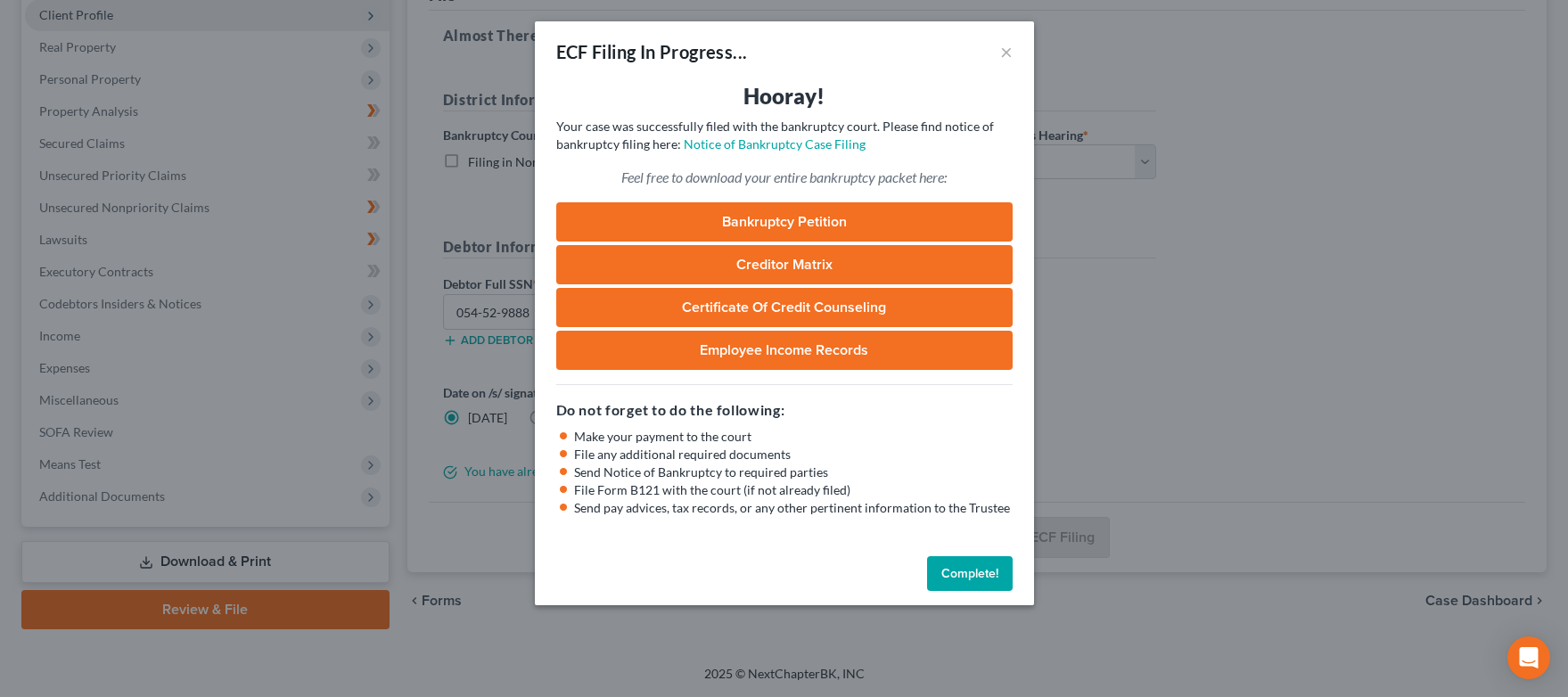 click on "Complete!" at bounding box center [970, 574] 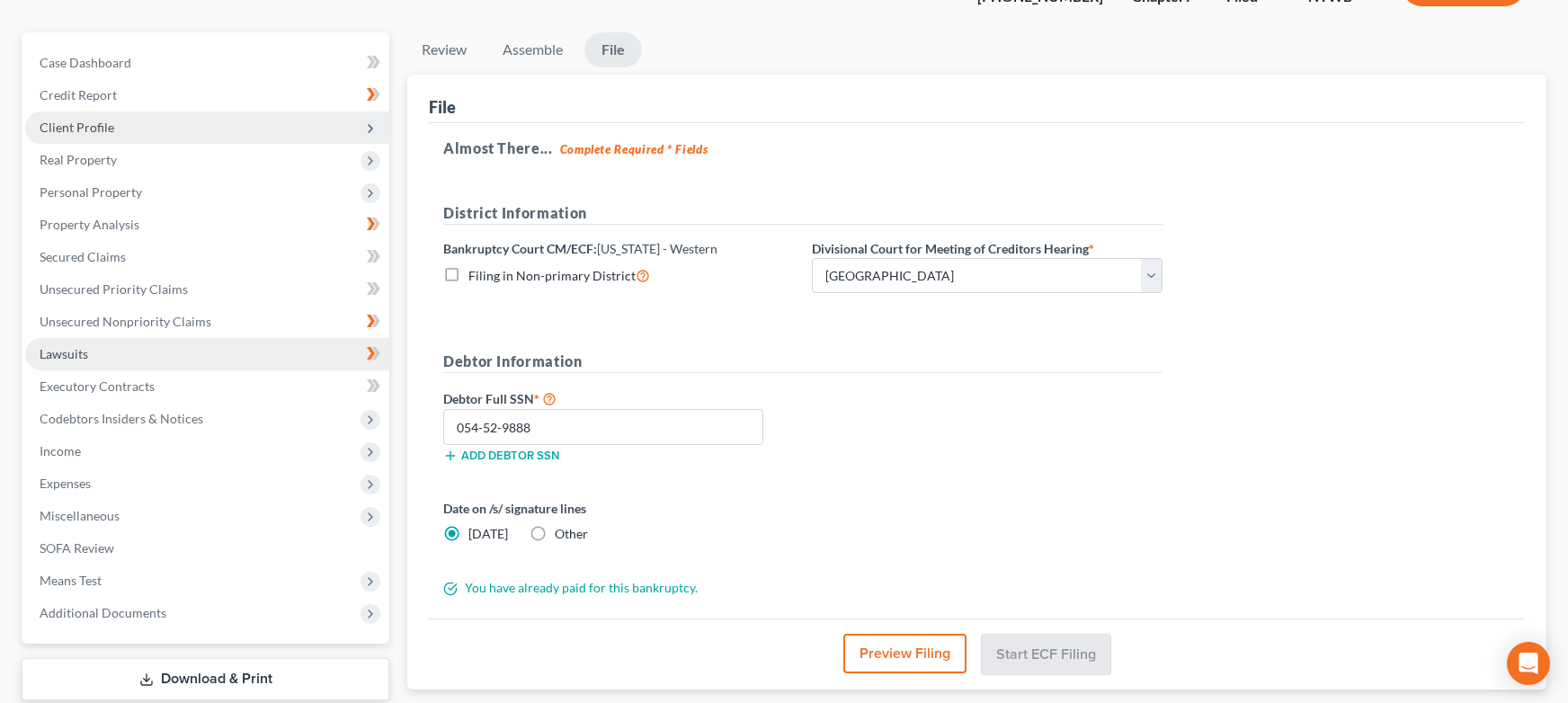 scroll, scrollTop: 0, scrollLeft: 0, axis: both 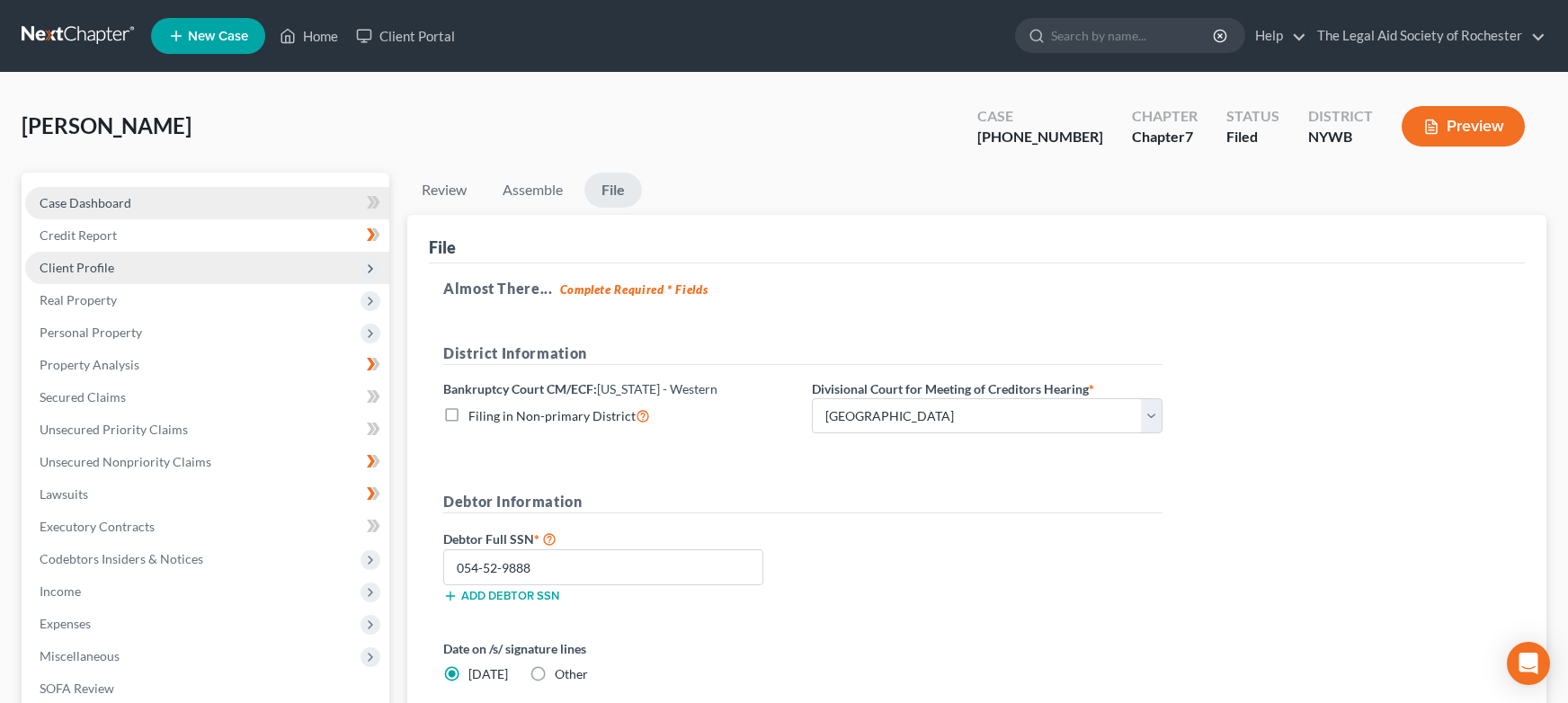 click on "Case Dashboard" at bounding box center [85, 202] 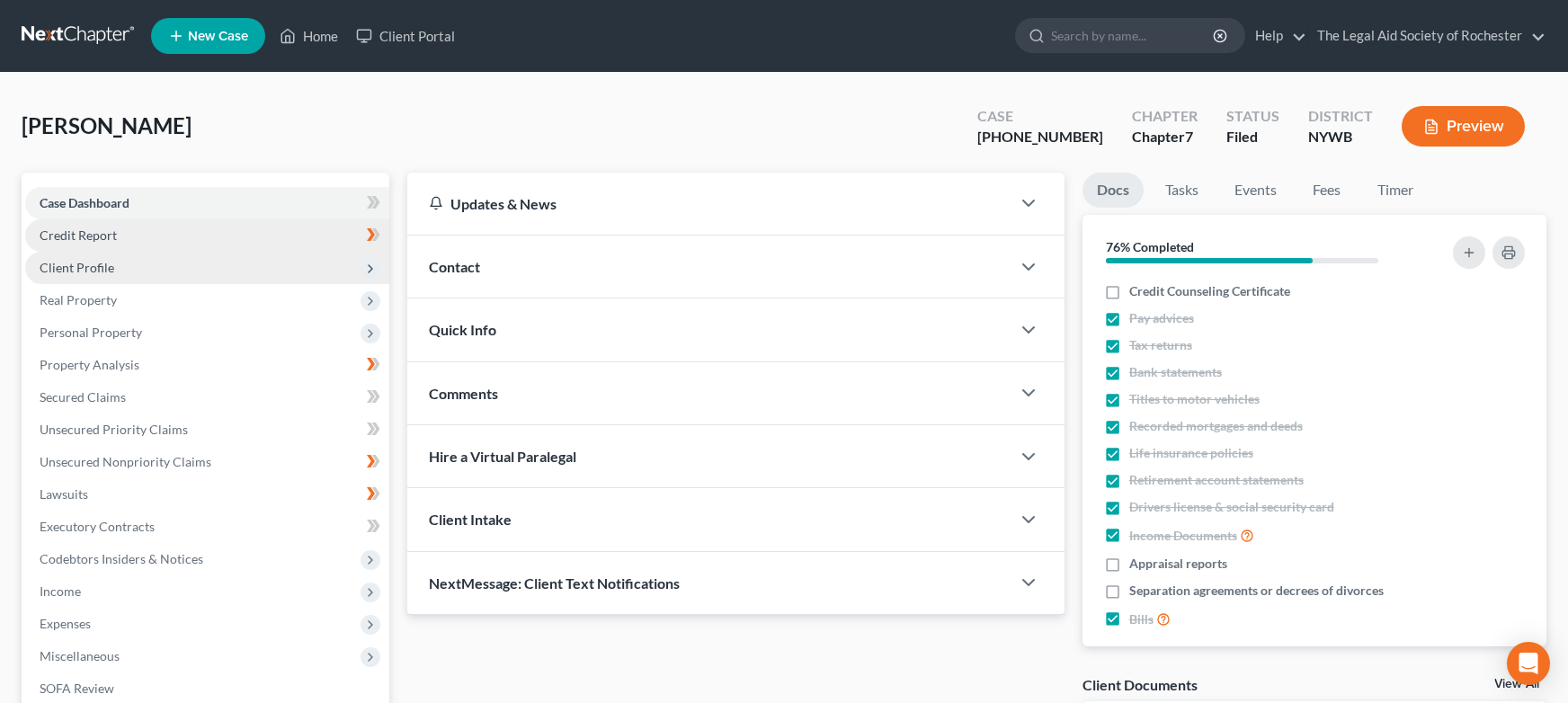 click on "Credit Report" at bounding box center (78, 235) 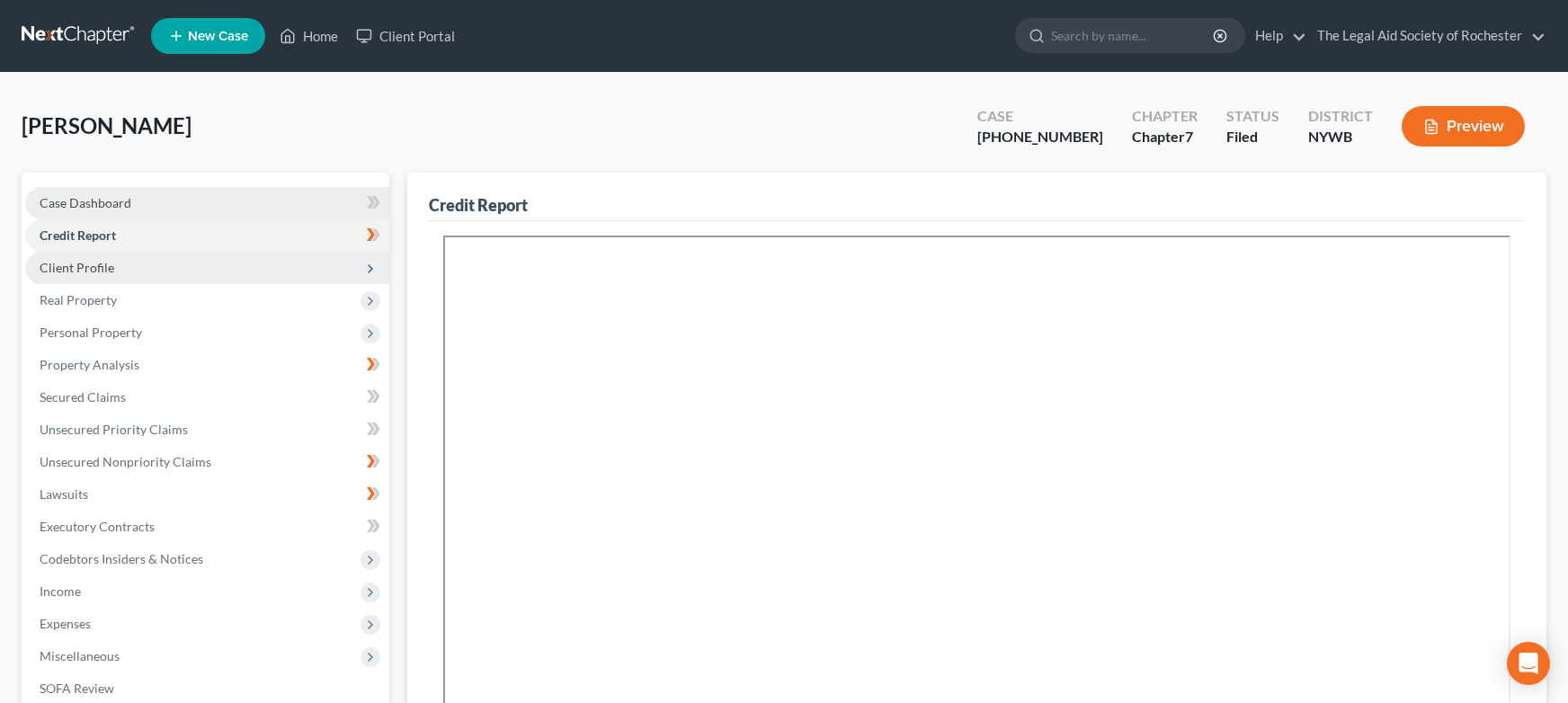 click on "Case Dashboard" 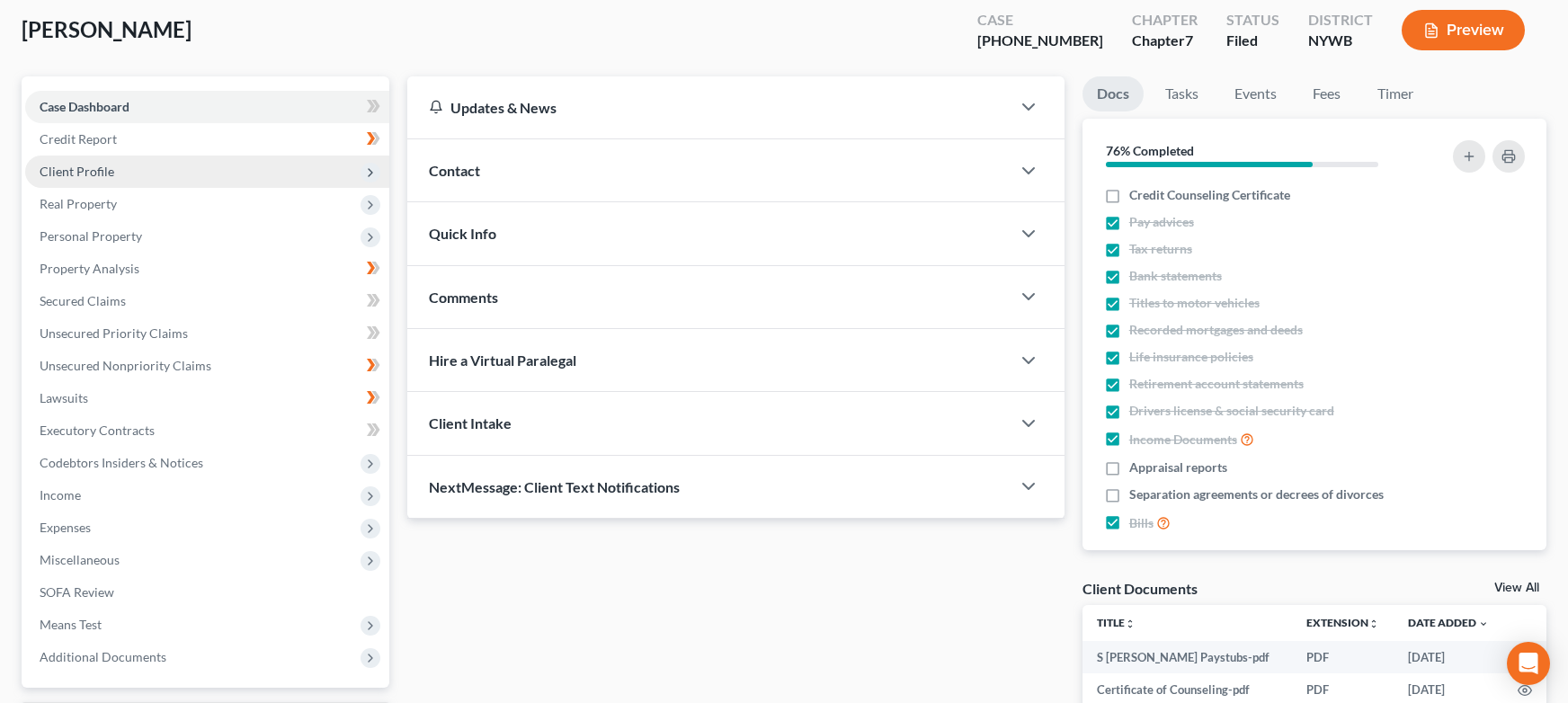scroll, scrollTop: 0, scrollLeft: 0, axis: both 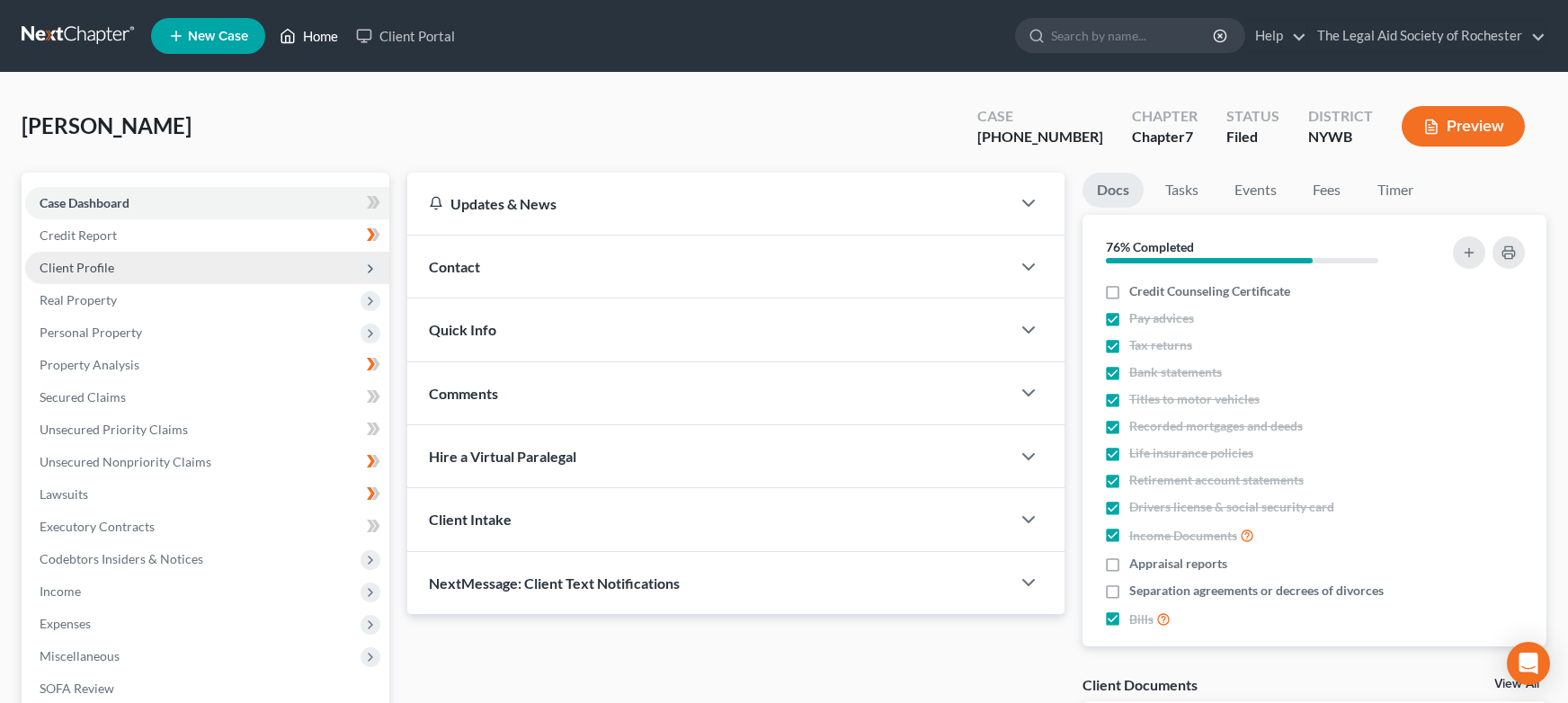 click on "Home" 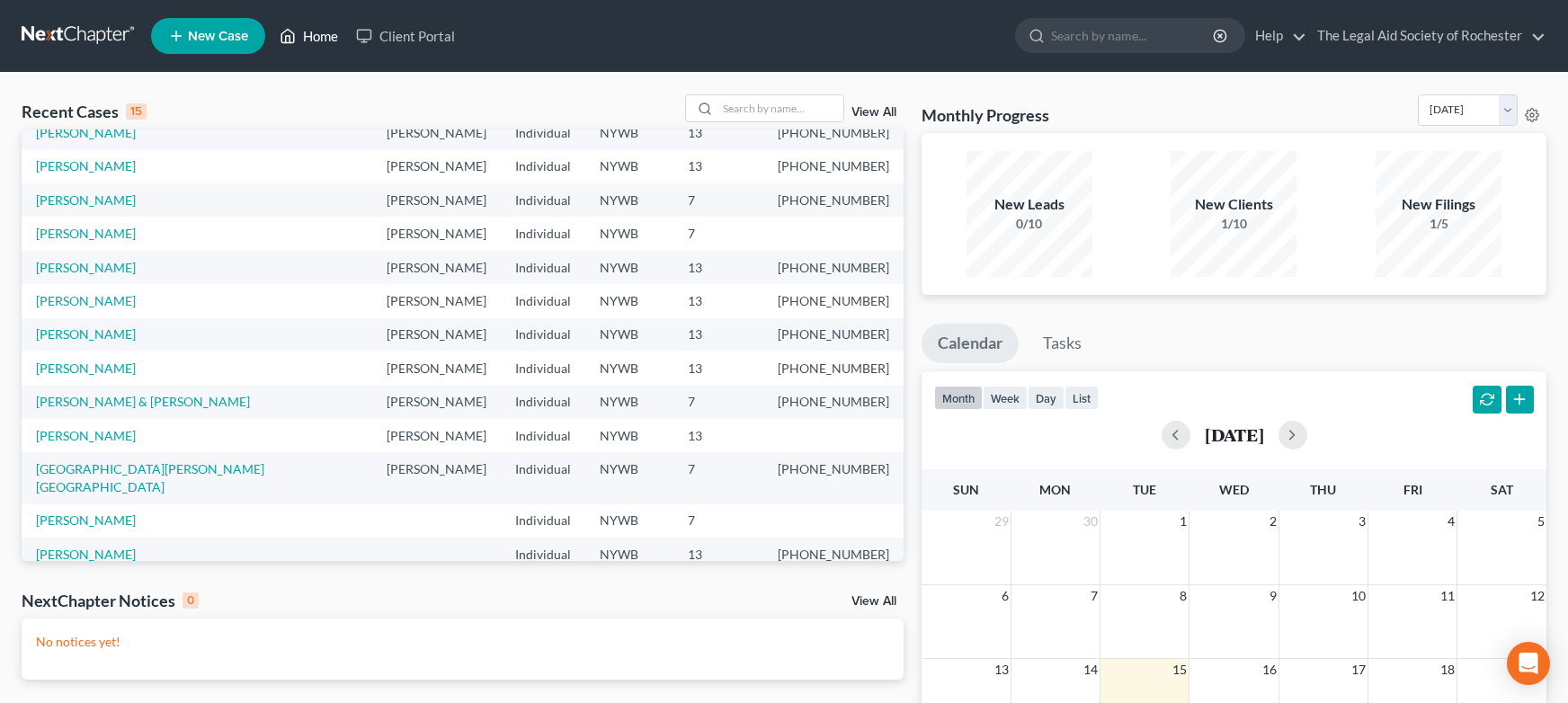 scroll, scrollTop: 123, scrollLeft: 0, axis: vertical 